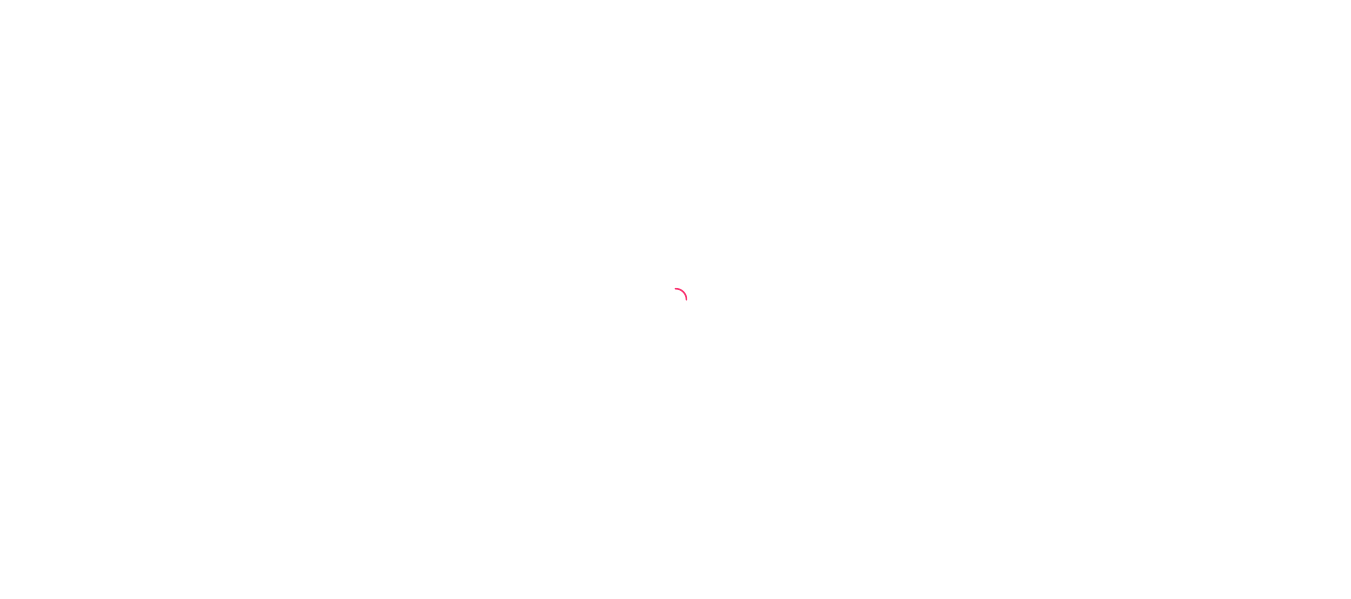scroll, scrollTop: 0, scrollLeft: 0, axis: both 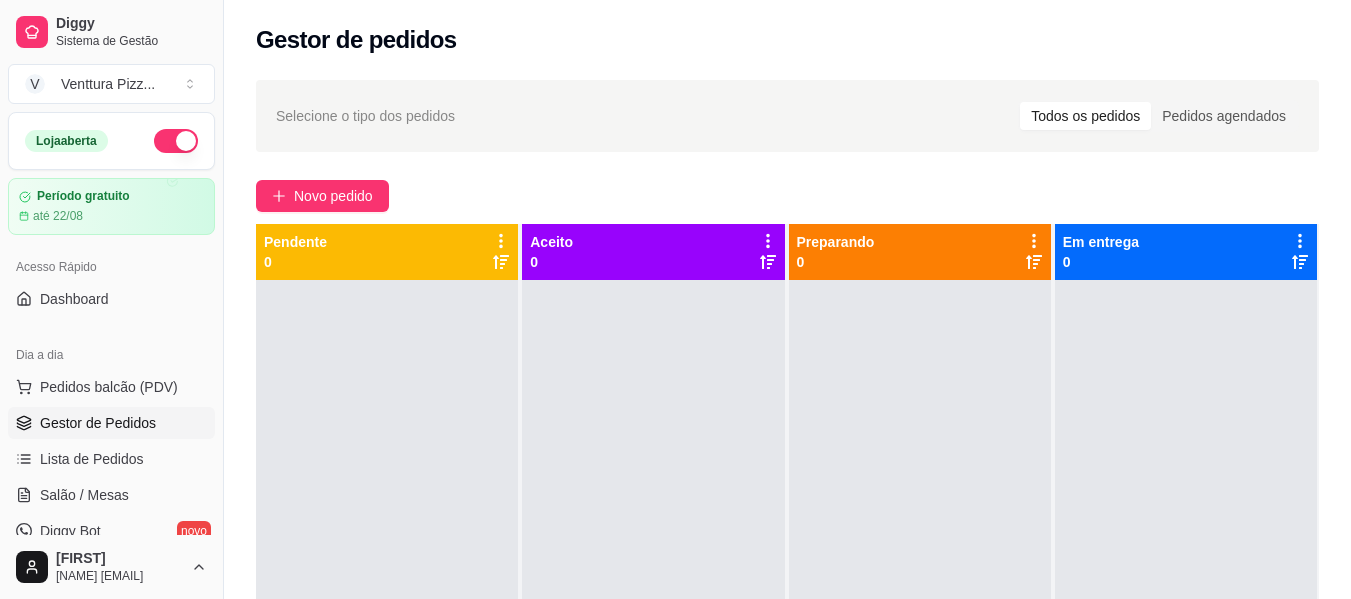 drag, startPoint x: 850, startPoint y: 335, endPoint x: 835, endPoint y: 252, distance: 84.34453 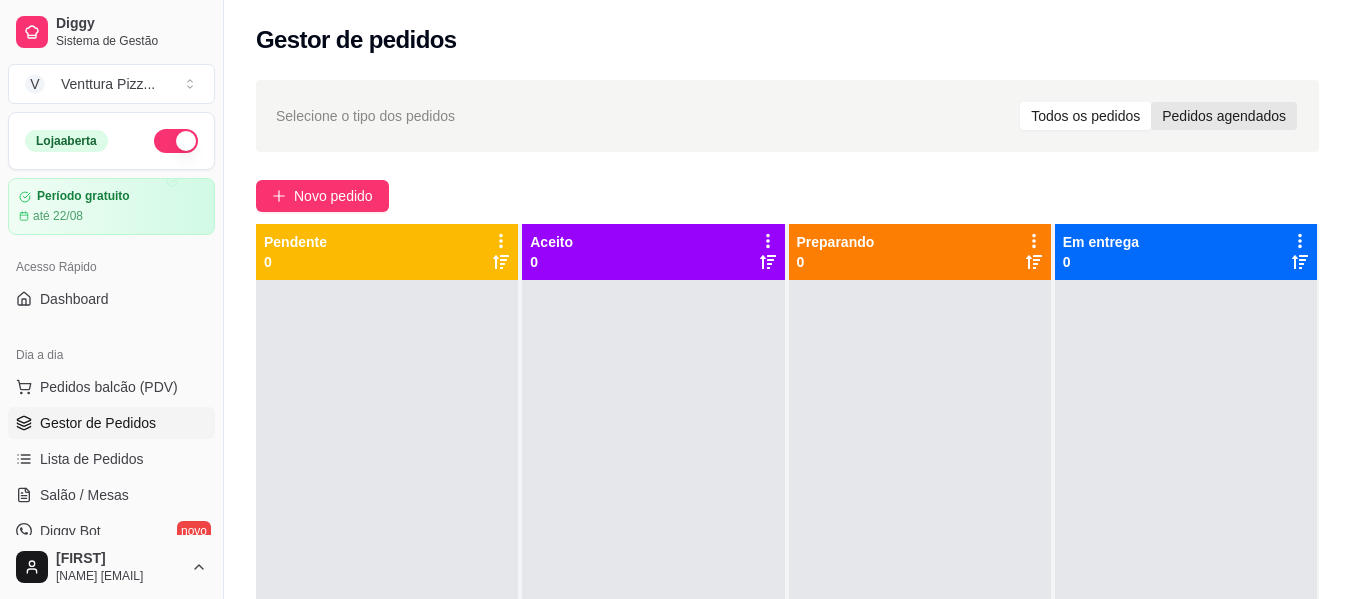 click on "Pedidos agendados" at bounding box center [1224, 116] 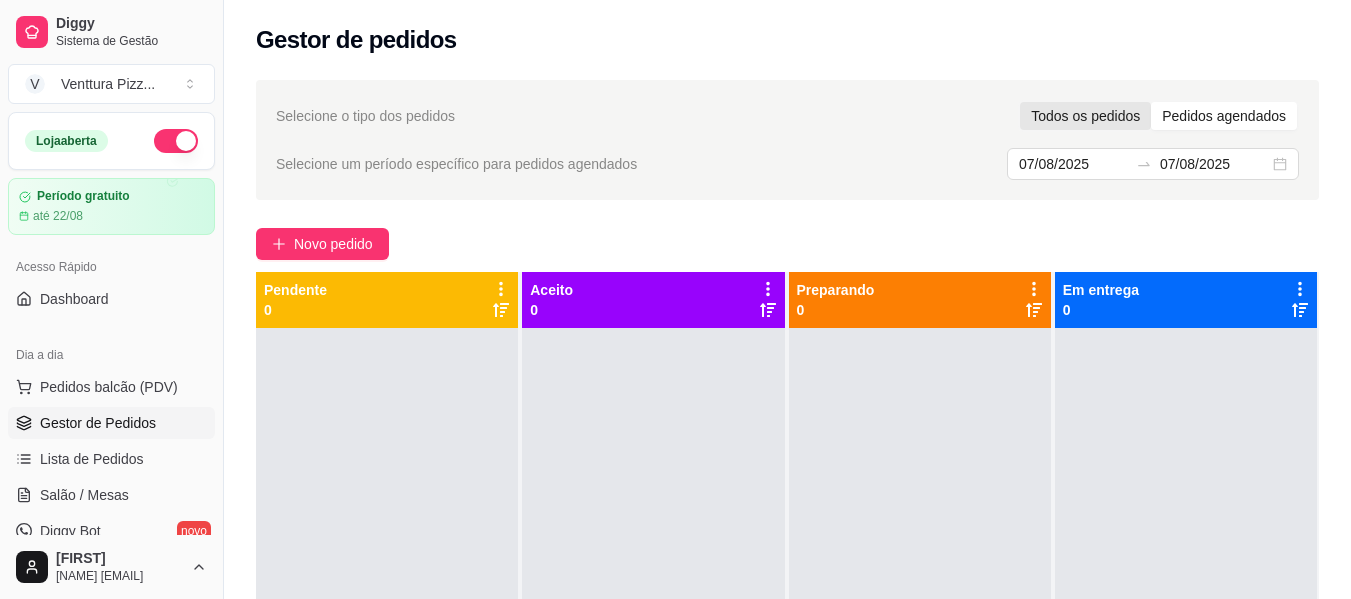 click on "Todos os pedidos" at bounding box center (1085, 116) 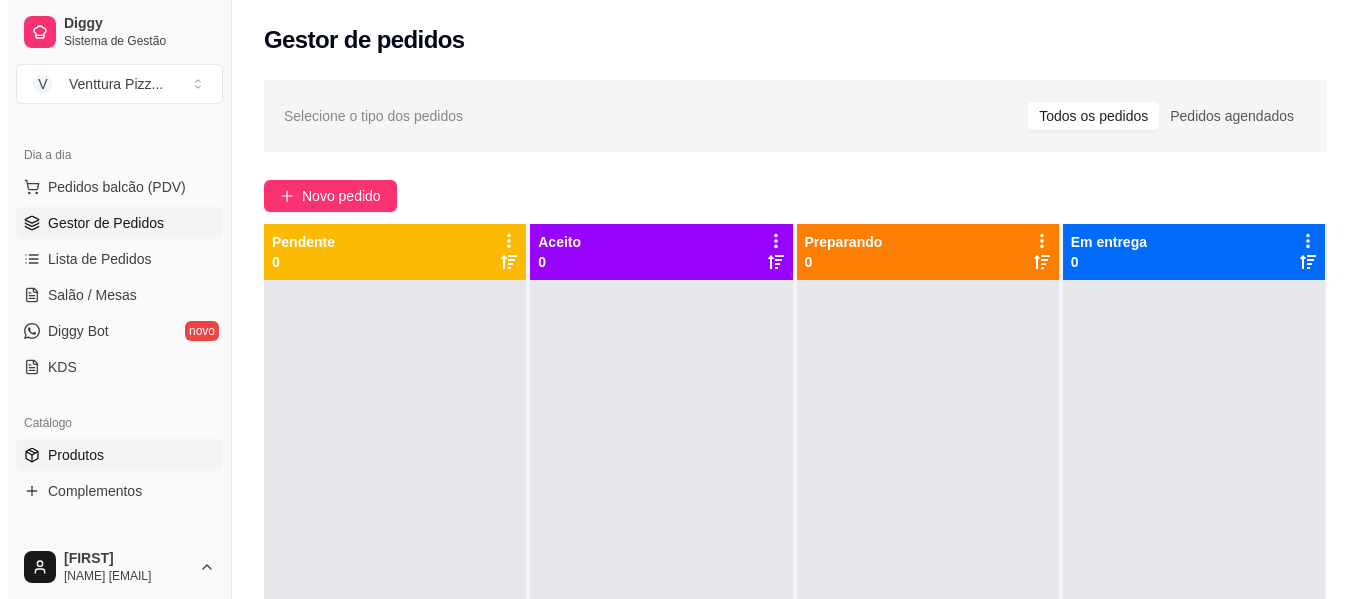 scroll, scrollTop: 0, scrollLeft: 0, axis: both 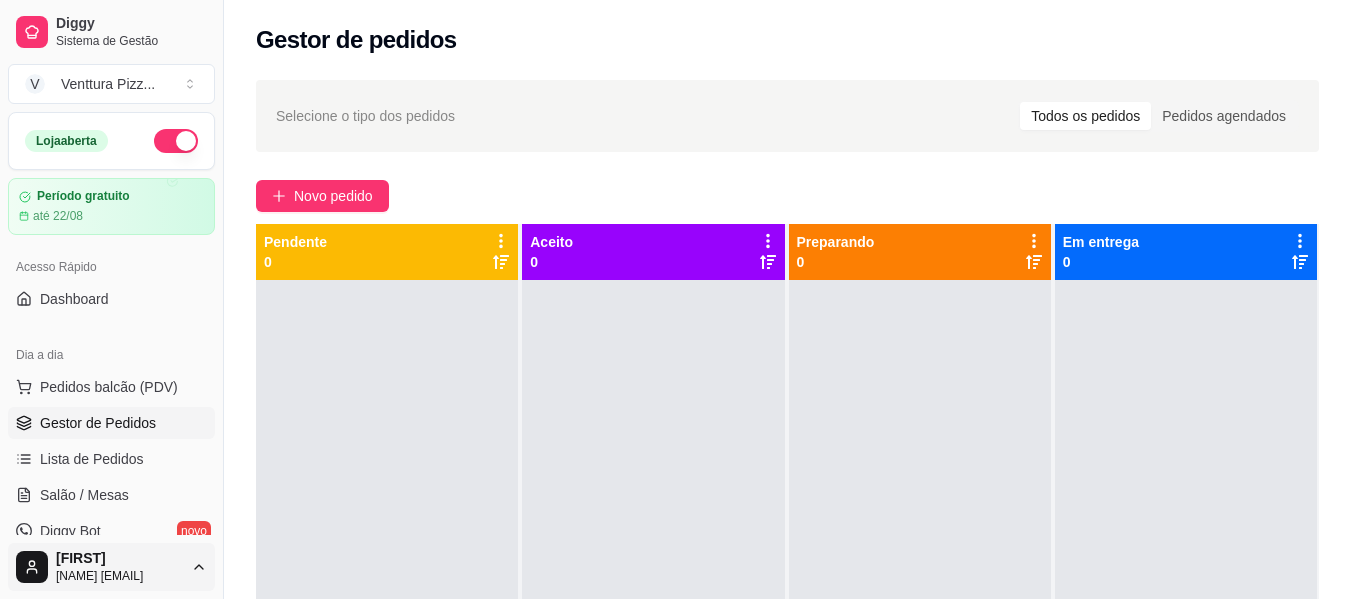 click on "Diggy Sistema de Gestão V Venttura Pizz ... Loja  aberta Período gratuito até 22/08 Acesso Rápido Dashboard Dia a dia Pedidos balcão (PDV) Gestor de Pedidos Lista de Pedidos Salão / Mesas Diggy Bot novo KDS Catálogo Produtos Complementos Relatórios Relatórios de vendas Relatório de clientes Relatório de mesas Relatório de fidelidade novo Gerenciar Entregadores novo Nota Fiscal (NFC-e) Controle de caixa Controle de fiado Cupons Clientes Estoque Configurações Diggy Planos Precisa de ajuda? Wellen [EMAIL] Toggle Sidebar Sistema de Gestão Diggy Gestor de pedidos Selecione o tipo dos pedidos Todos os pedidos Pedidos agendados Novo pedido Pendente 0 Aceito 0 Preparando 0 Em entrega 0 Cardápio Digital Diggy © 2025" at bounding box center (675, 299) 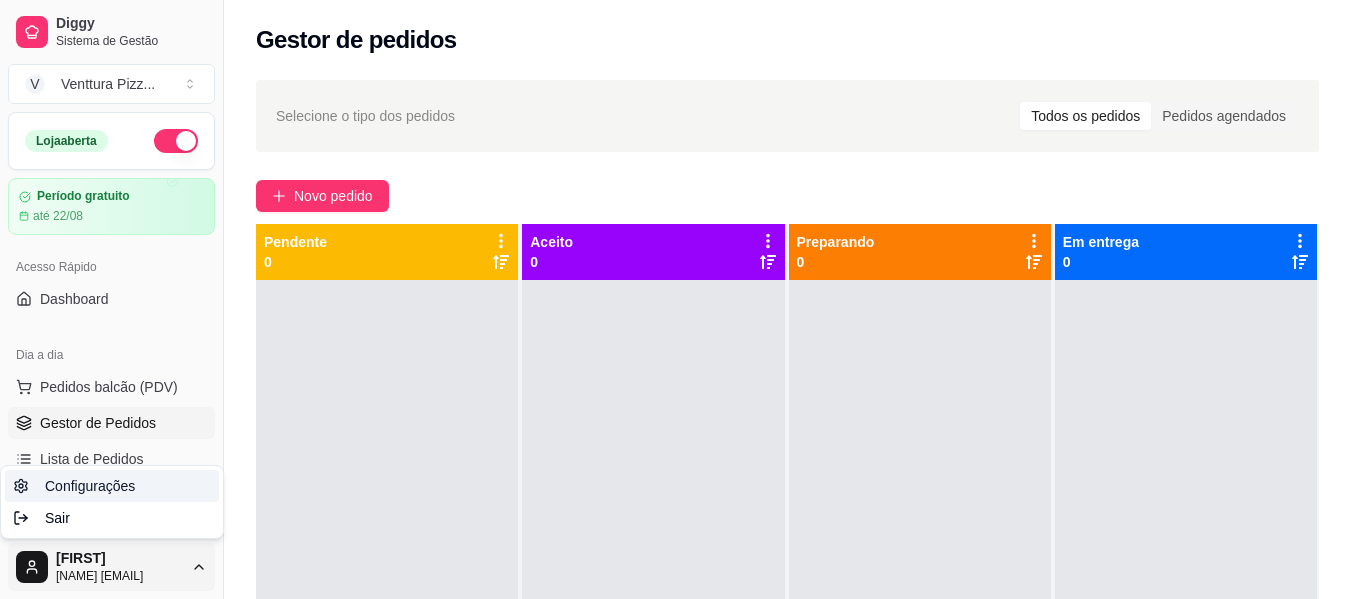 click on "Configurações" at bounding box center [90, 486] 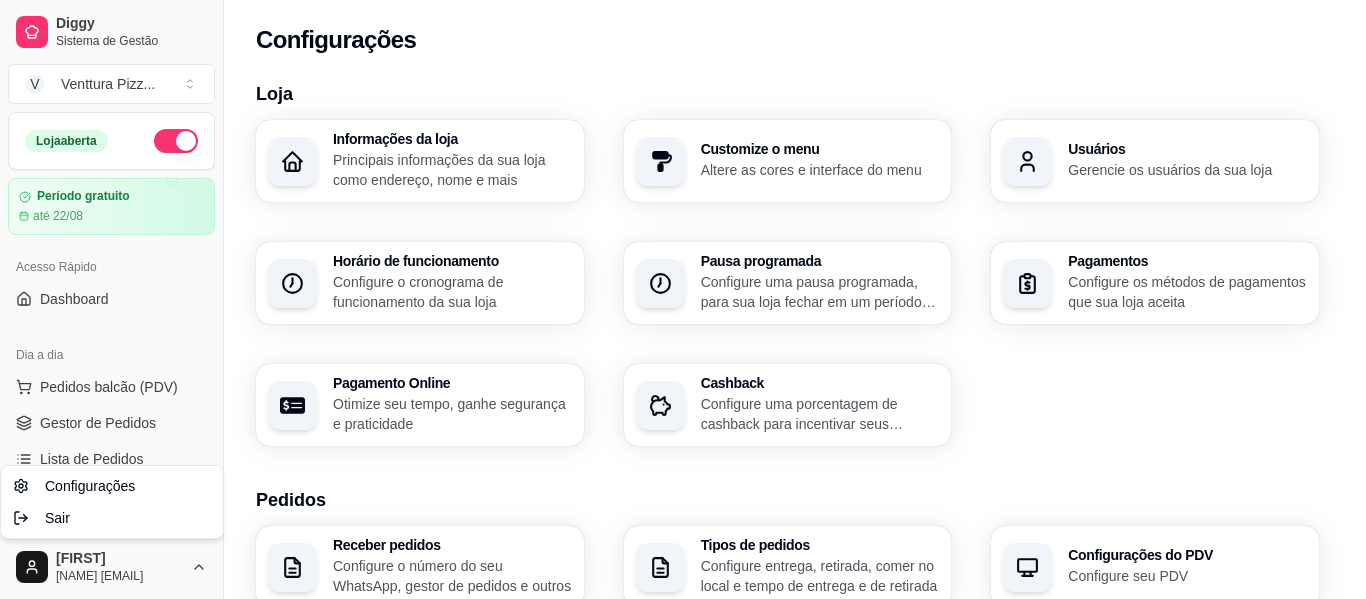 type 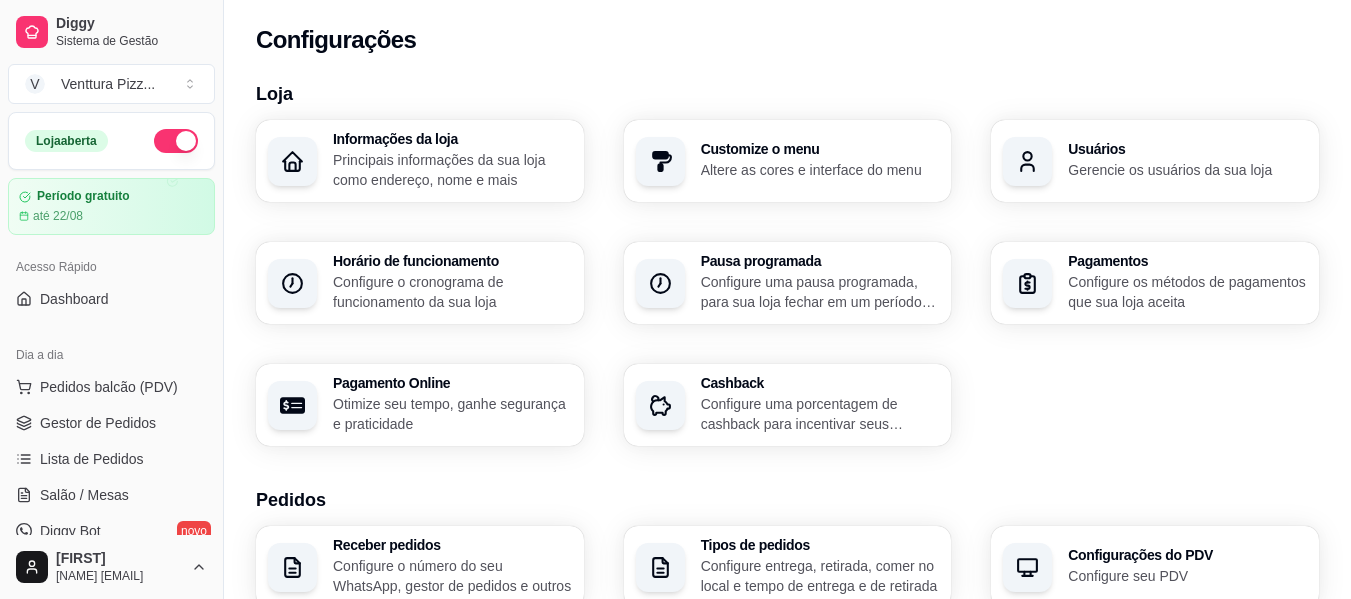 click on "Dia a dia" at bounding box center (111, 355) 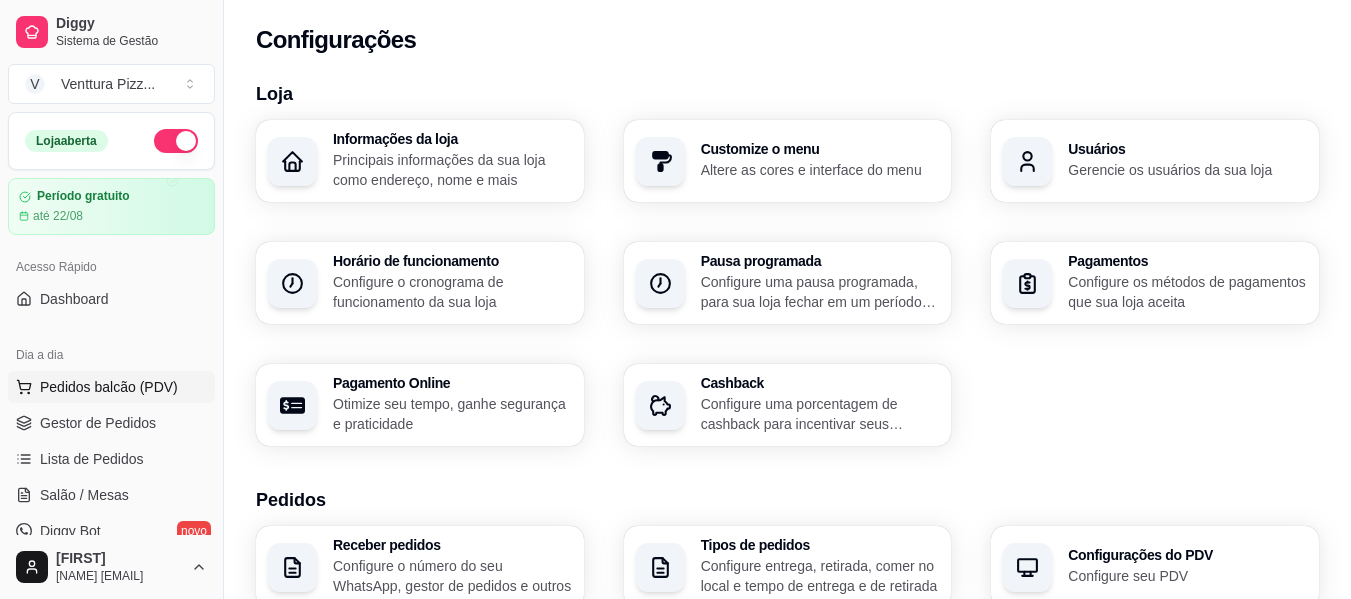 type 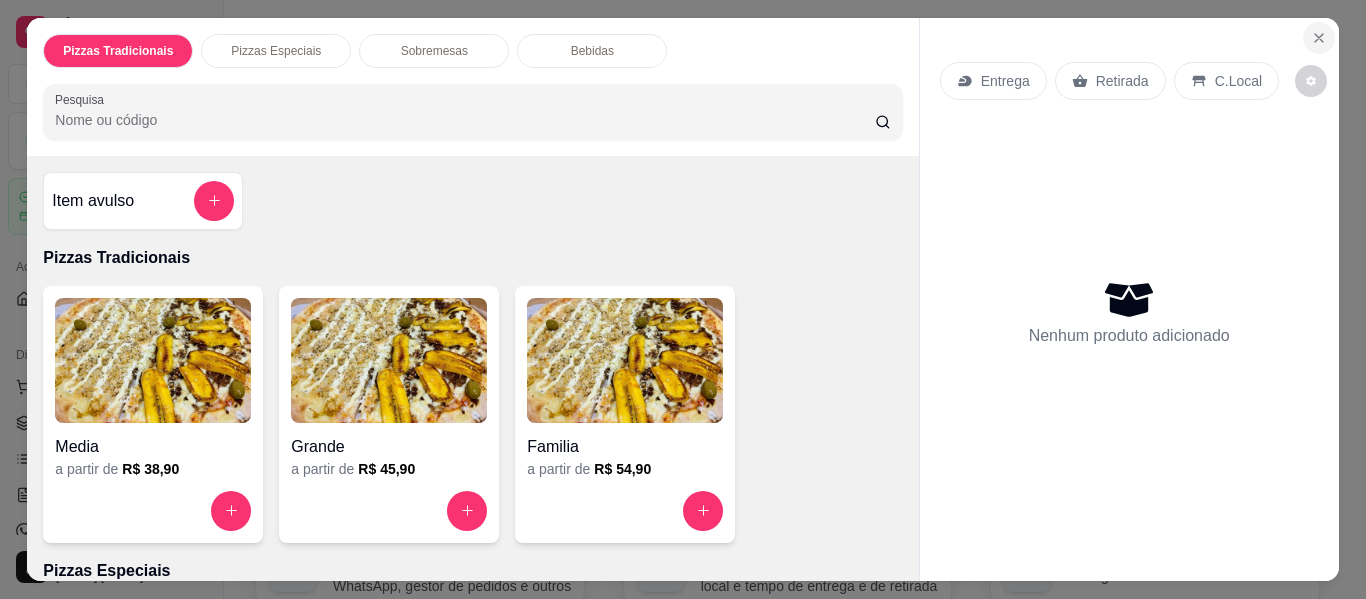 type 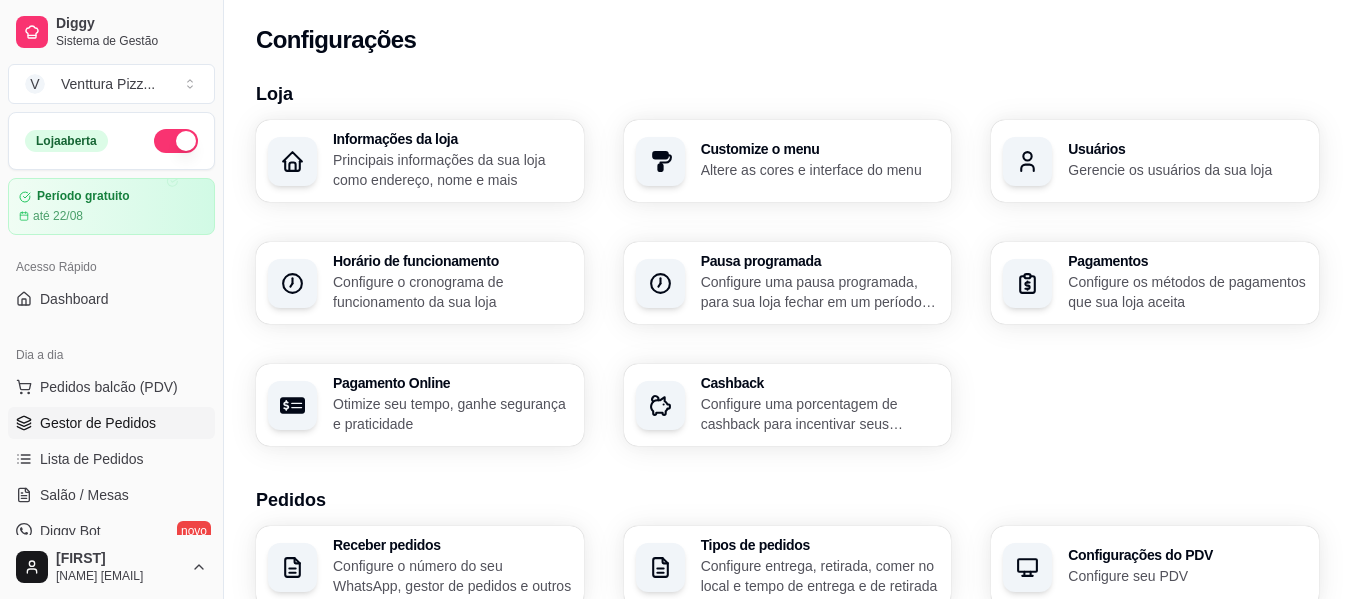 click on "Gestor de Pedidos" at bounding box center (98, 423) 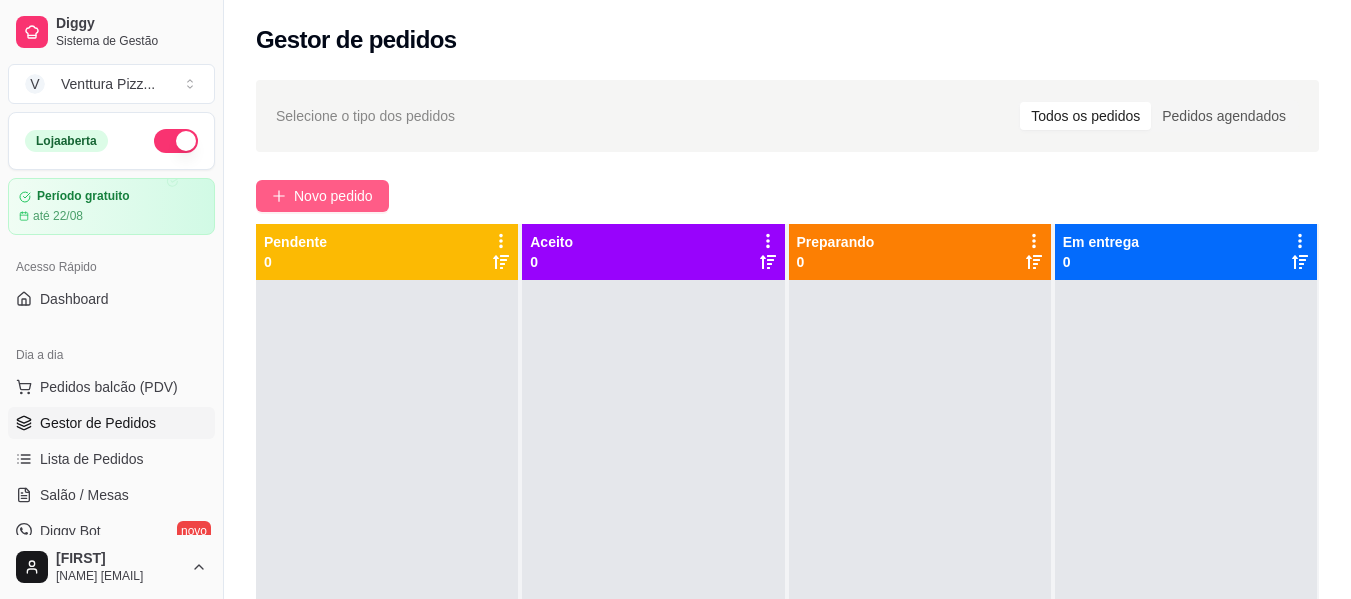 type 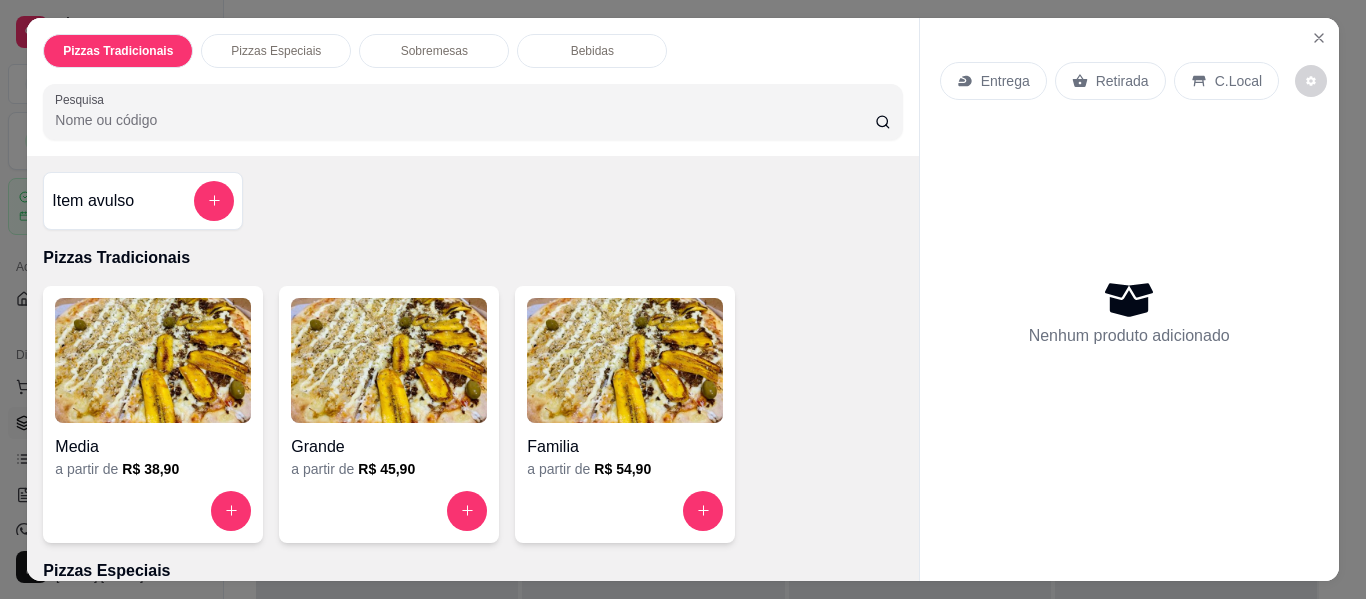 click on "Pizzas Especiais" at bounding box center (276, 51) 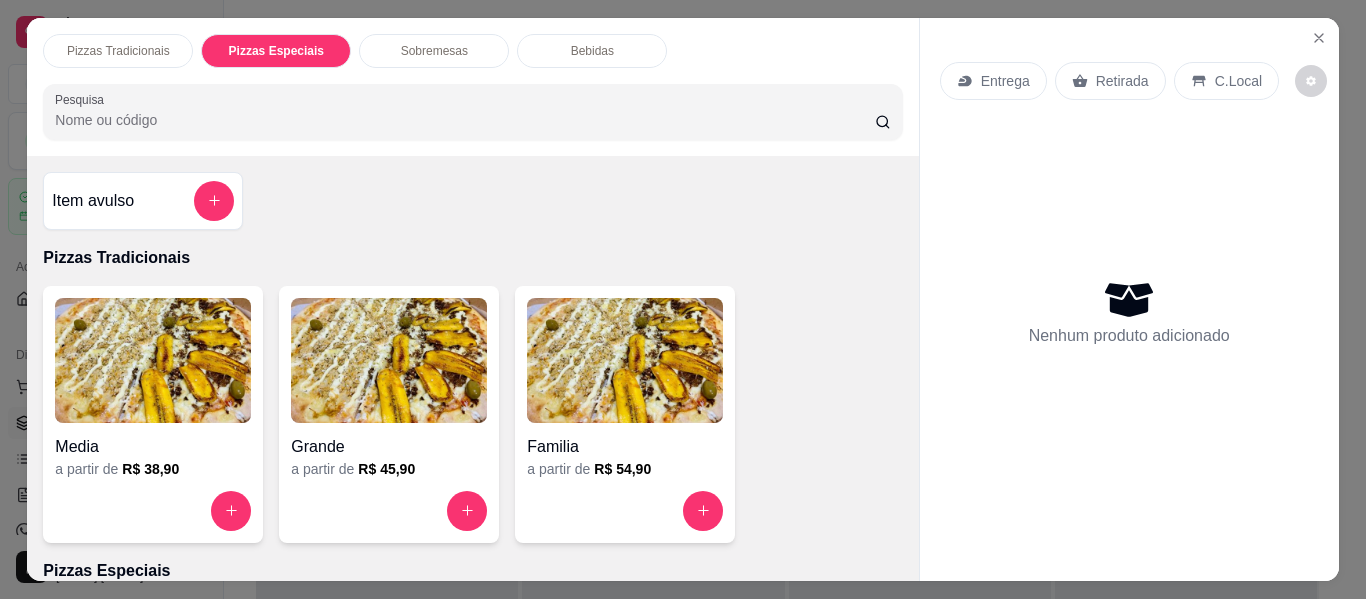 scroll, scrollTop: 403, scrollLeft: 0, axis: vertical 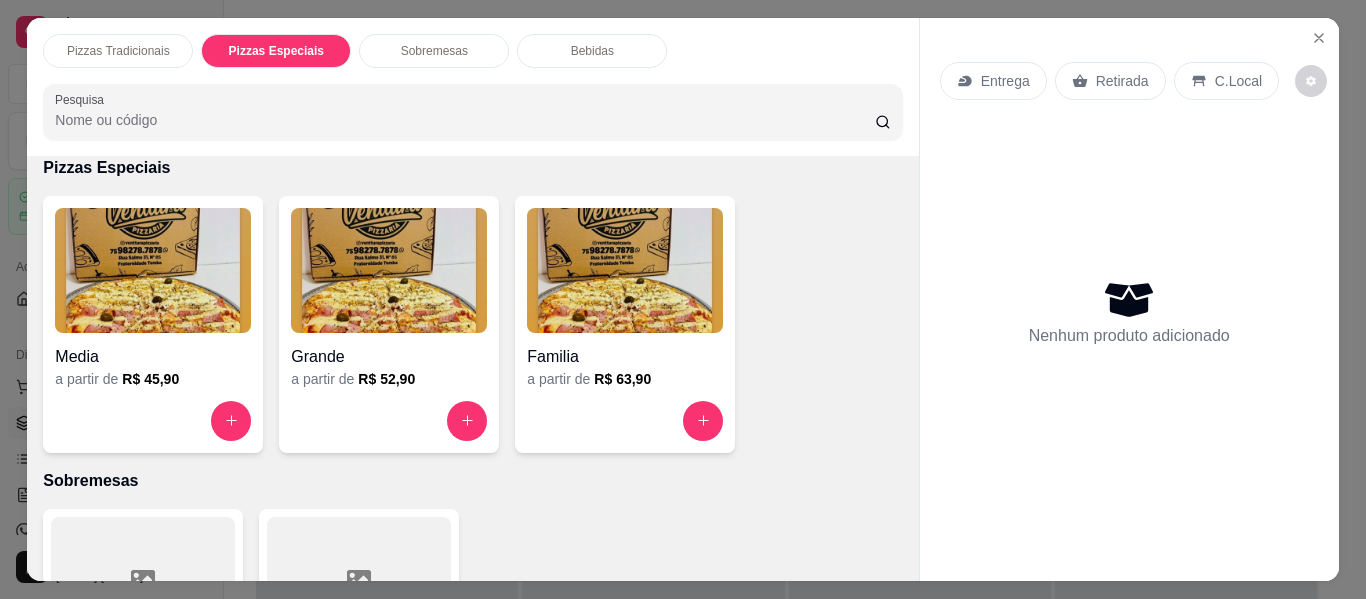 click on "Sobremesas" at bounding box center (434, 51) 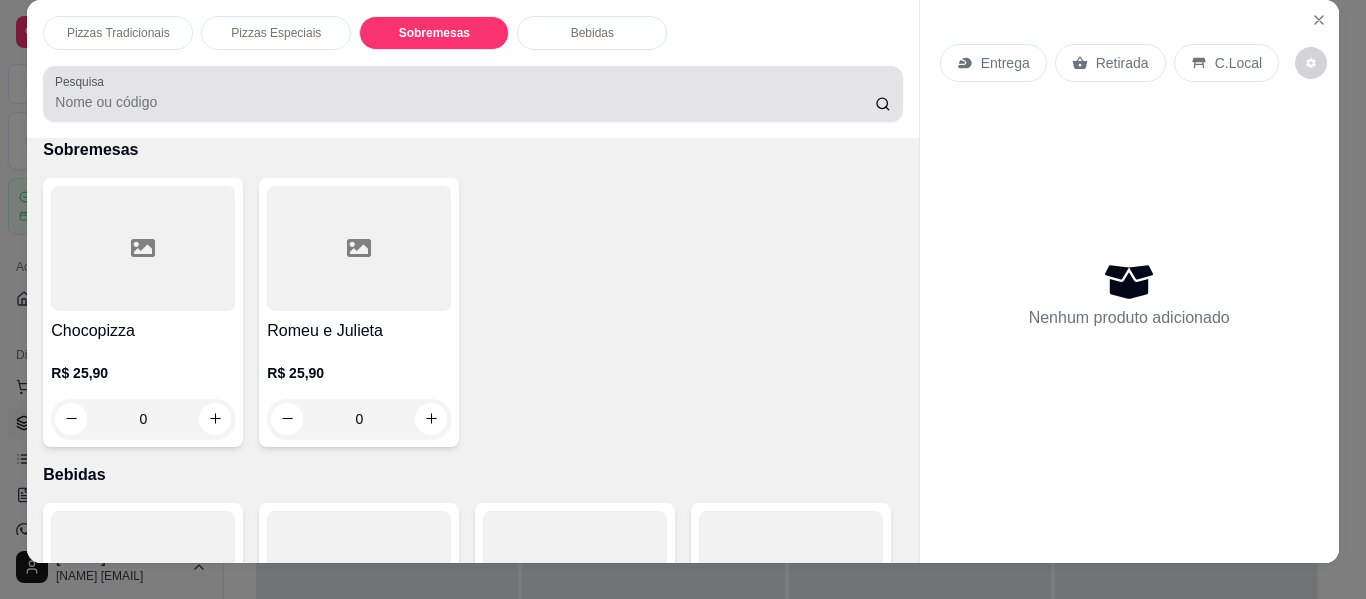 scroll, scrollTop: 0, scrollLeft: 0, axis: both 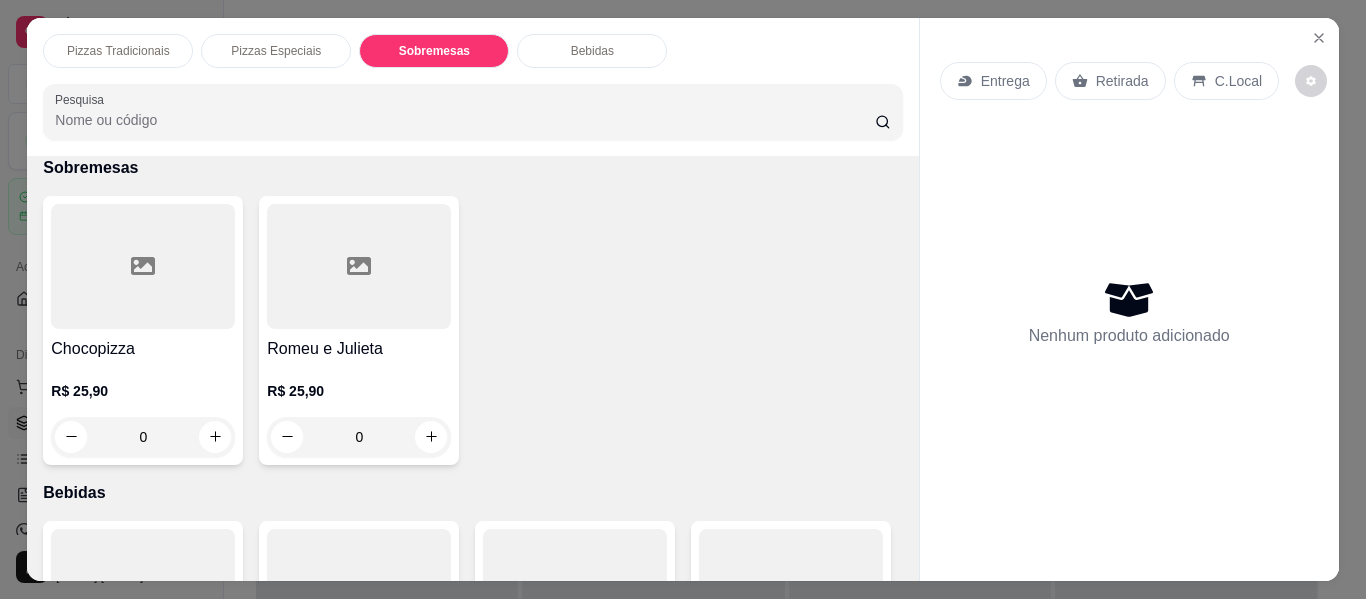 click on "Bebidas" at bounding box center (592, 51) 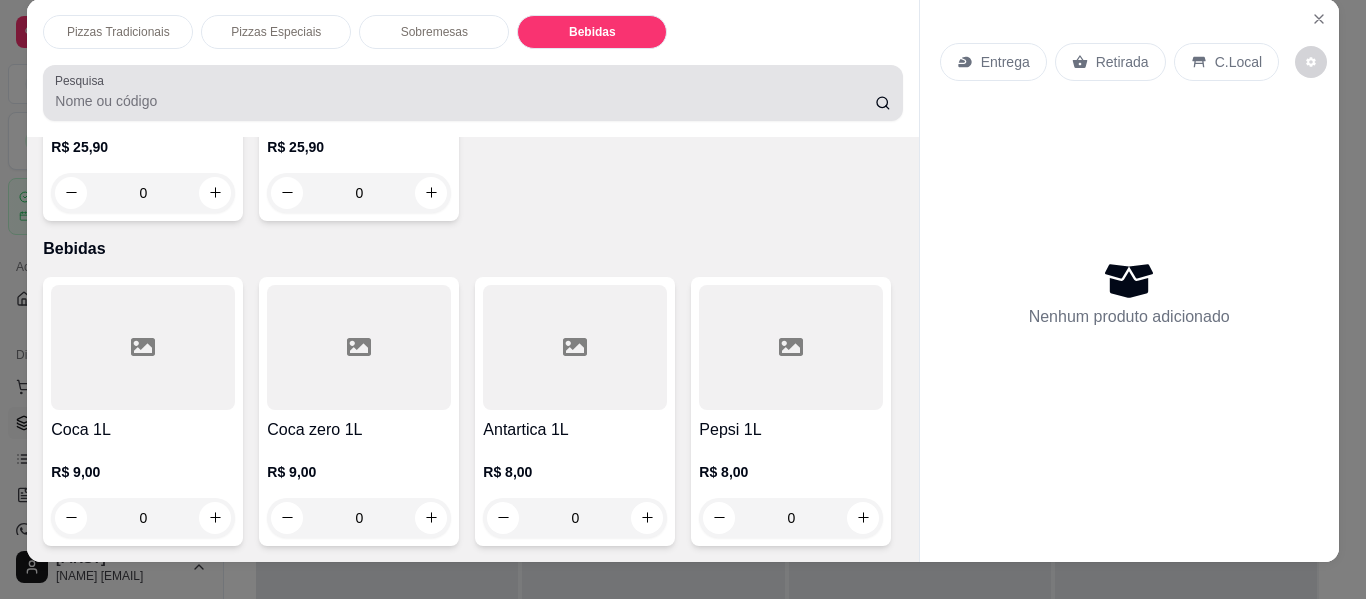 scroll, scrollTop: 0, scrollLeft: 0, axis: both 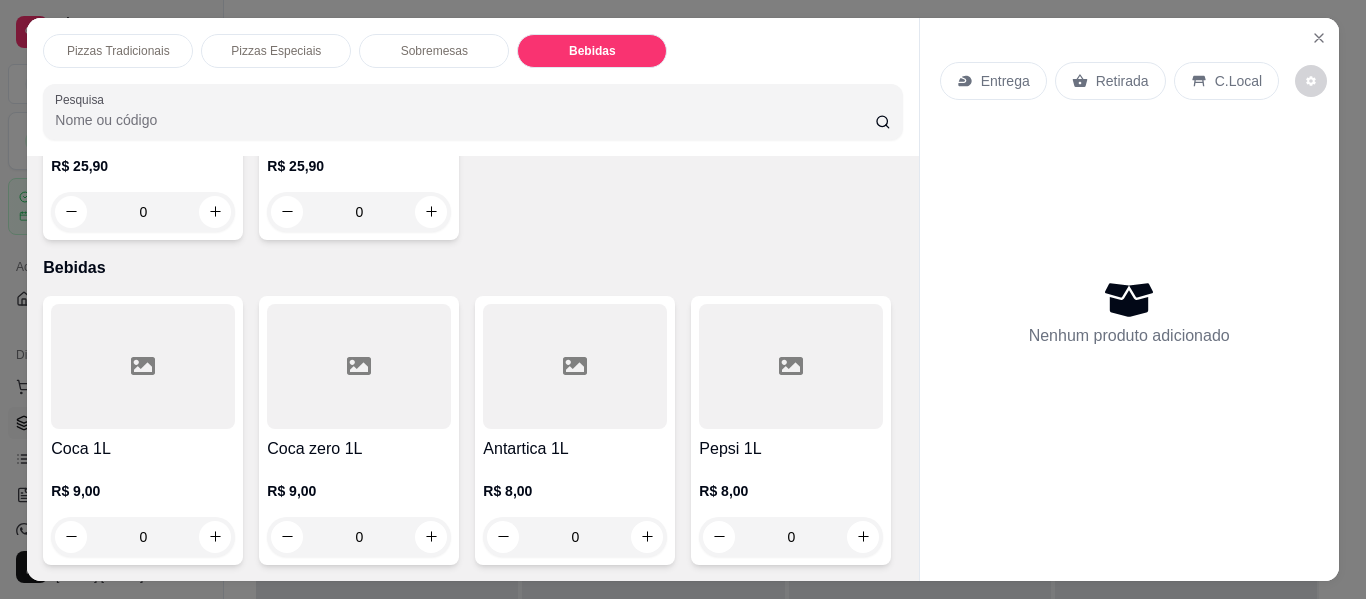 click on "Sobremesas" at bounding box center (434, 51) 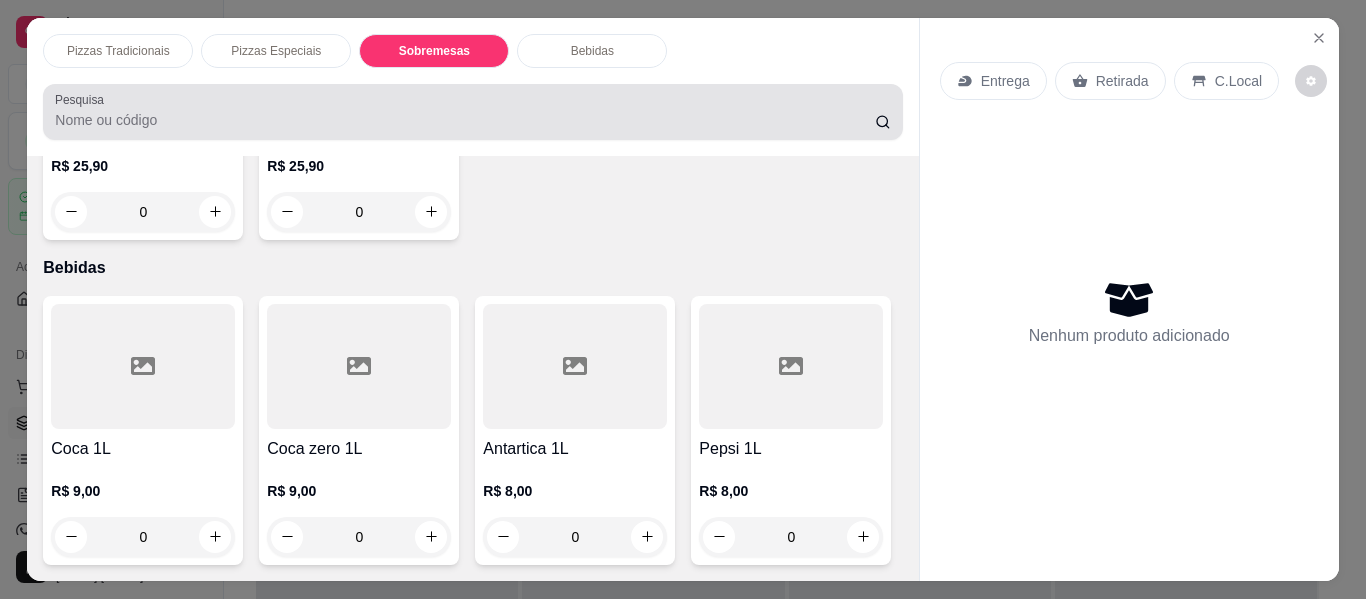 scroll, scrollTop: 716, scrollLeft: 0, axis: vertical 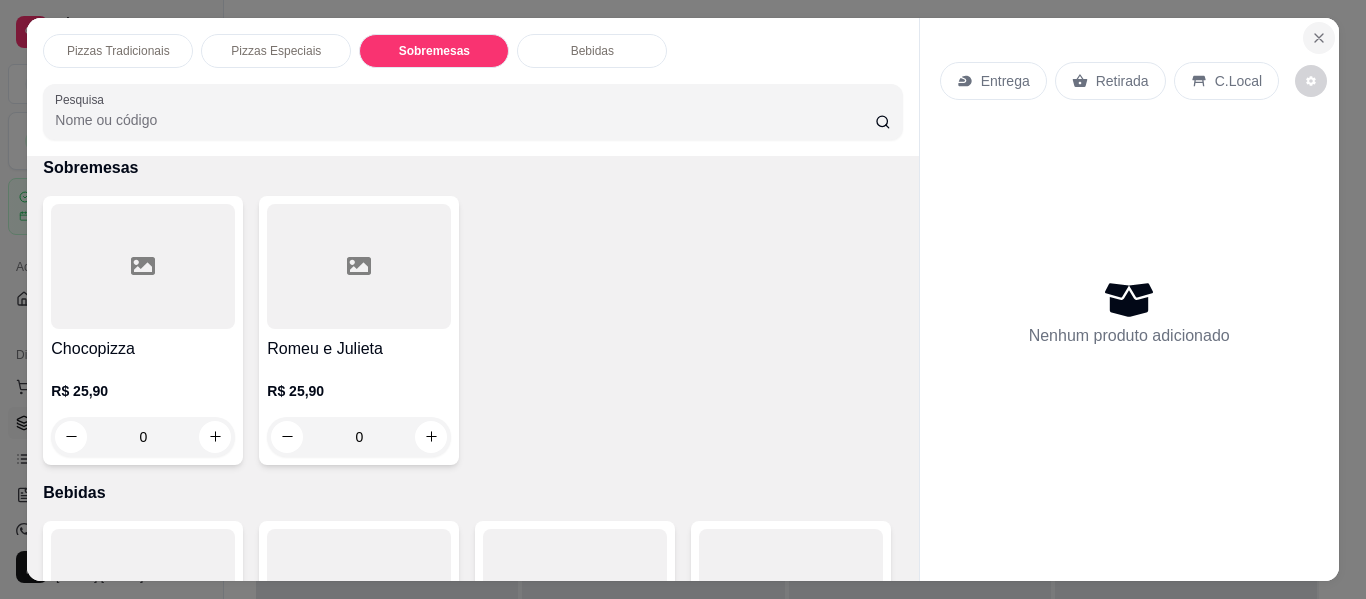 type 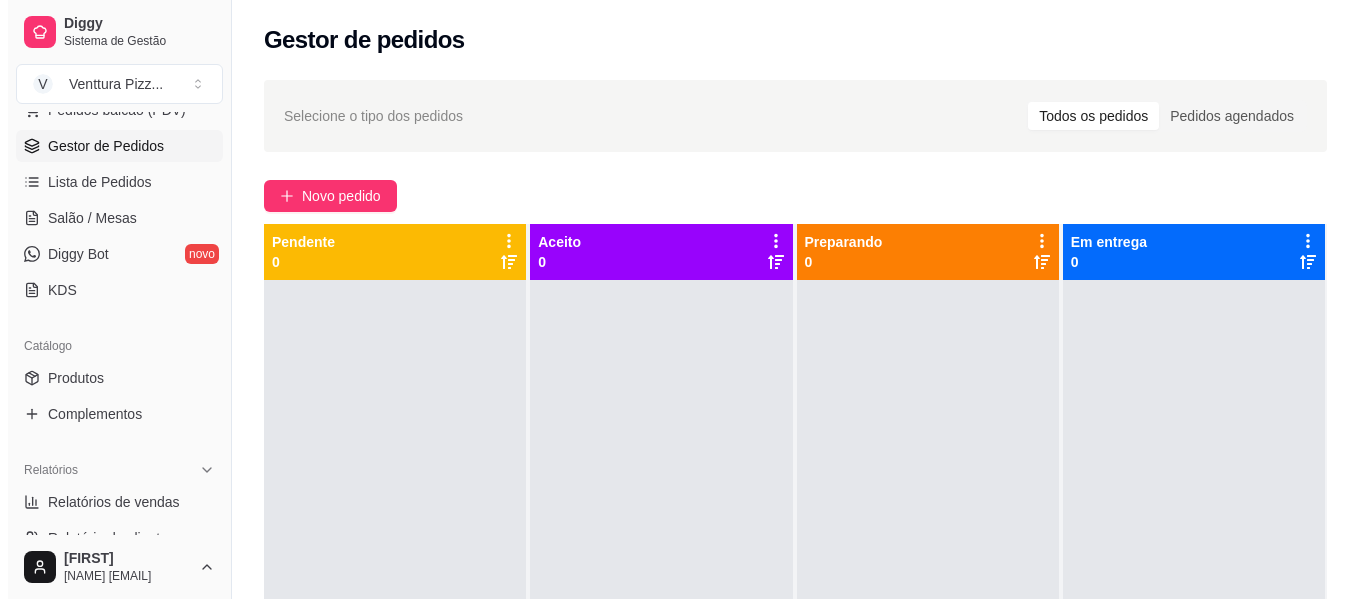 scroll, scrollTop: 300, scrollLeft: 0, axis: vertical 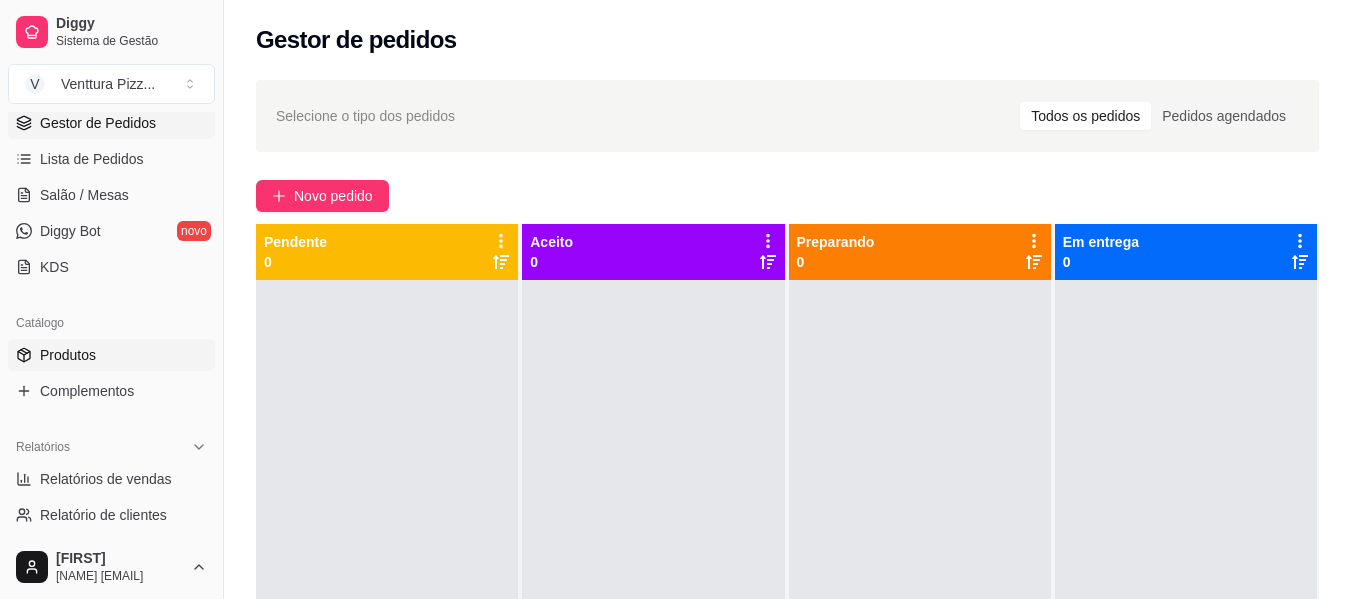 click on "Produtos" at bounding box center (111, 355) 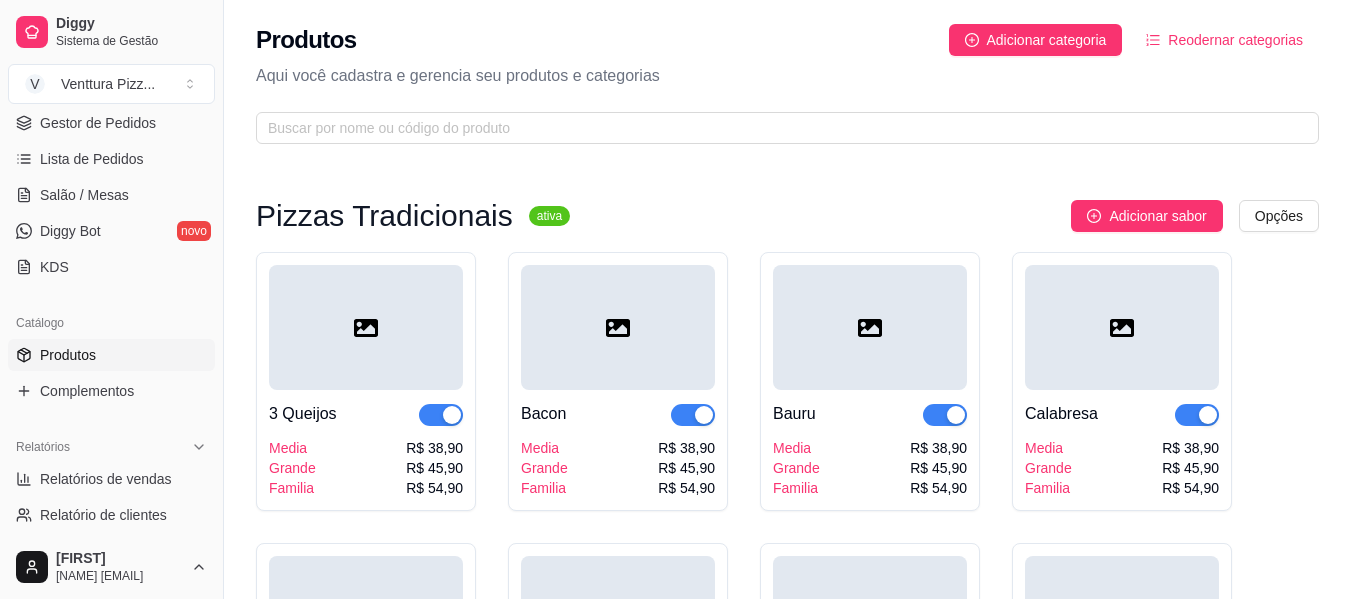 click at bounding box center [366, 327] 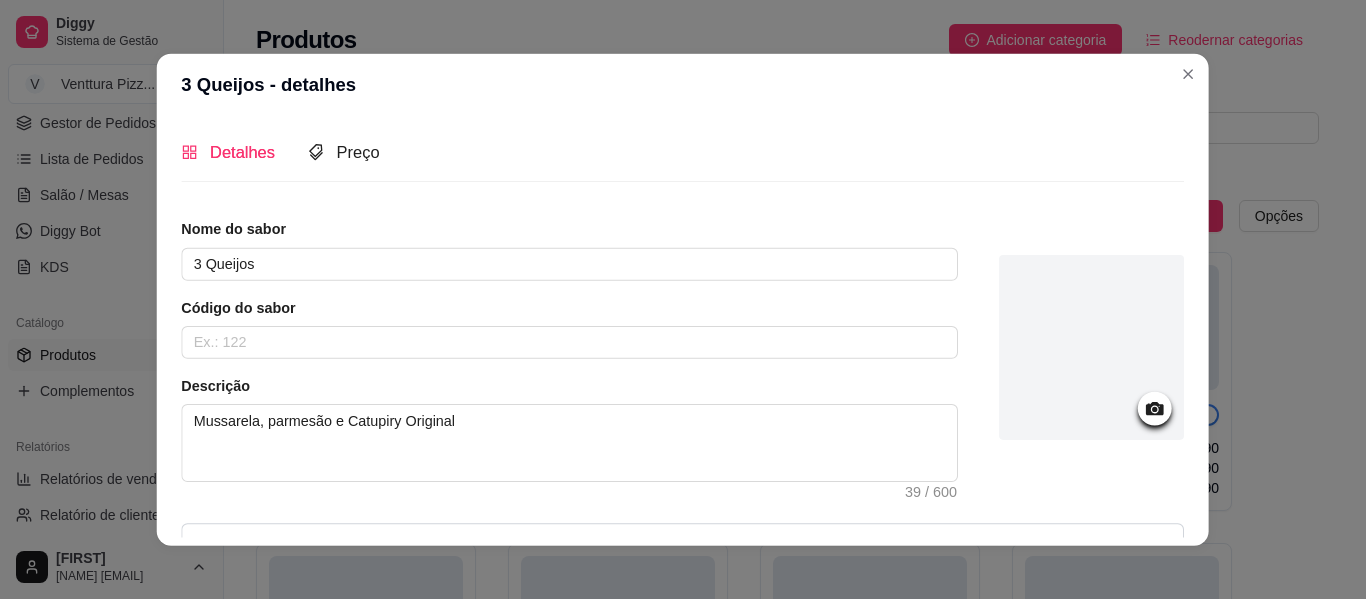 type 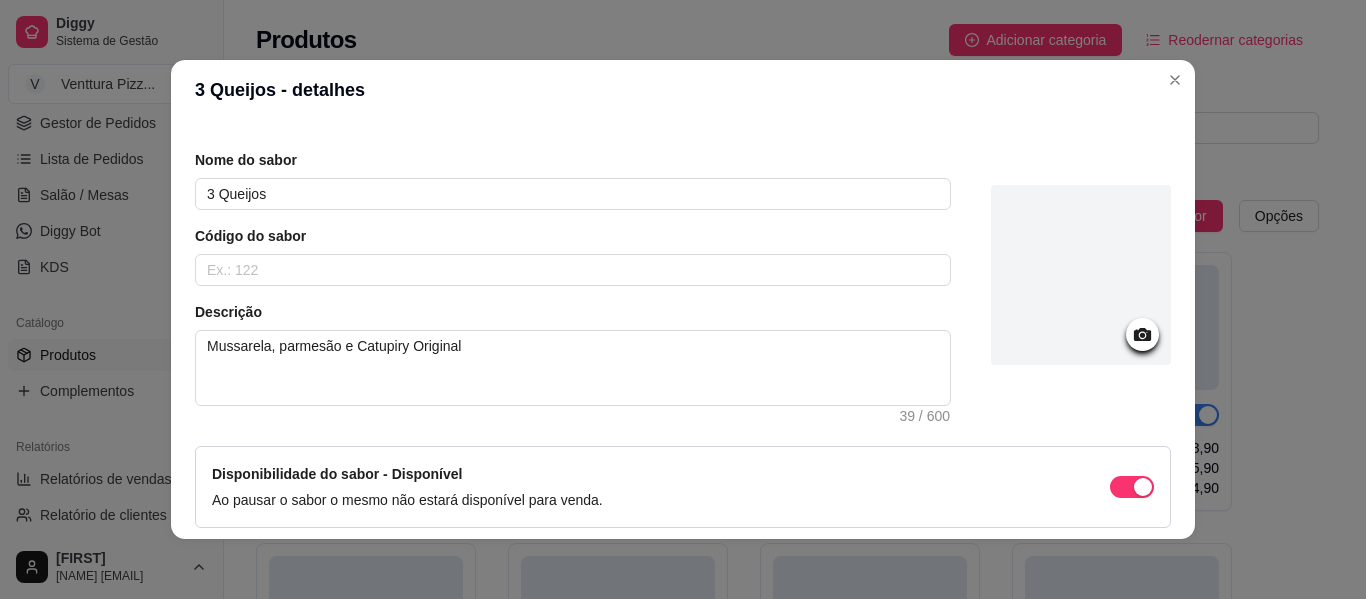 scroll, scrollTop: 157, scrollLeft: 0, axis: vertical 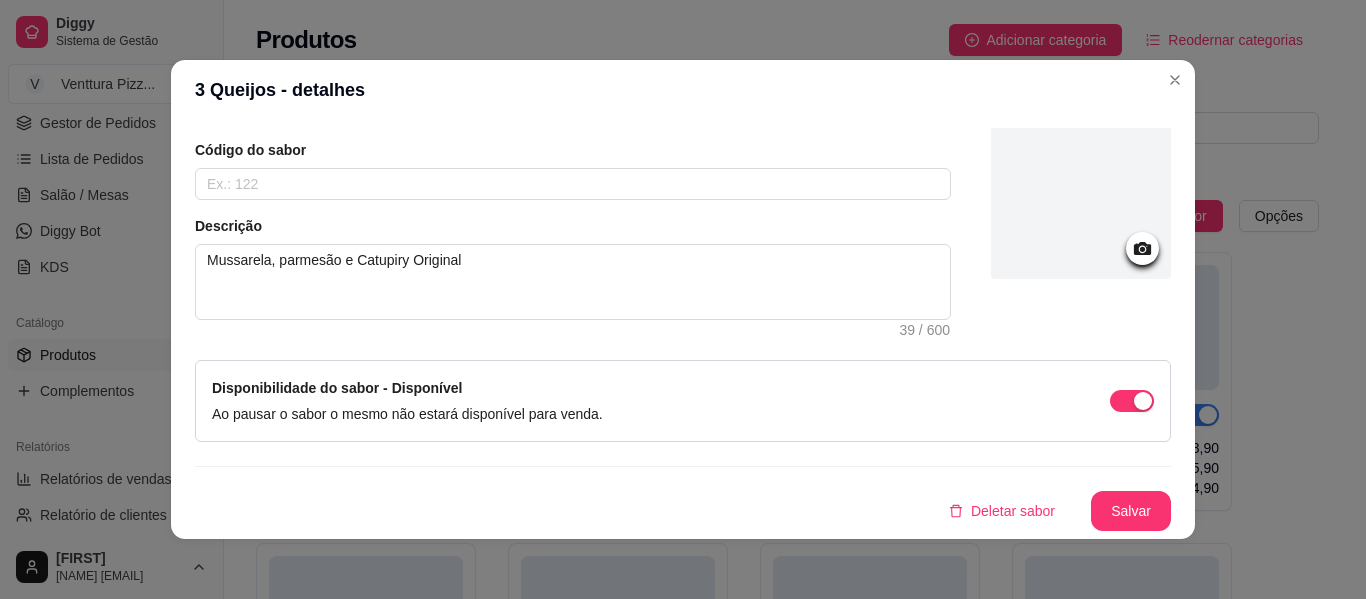 click 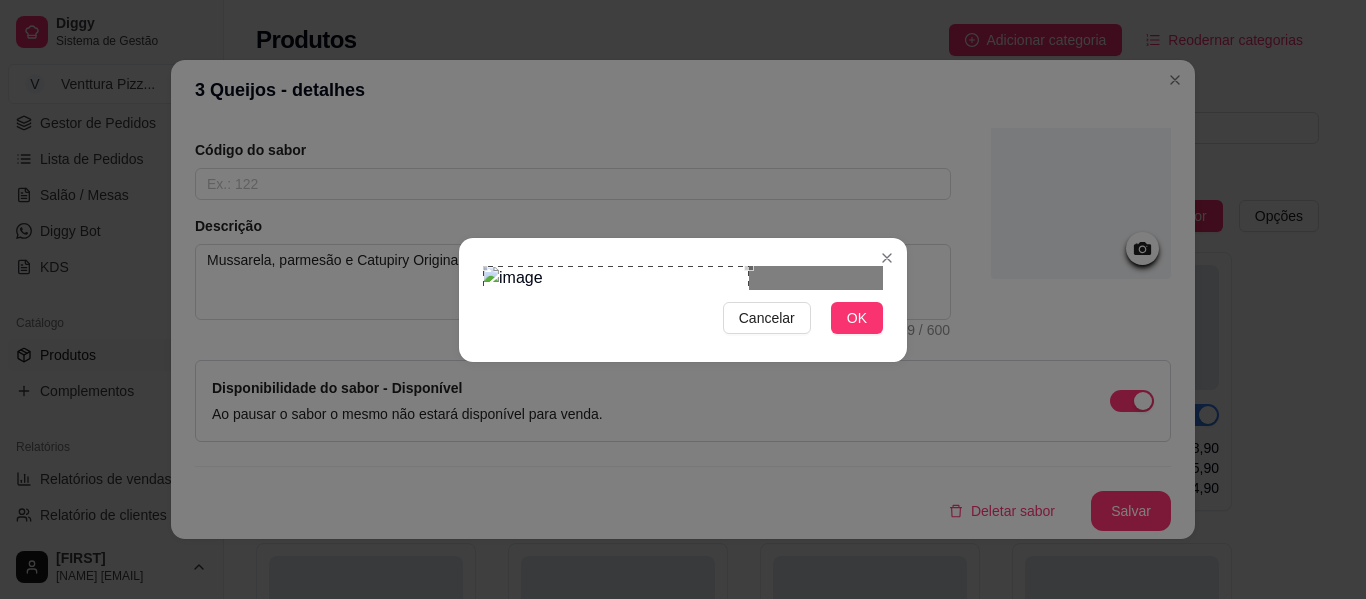 click at bounding box center [616, 357] 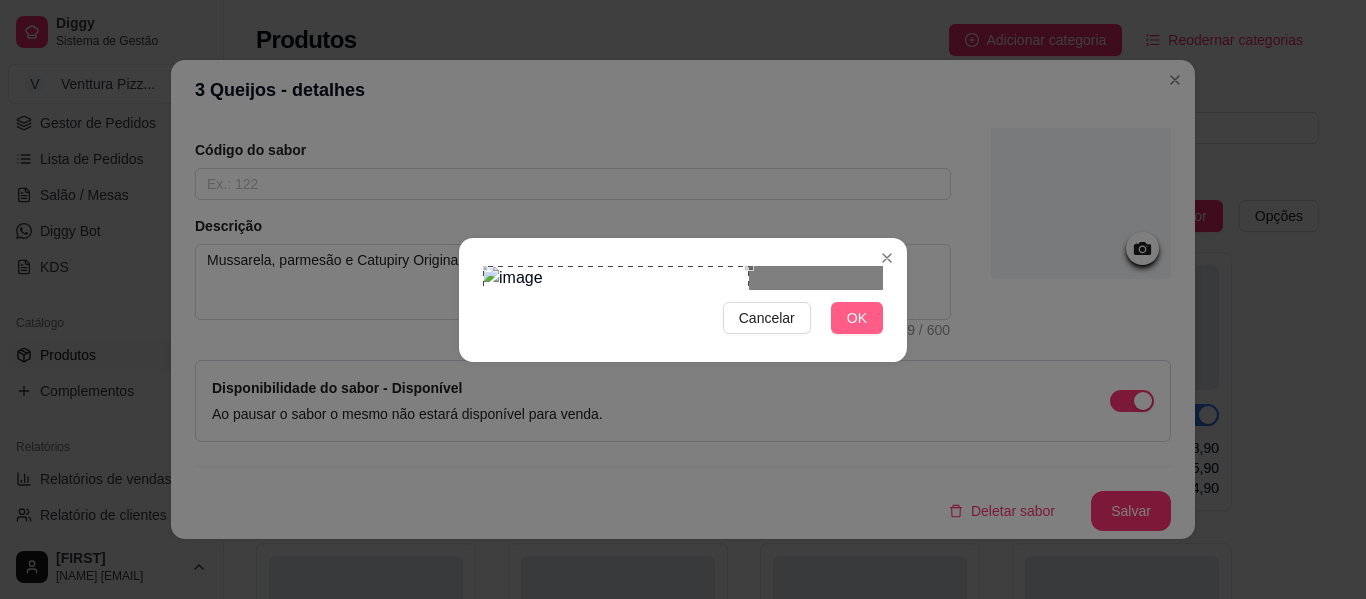 type 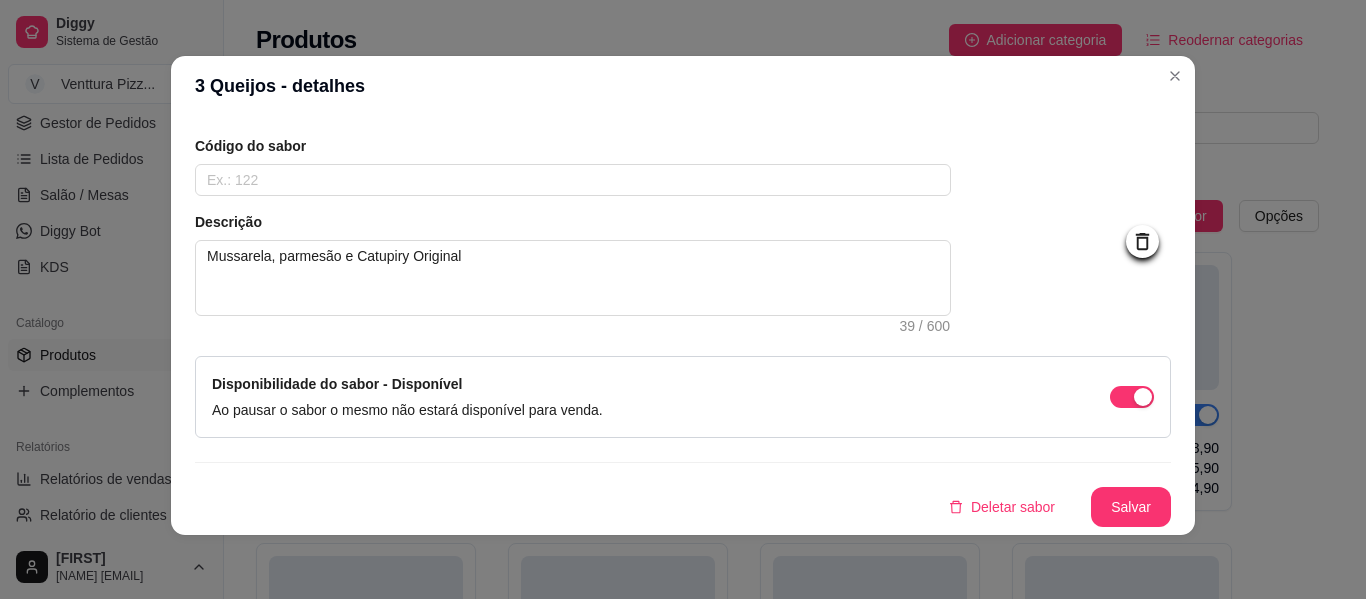 scroll, scrollTop: 0, scrollLeft: 0, axis: both 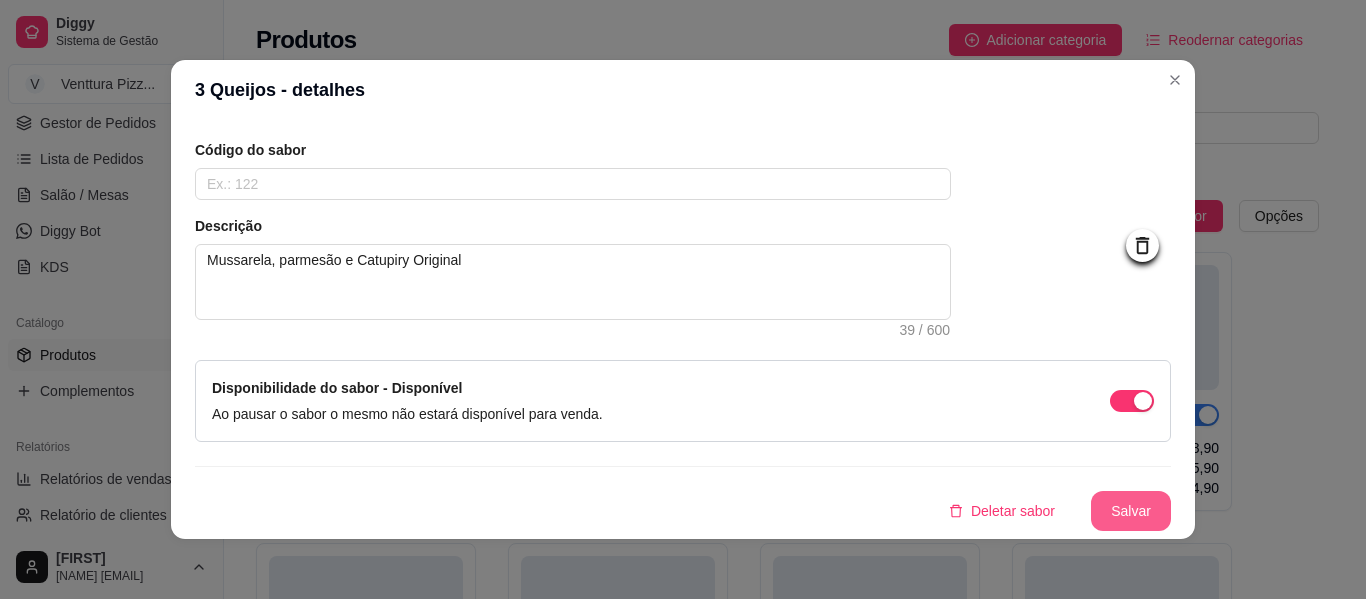 type 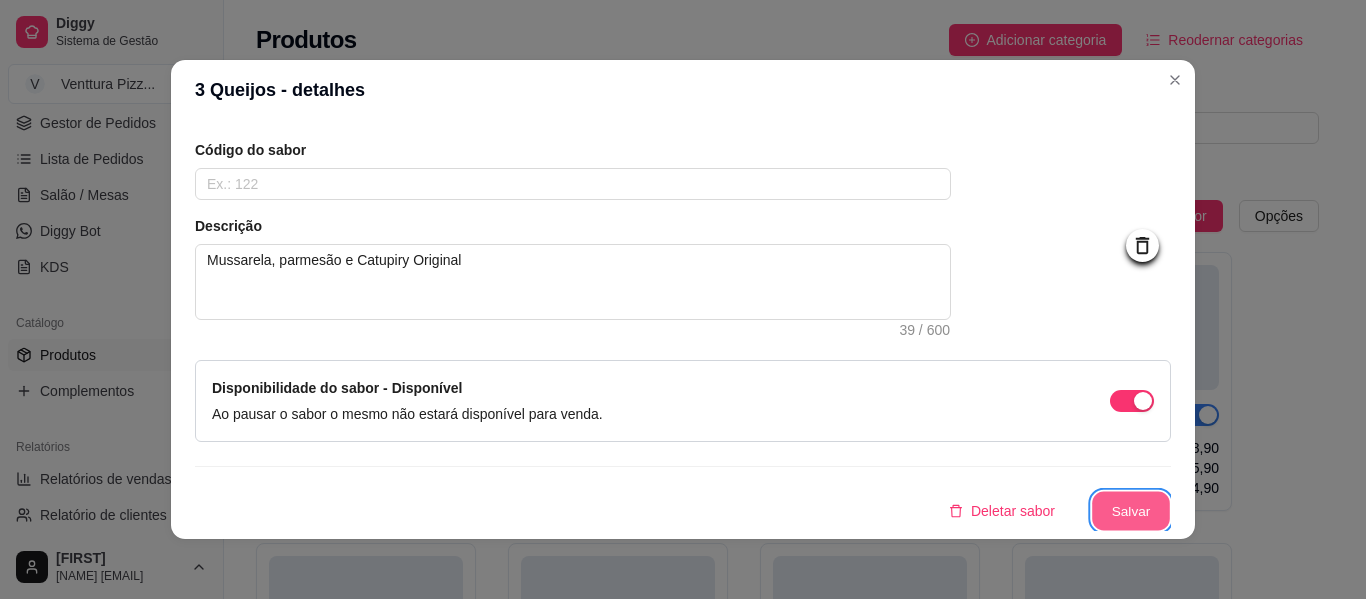click on "Salvar" at bounding box center [1131, 511] 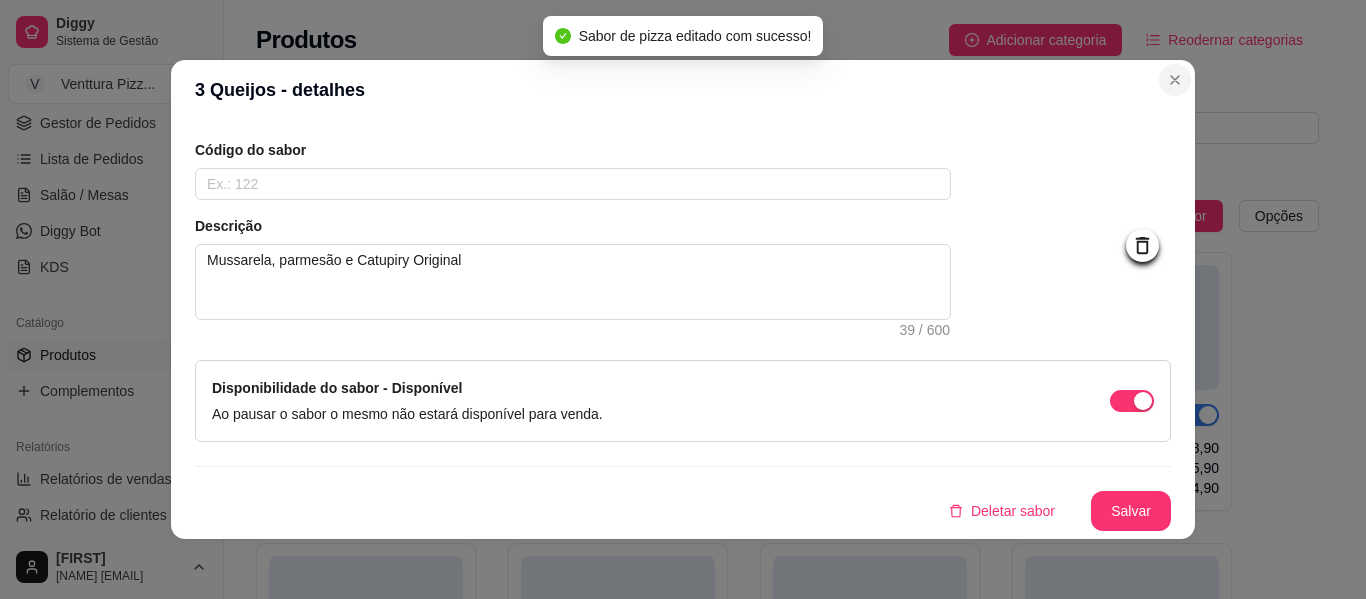 type 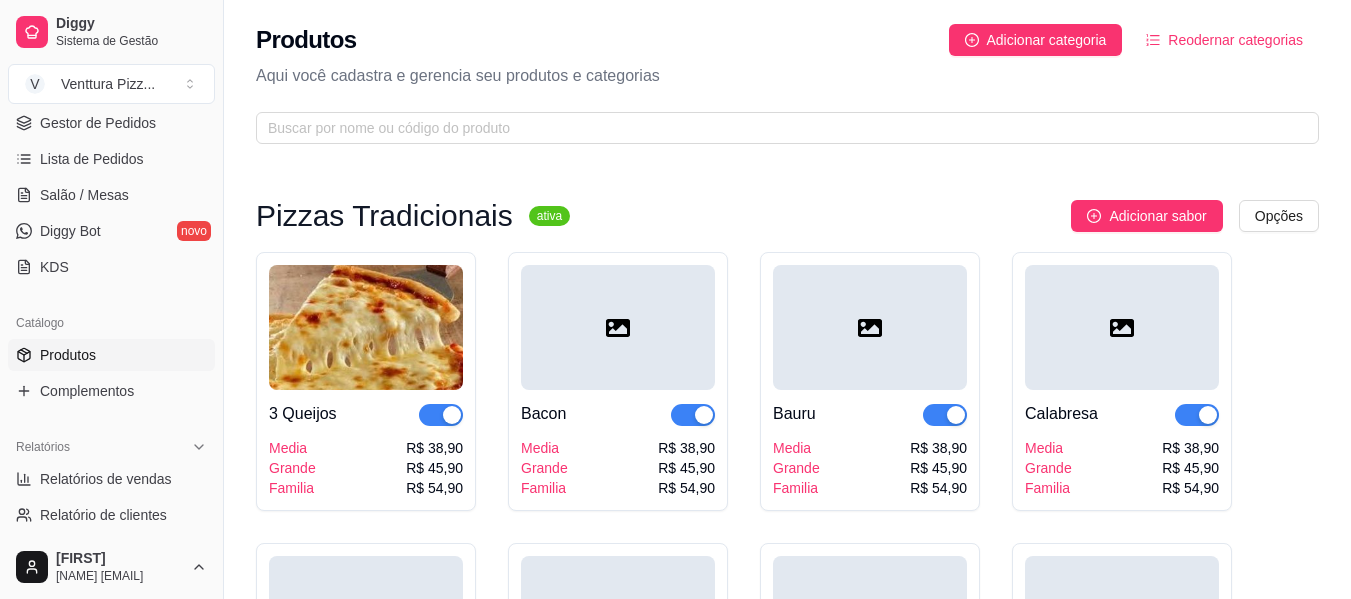 click at bounding box center [618, 327] 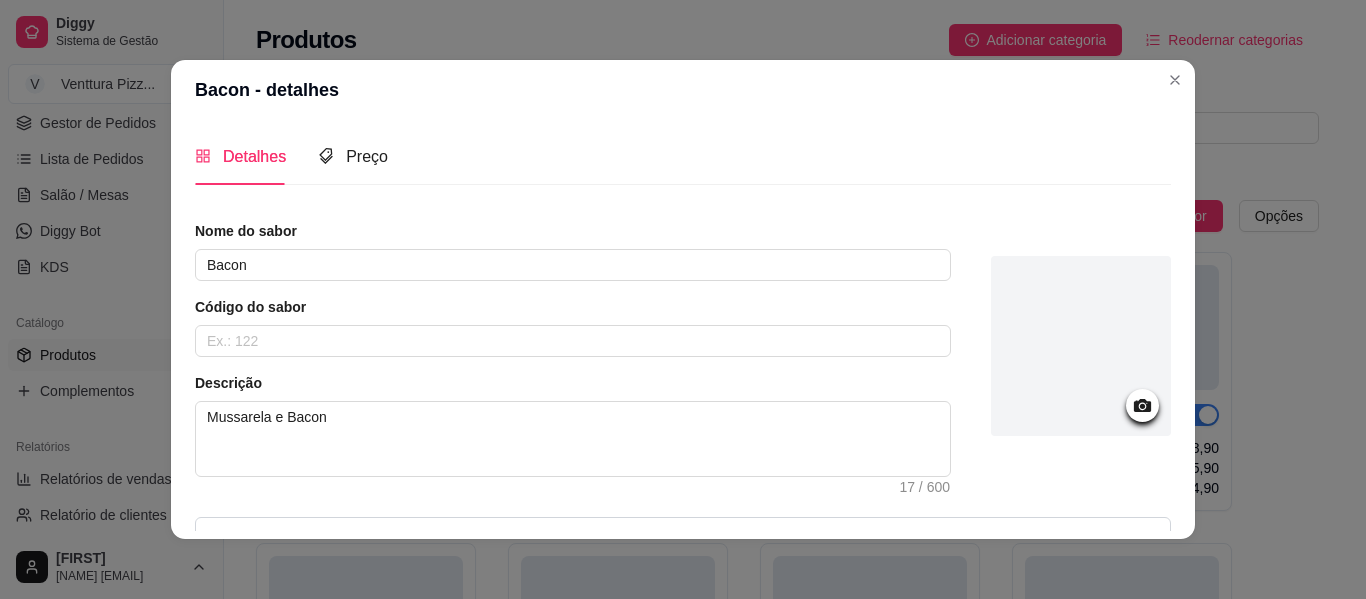 click at bounding box center (1081, 346) 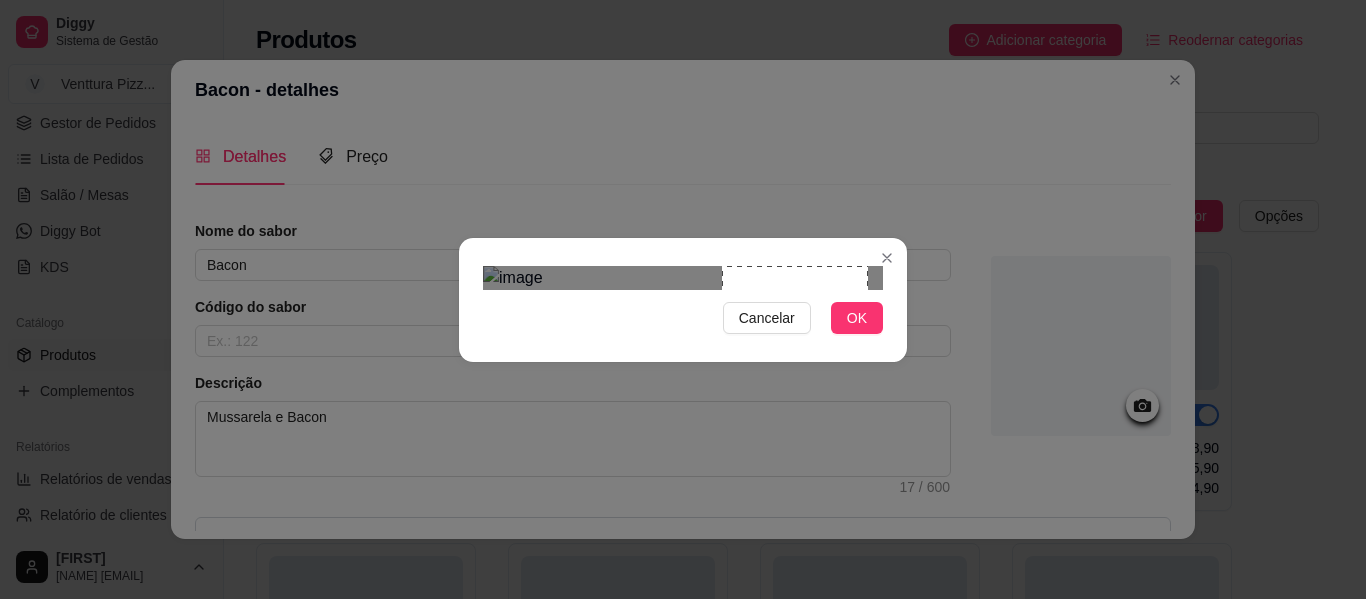 click at bounding box center [683, 278] 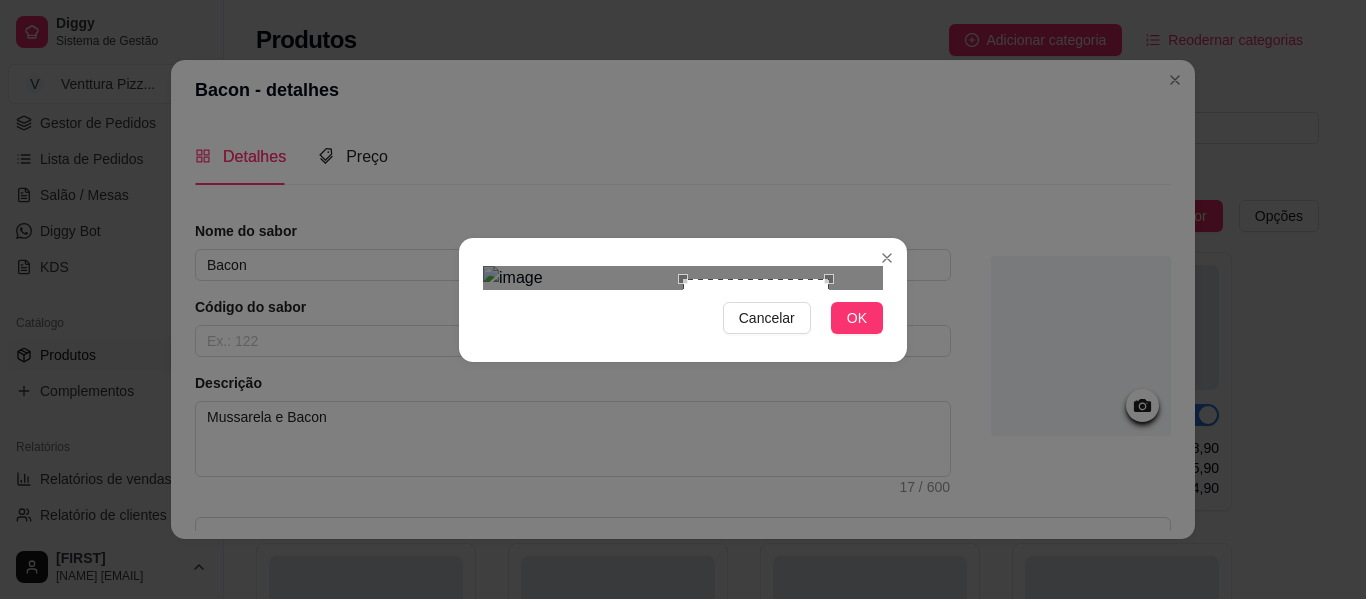 click at bounding box center [756, 352] 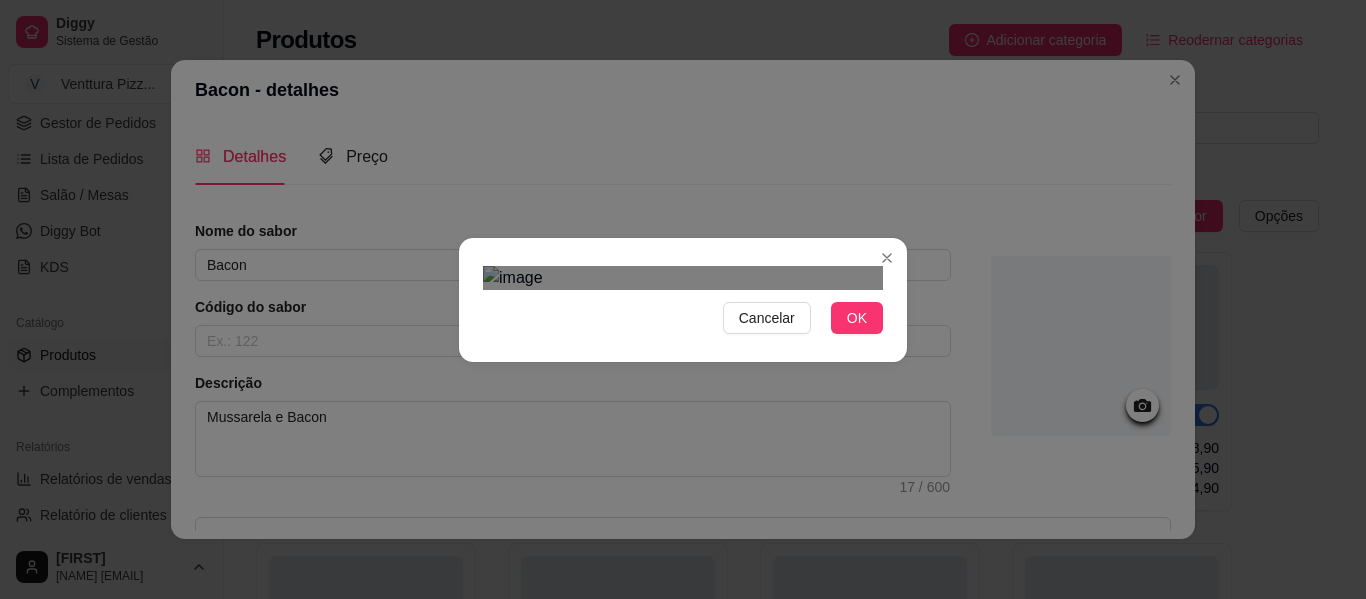 click at bounding box center [683, 278] 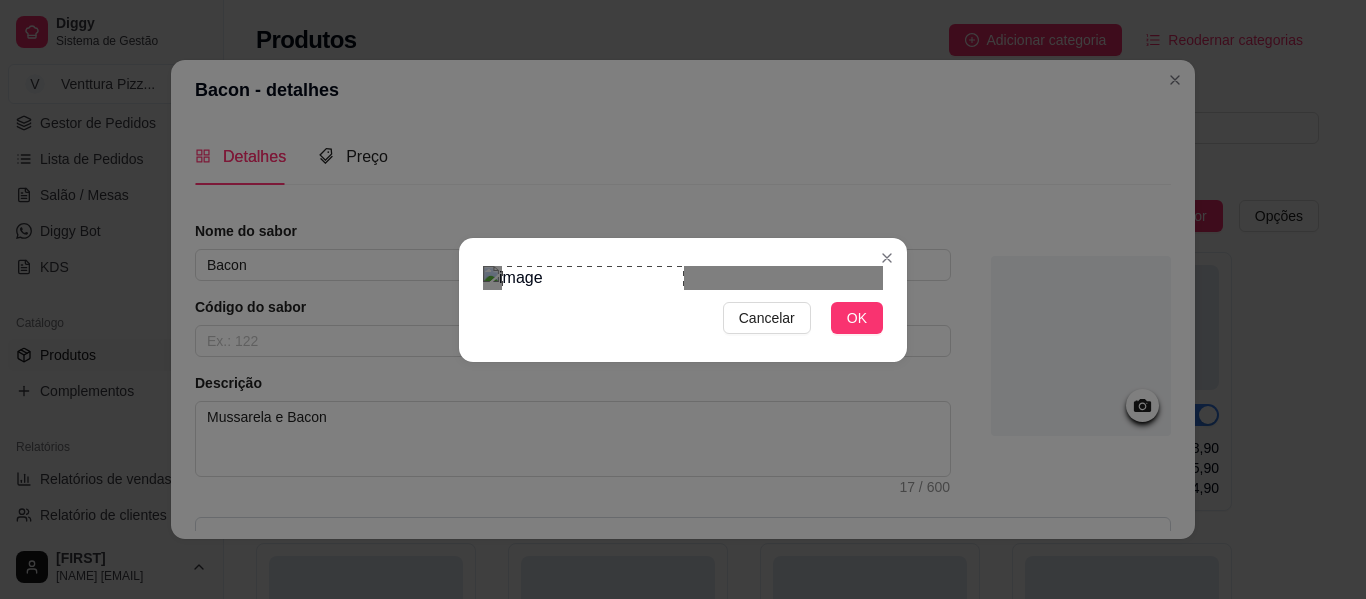 click at bounding box center (683, 278) 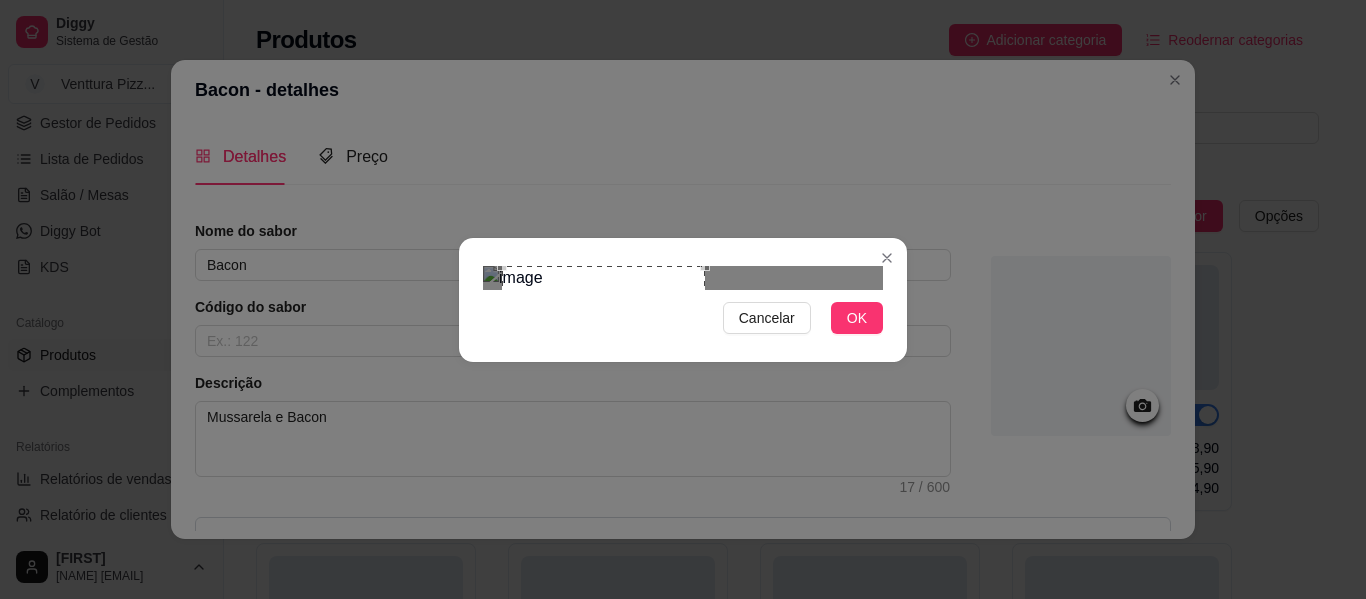 click on "Cancelar OK" at bounding box center [683, 300] 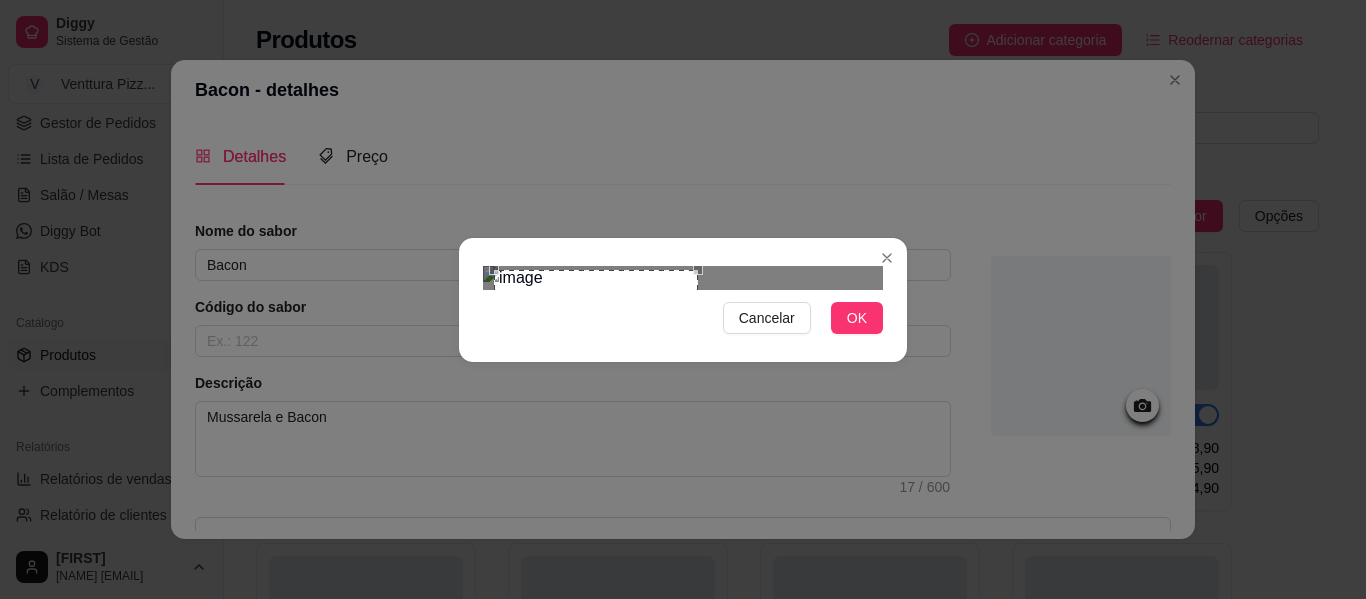 click at bounding box center [596, 372] 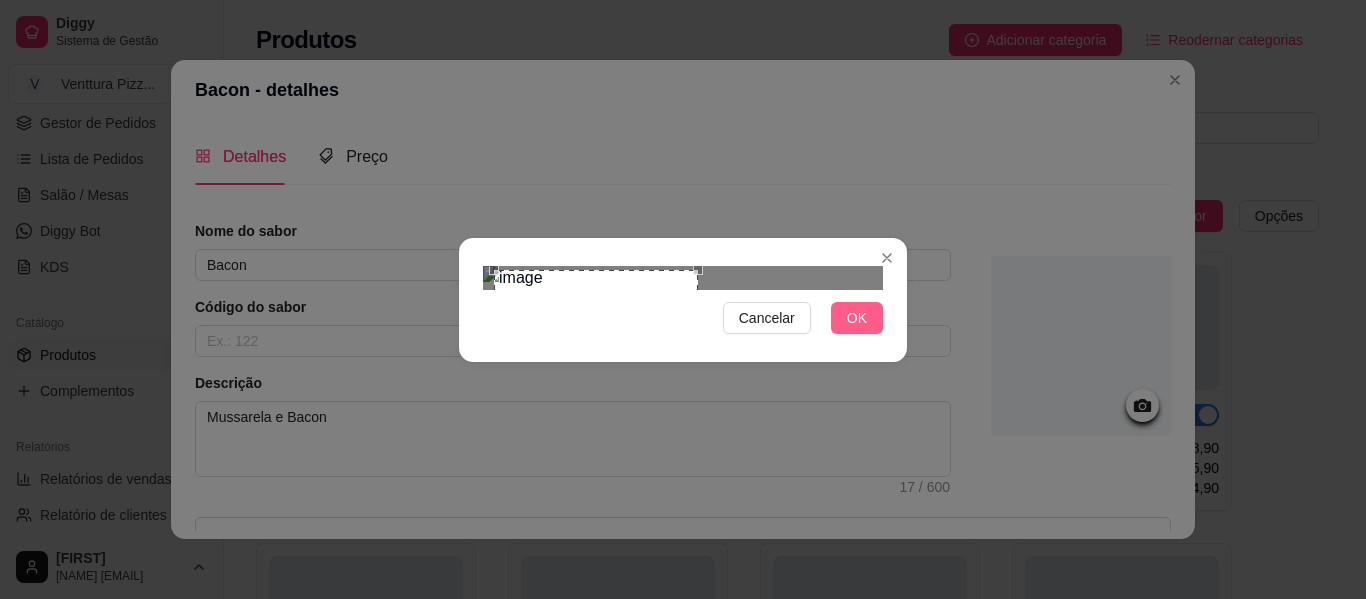 type 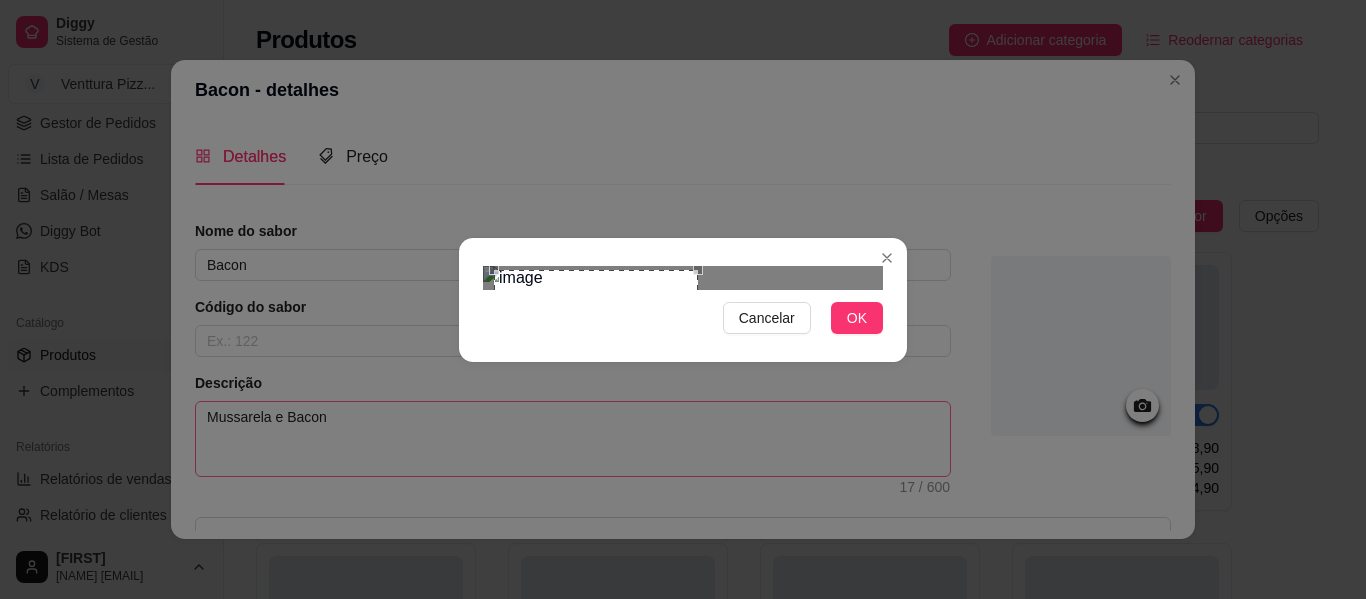 click on "OK" at bounding box center [857, 318] 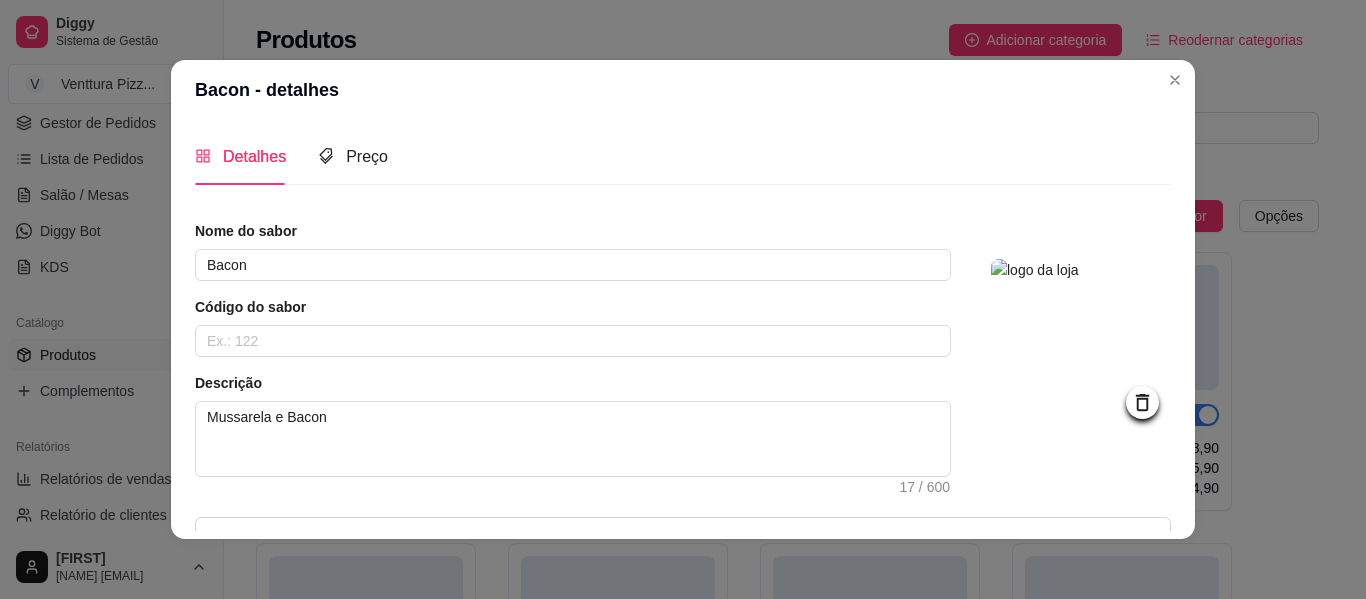 scroll, scrollTop: 157, scrollLeft: 0, axis: vertical 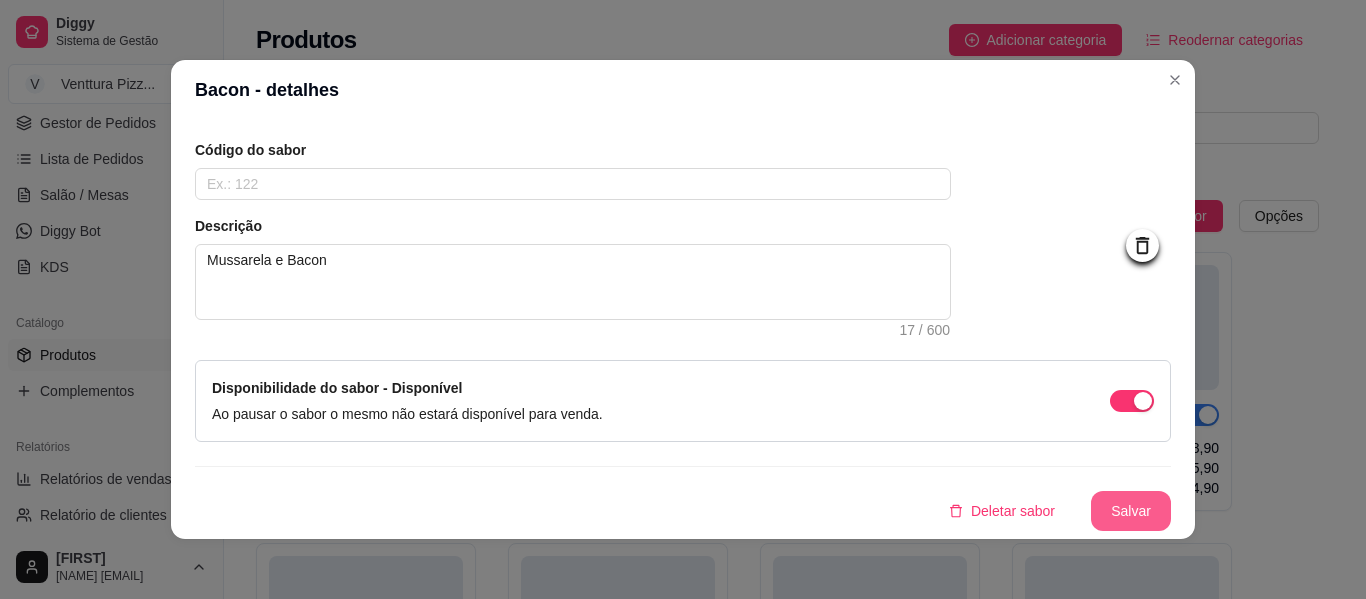 type 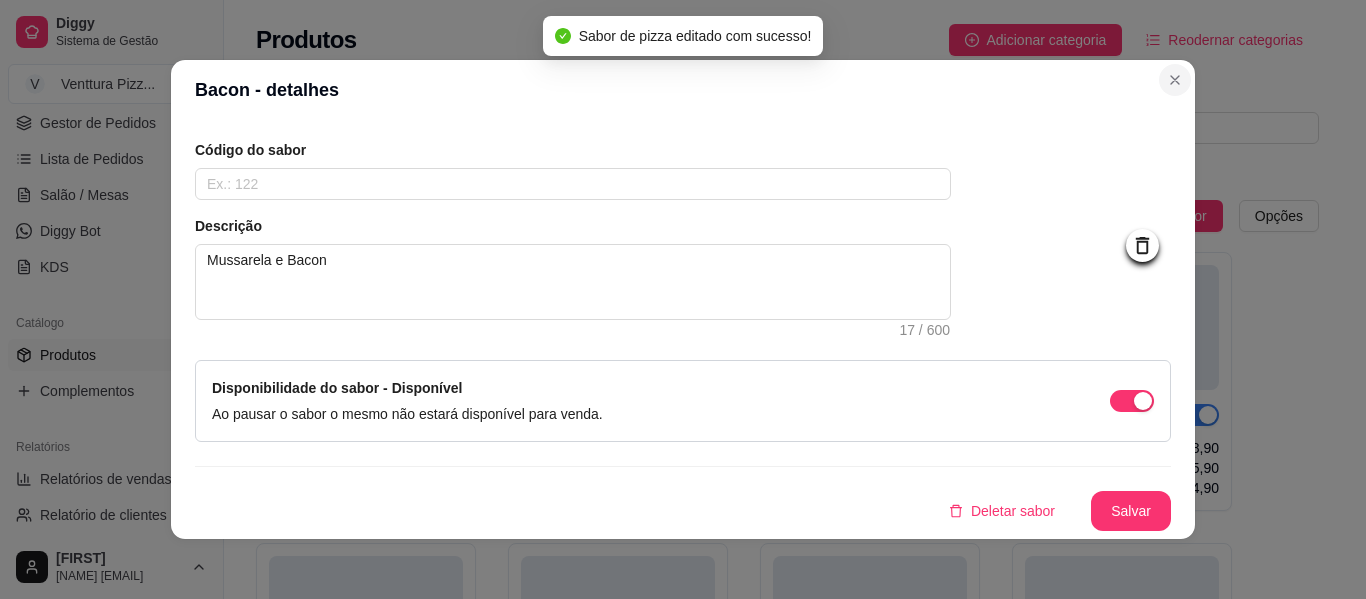 type 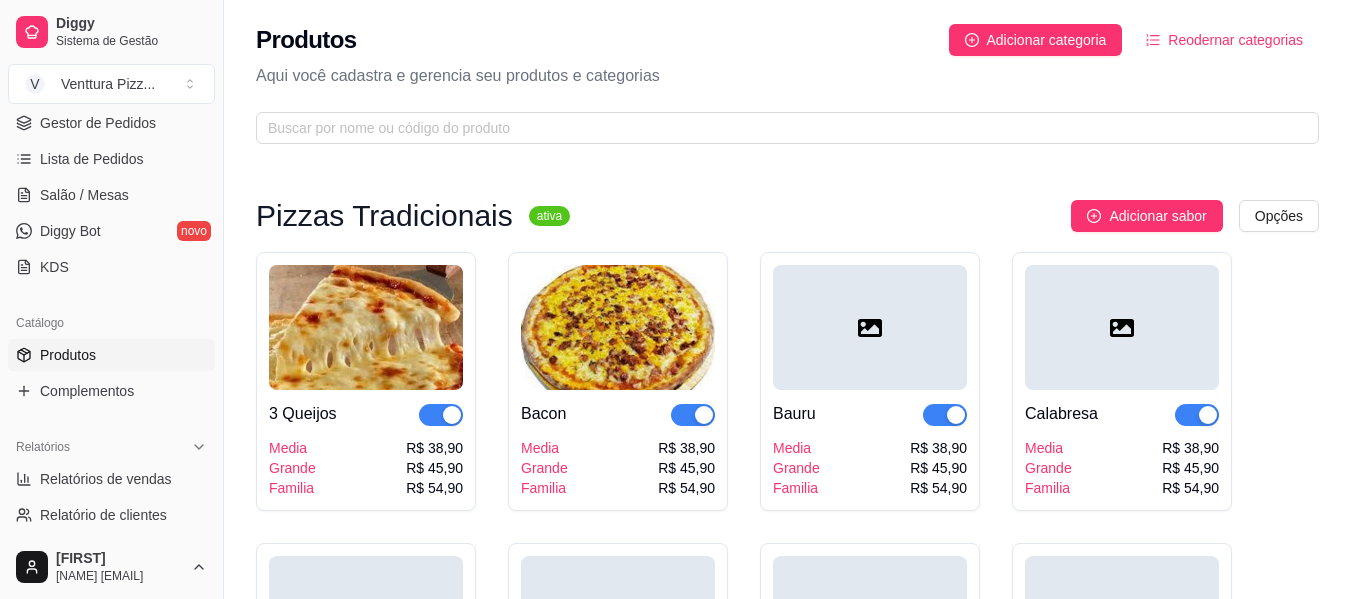 click at bounding box center (870, 327) 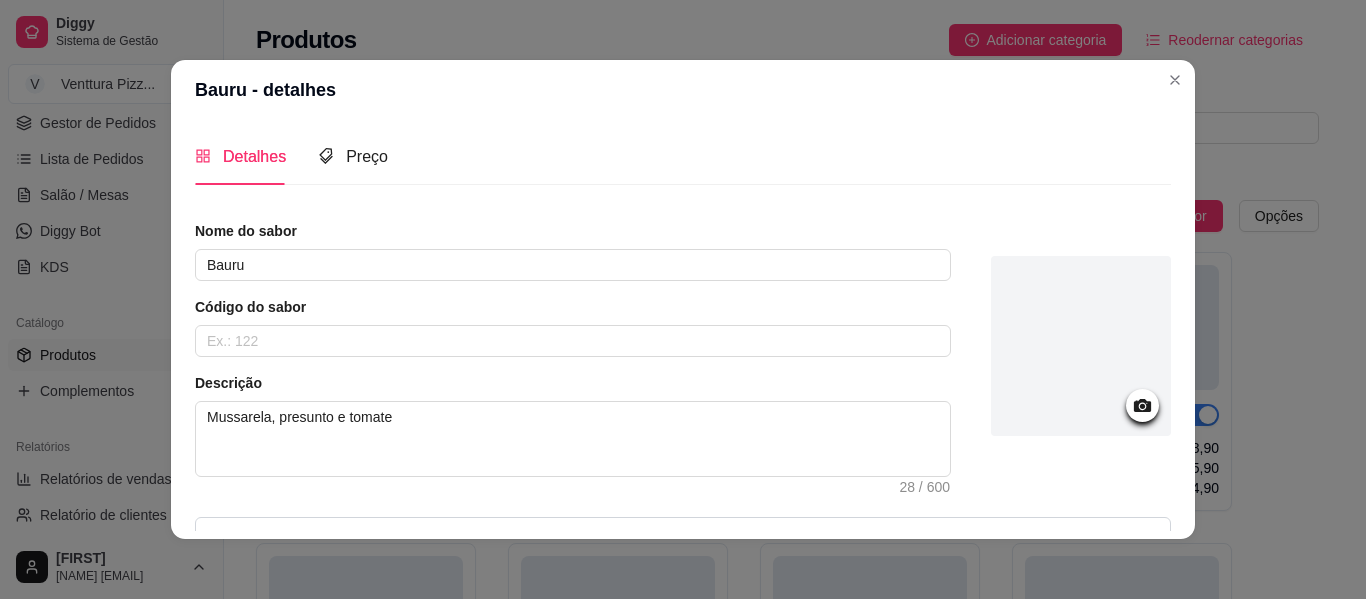 click at bounding box center (1081, 346) 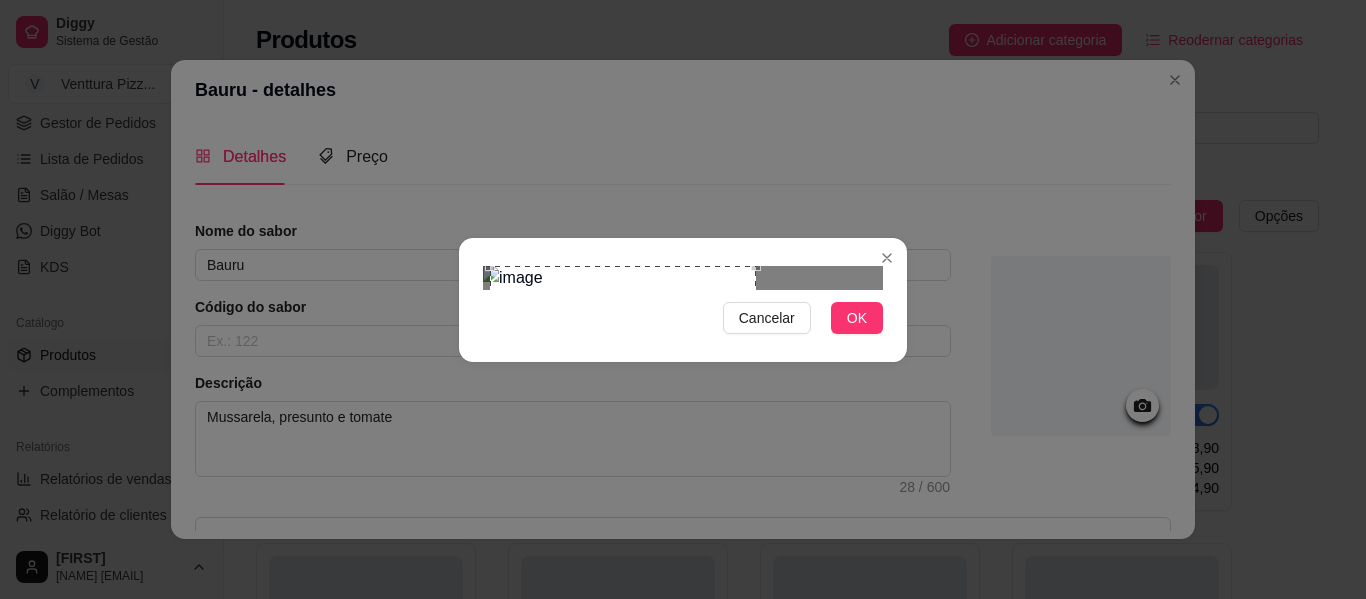 click at bounding box center [622, 357] 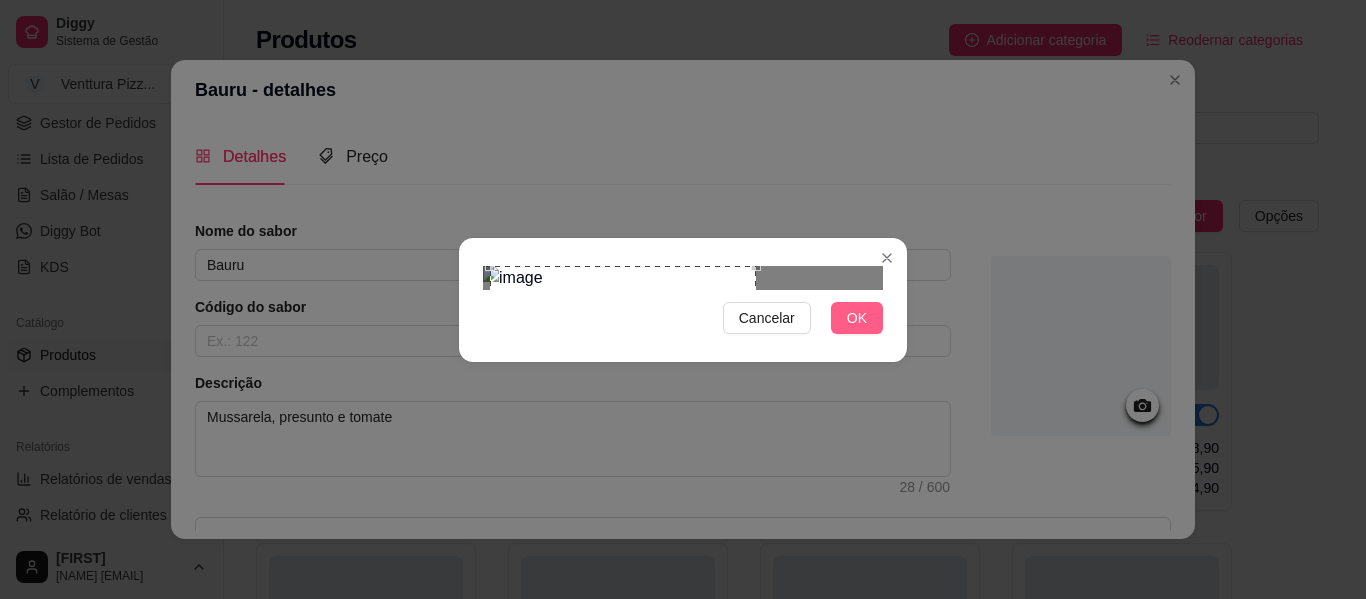 type 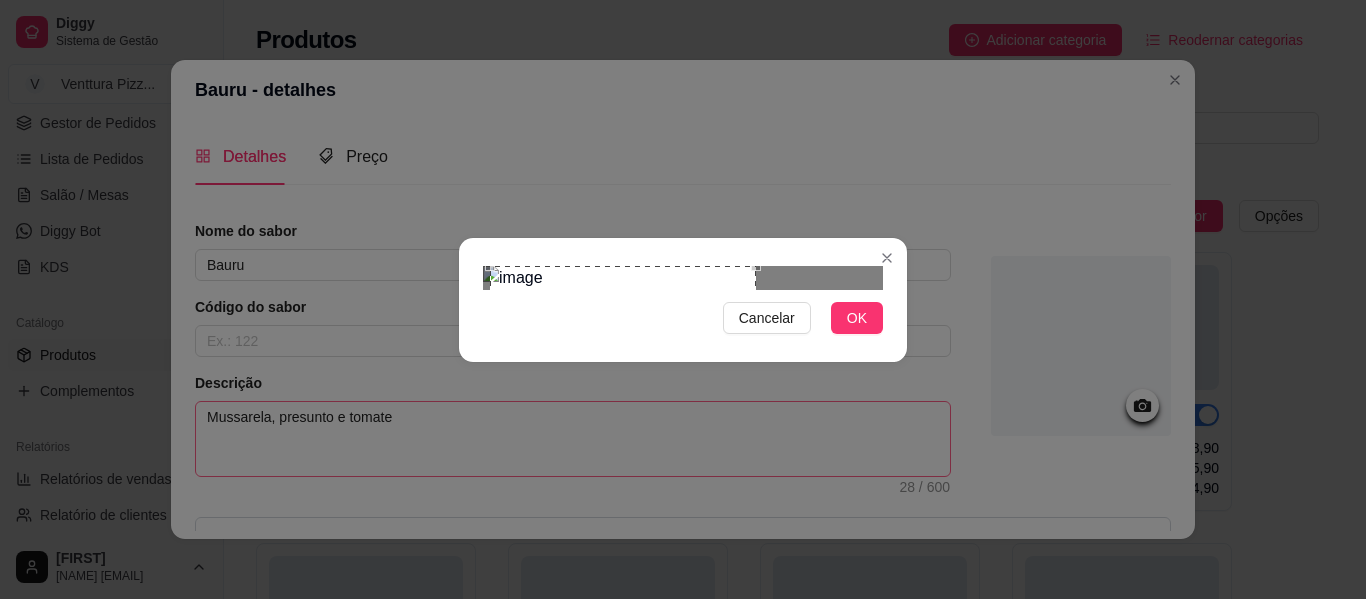 click on "OK" at bounding box center [857, 318] 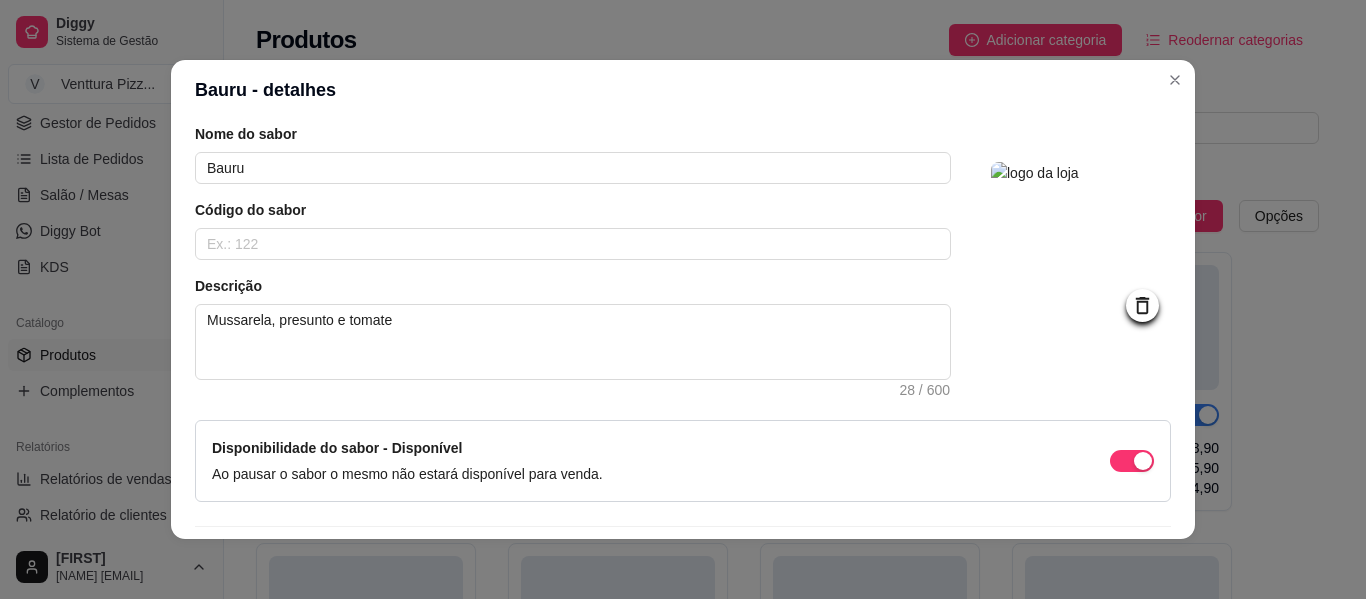scroll, scrollTop: 157, scrollLeft: 0, axis: vertical 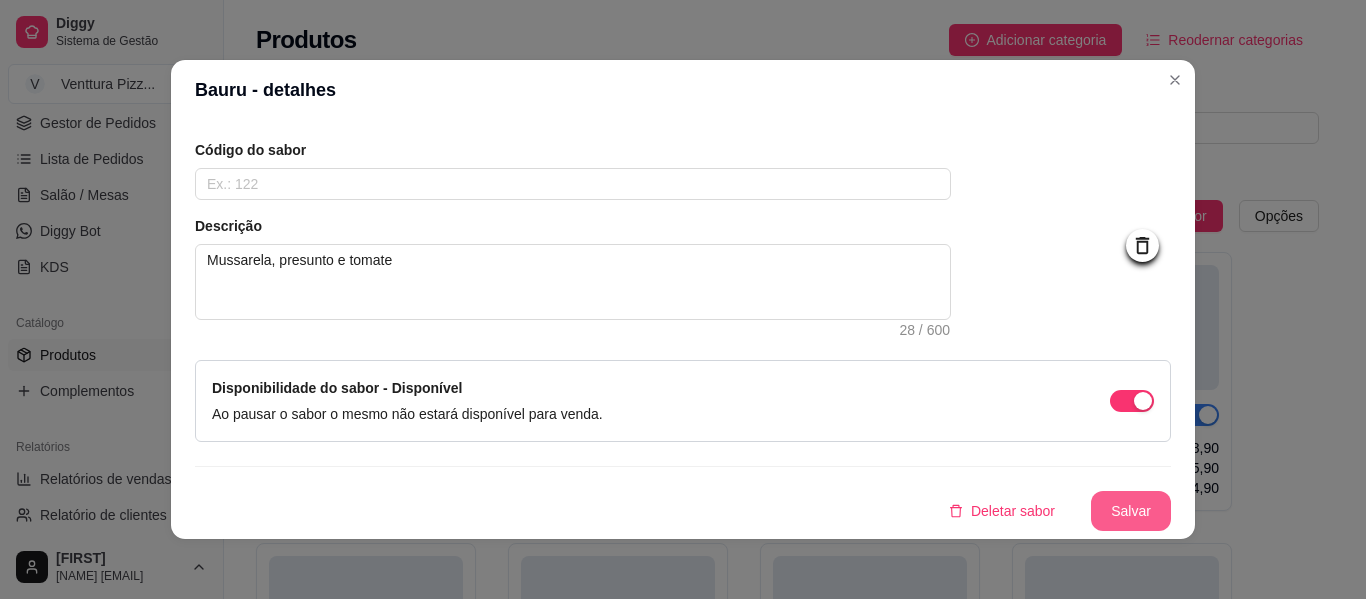 type 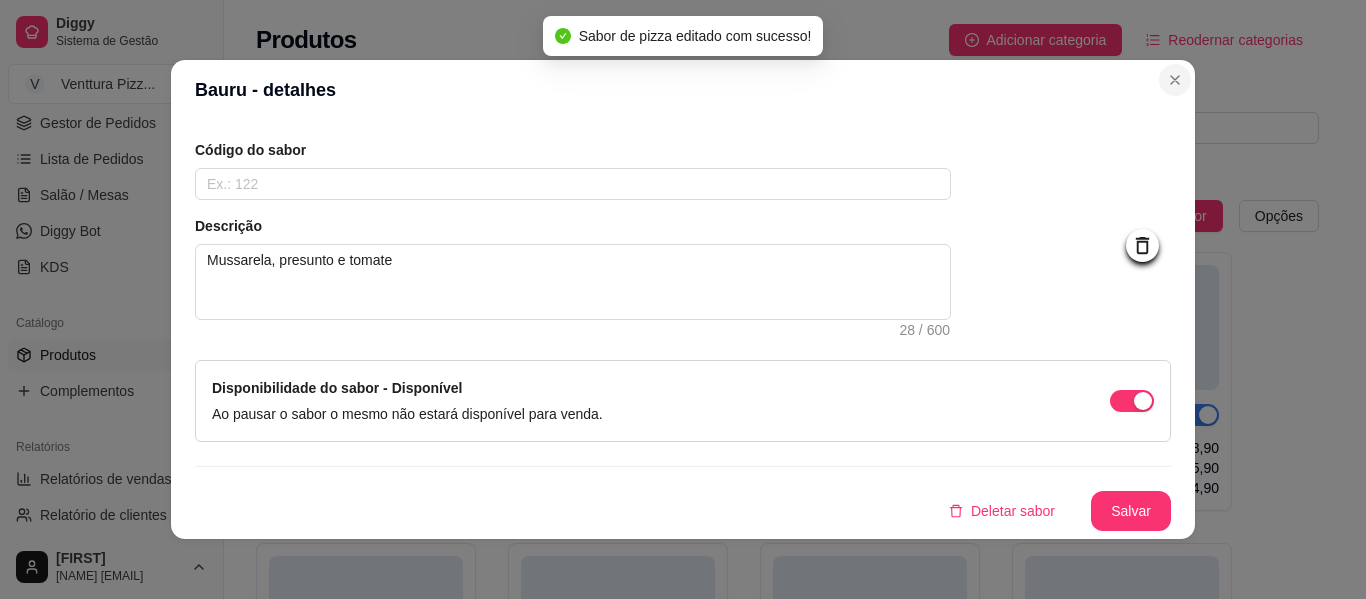 type 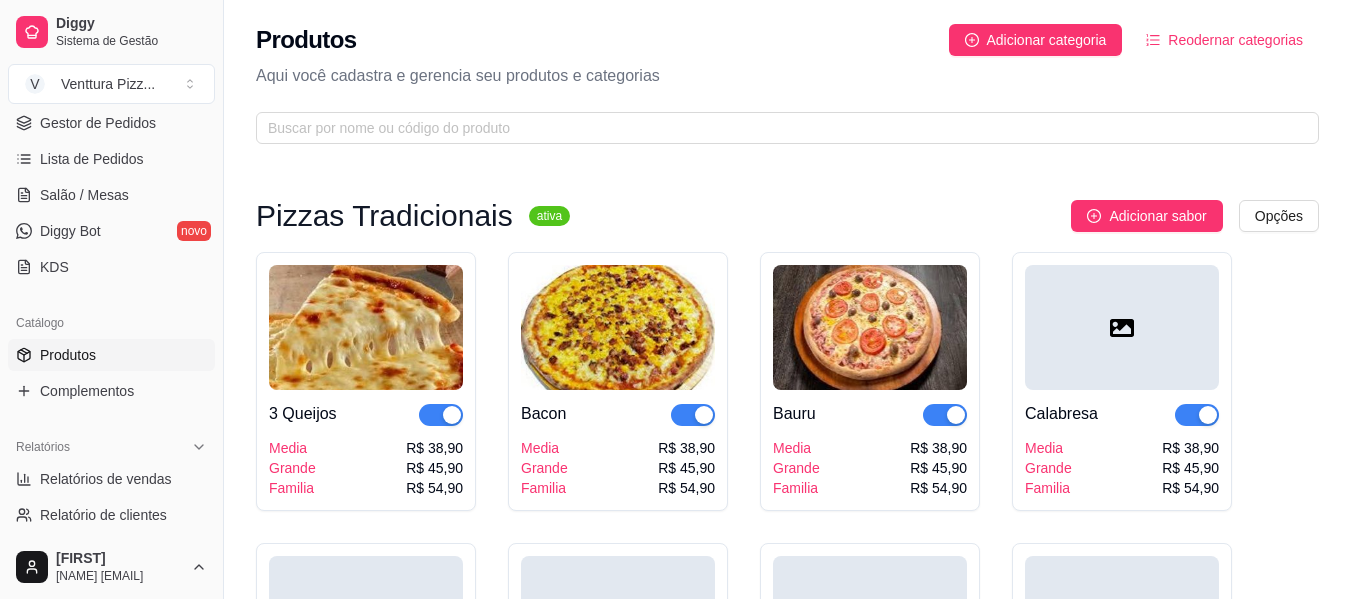 click at bounding box center (1122, 327) 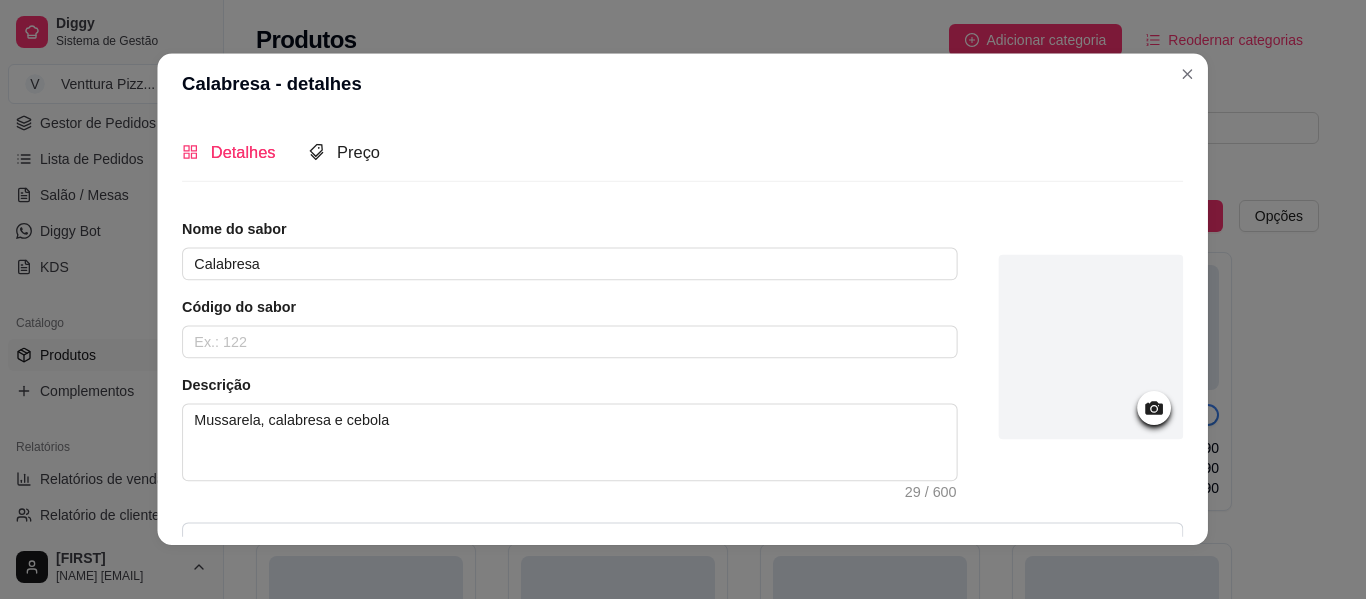 type 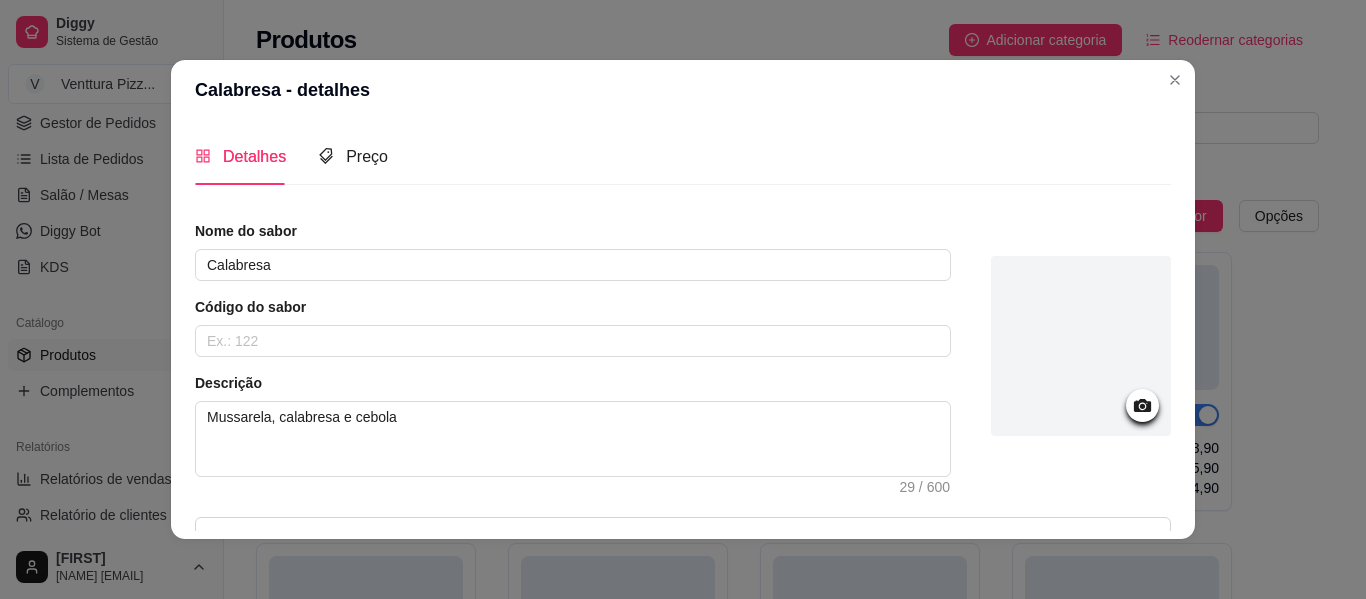 click at bounding box center (1081, 346) 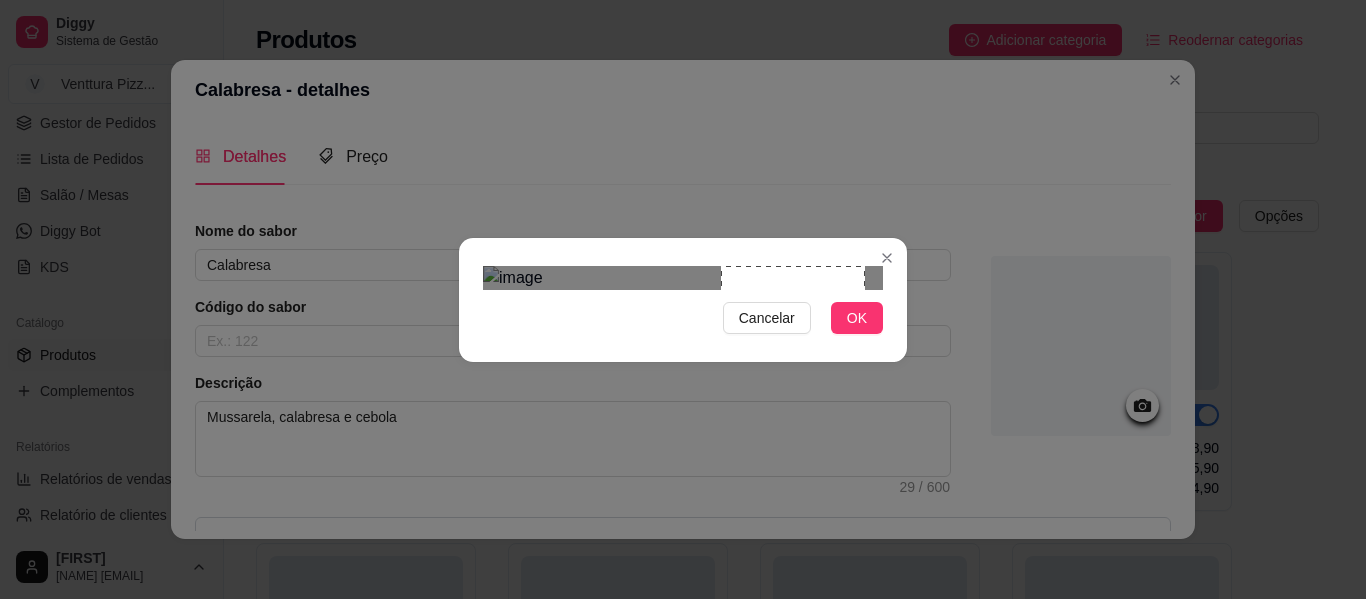 click at bounding box center (683, 278) 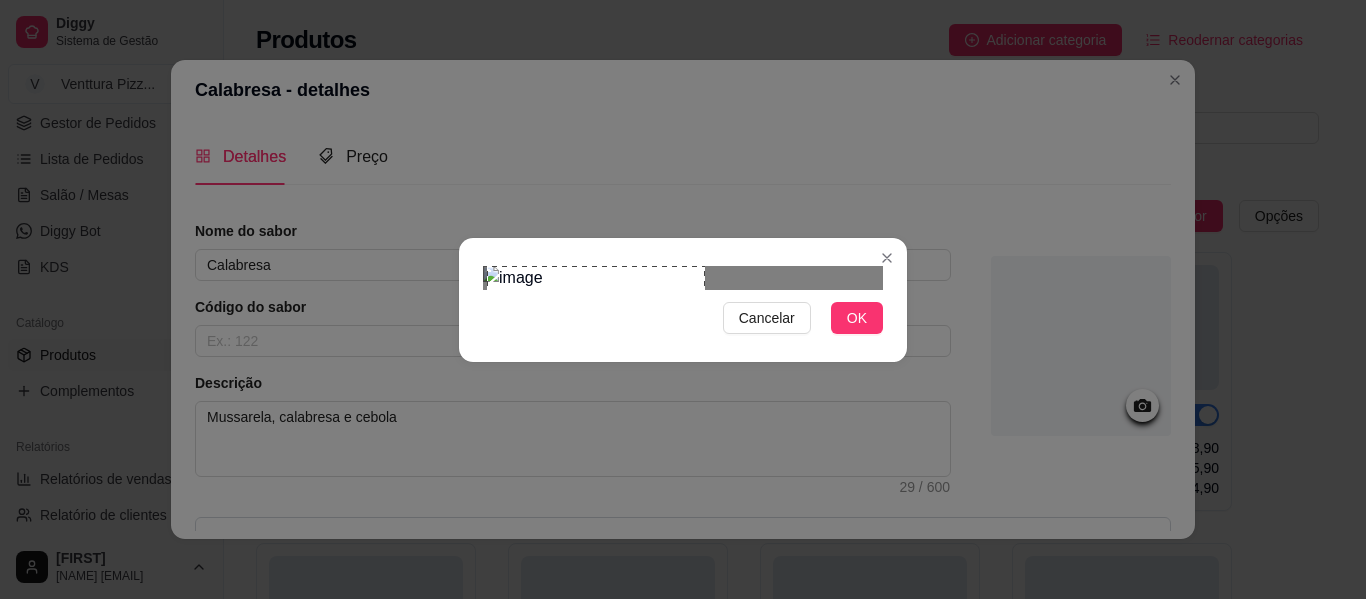 click on "Cancelar OK" at bounding box center (683, 300) 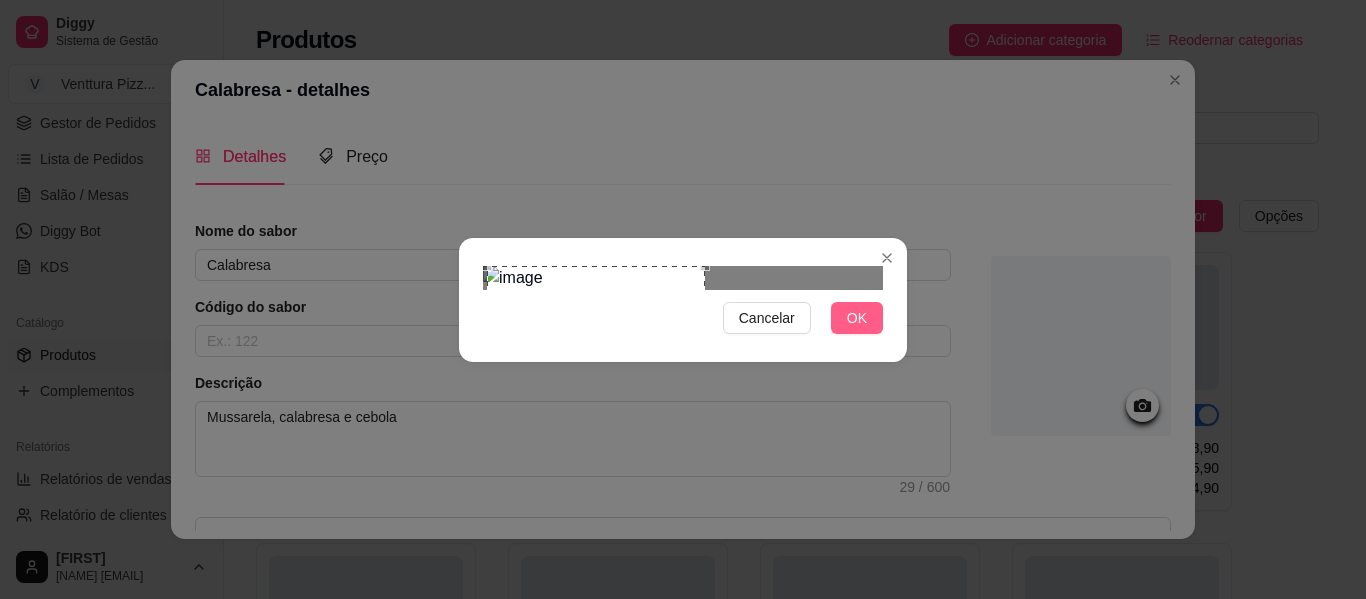 type 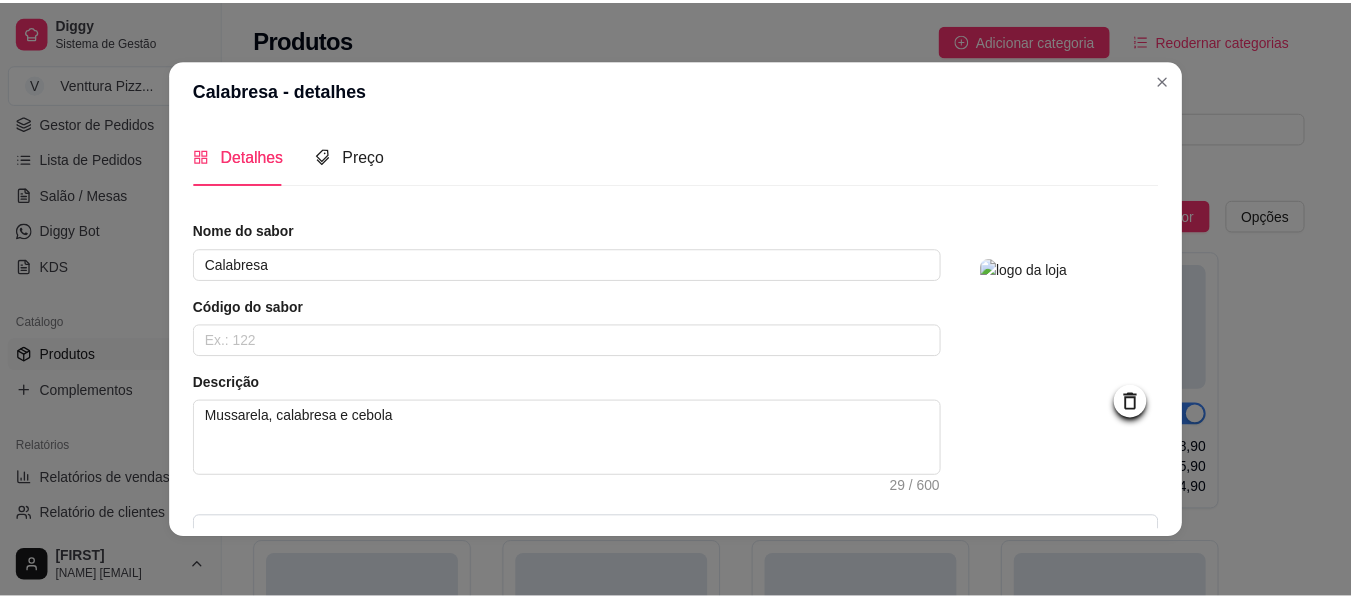 scroll, scrollTop: 157, scrollLeft: 0, axis: vertical 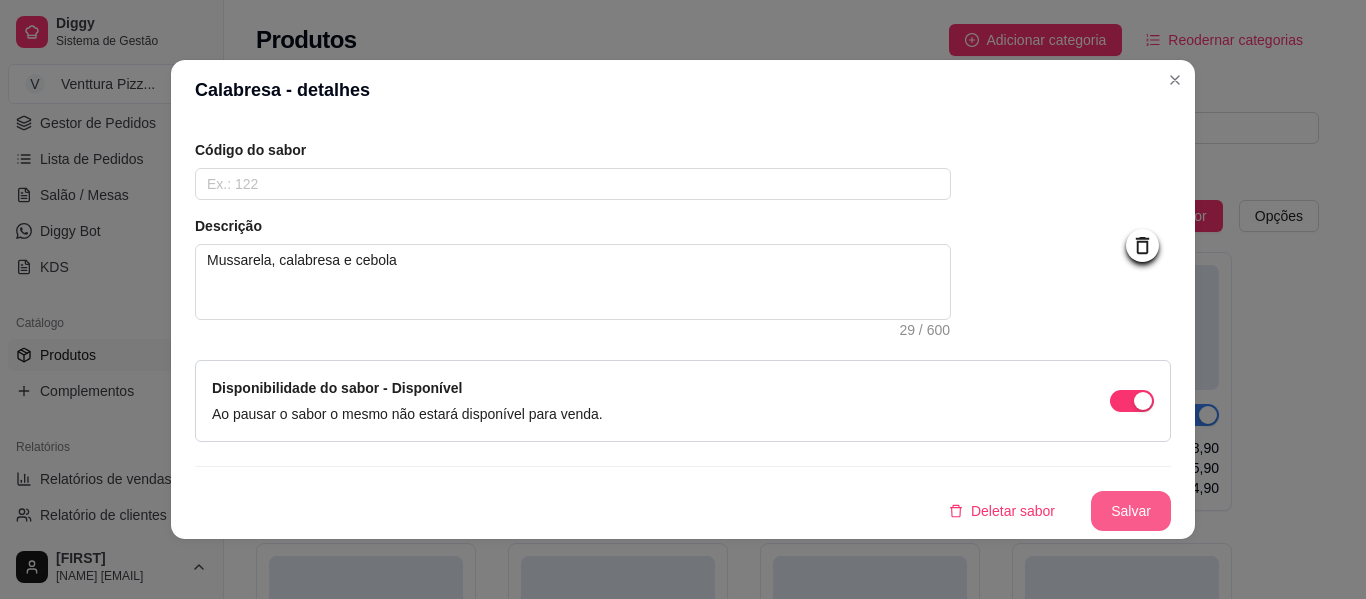 type 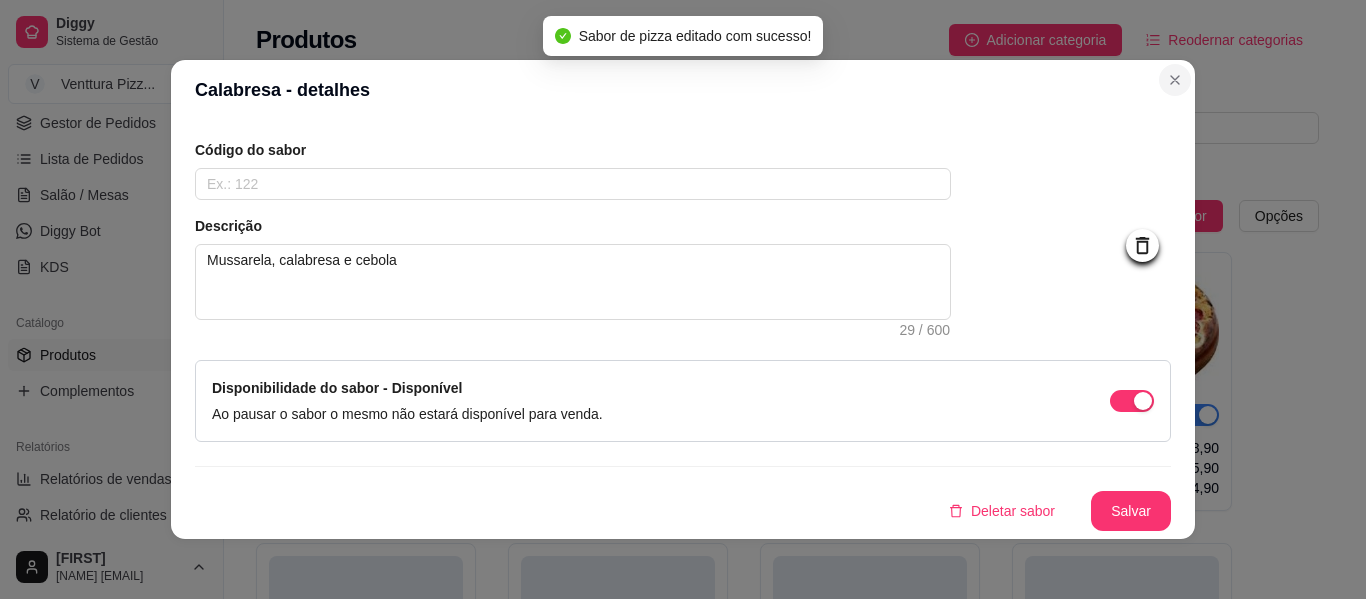 type 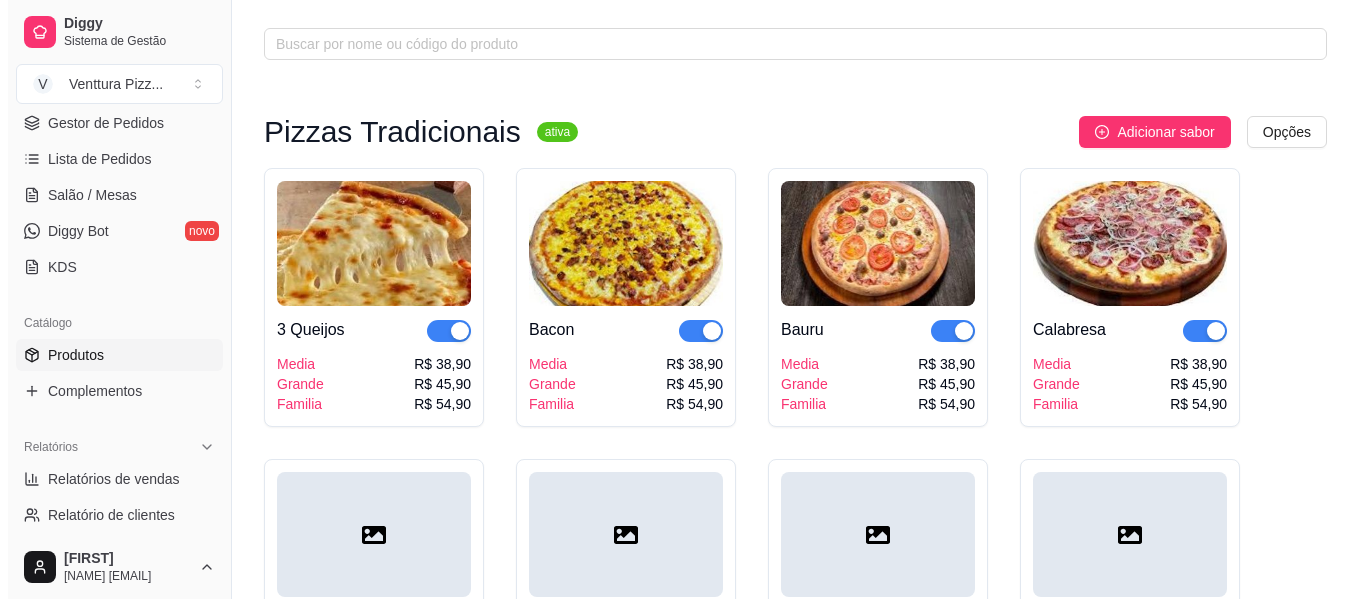 scroll, scrollTop: 300, scrollLeft: 0, axis: vertical 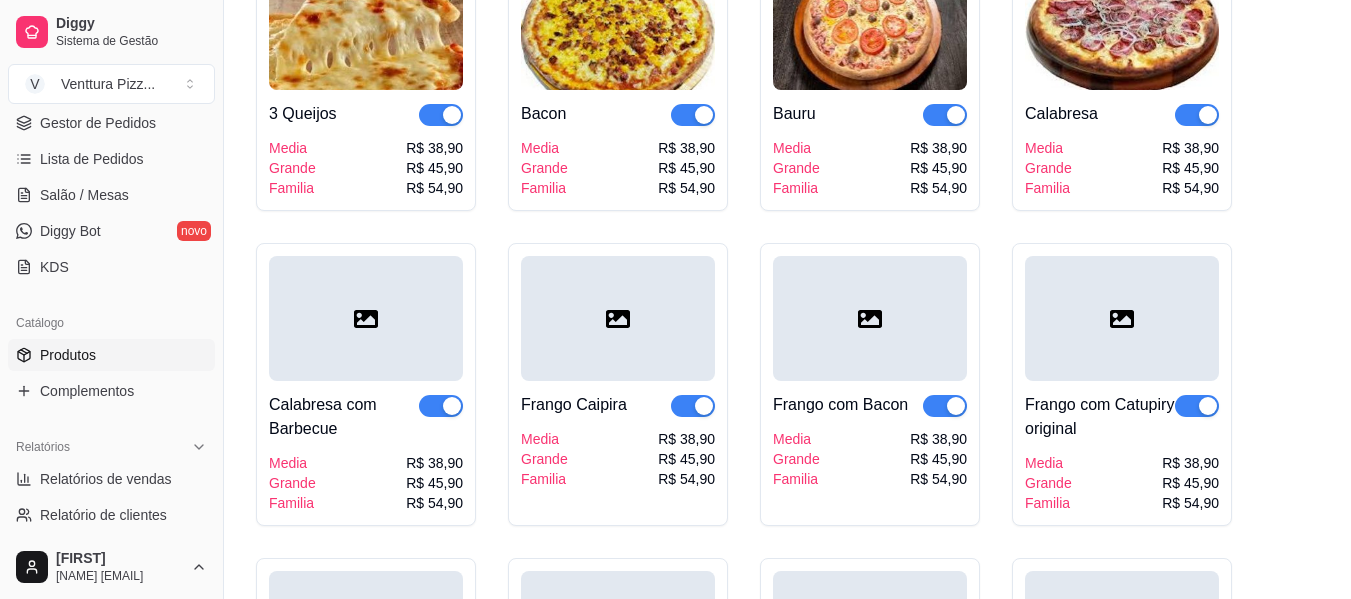 click at bounding box center (366, 318) 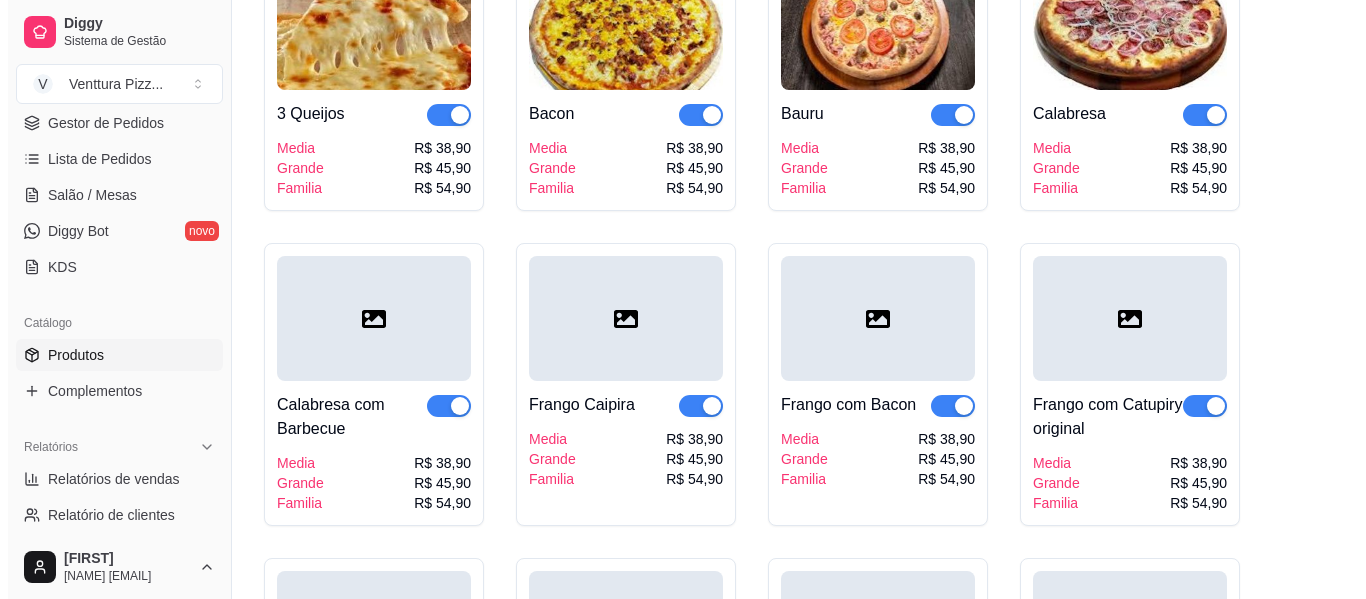 type 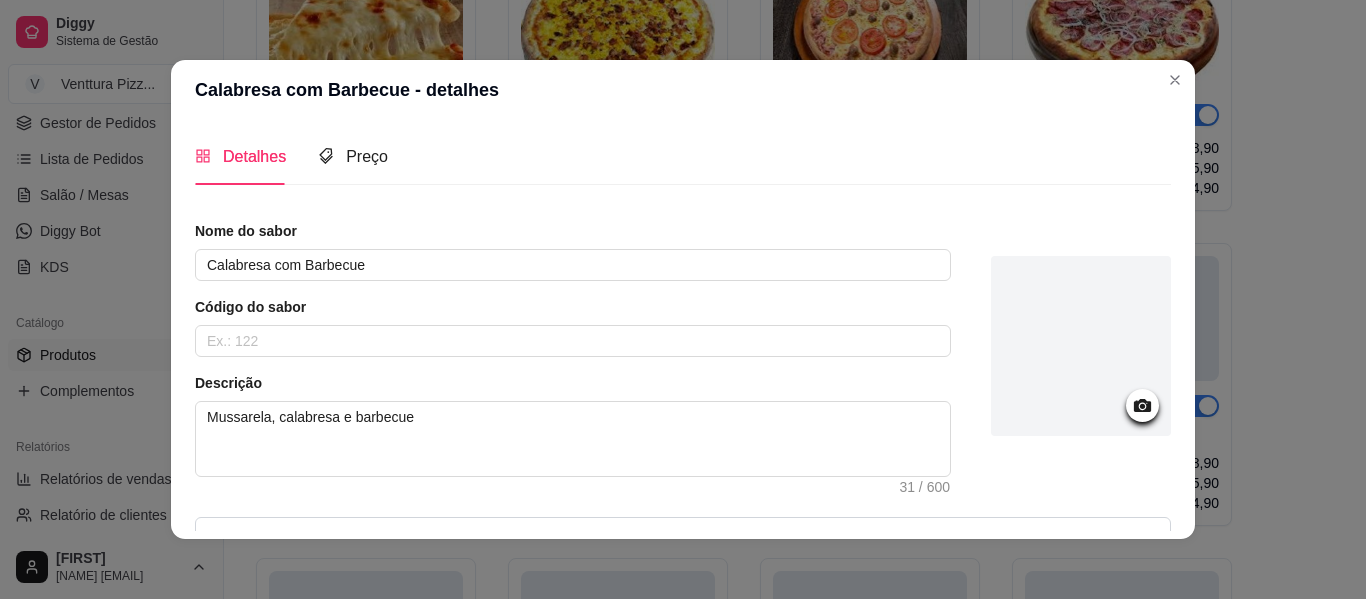 click at bounding box center [1081, 346] 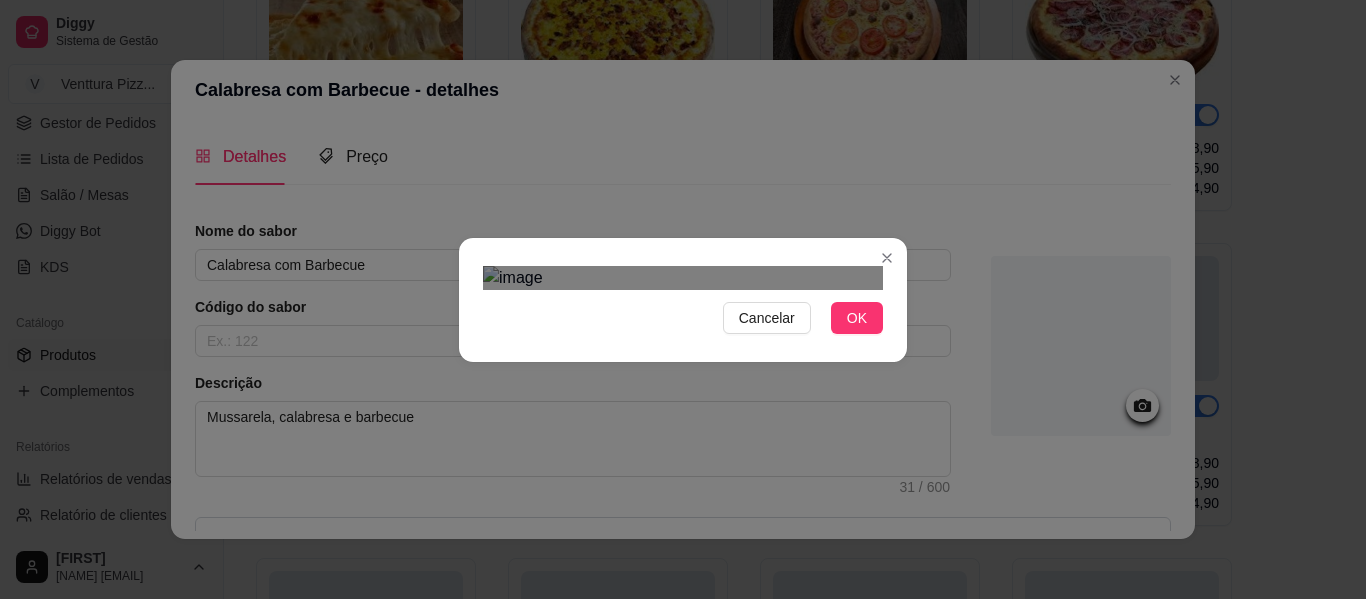 click on "Cancelar OK" at bounding box center [683, 300] 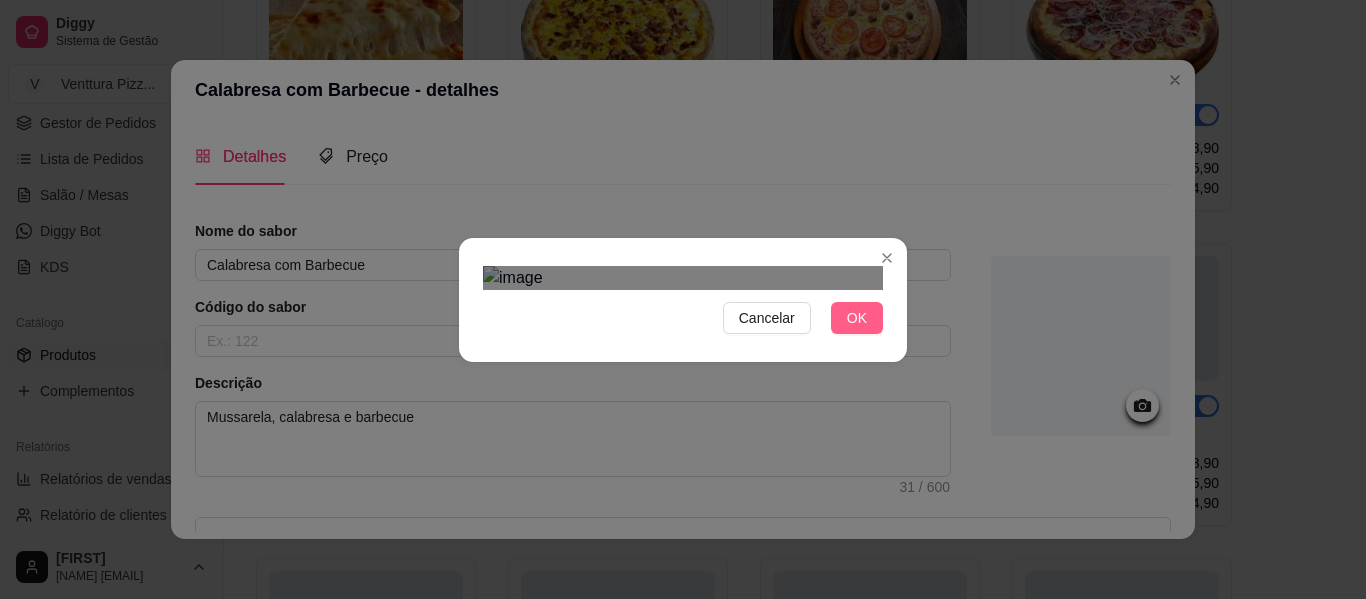 type 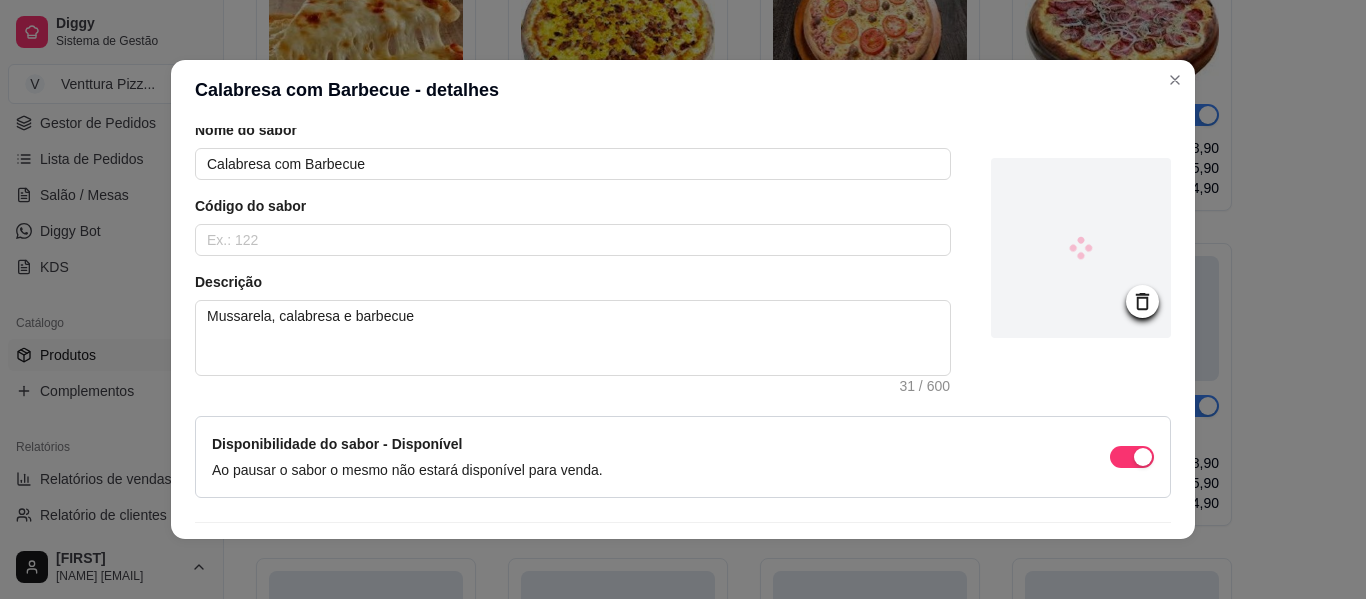 scroll, scrollTop: 157, scrollLeft: 0, axis: vertical 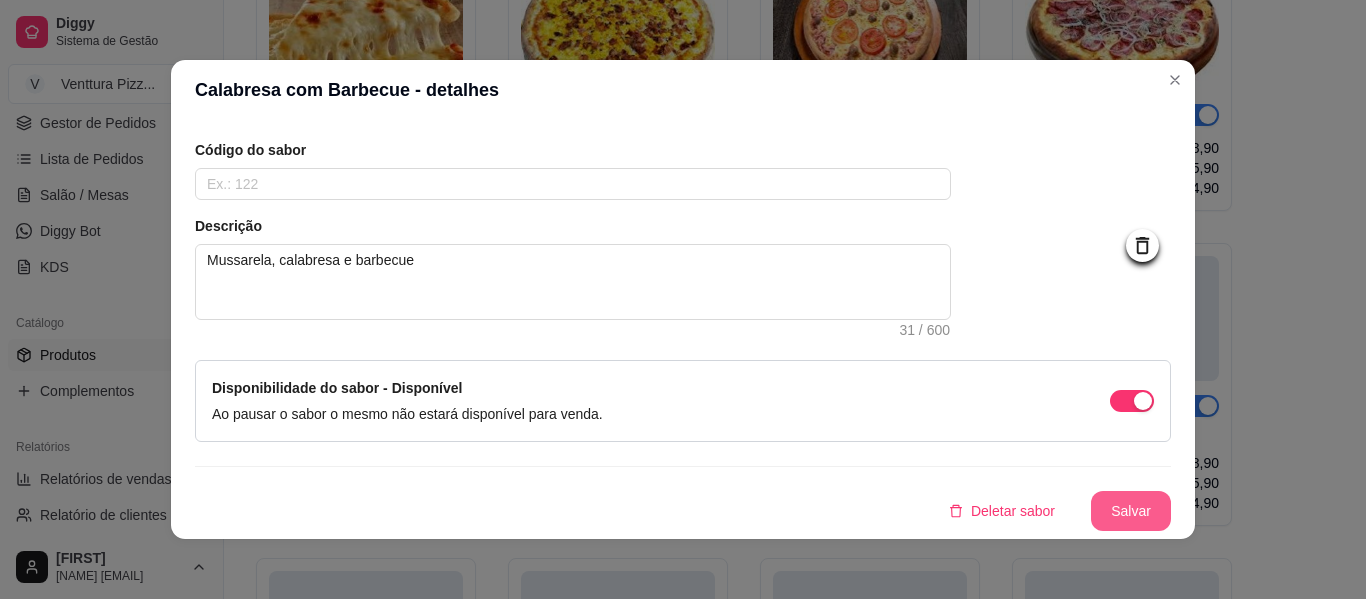 type 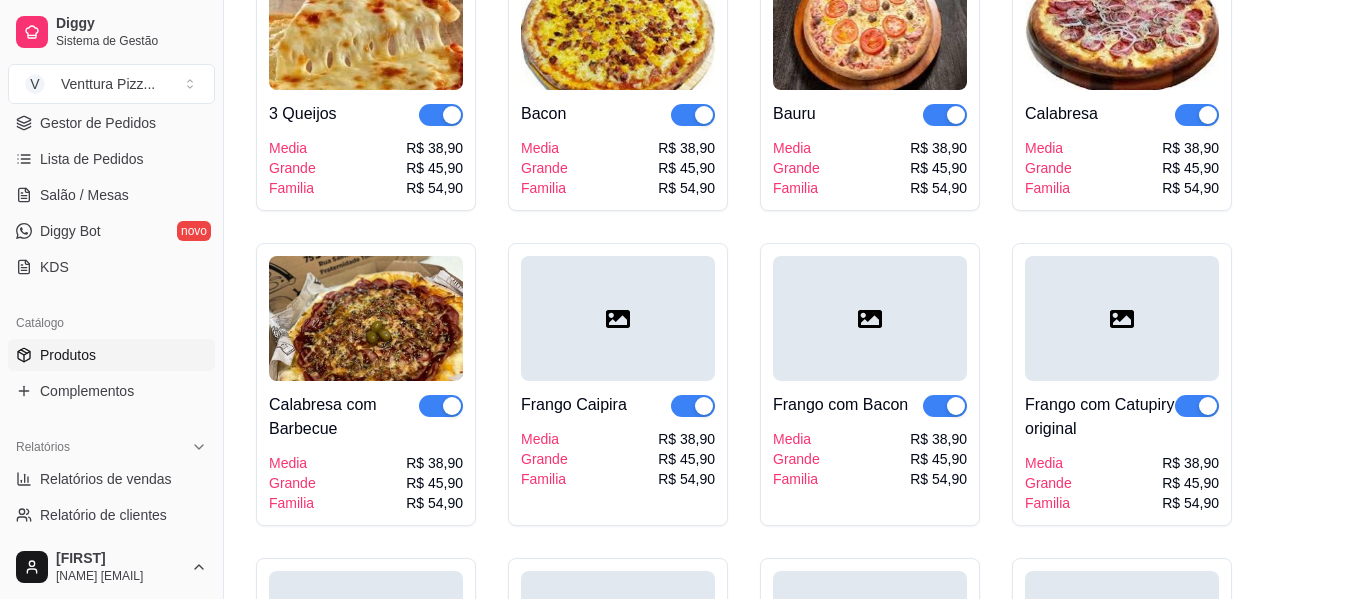 click at bounding box center (618, 318) 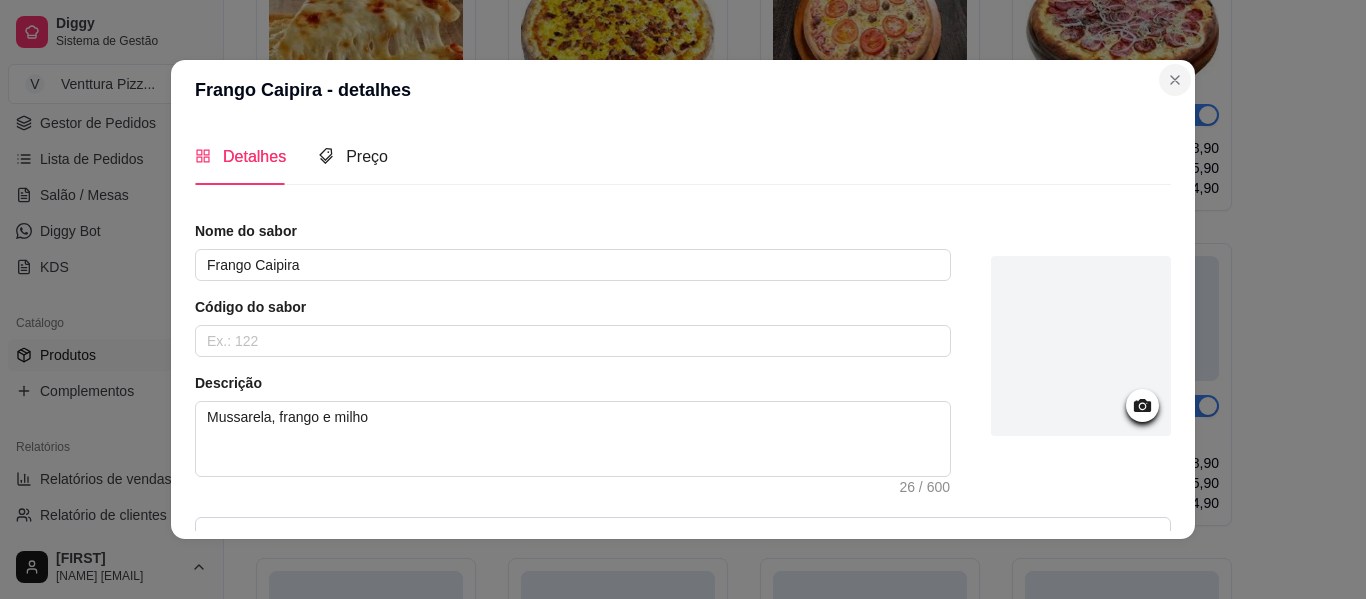 type 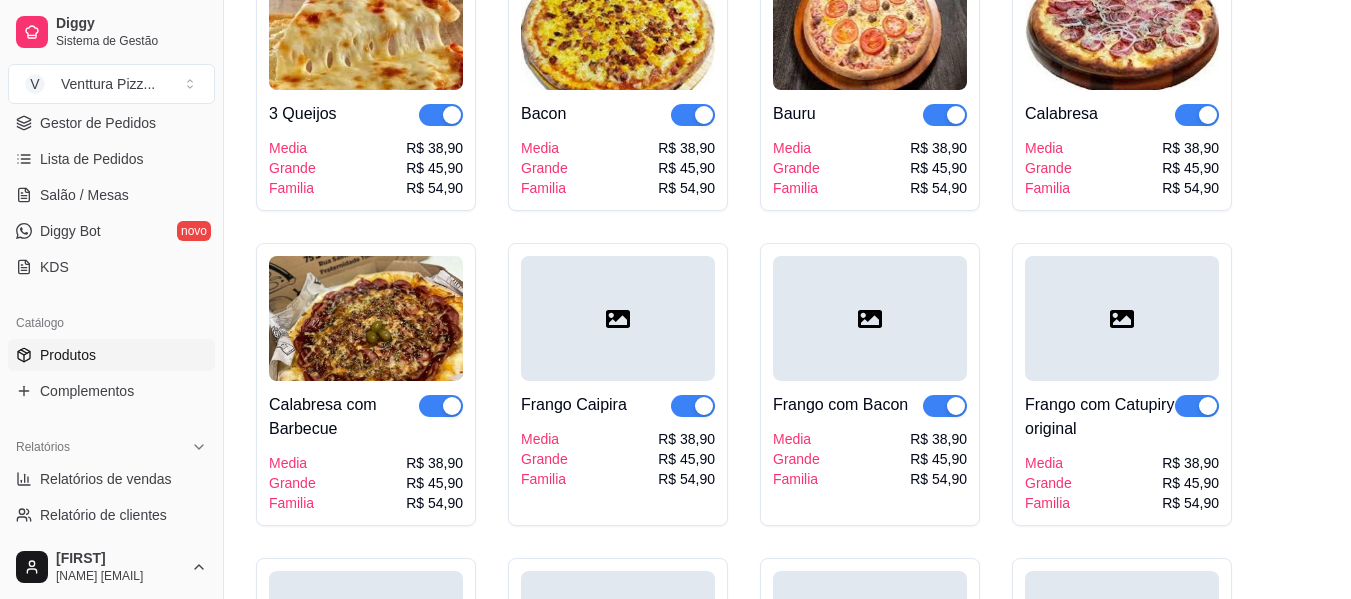 click at bounding box center (1122, 318) 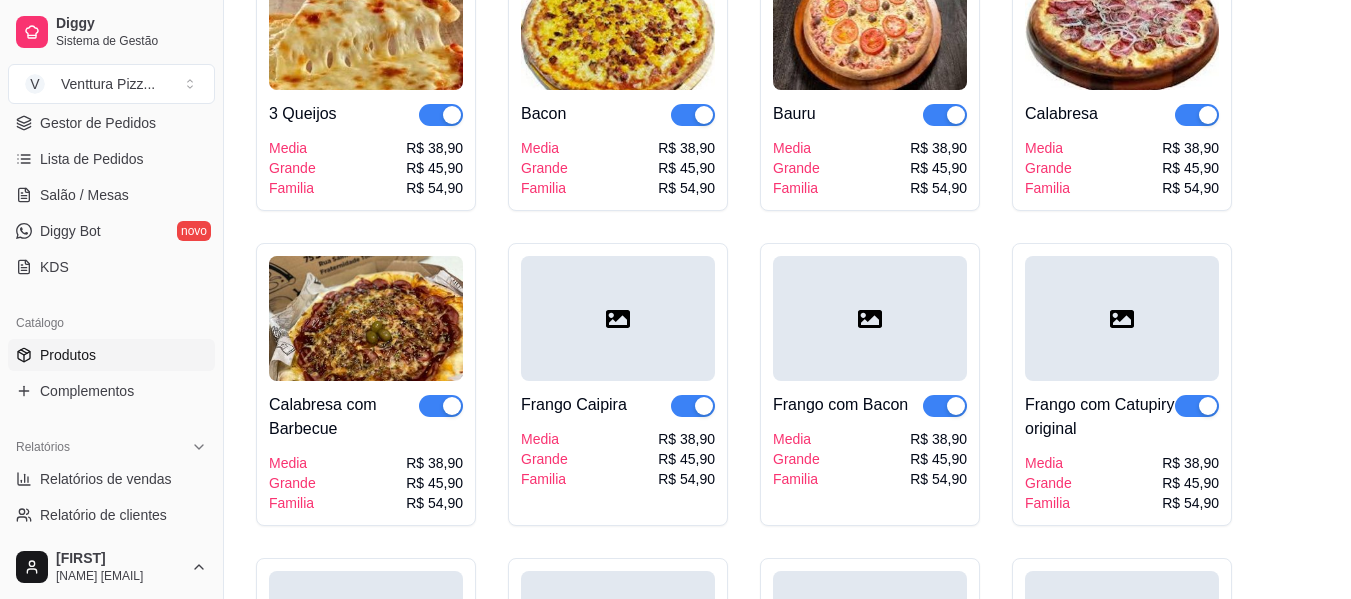type 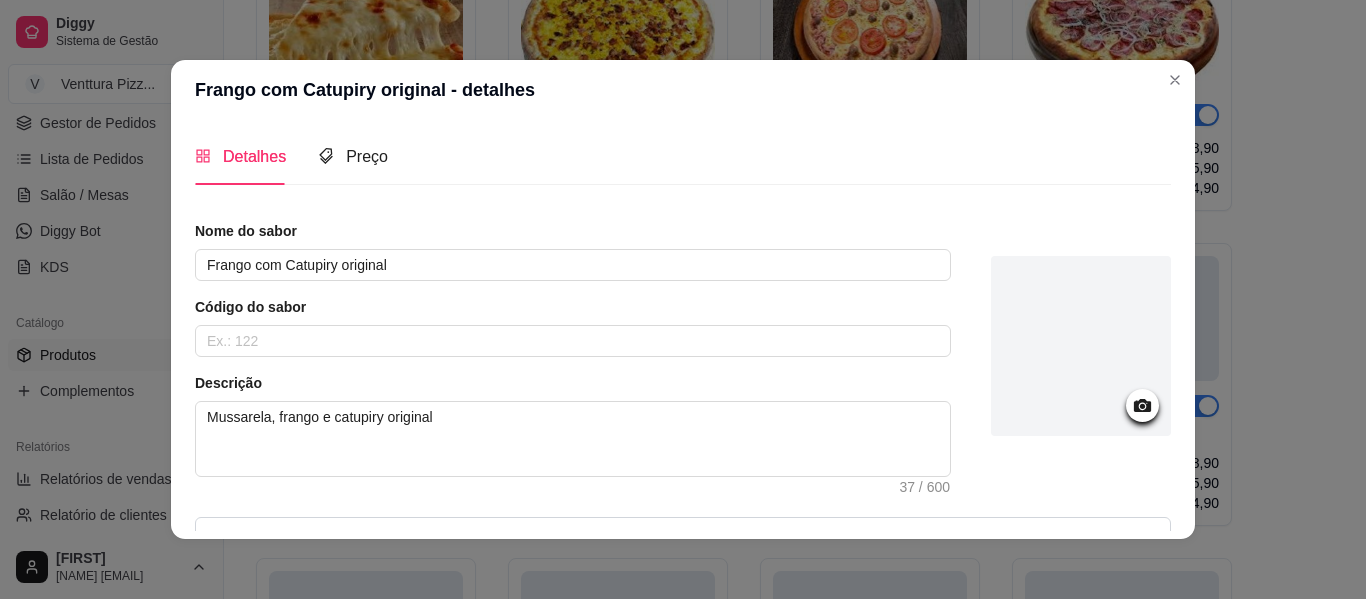 click at bounding box center [1081, 346] 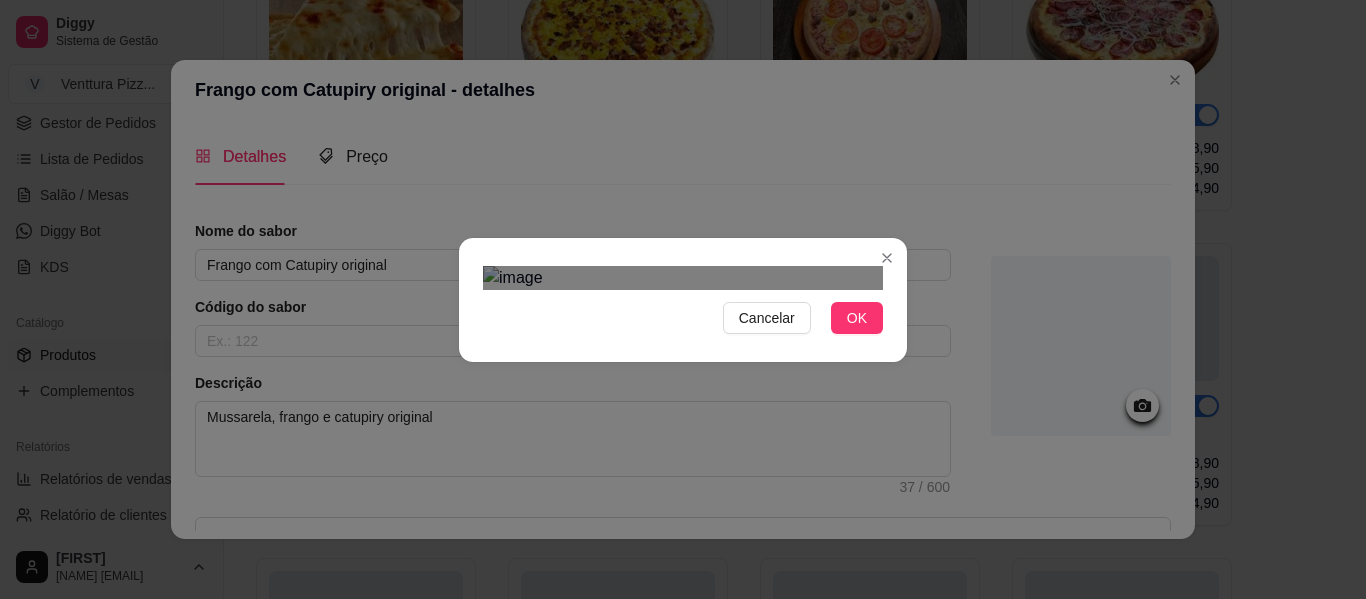 click at bounding box center [665, 619] 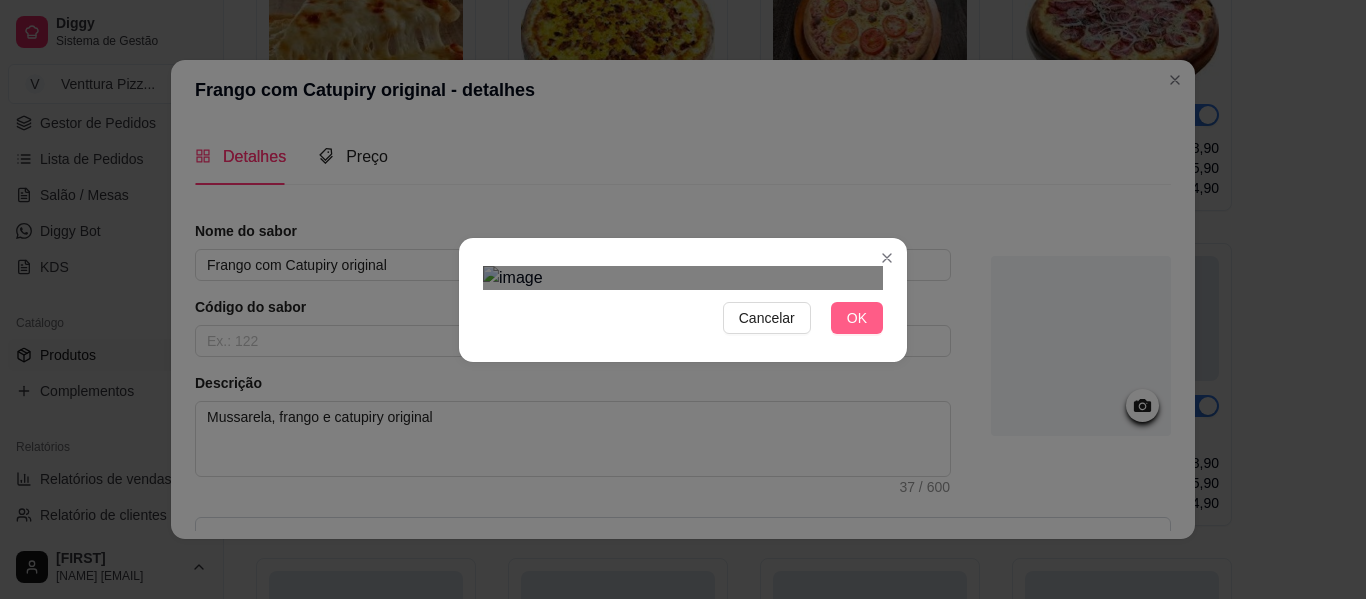 type 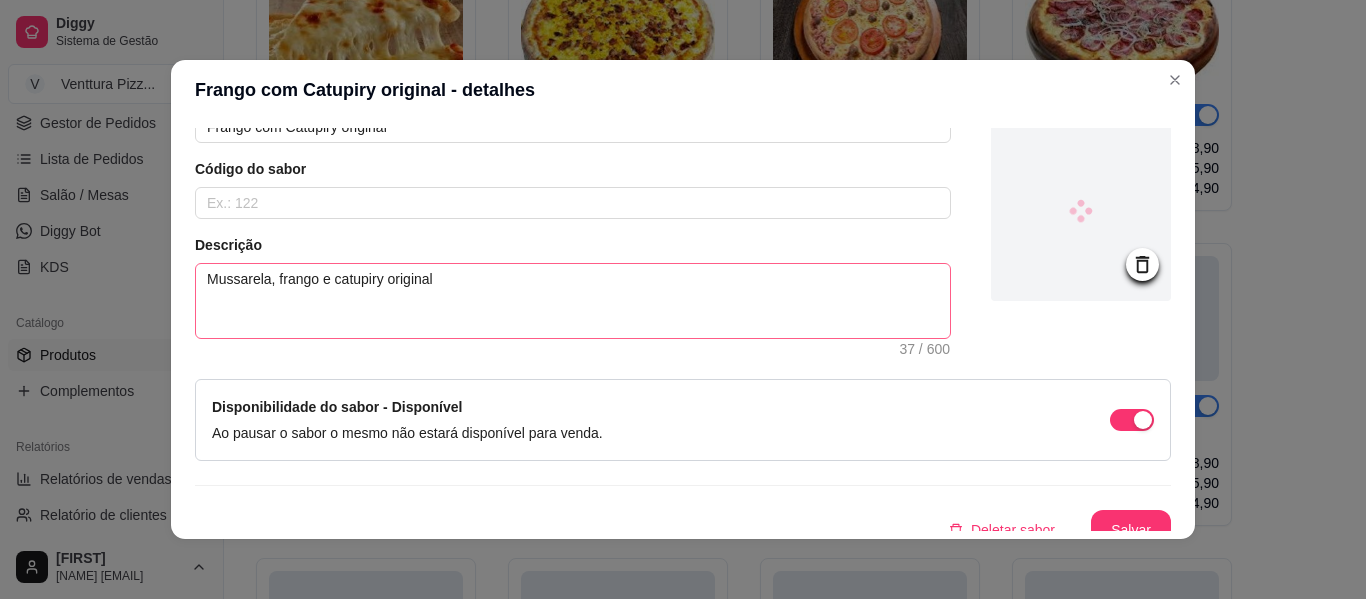 scroll, scrollTop: 157, scrollLeft: 0, axis: vertical 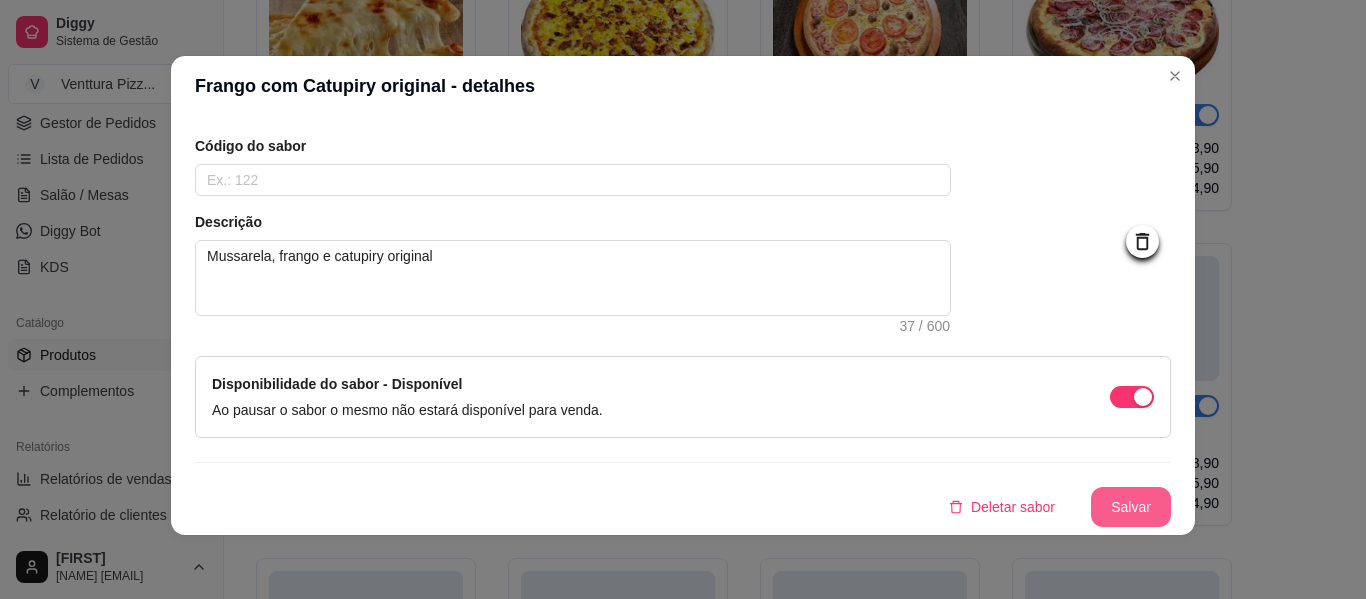 type 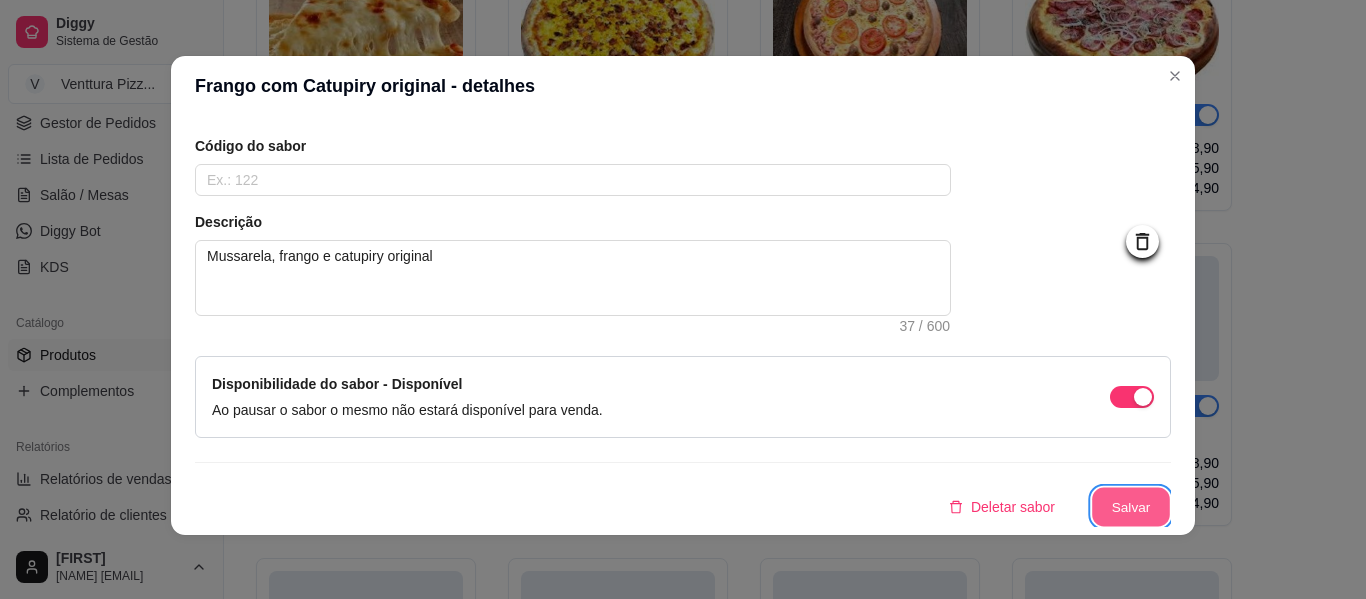 click on "Salvar" at bounding box center [1131, 507] 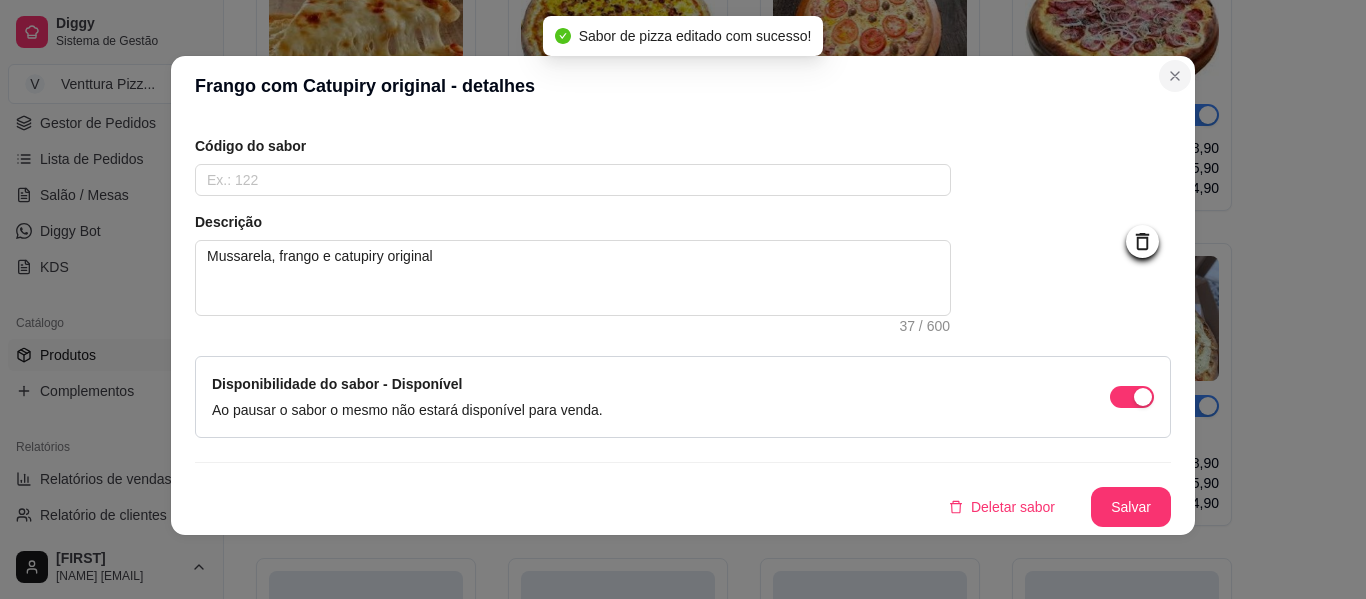type 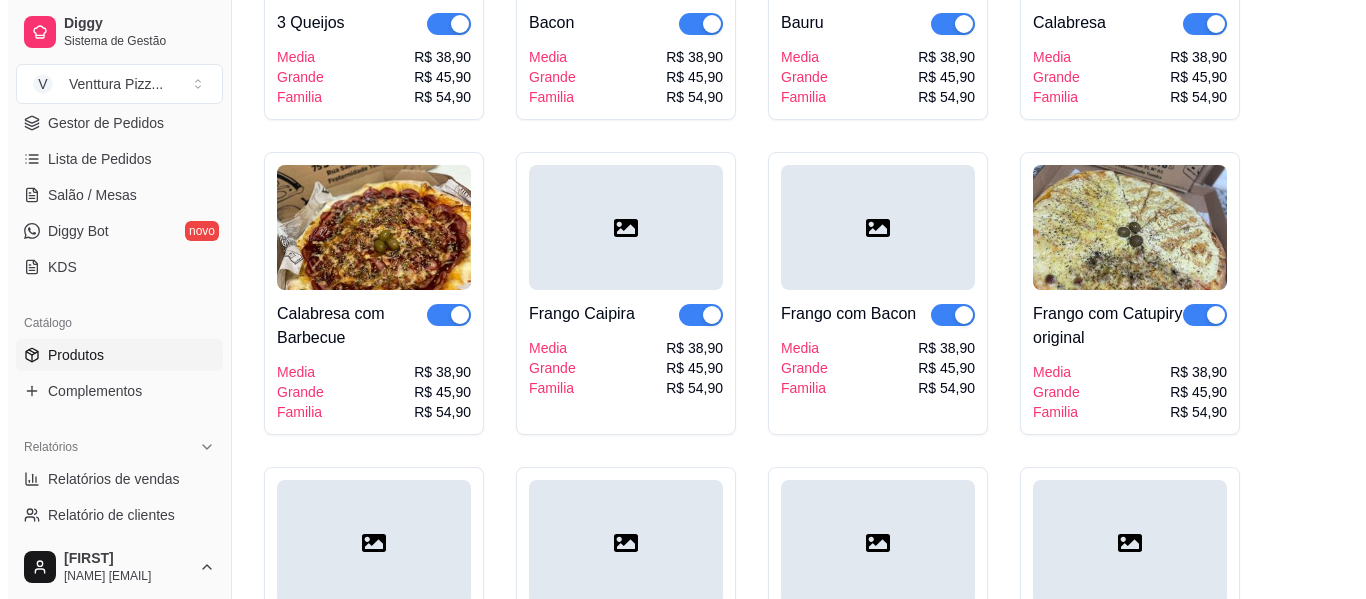 scroll, scrollTop: 600, scrollLeft: 0, axis: vertical 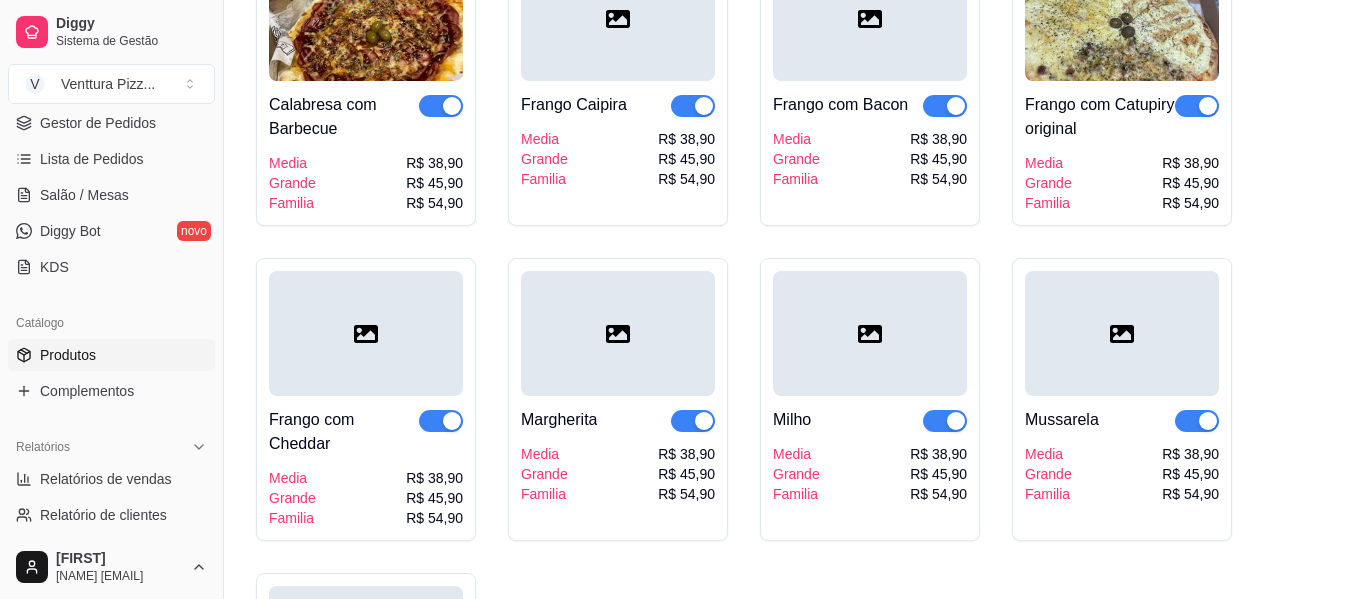 click at bounding box center [618, 333] 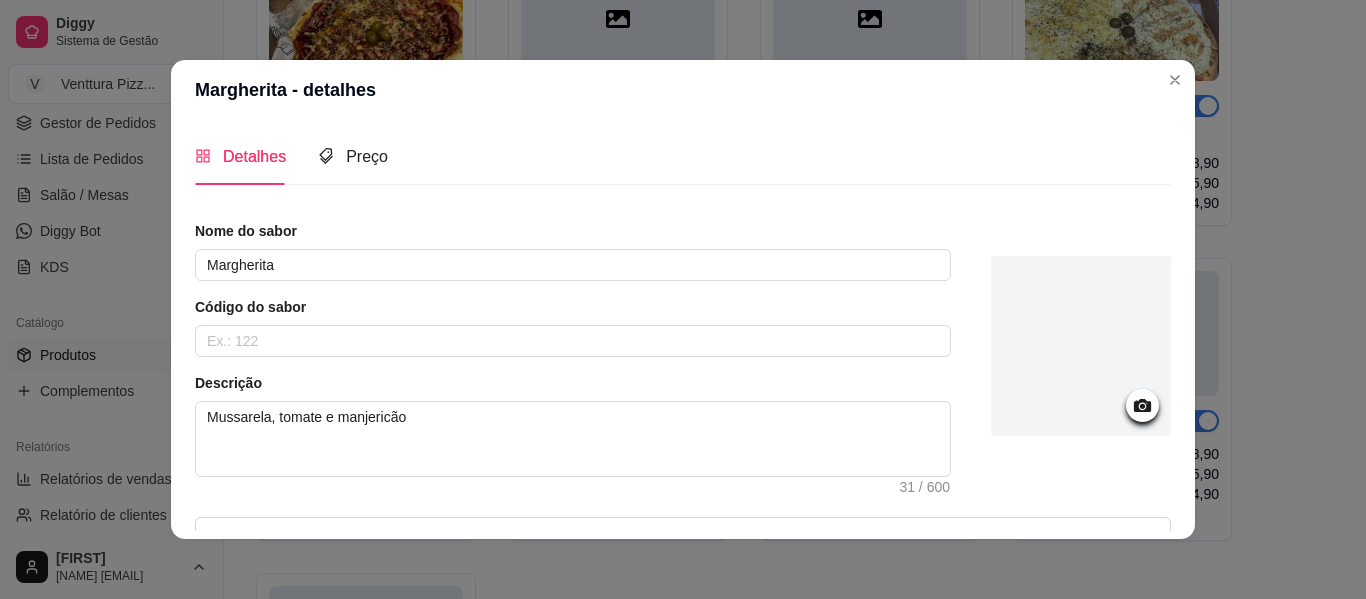 click at bounding box center [1081, 346] 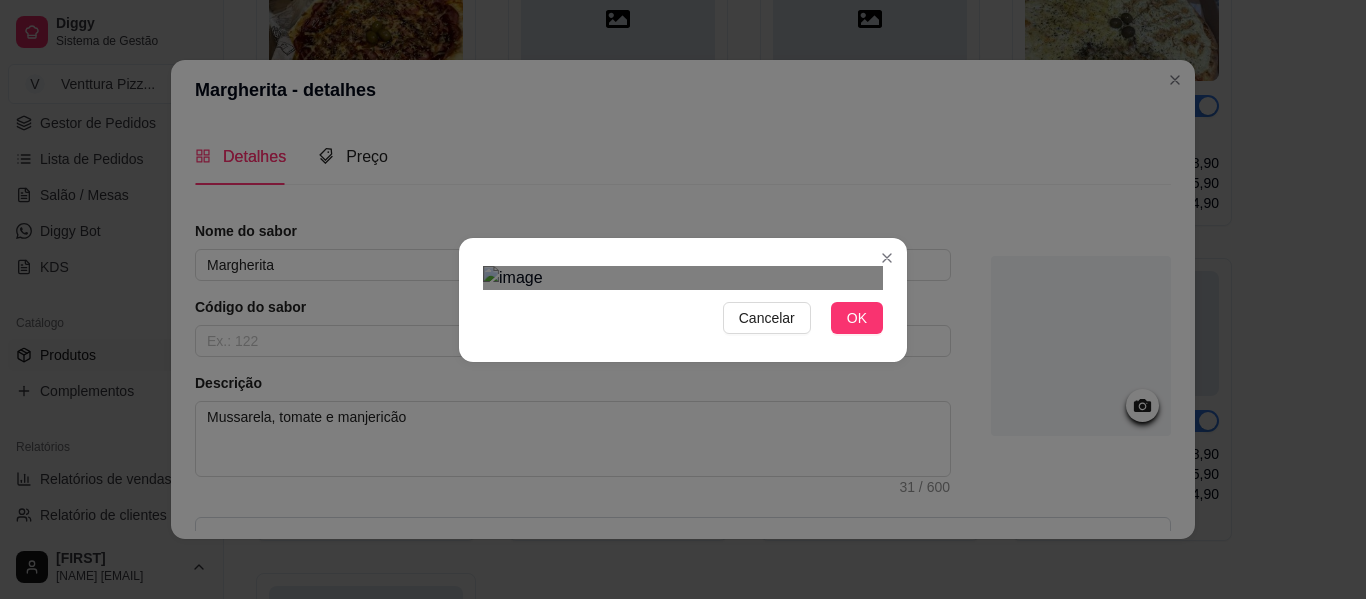 click on "Cancelar OK" at bounding box center (683, 299) 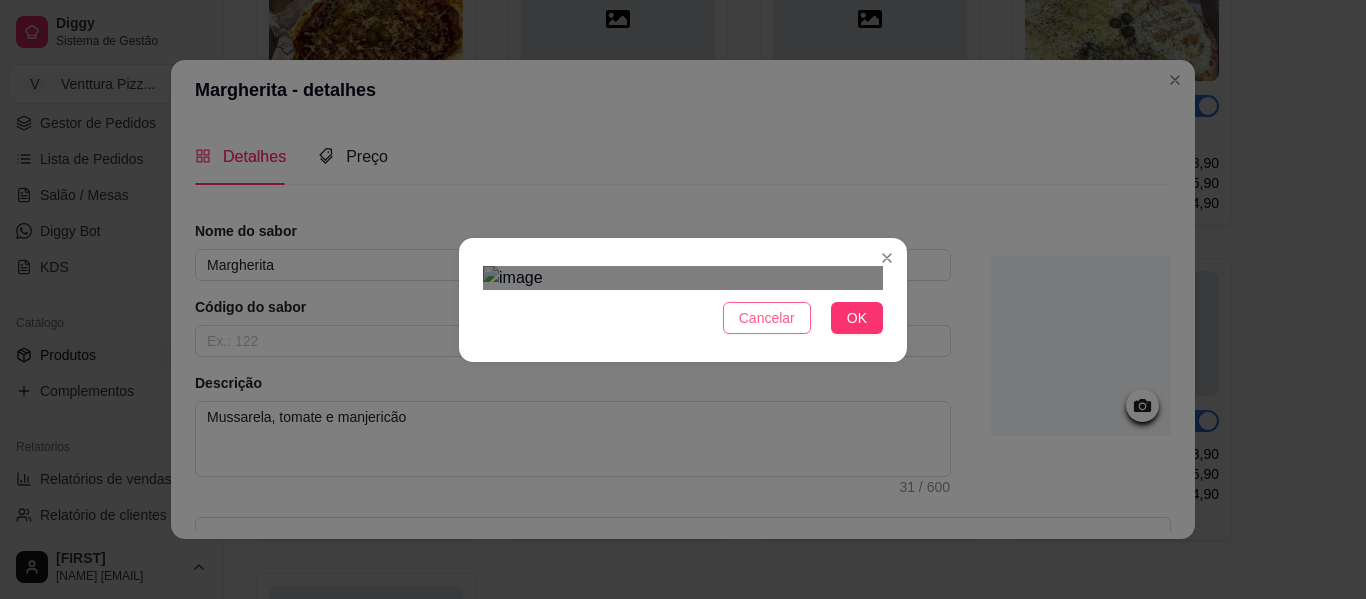 scroll, scrollTop: 114, scrollLeft: 0, axis: vertical 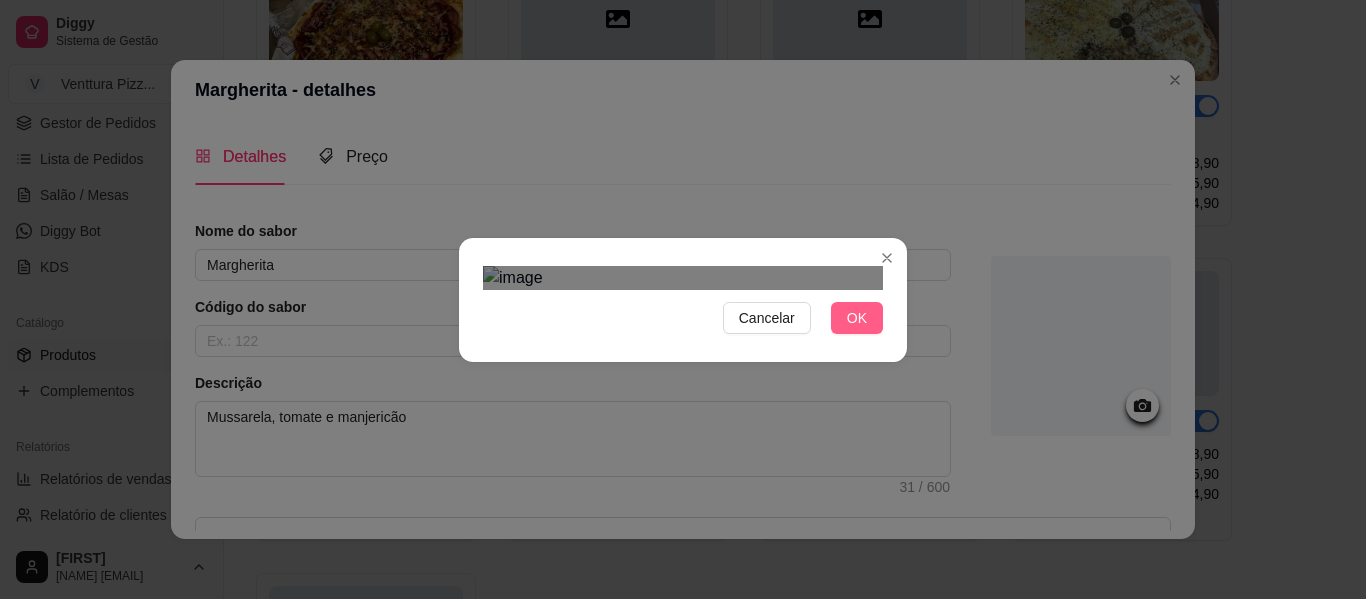 type 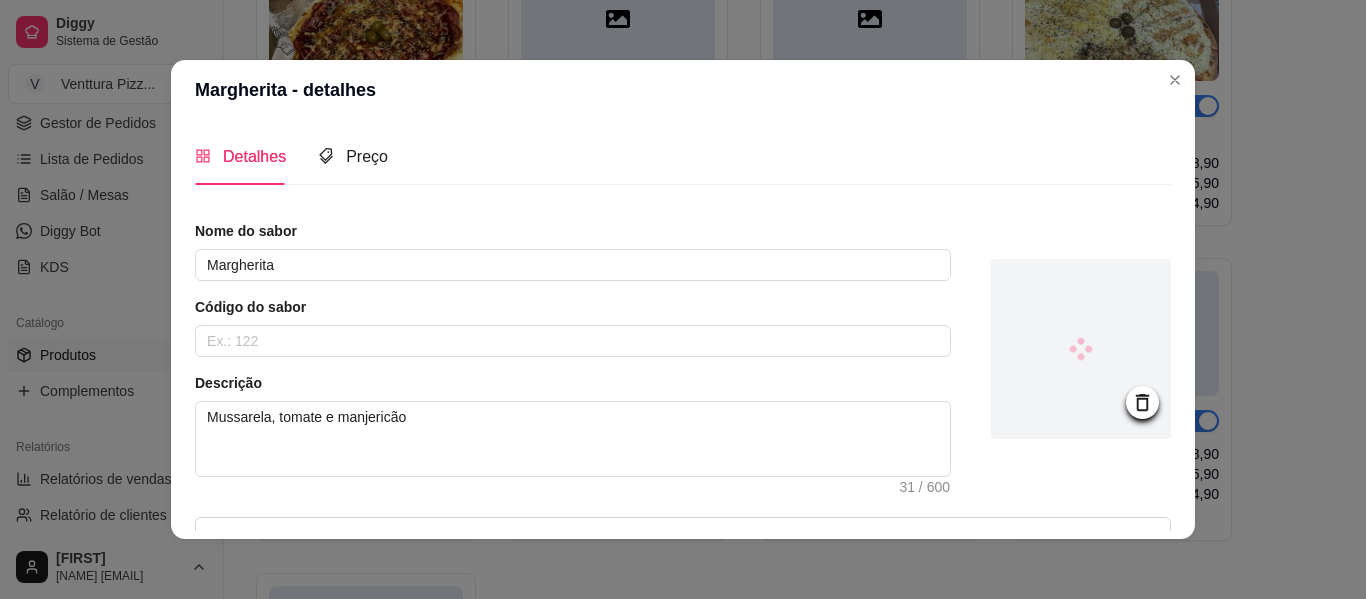 scroll, scrollTop: 157, scrollLeft: 0, axis: vertical 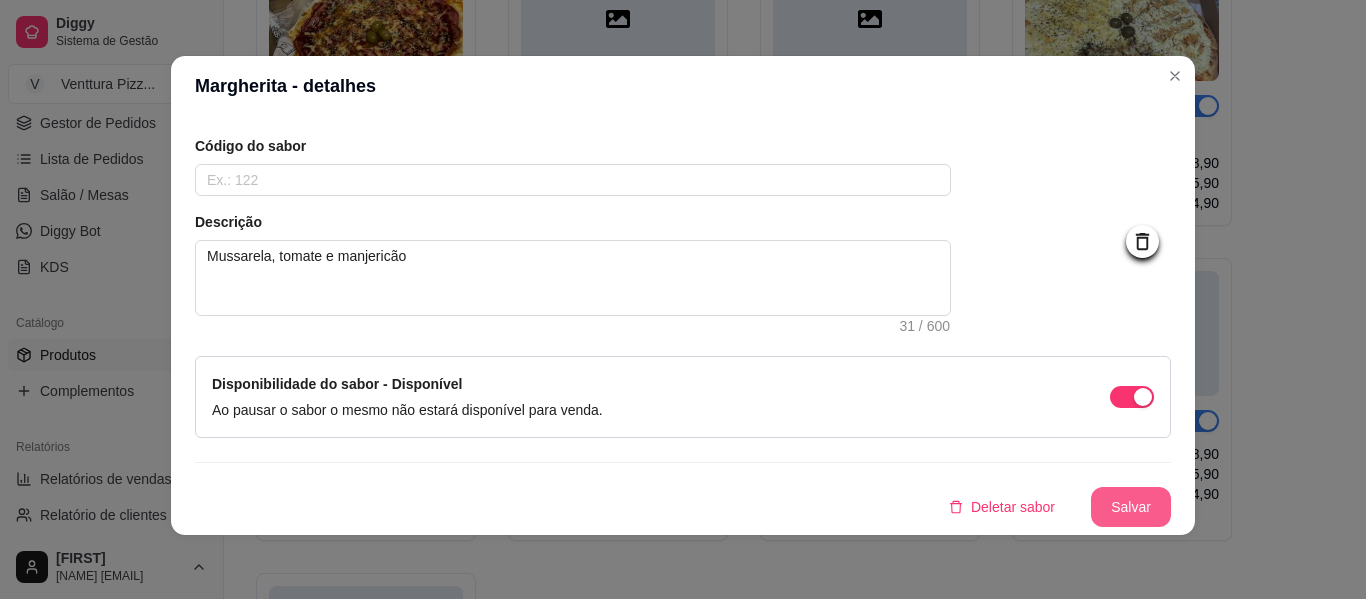 type 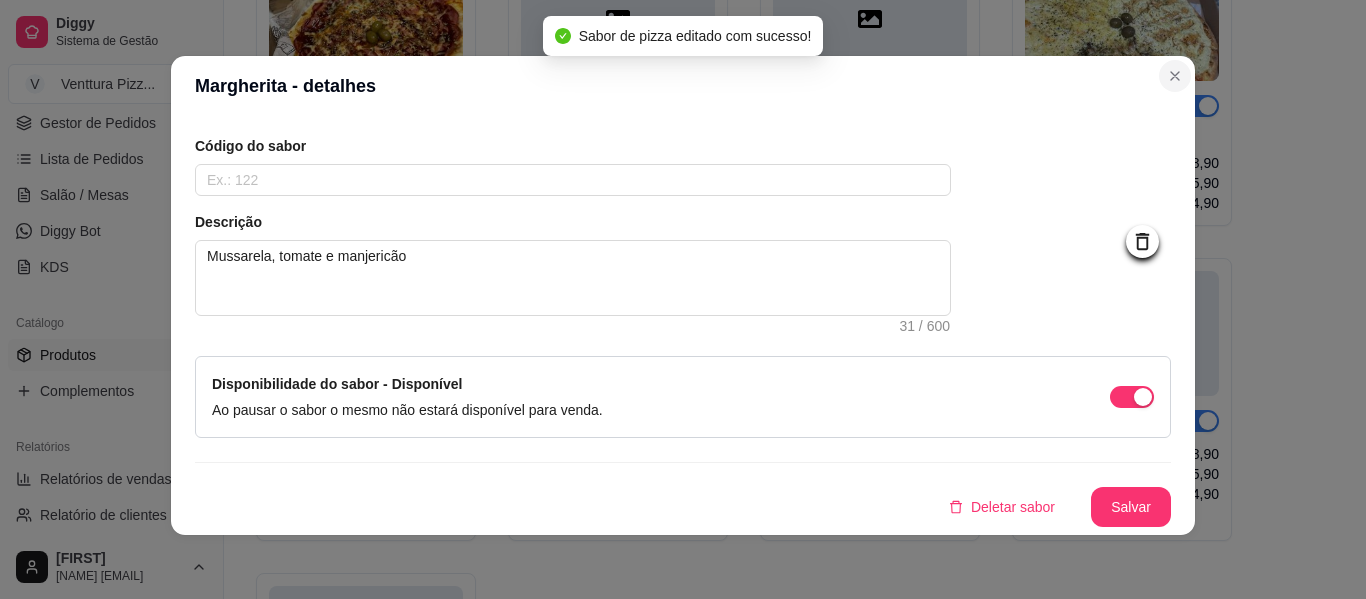 type 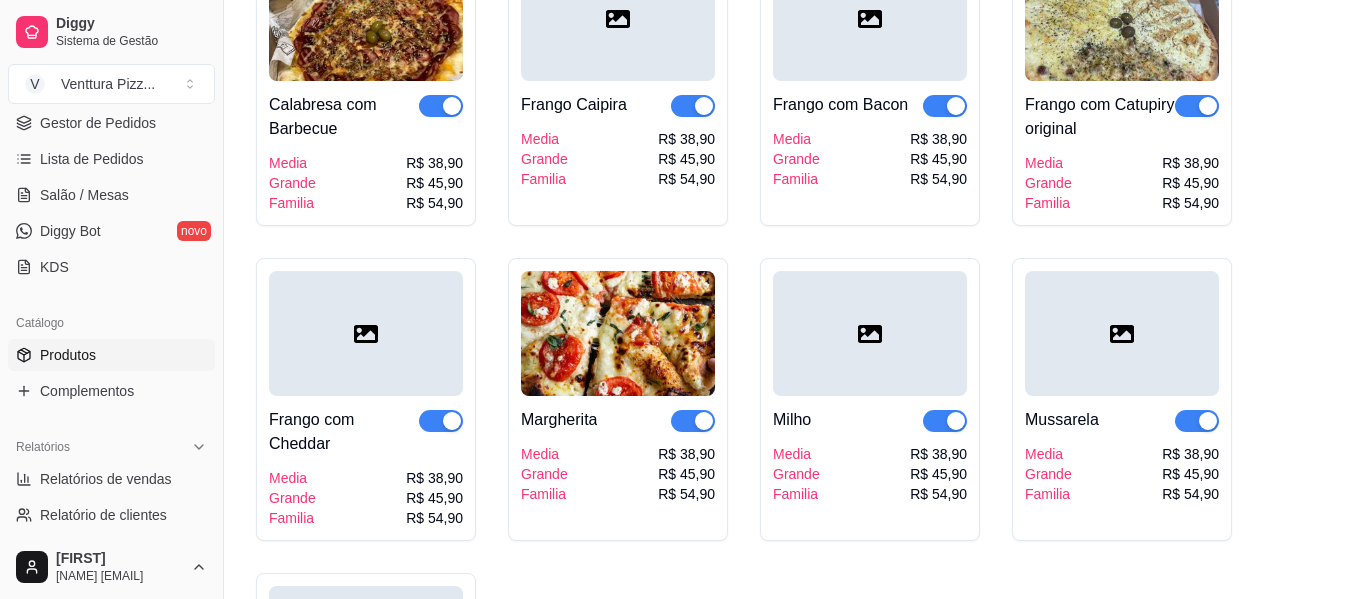 click at bounding box center (870, 333) 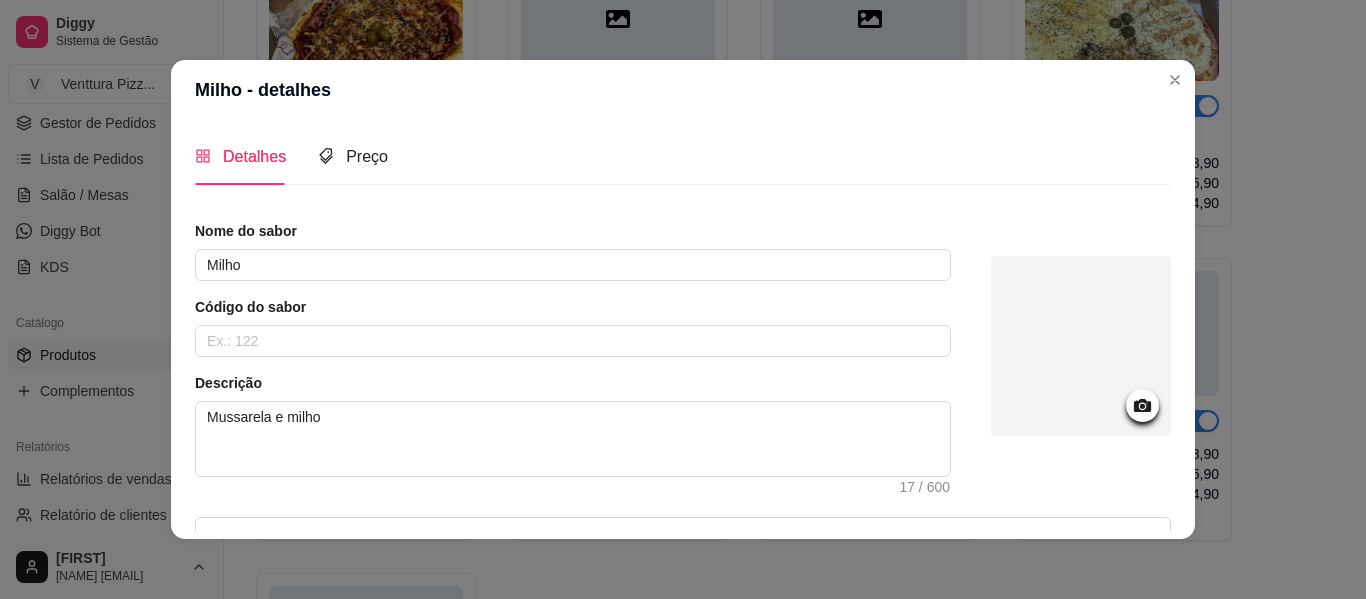 click at bounding box center [1081, 346] 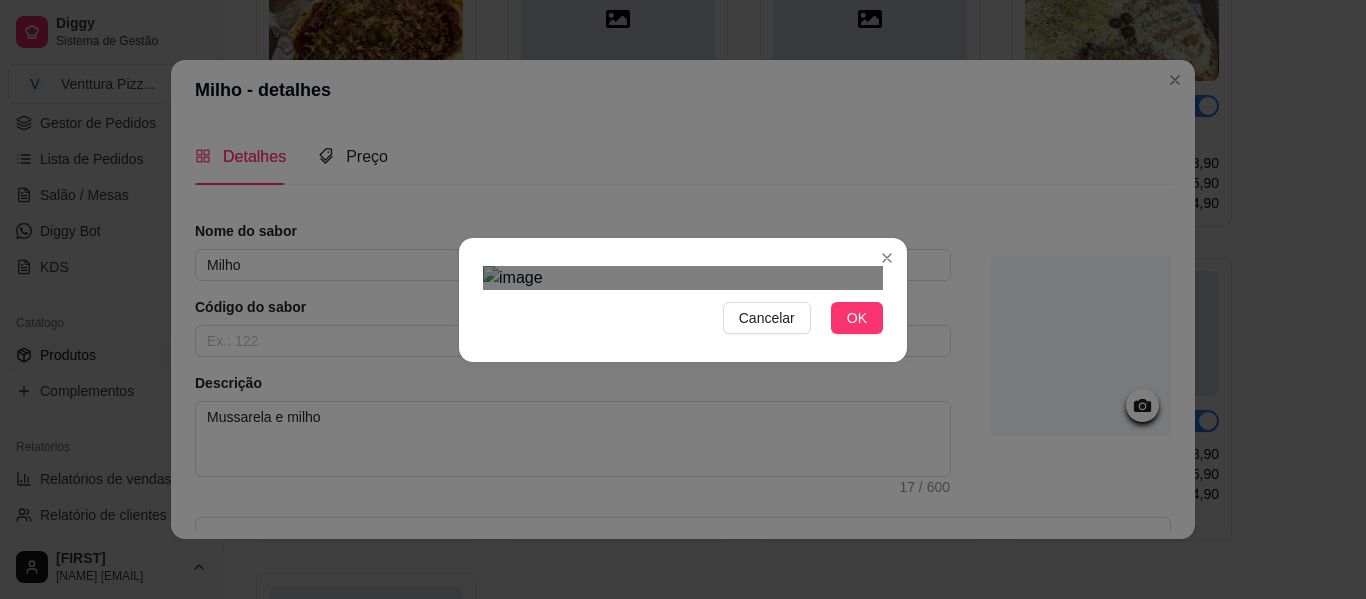 click at bounding box center [663, 431] 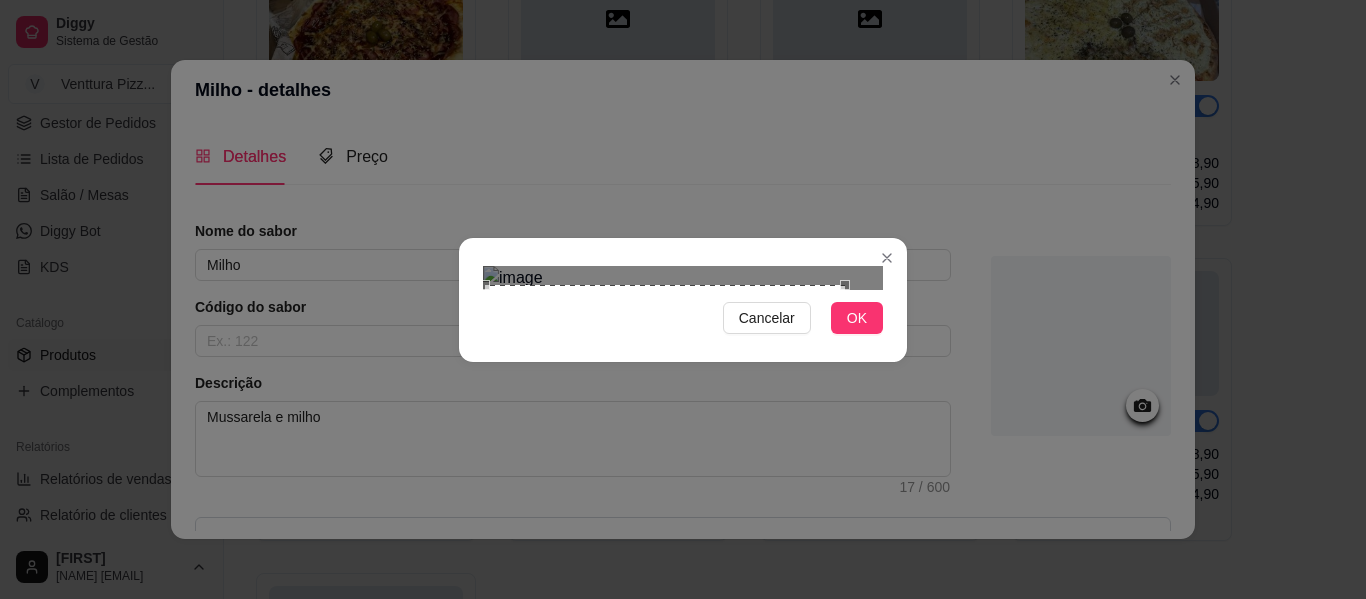 click at bounding box center (665, 420) 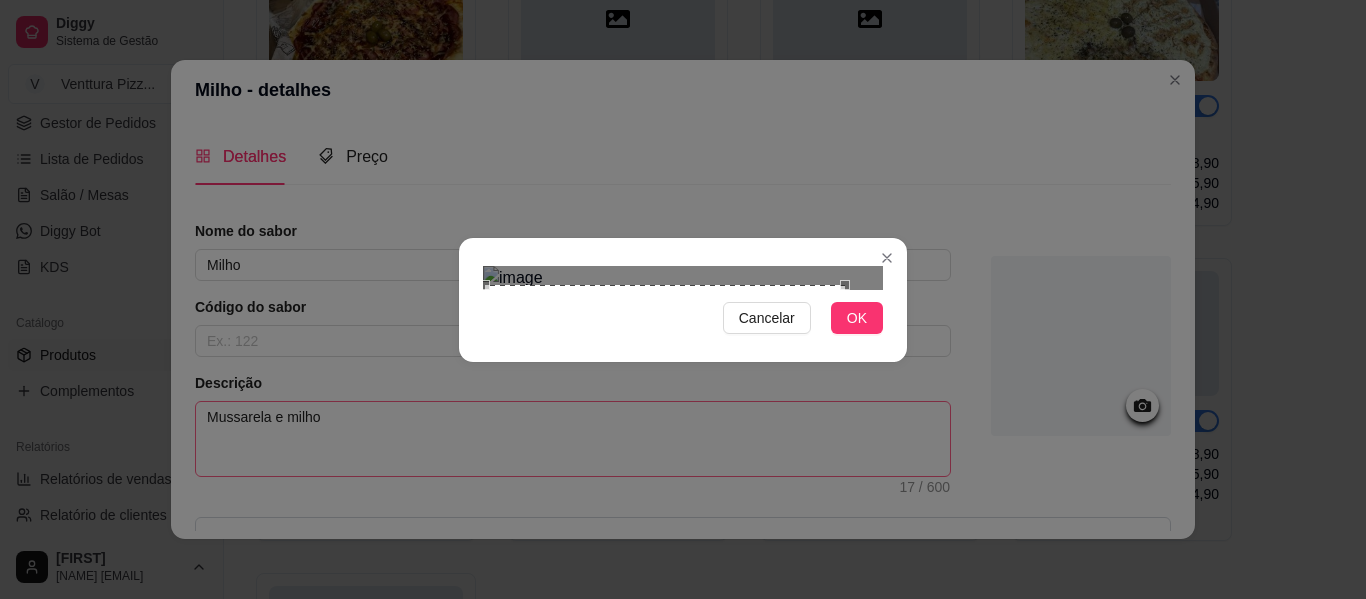 type 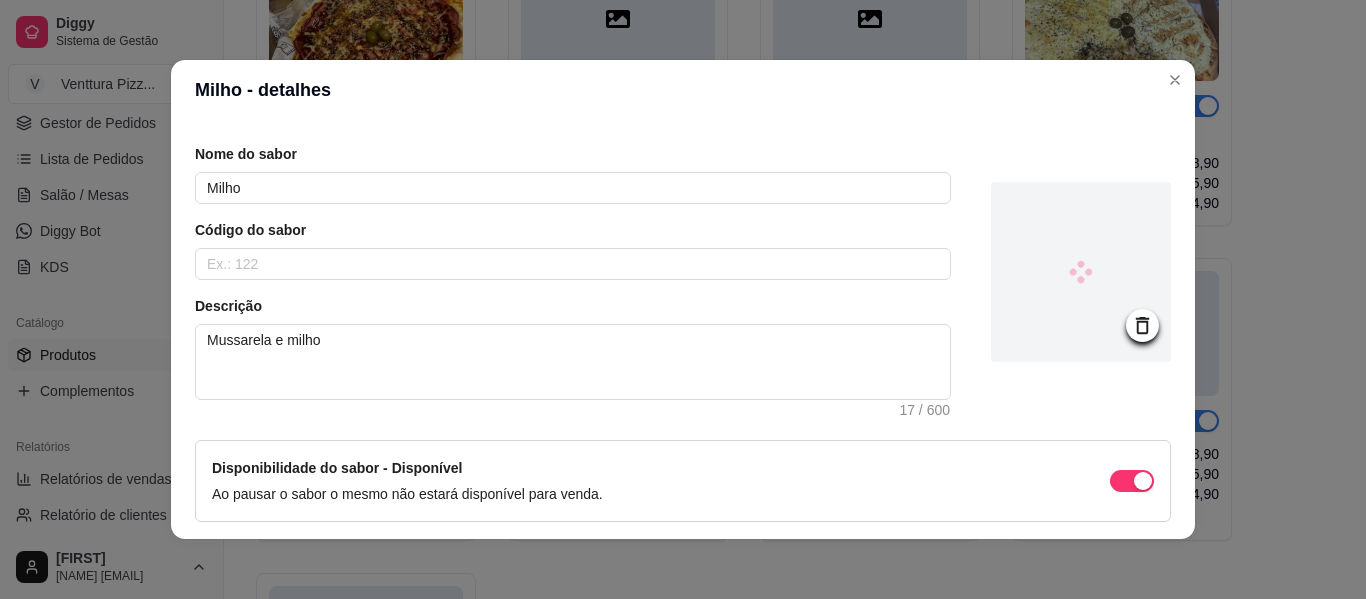 scroll, scrollTop: 157, scrollLeft: 0, axis: vertical 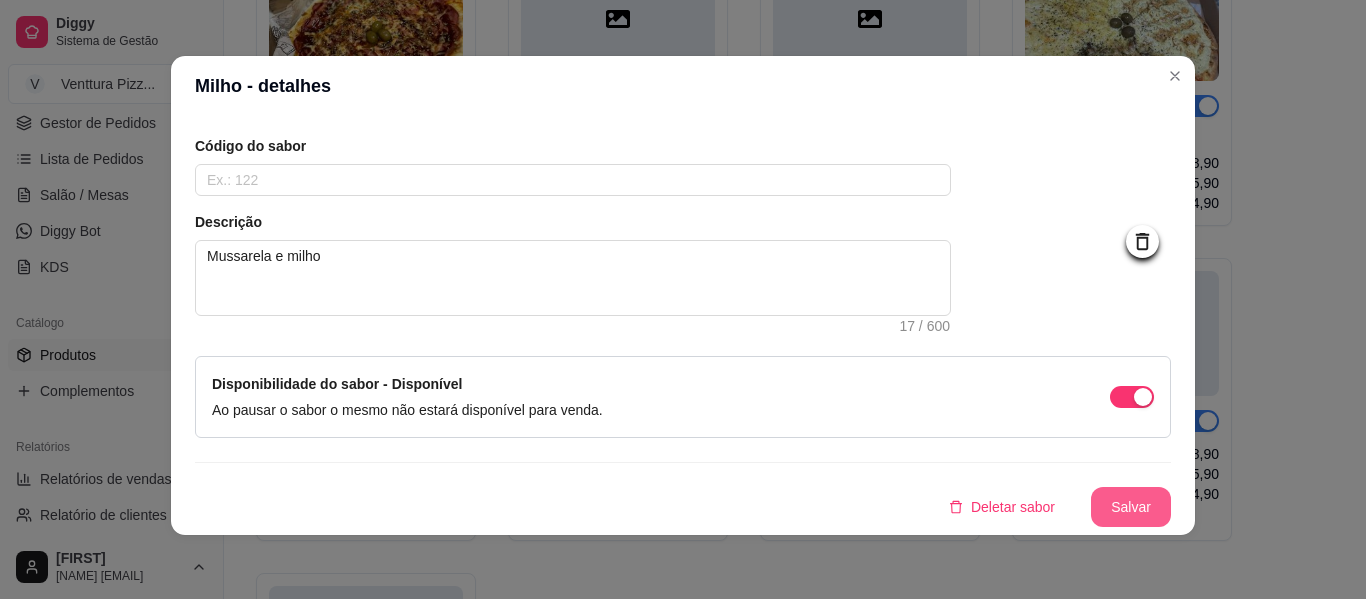 type 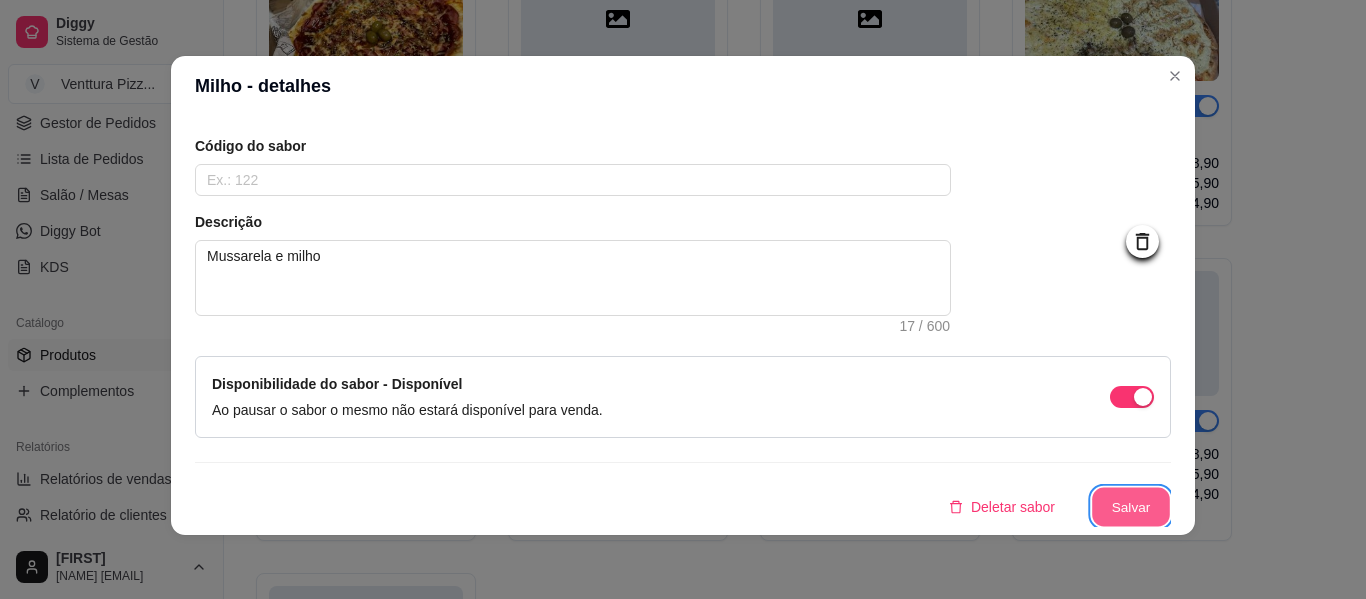 click on "Salvar" at bounding box center [1131, 507] 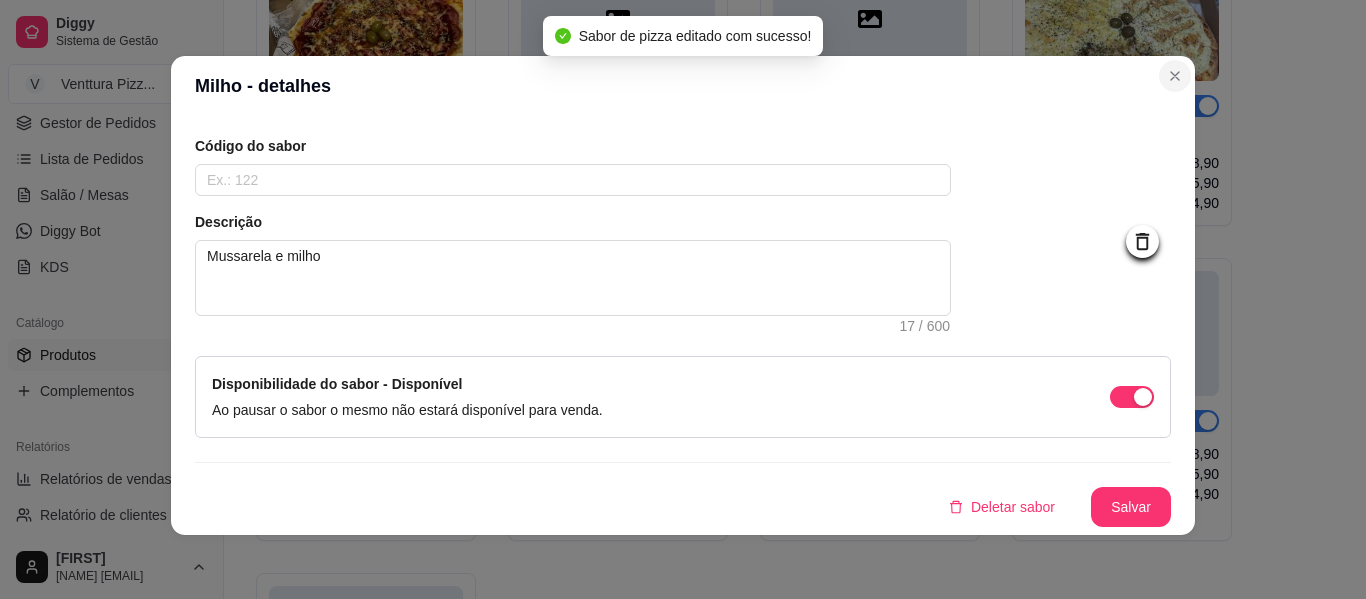 type 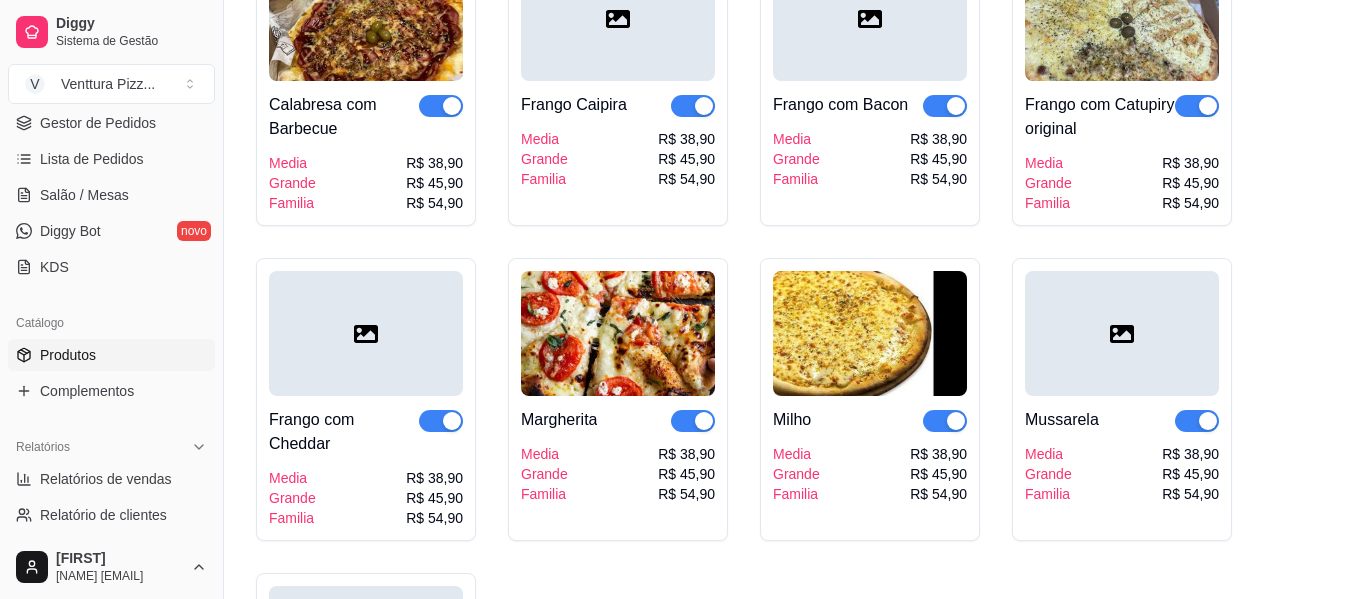 click at bounding box center (1122, 333) 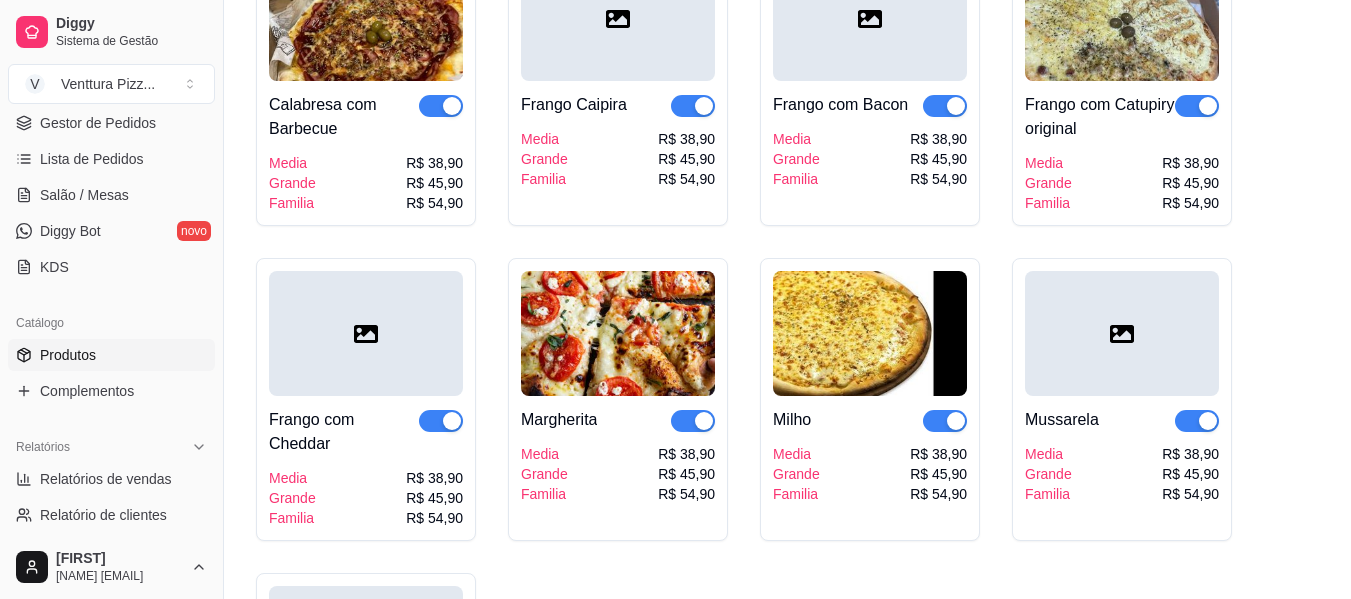 type 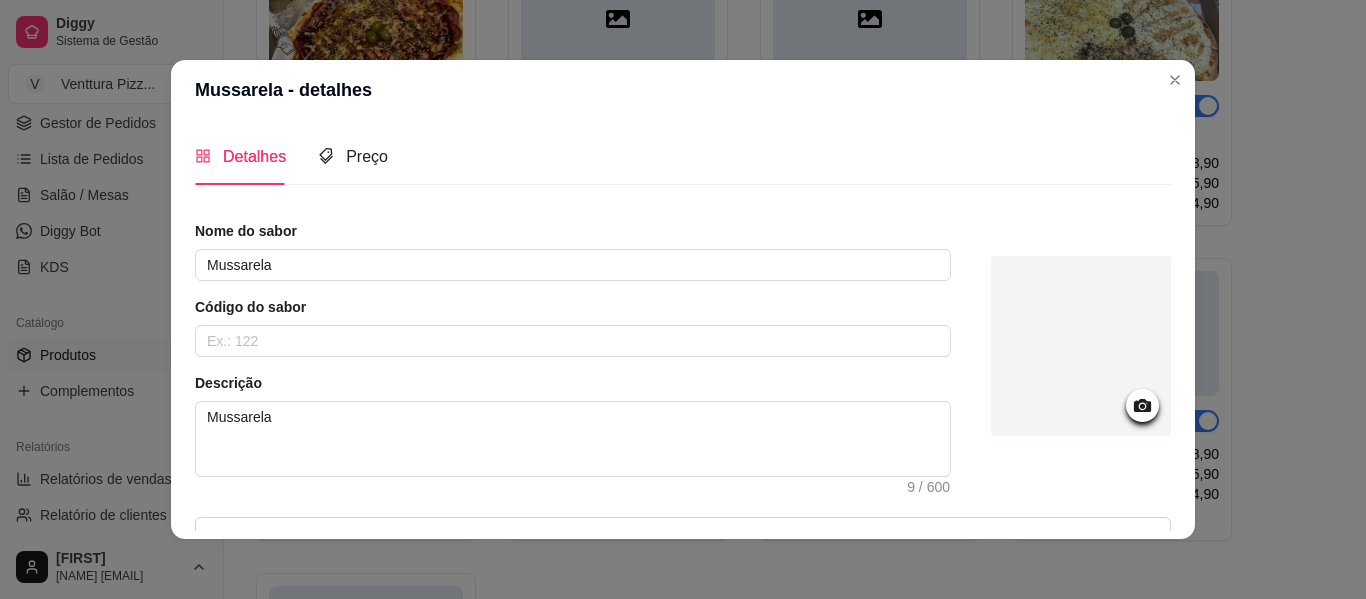 click at bounding box center (1081, 346) 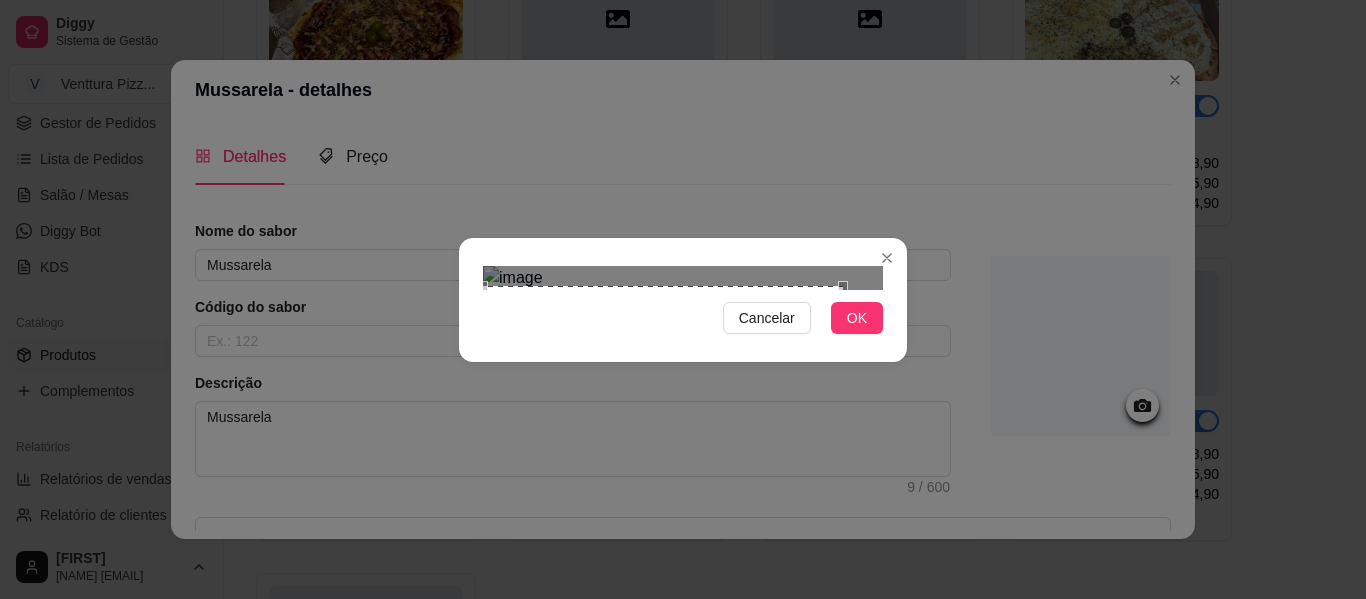 click at bounding box center (663, 421) 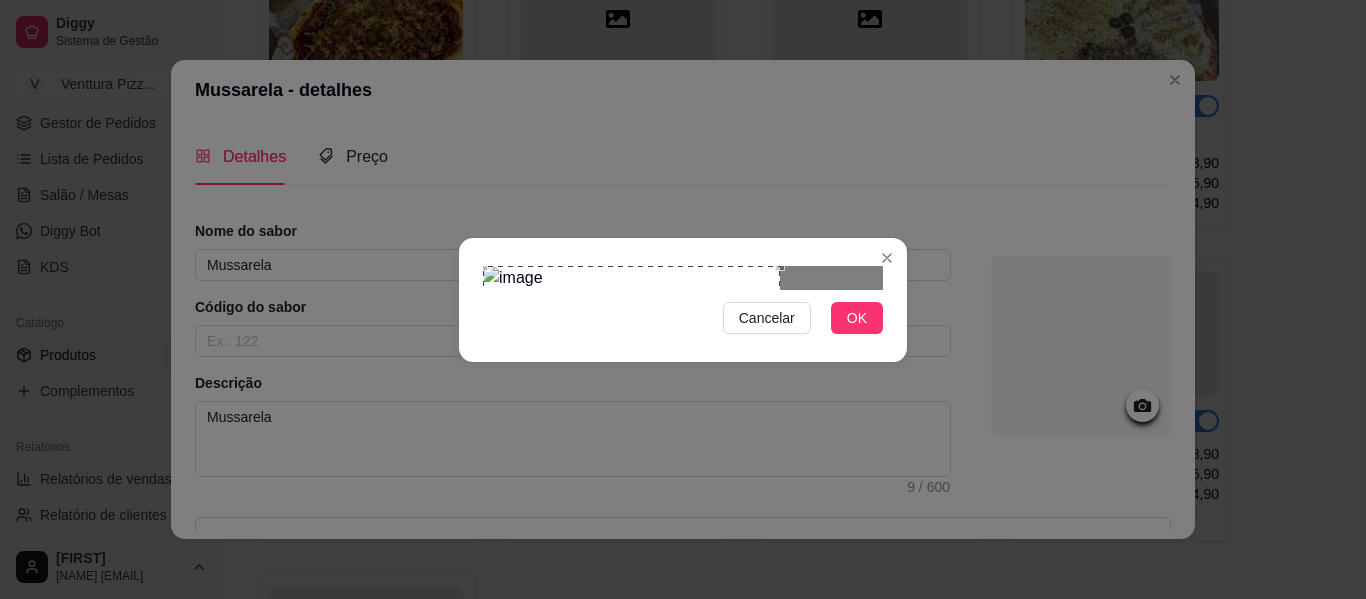 click at bounding box center [683, 278] 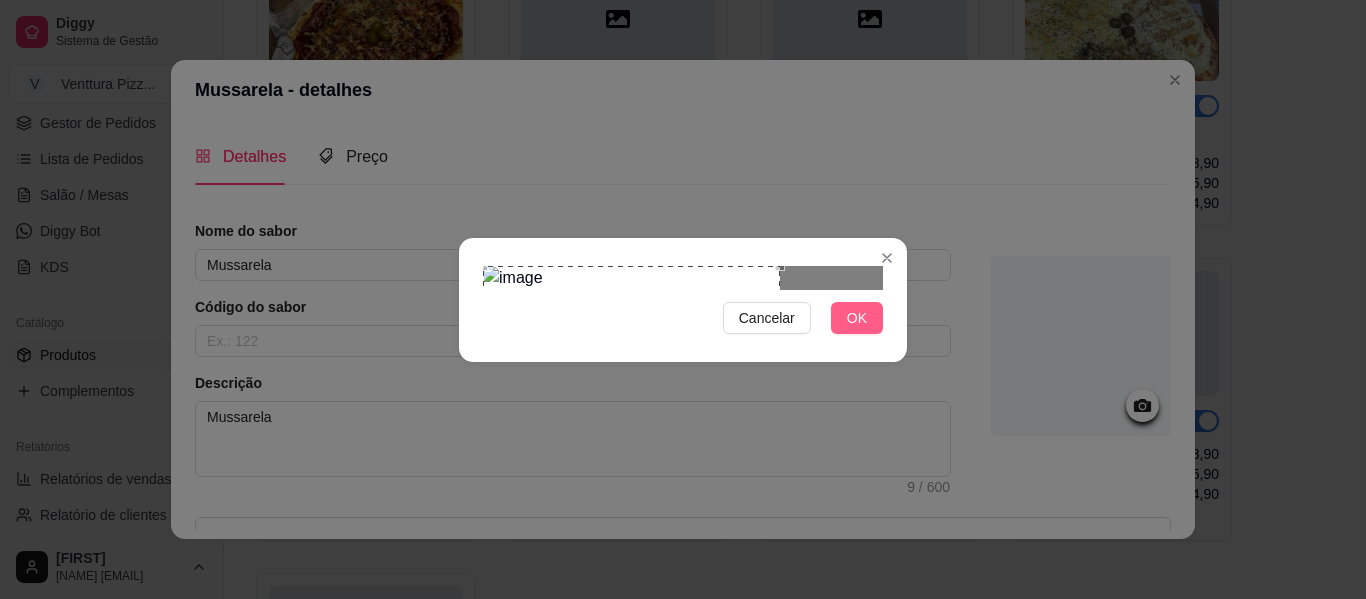 type 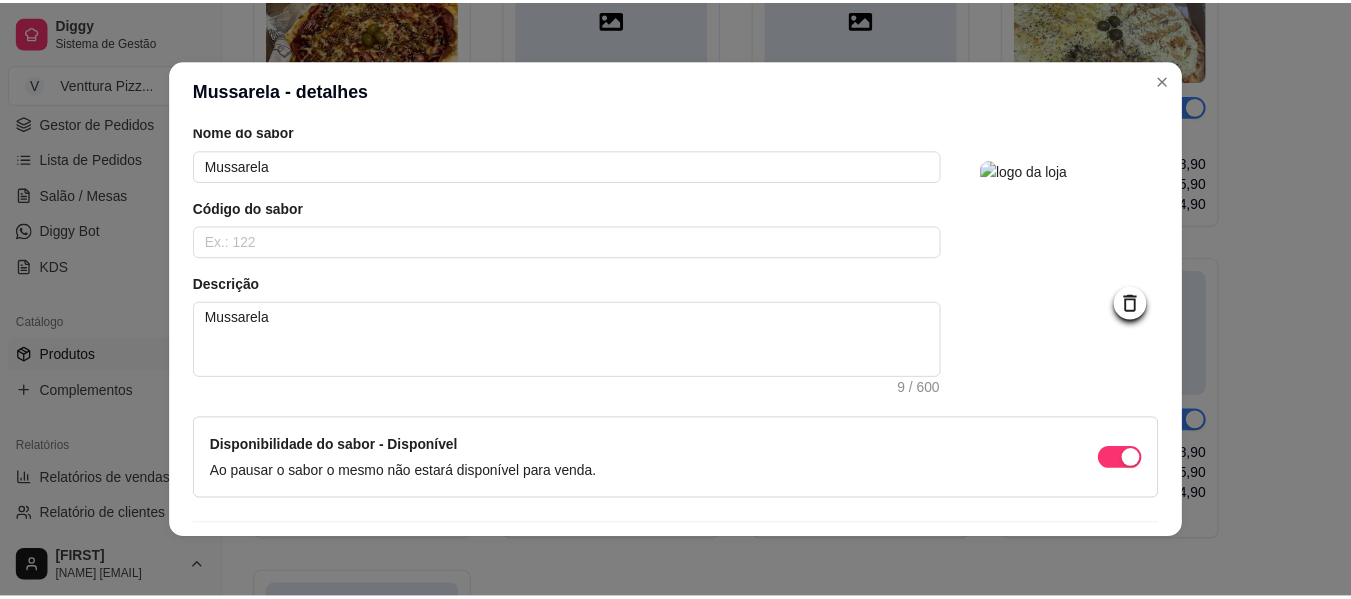 scroll, scrollTop: 157, scrollLeft: 0, axis: vertical 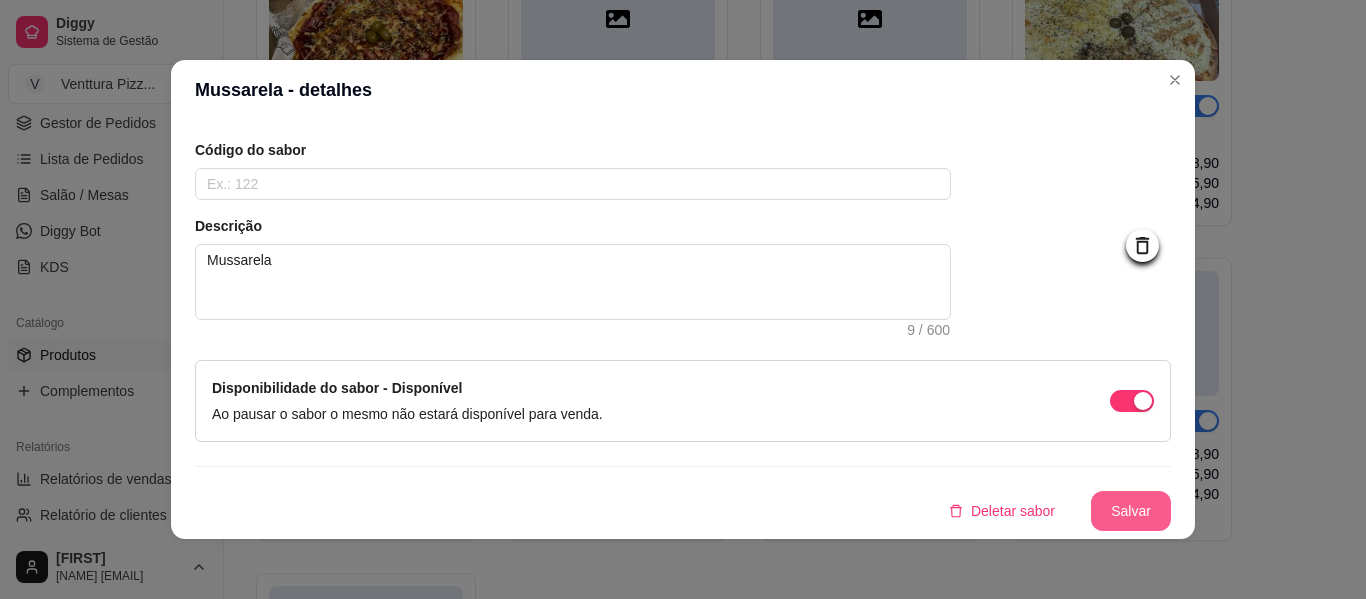 type 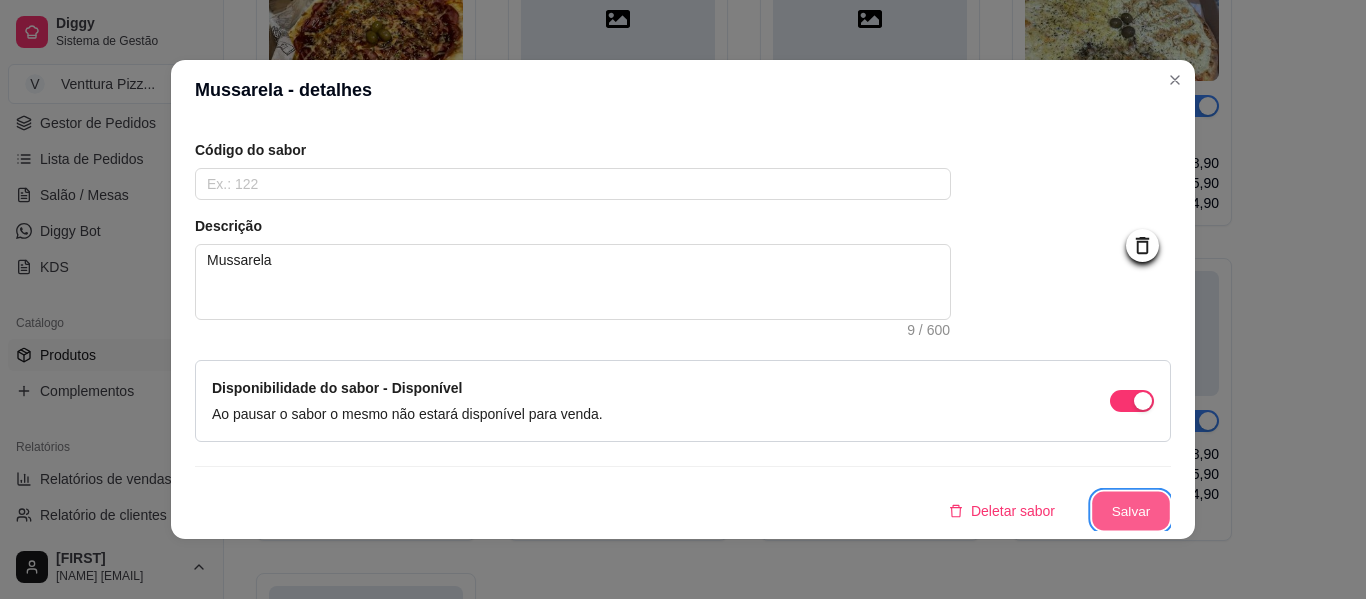 click on "Salvar" at bounding box center (1131, 511) 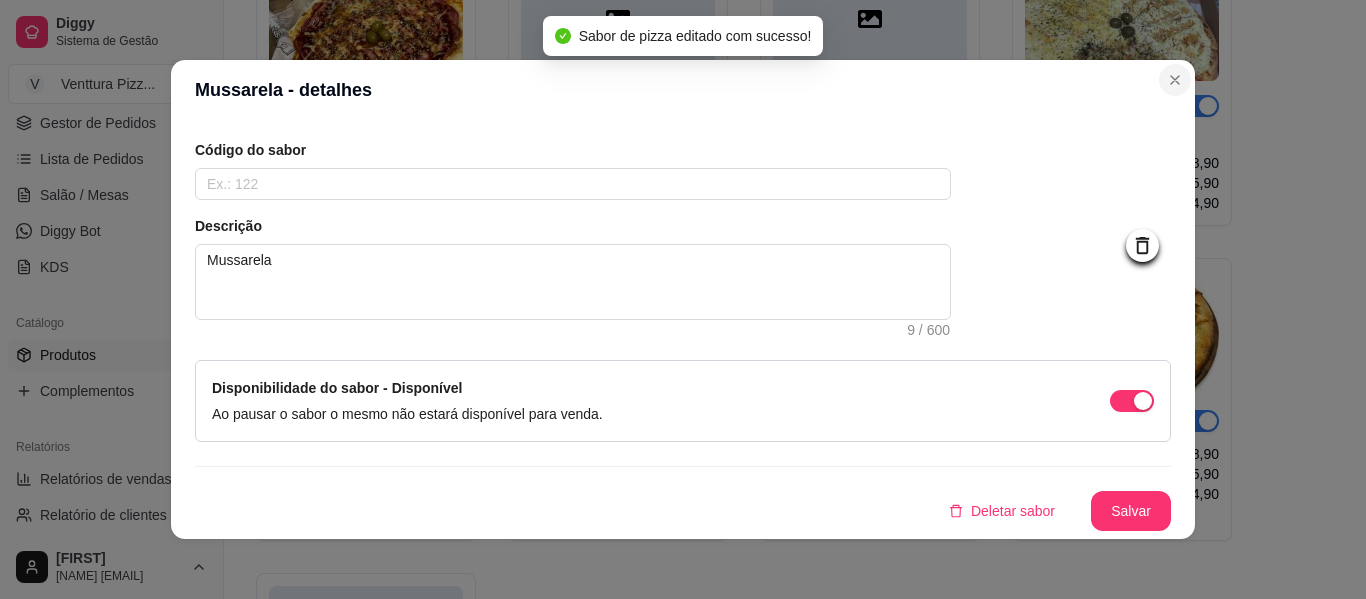 type 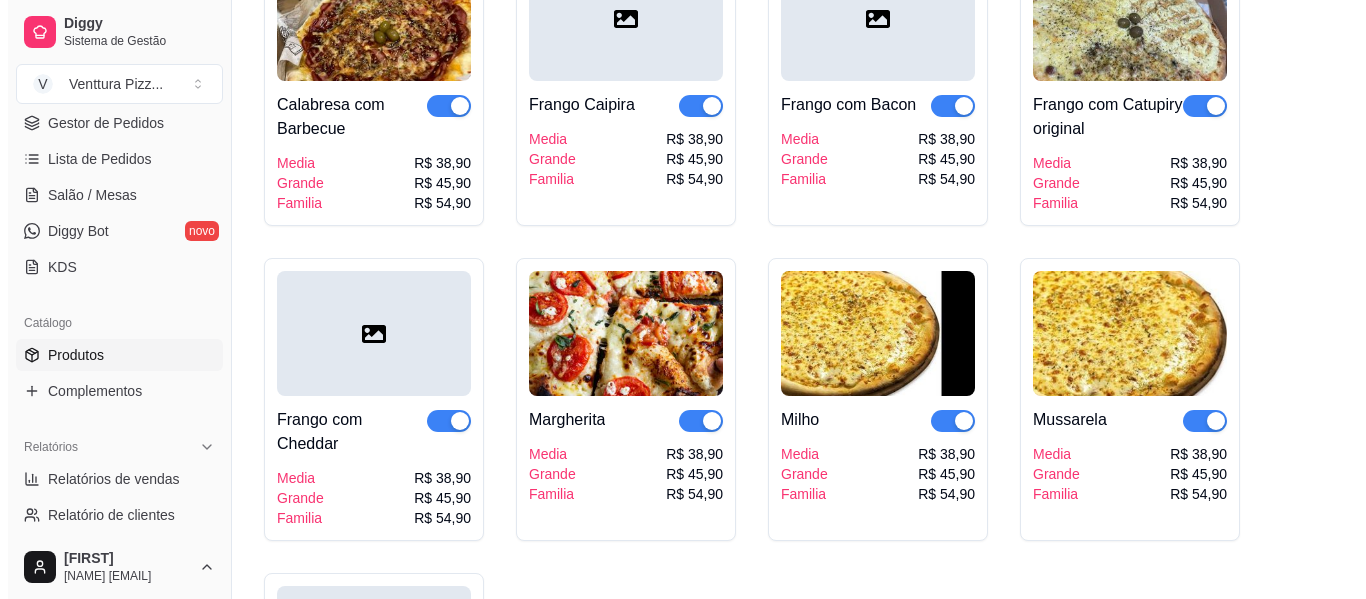 scroll, scrollTop: 900, scrollLeft: 0, axis: vertical 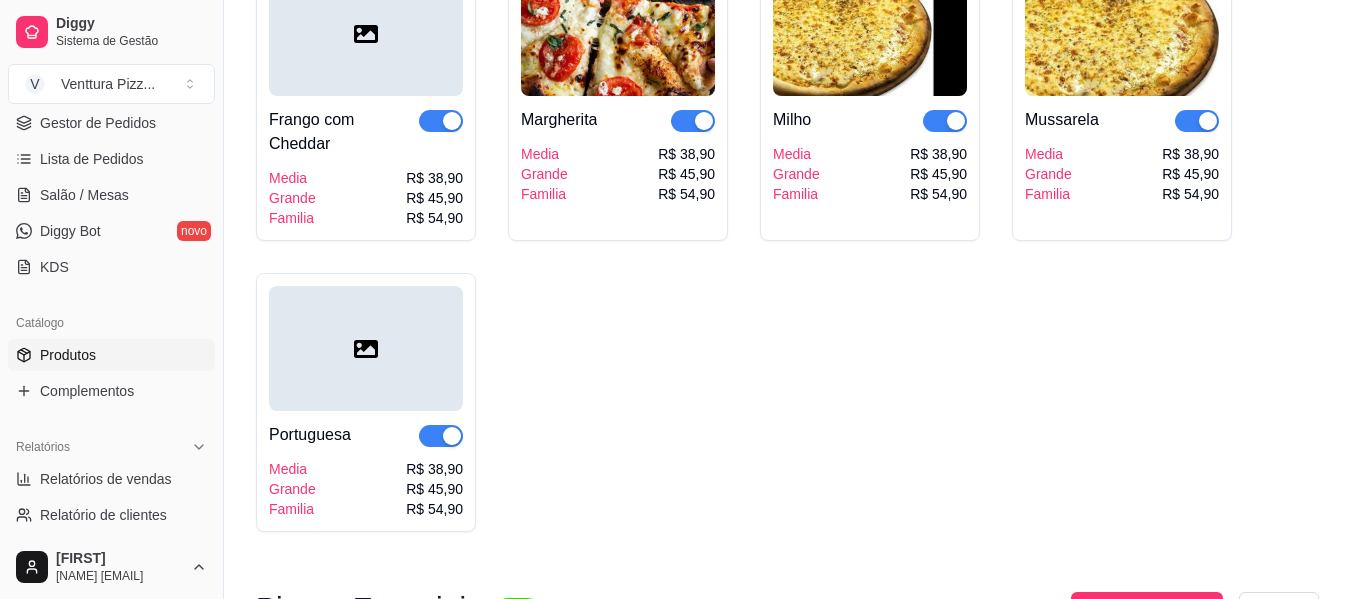 click at bounding box center [366, 348] 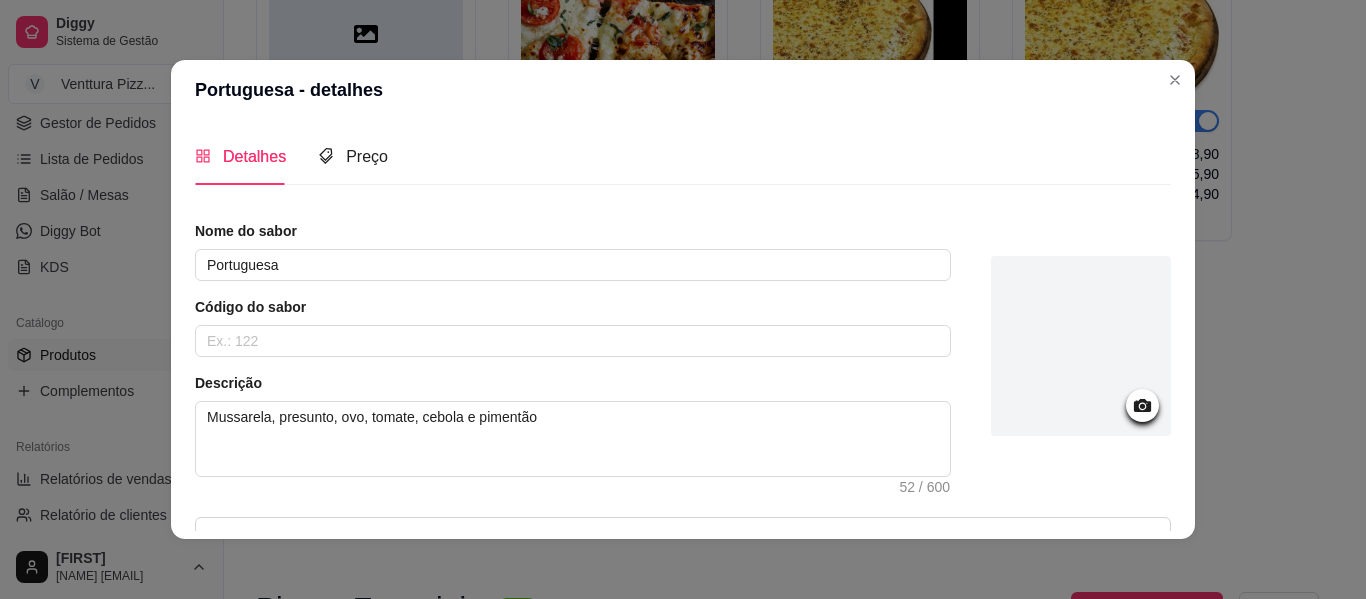 click at bounding box center [1081, 346] 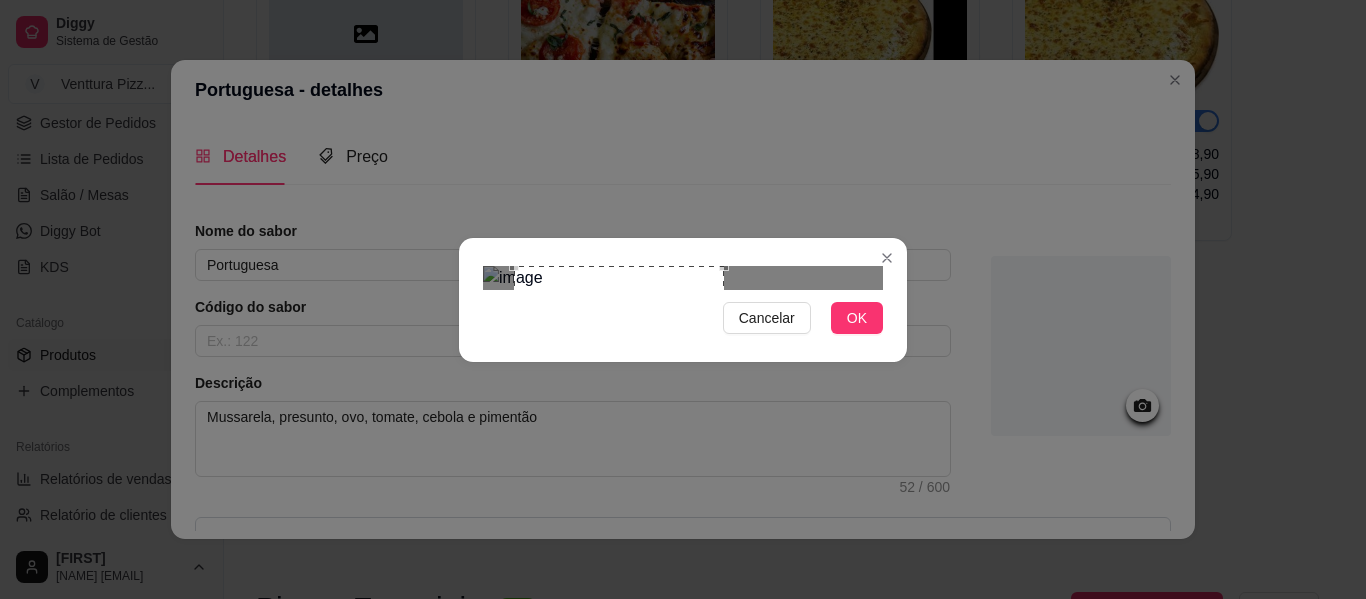 click at bounding box center [619, 371] 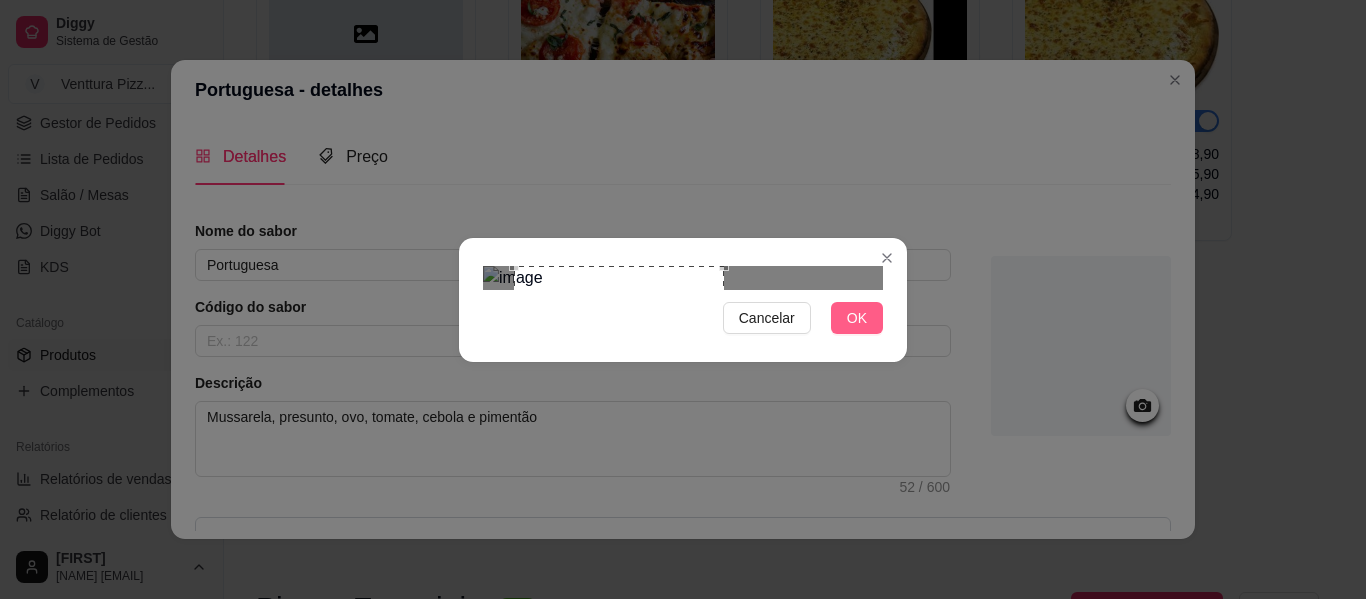 type 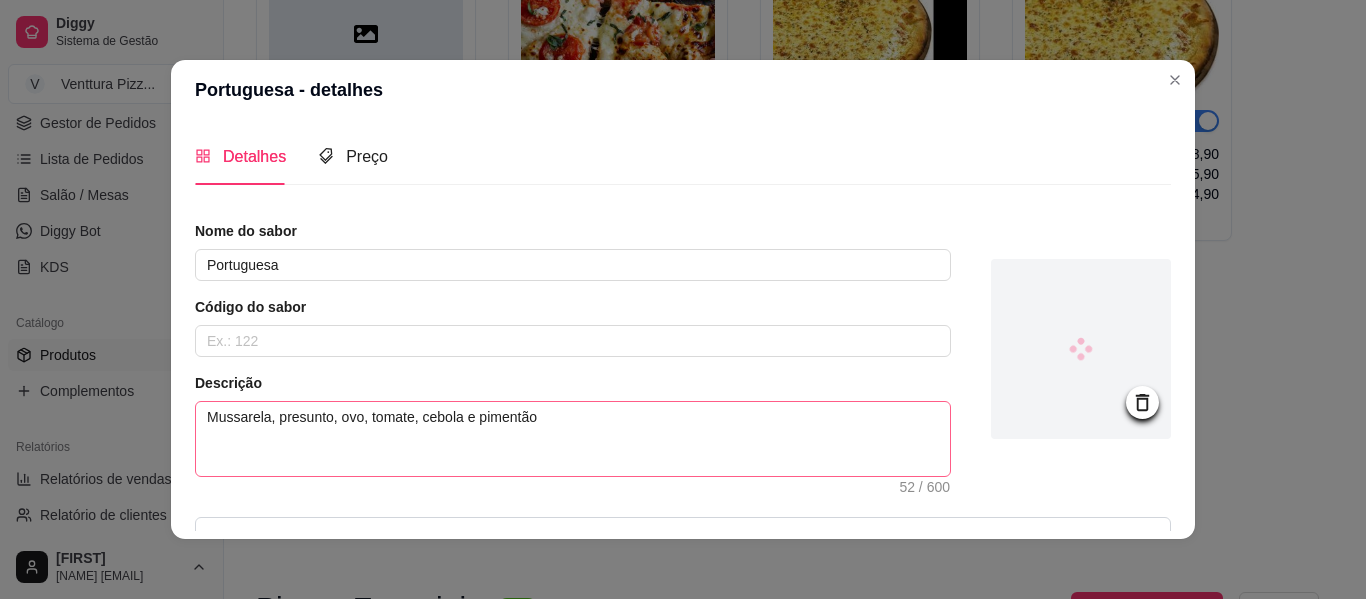 scroll, scrollTop: 157, scrollLeft: 0, axis: vertical 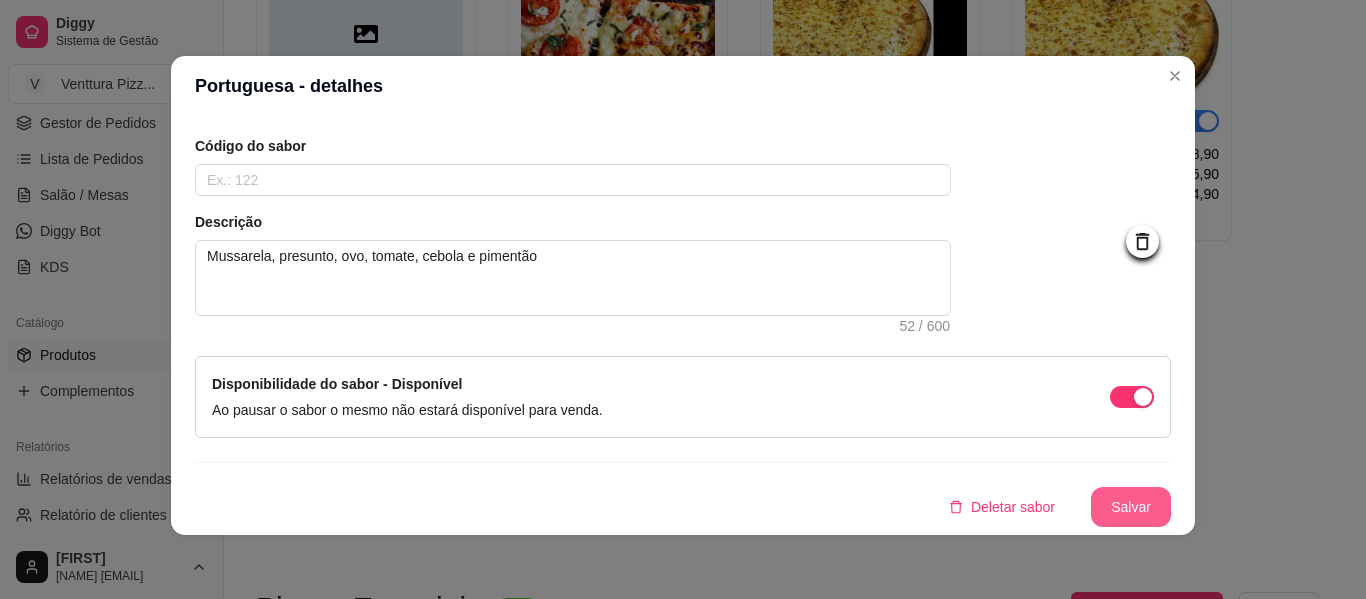 type 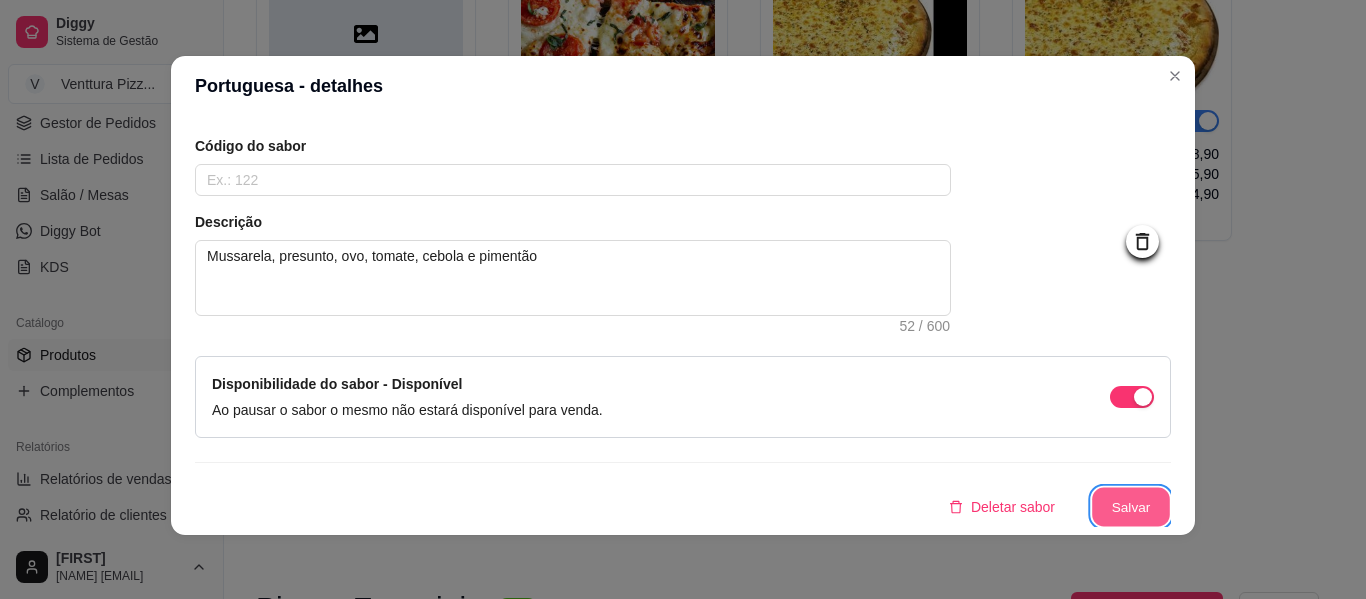 click on "Salvar" at bounding box center (1131, 507) 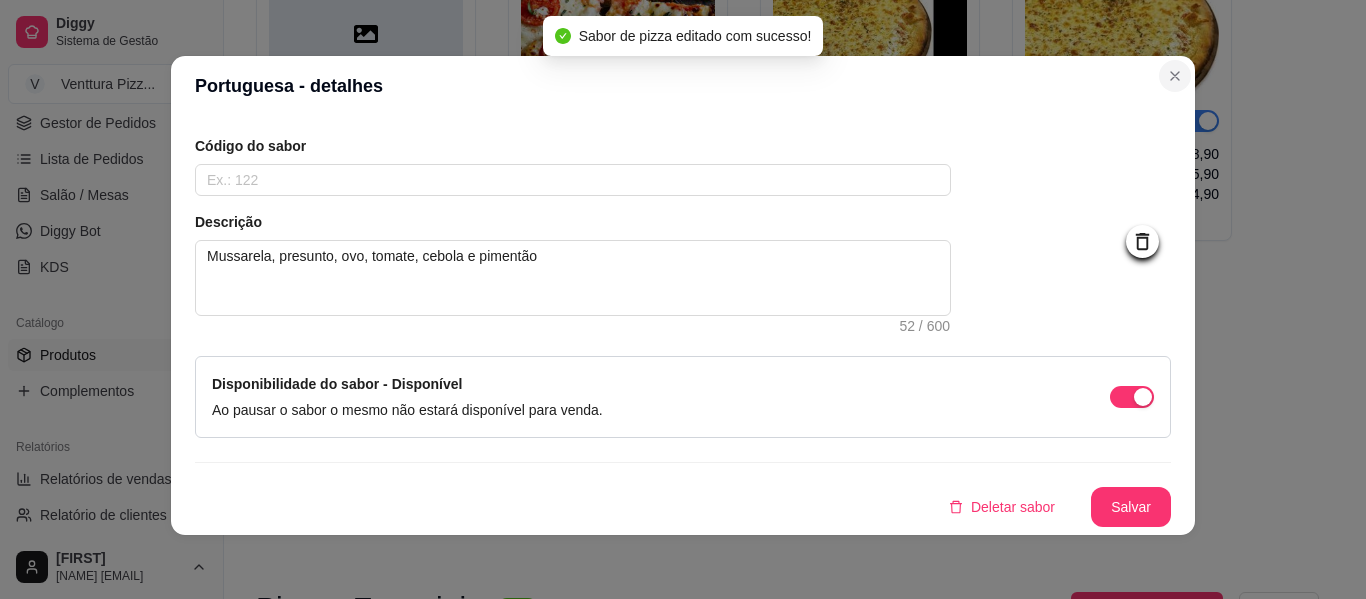 type 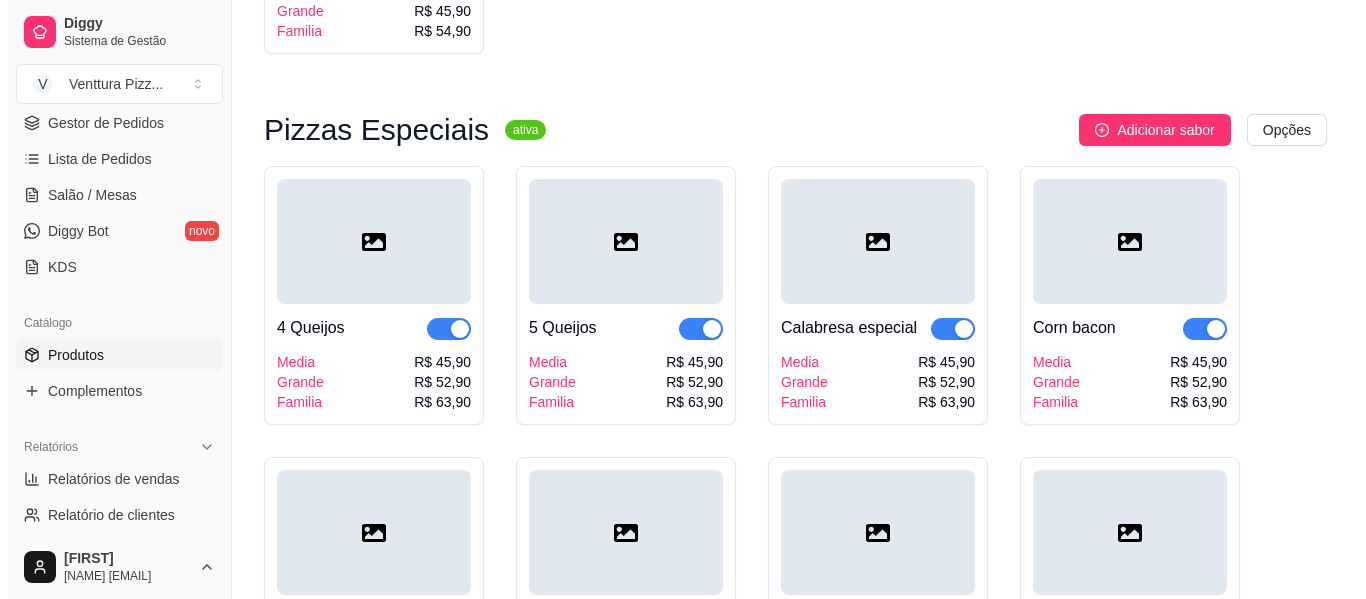 scroll, scrollTop: 1400, scrollLeft: 0, axis: vertical 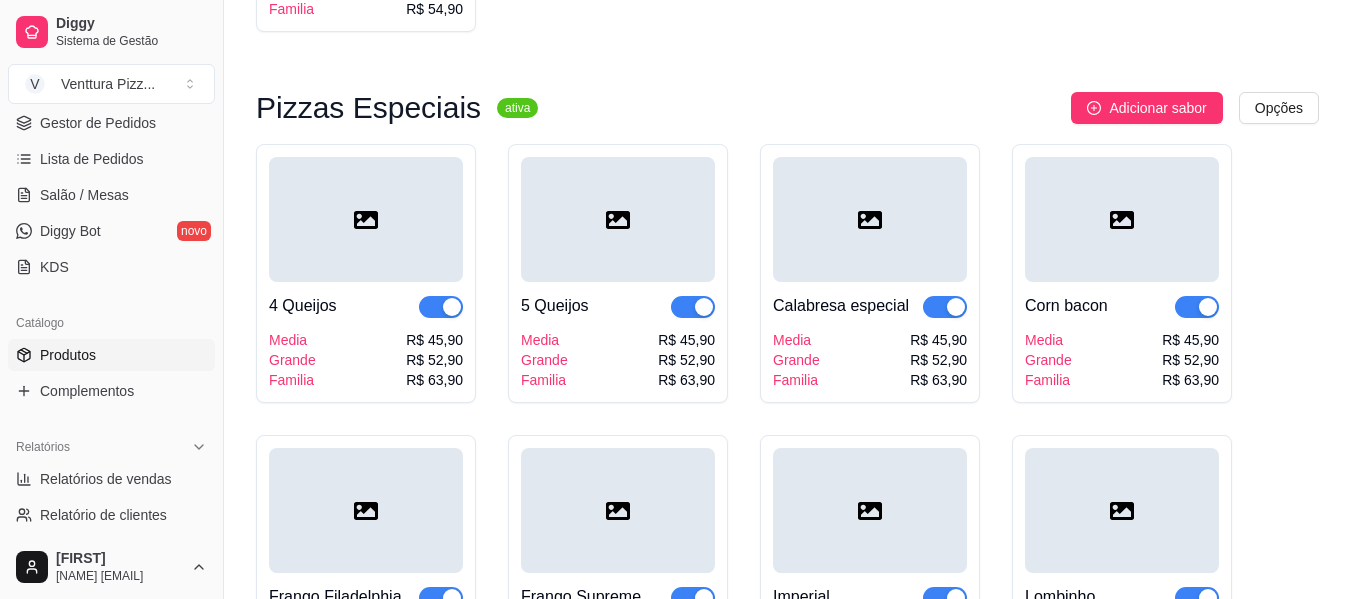 click at bounding box center [366, 219] 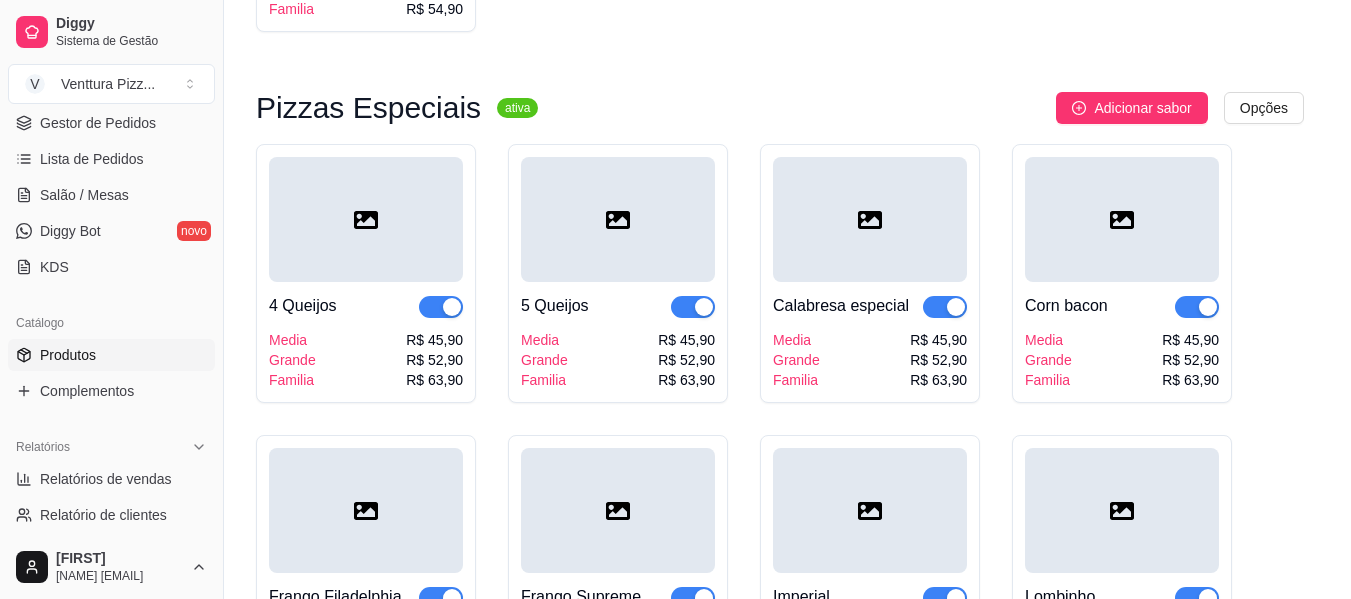 type 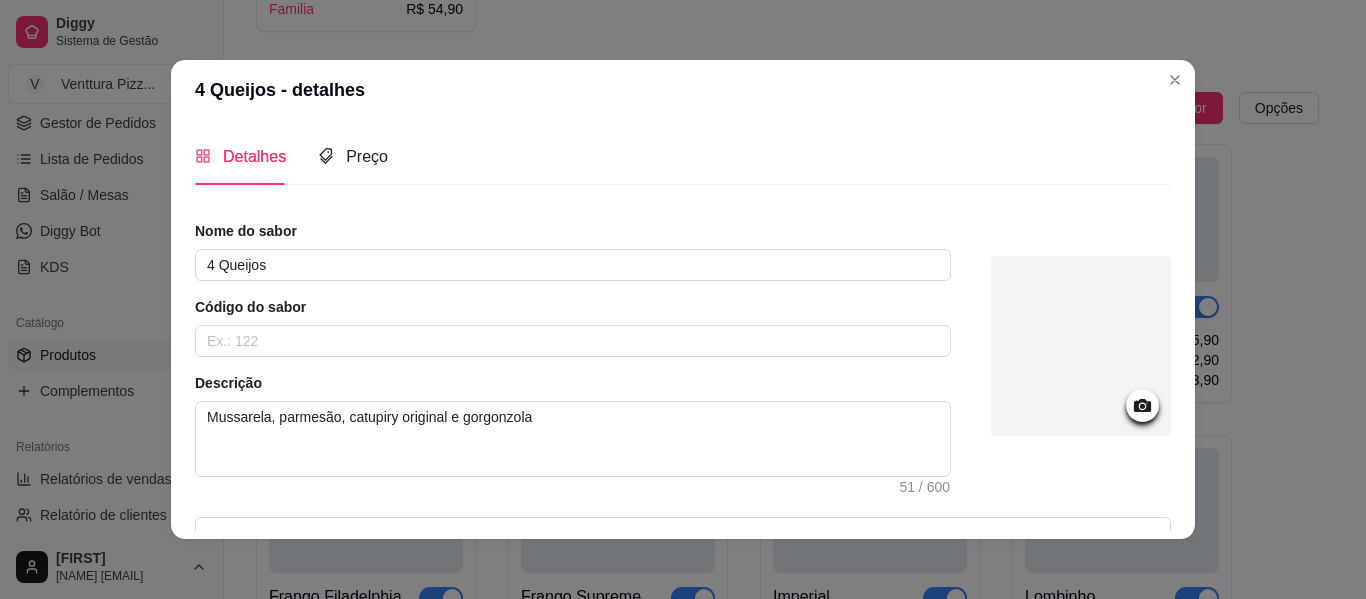 click at bounding box center (1081, 346) 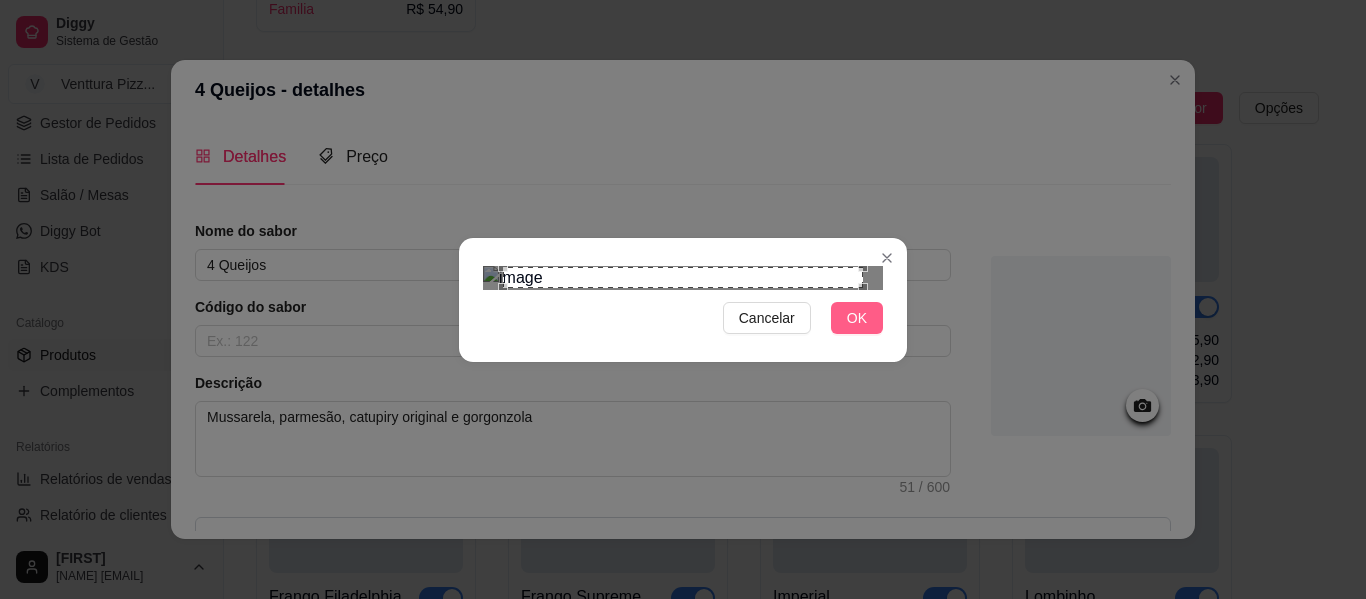 type 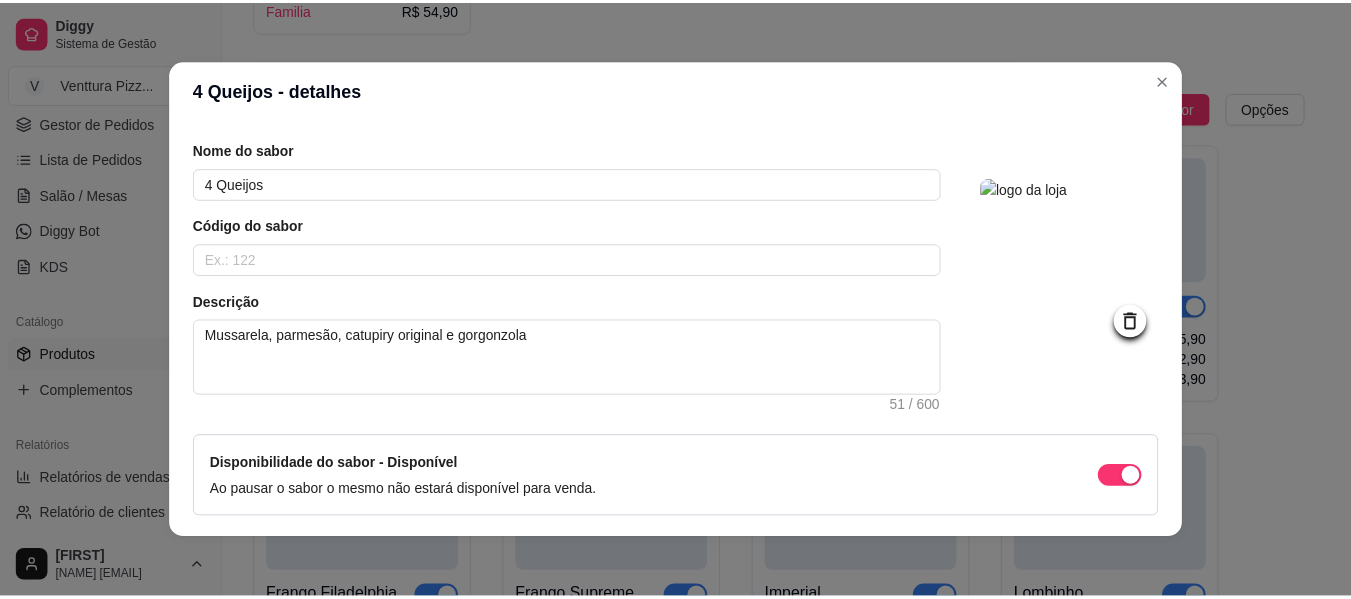 scroll, scrollTop: 157, scrollLeft: 0, axis: vertical 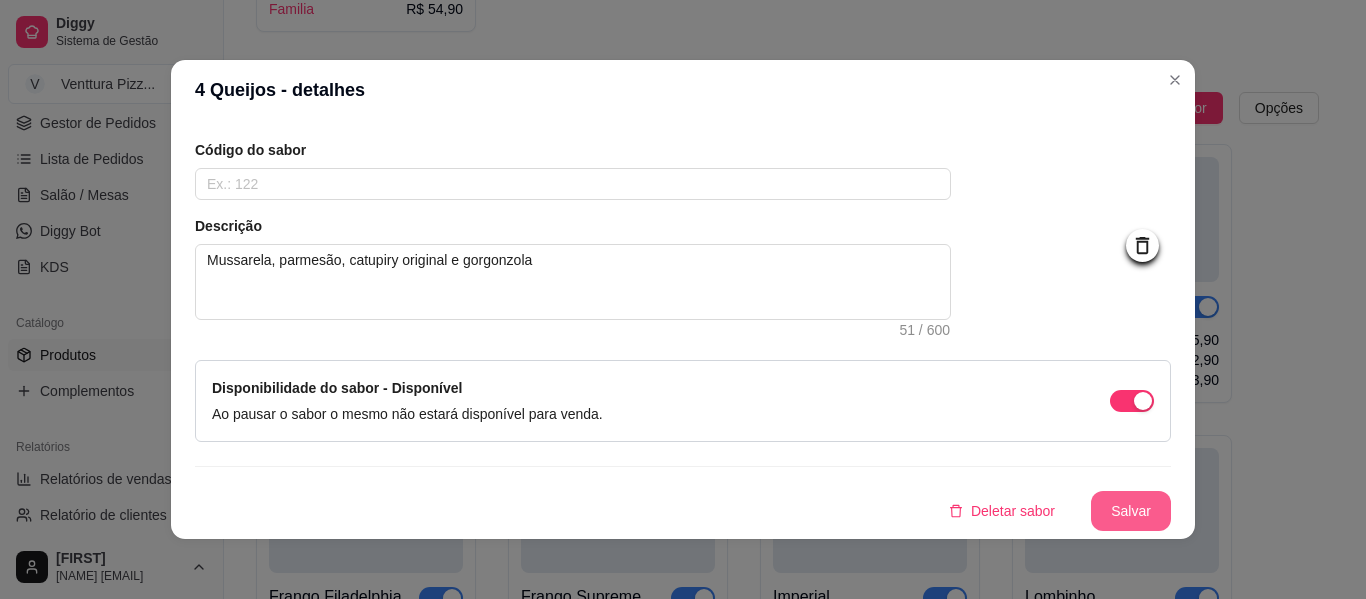 type 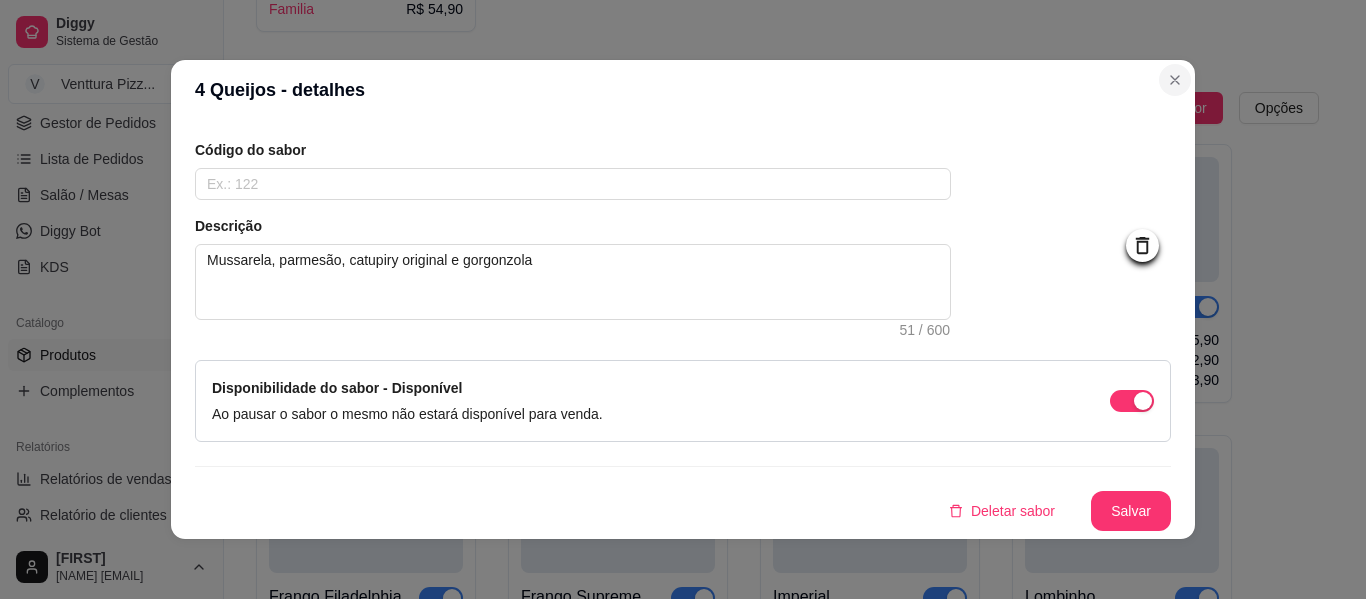 type 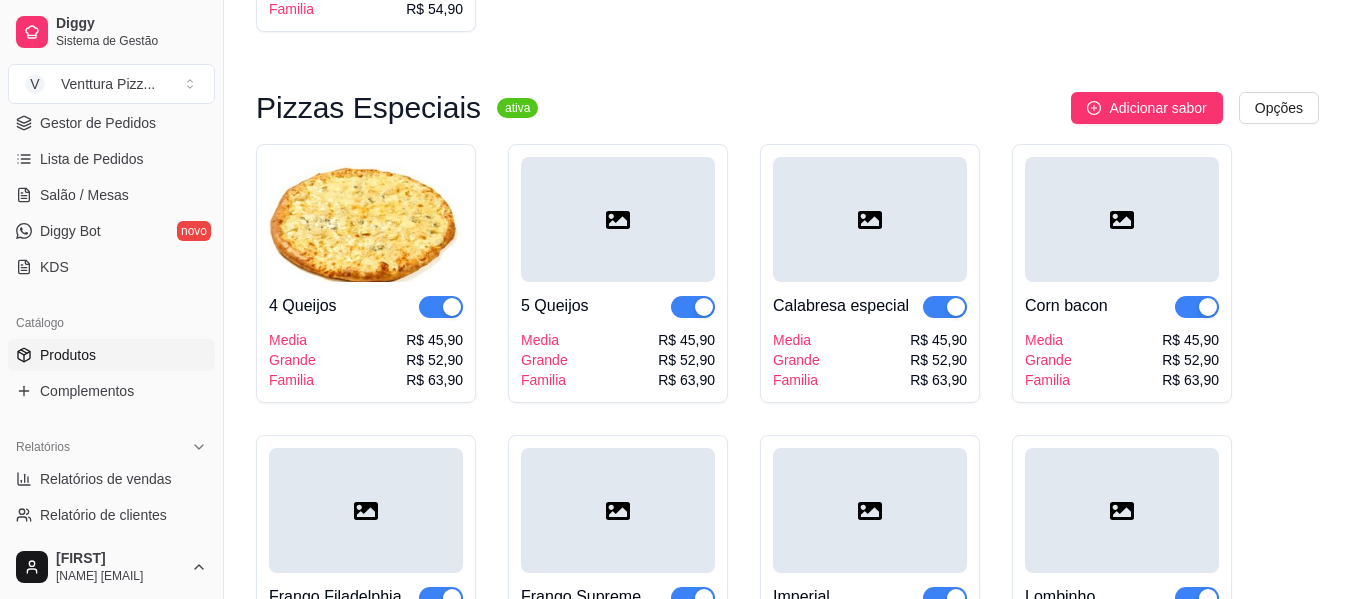click at bounding box center (870, 219) 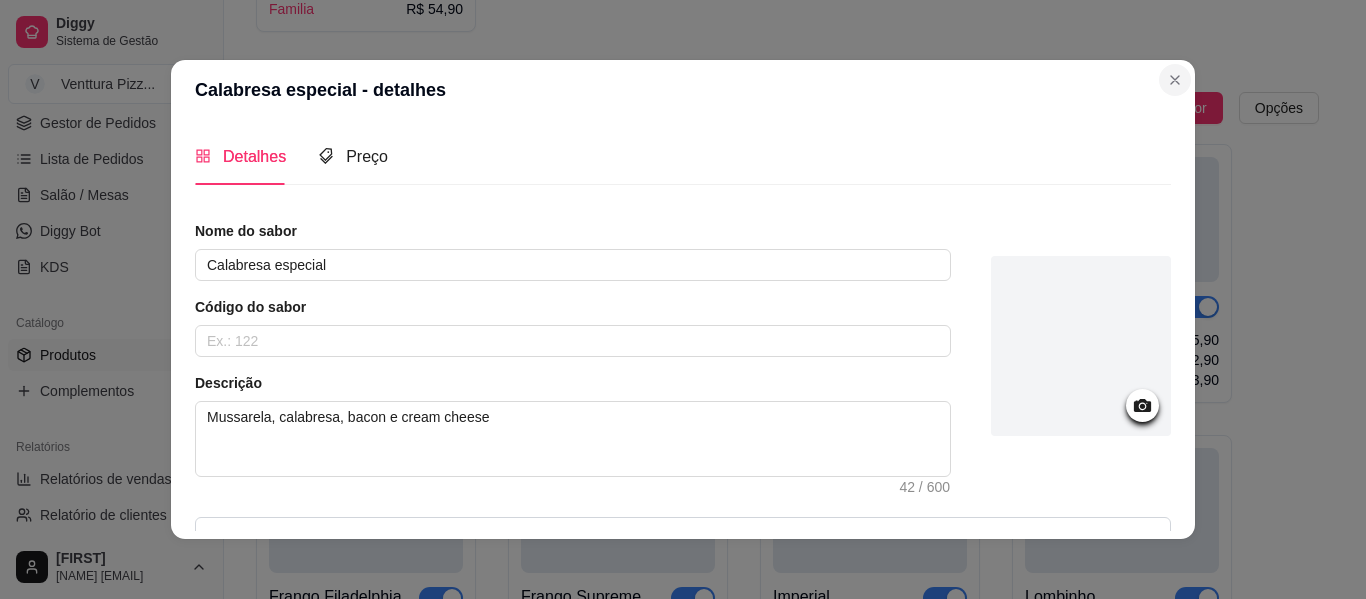 type 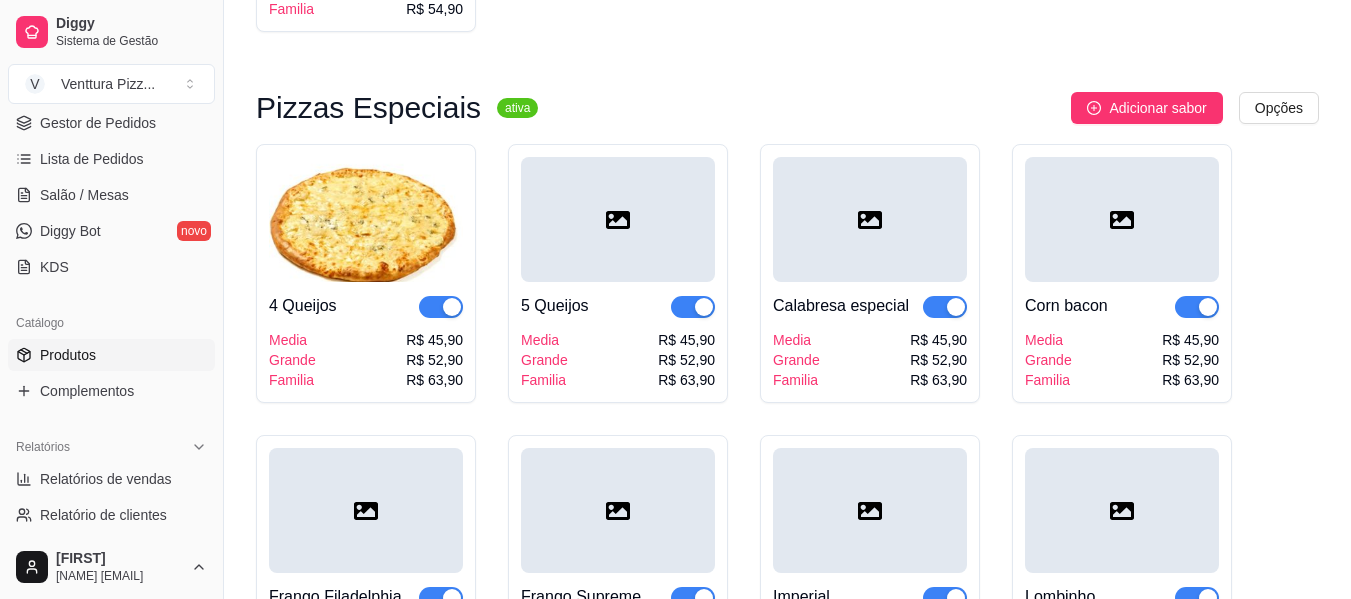 click at bounding box center (1122, 219) 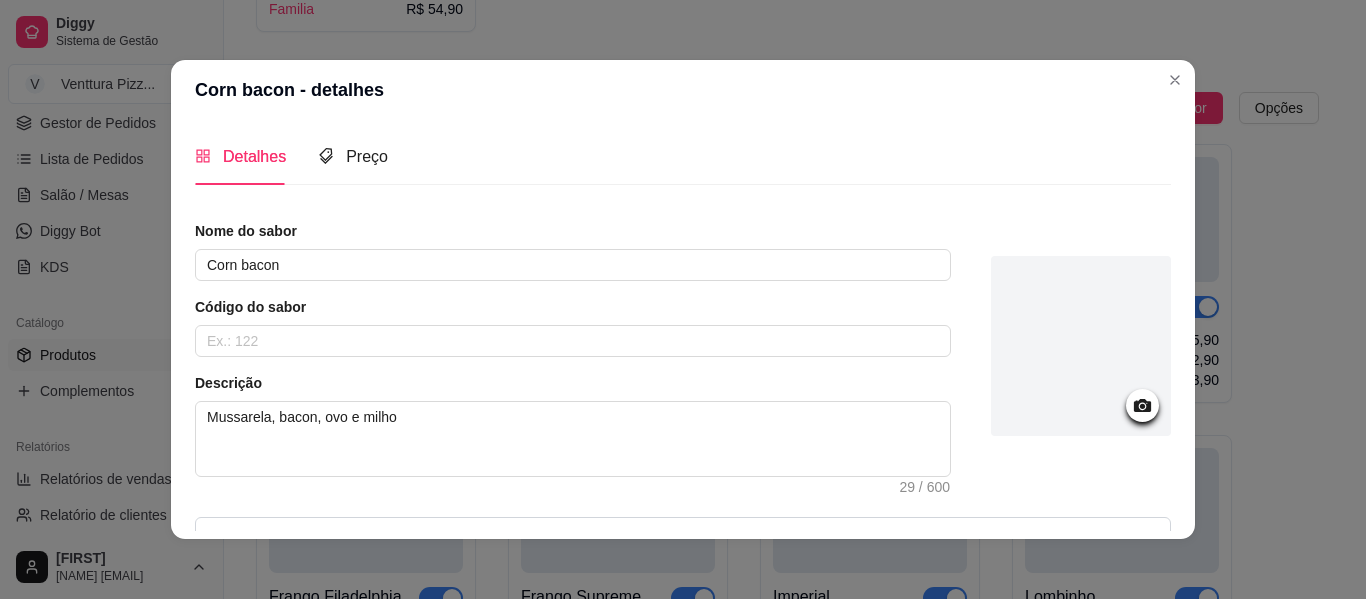 click at bounding box center [1081, 346] 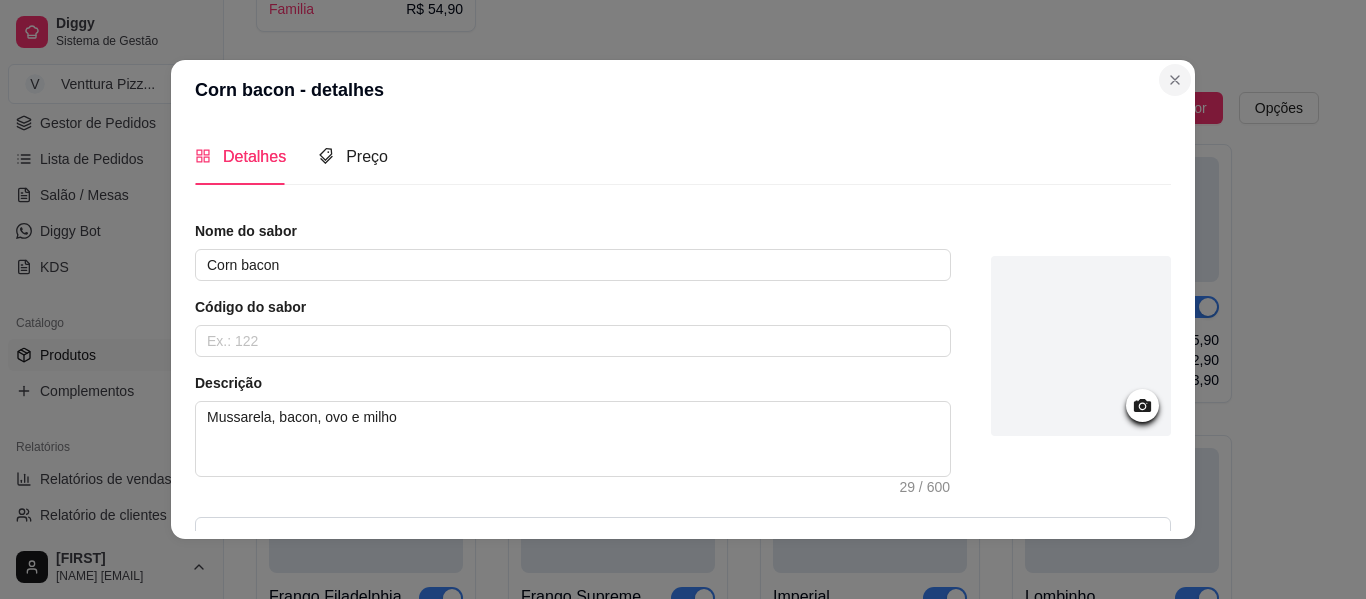 type 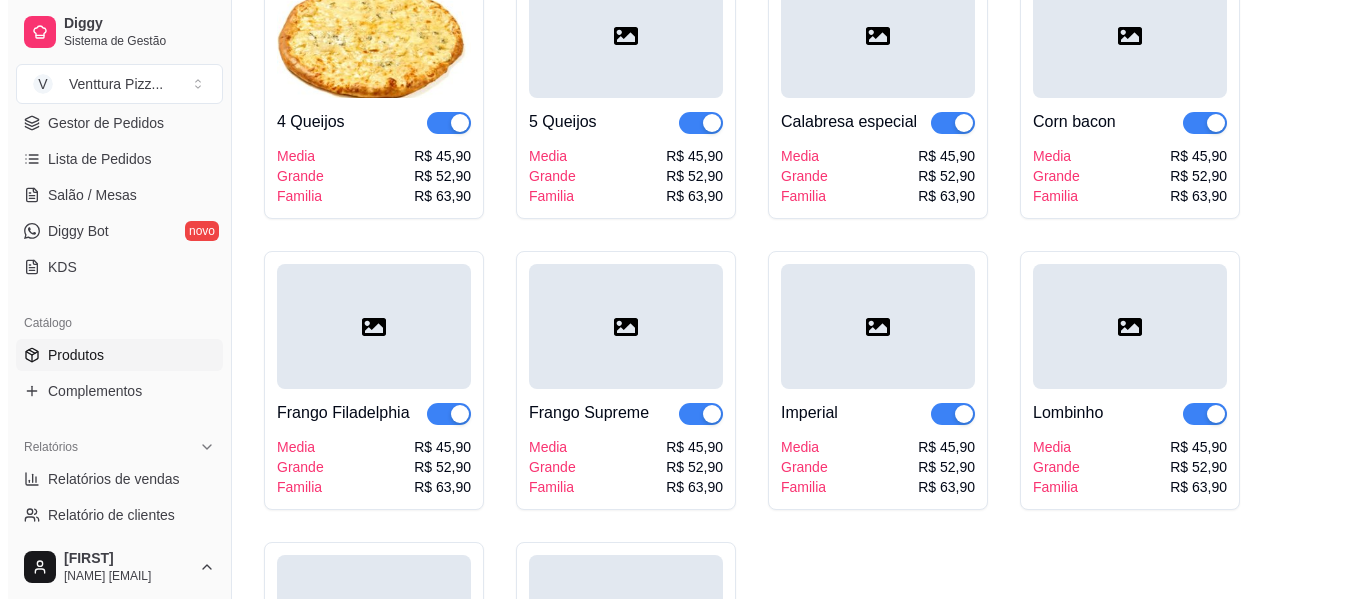 scroll, scrollTop: 1600, scrollLeft: 0, axis: vertical 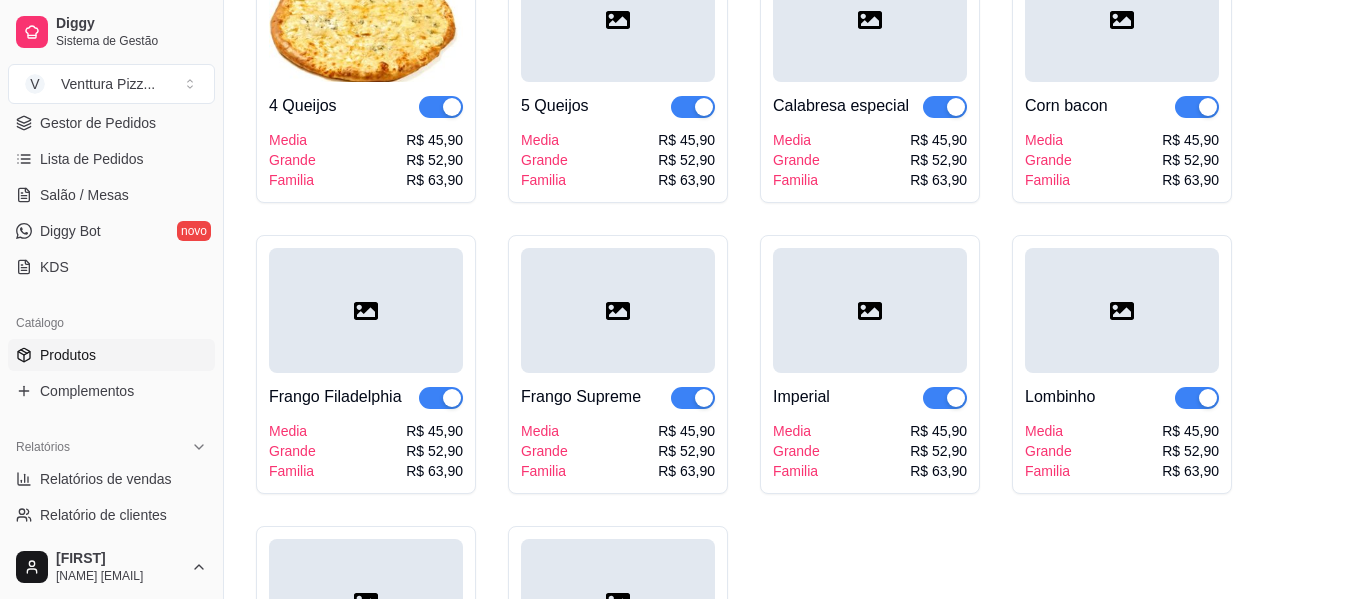 click at bounding box center [366, 310] 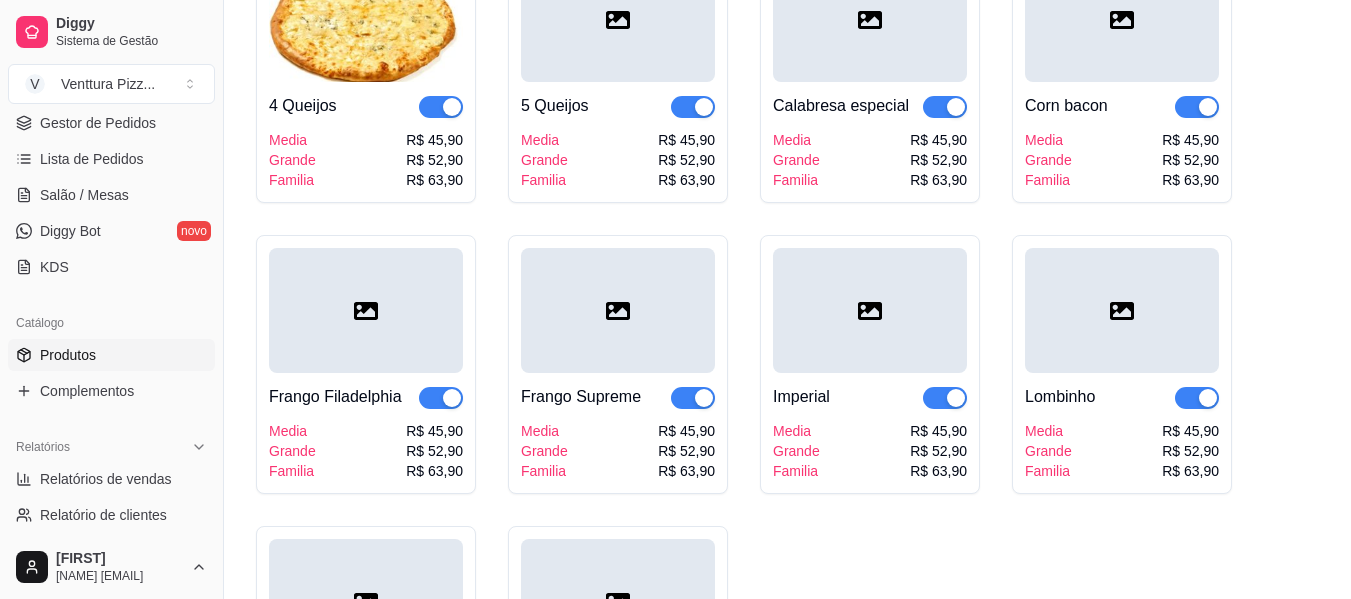type 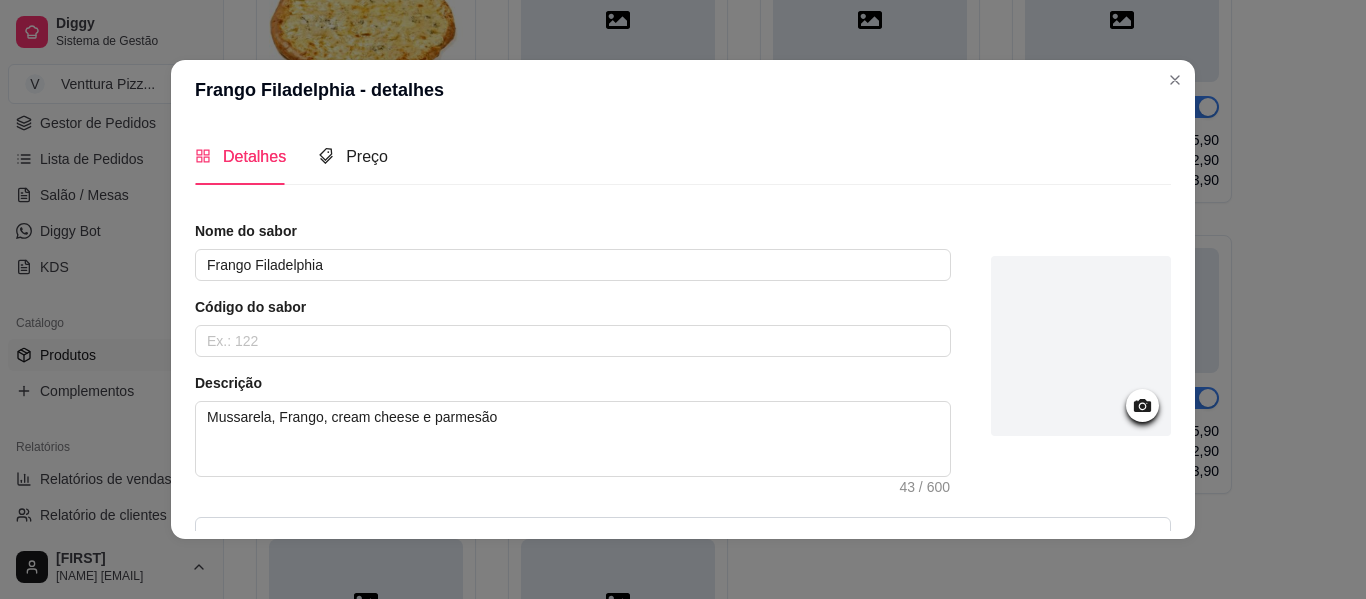 click at bounding box center (1081, 346) 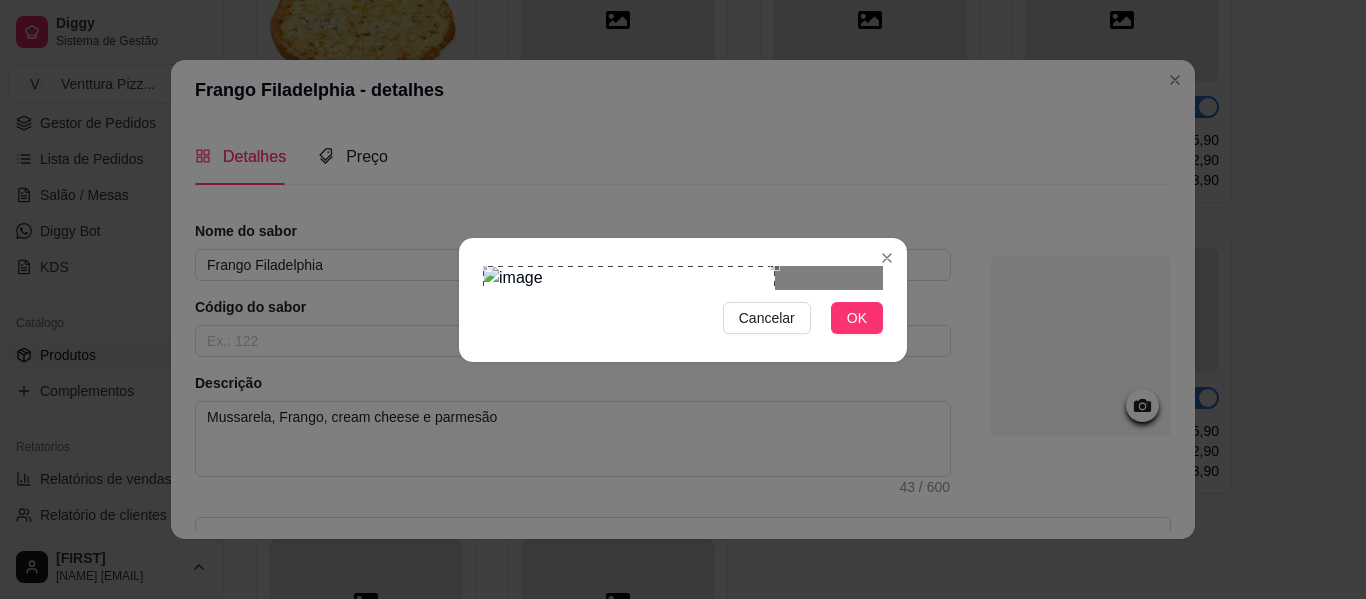 click at bounding box center [629, 362] 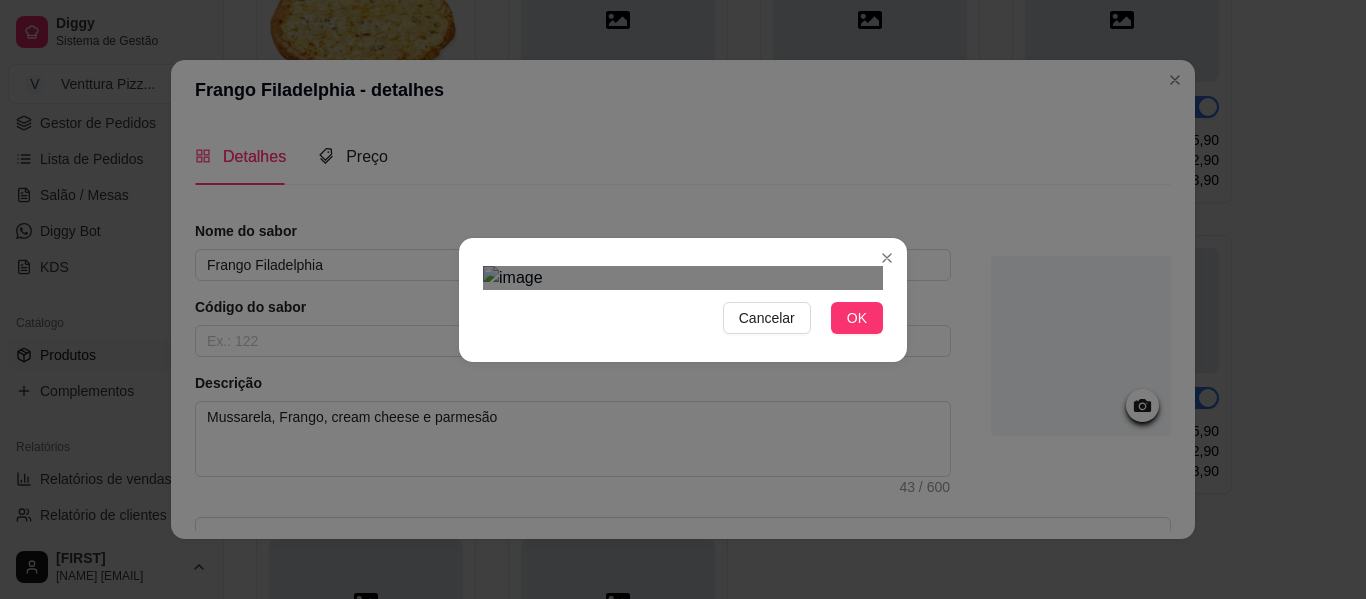 click at bounding box center (683, 278) 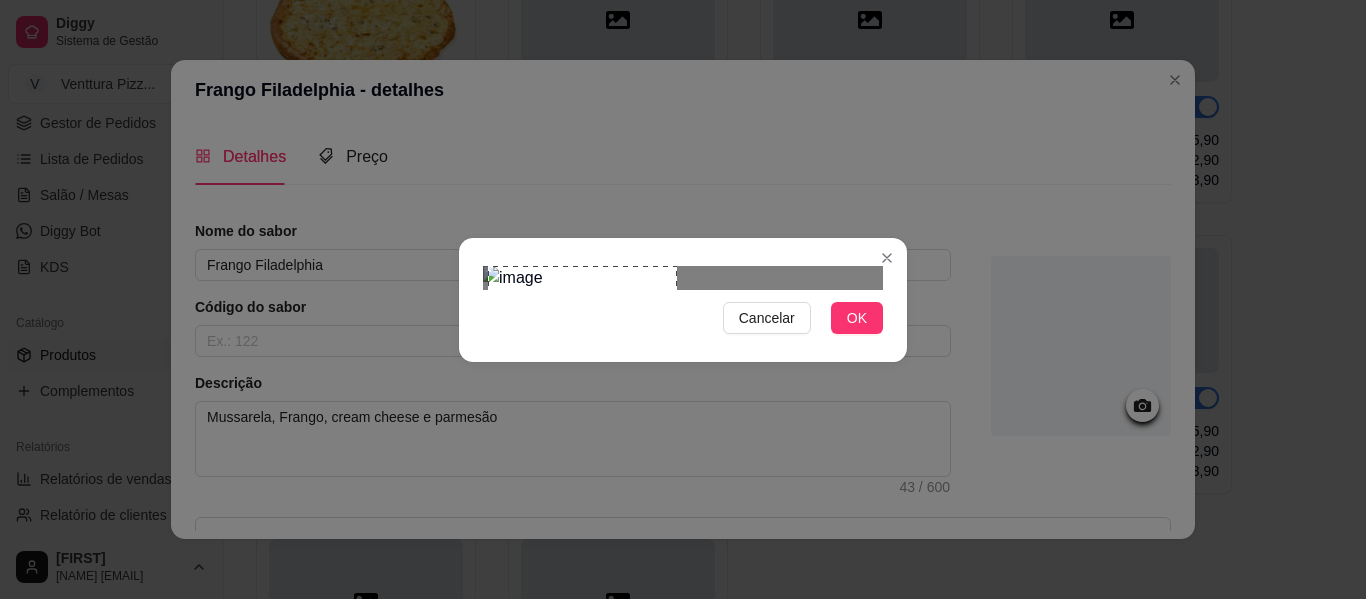 click at bounding box center [683, 278] 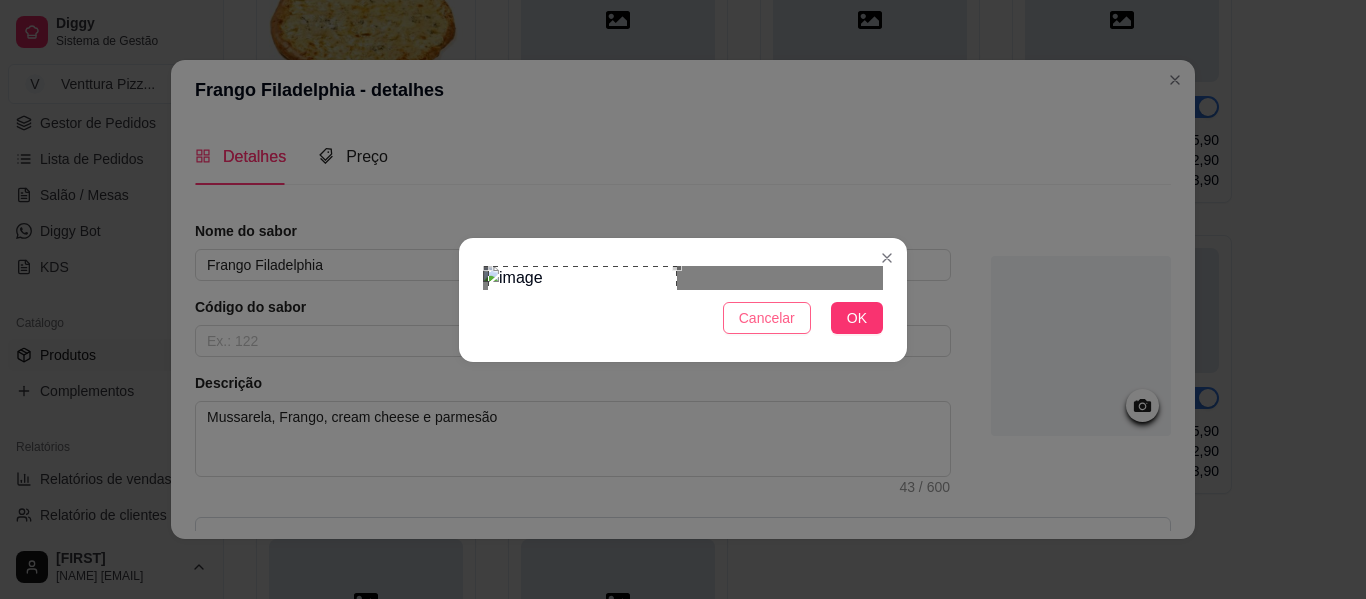 type 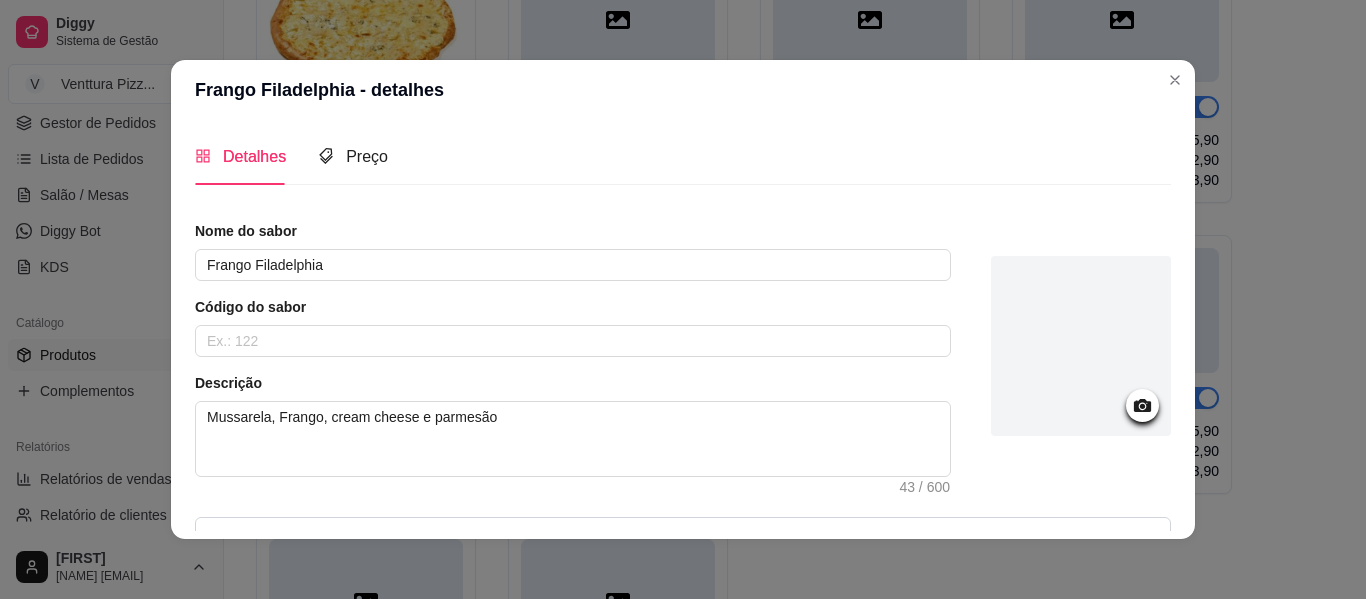 click at bounding box center (1081, 346) 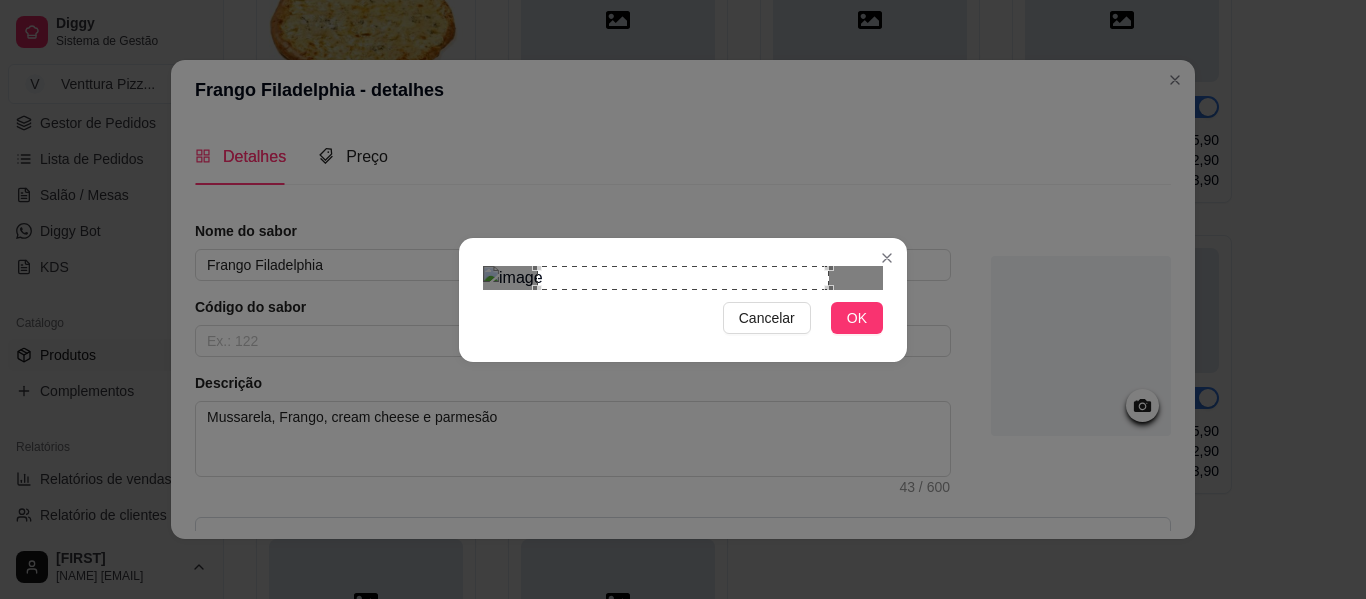 click at bounding box center [683, 278] 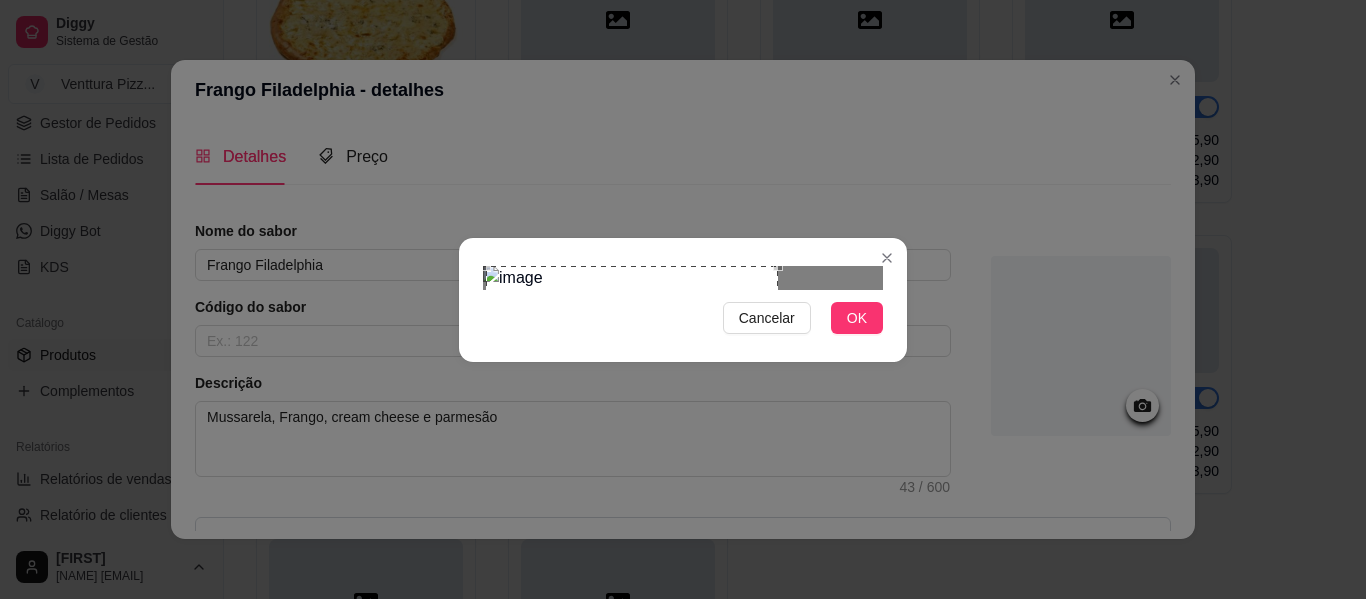 click at bounding box center (632, 362) 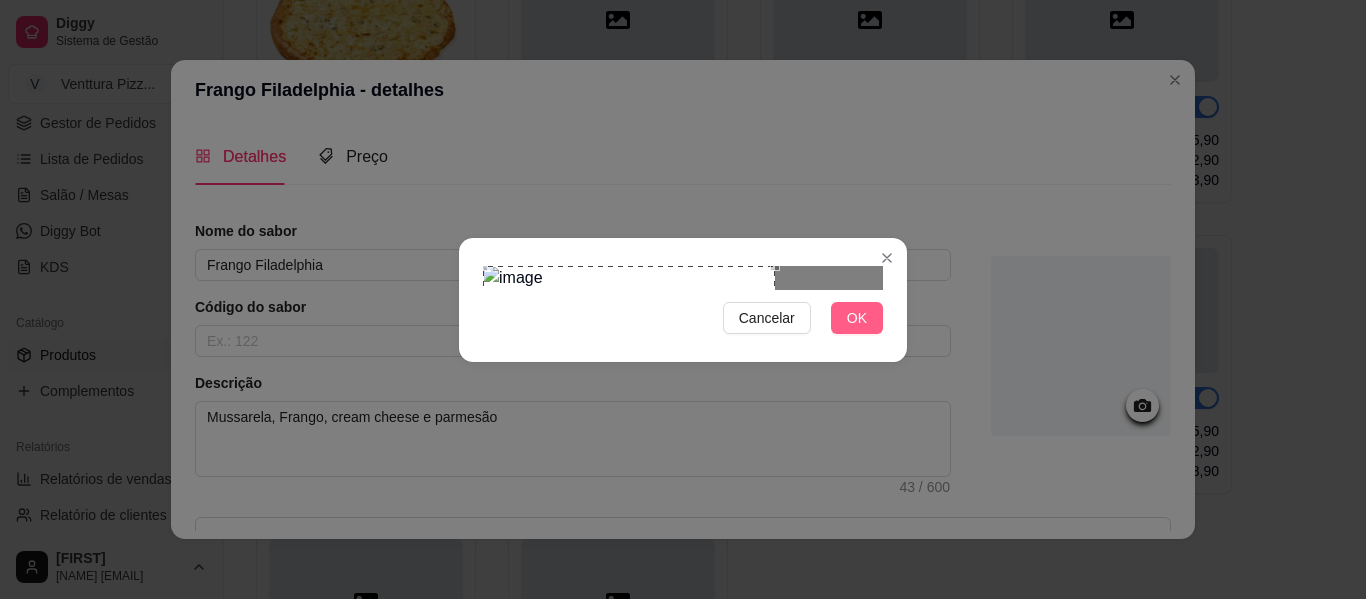 type 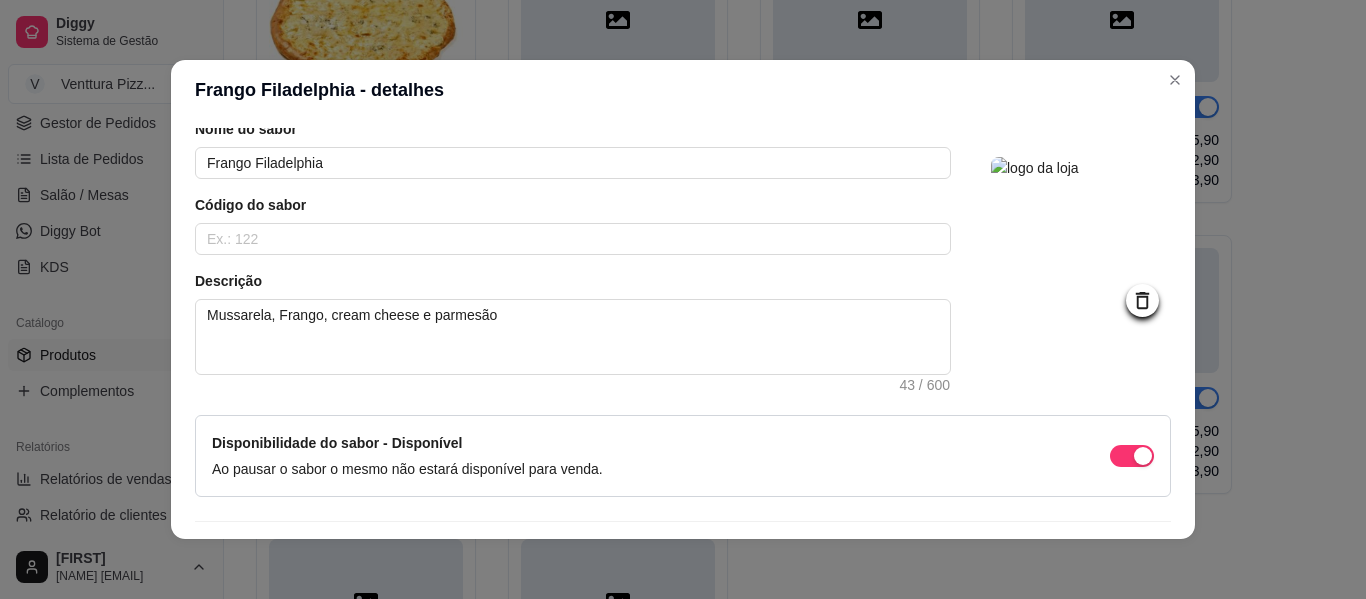 scroll, scrollTop: 157, scrollLeft: 0, axis: vertical 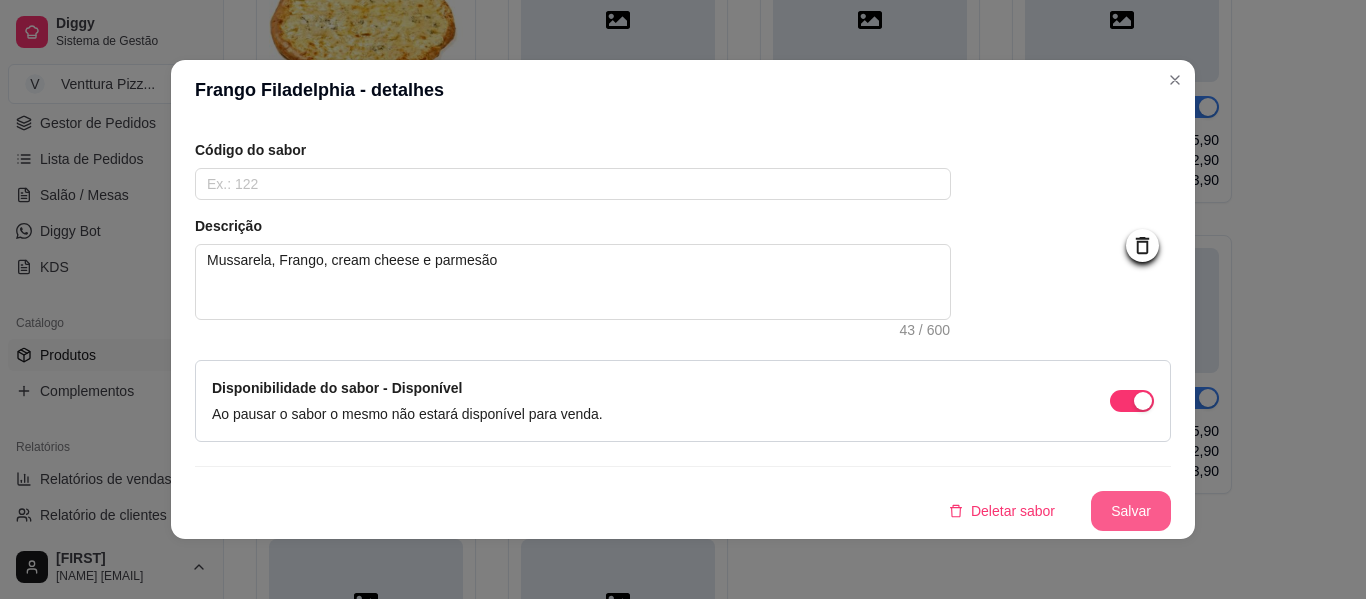 type 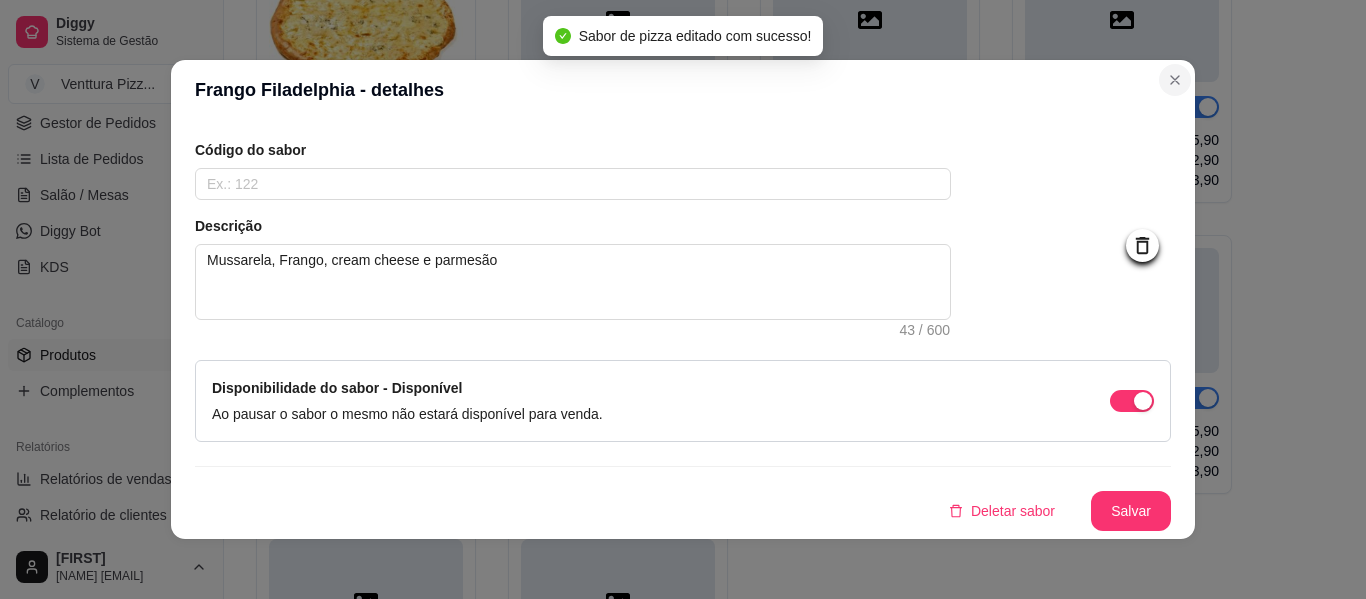 type 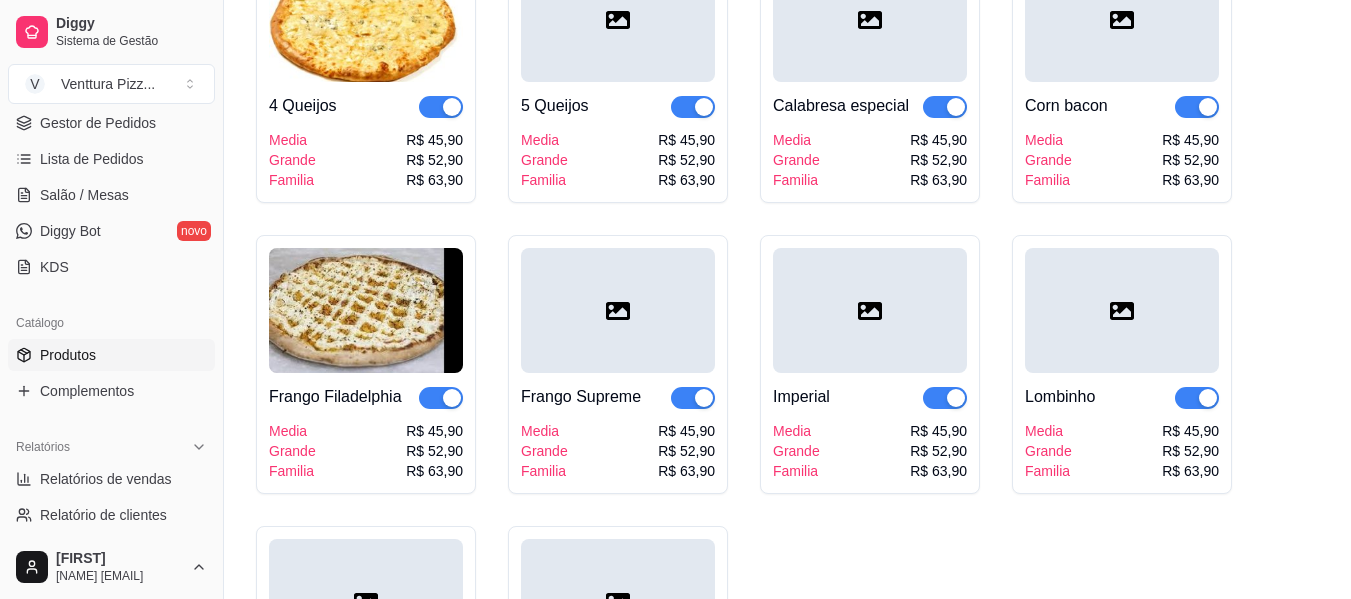 click 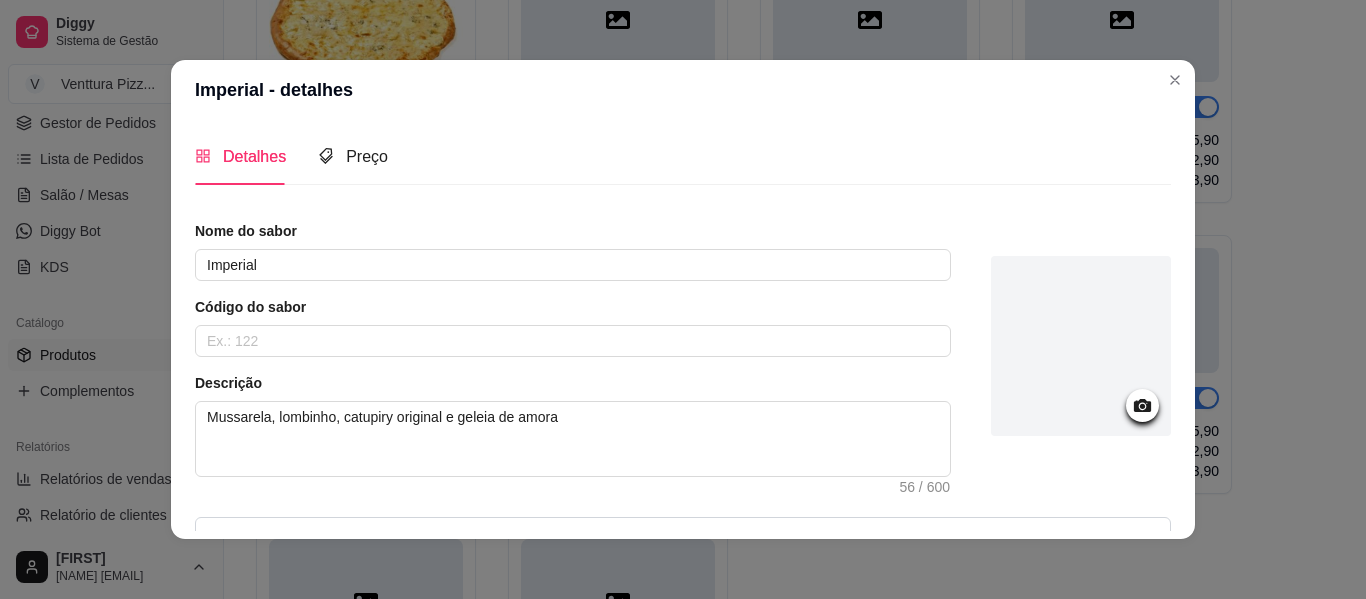 click at bounding box center (1081, 346) 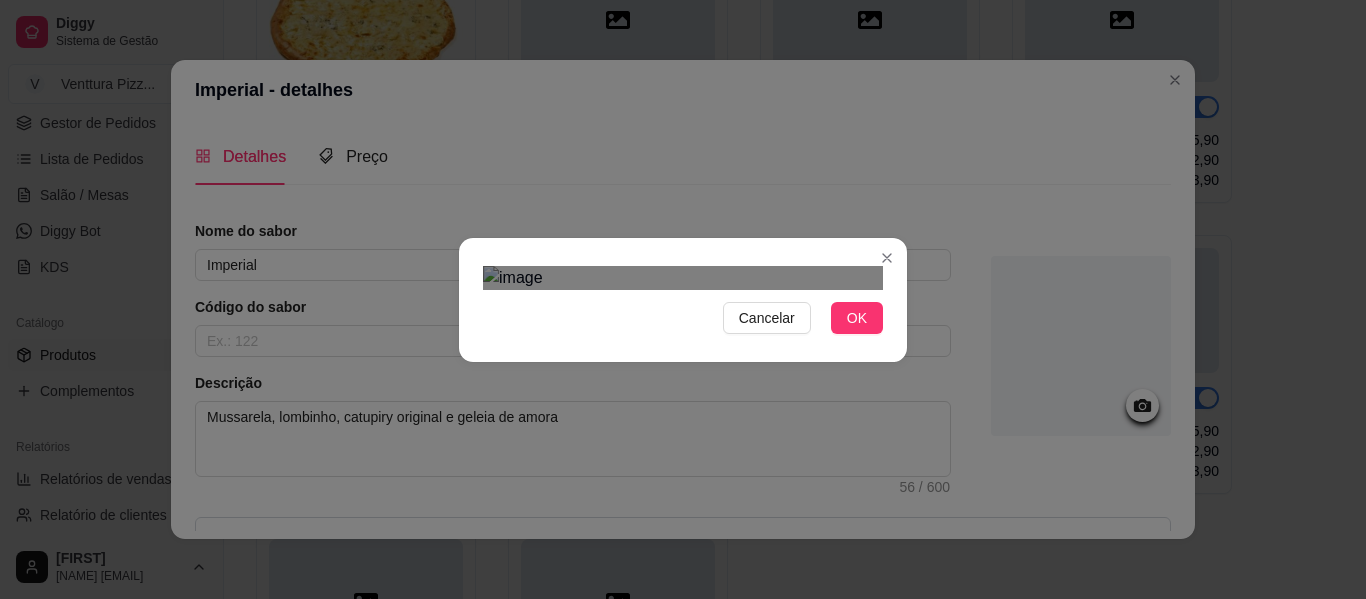 click on "Cancelar OK" at bounding box center (683, 300) 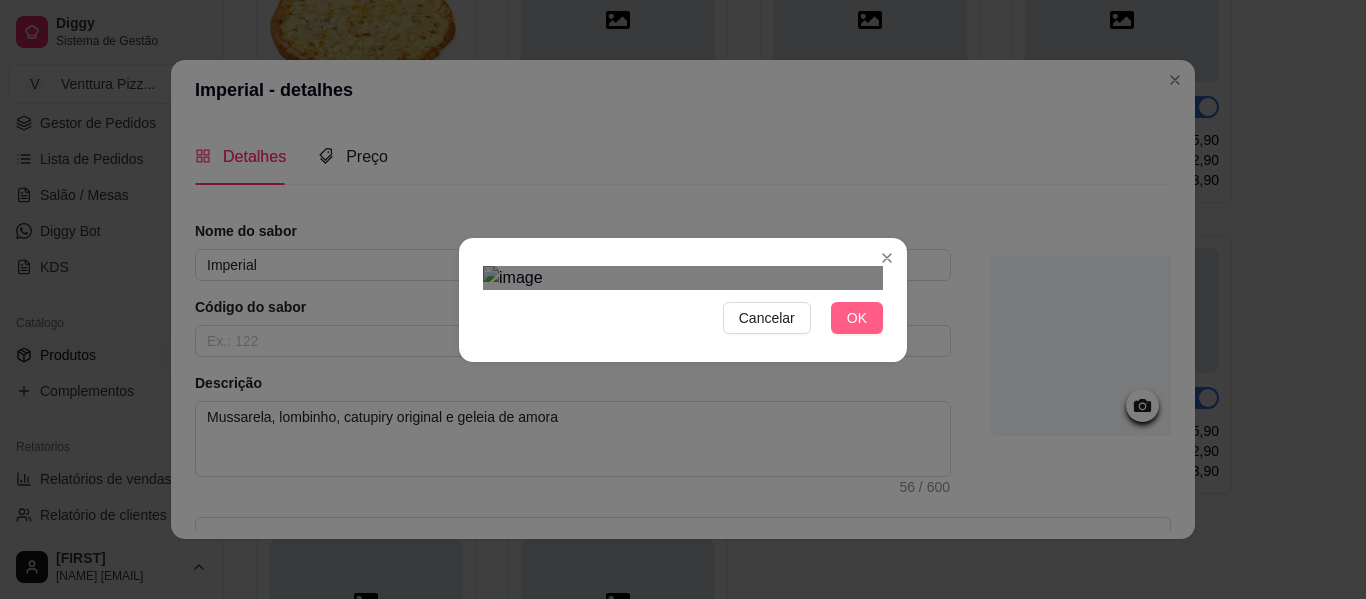 type 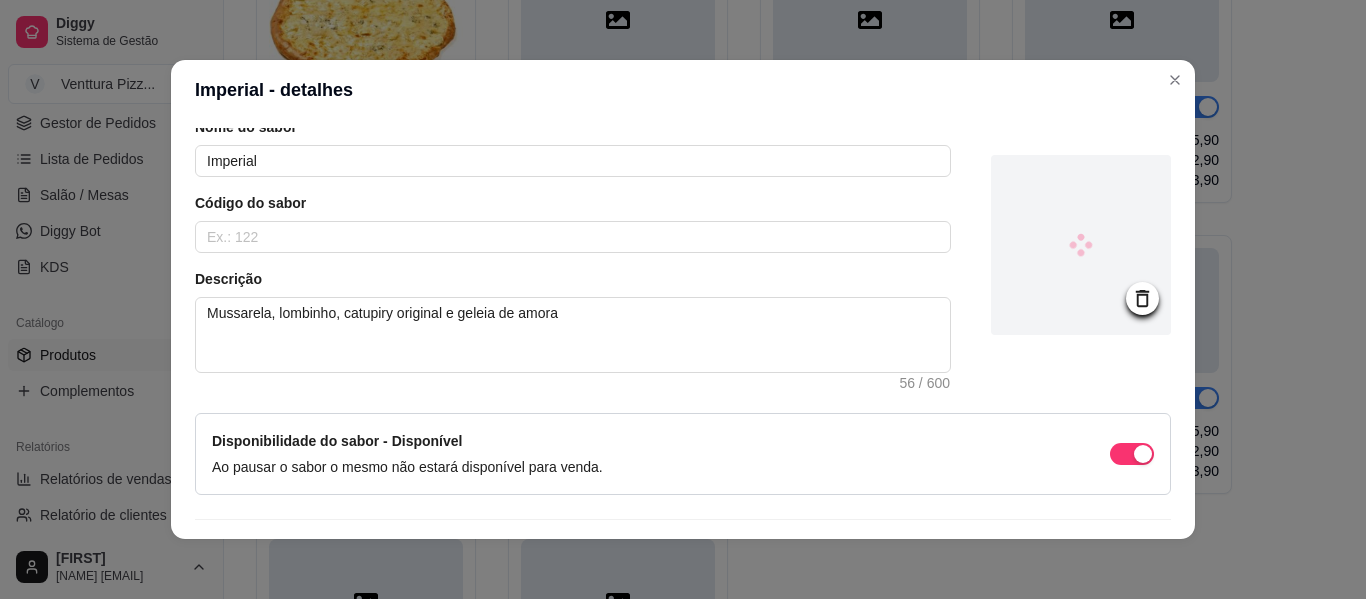scroll, scrollTop: 157, scrollLeft: 0, axis: vertical 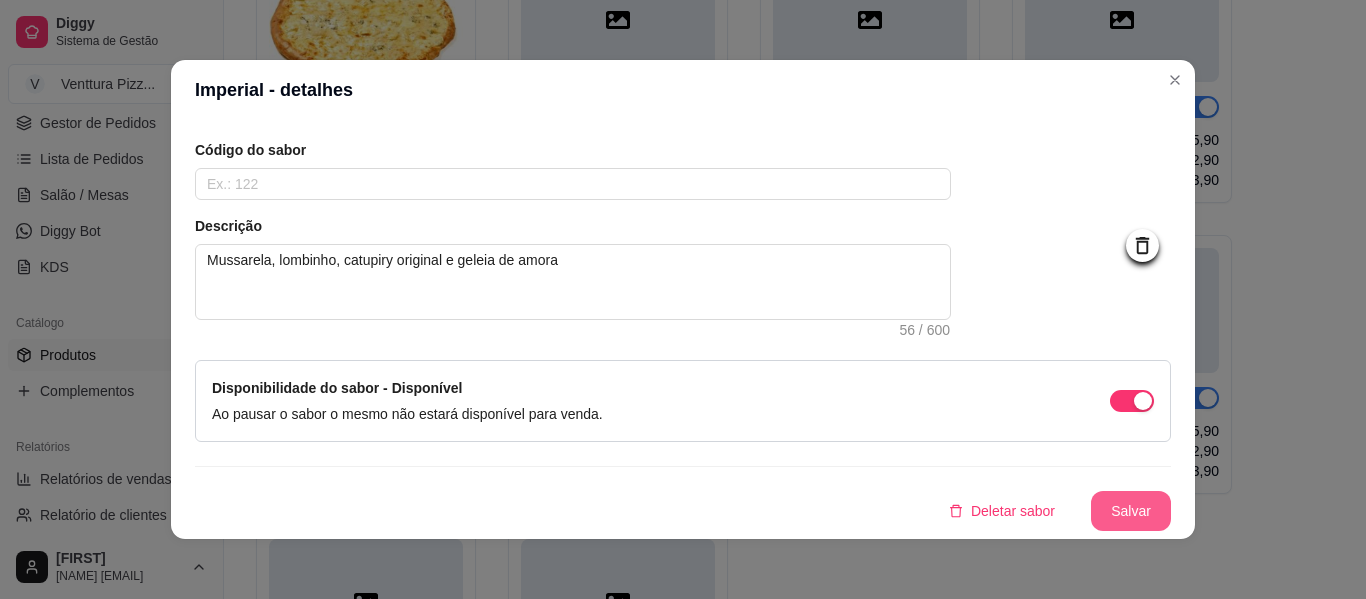 type 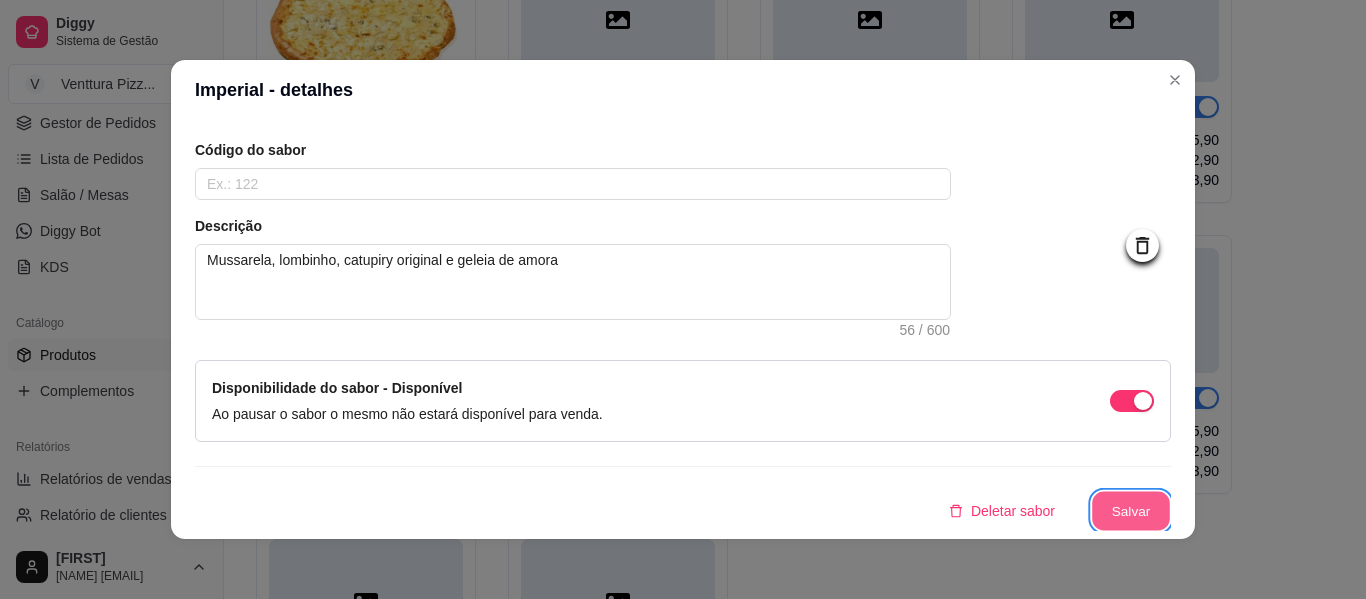 click on "Salvar" at bounding box center (1131, 511) 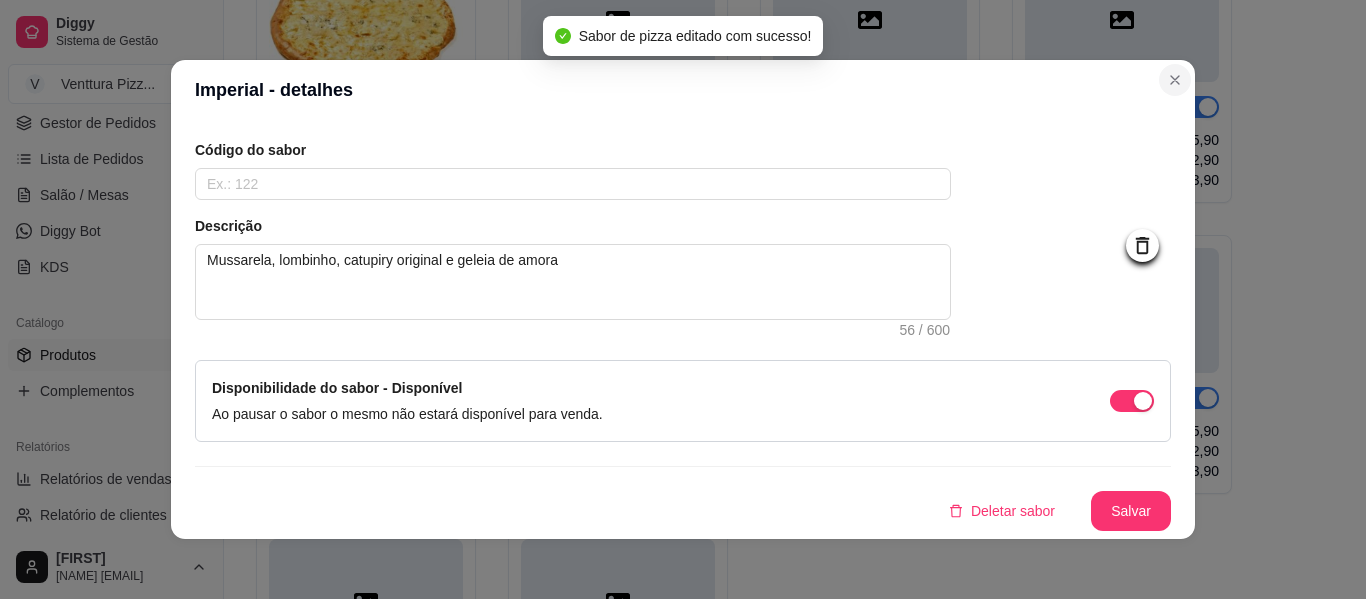 type 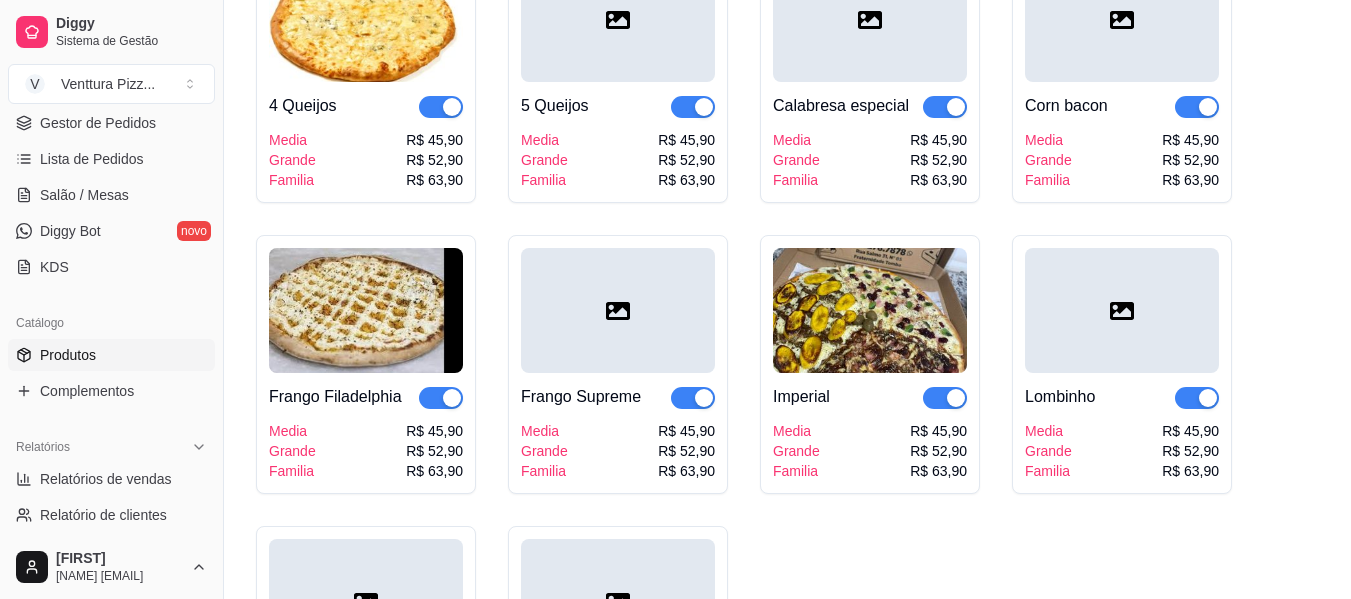 click at bounding box center (1122, 310) 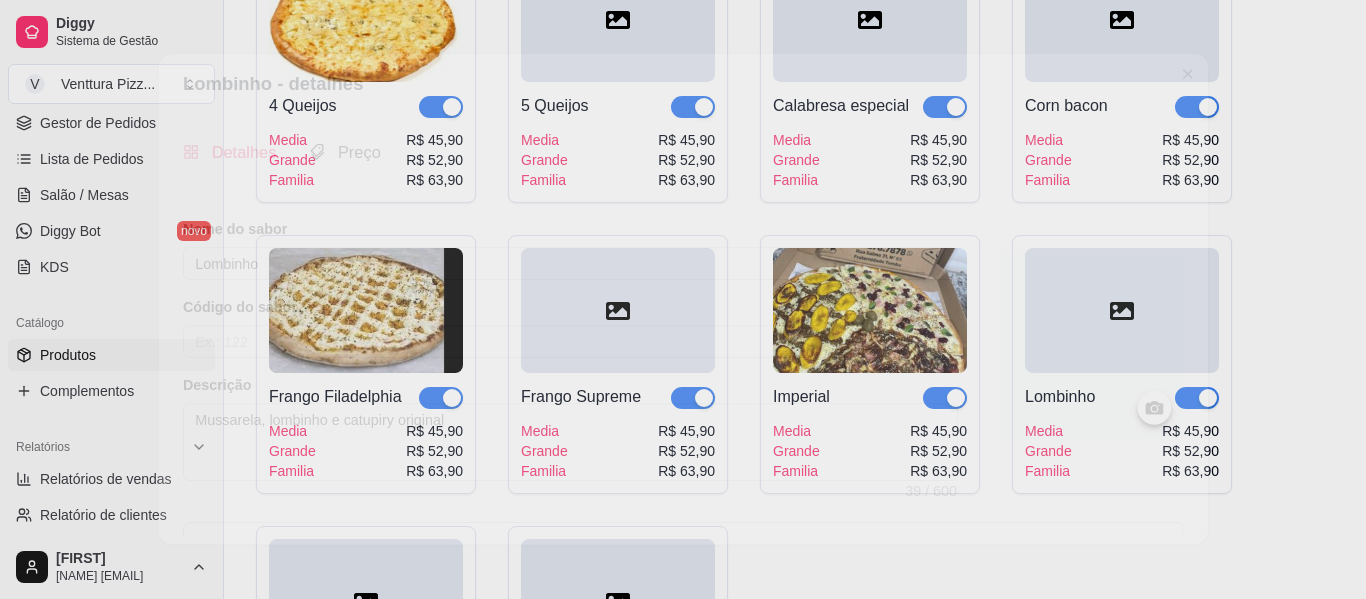 type 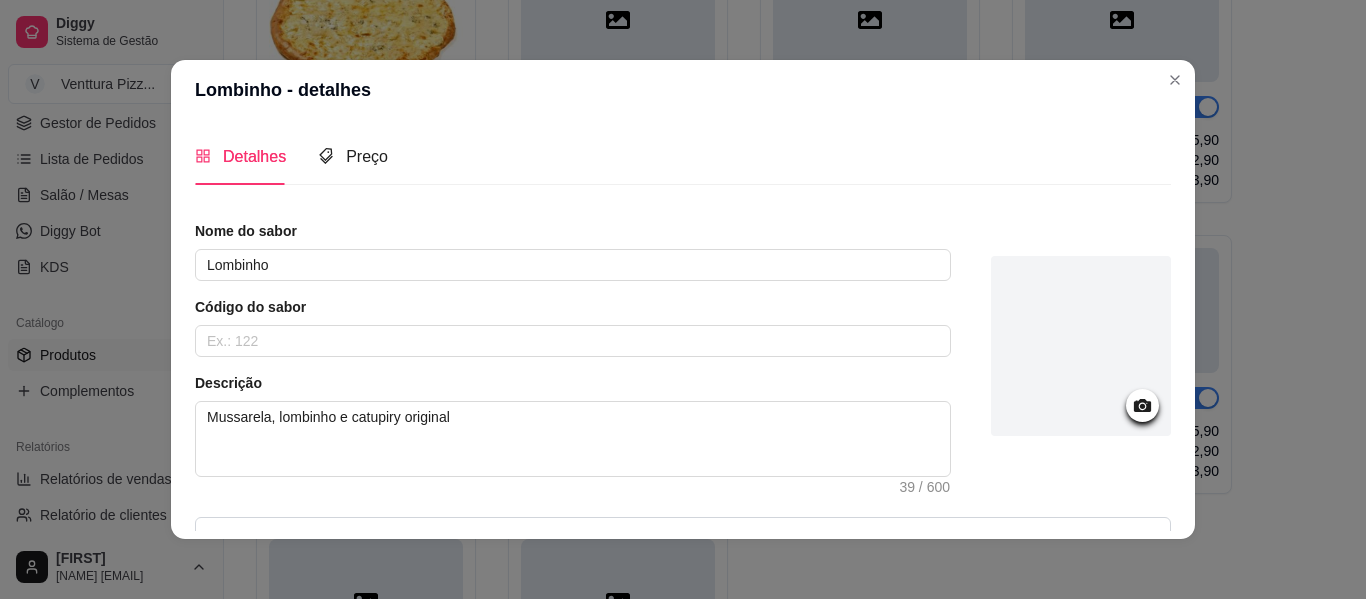 click at bounding box center [1081, 346] 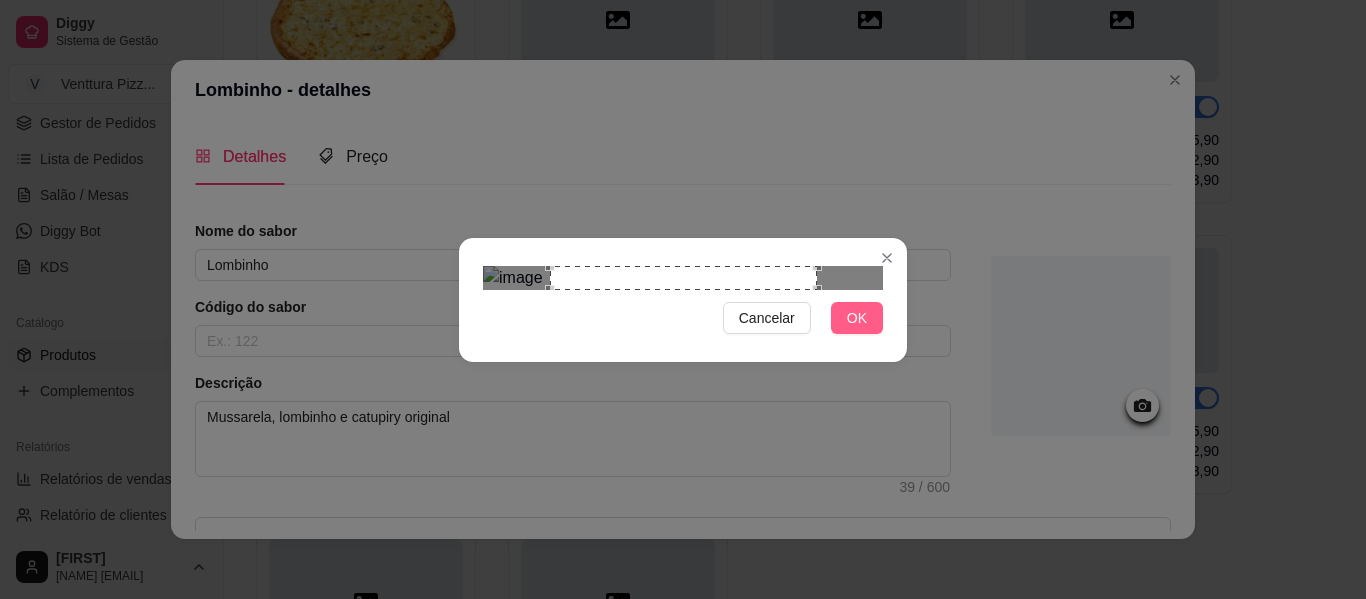 type 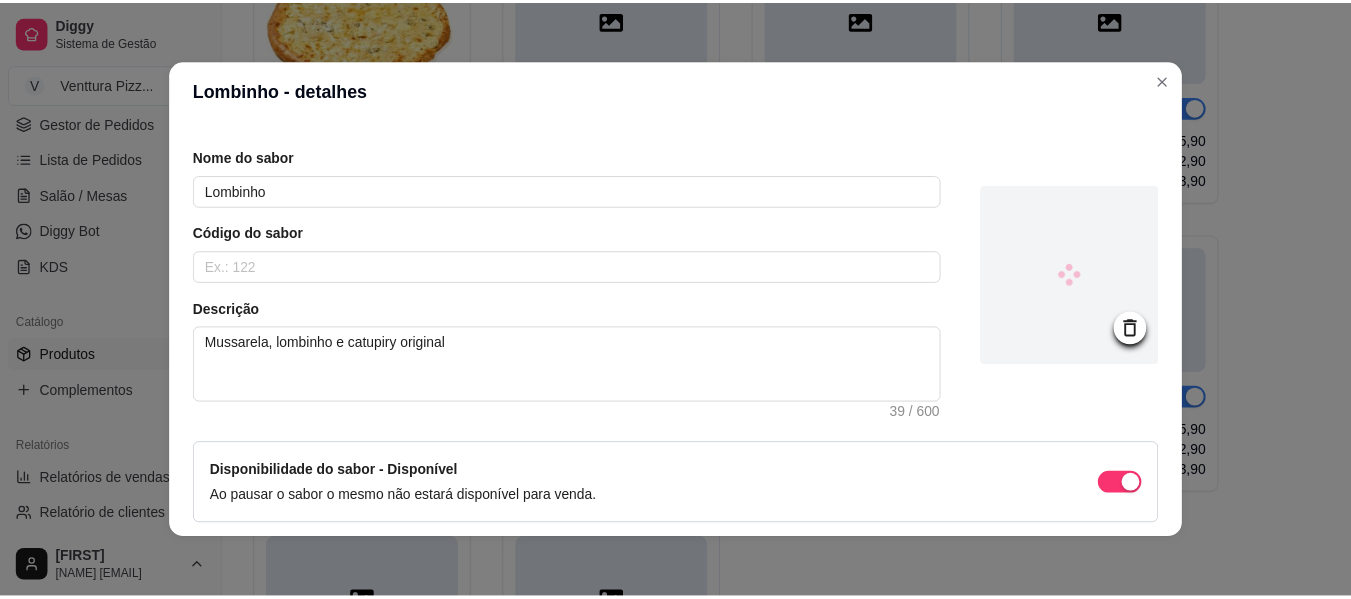 scroll, scrollTop: 157, scrollLeft: 0, axis: vertical 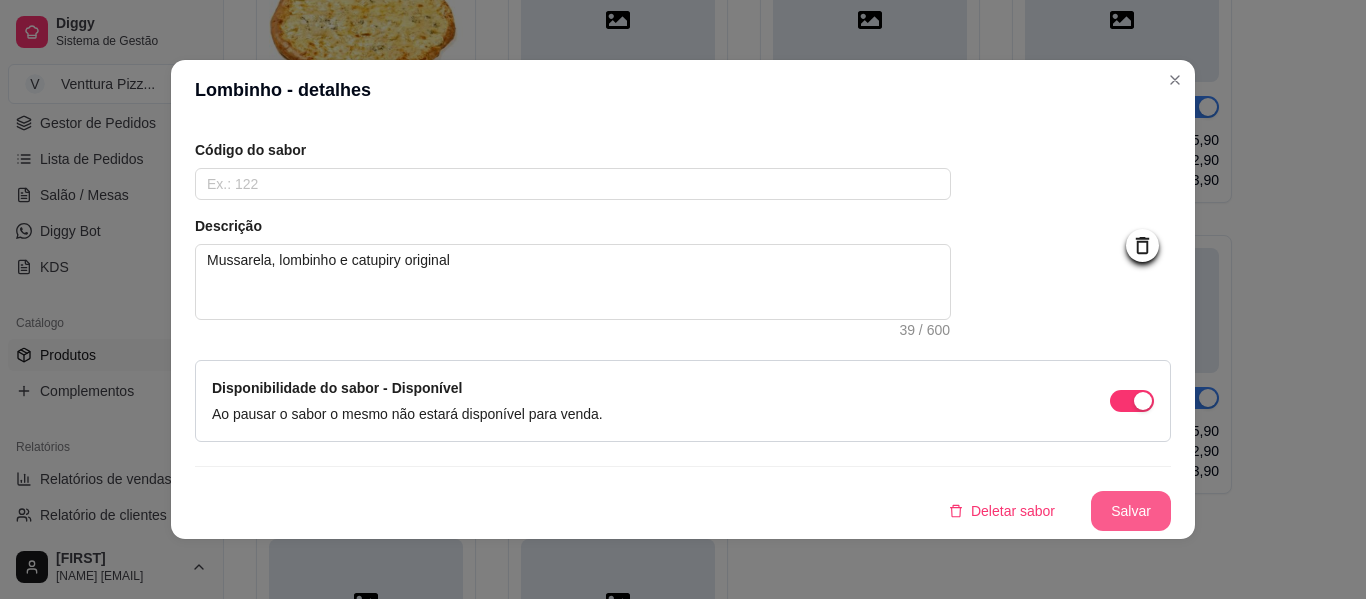 type 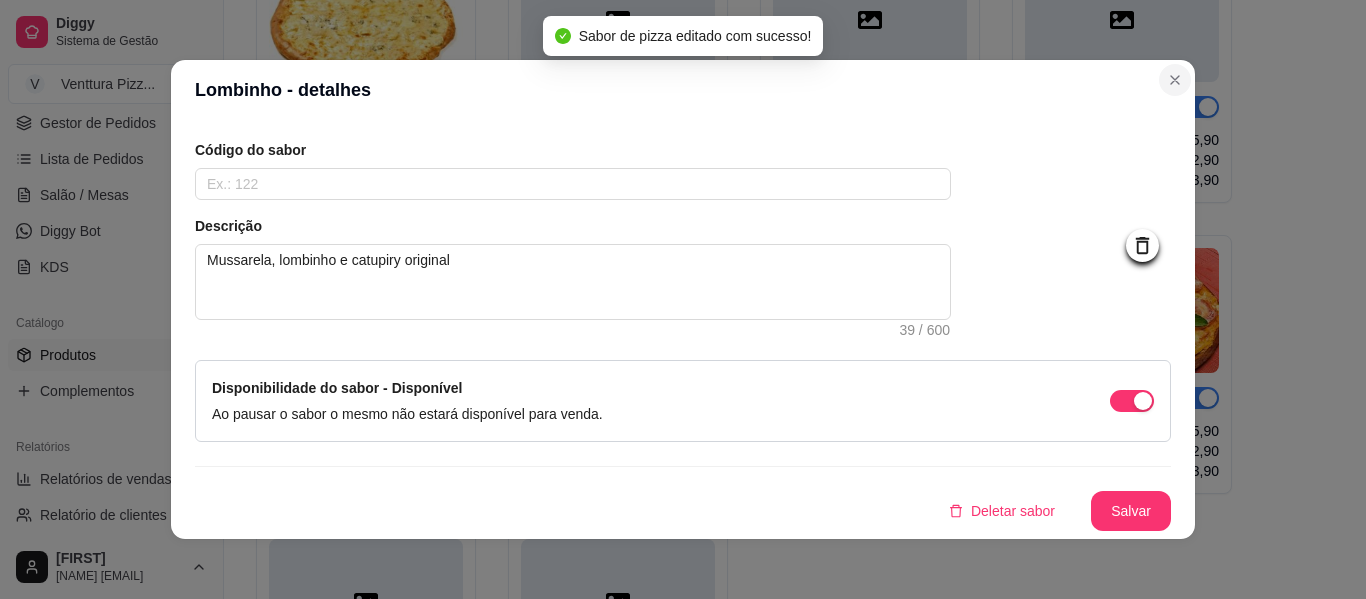type 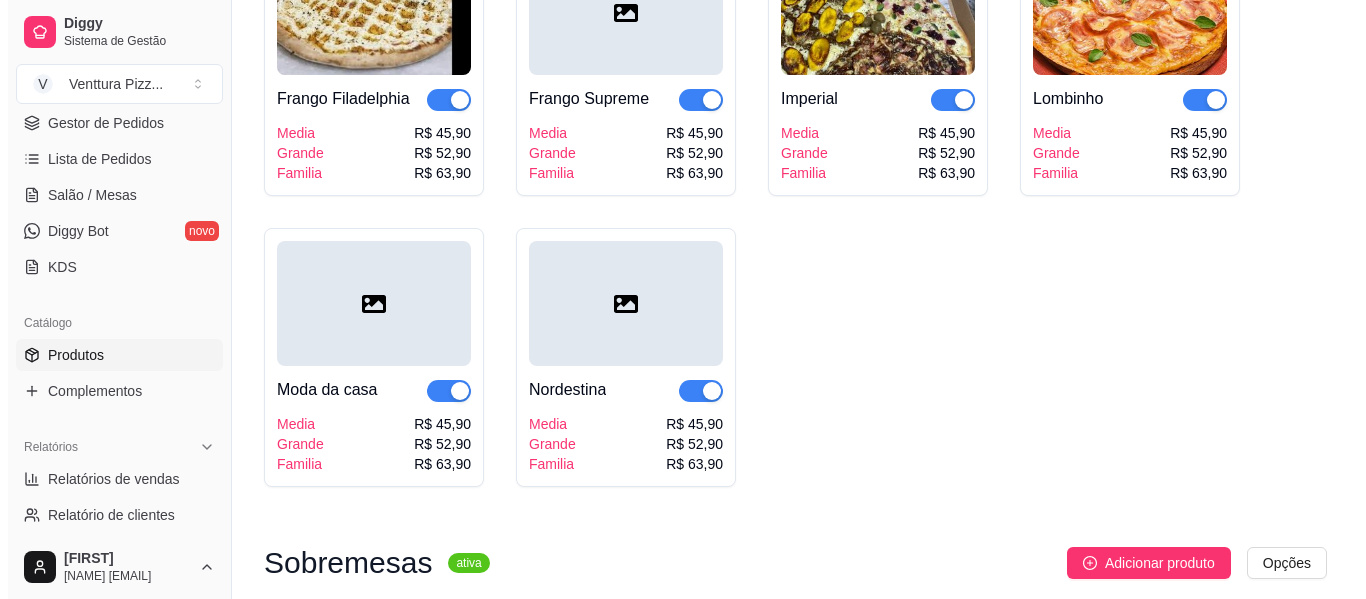 scroll, scrollTop: 1900, scrollLeft: 0, axis: vertical 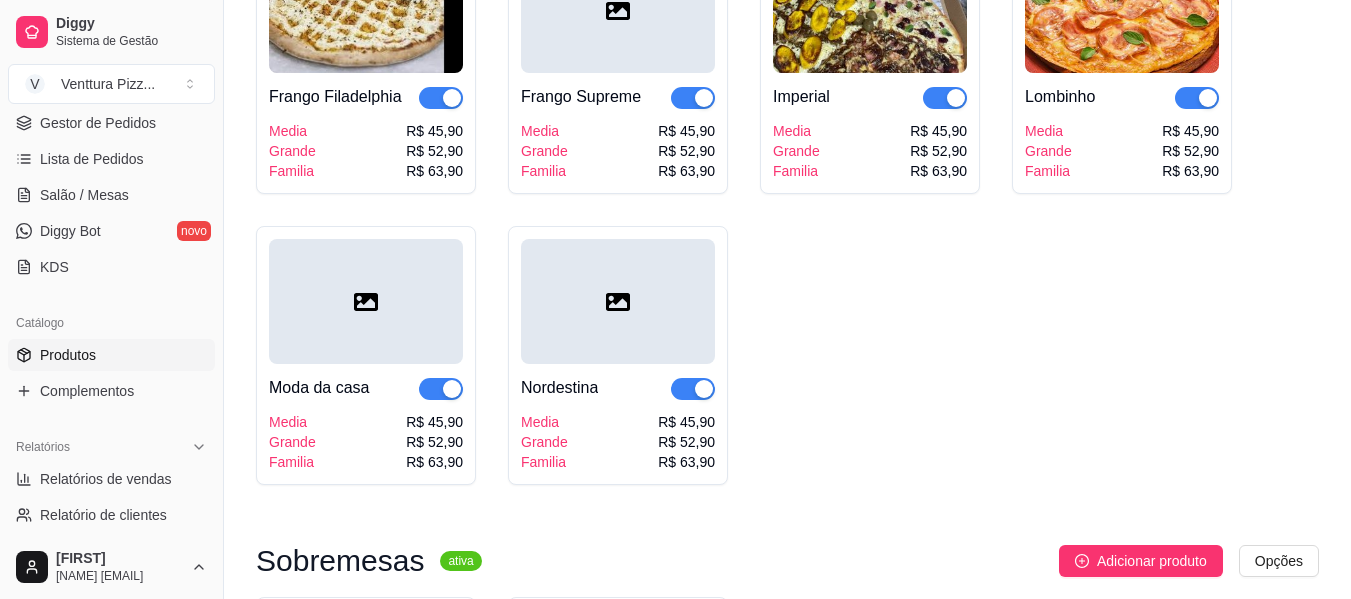 click at bounding box center (366, 301) 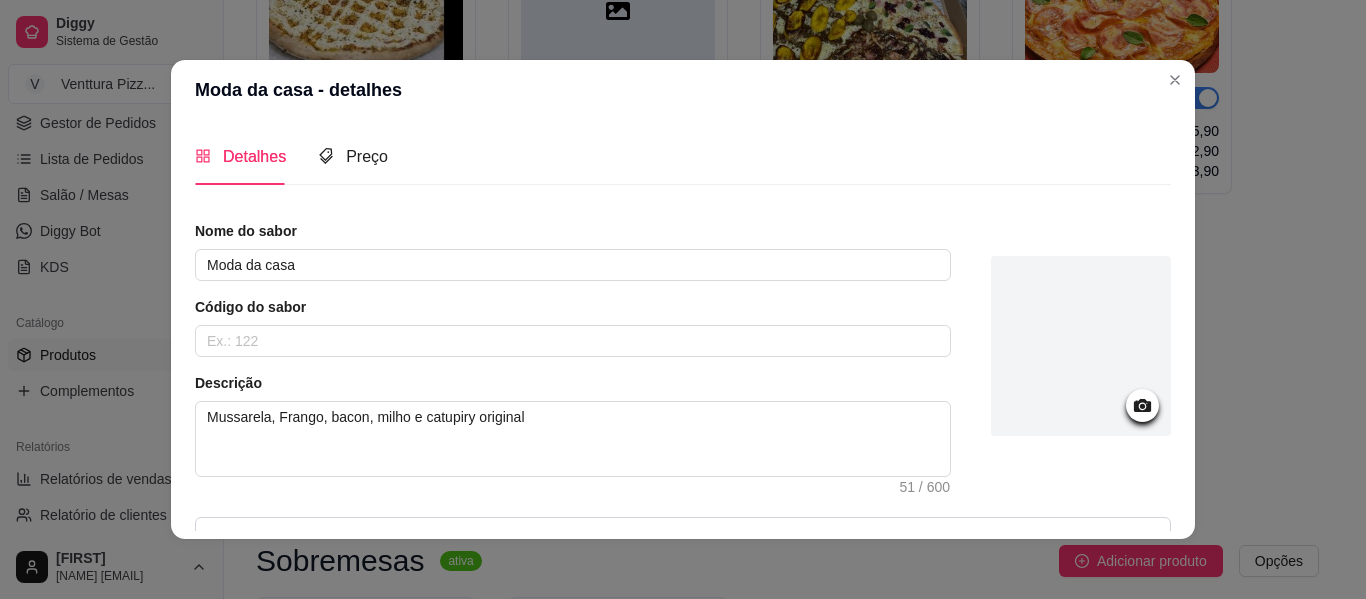 click at bounding box center [1081, 346] 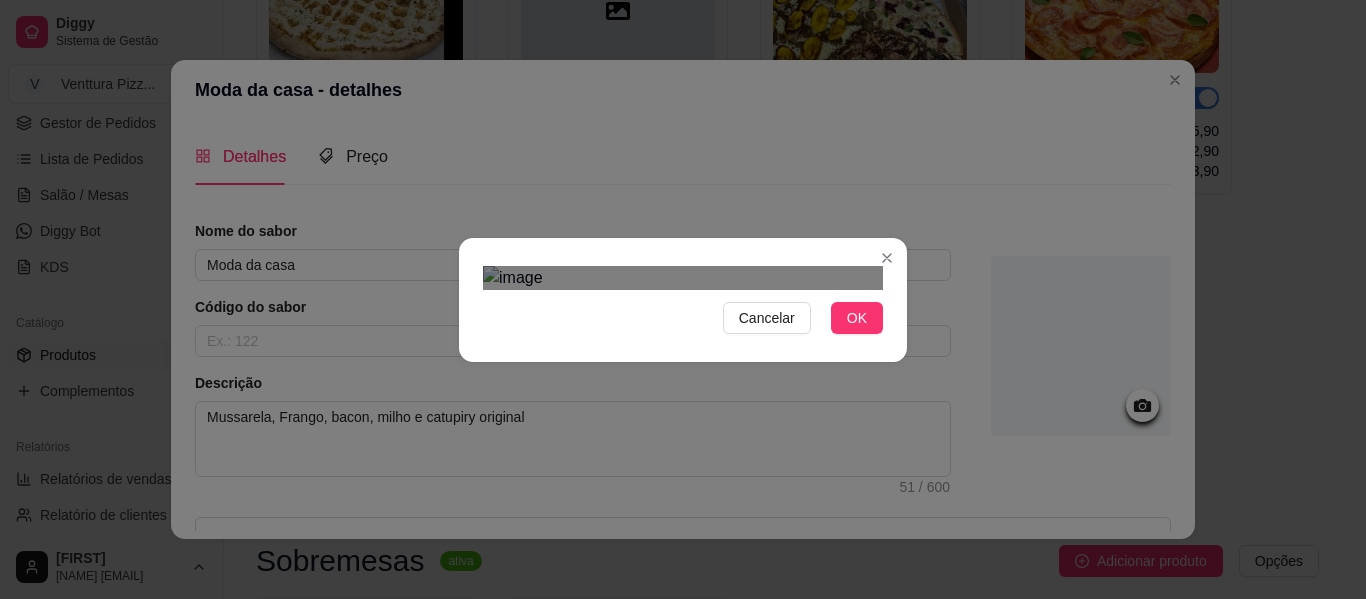 click on "Cancelar OK" at bounding box center [683, 300] 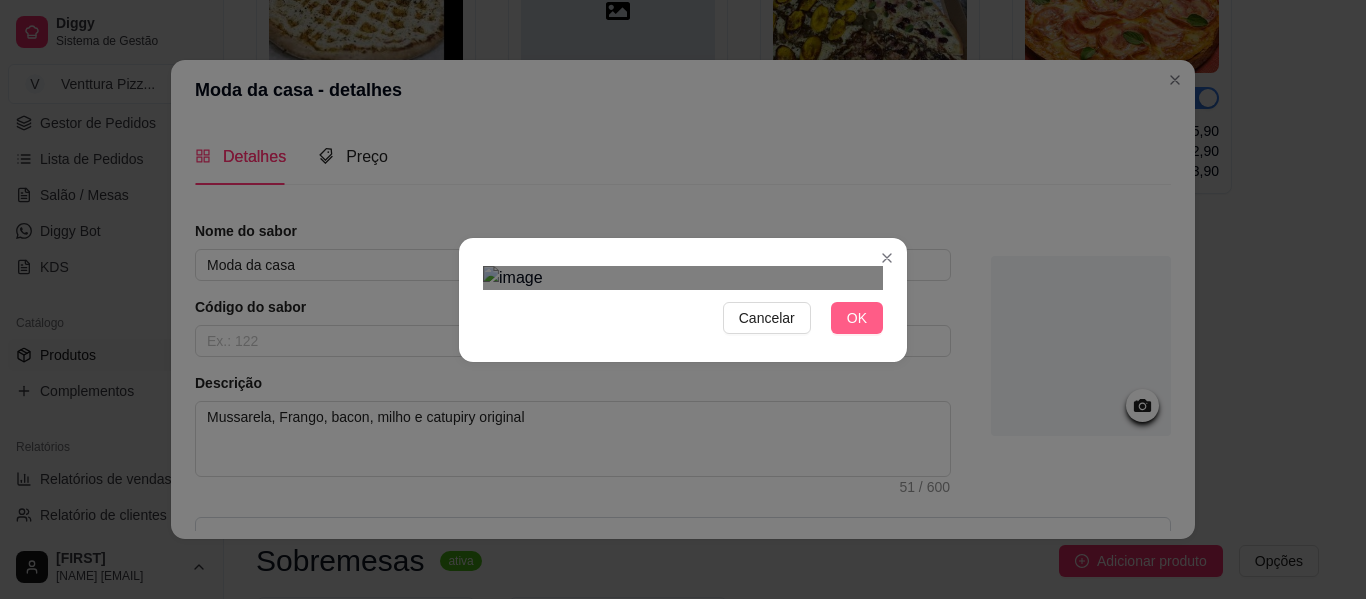type 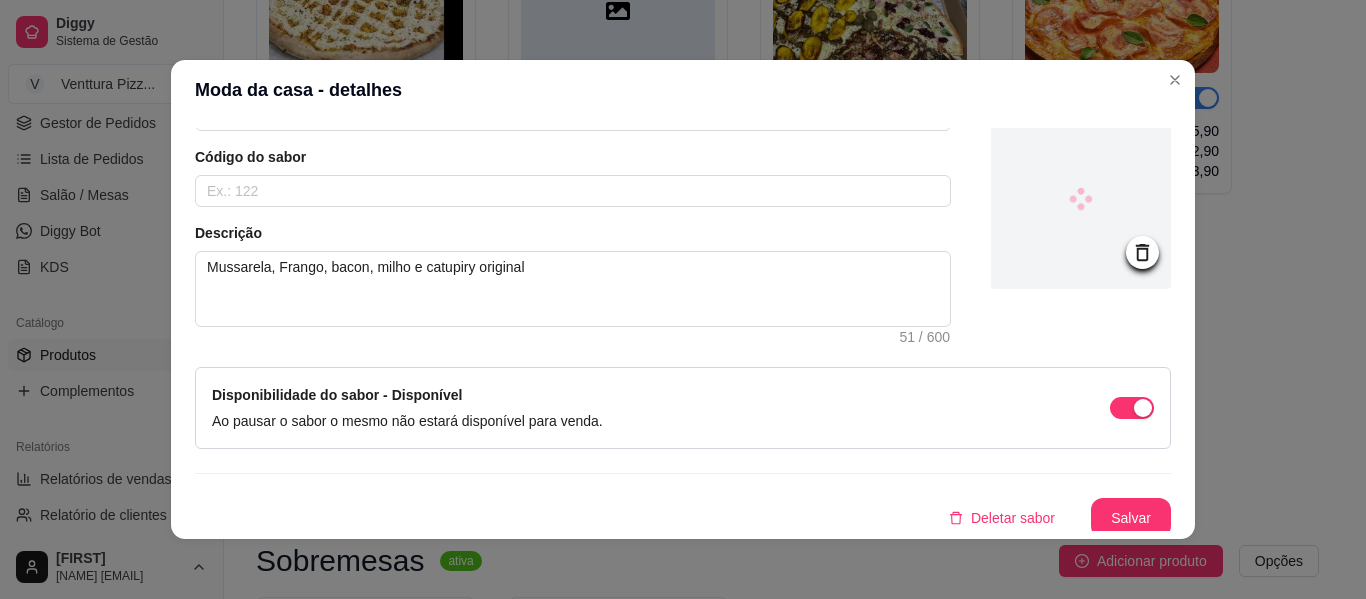 scroll, scrollTop: 157, scrollLeft: 0, axis: vertical 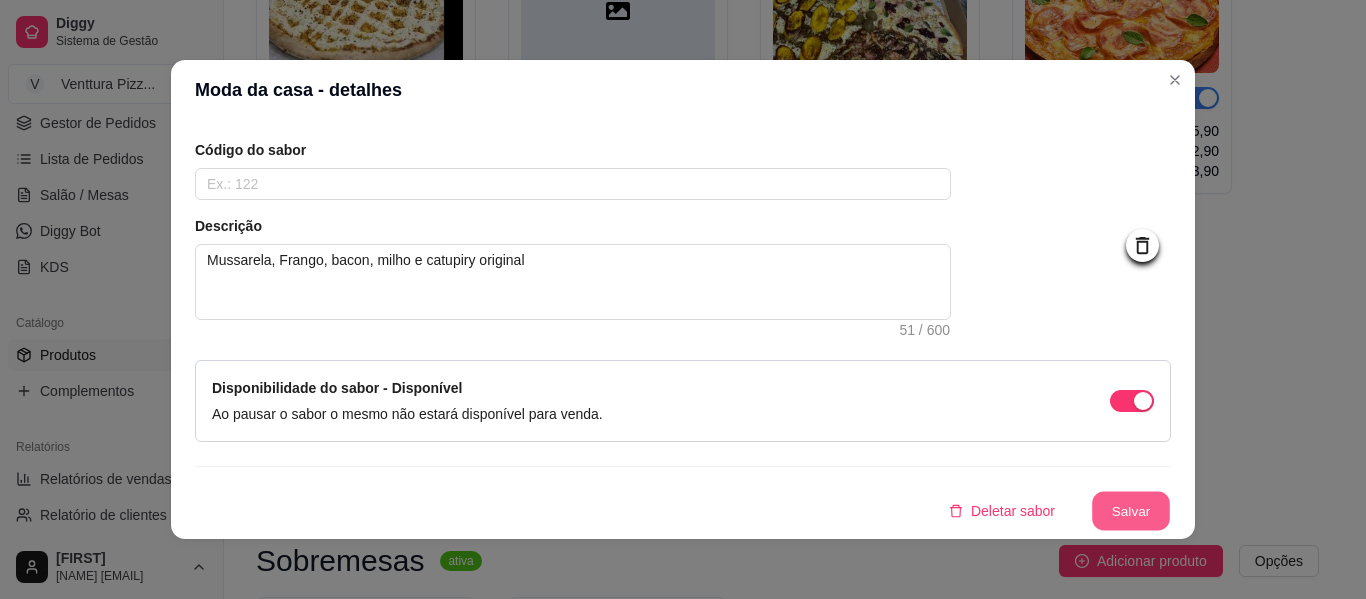 type 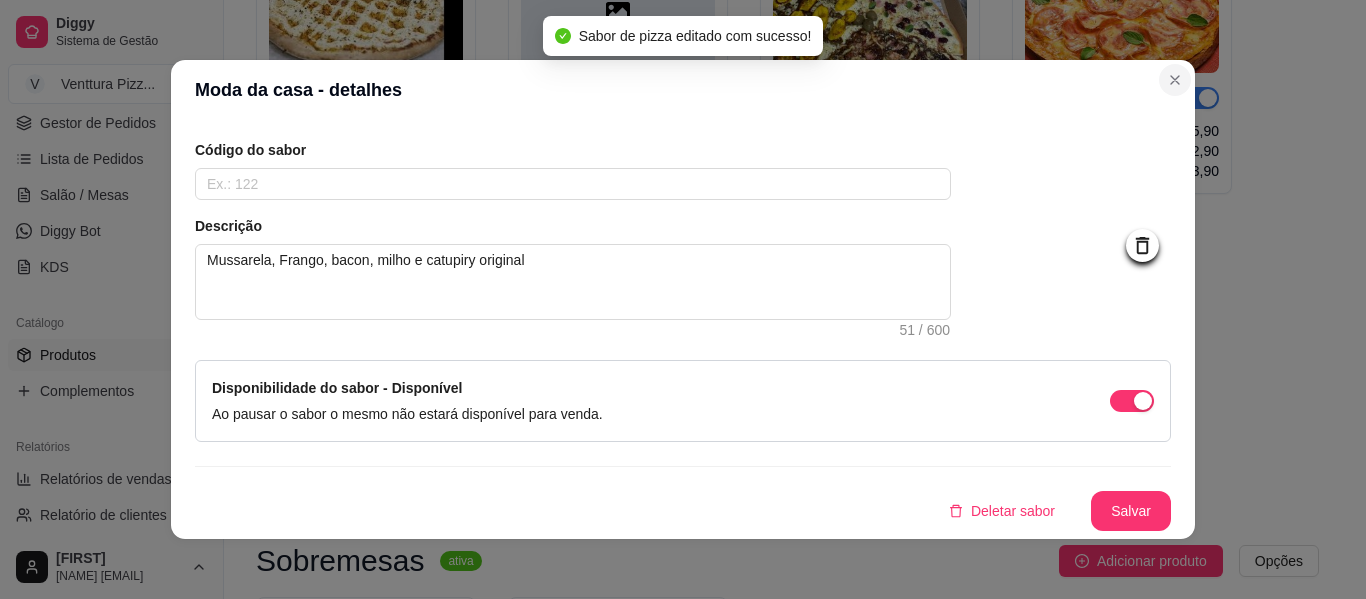 type 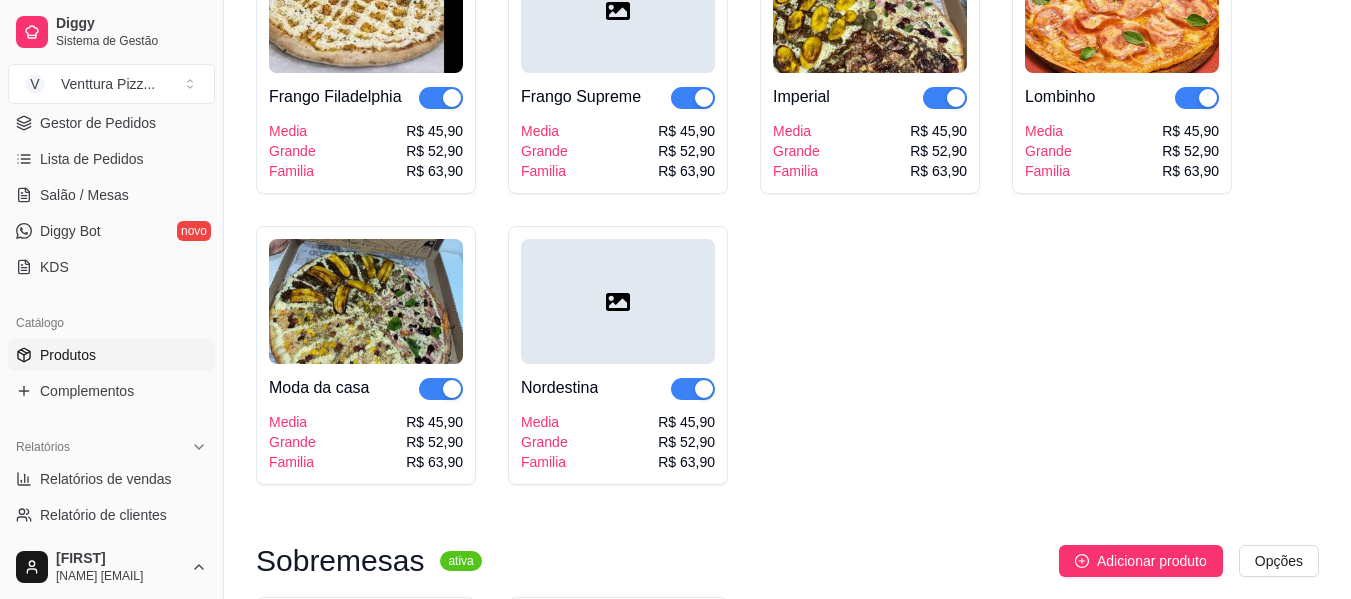 click at bounding box center [618, 301] 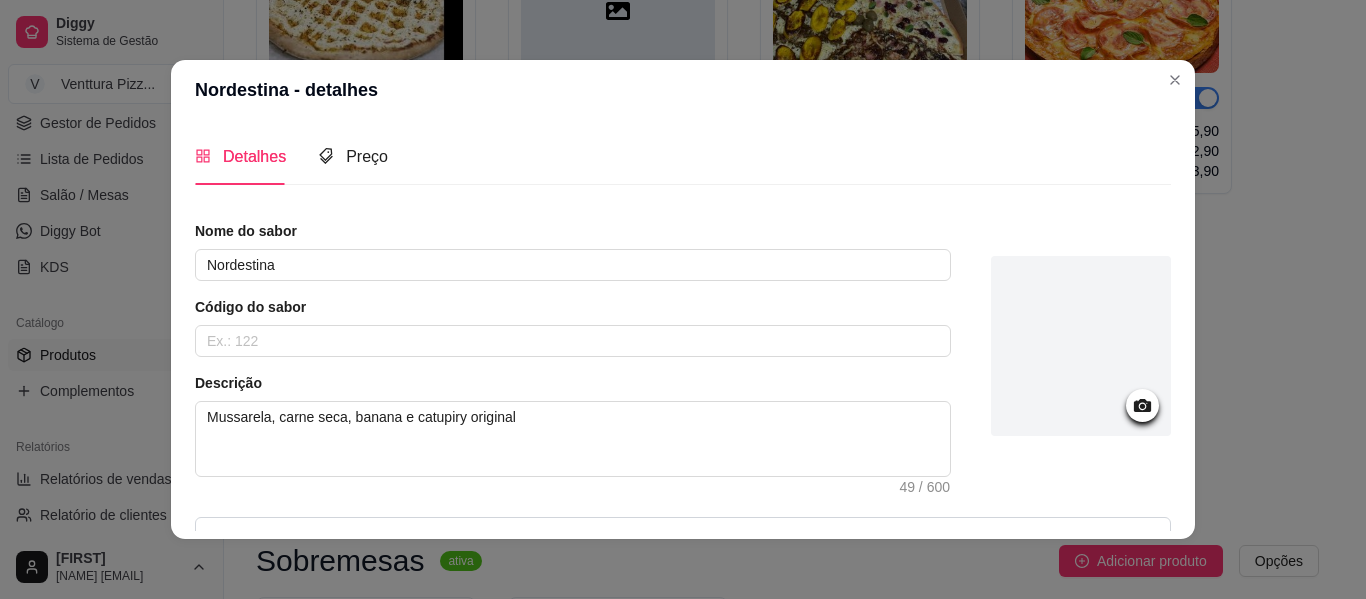 click at bounding box center (1081, 346) 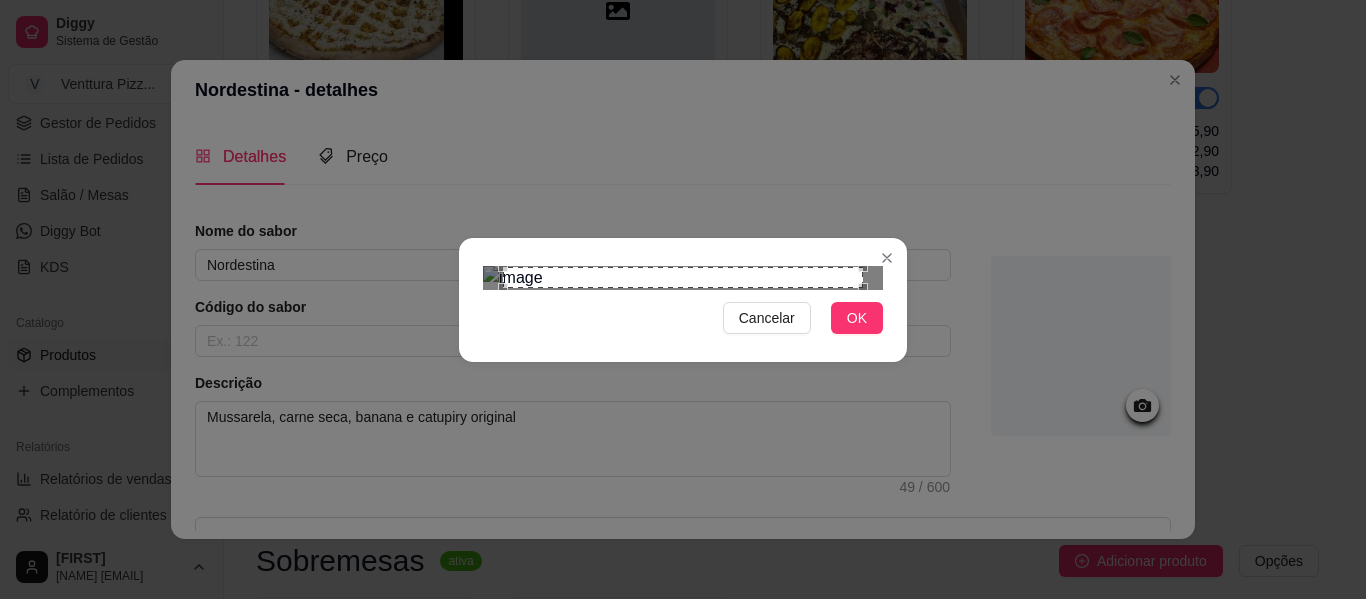 click at bounding box center (683, 278) 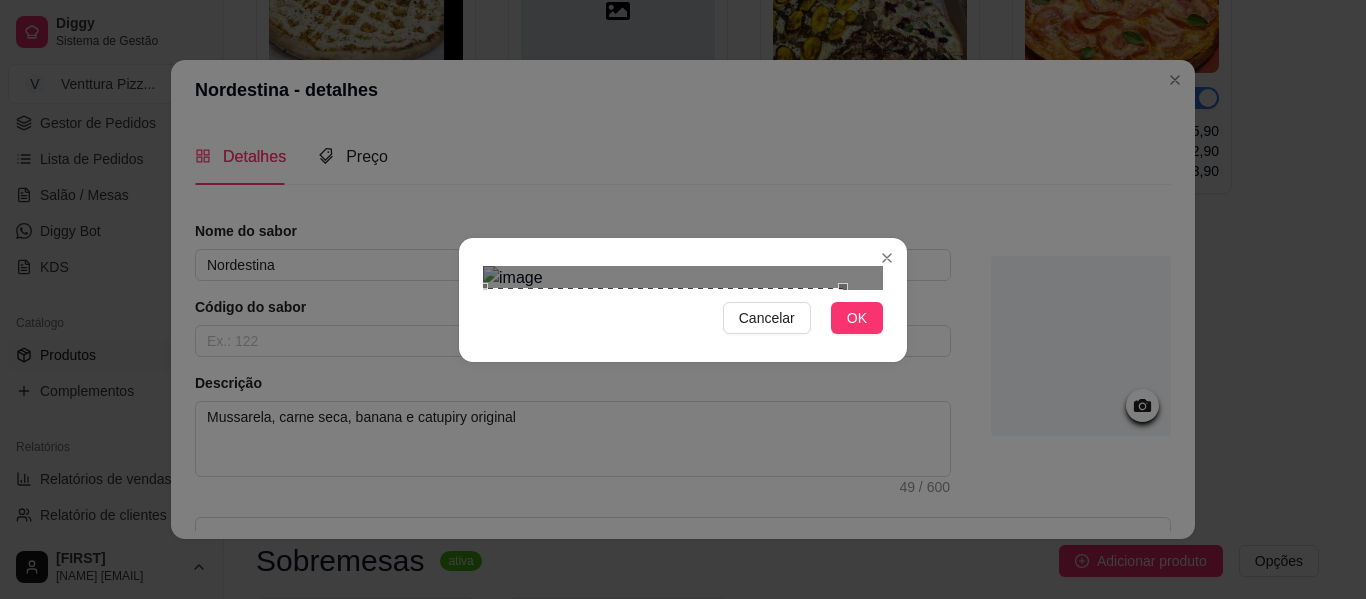 click at bounding box center (663, 389) 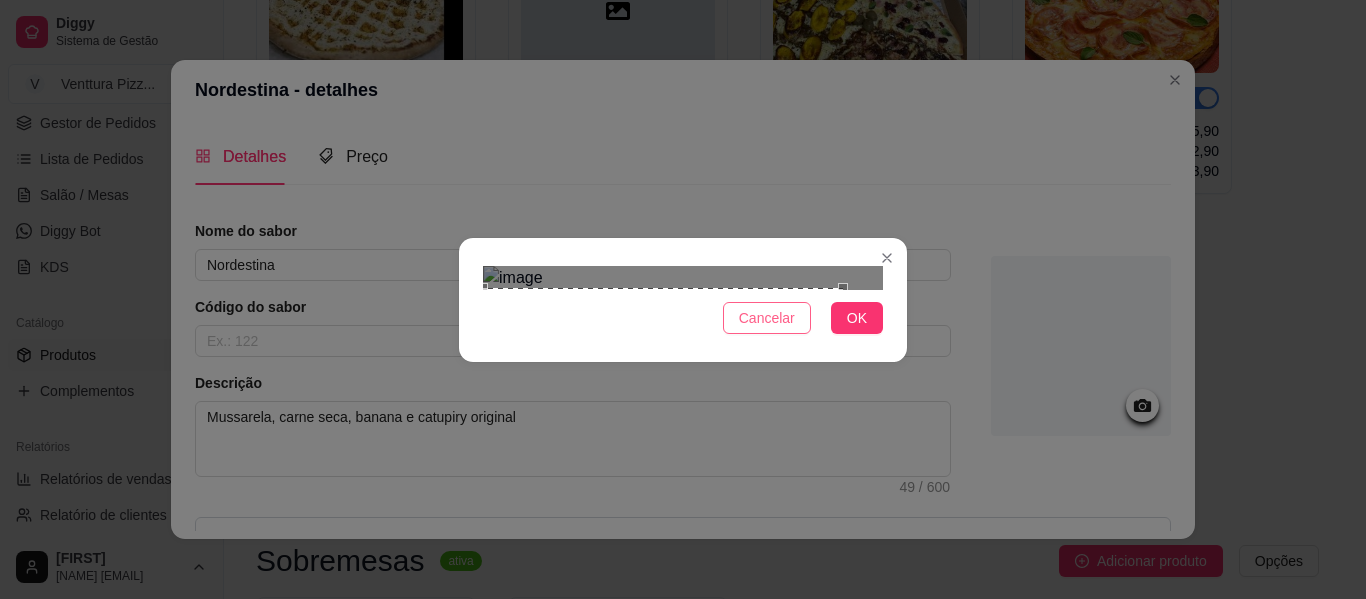 type 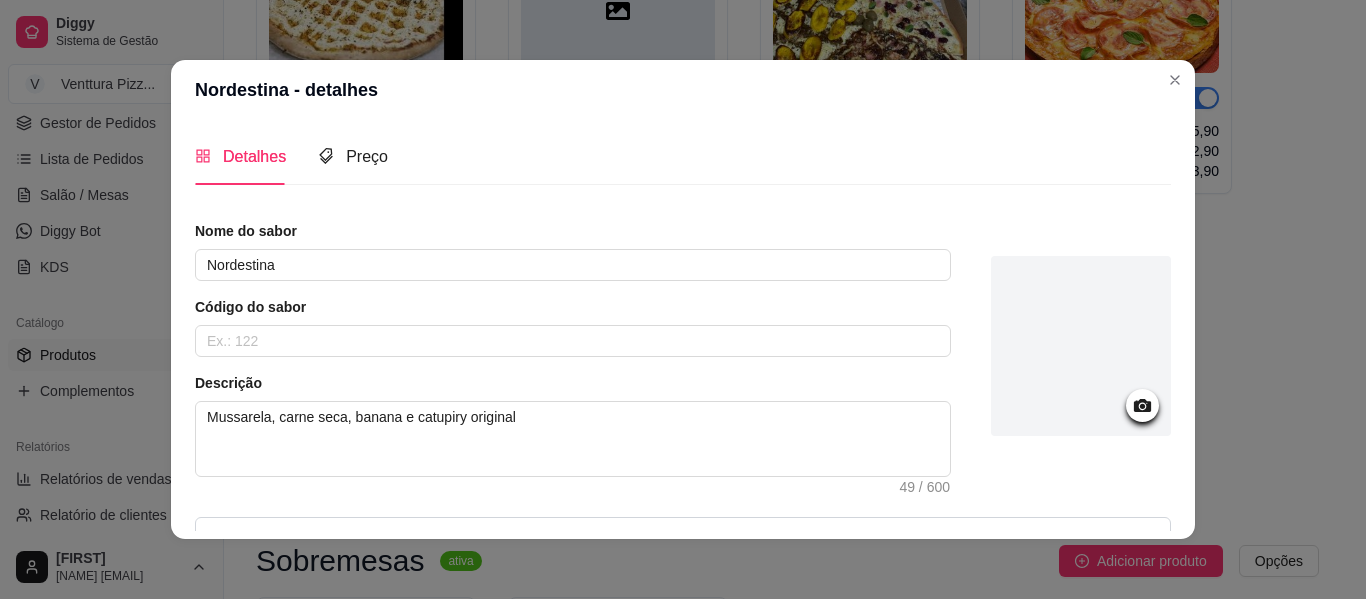 click at bounding box center (1081, 346) 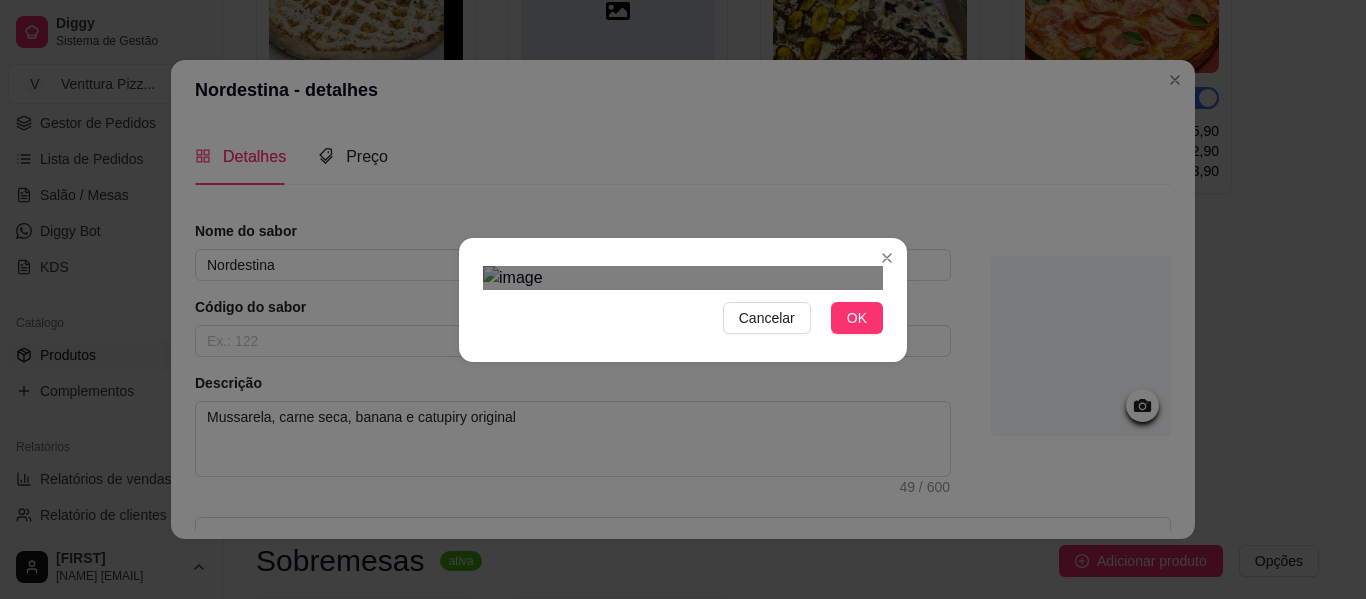 click at bounding box center (663, 619) 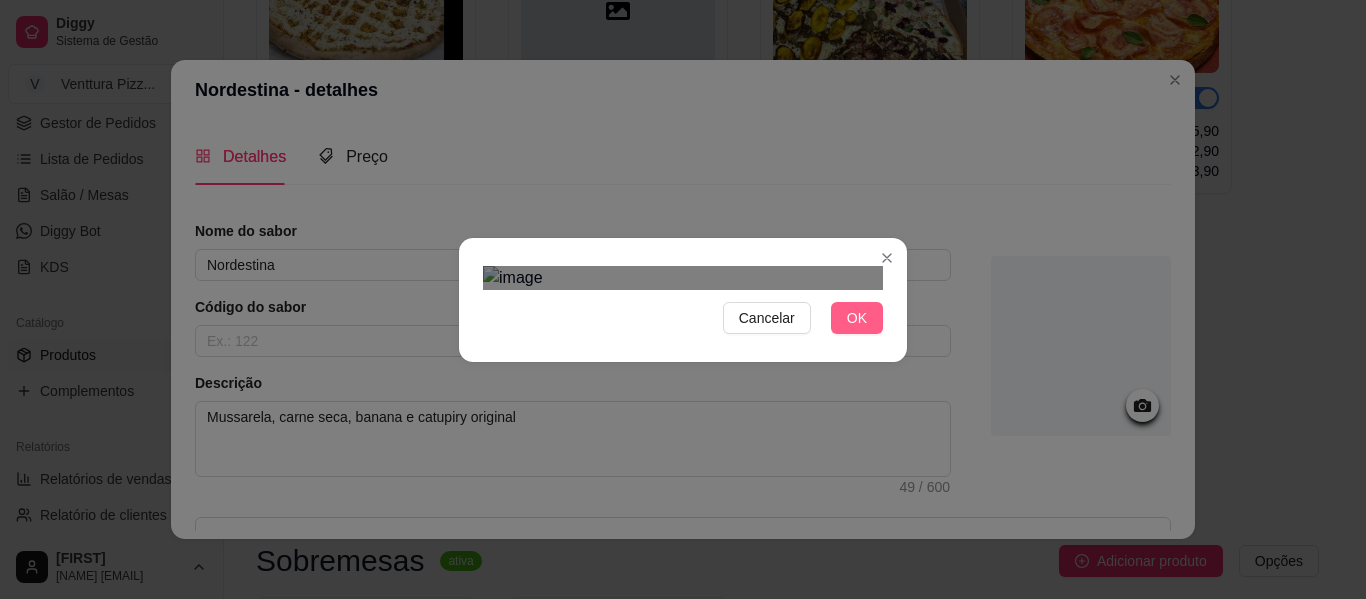 type 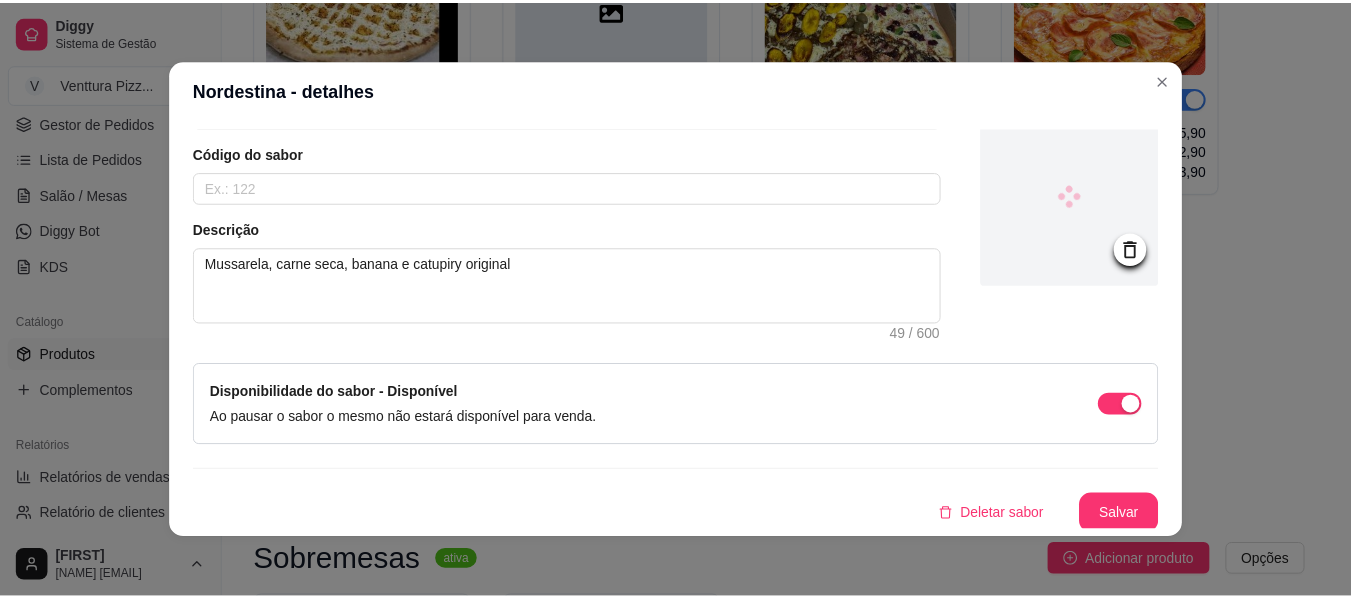 scroll, scrollTop: 157, scrollLeft: 0, axis: vertical 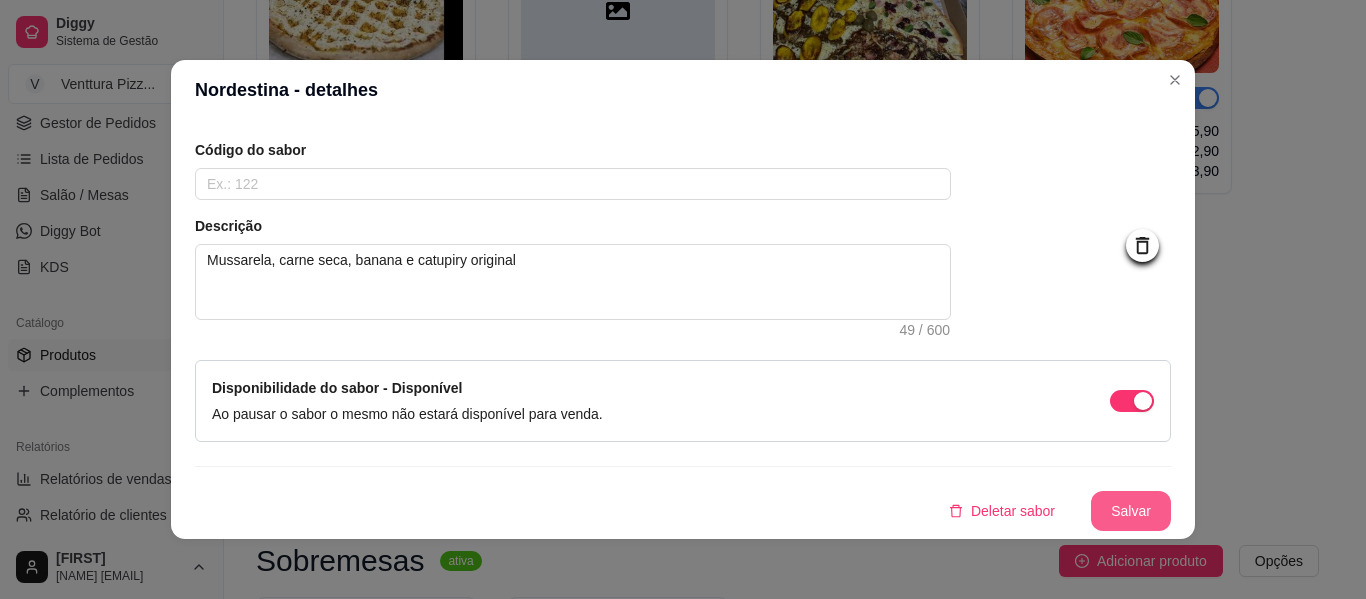 type 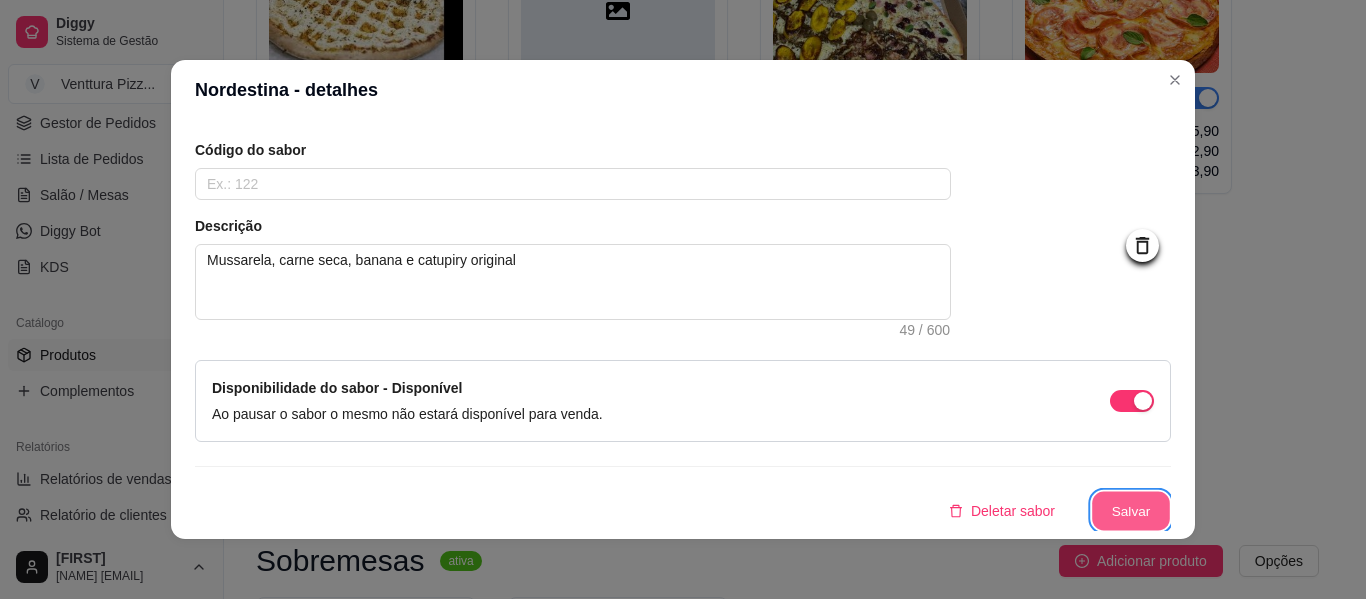 click on "Salvar" at bounding box center [1131, 511] 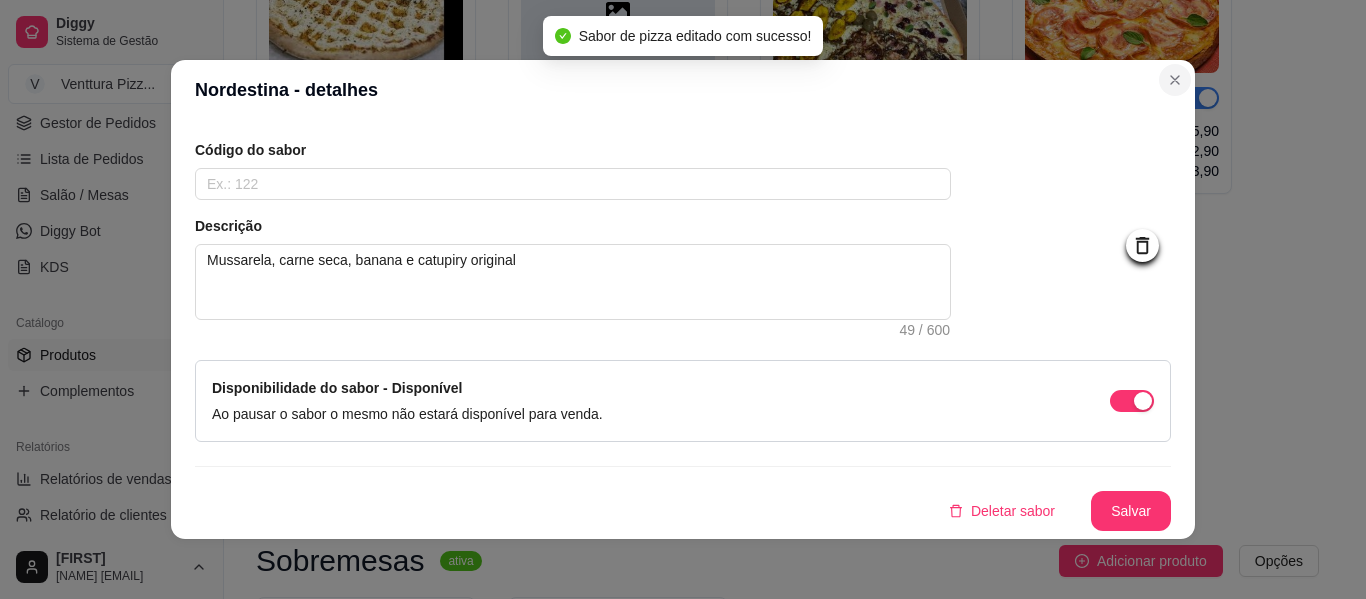 type 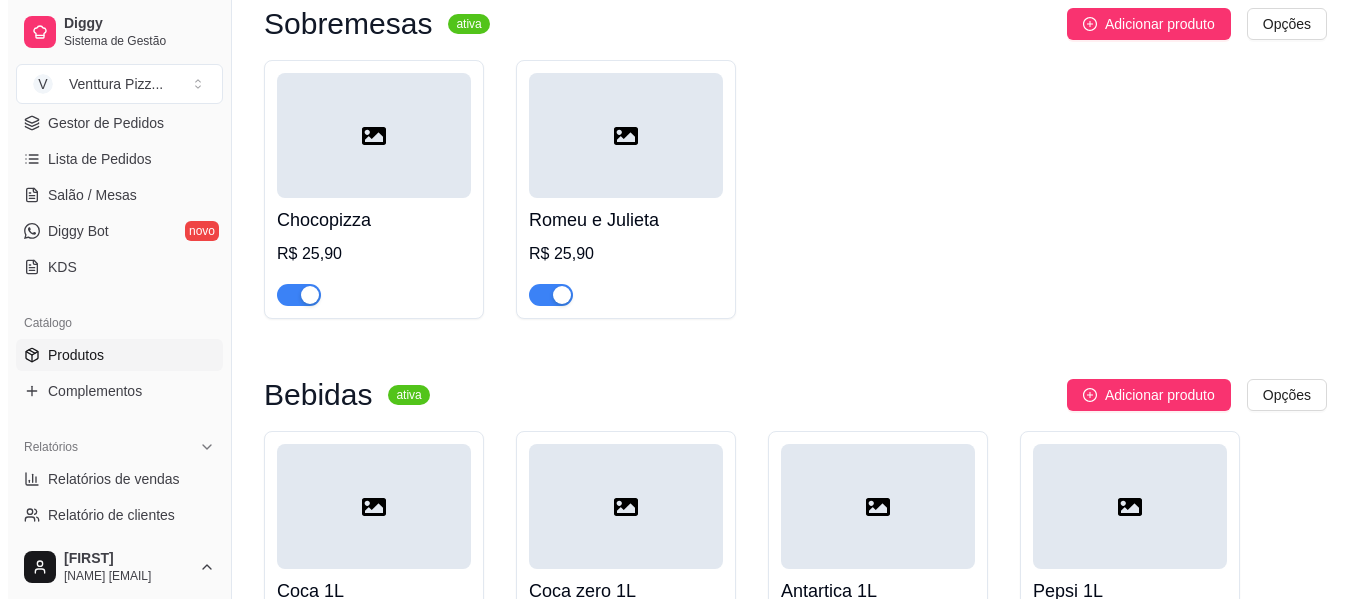 scroll, scrollTop: 2436, scrollLeft: 0, axis: vertical 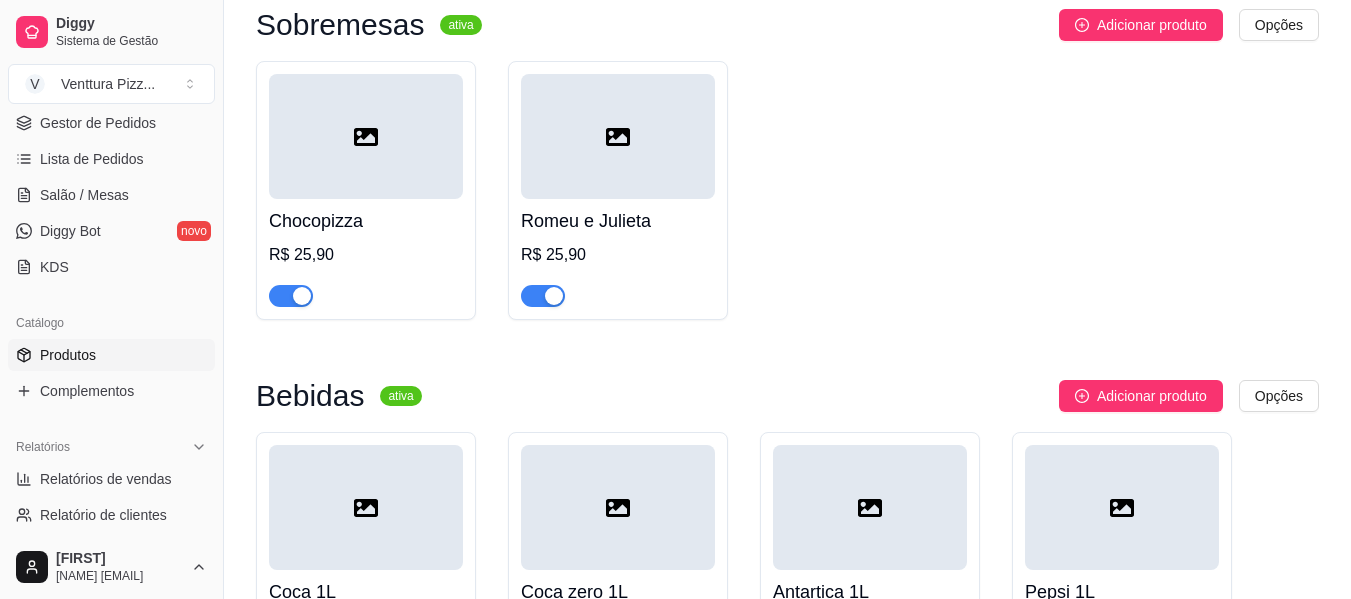 click at bounding box center (618, 136) 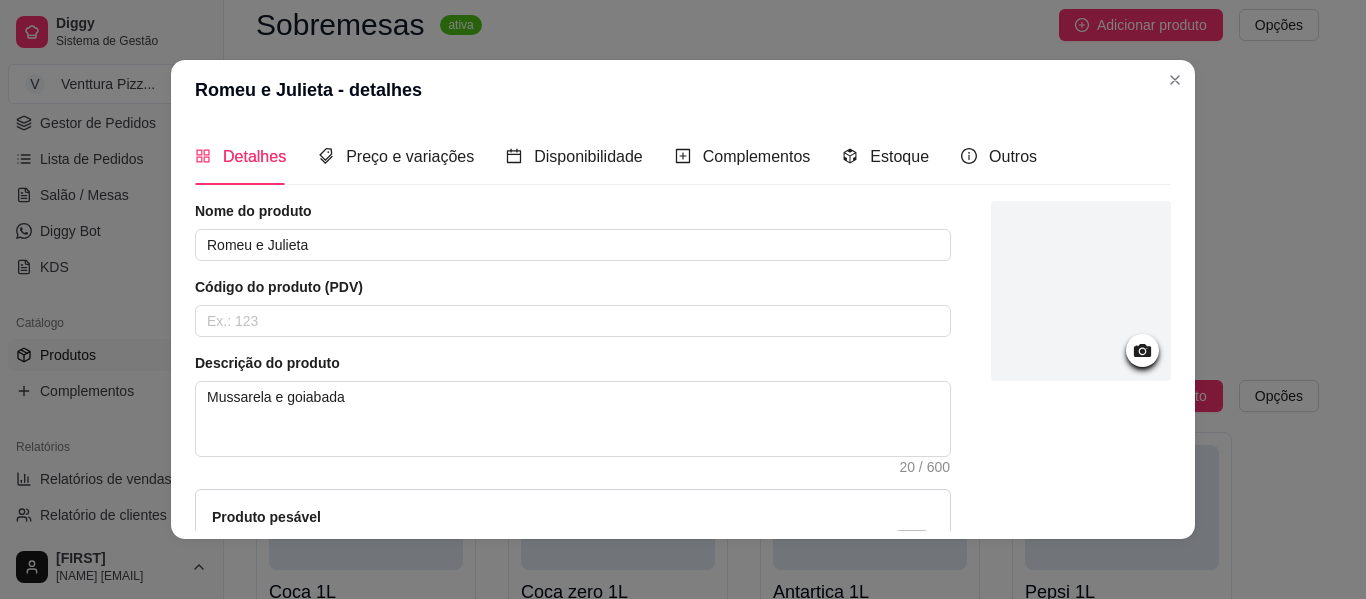 click at bounding box center [1081, 291] 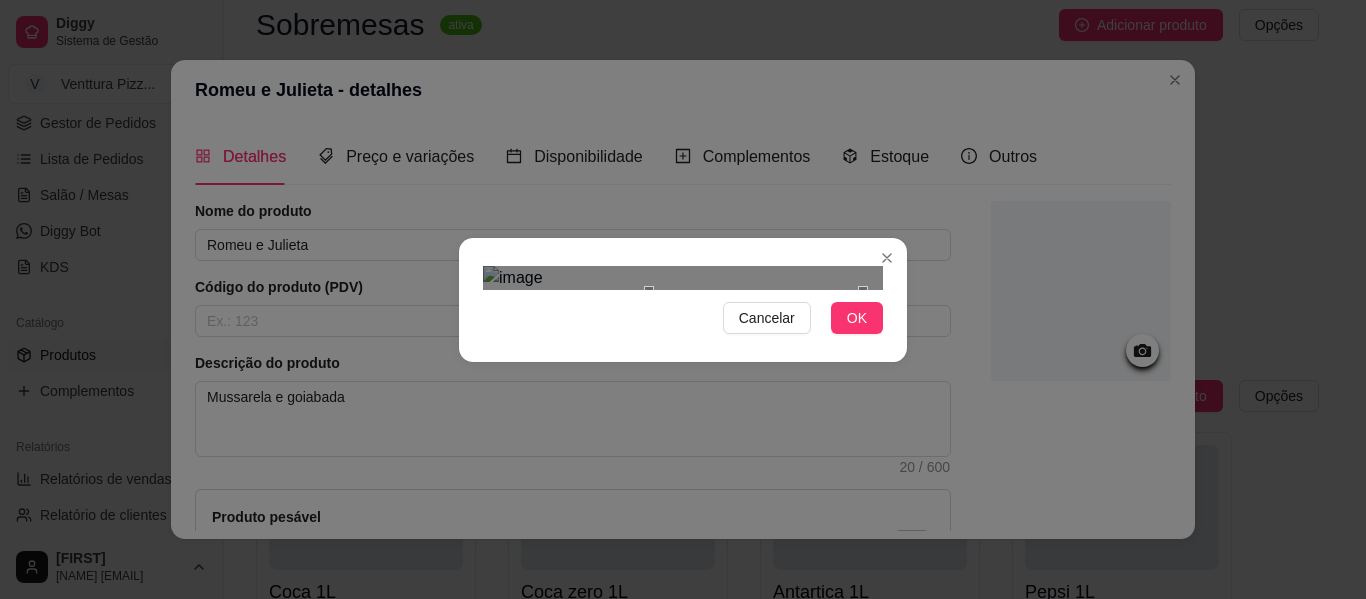 click on "Cancelar OK" at bounding box center [683, 300] 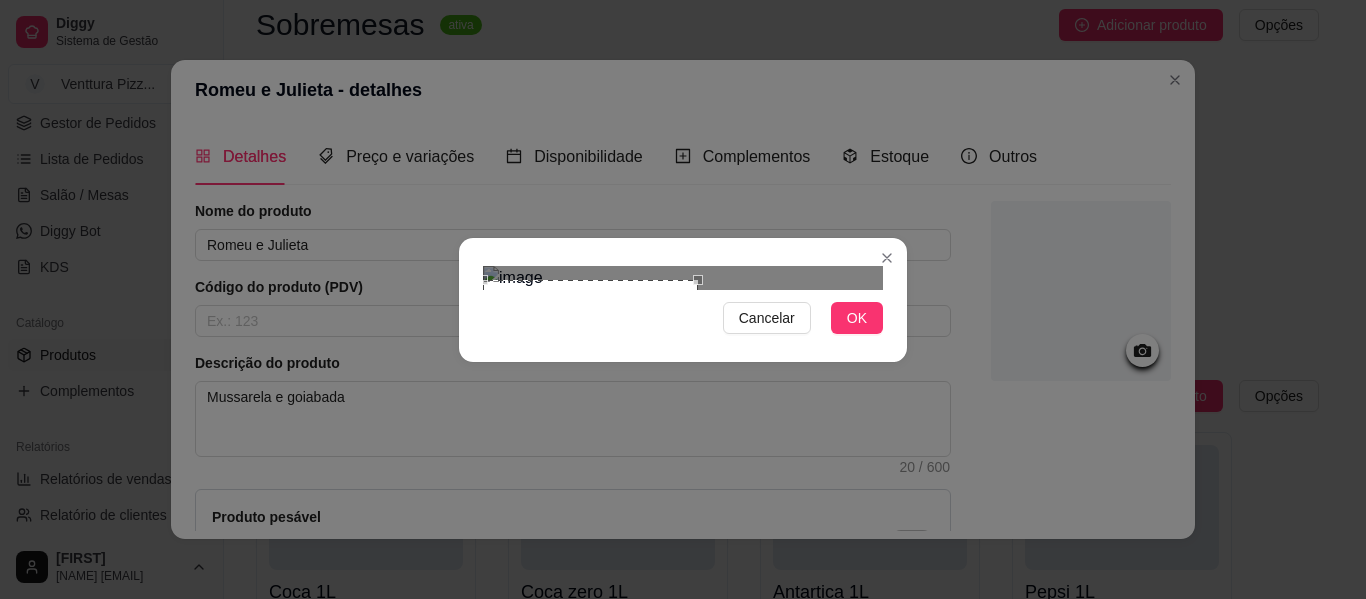 click at bounding box center (590, 387) 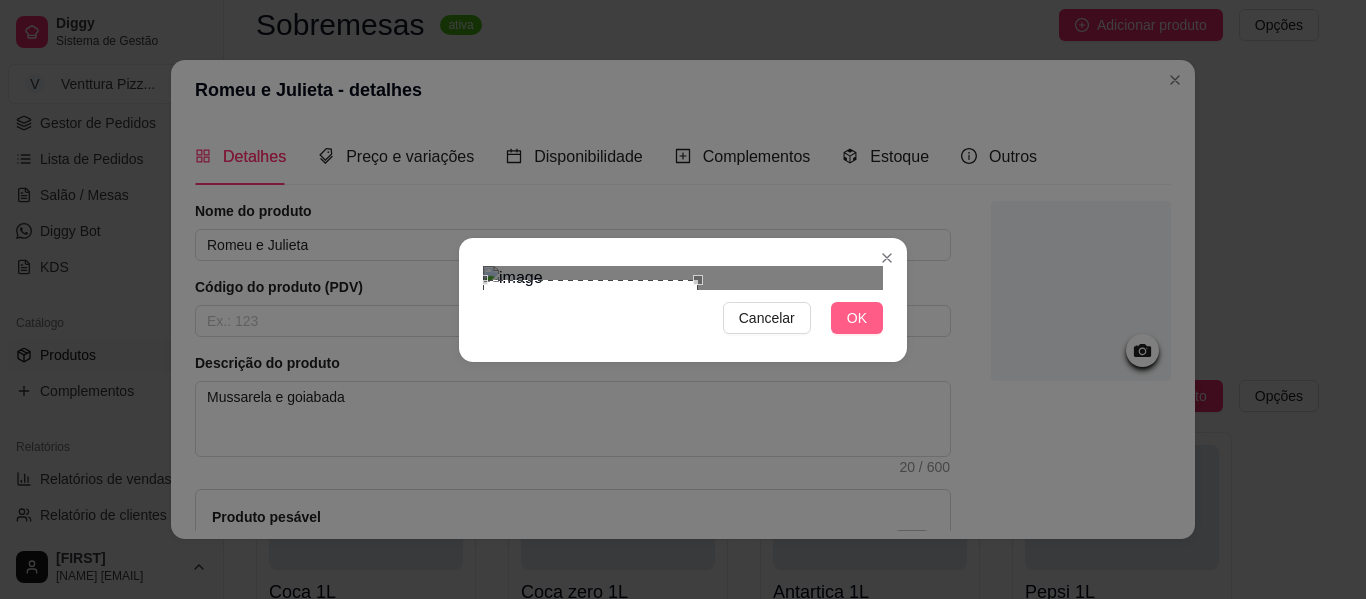 type 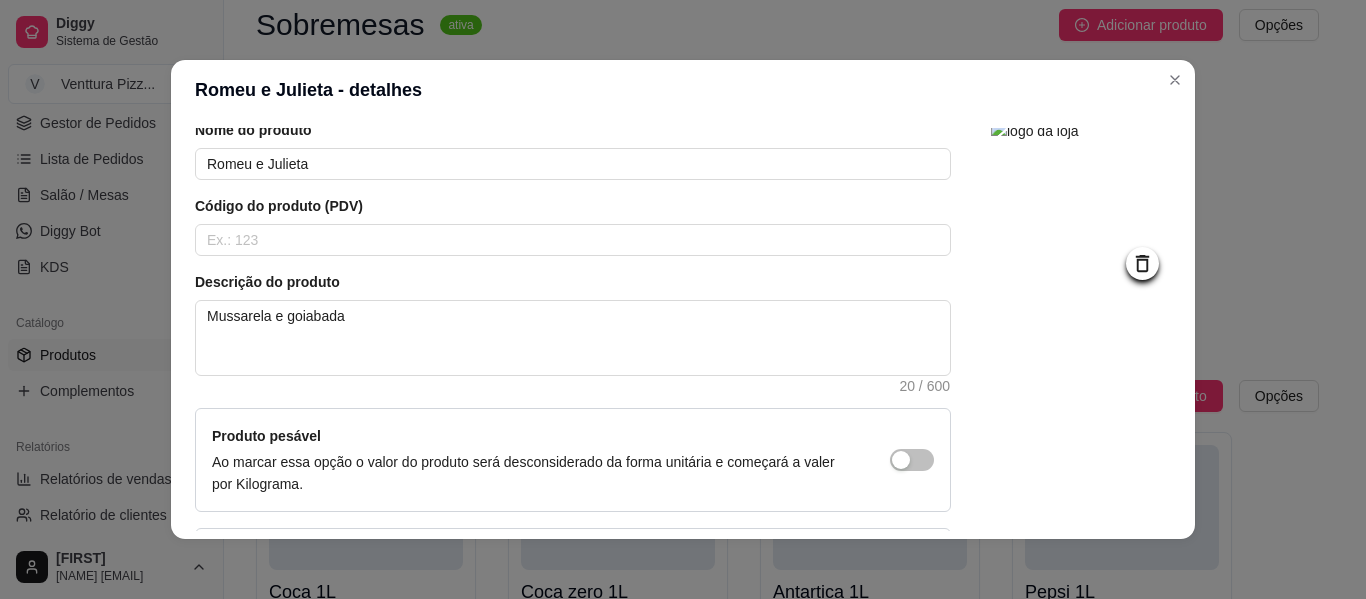 scroll, scrollTop: 249, scrollLeft: 0, axis: vertical 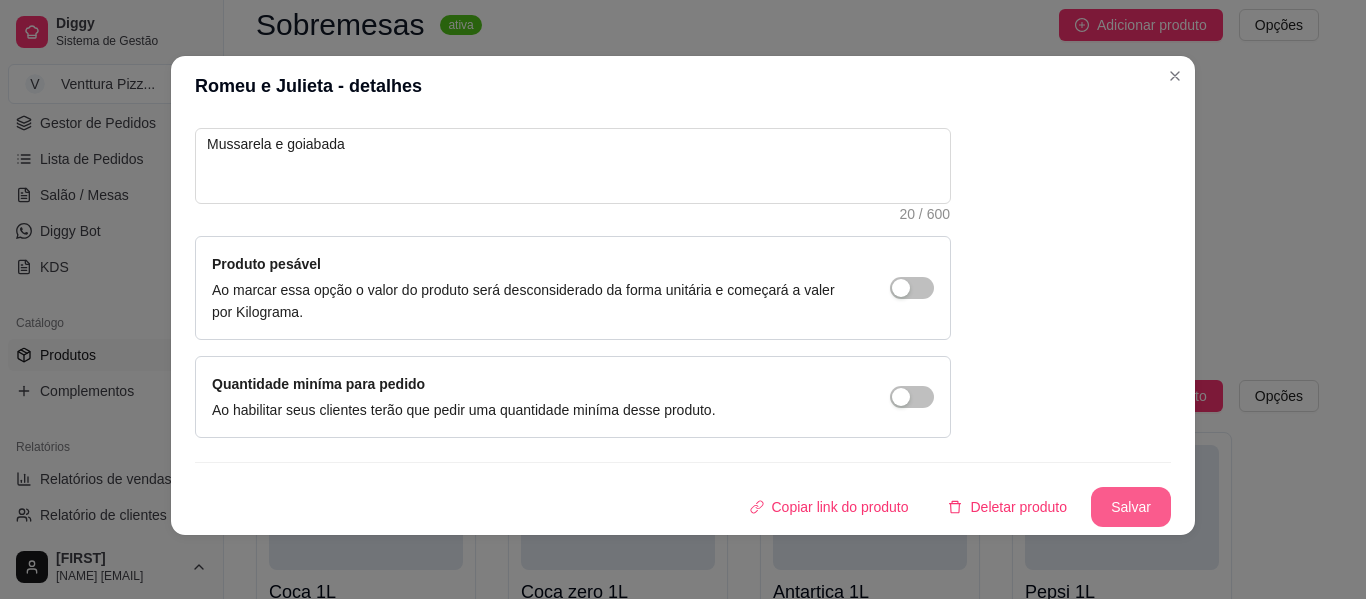 type 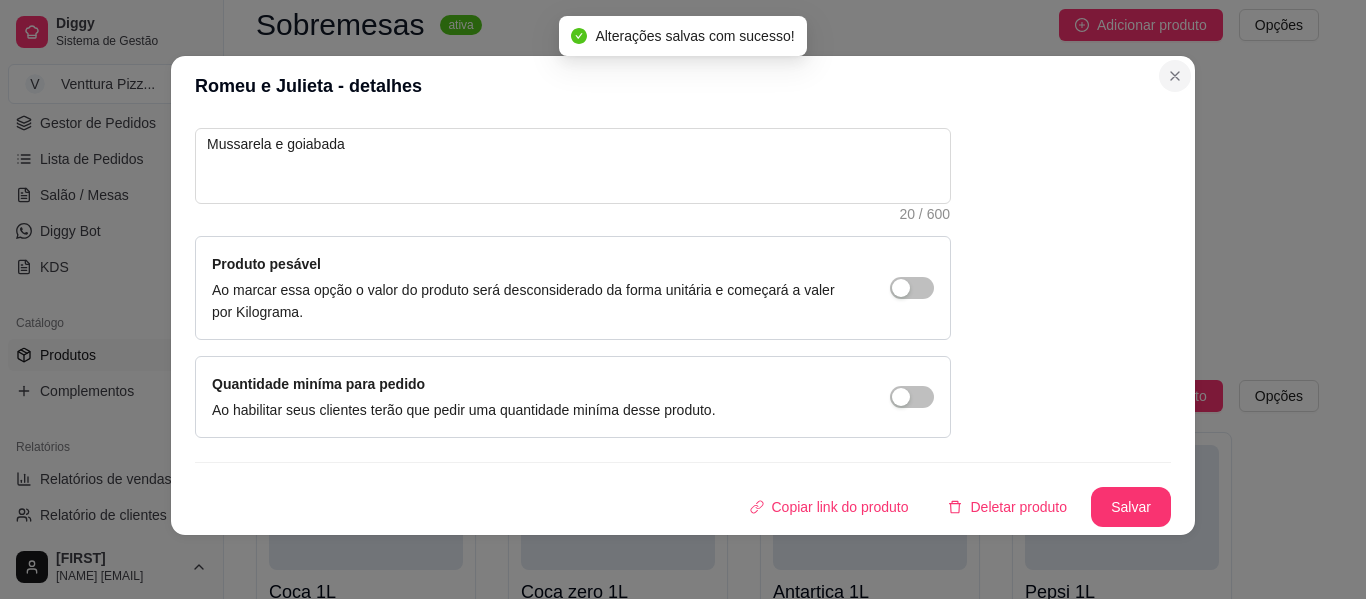 type 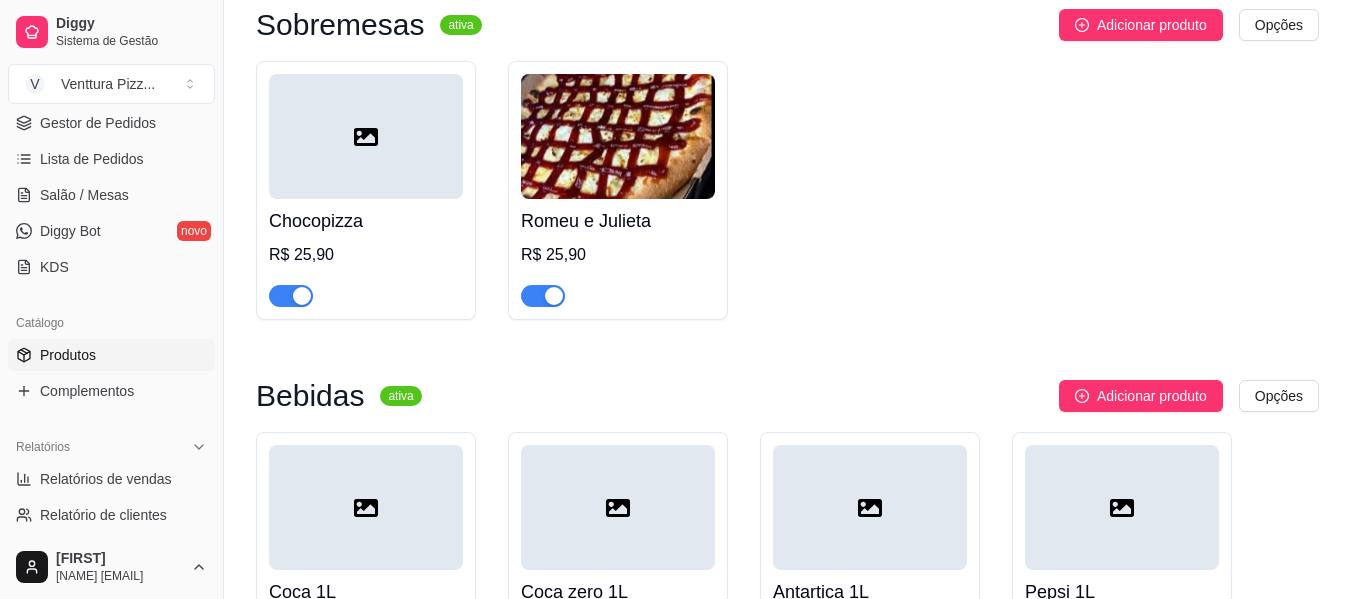 click at bounding box center (366, 136) 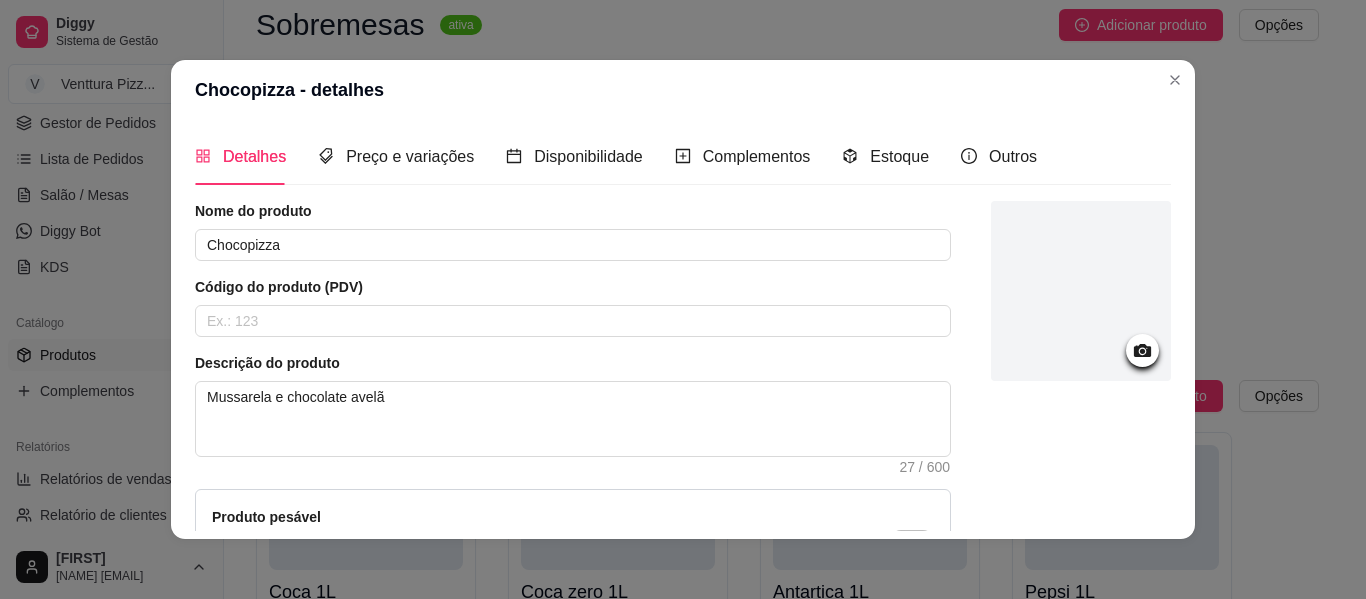 click at bounding box center (1081, 291) 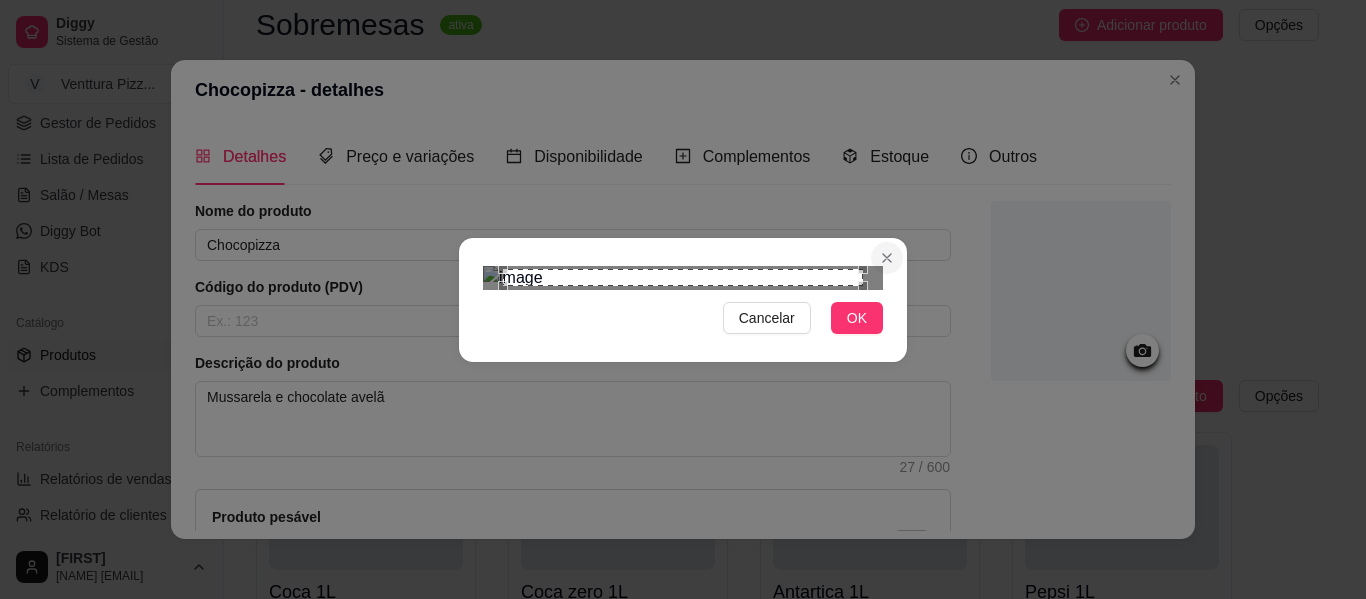 type 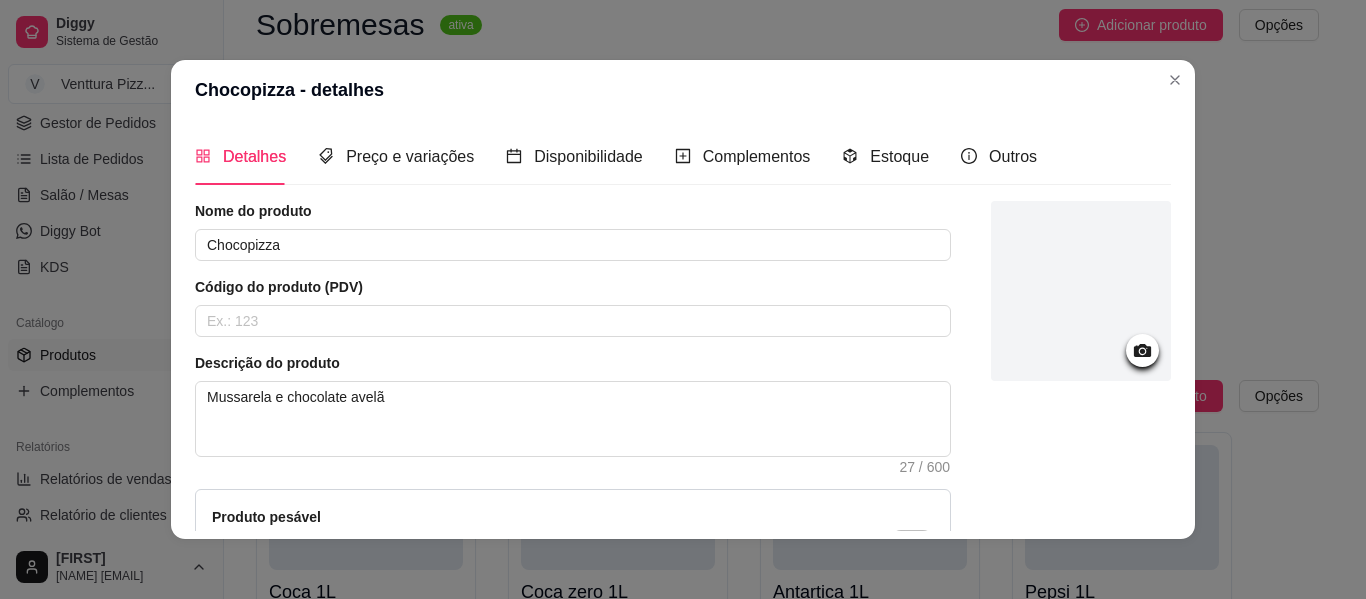 click at bounding box center (1081, 291) 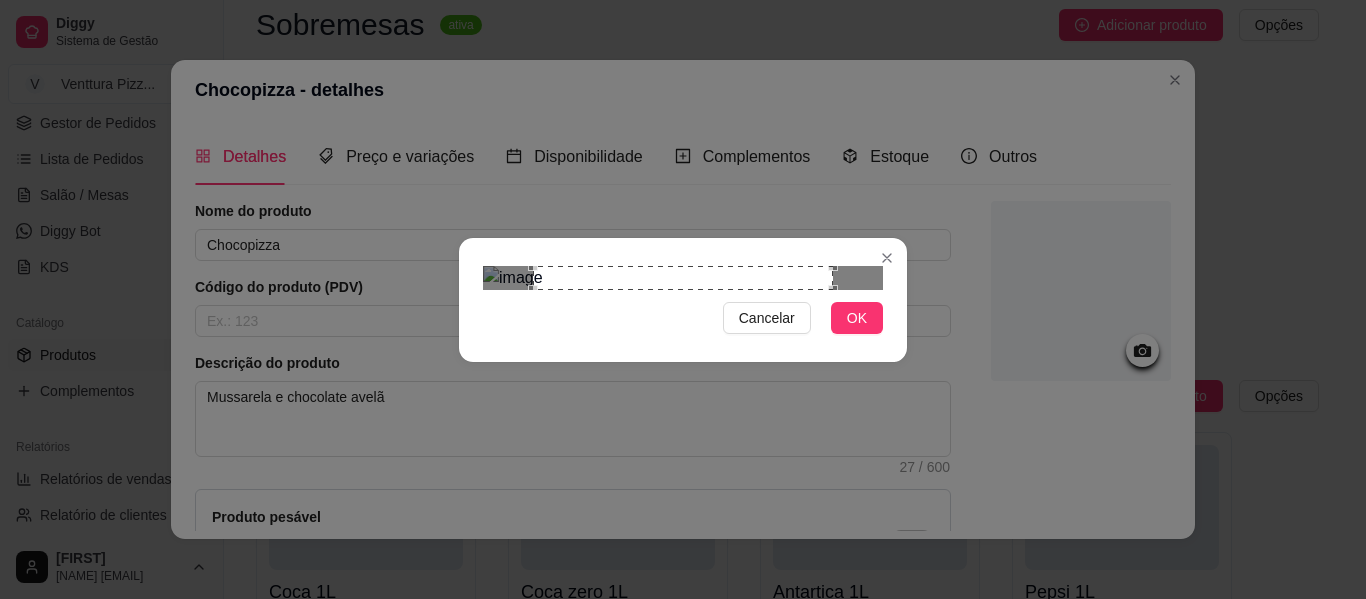 click on "Cancelar OK" at bounding box center [683, 300] 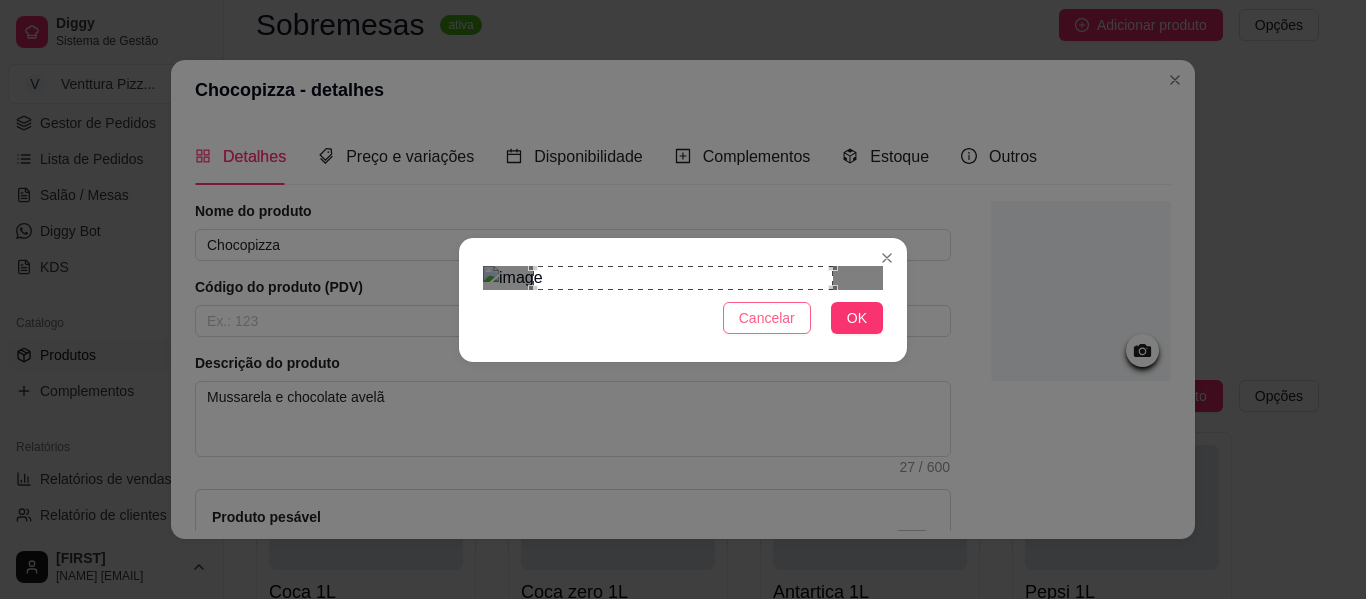 type 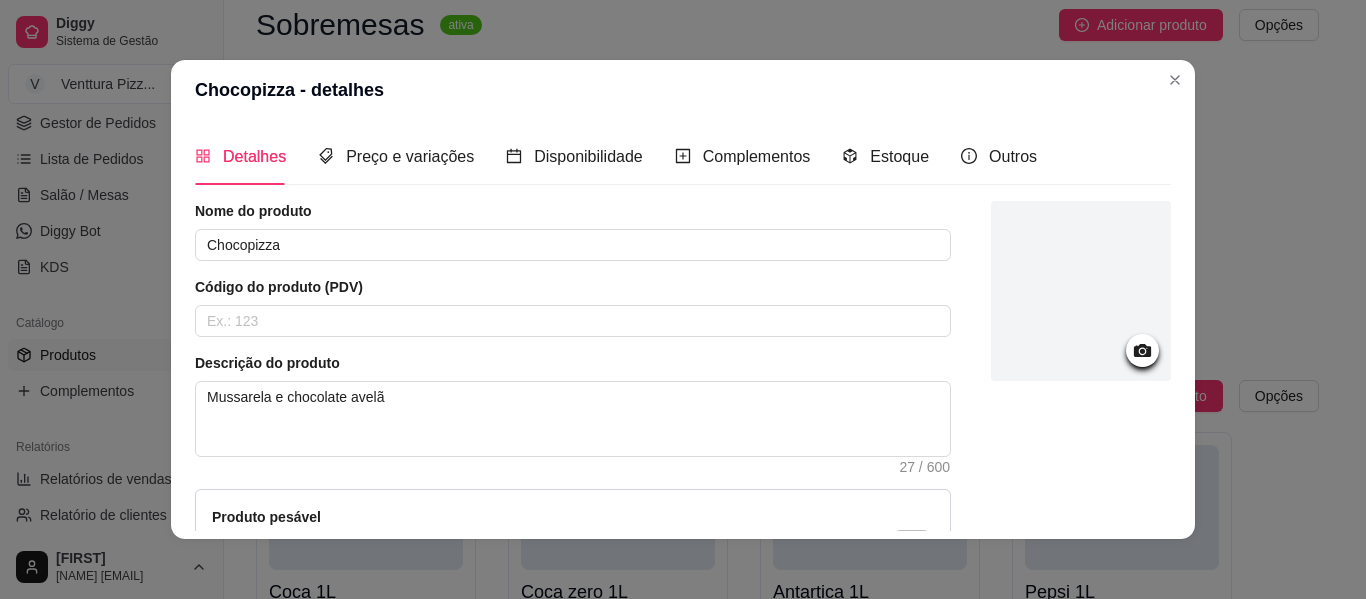 click at bounding box center (1081, 291) 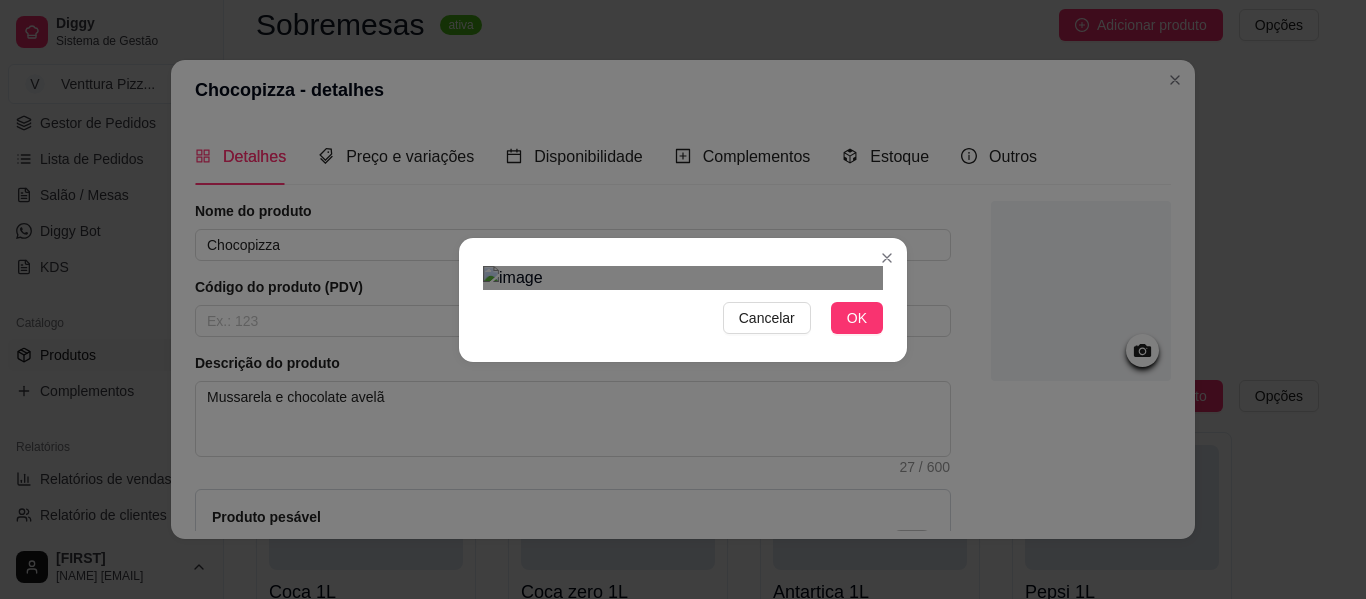 click on "Cancelar OK" at bounding box center (683, 299) 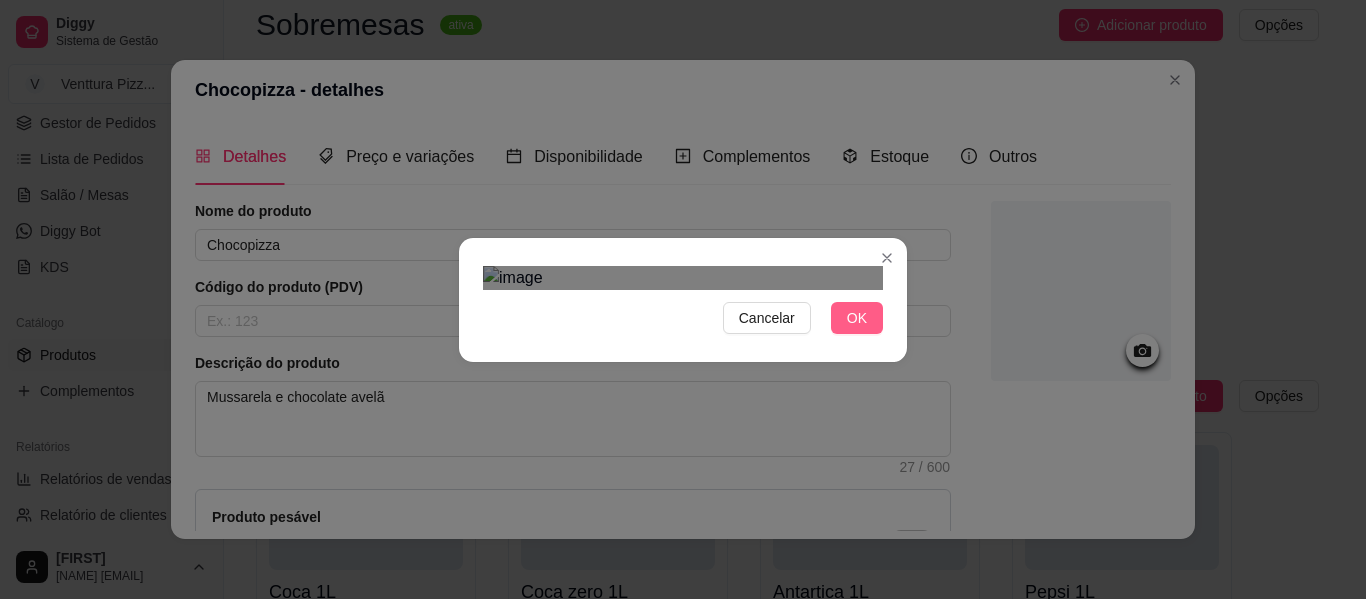 type 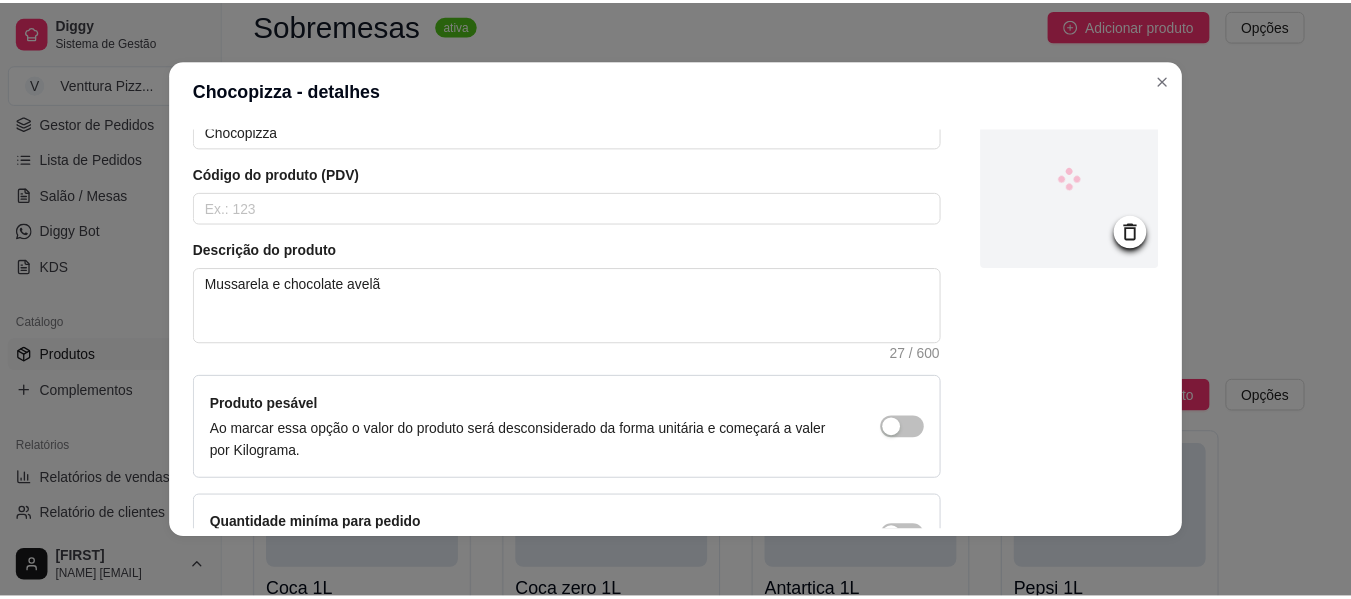 scroll, scrollTop: 249, scrollLeft: 0, axis: vertical 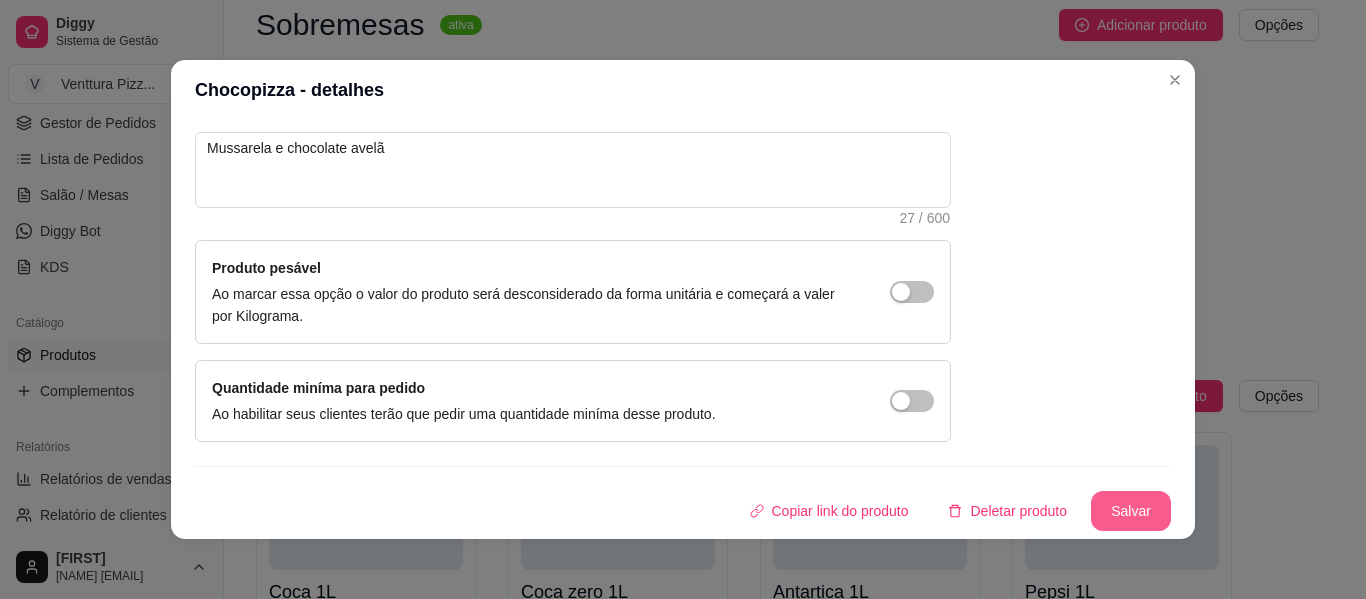type 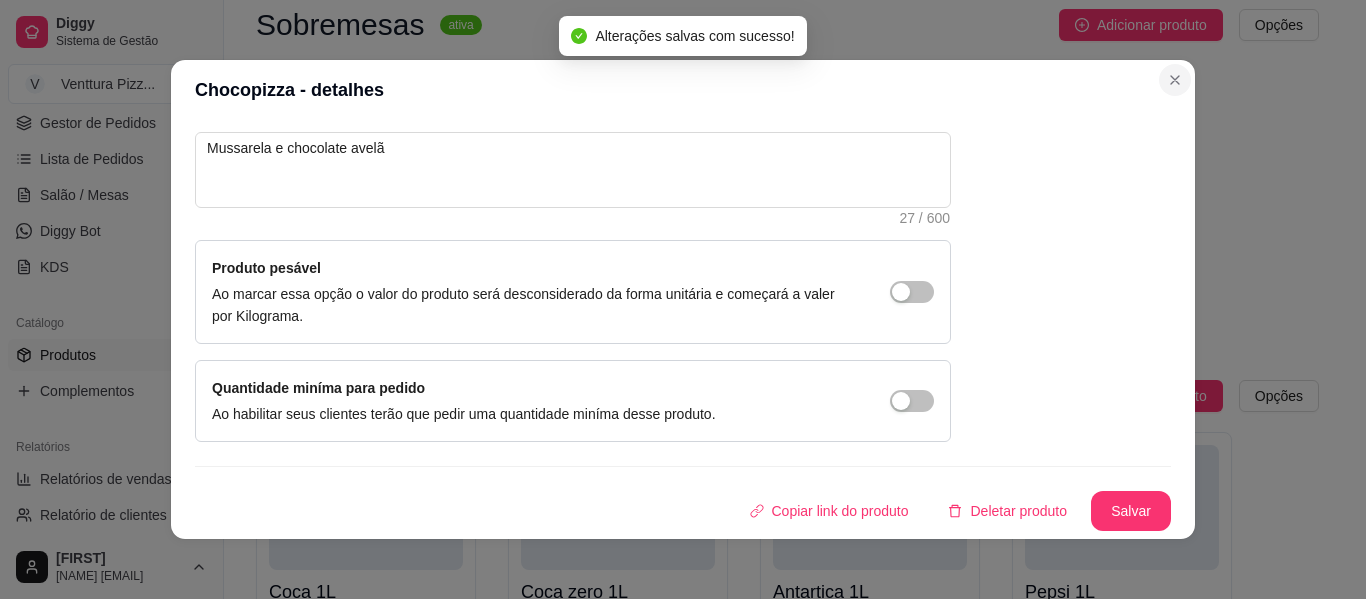 type 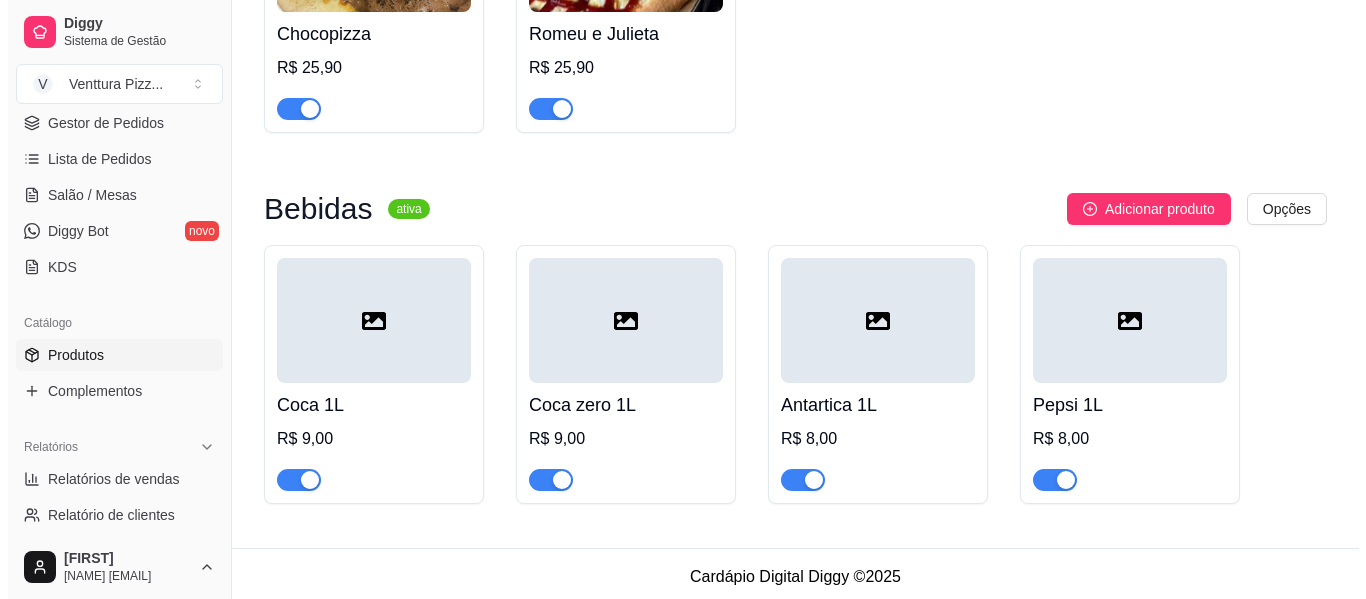 scroll, scrollTop: 2636, scrollLeft: 0, axis: vertical 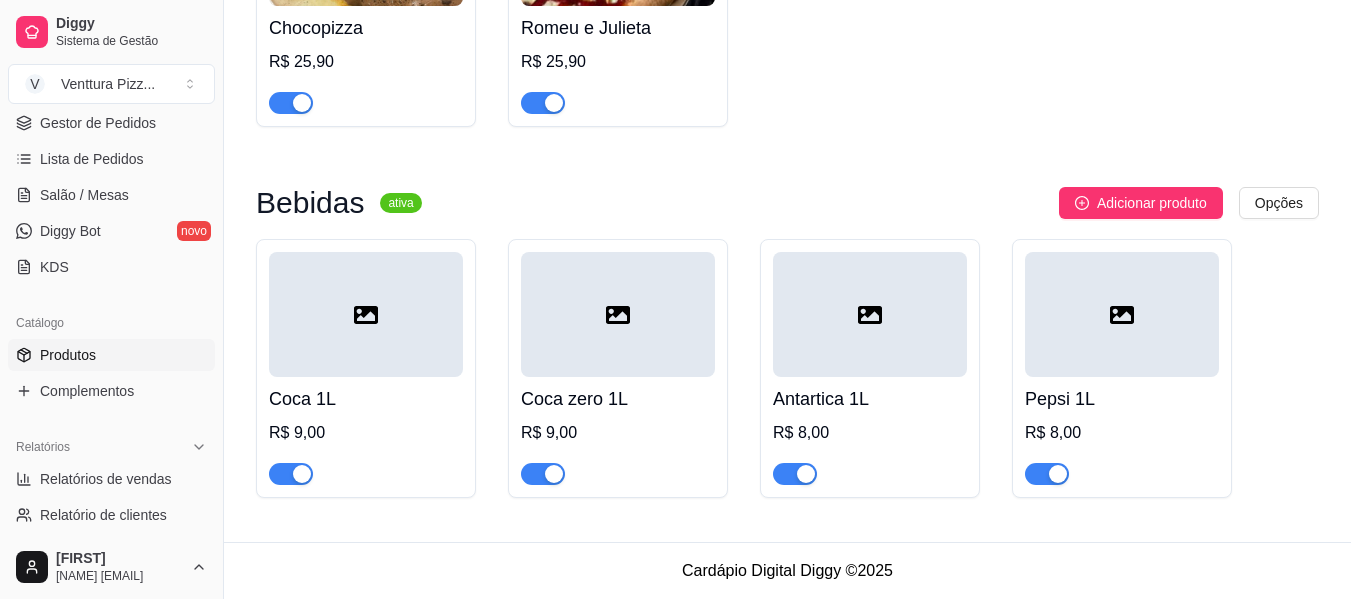click at bounding box center [366, 314] 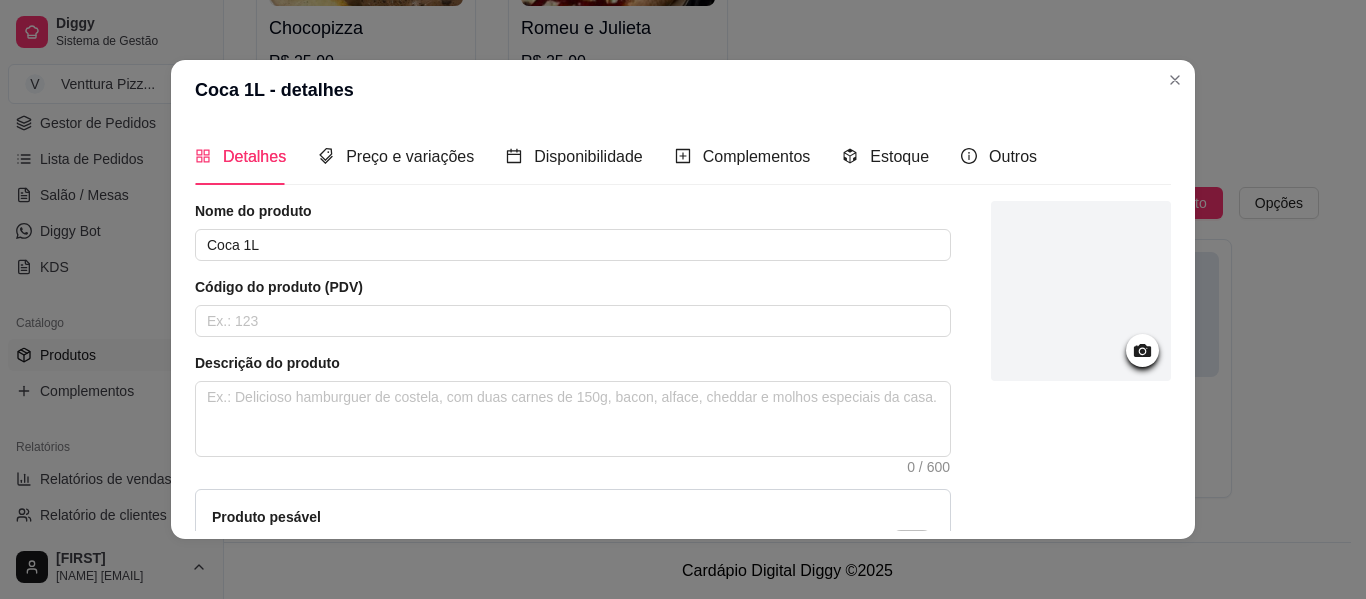 click at bounding box center [1081, 291] 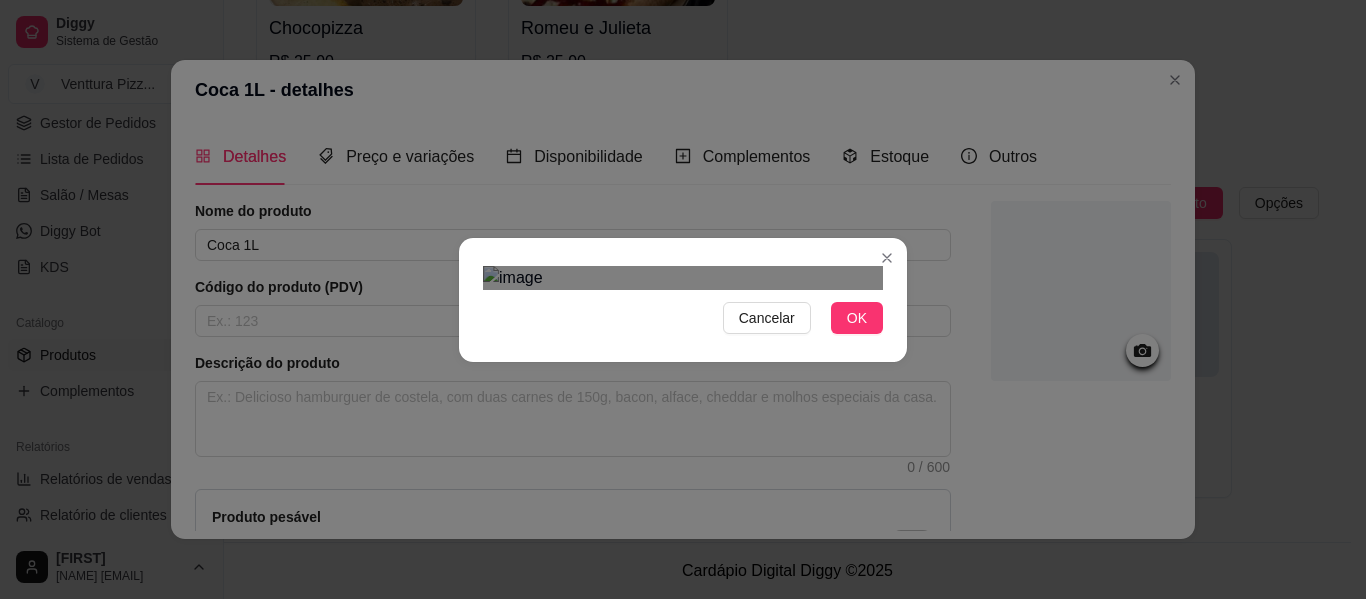 click on "Cancelar OK" at bounding box center (683, 299) 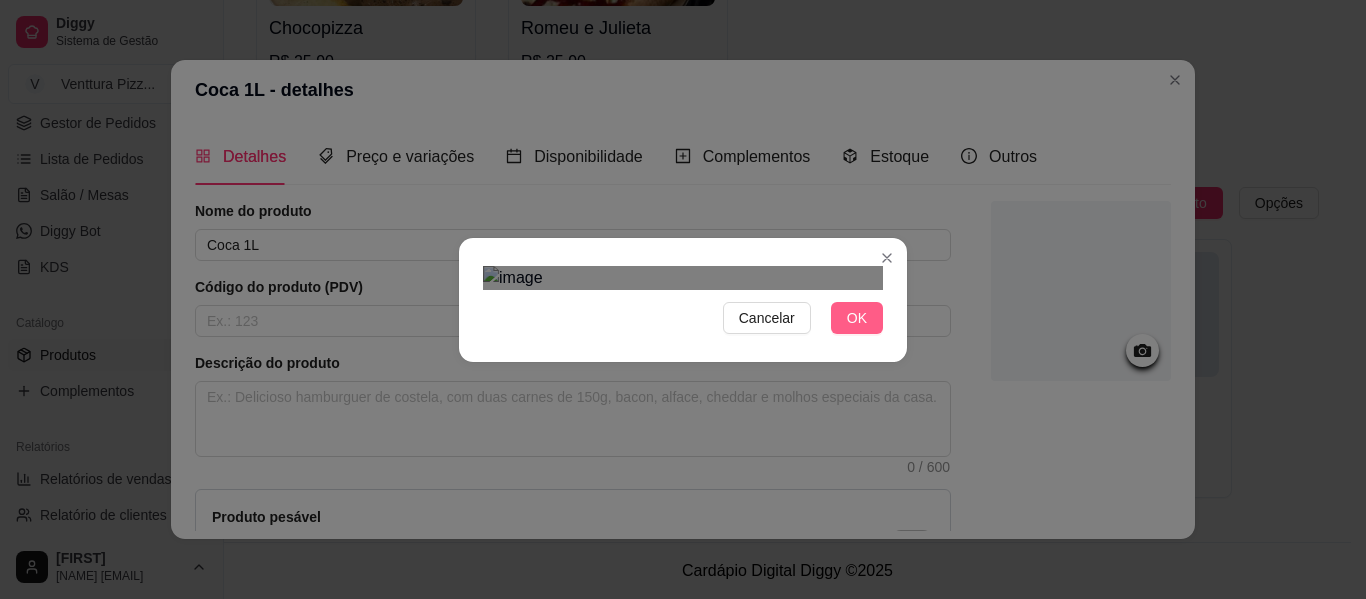 type 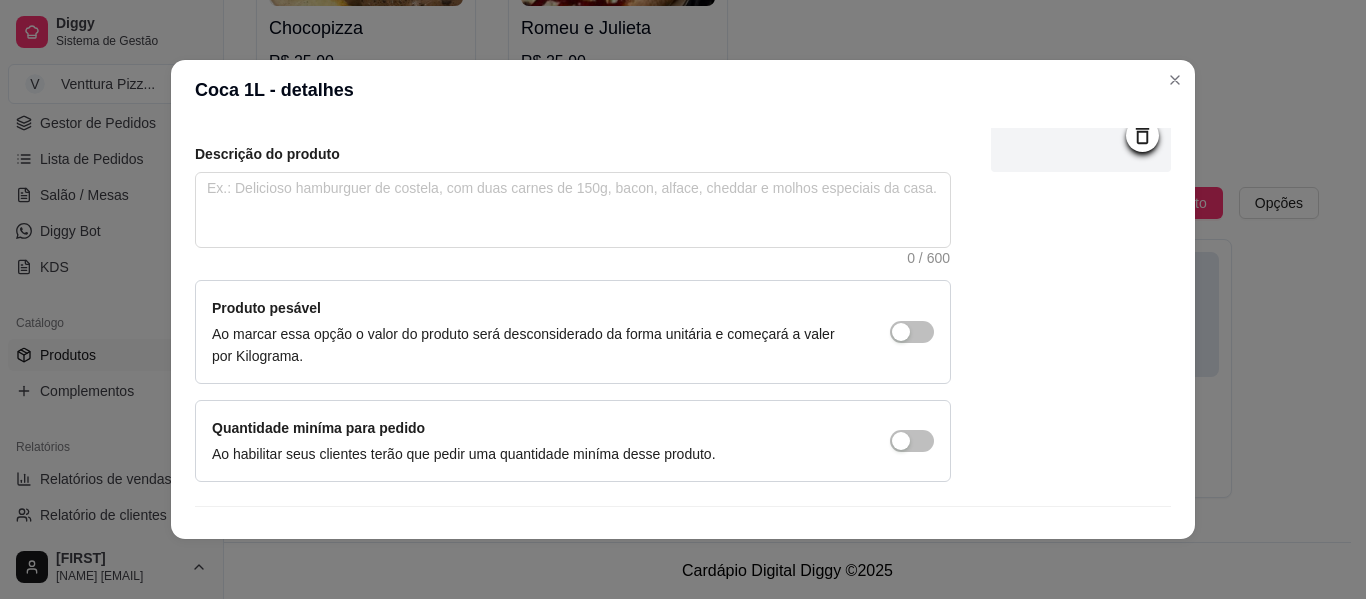 scroll, scrollTop: 249, scrollLeft: 0, axis: vertical 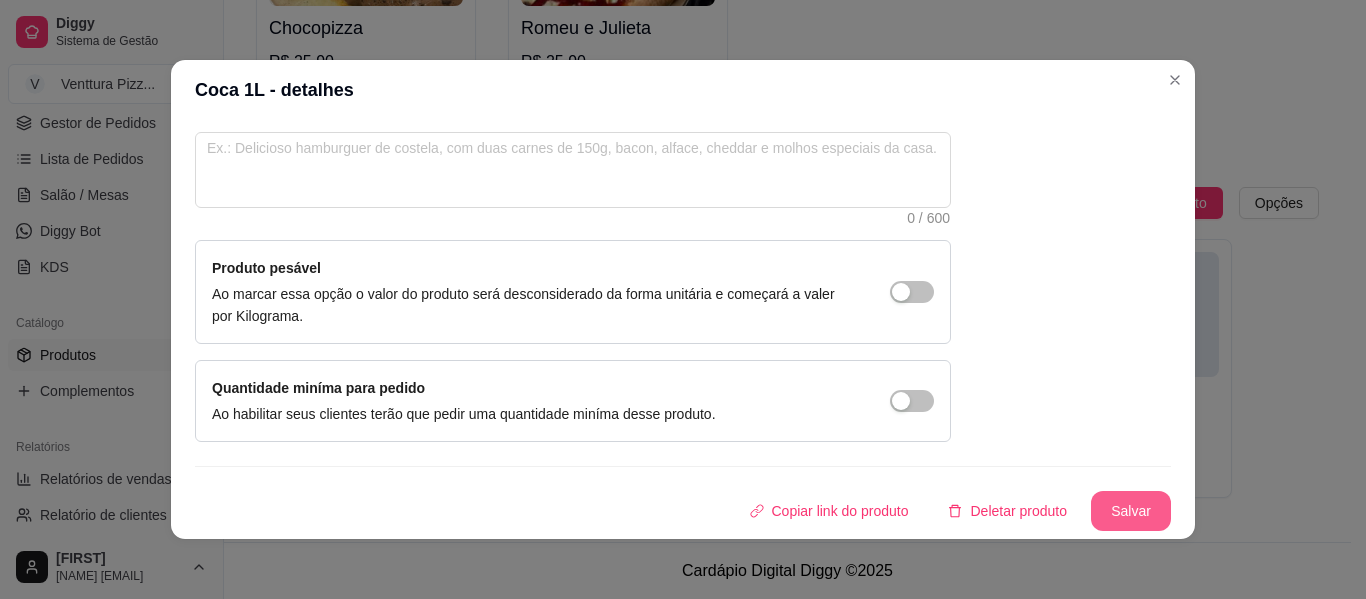 type 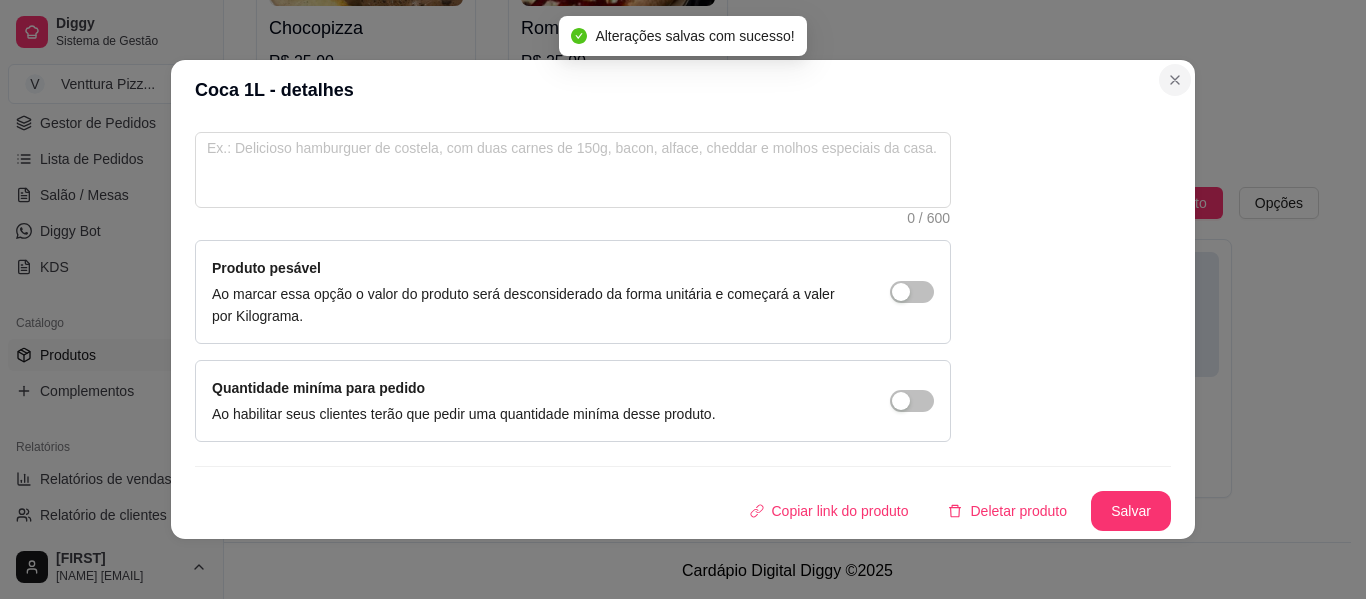 type 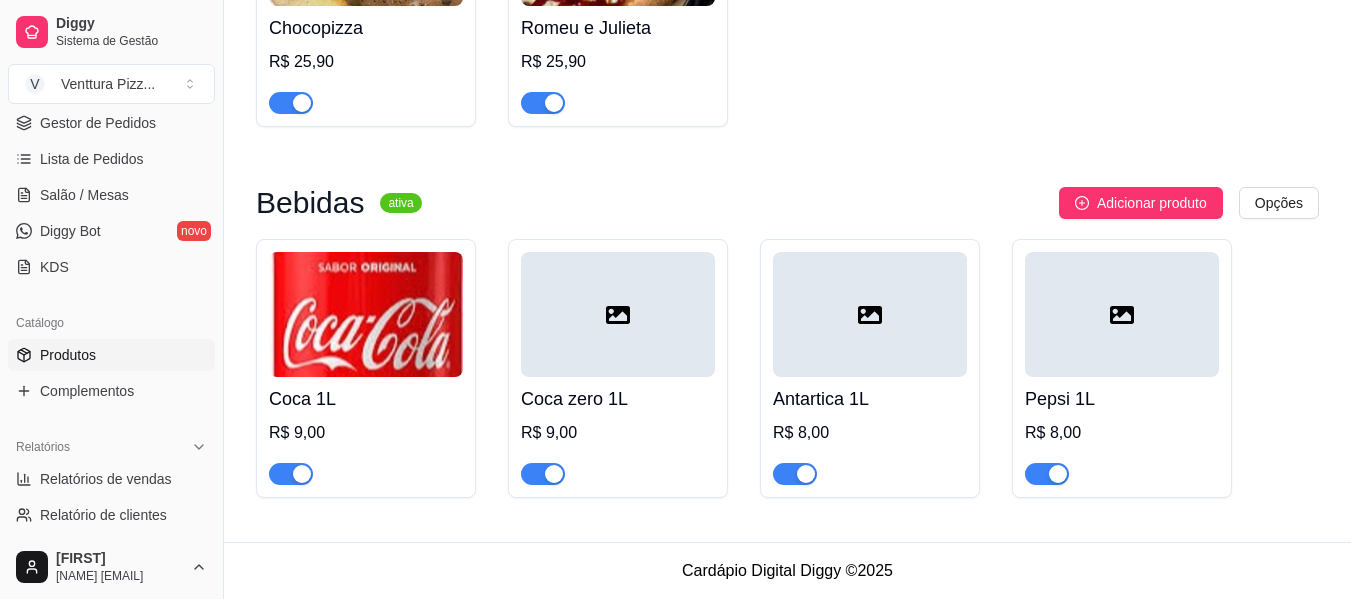 click at bounding box center [618, 314] 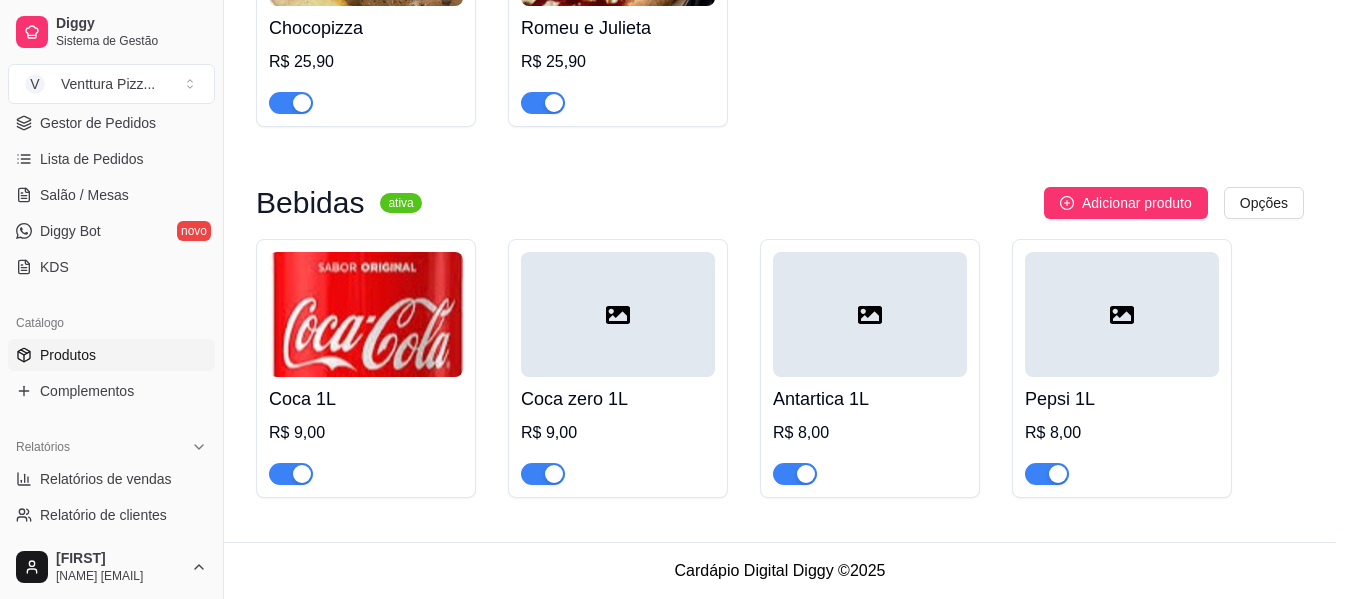 type 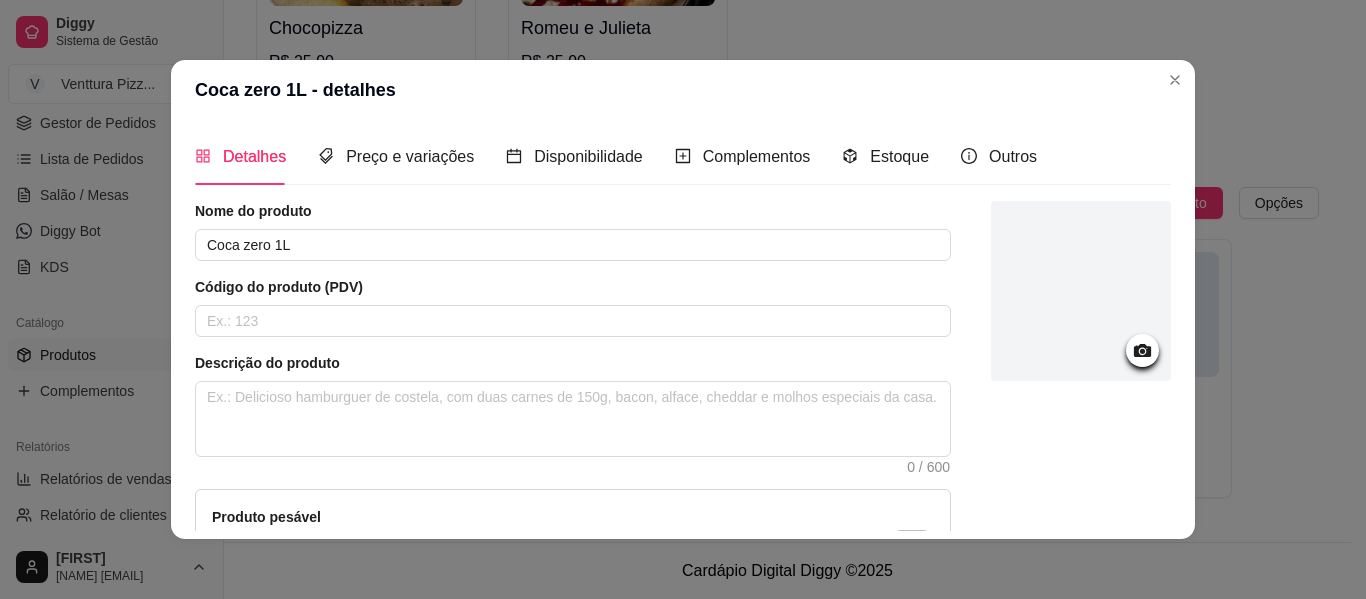 click at bounding box center (1081, 291) 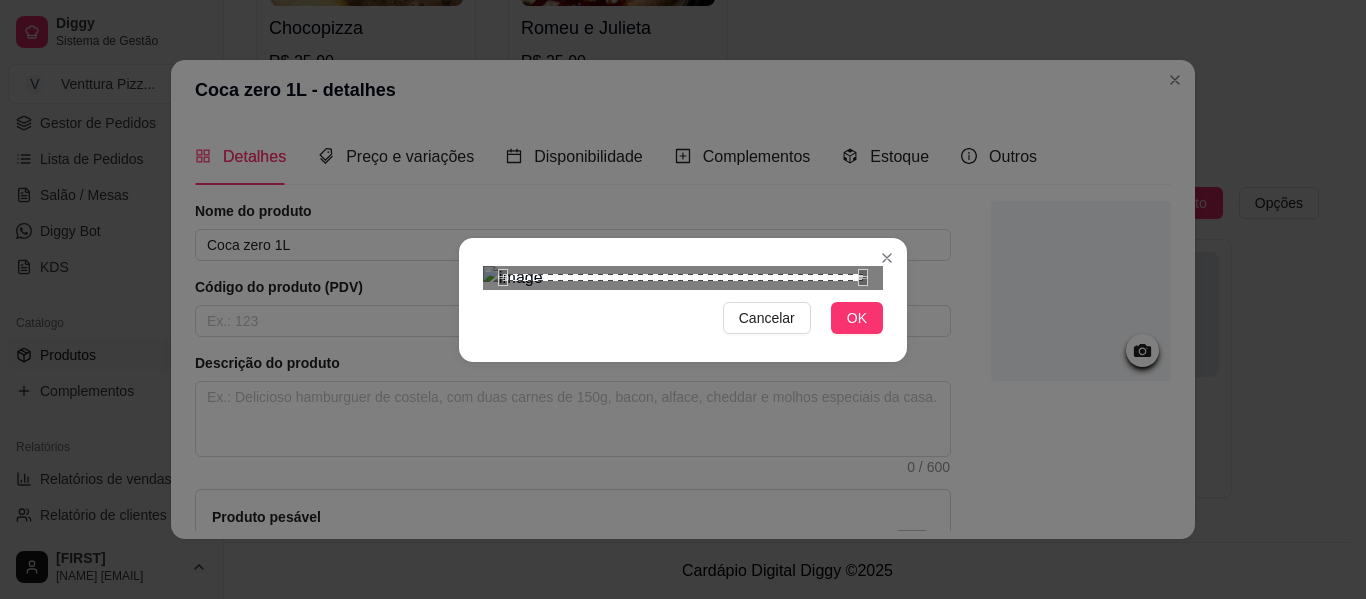 click at bounding box center (683, 277) 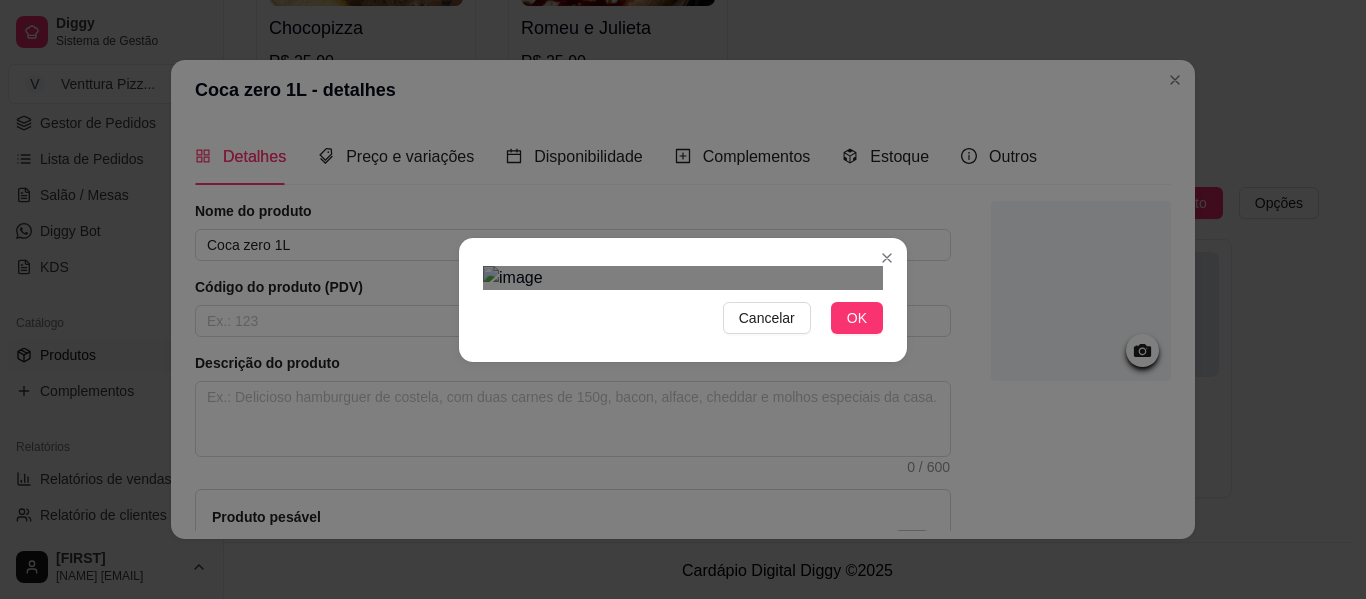 click at bounding box center [663, 460] 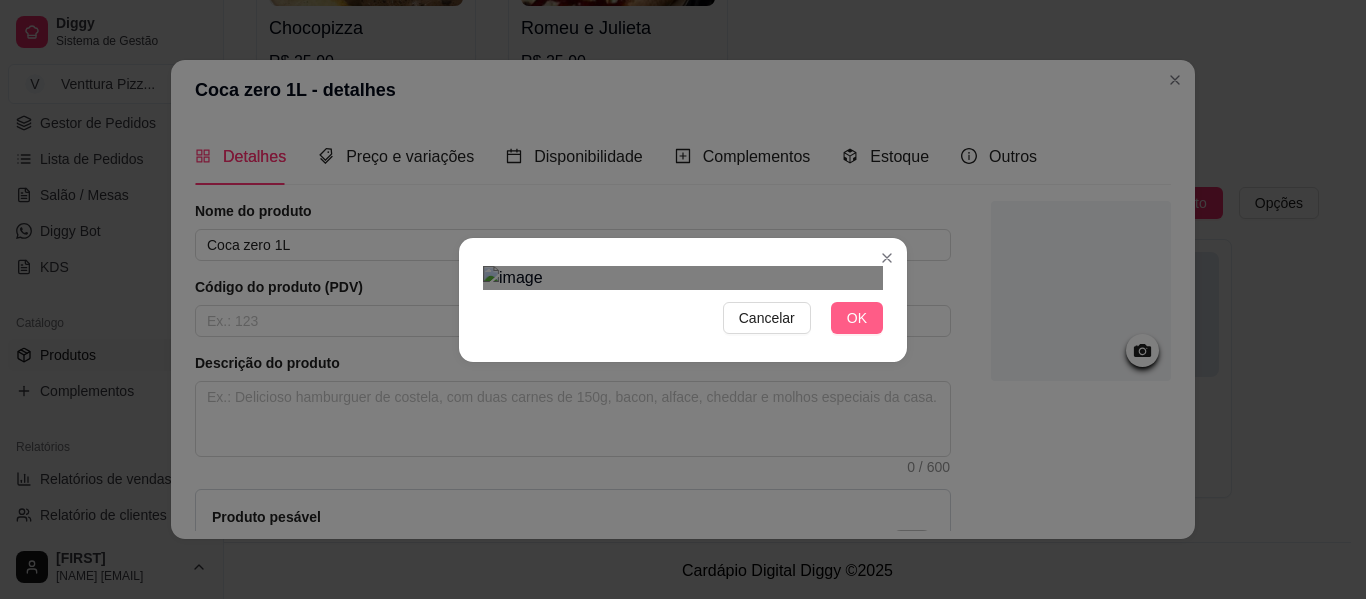 type 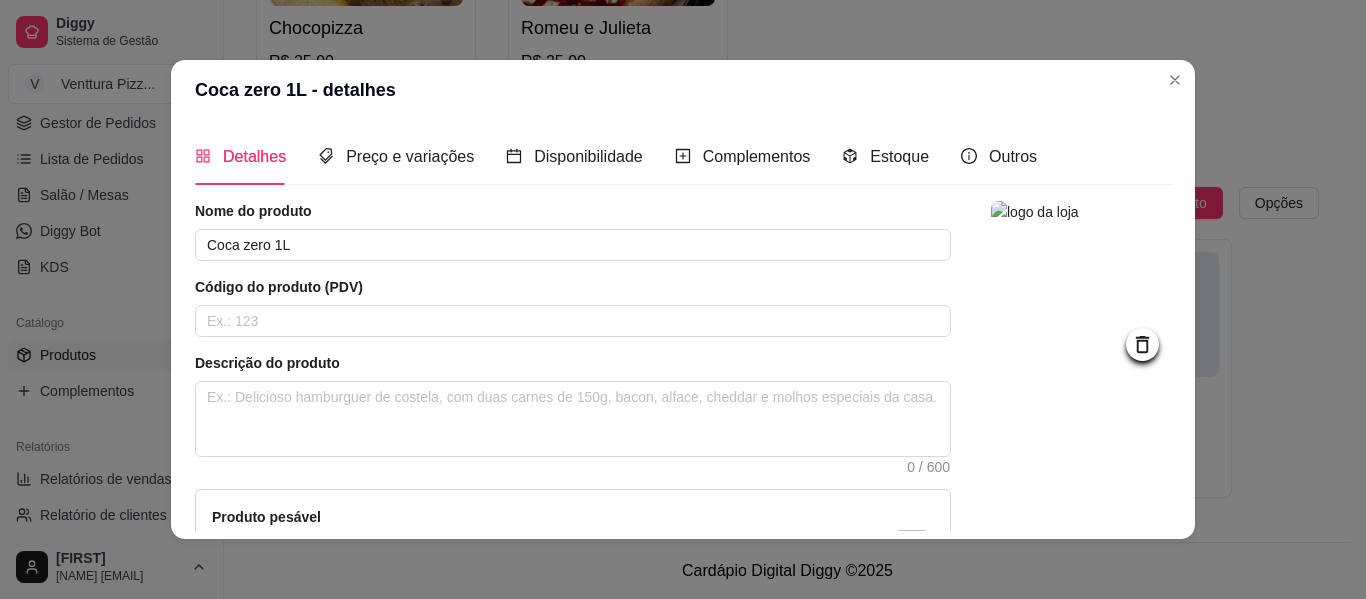 scroll, scrollTop: 249, scrollLeft: 0, axis: vertical 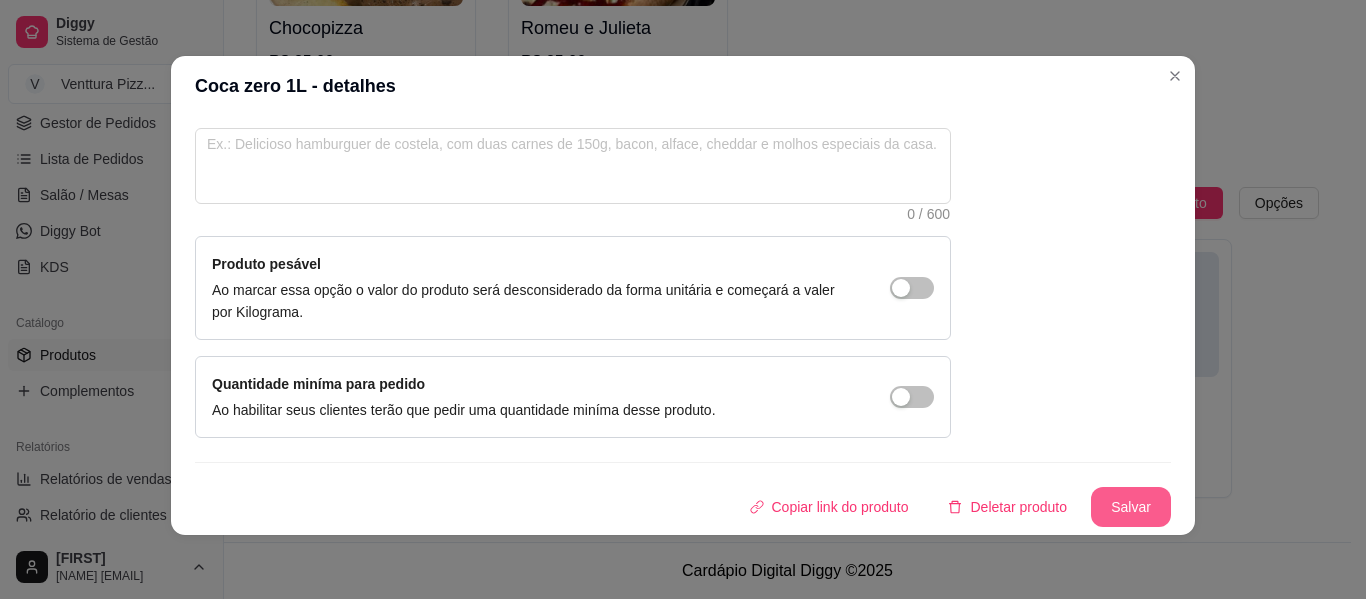 type 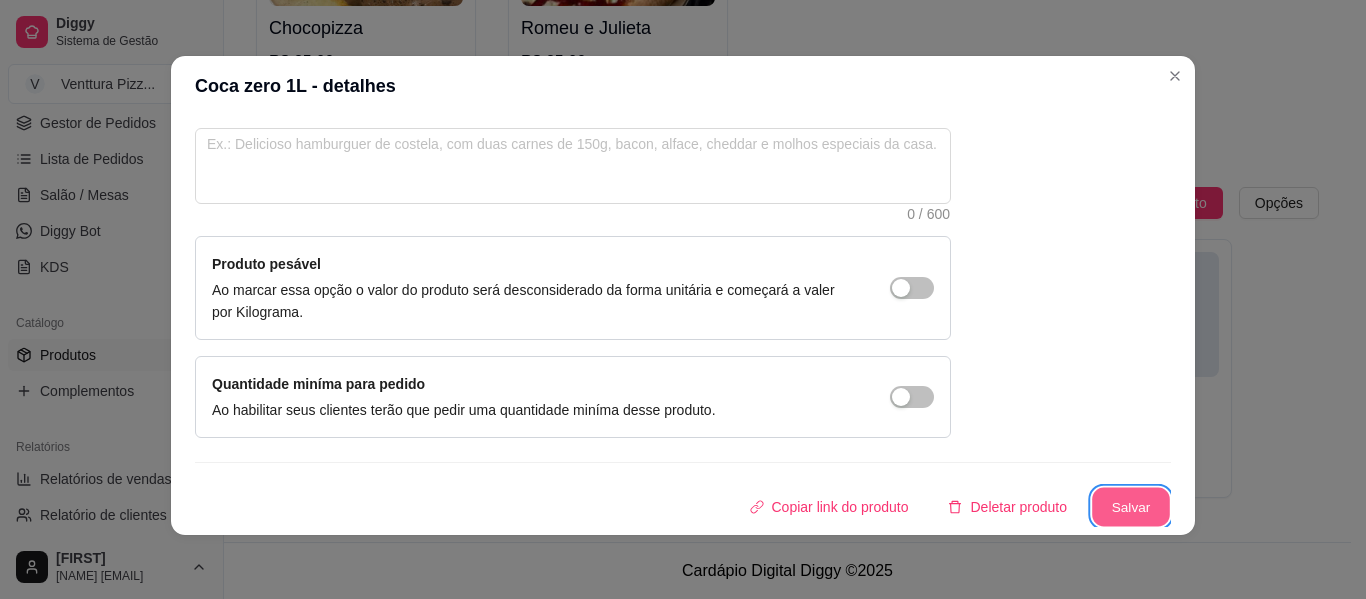 click on "Salvar" at bounding box center (1131, 507) 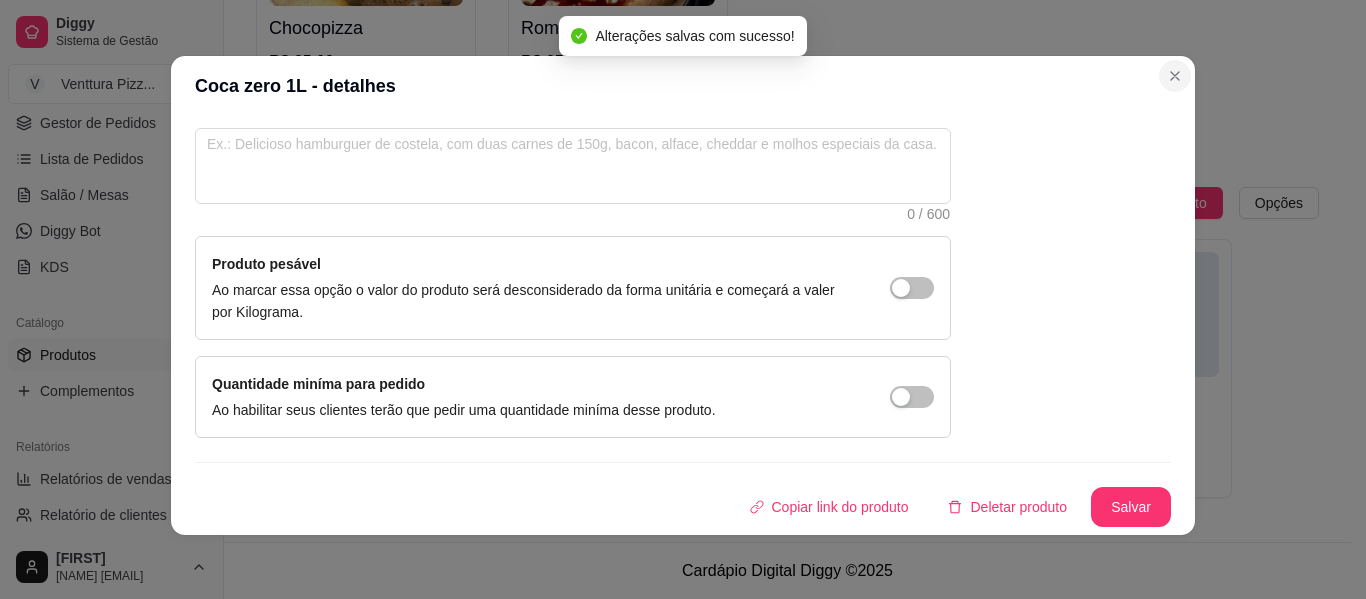 type 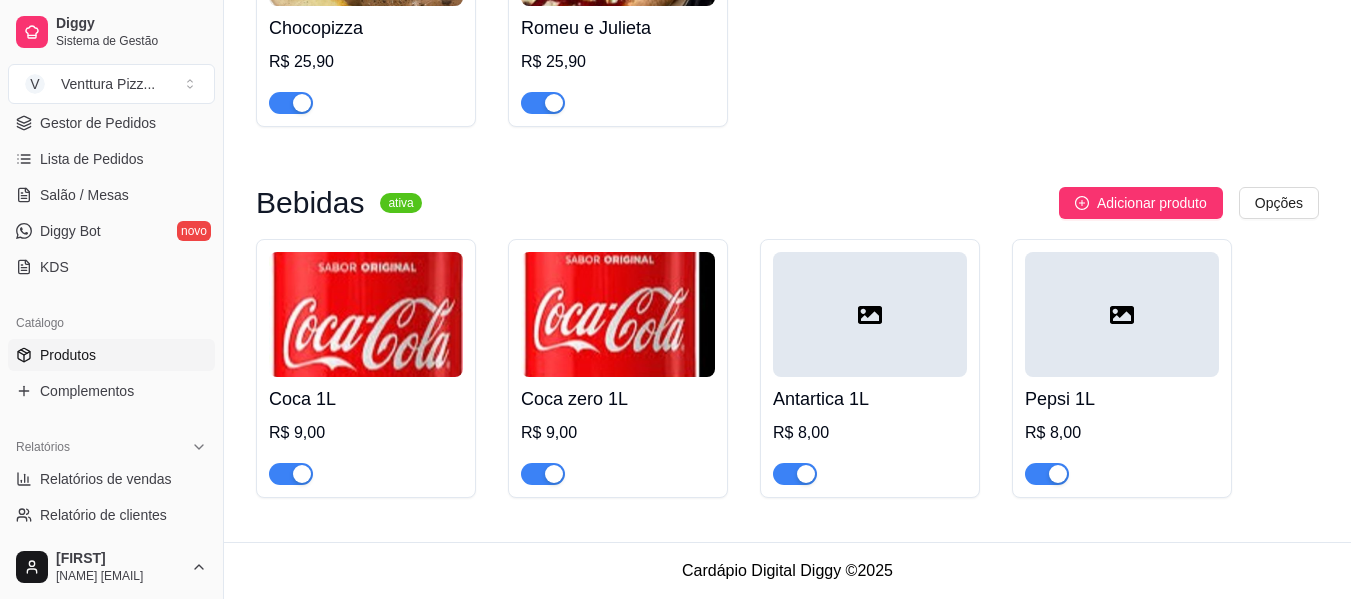 click at bounding box center (870, 314) 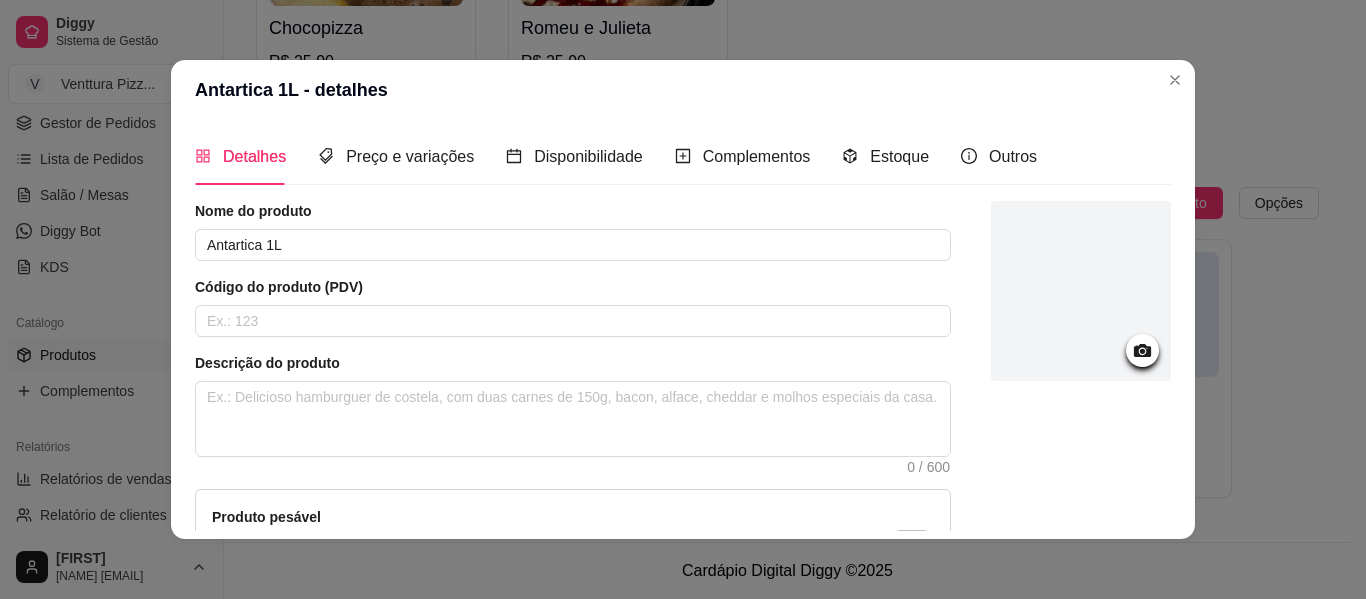 click at bounding box center (1081, 291) 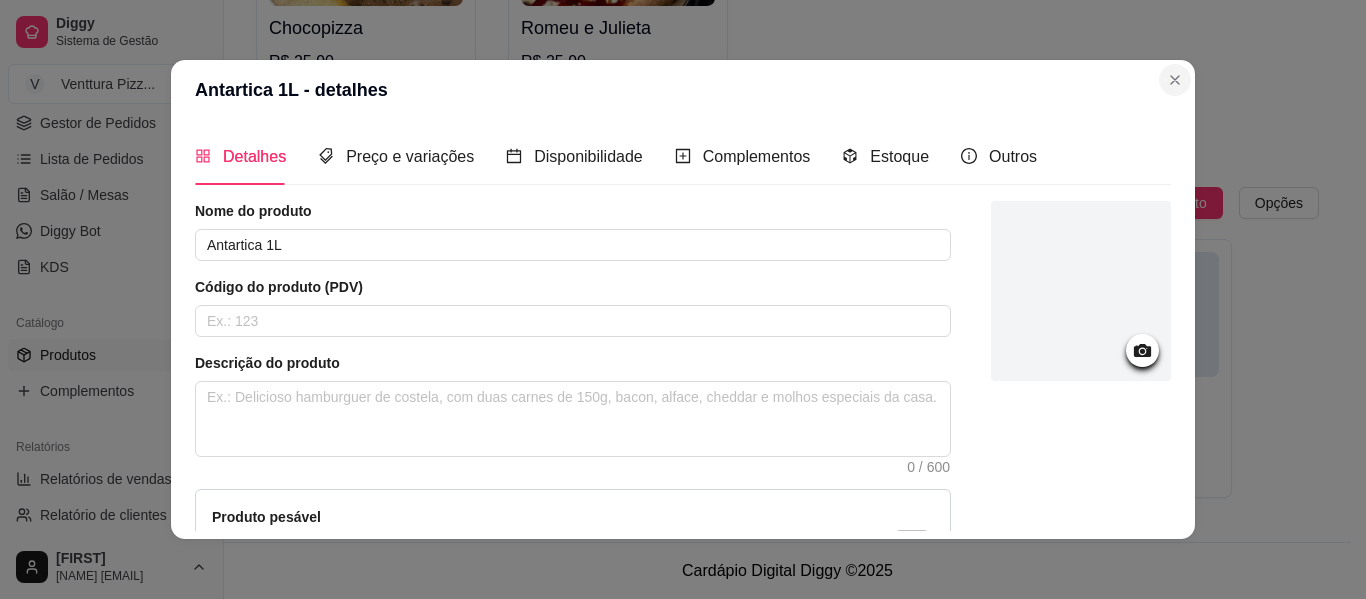 type 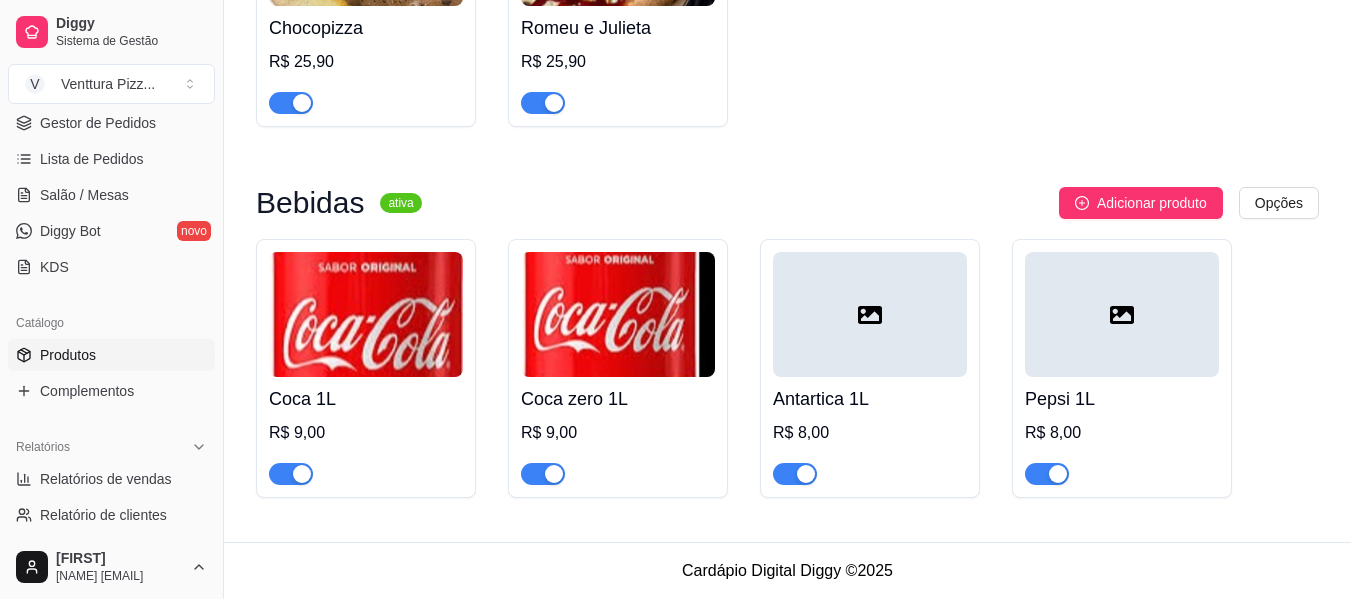click at bounding box center [1122, 314] 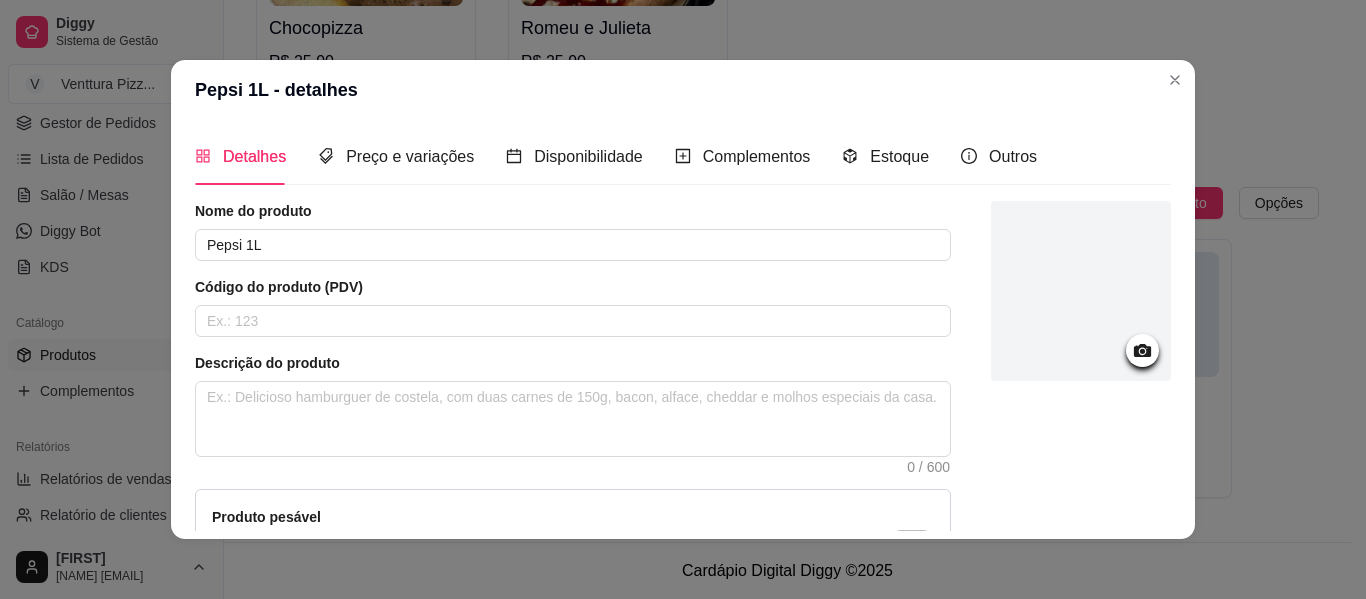 click at bounding box center [1081, 291] 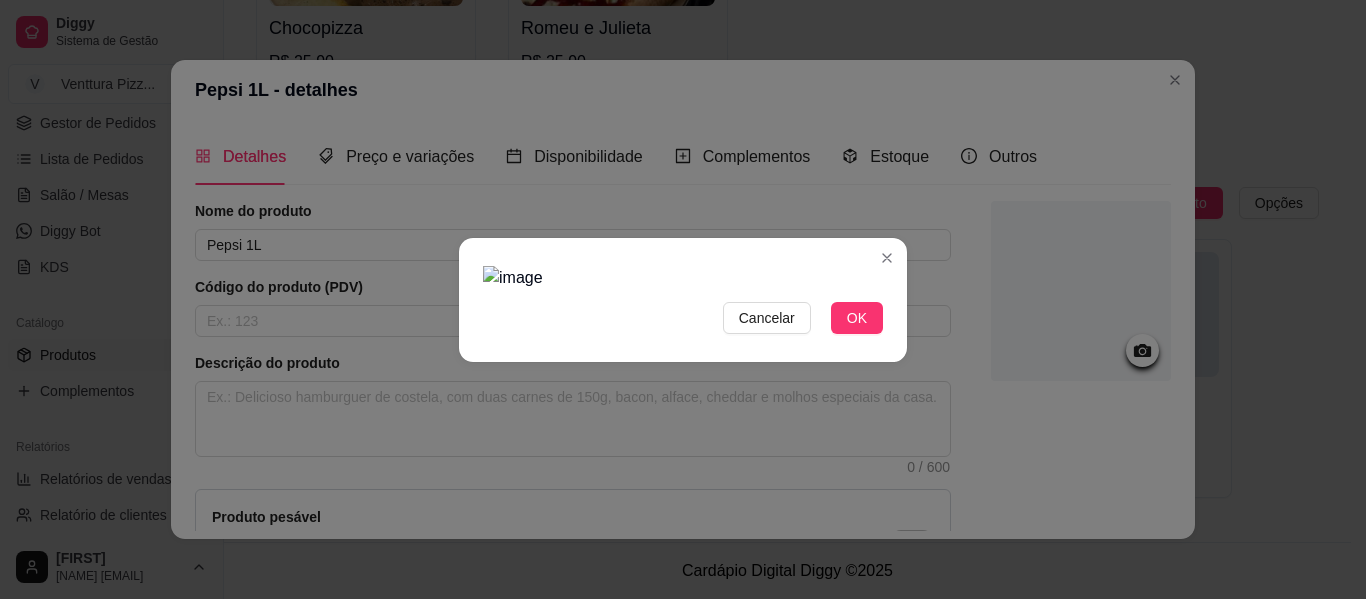 click at bounding box center (683, 278) 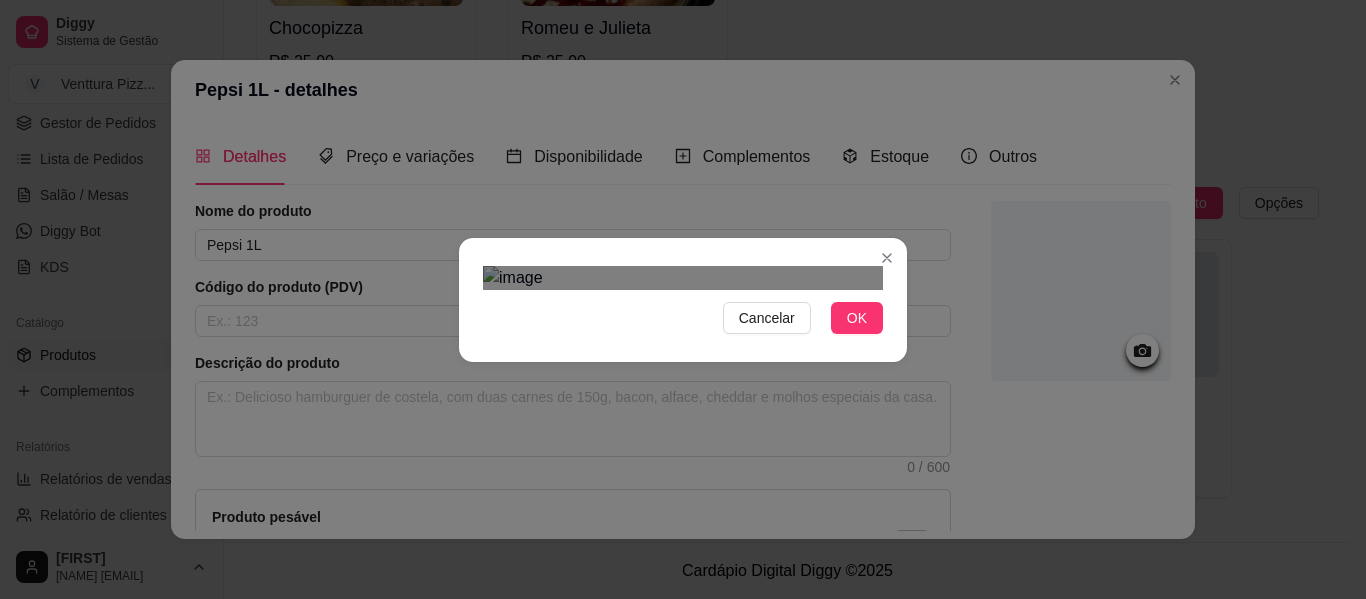 click at bounding box center (683, 278) 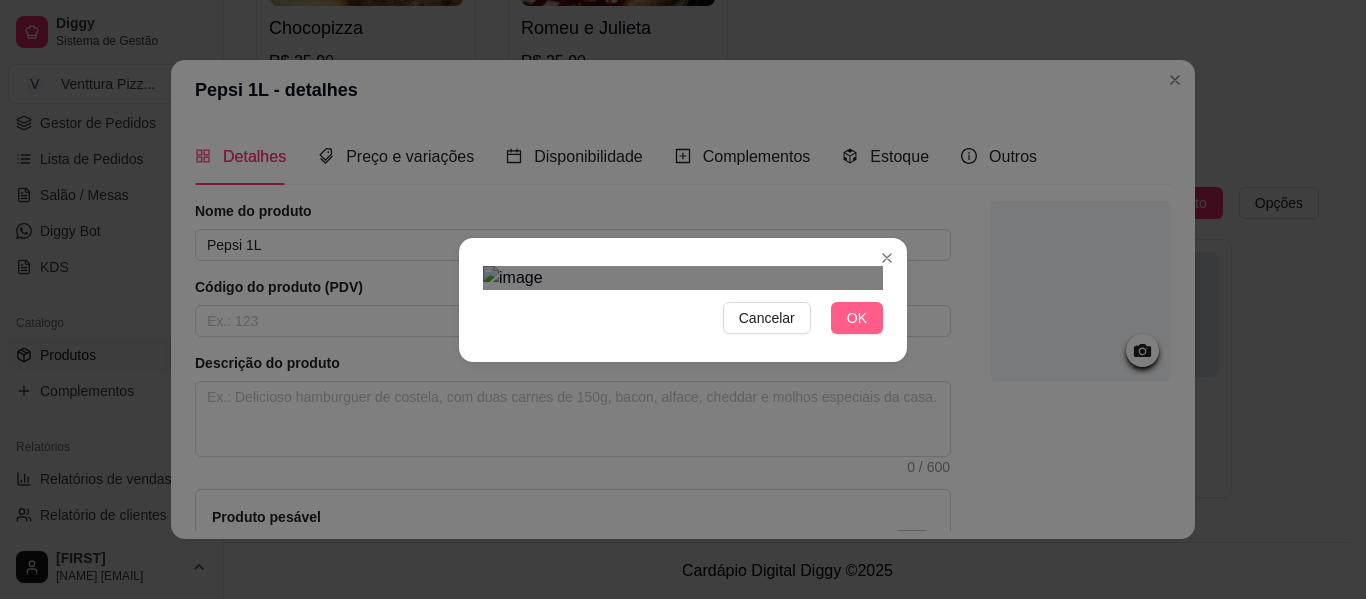 type 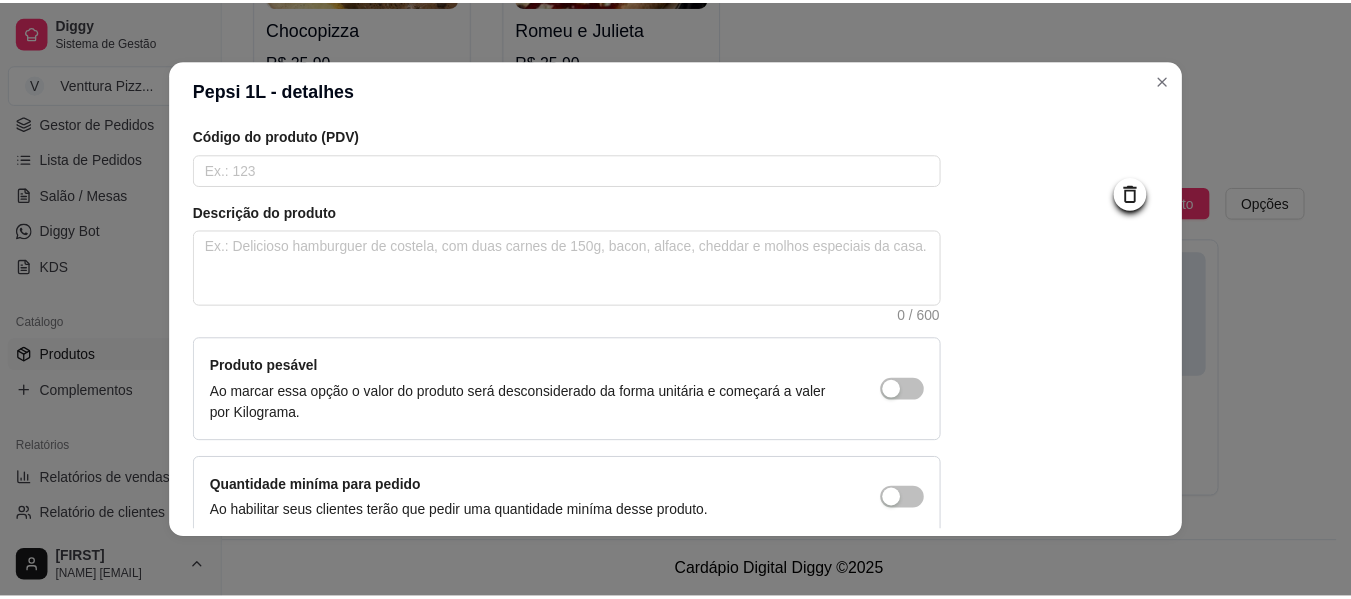 scroll, scrollTop: 249, scrollLeft: 0, axis: vertical 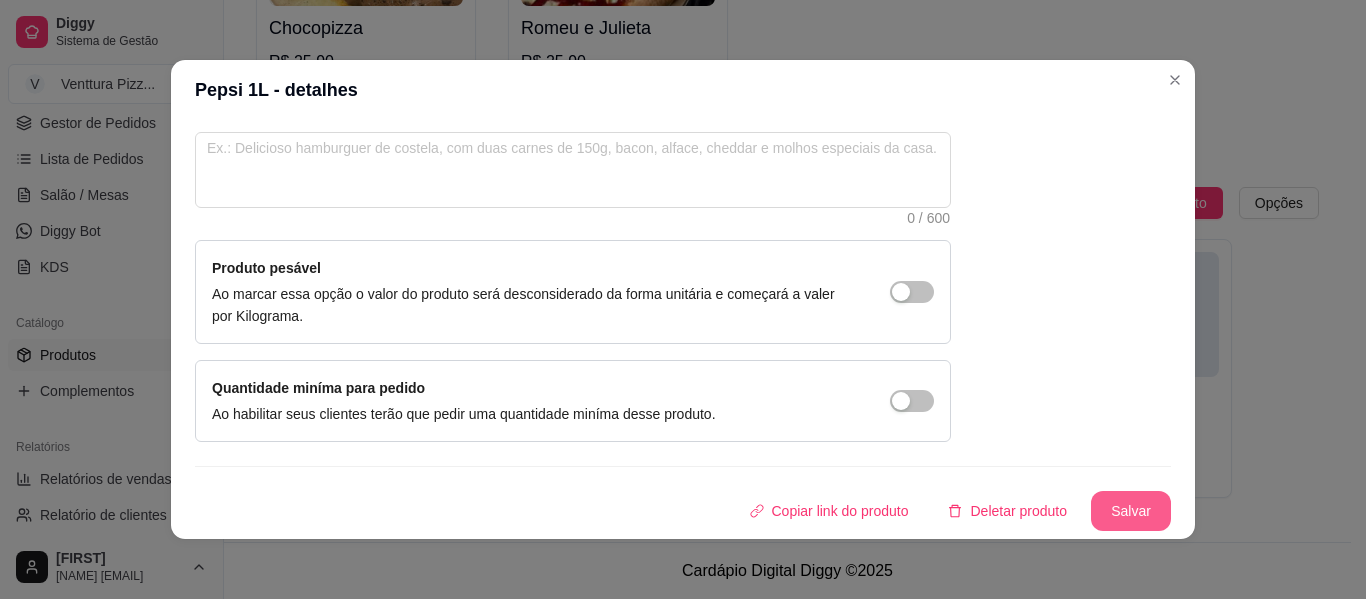 type 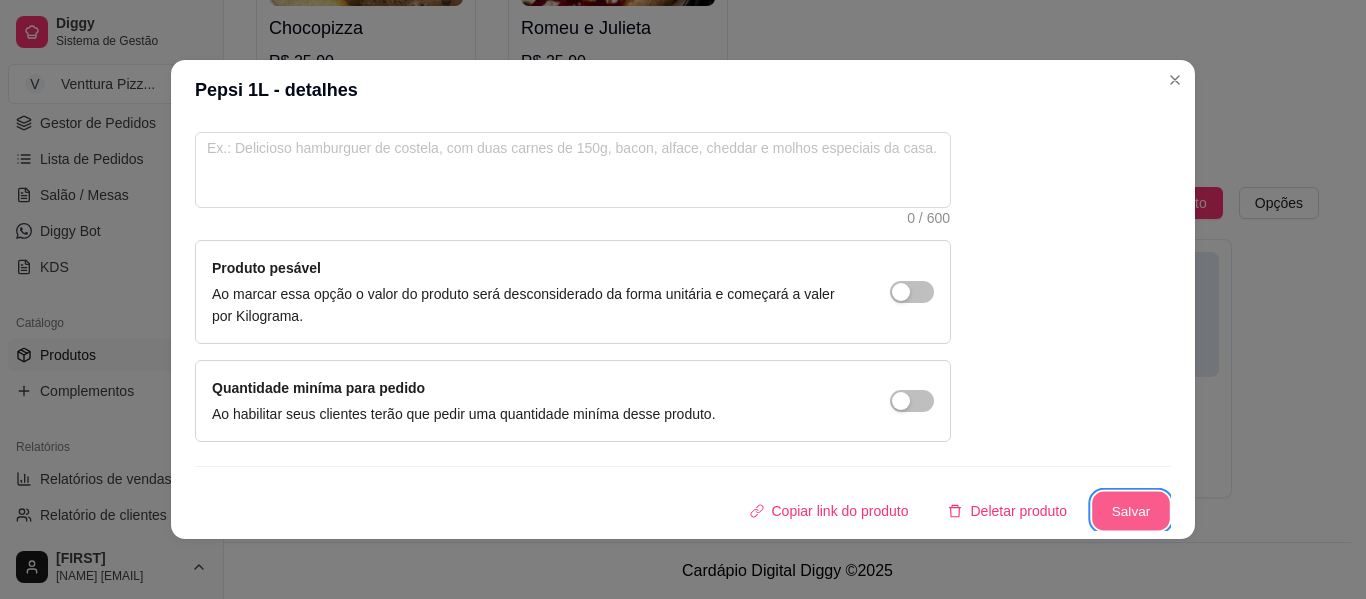 click on "Salvar" at bounding box center [1131, 511] 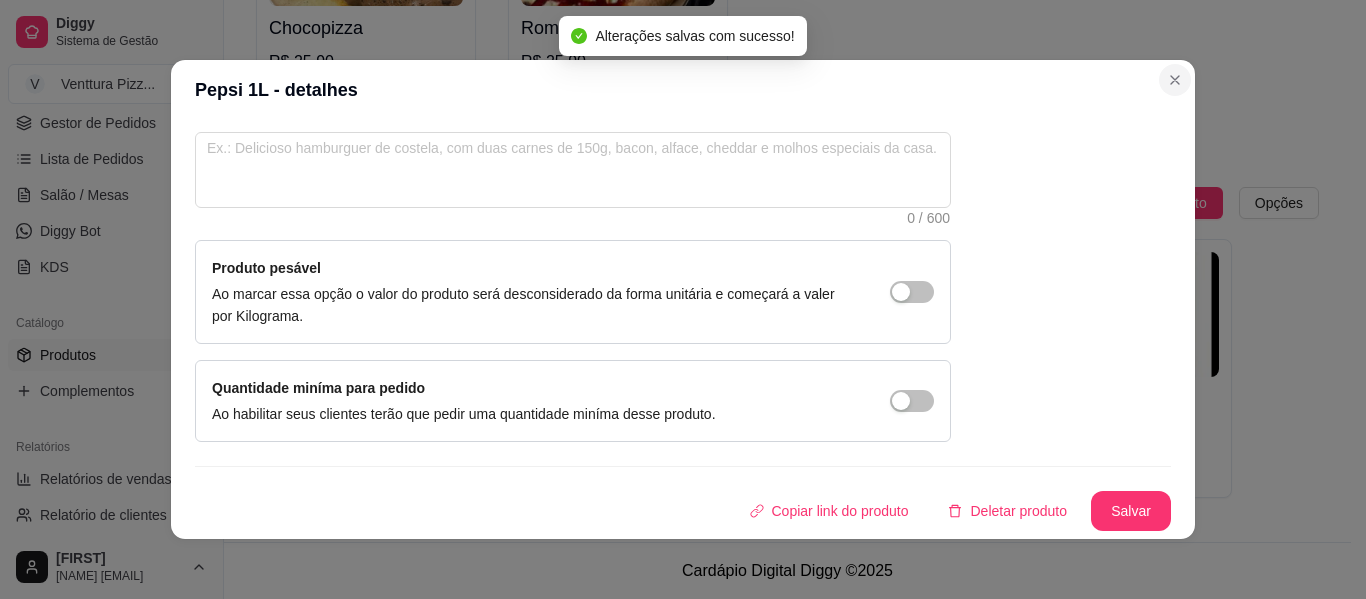 type 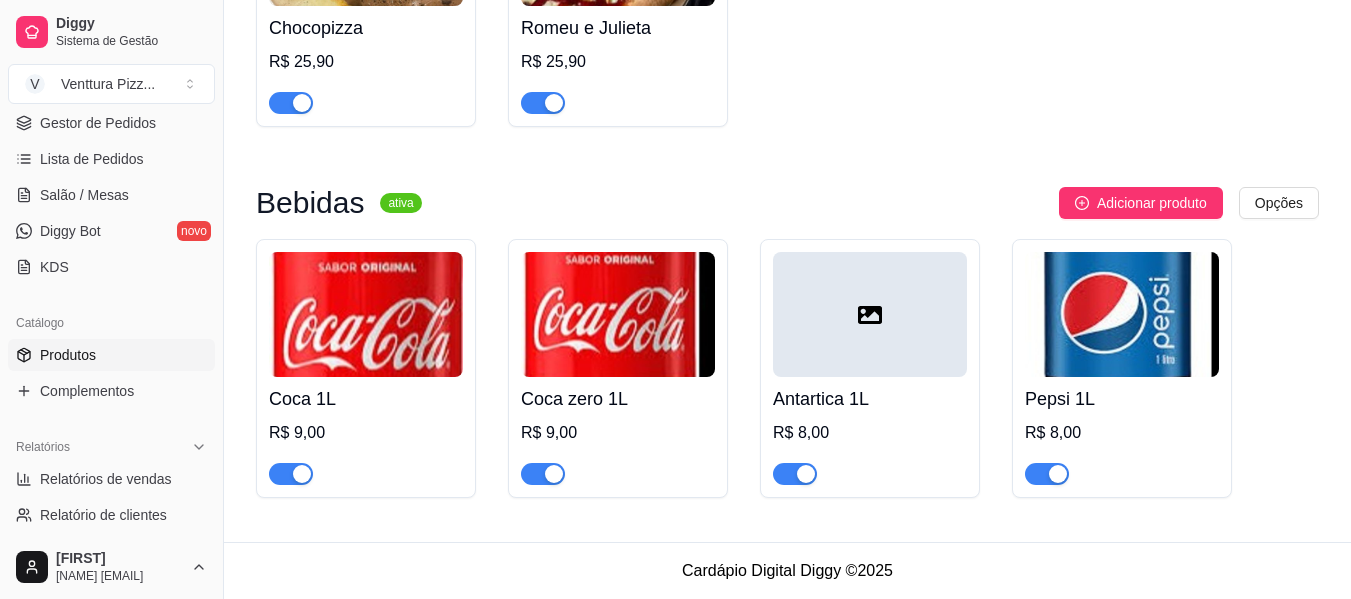 click at bounding box center [870, 314] 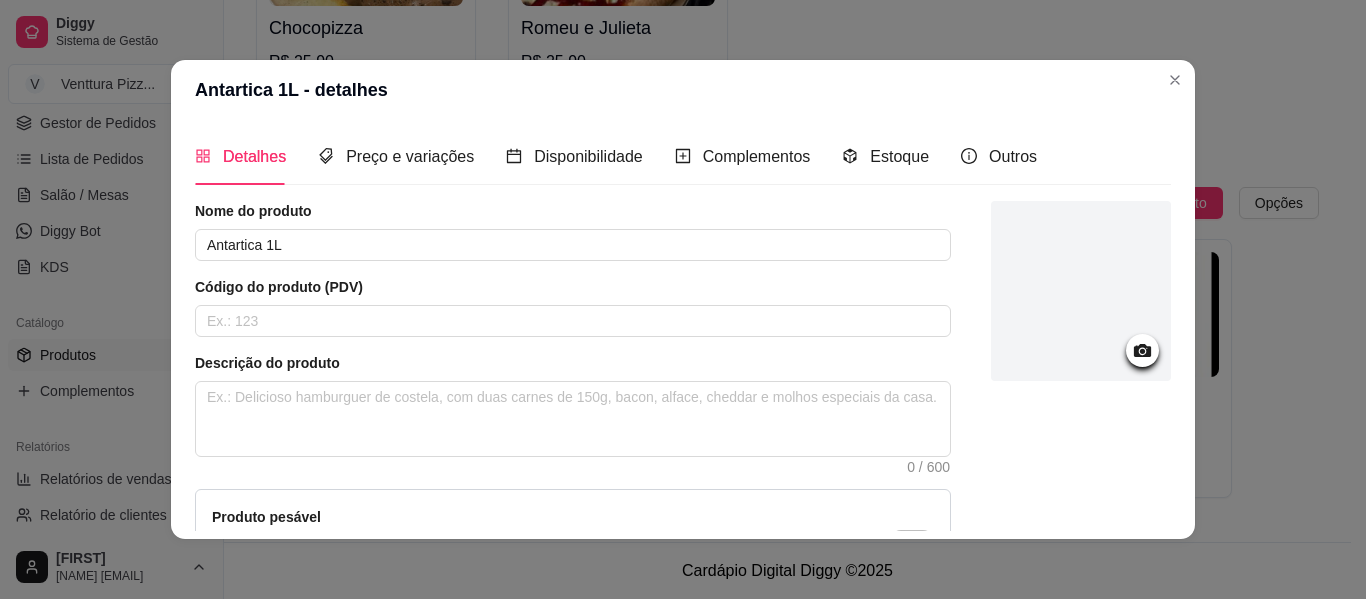 click at bounding box center (1081, 291) 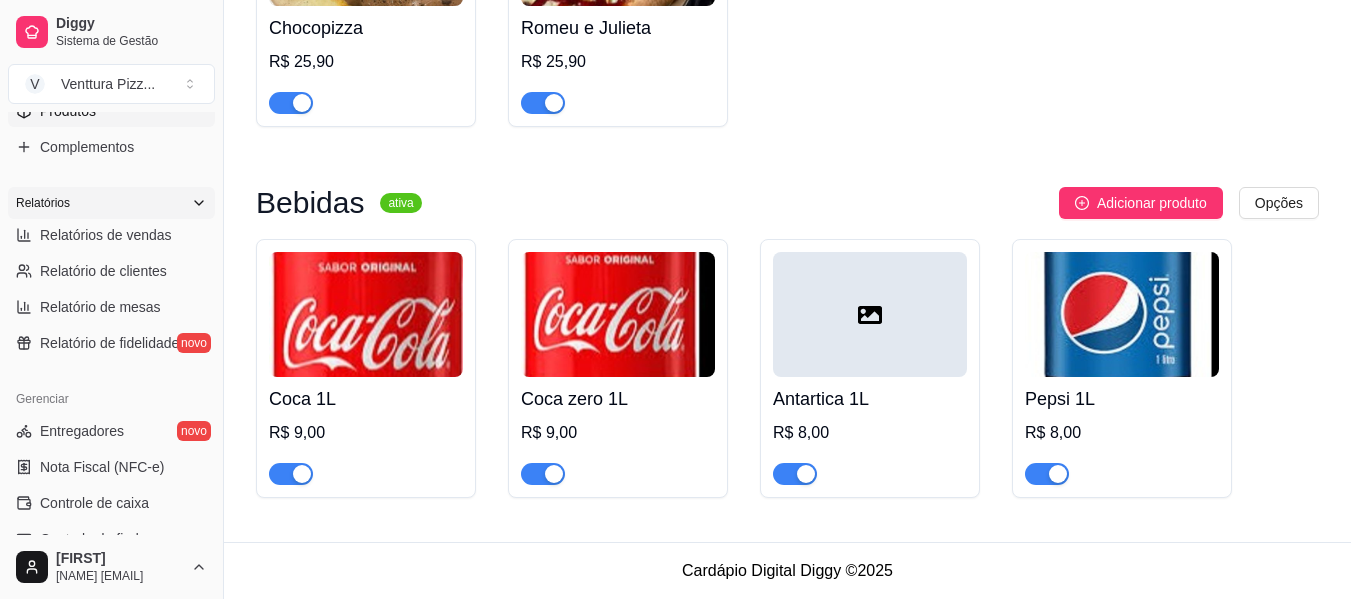 scroll, scrollTop: 600, scrollLeft: 0, axis: vertical 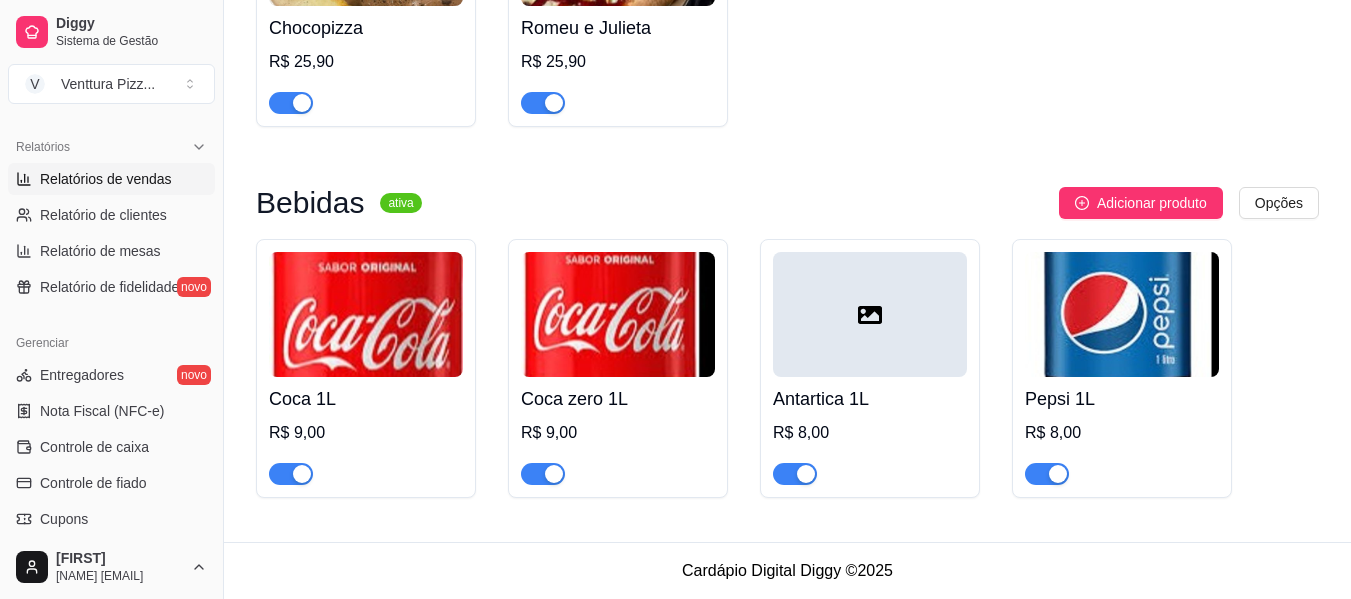 click on "Relatórios de vendas" at bounding box center (106, 179) 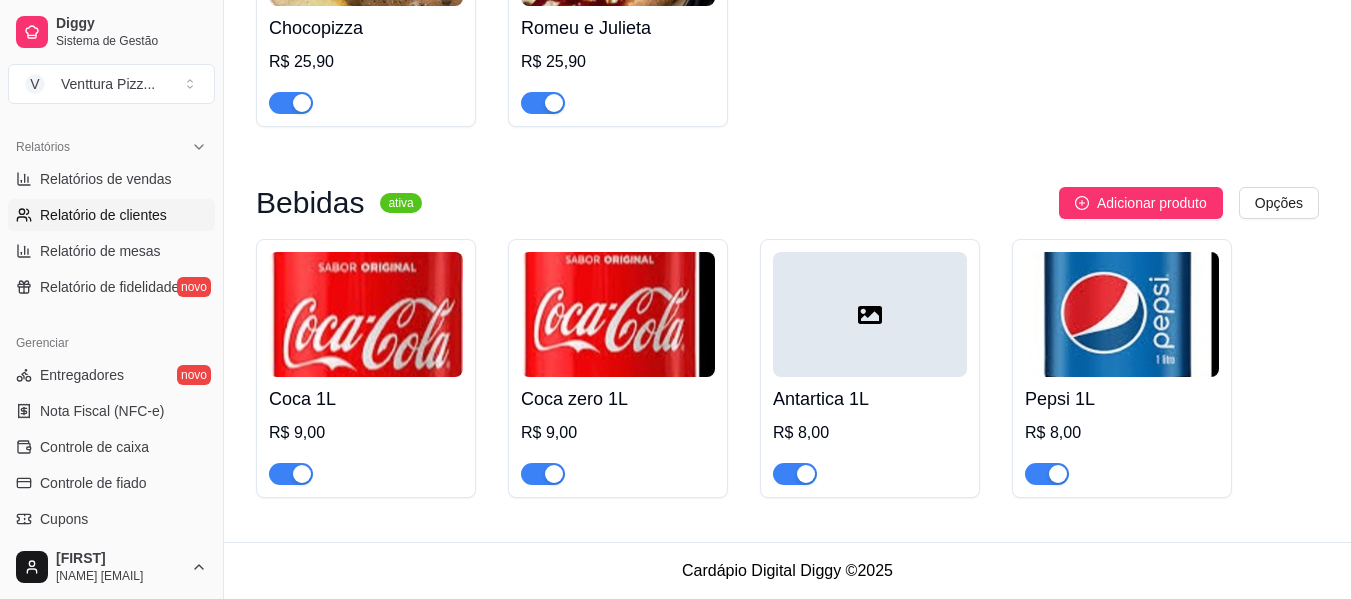 select on "ALL" 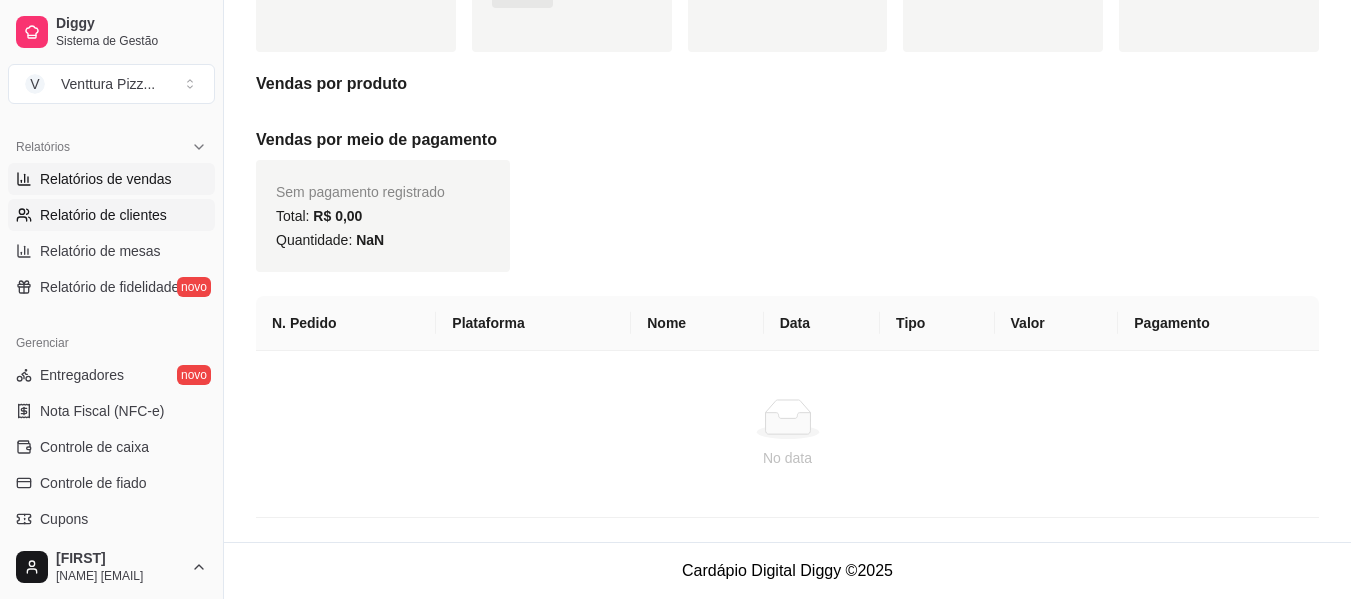 scroll, scrollTop: 0, scrollLeft: 0, axis: both 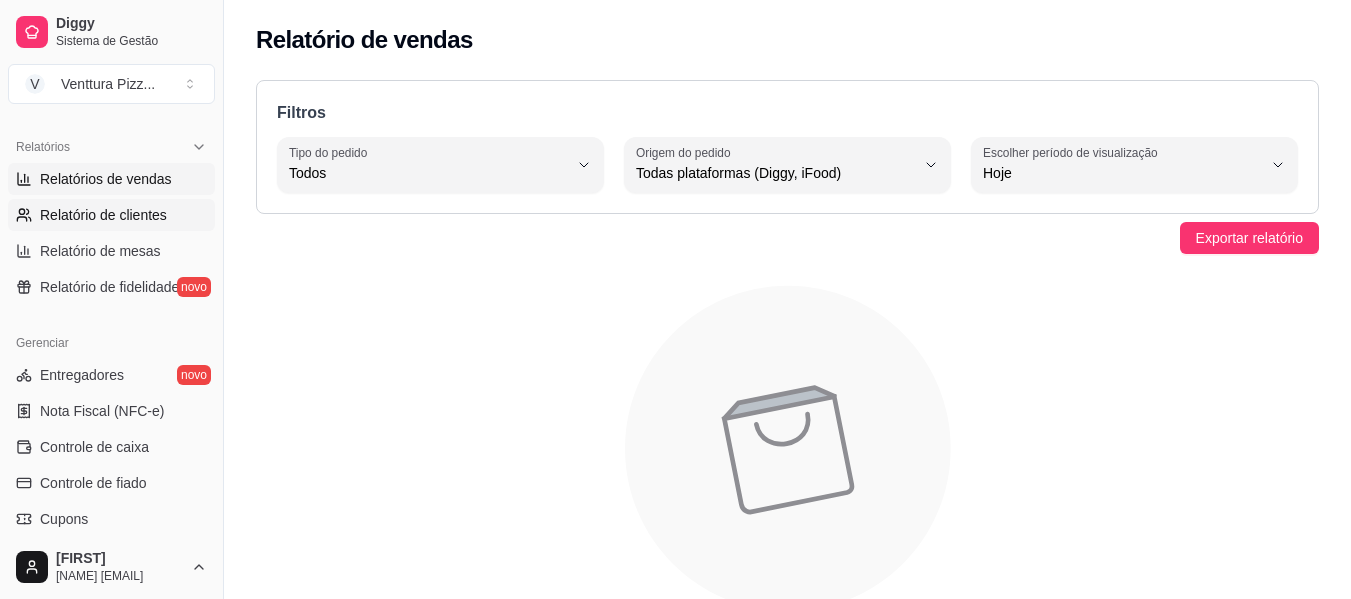 click on "Relatório de clientes" at bounding box center (103, 215) 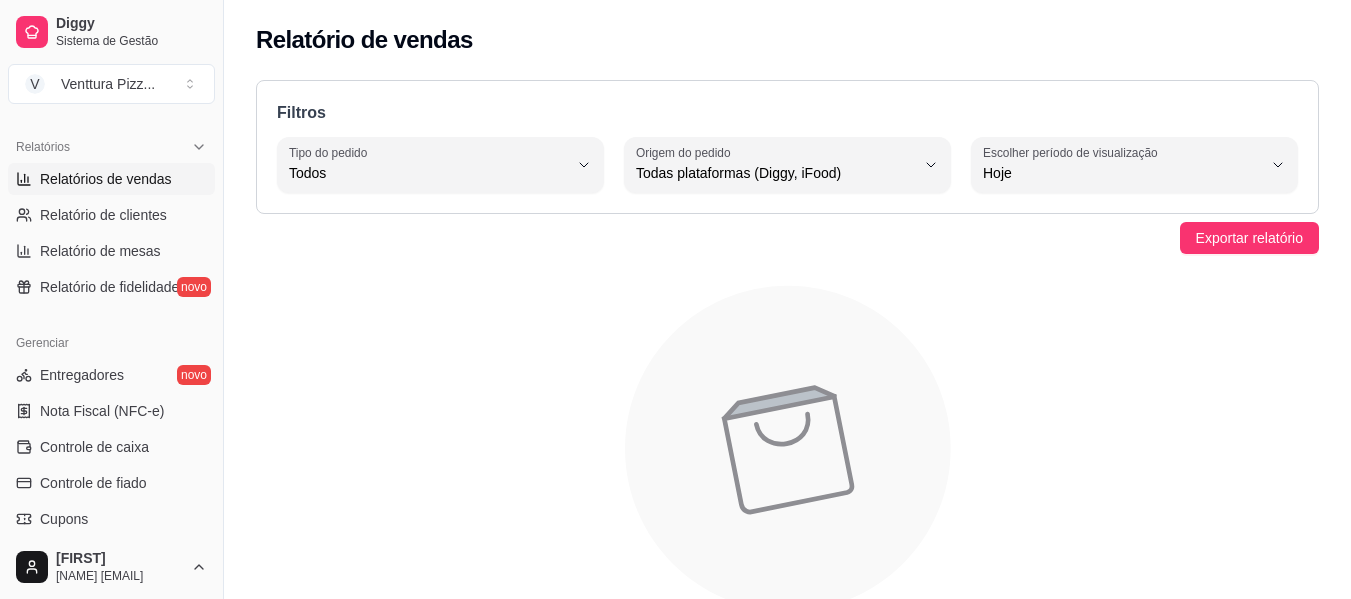 select on "30" 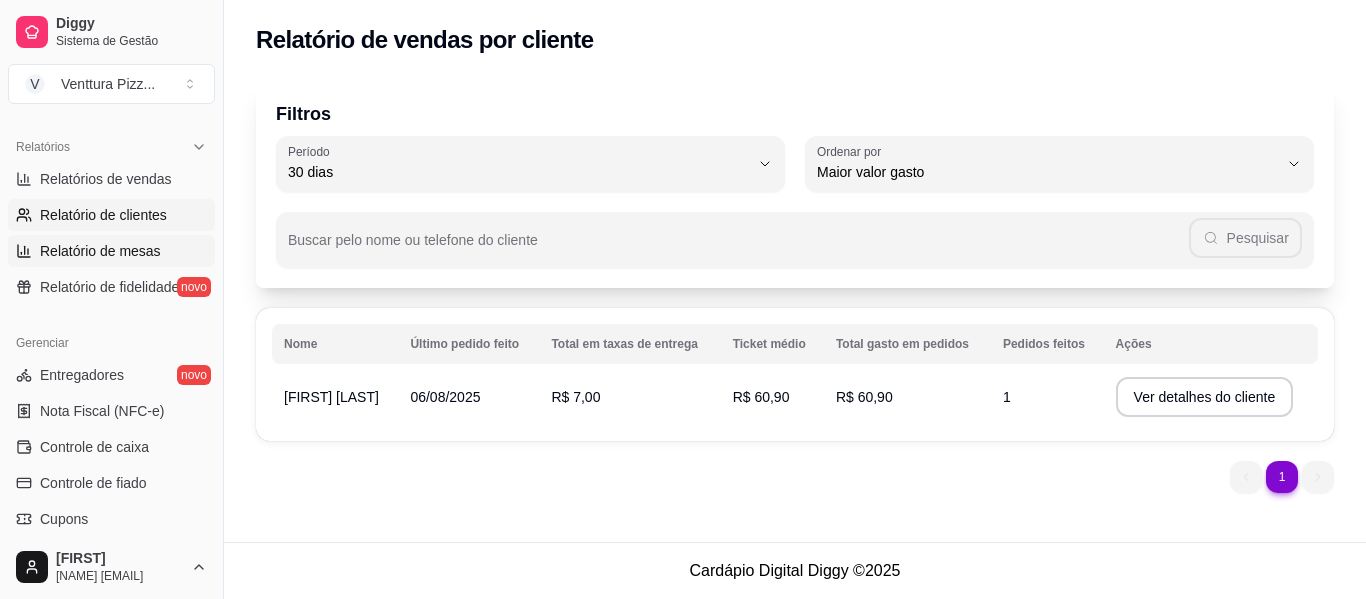 click on "Relatório de mesas" at bounding box center (111, 251) 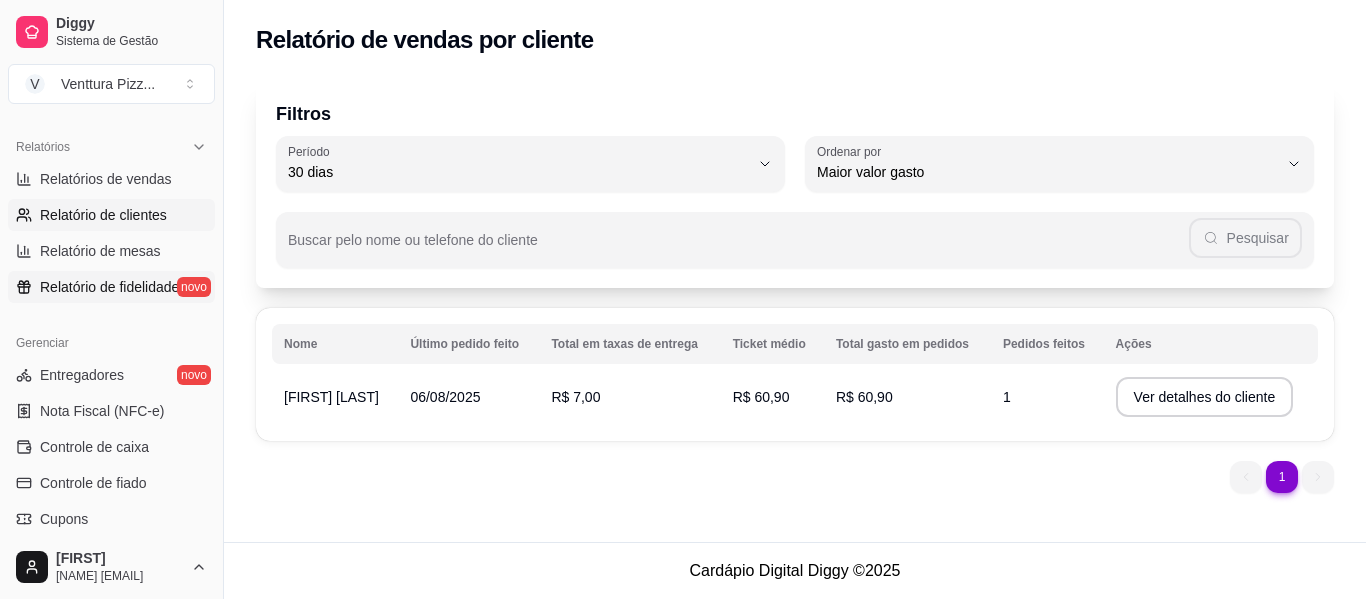 select on "TOTAL_OF_ORDERS" 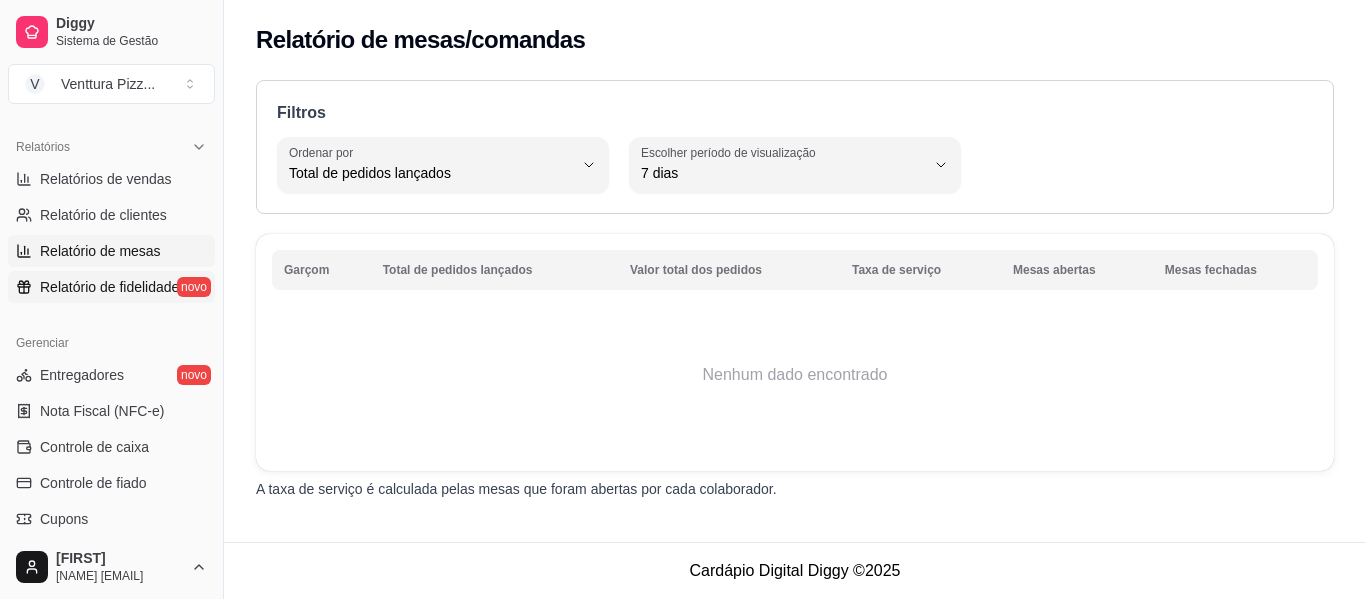 click on "Relatório de fidelidade novo" at bounding box center (111, 287) 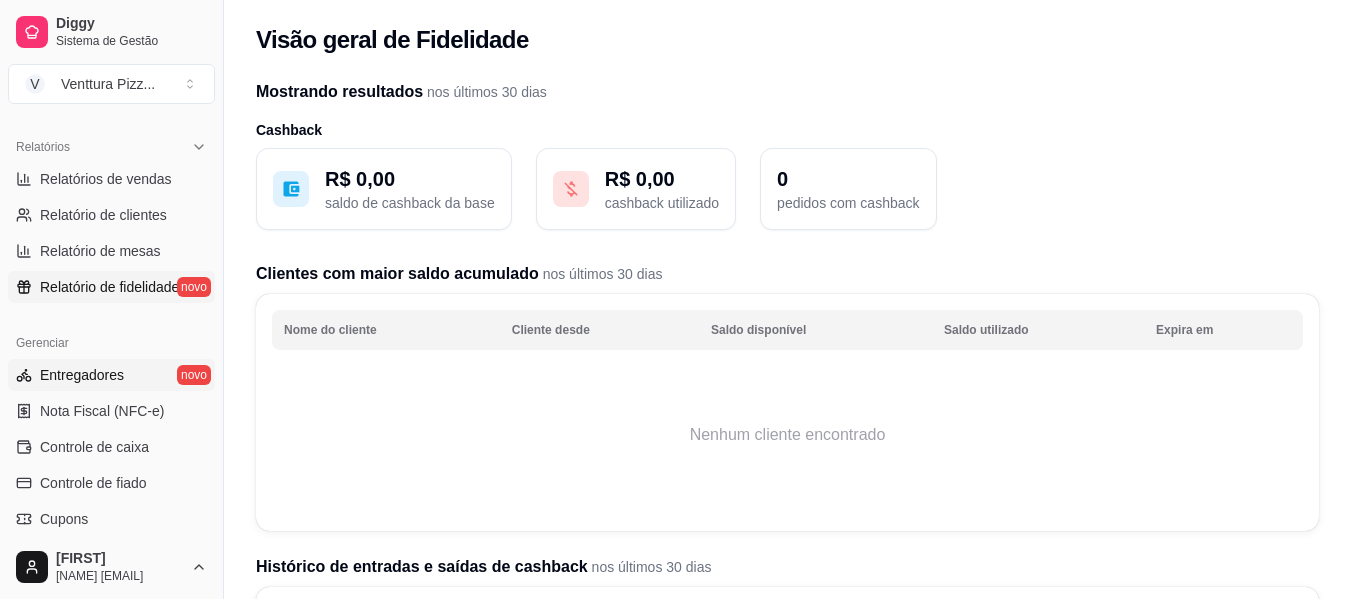 click on "Entregadores novo" at bounding box center [111, 375] 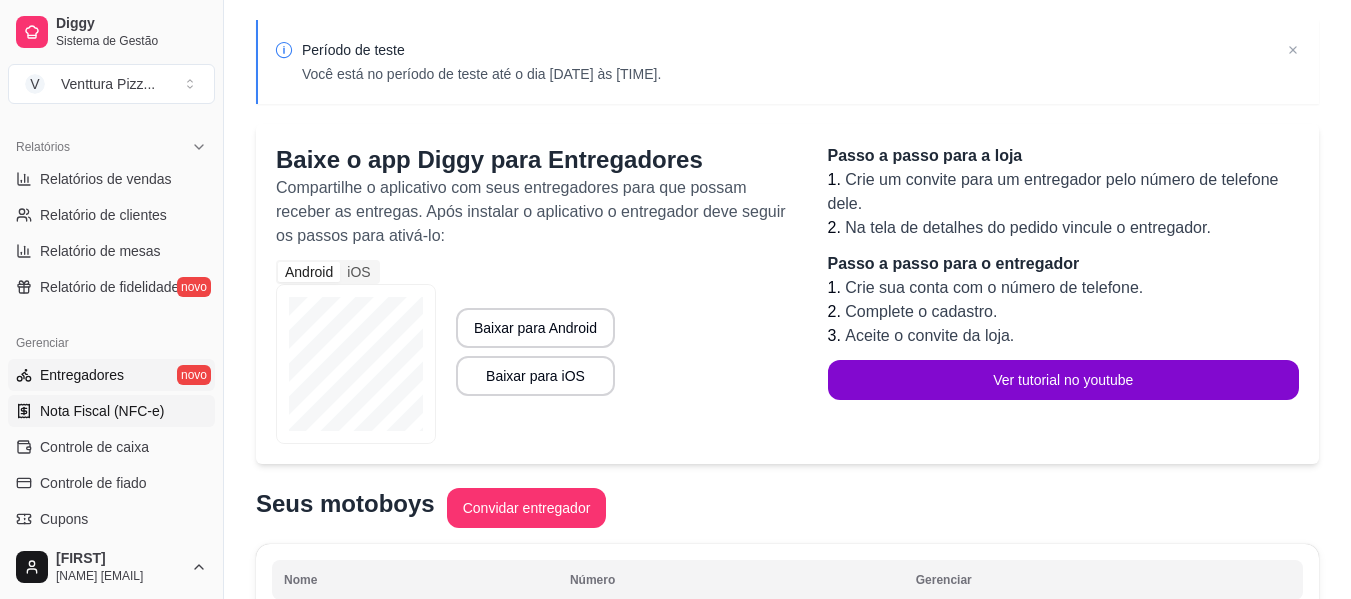 scroll, scrollTop: 24, scrollLeft: 0, axis: vertical 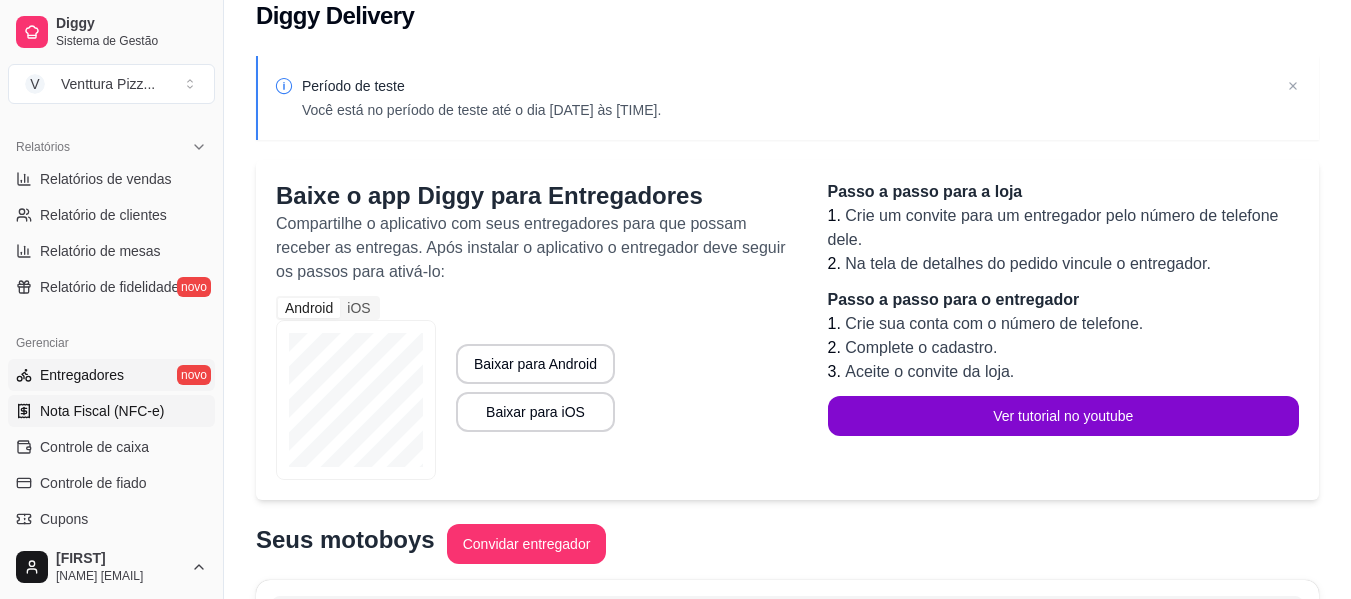 click on "Nota Fiscal (NFC-e)" at bounding box center [102, 411] 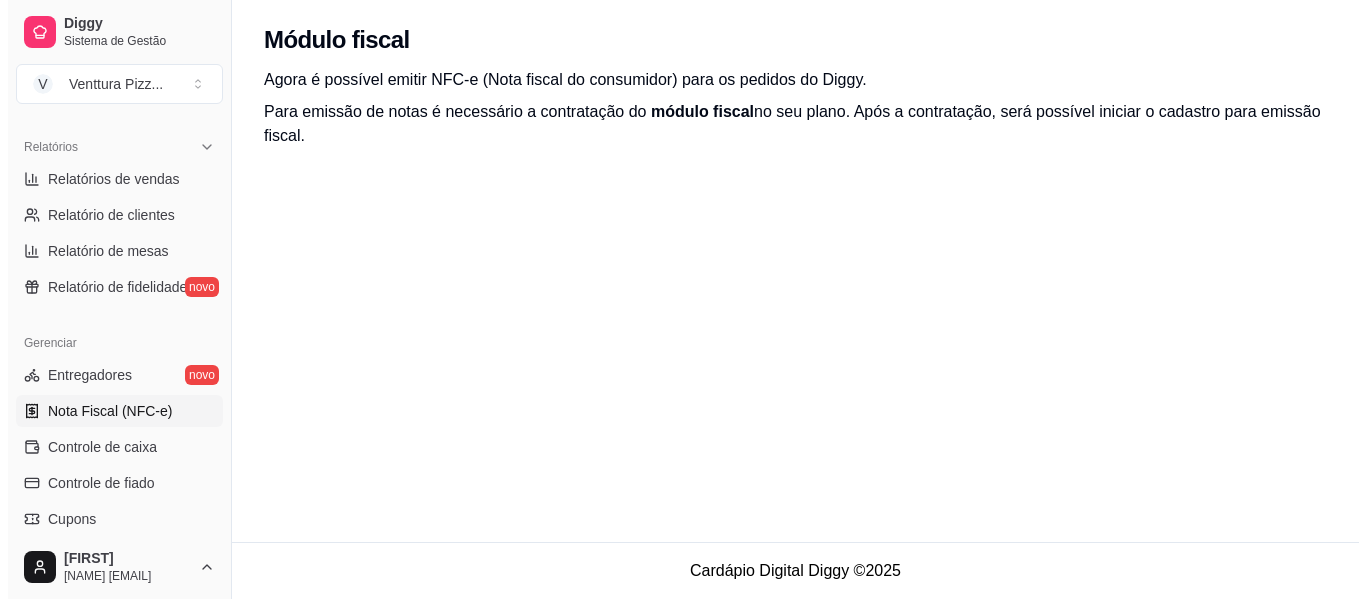 scroll, scrollTop: 0, scrollLeft: 0, axis: both 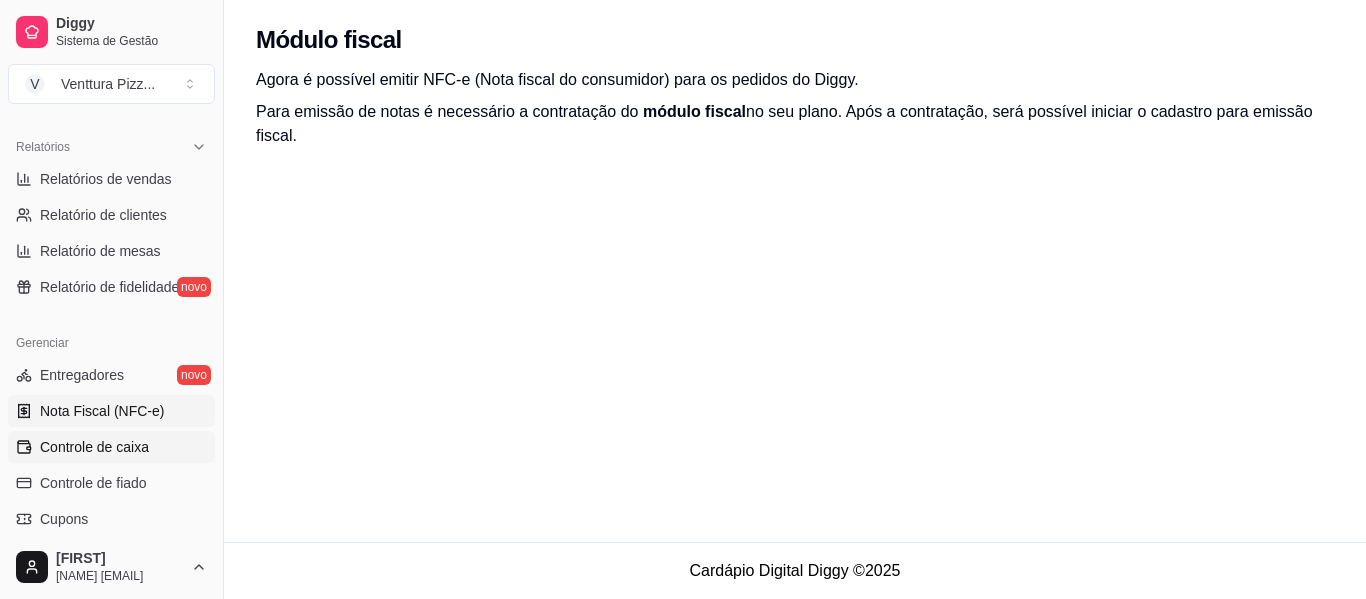 click on "Controle de caixa" at bounding box center [94, 447] 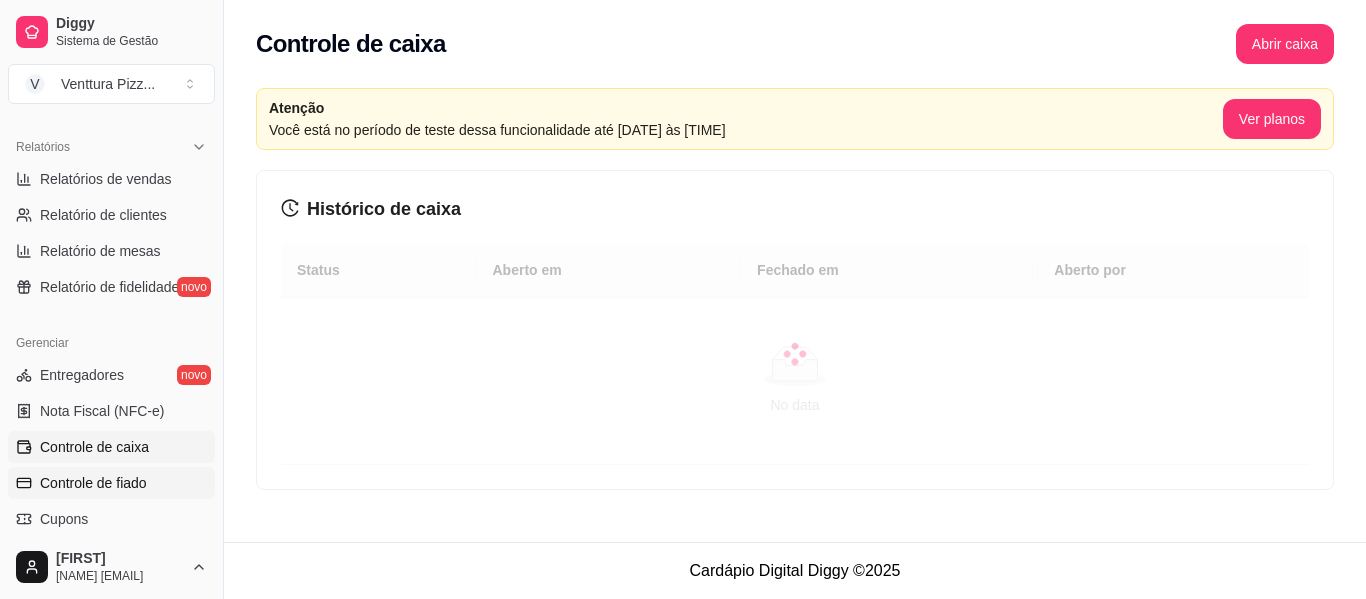 click on "Controle de fiado" at bounding box center [93, 483] 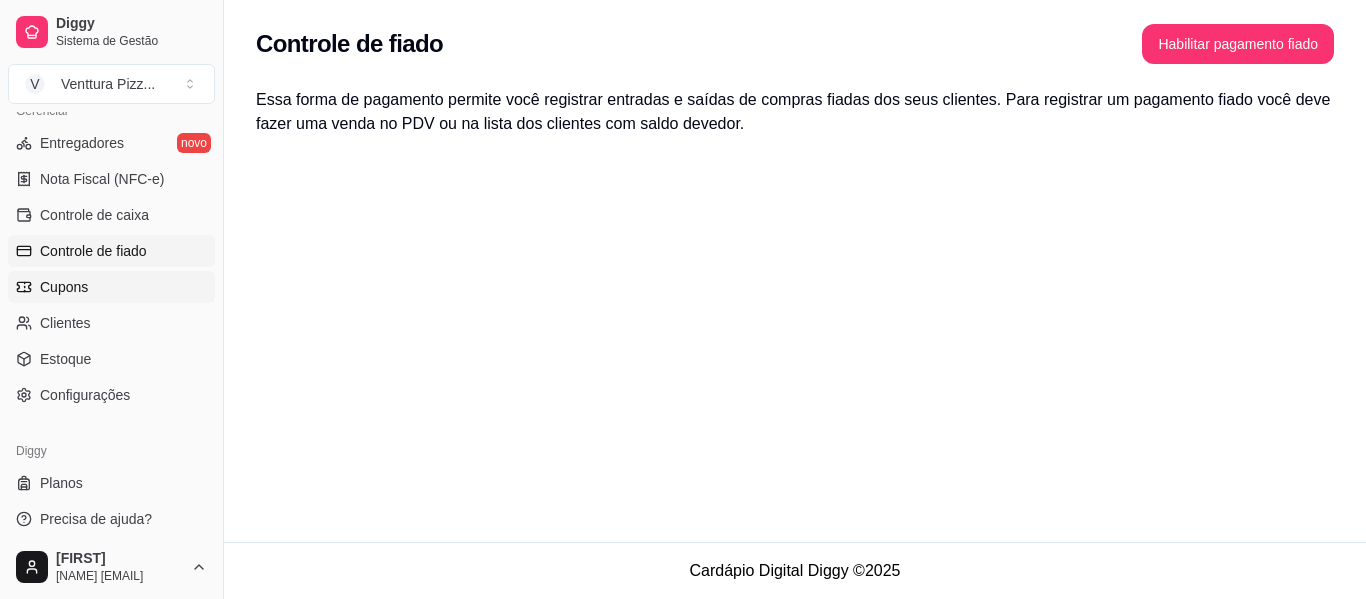 scroll, scrollTop: 840, scrollLeft: 0, axis: vertical 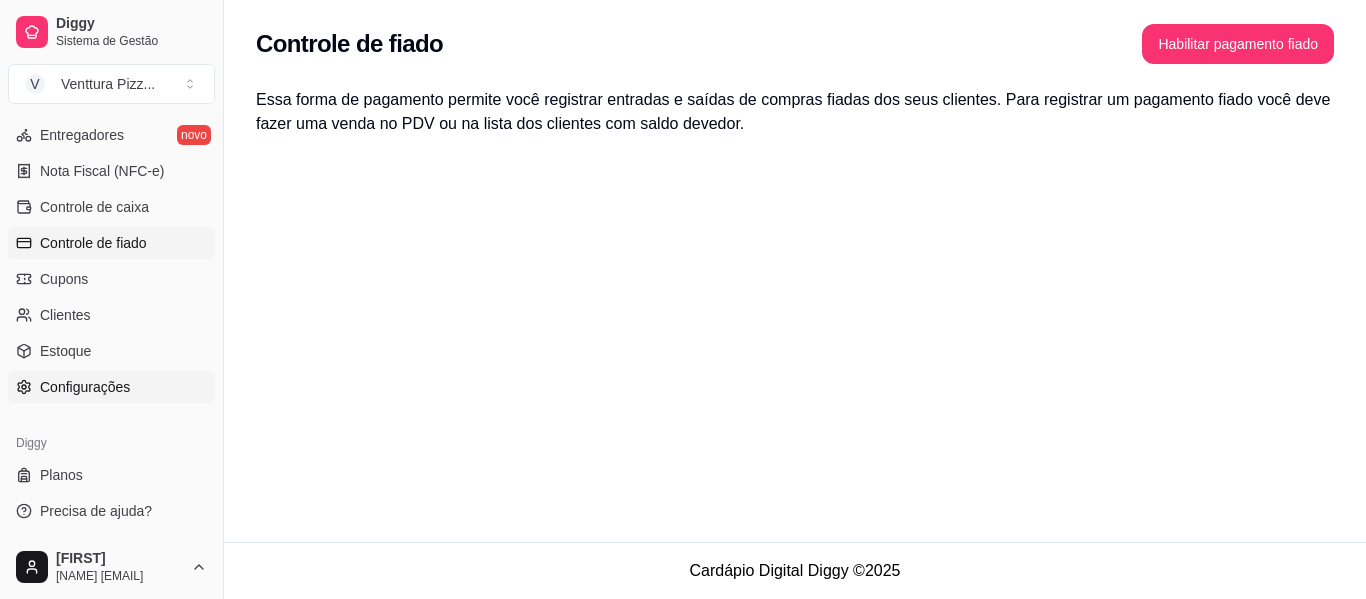 click on "Configurações" at bounding box center (85, 387) 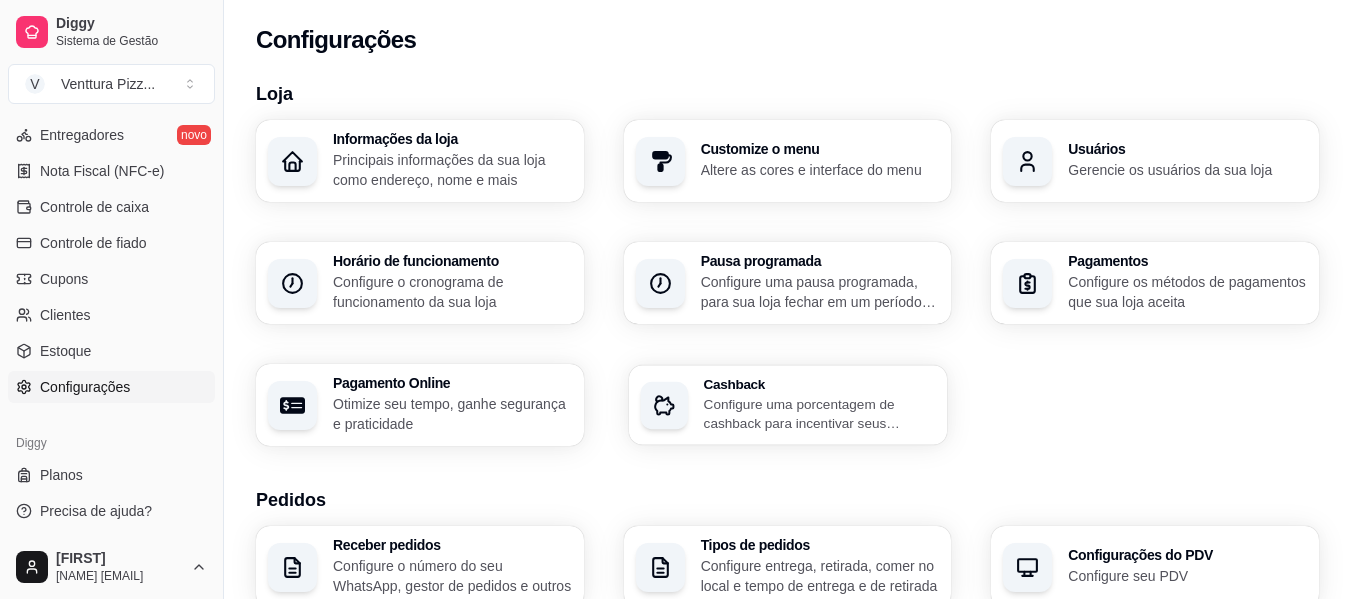 type 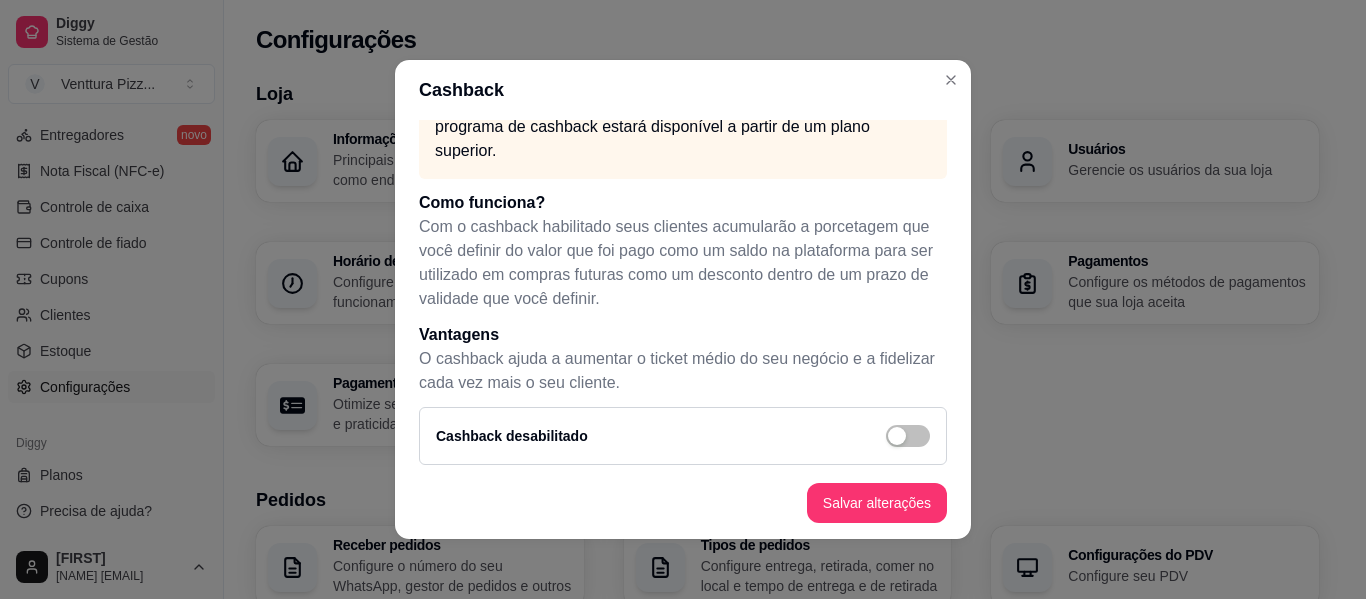 scroll, scrollTop: 67, scrollLeft: 0, axis: vertical 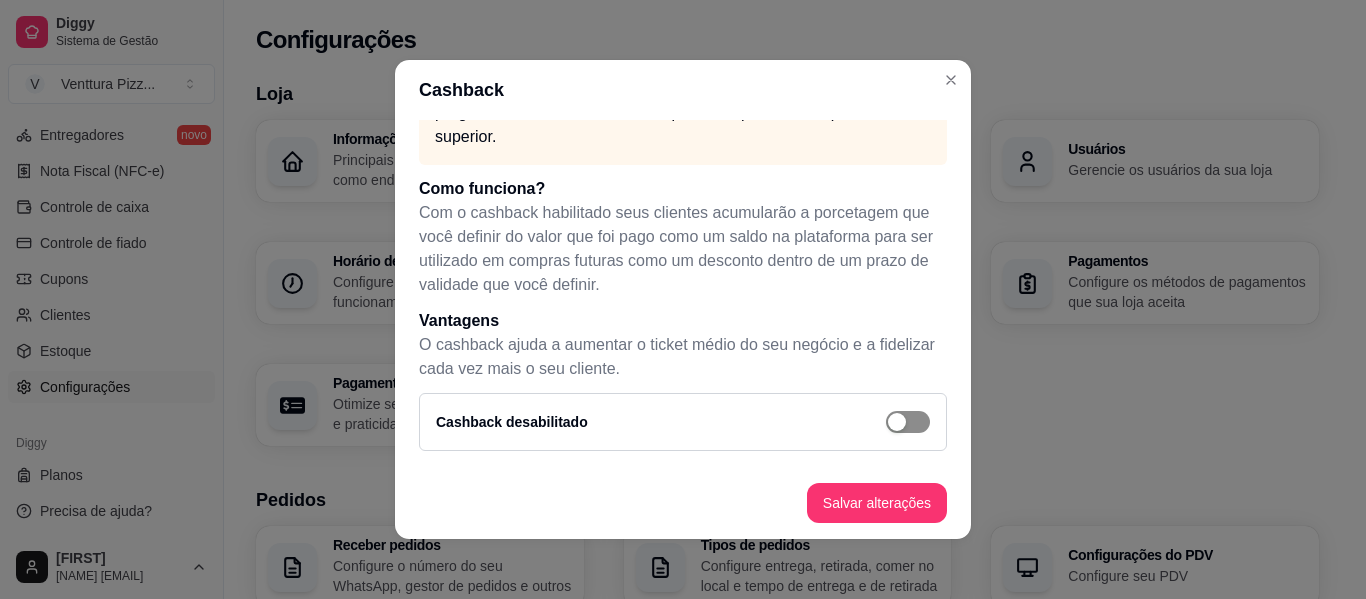 type 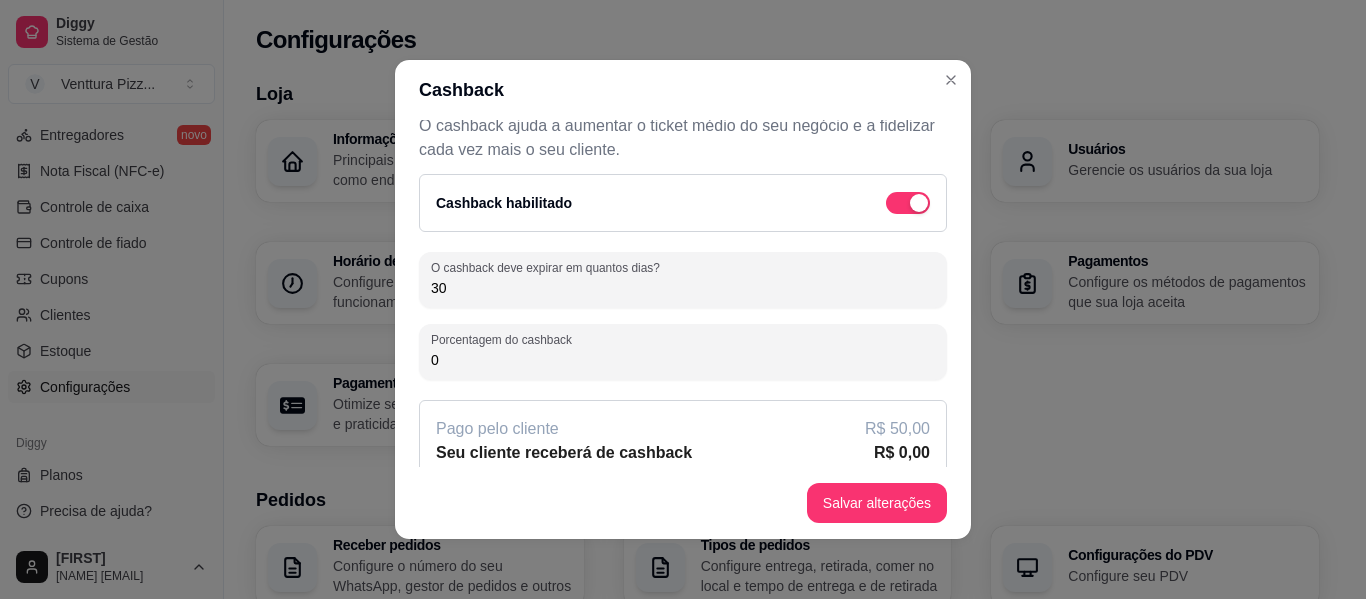 scroll, scrollTop: 309, scrollLeft: 0, axis: vertical 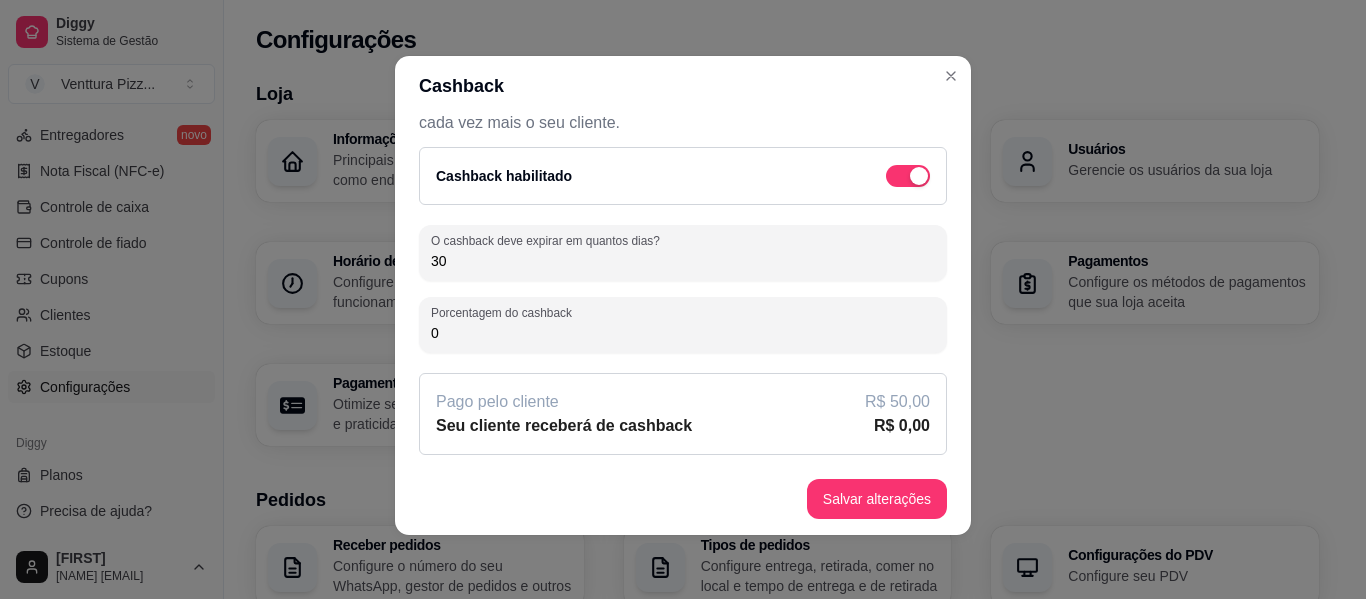 click on "R$ 0,00" at bounding box center (902, 426) 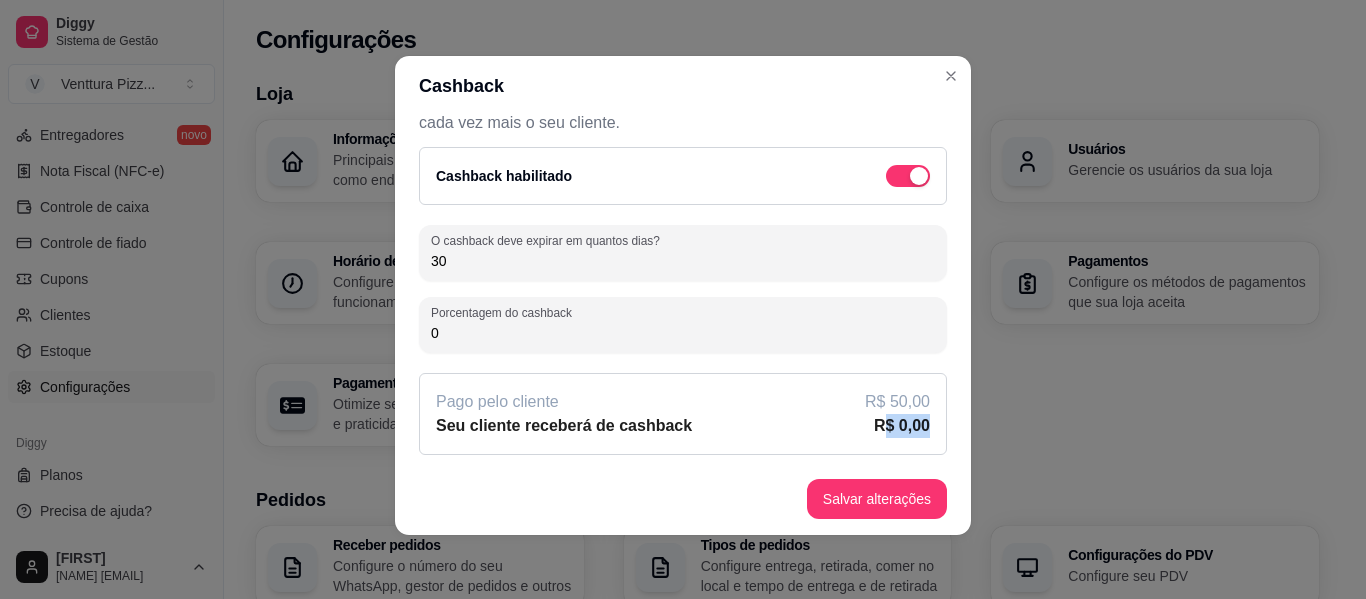 drag, startPoint x: 864, startPoint y: 428, endPoint x: 911, endPoint y: 425, distance: 47.095646 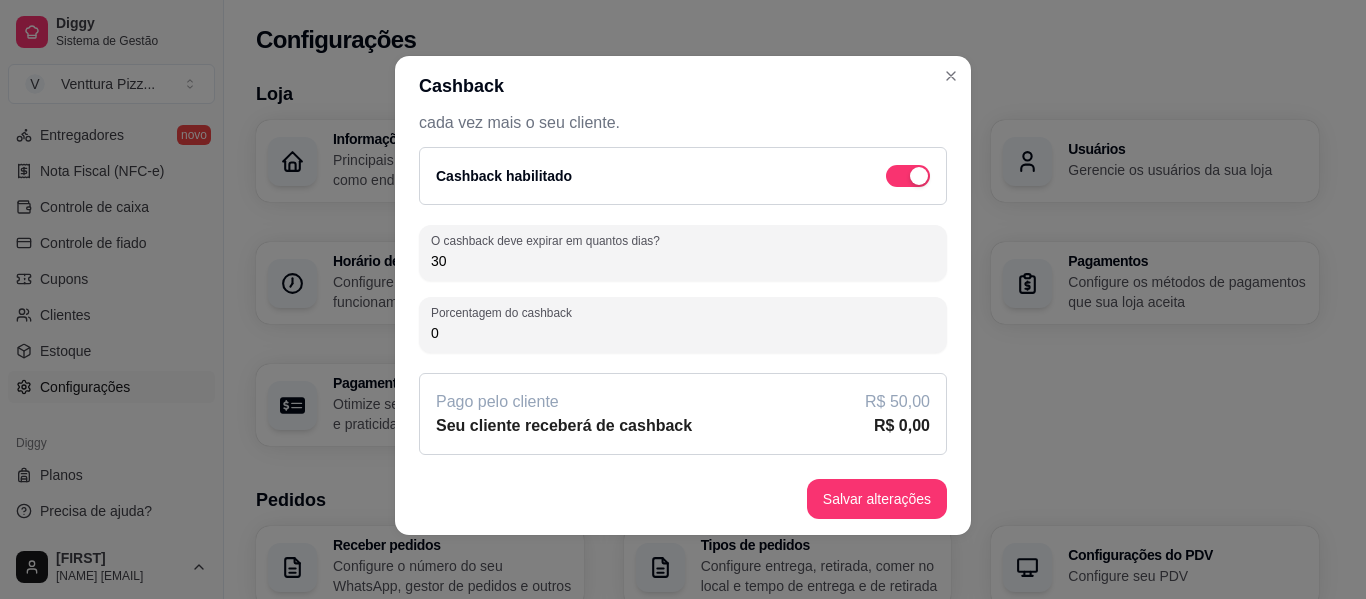 click on "Seu cliente receberá de cashback R$ 0,00" at bounding box center [683, 426] 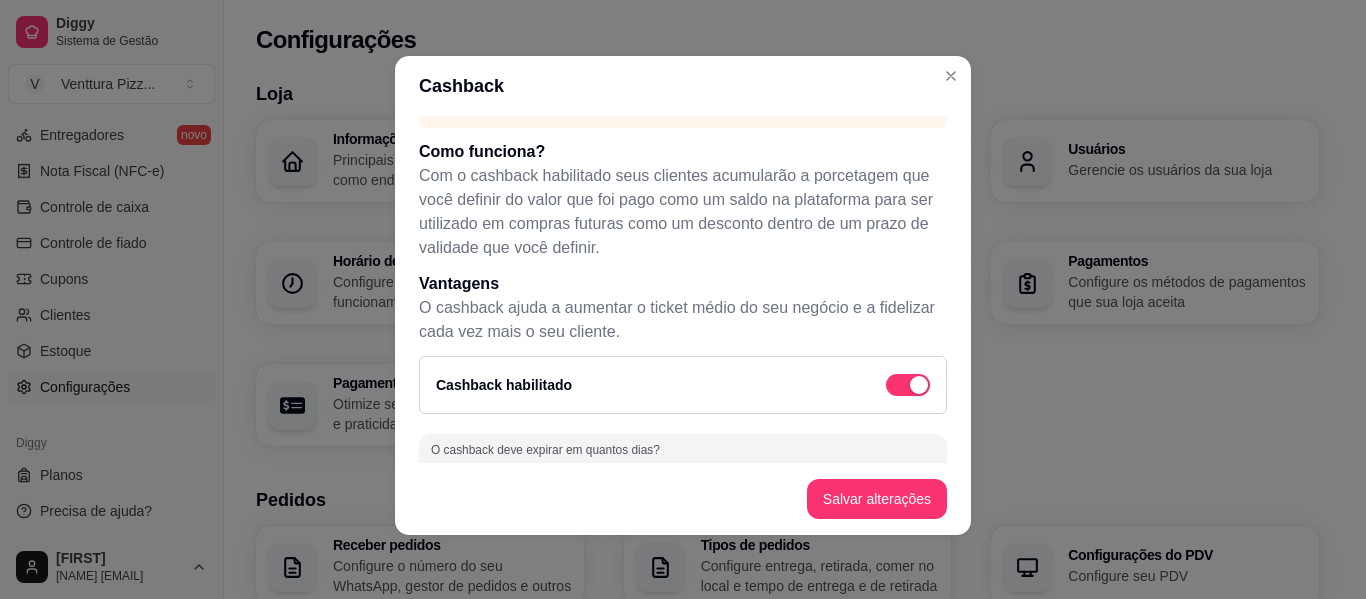 scroll, scrollTop: 200, scrollLeft: 0, axis: vertical 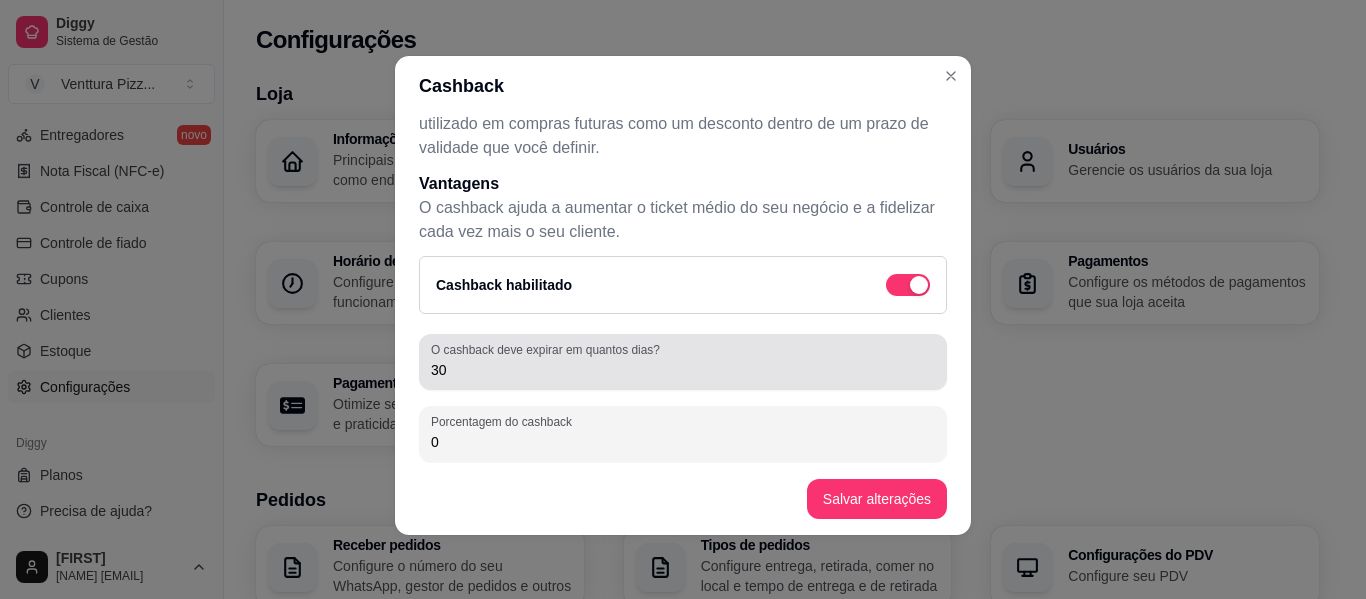 click on "O cashback deve expirar em quantos dias? 30" at bounding box center [683, 362] 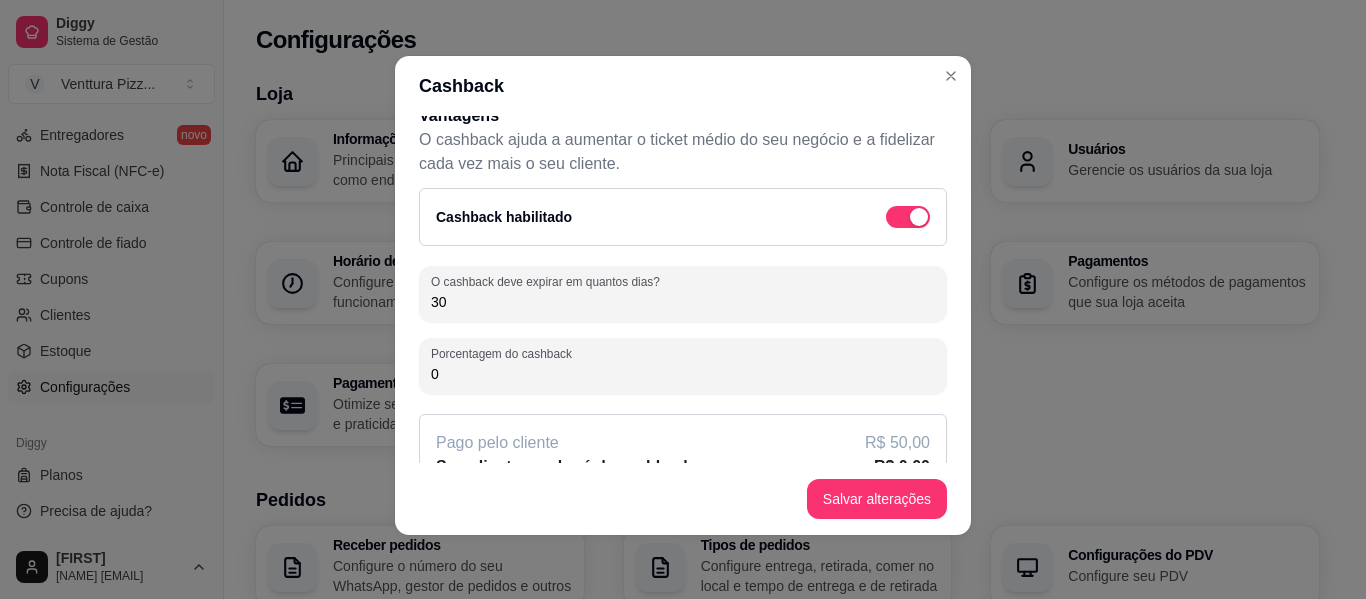 scroll, scrollTop: 300, scrollLeft: 0, axis: vertical 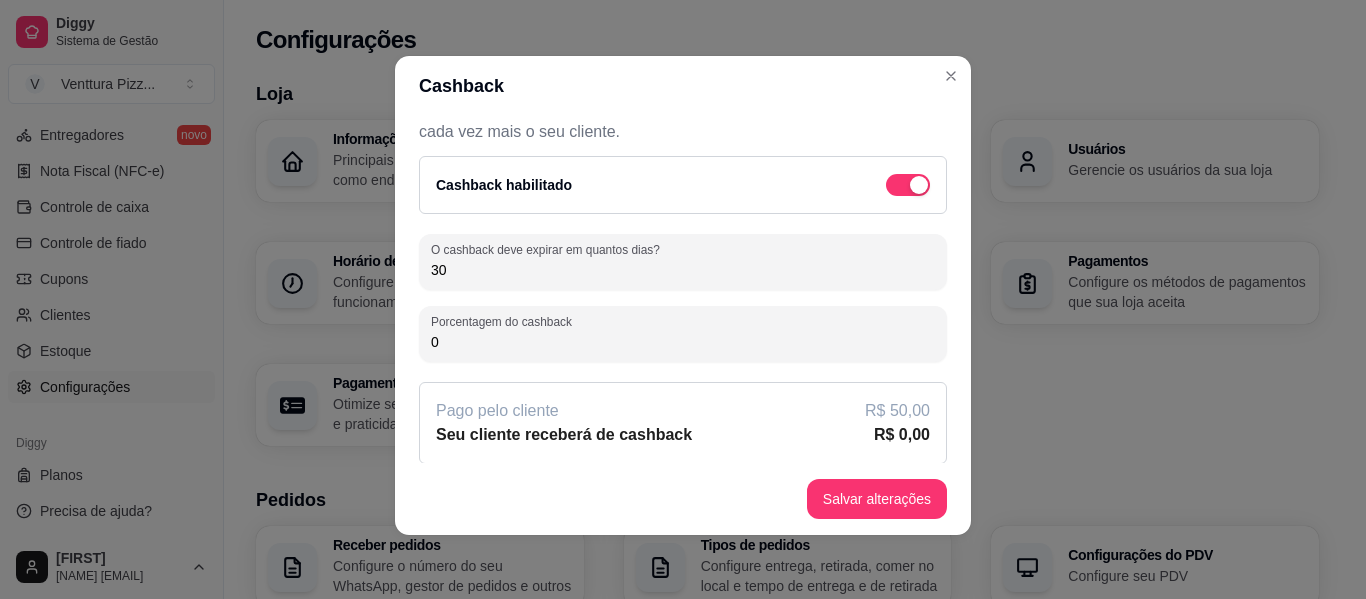 click on "0" at bounding box center [683, 342] 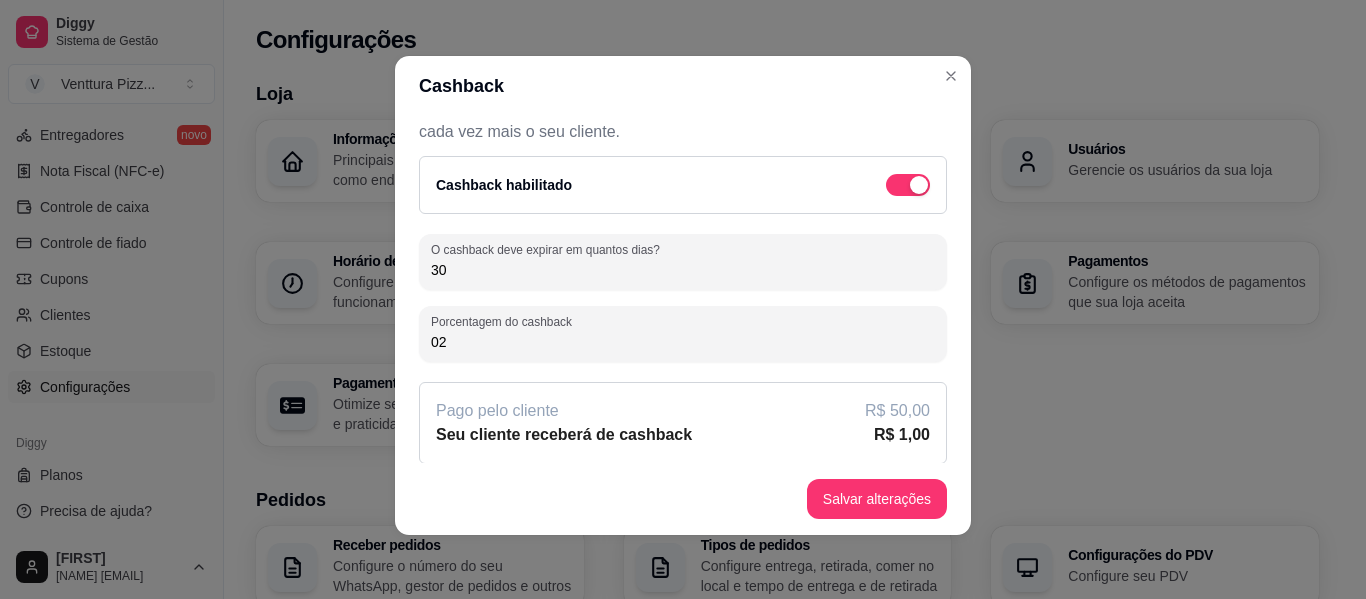 type on "02" 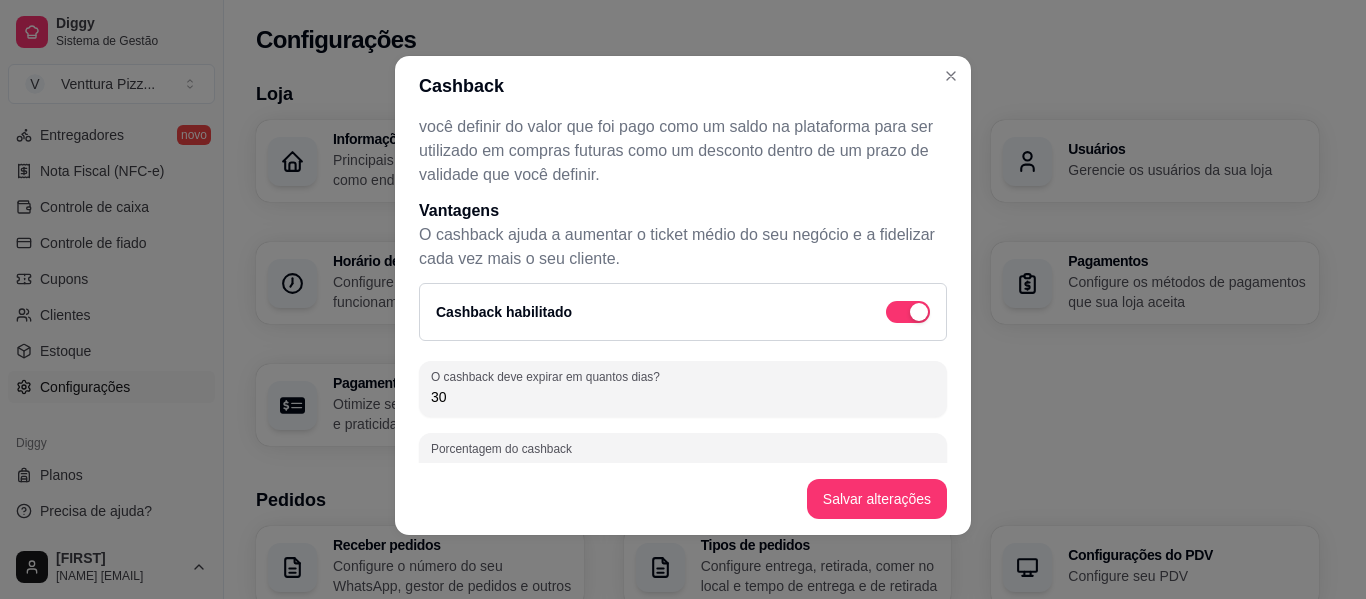 scroll, scrollTop: 209, scrollLeft: 0, axis: vertical 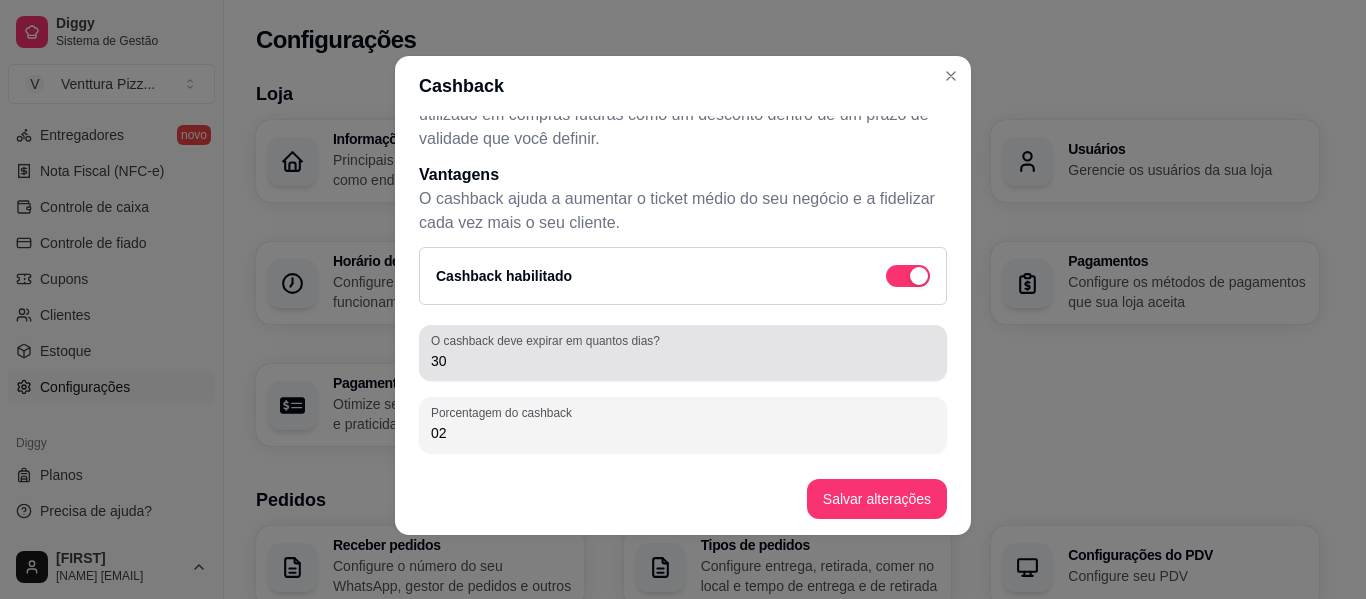 click on "30" at bounding box center (683, 361) 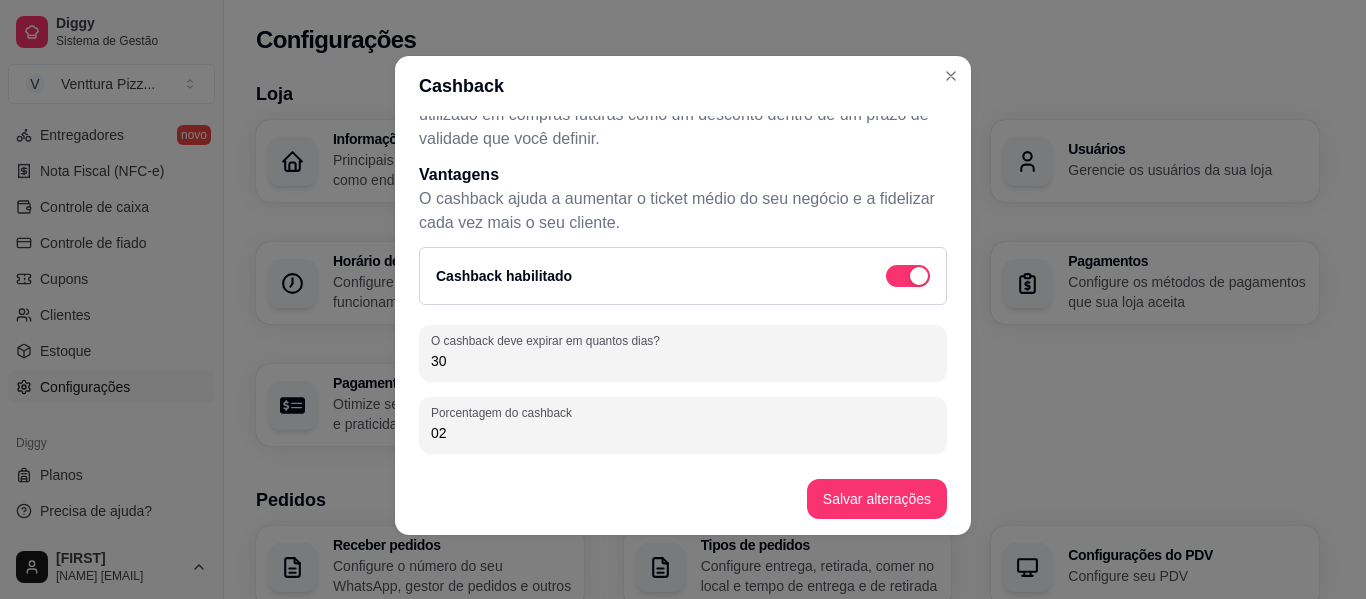 click on "30" at bounding box center (683, 361) 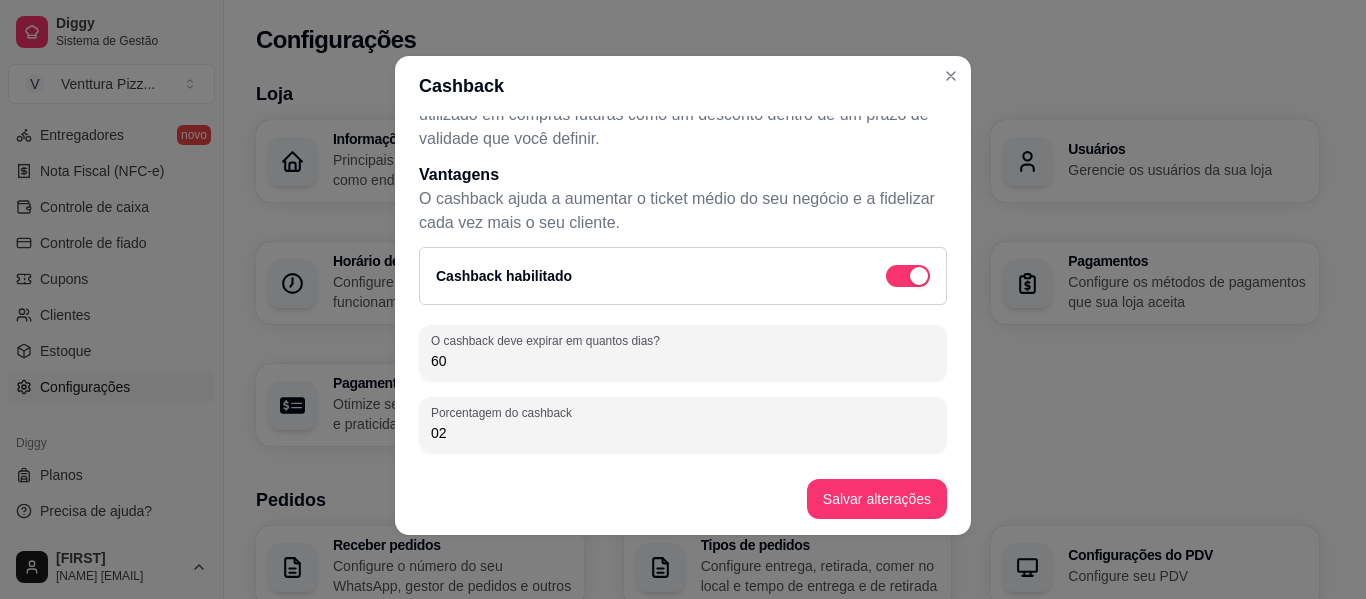 type on "60" 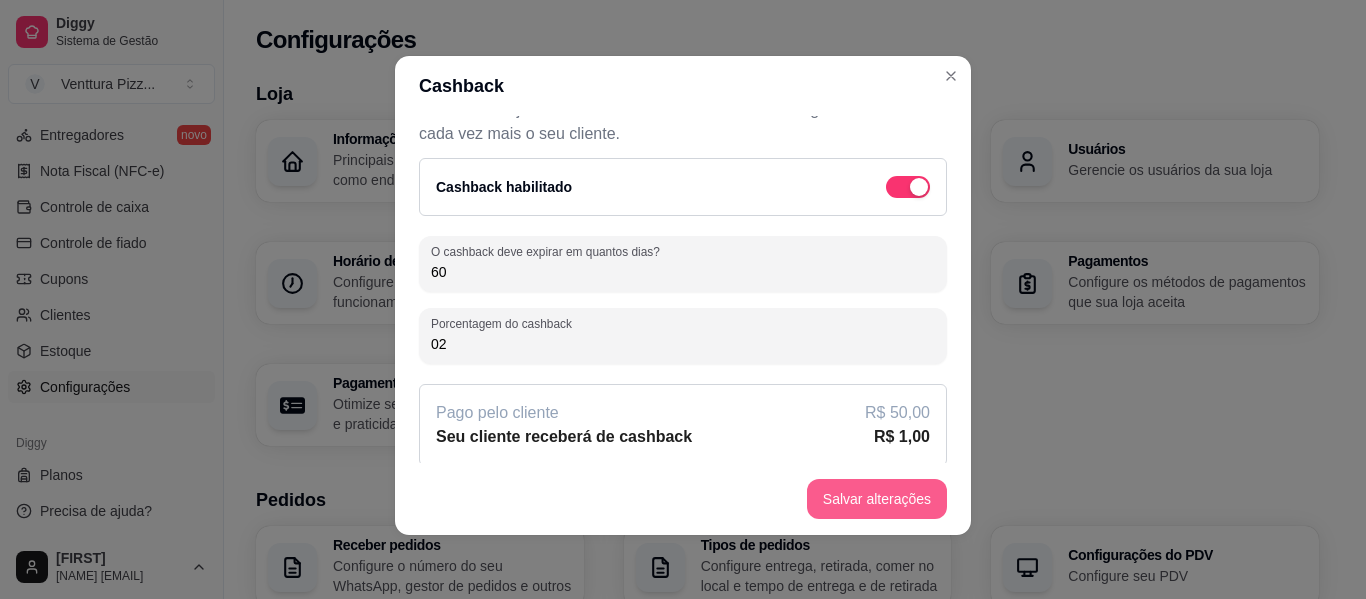 scroll, scrollTop: 309, scrollLeft: 0, axis: vertical 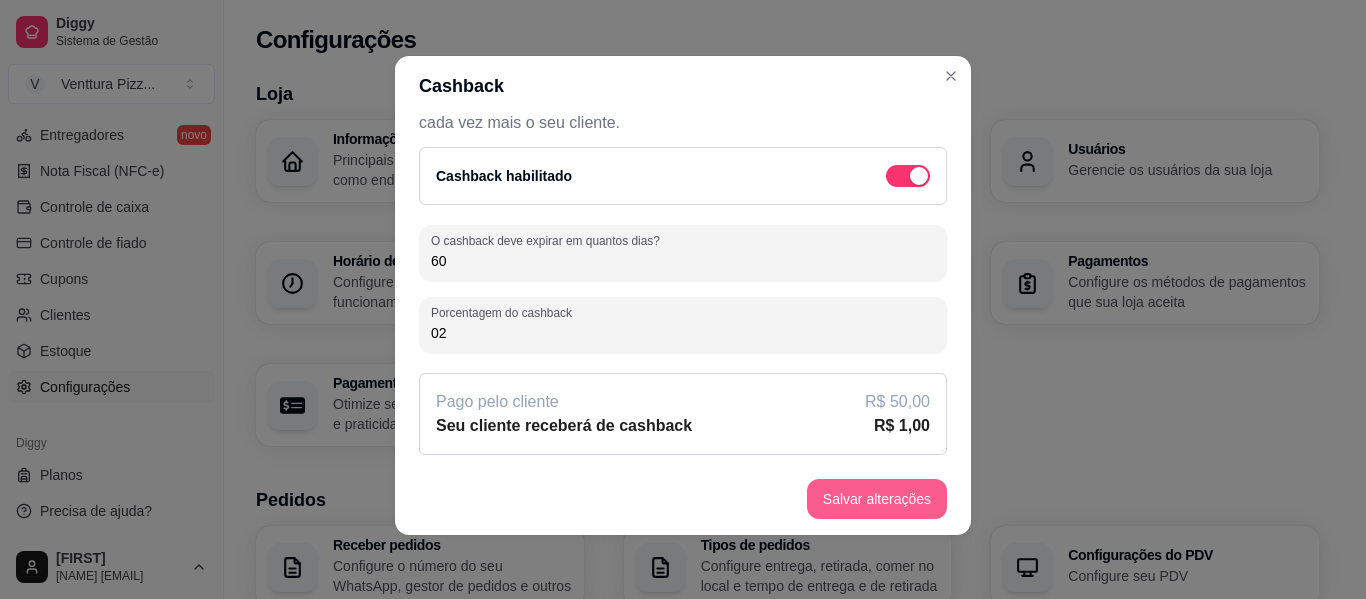 type 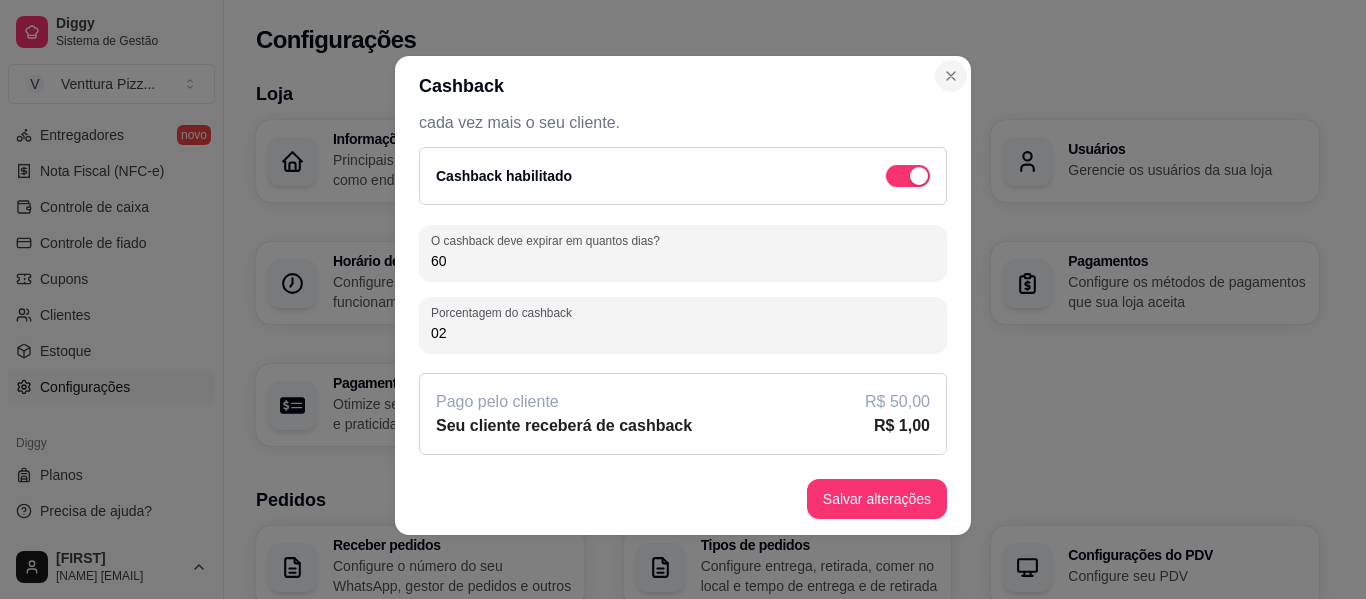 type 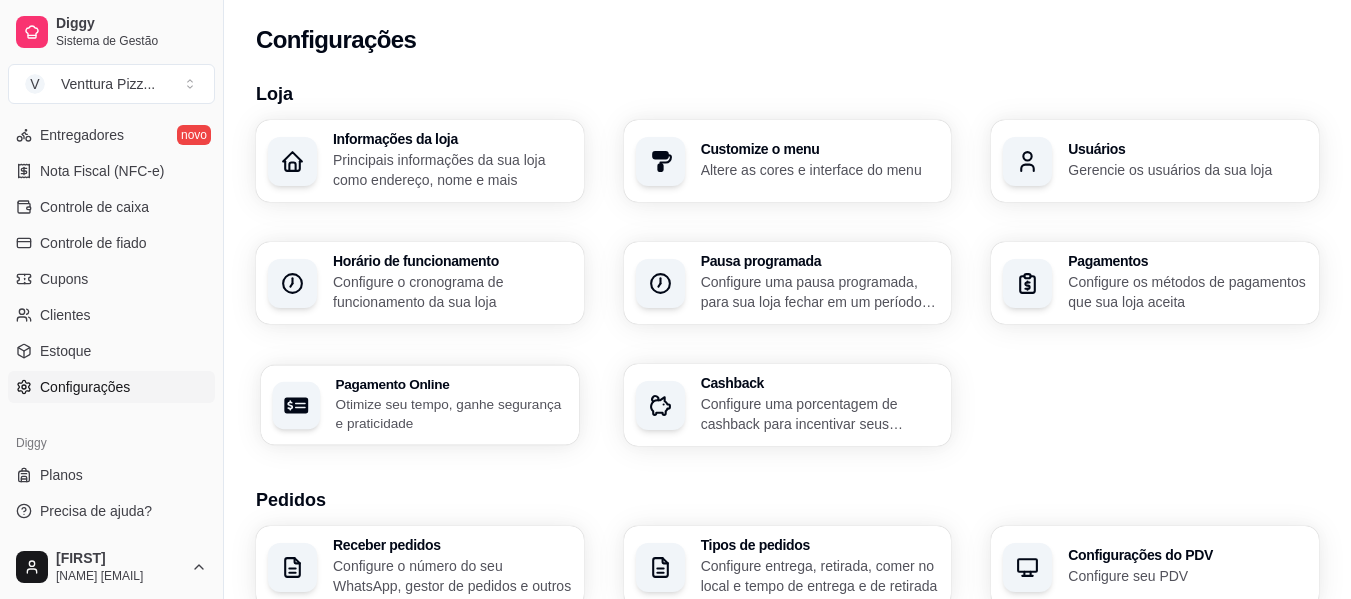 type 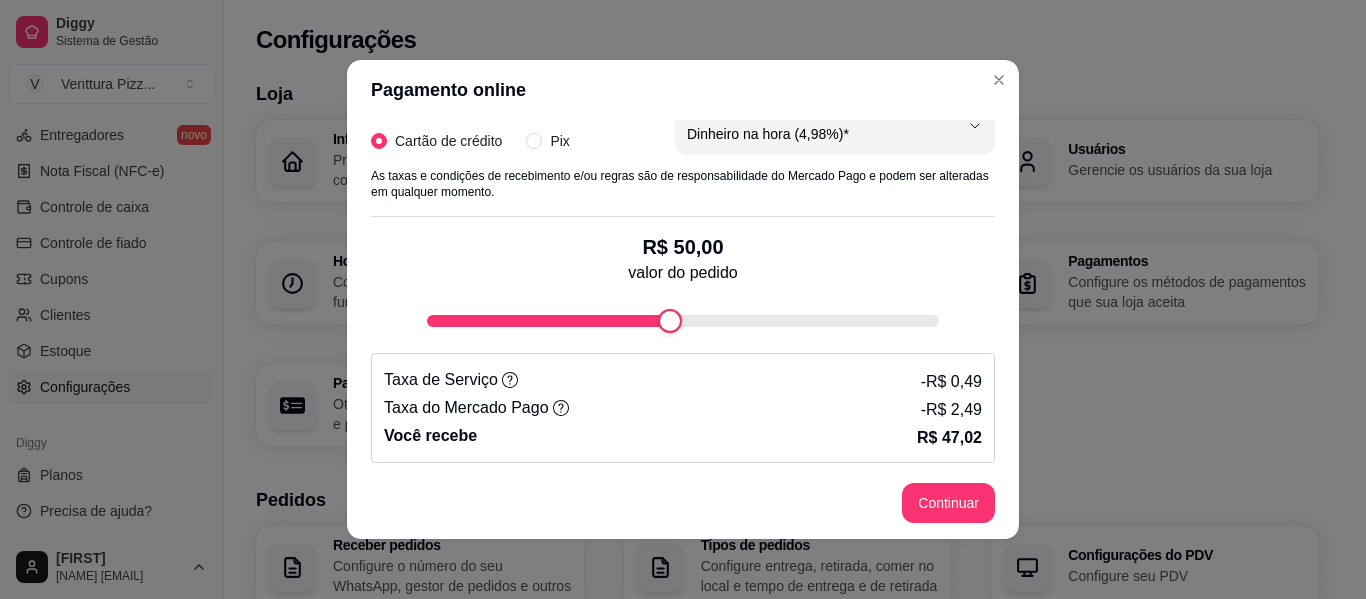 scroll, scrollTop: 458, scrollLeft: 0, axis: vertical 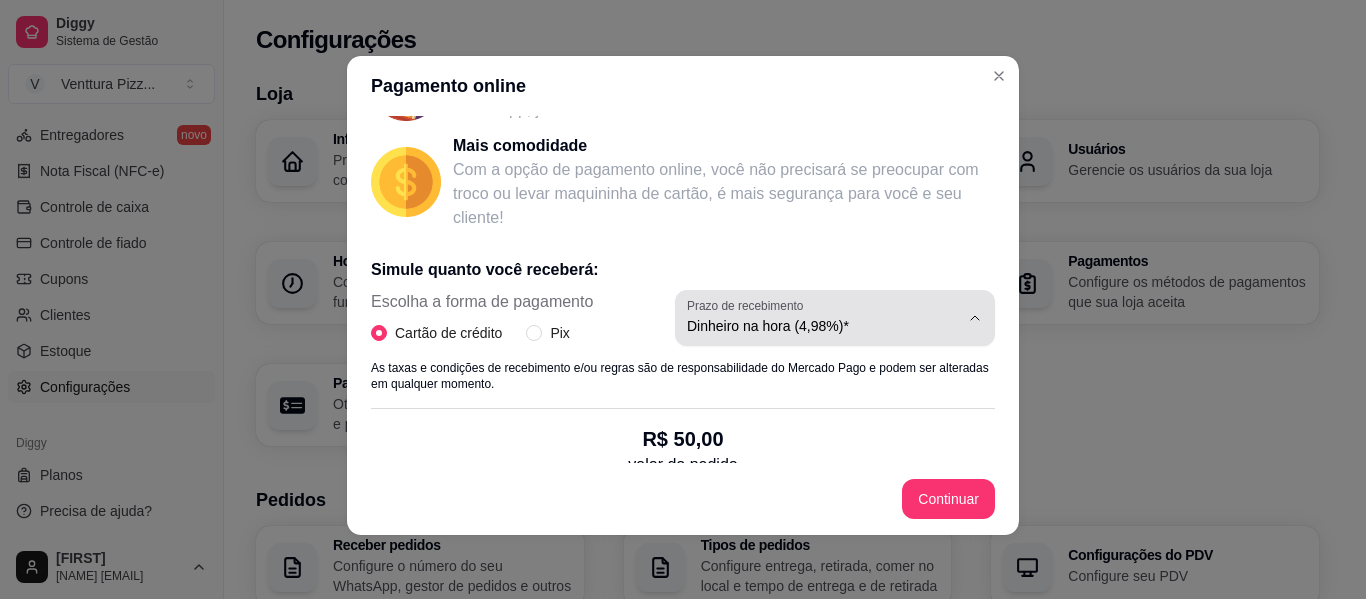 type 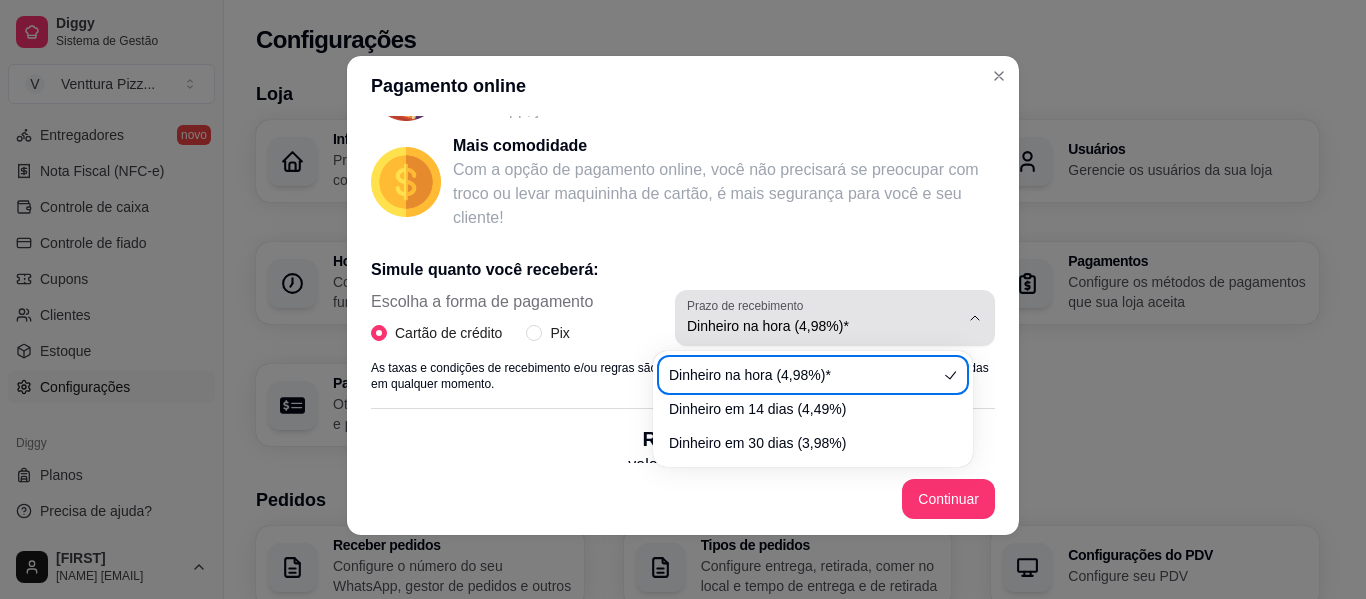 click on "Prazo de recebimento Dinheiro na hora (4,98%)*" at bounding box center (835, 318) 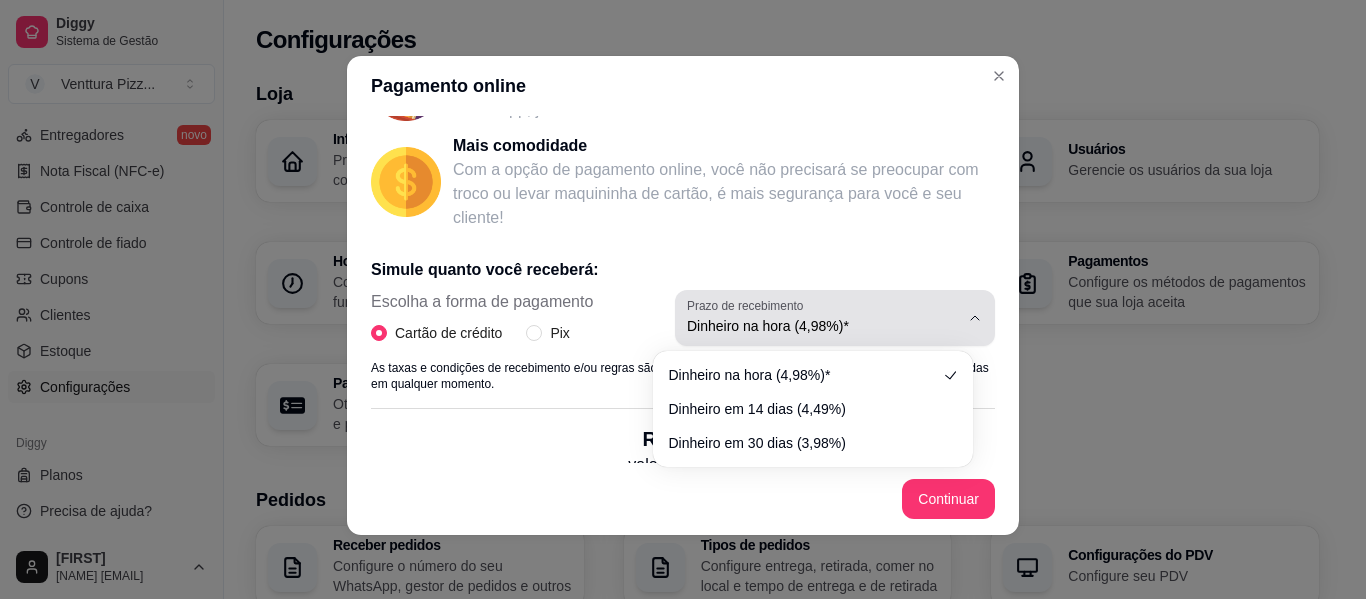 type 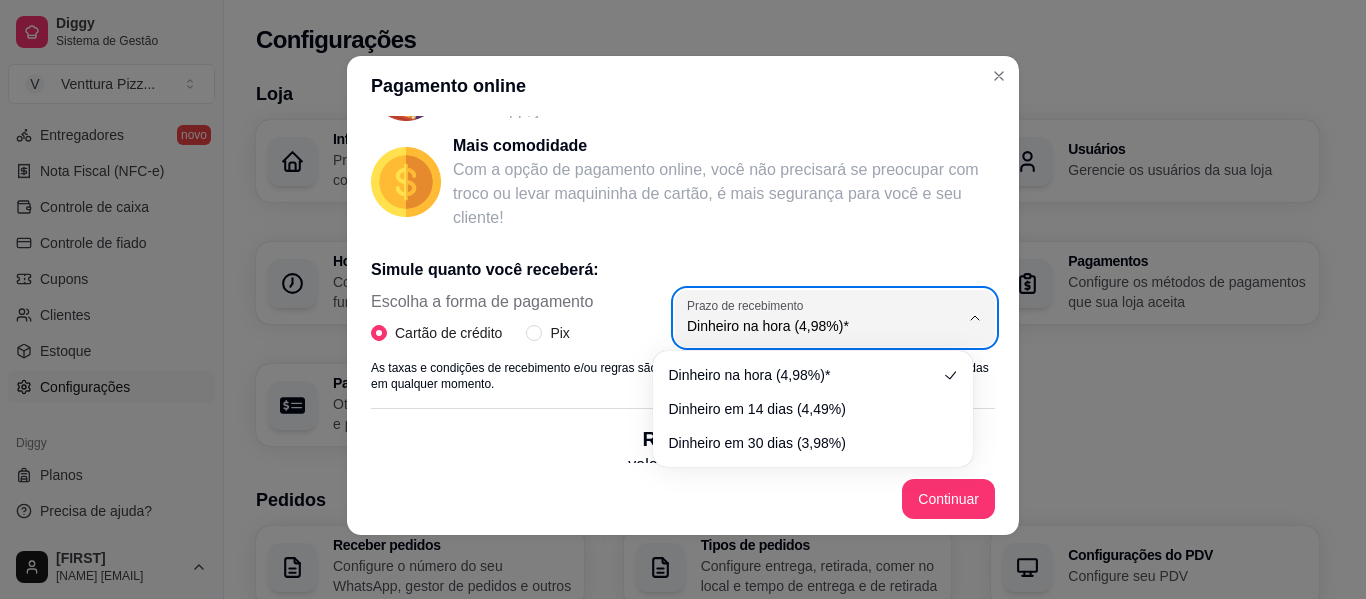 click on "Simule quanto você receberá: Escolha a forma de pagamento Cartão de crédito Pix 4.98 Prazo de recebimento Dinheiro na hora (4,98%)* Dinheiro em 14 dias (4,49%) Dinheiro em 30 dias (3,98%) Prazo de recebimento Dinheiro na hora (4,98%)* As taxas e condições de recebimento e/ou regras são de responsabilidade do Mercado Pago e podem ser alteradas em qualquer momento. R$ 50,00 valor do pedido Taxa de Serviço - R$ 0,49 Taxa do Mercado Pago - R$ 2,49 Você recebe R$ 47,02" at bounding box center (683, 448) 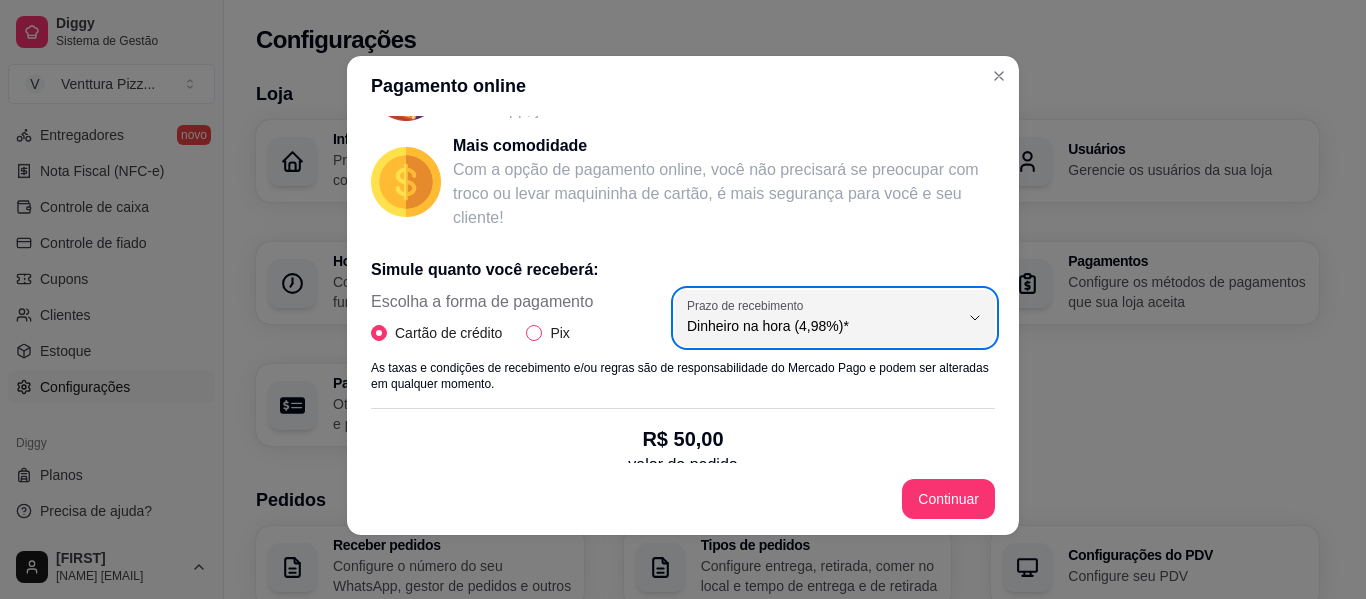 click on "Pix" at bounding box center (534, 333) 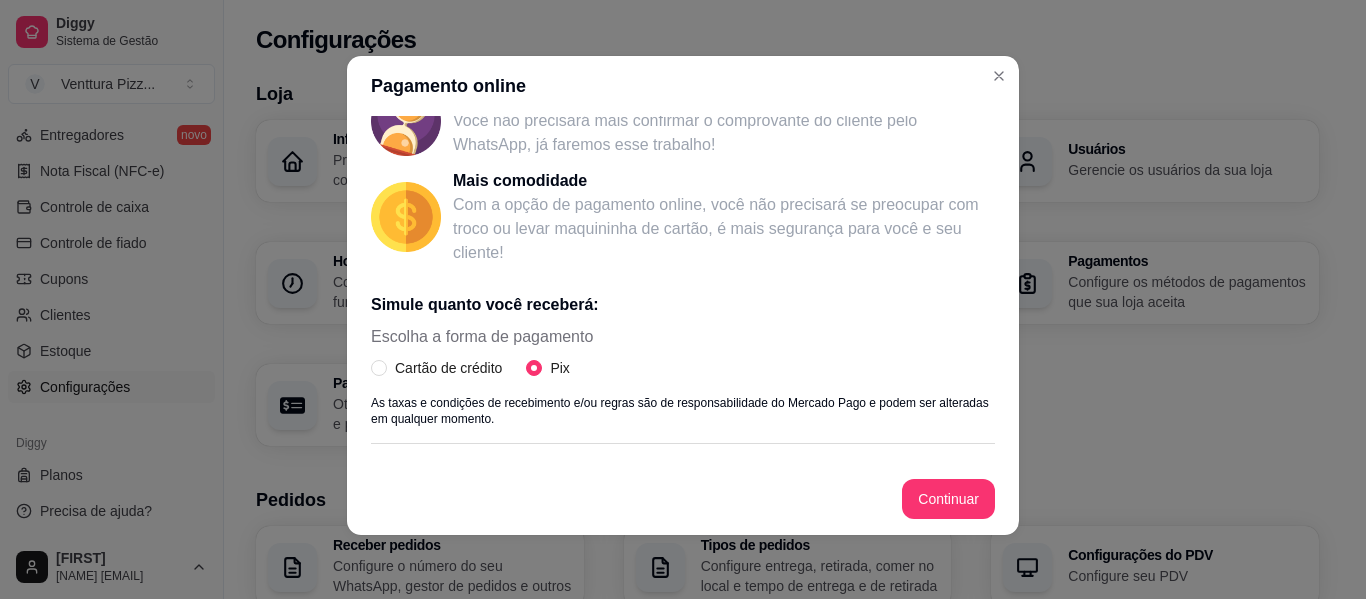 scroll, scrollTop: 300, scrollLeft: 0, axis: vertical 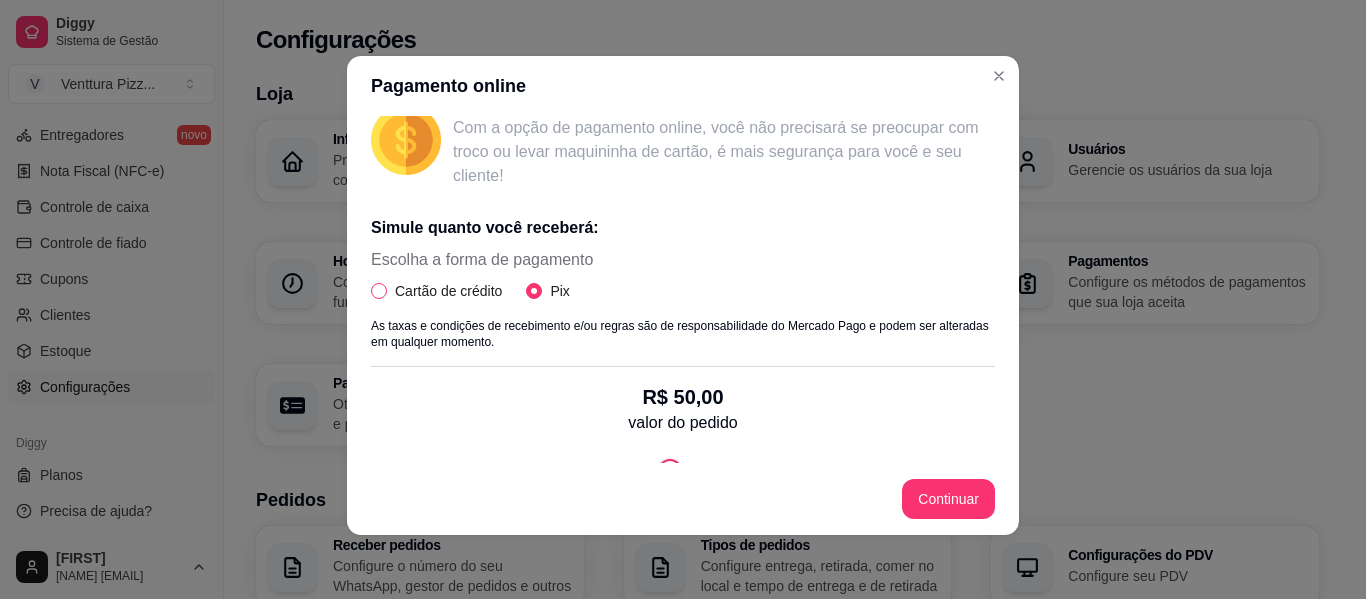 click on "Cartão de crédito" at bounding box center [379, 291] 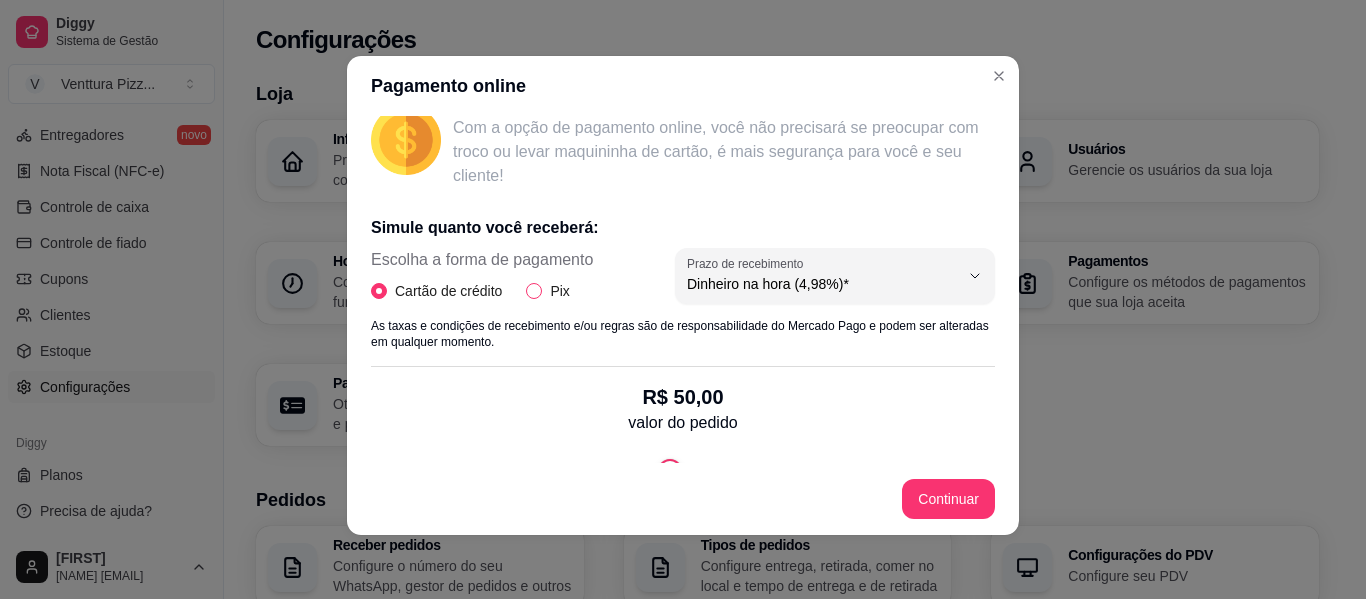 click on "Pix" at bounding box center (534, 291) 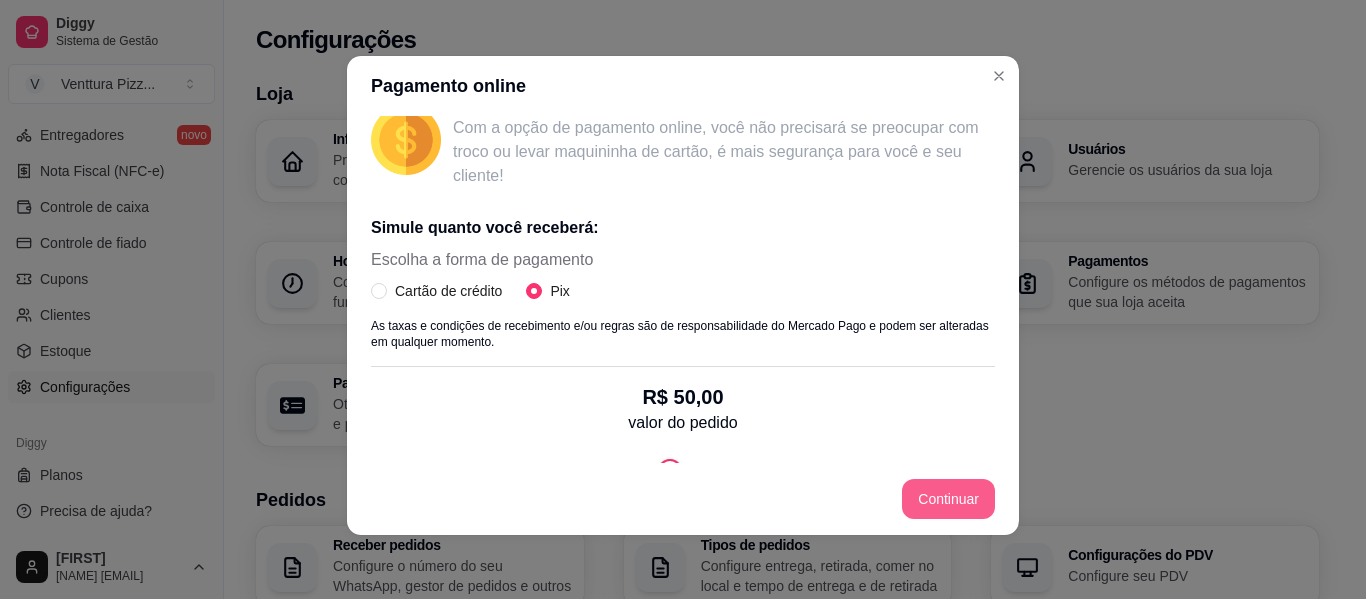 type 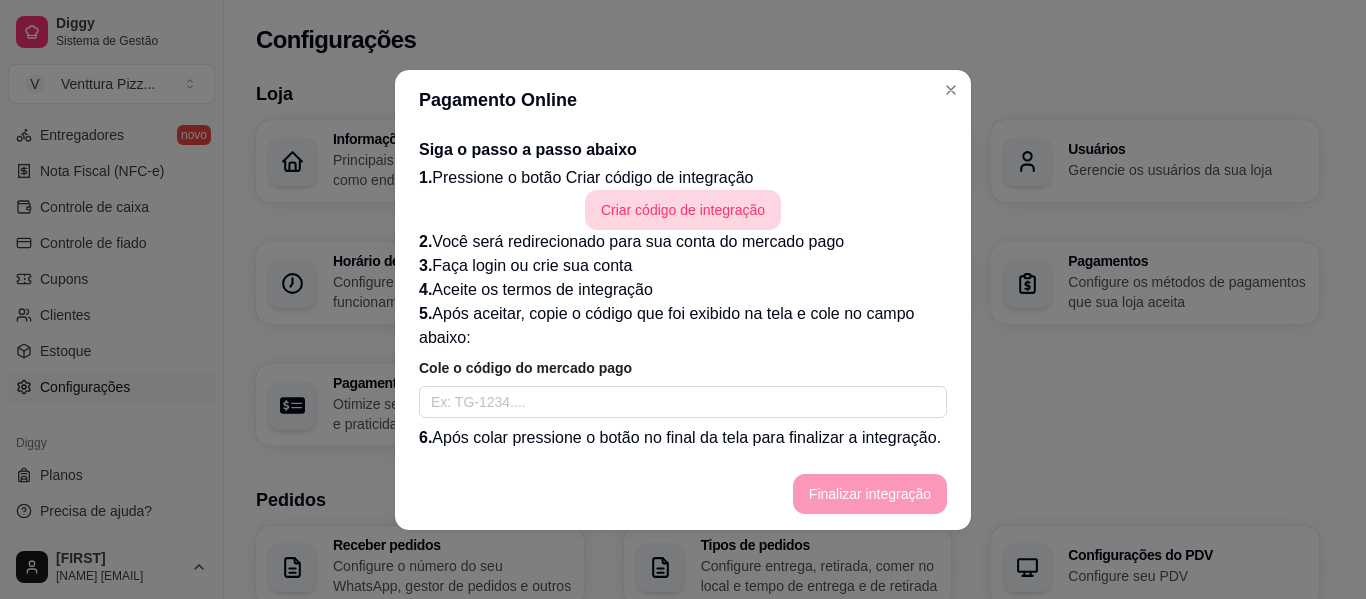 type 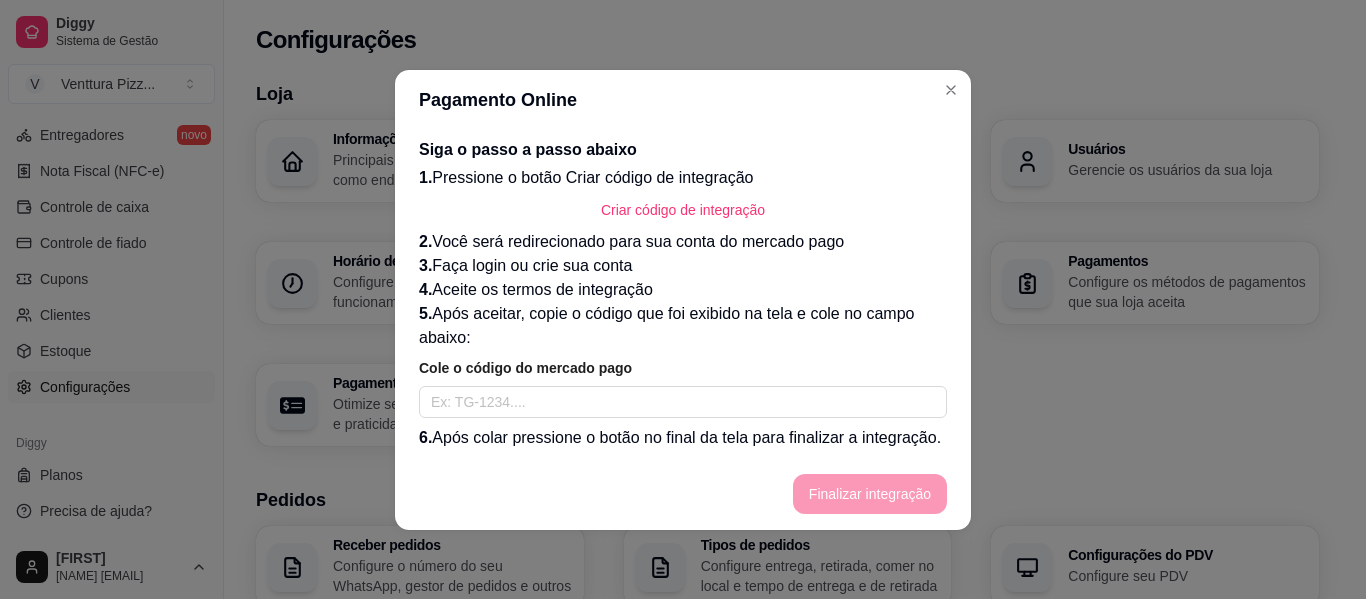 type 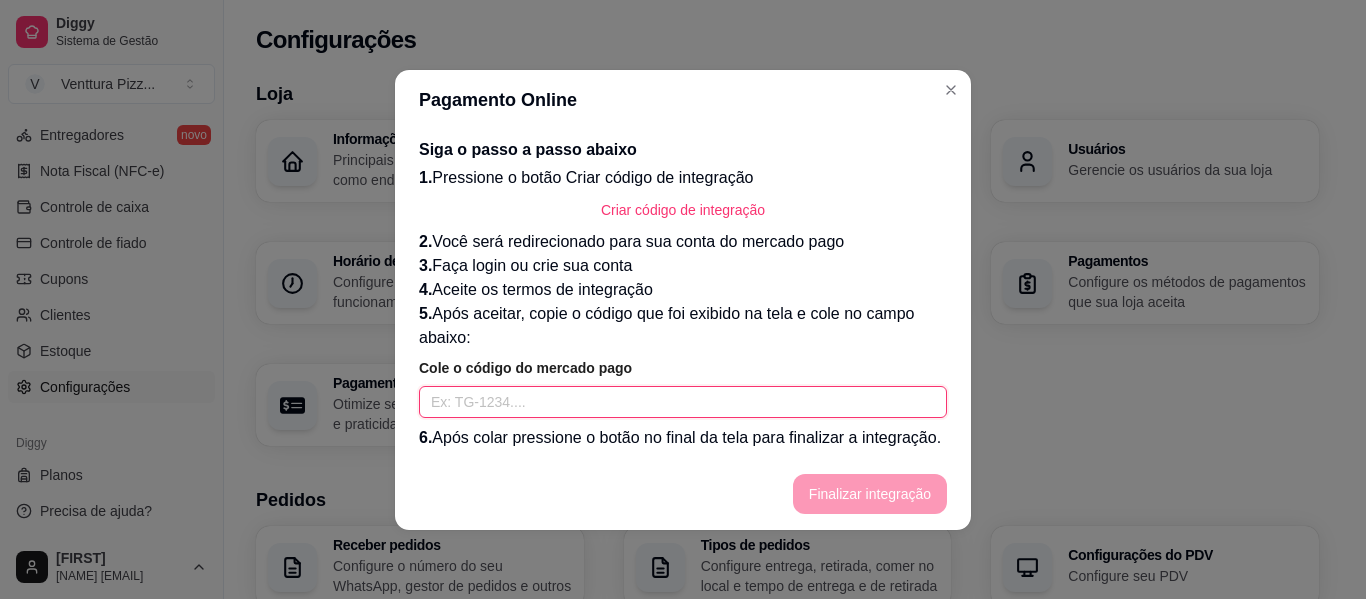 click at bounding box center [683, 402] 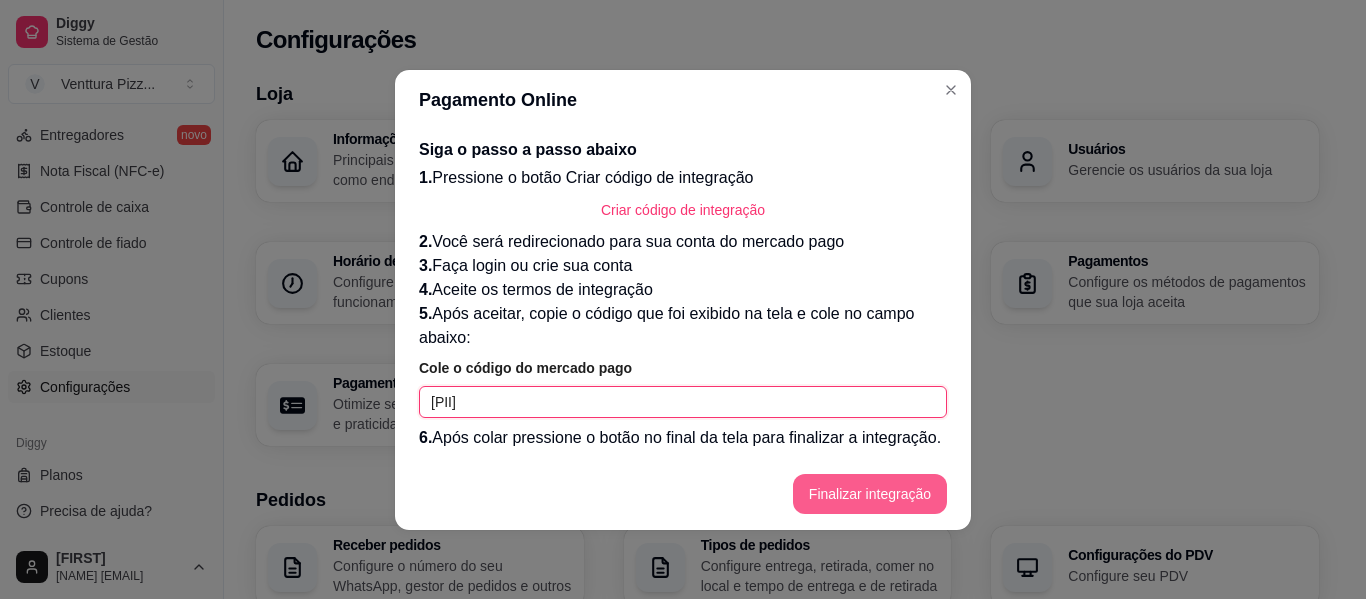 type on "[PII]" 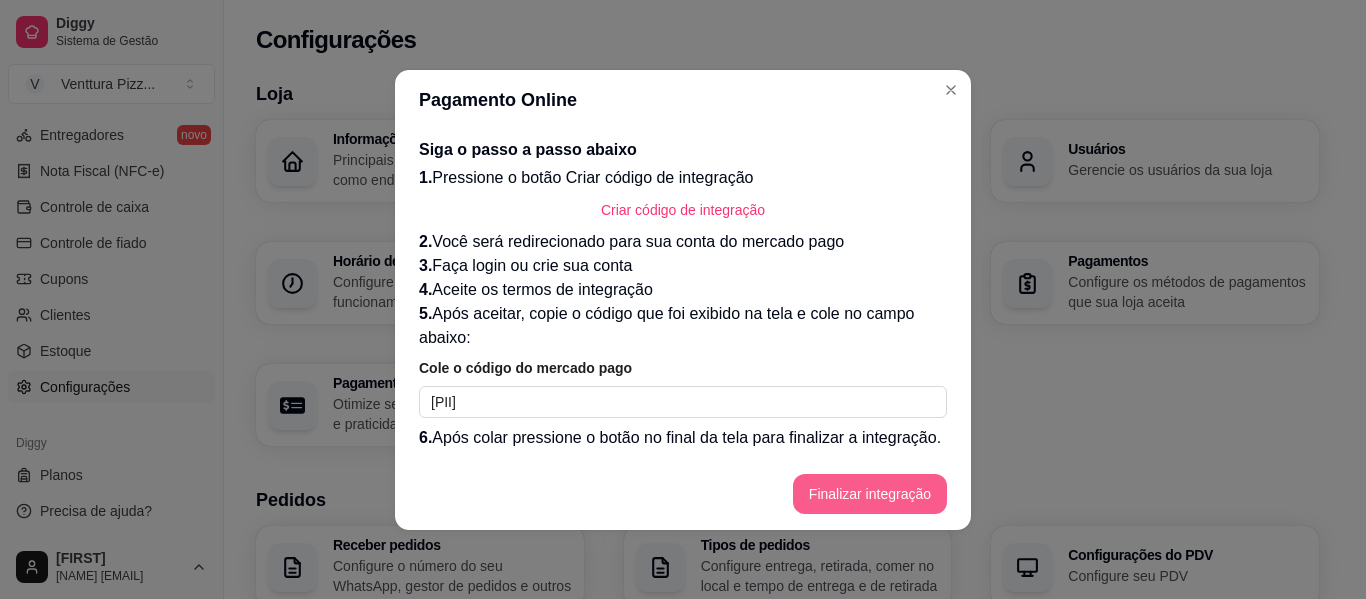 type 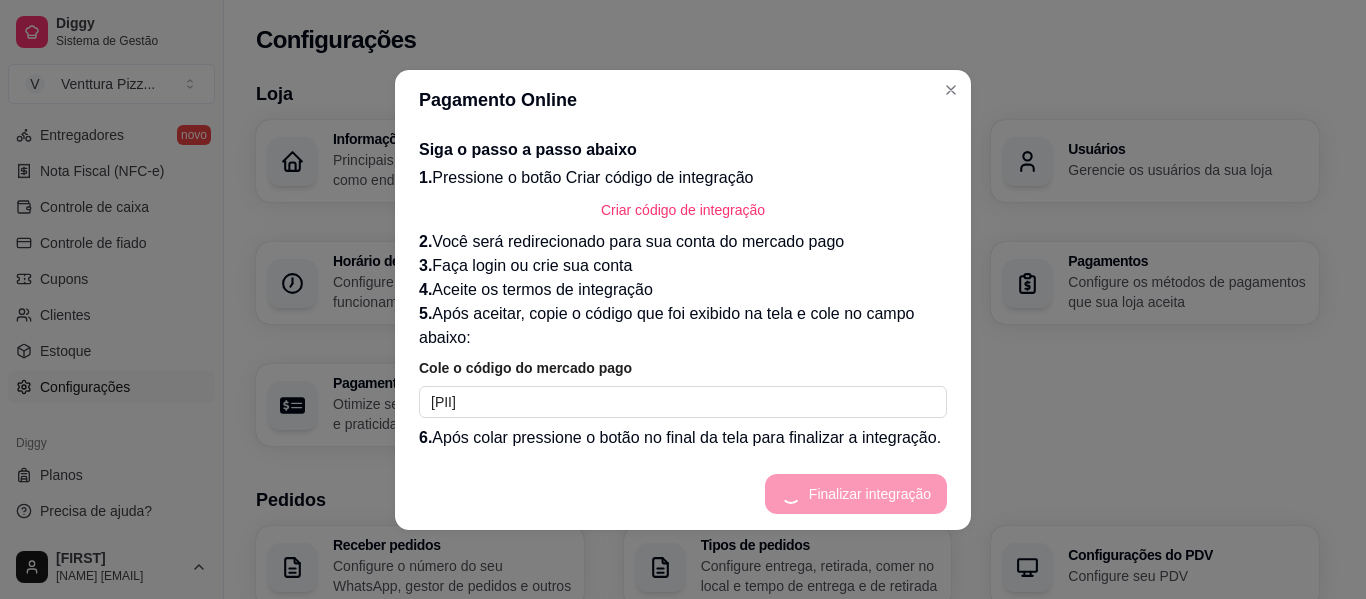 select on "4.98" 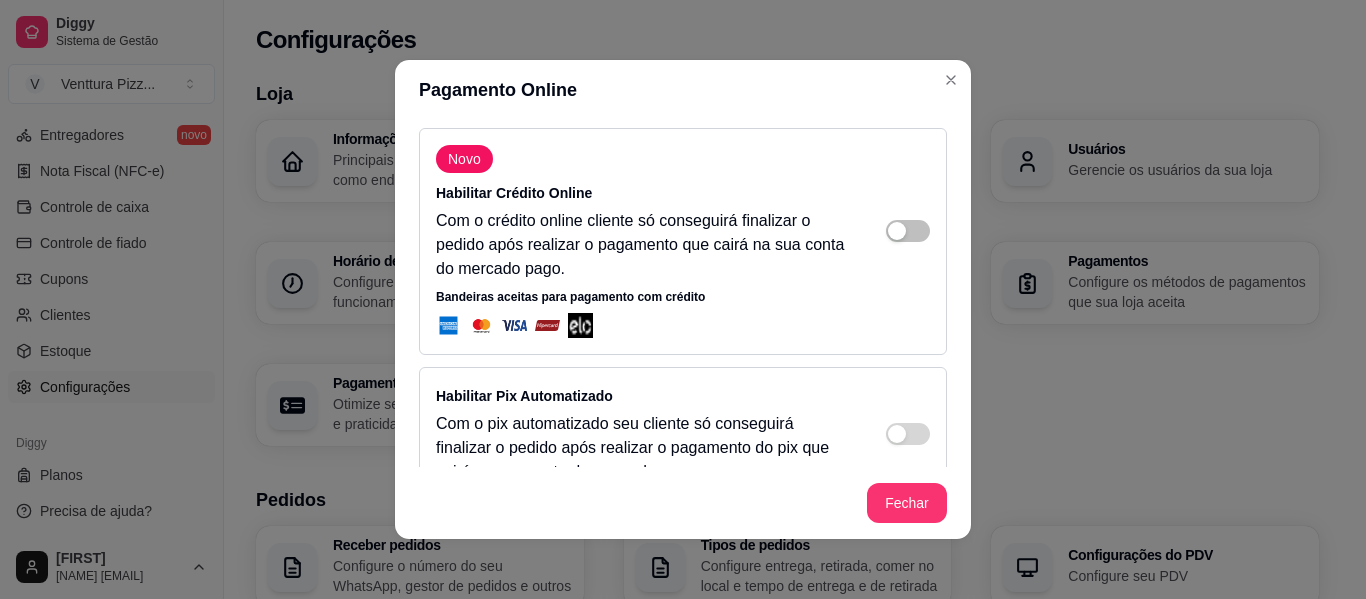 click on "Habilitar Crédito Online Com o crédito online cliente só conseguirá finalizar o pedido após realizar o pagamento que cairá na sua conta do mercado pago." at bounding box center [683, 231] 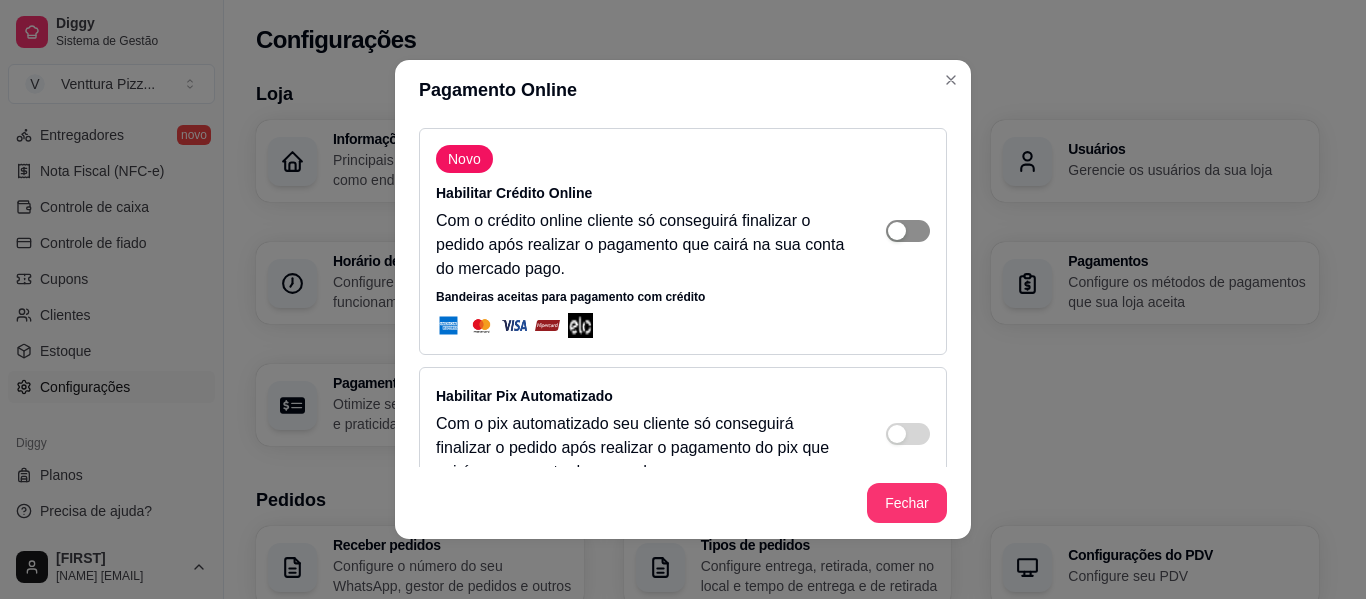 type 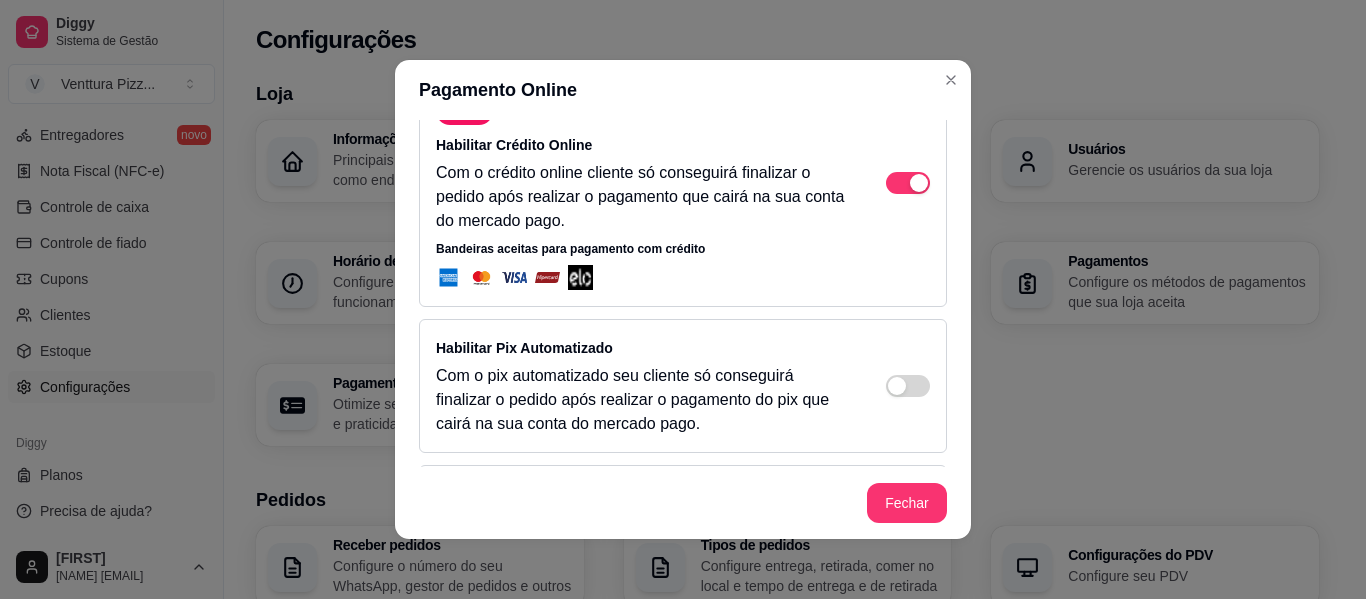 scroll, scrollTop: 0, scrollLeft: 0, axis: both 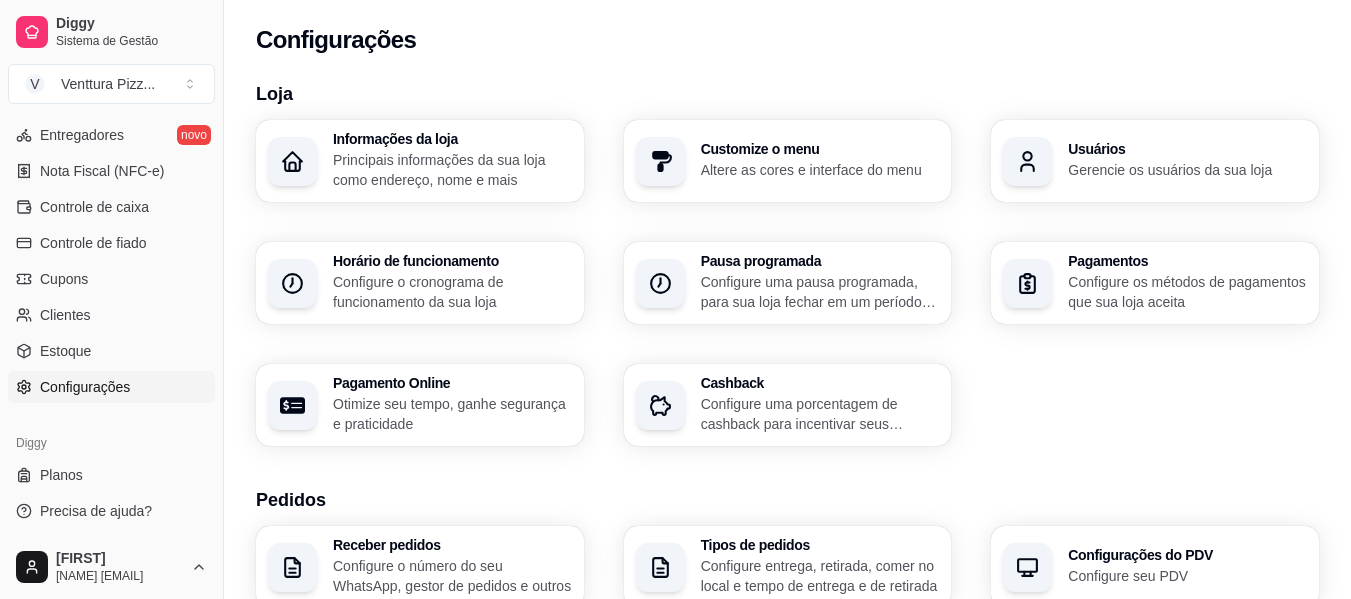 click on "Pagamento Online" at bounding box center [452, 383] 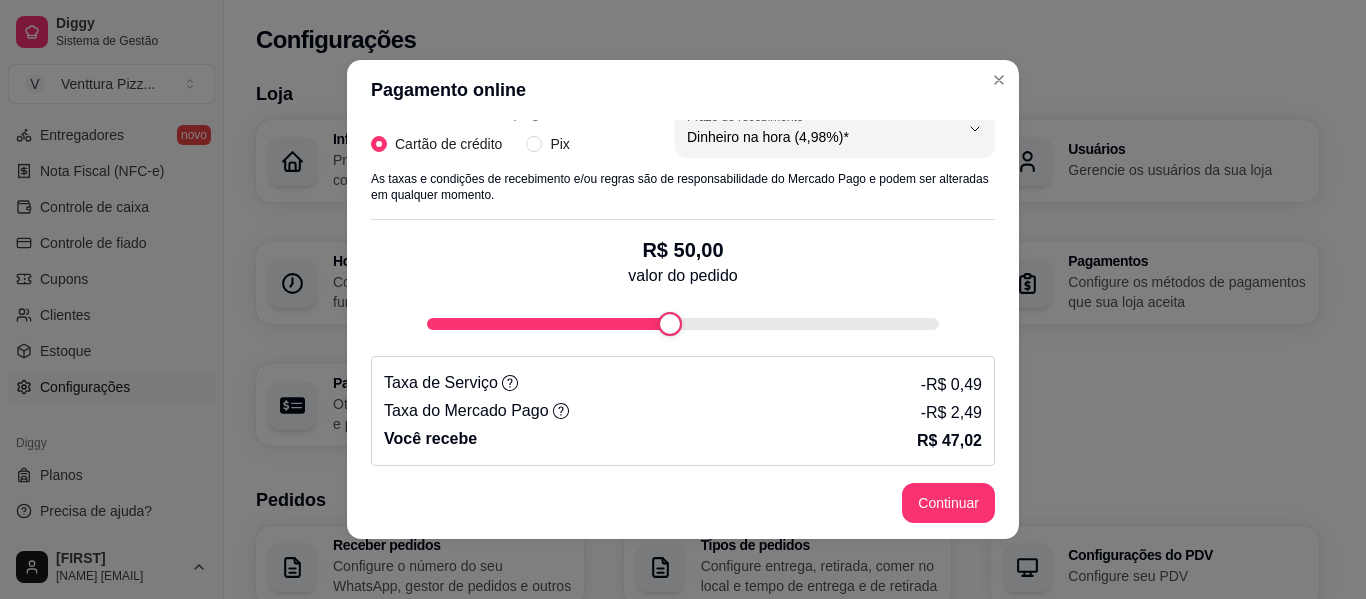 scroll, scrollTop: 458, scrollLeft: 0, axis: vertical 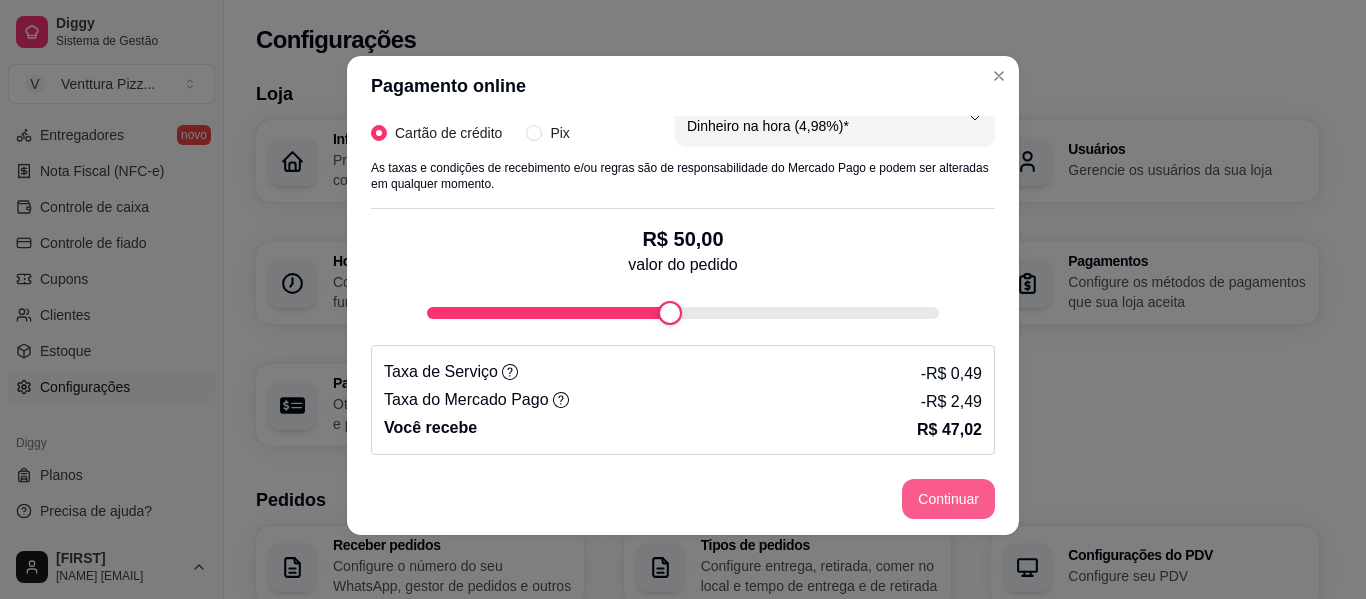 type 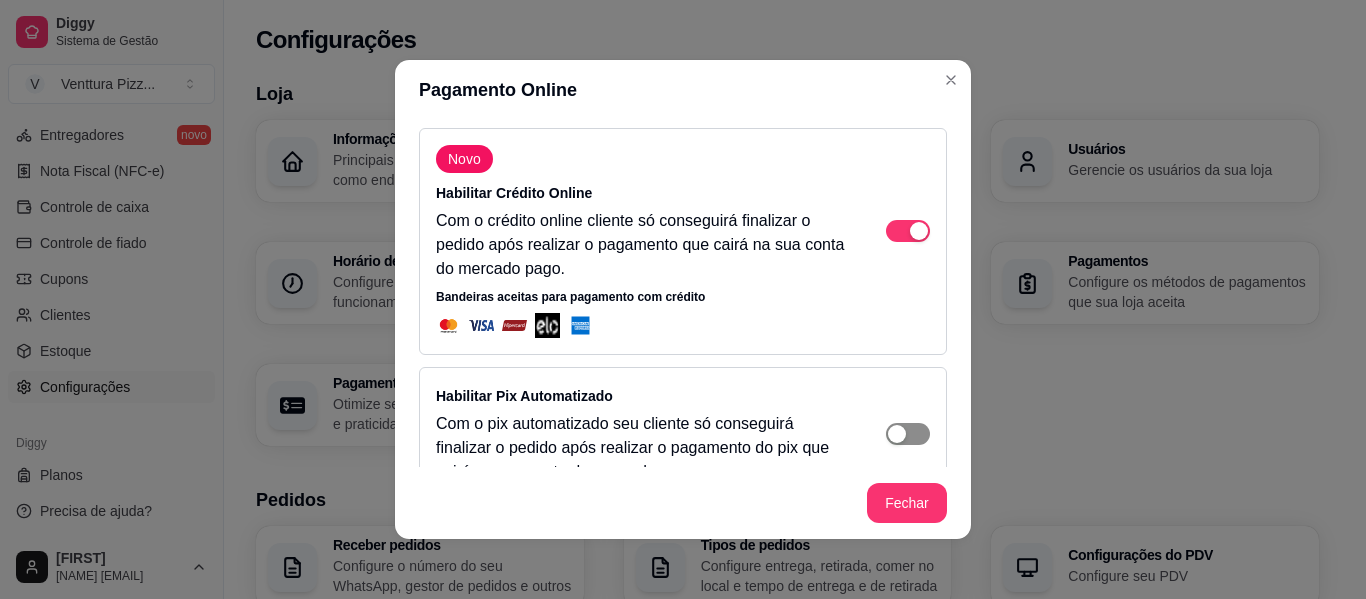 type 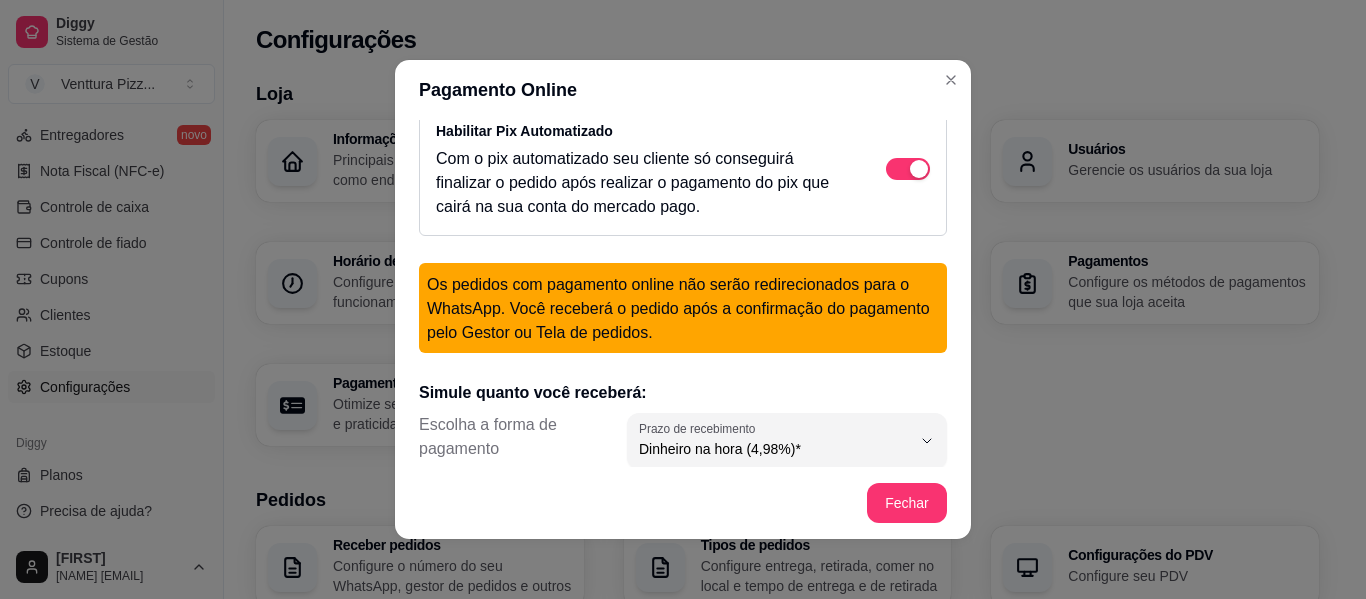 scroll, scrollTop: 300, scrollLeft: 0, axis: vertical 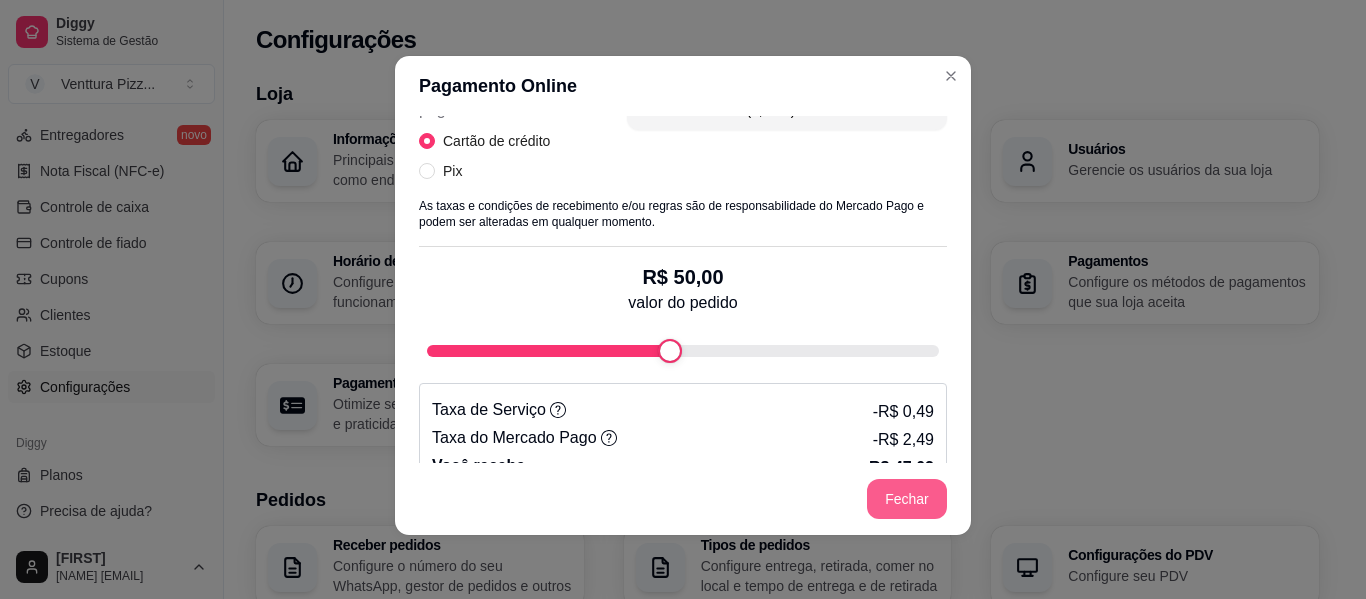 type 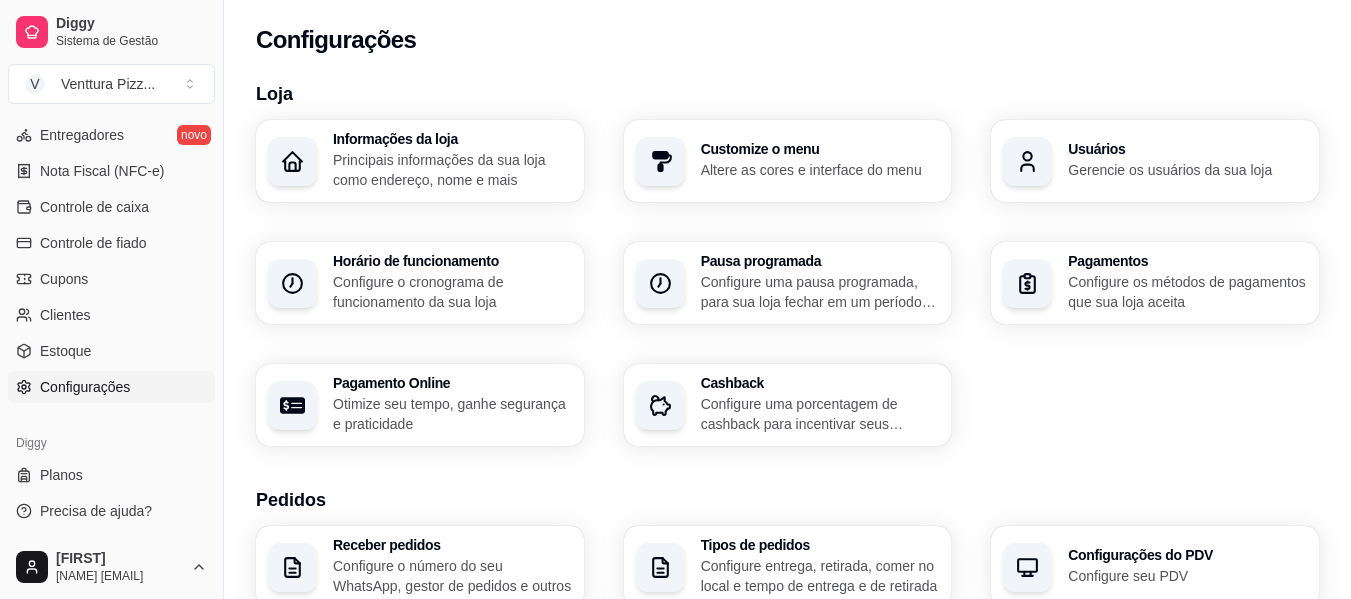 click on "Informações da loja Principais informações da sua loja como endereço, nome e mais Customize o menu Altere as cores e interface do menu Usuários Gerencie os usuários da sua loja Horário de funcionamento Configure o cronograma de funcionamento da sua loja Pausa programada Configure uma pausa programada, para sua loja fechar em um período específico Pagamentos Configure os métodos de pagamentos que sua loja aceita Pagamento Online Otimize seu tempo, ganhe segurança e praticidade Cashback Configure uma porcentagem de cashback para incentivar seus clientes a comprarem em sua loja" at bounding box center (787, 283) 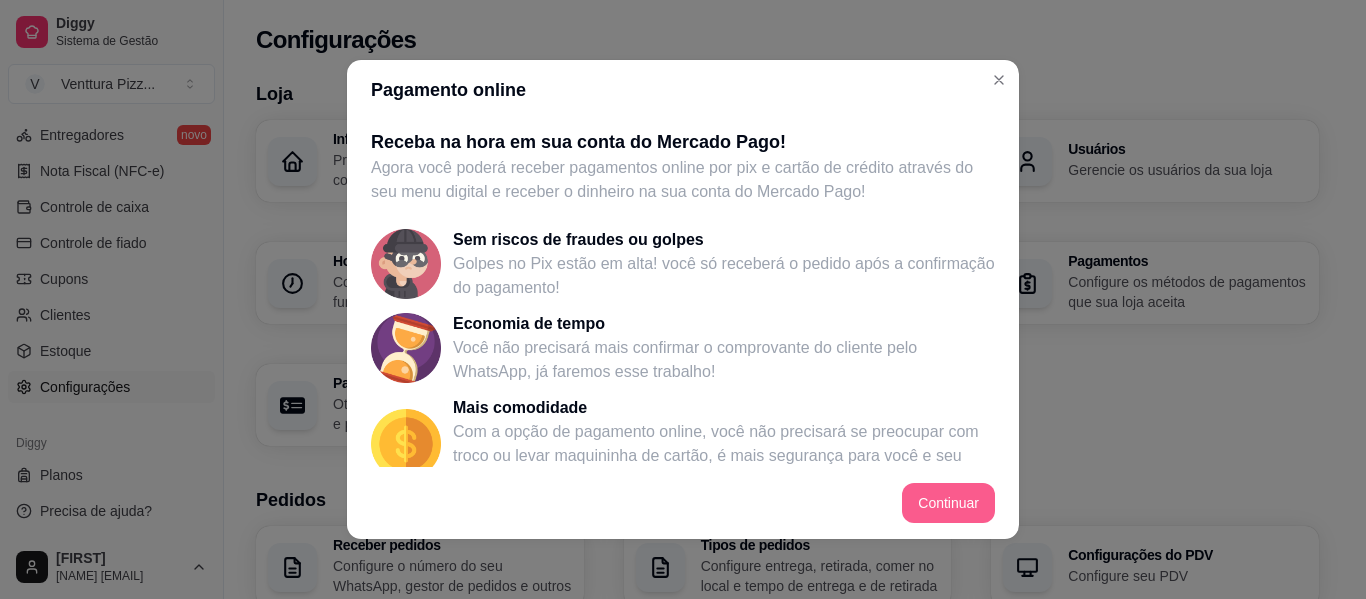 click on "Continuar" at bounding box center (948, 503) 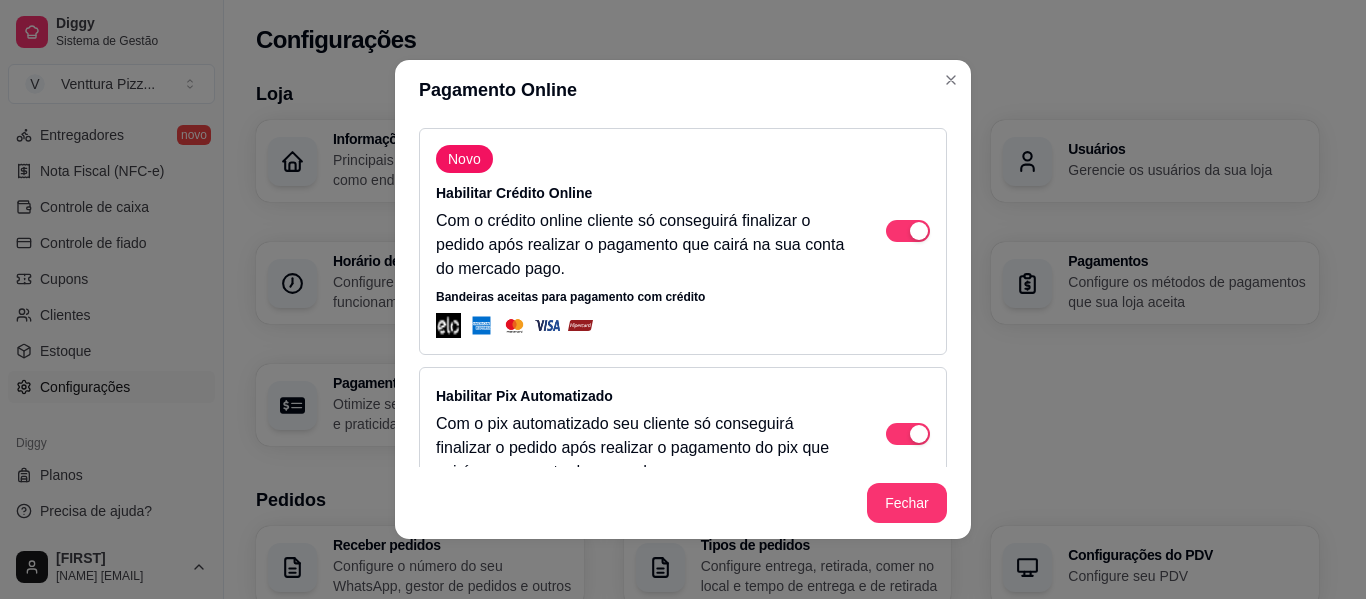 scroll, scrollTop: 400, scrollLeft: 0, axis: vertical 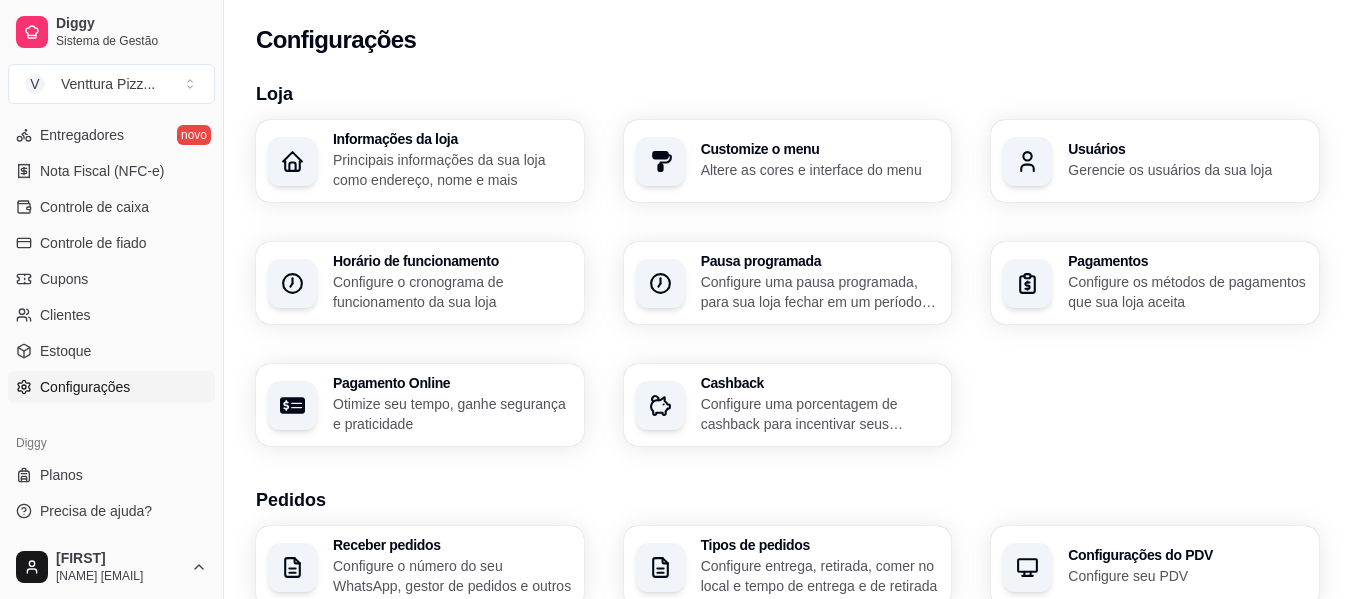 type 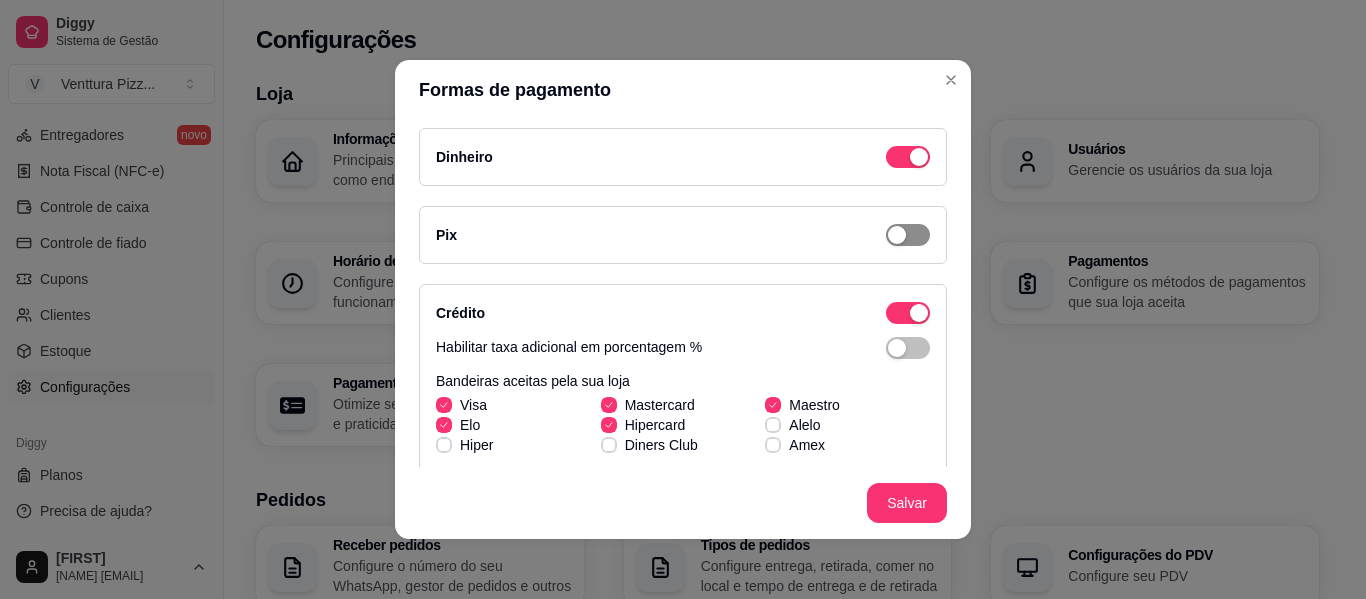 type 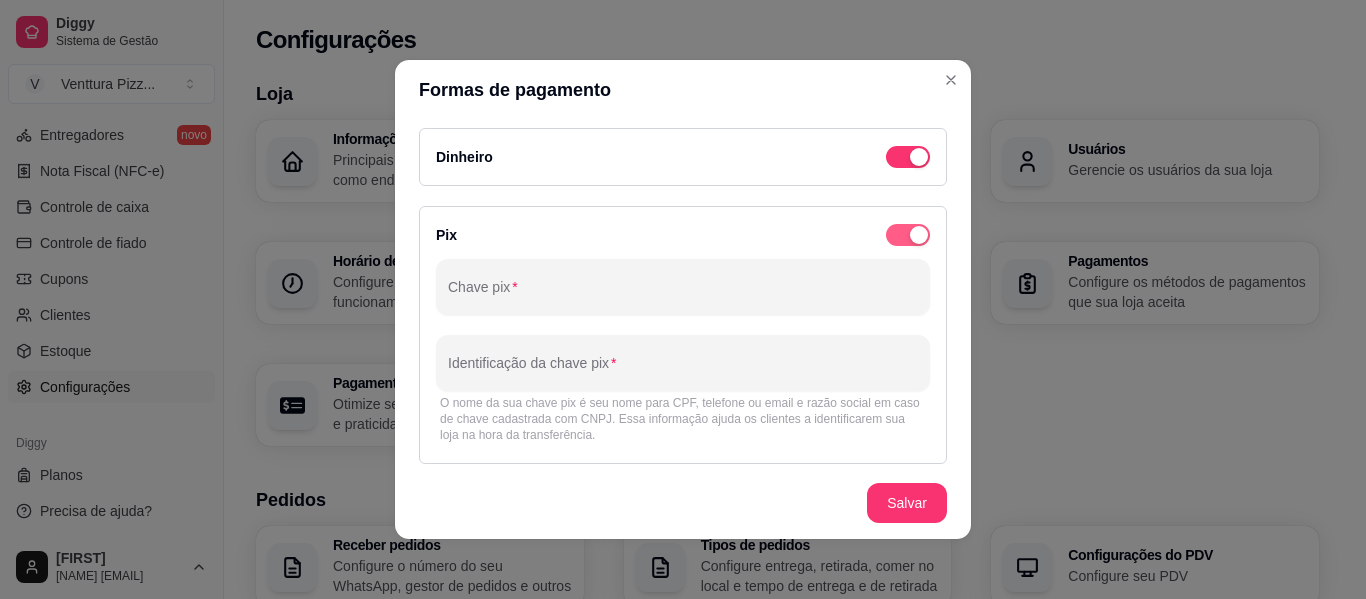 click at bounding box center (919, 157) 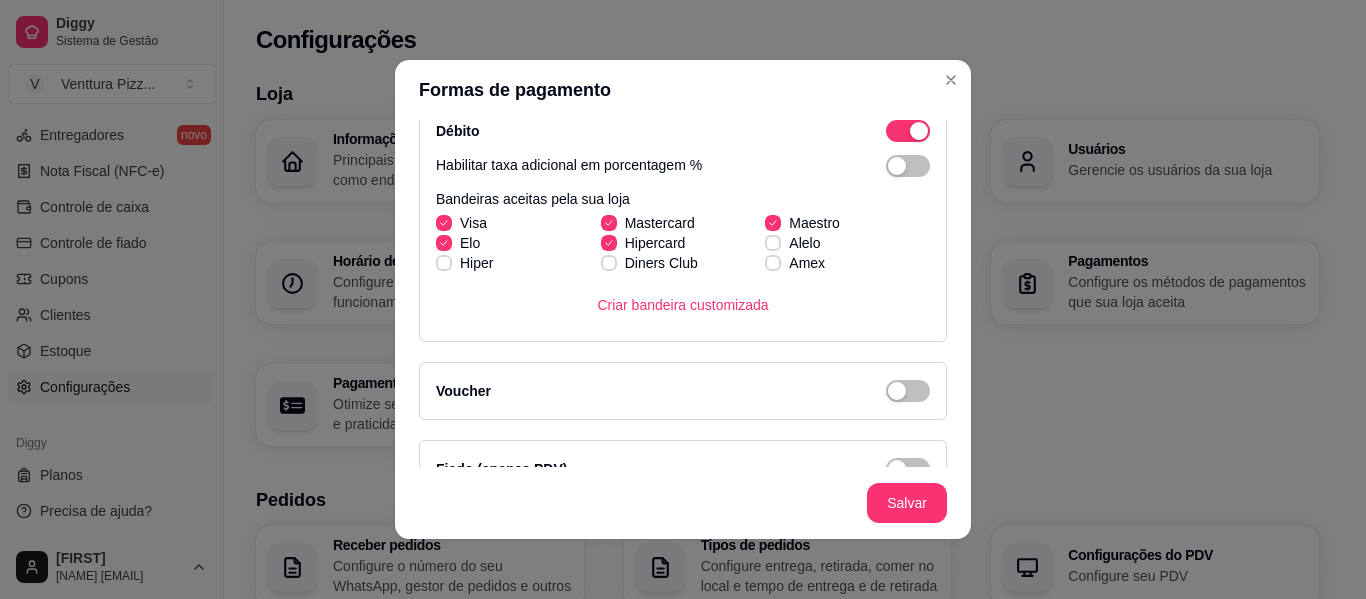 scroll, scrollTop: 481, scrollLeft: 0, axis: vertical 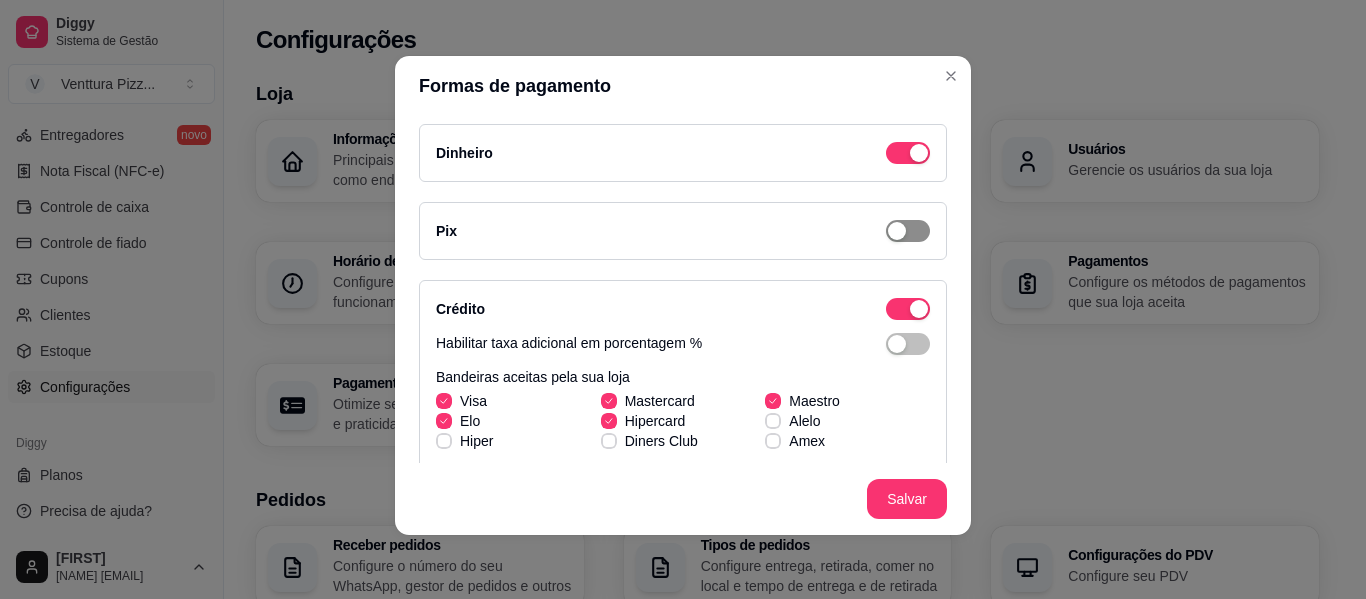 click at bounding box center (908, 153) 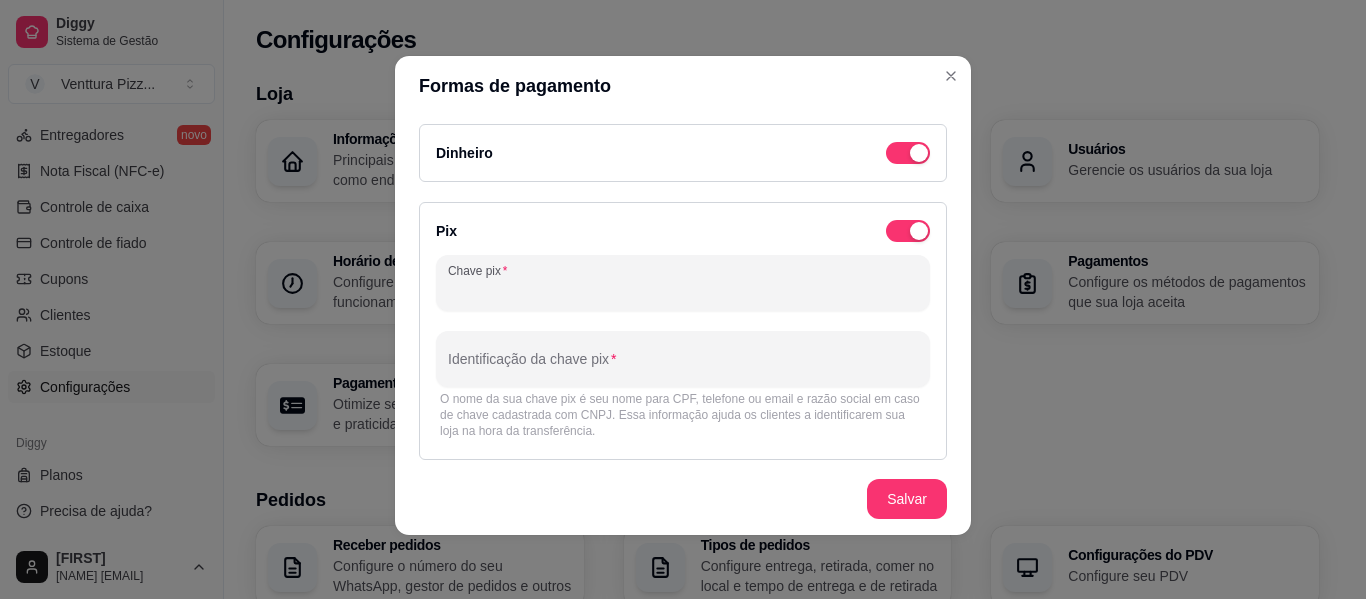click on "Chave pix" at bounding box center (683, 291) 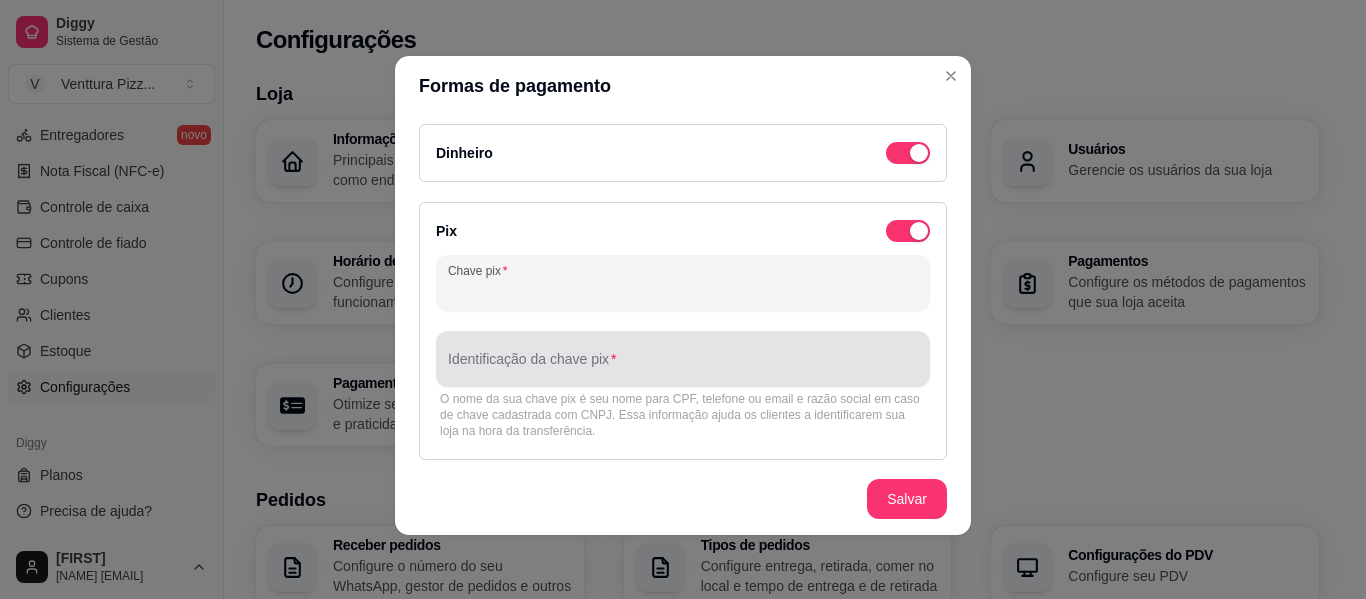 click at bounding box center (683, 359) 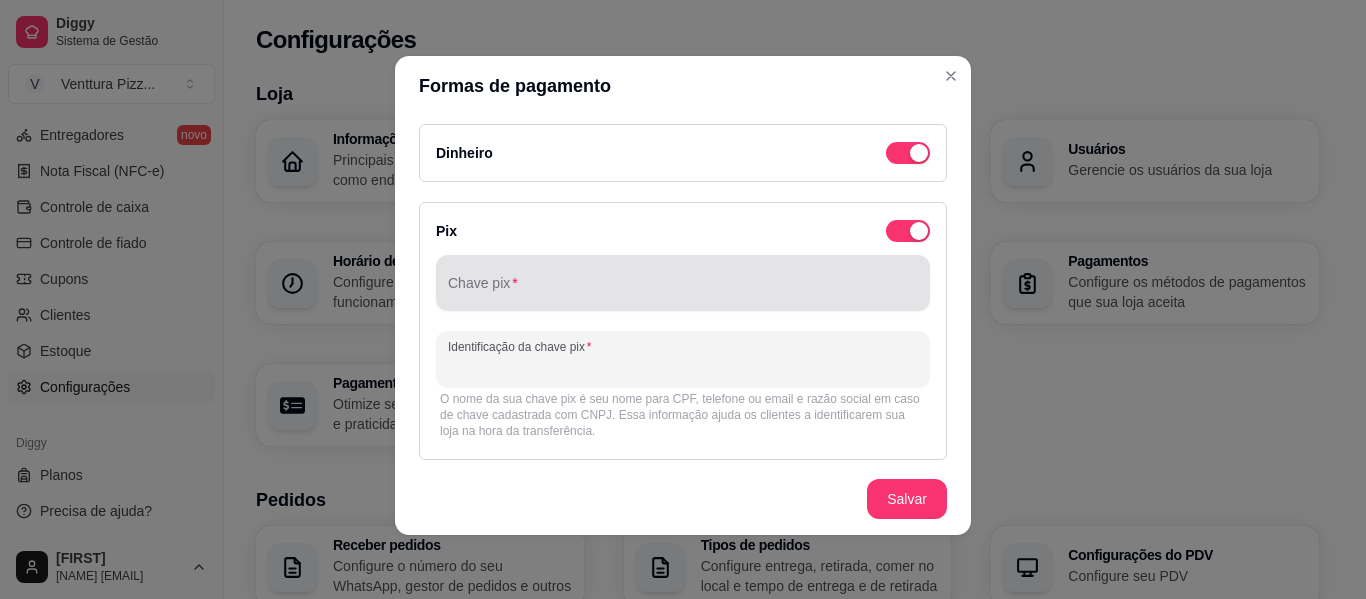 click on "Chave pix" at bounding box center (683, 291) 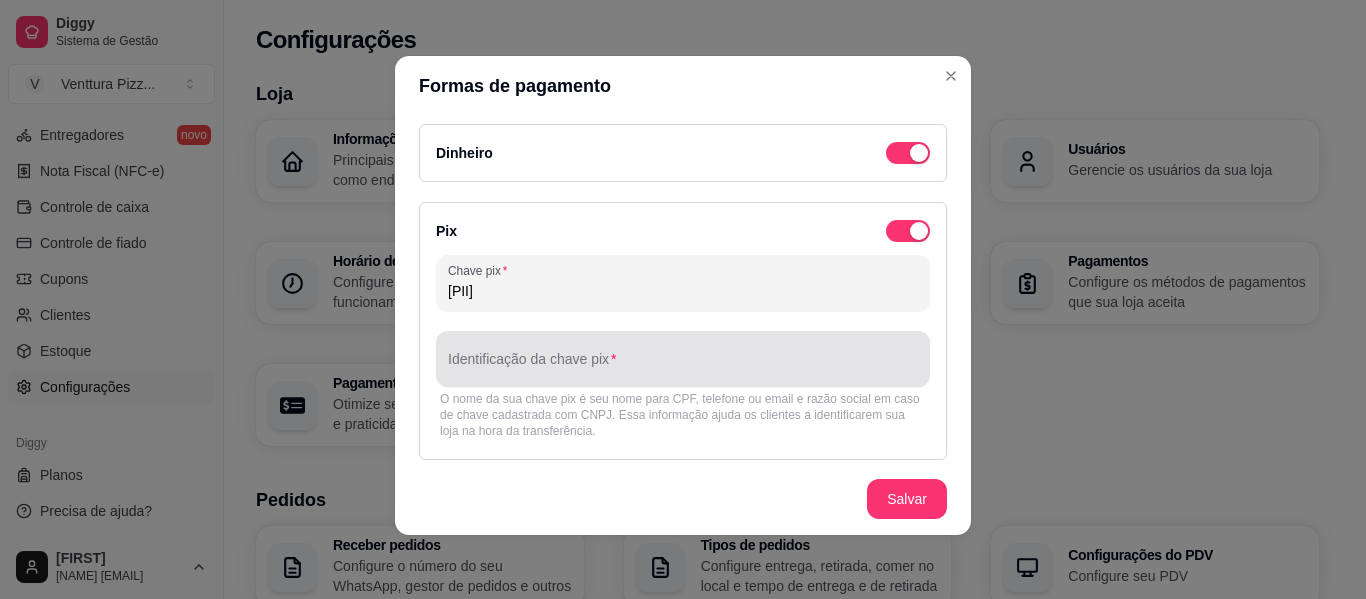 type on "[PII]" 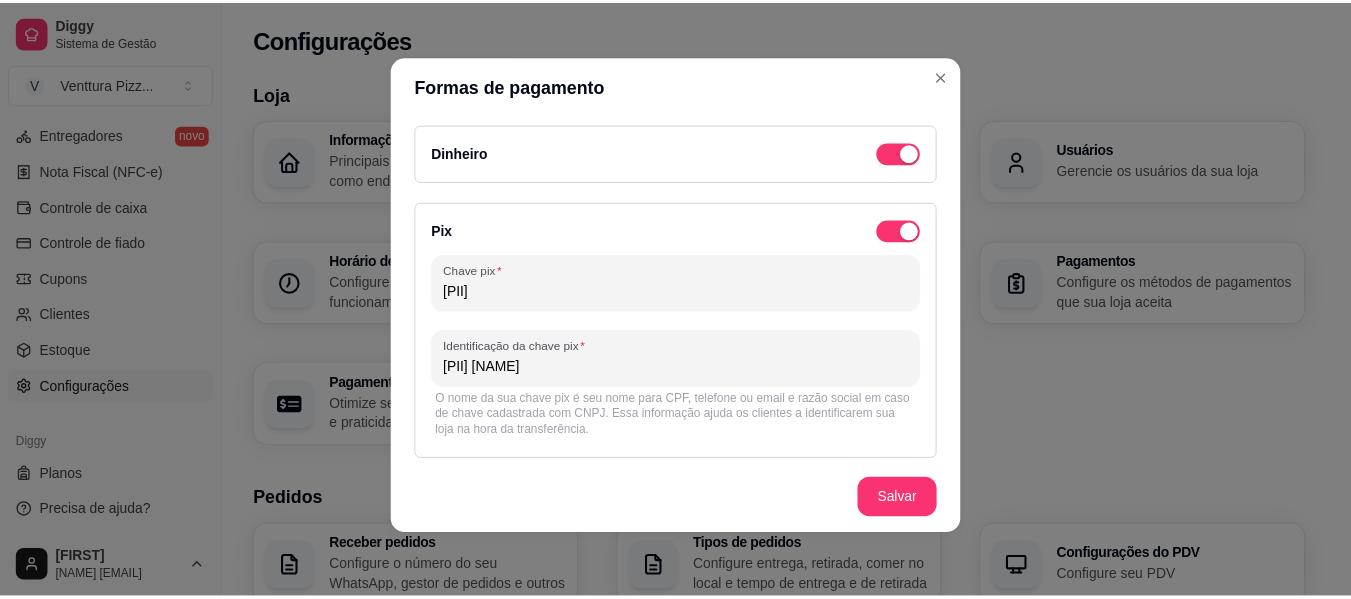 scroll, scrollTop: 400, scrollLeft: 0, axis: vertical 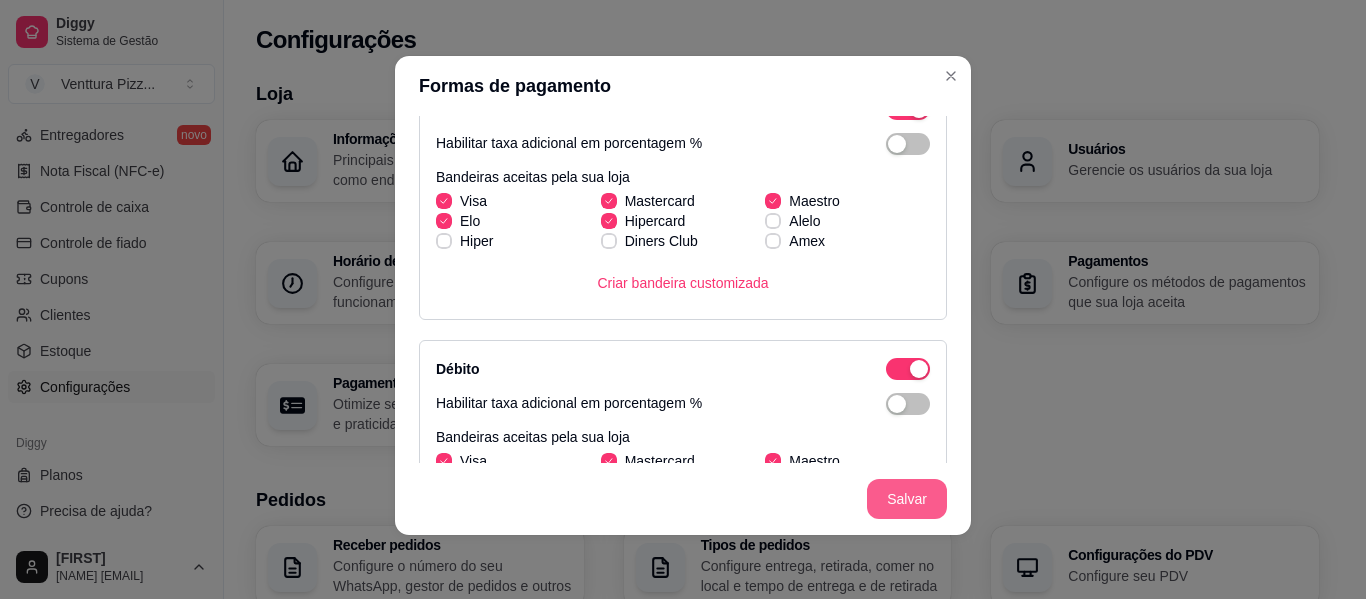 type on "[PII] [NAME]" 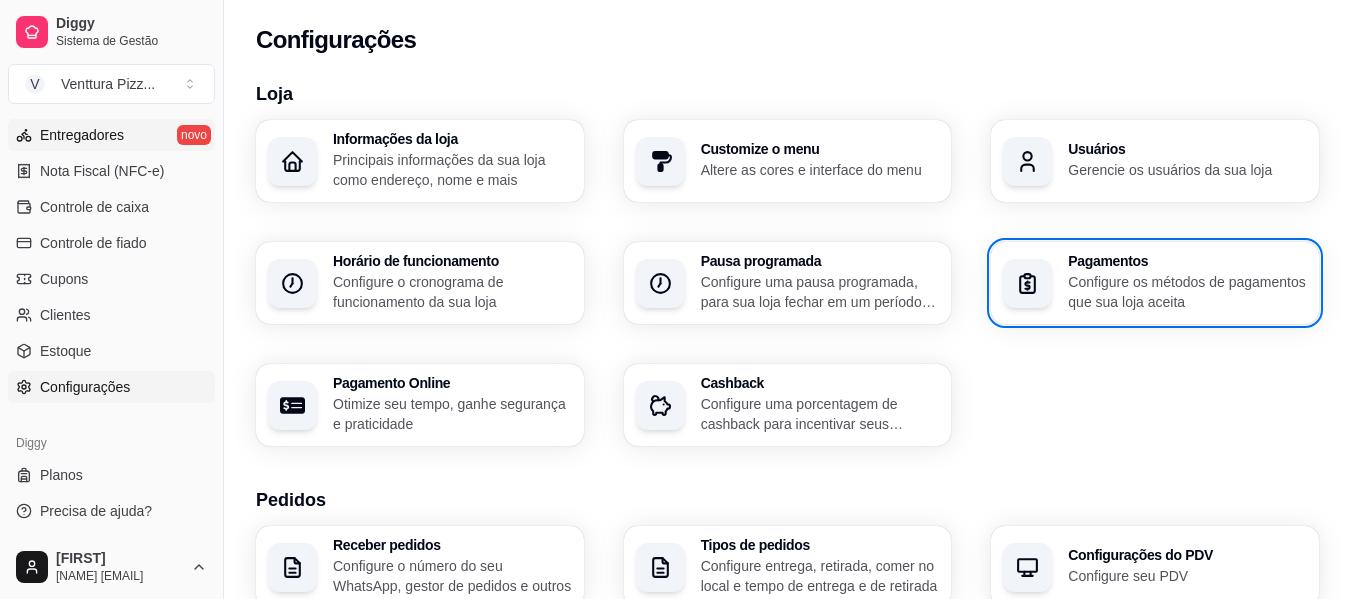 click on "Entregadores" at bounding box center [82, 135] 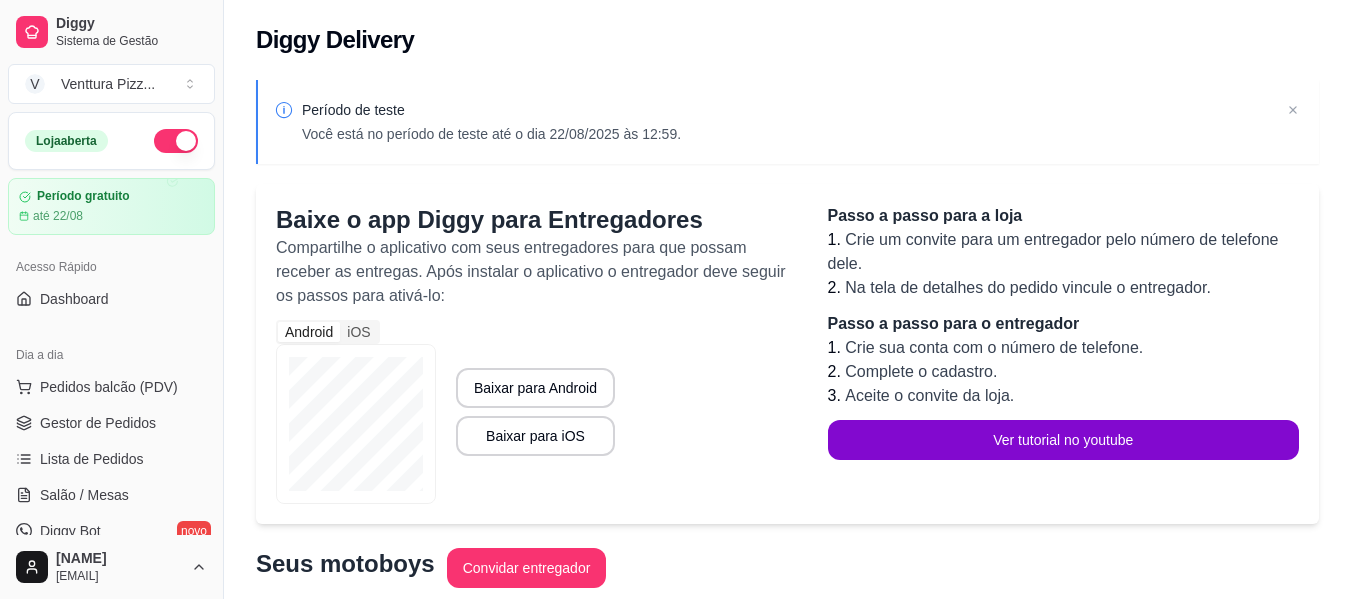 scroll, scrollTop: 0, scrollLeft: 0, axis: both 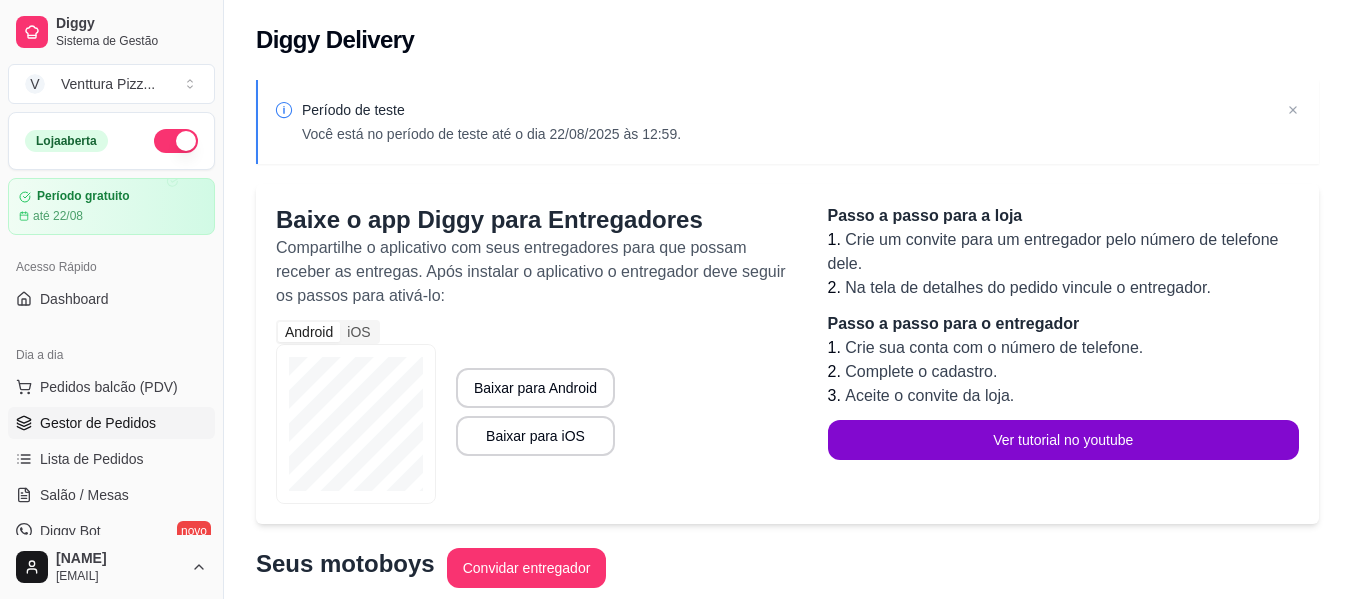 click on "Gestor de Pedidos" at bounding box center [98, 423] 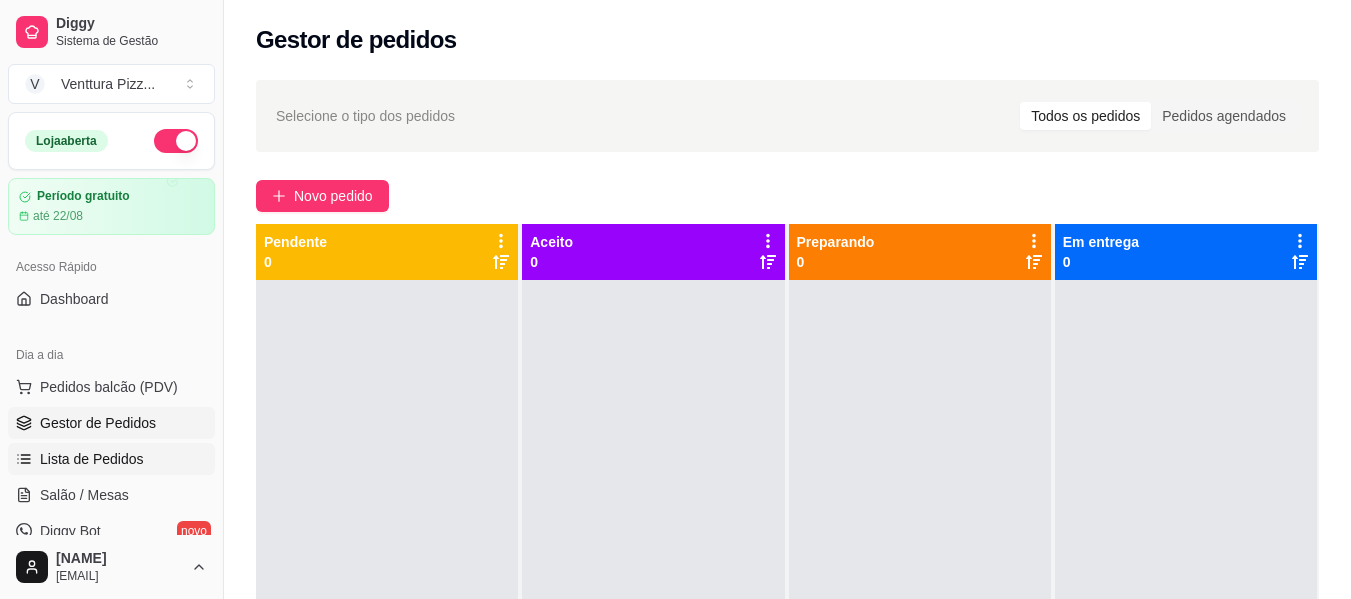 click on "Lista de Pedidos" at bounding box center (92, 459) 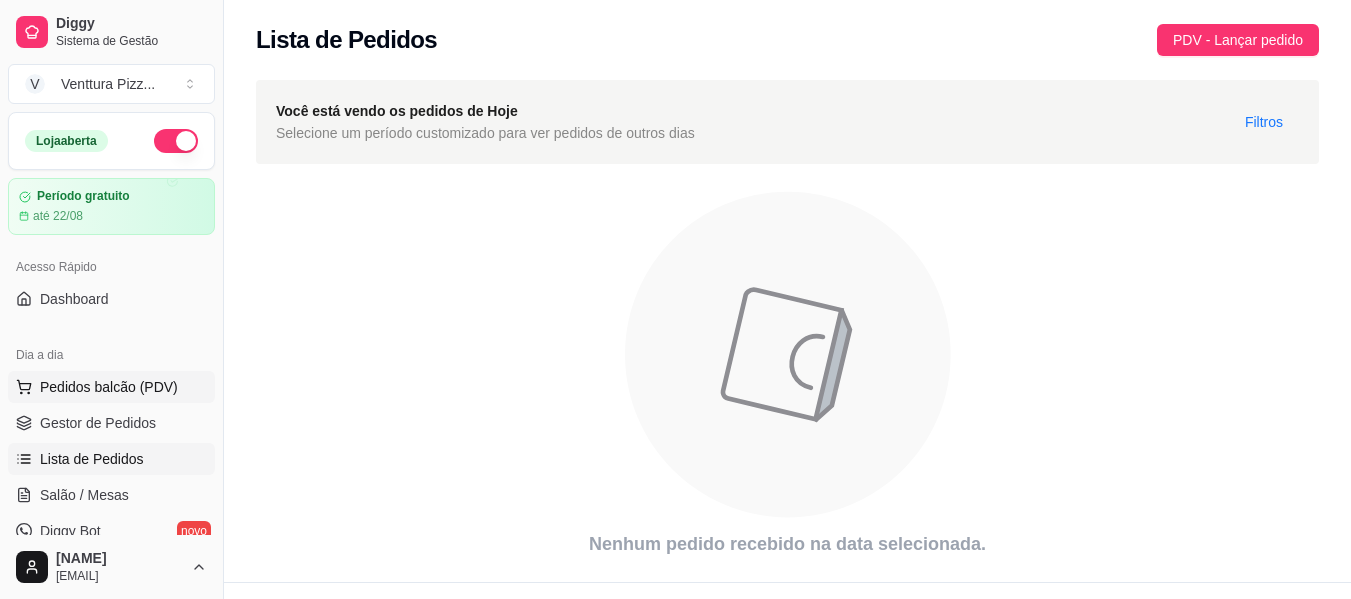 type 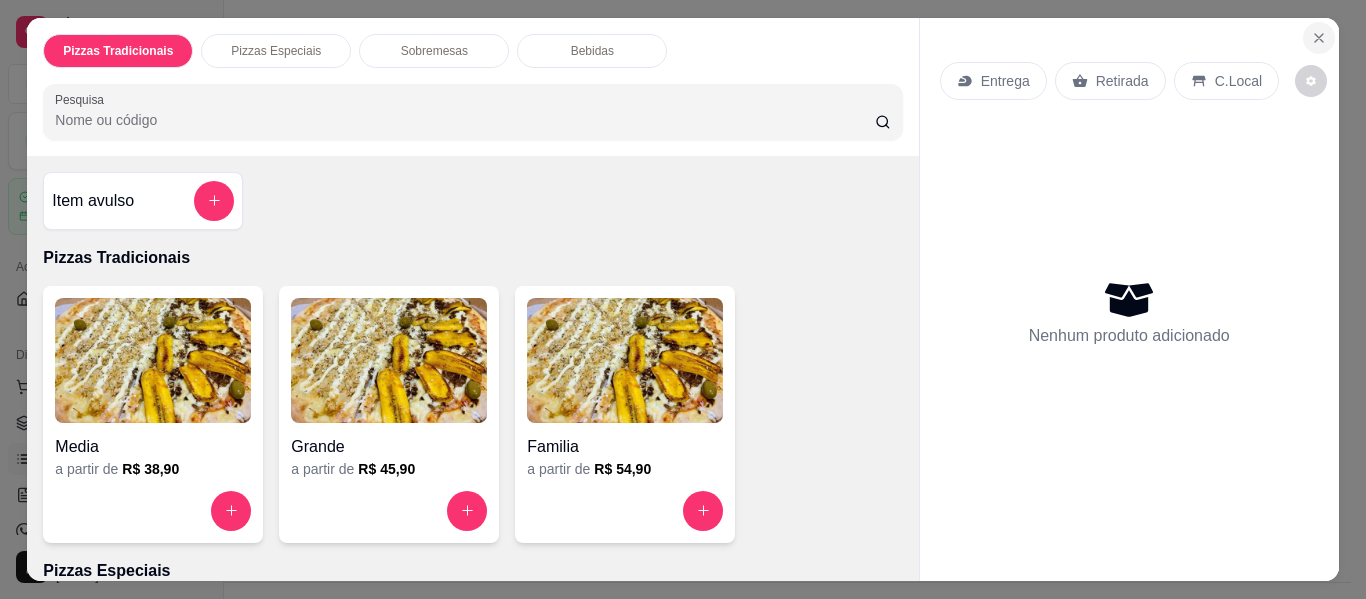 type 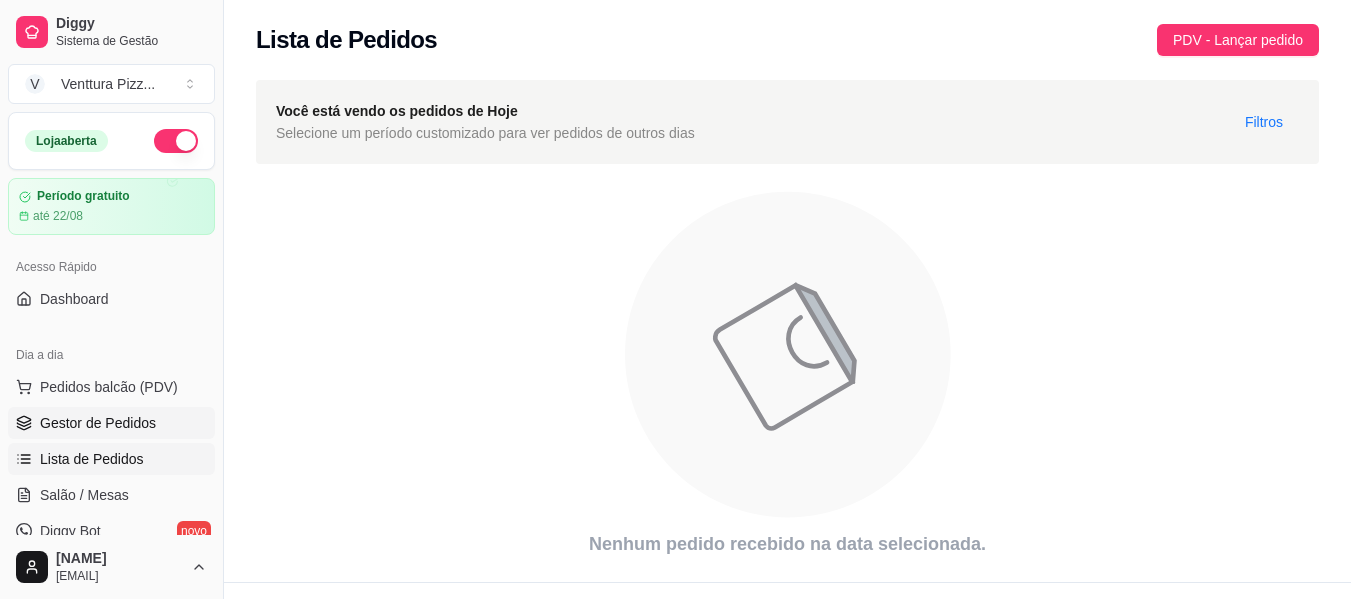 click on "Gestor de Pedidos" at bounding box center (98, 423) 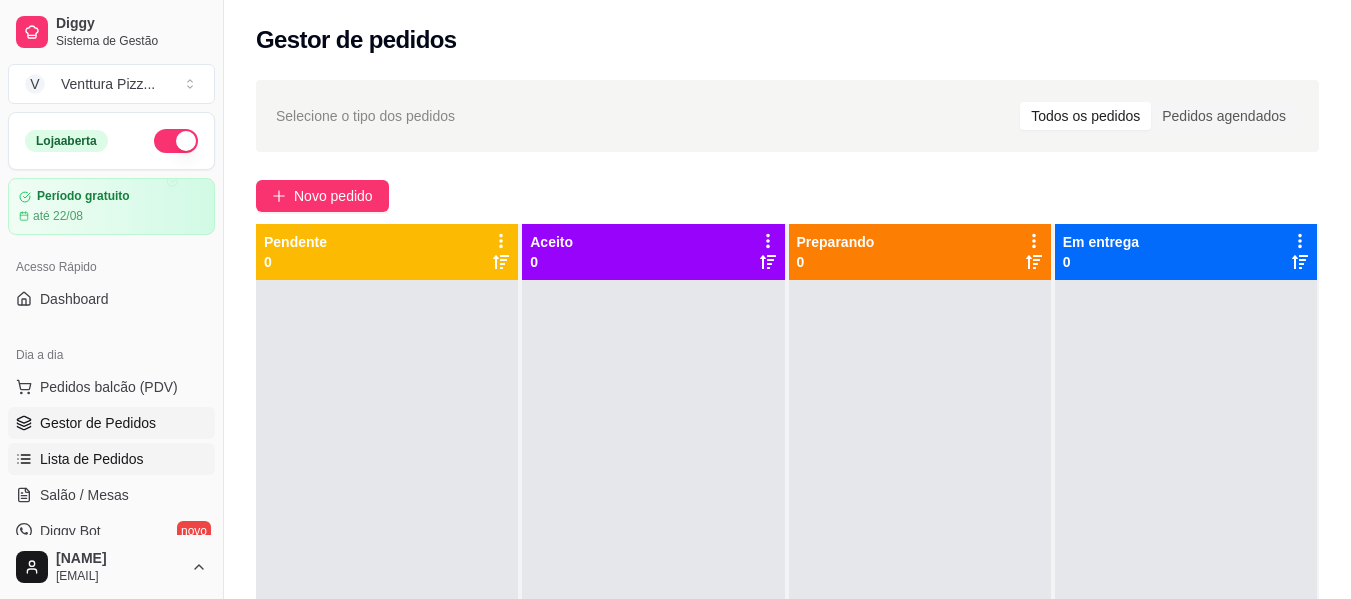 scroll, scrollTop: 100, scrollLeft: 0, axis: vertical 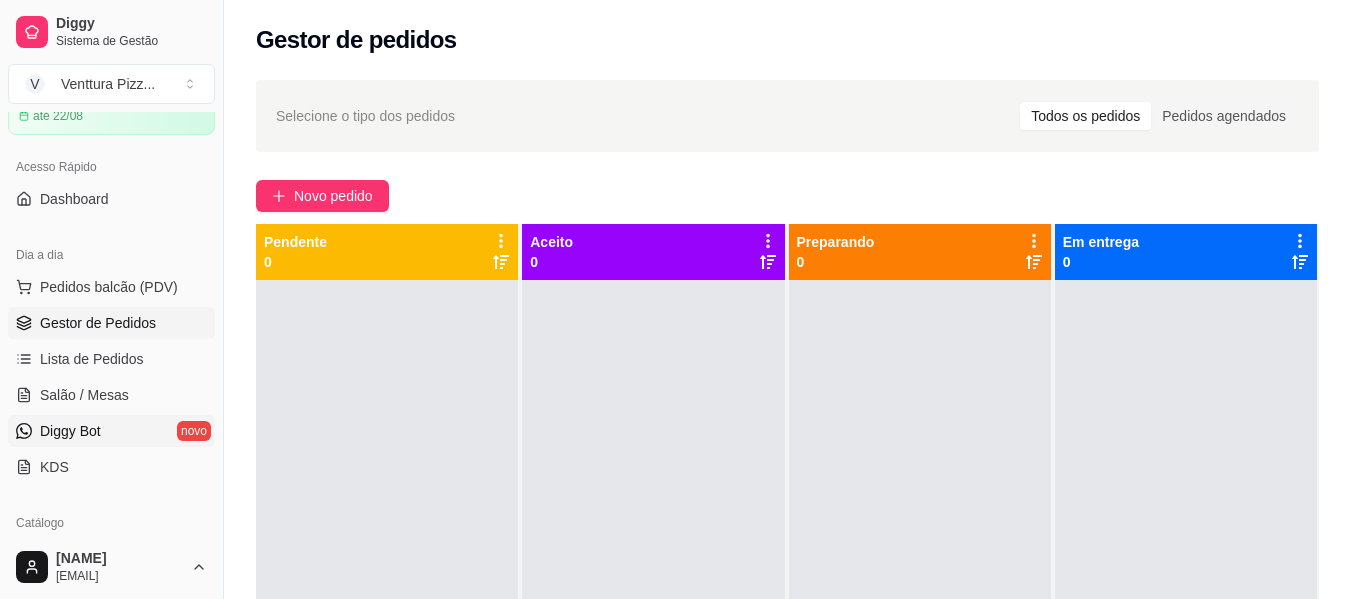 click on "Diggy Bot novo" at bounding box center [111, 431] 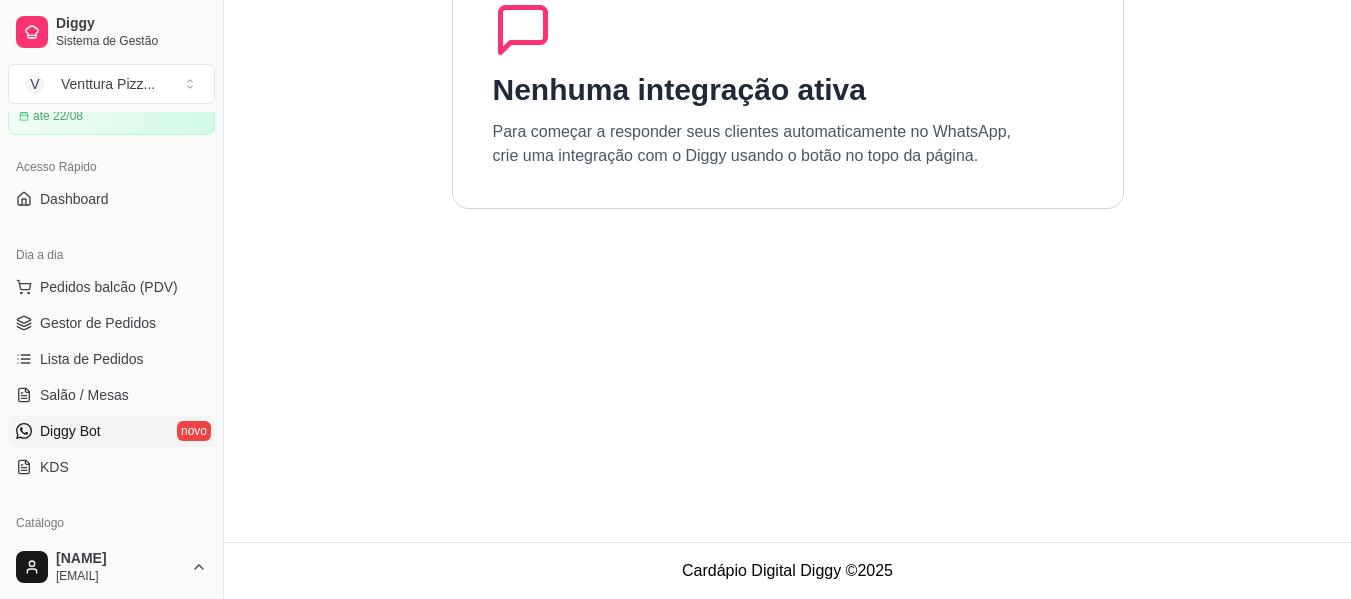scroll, scrollTop: 0, scrollLeft: 0, axis: both 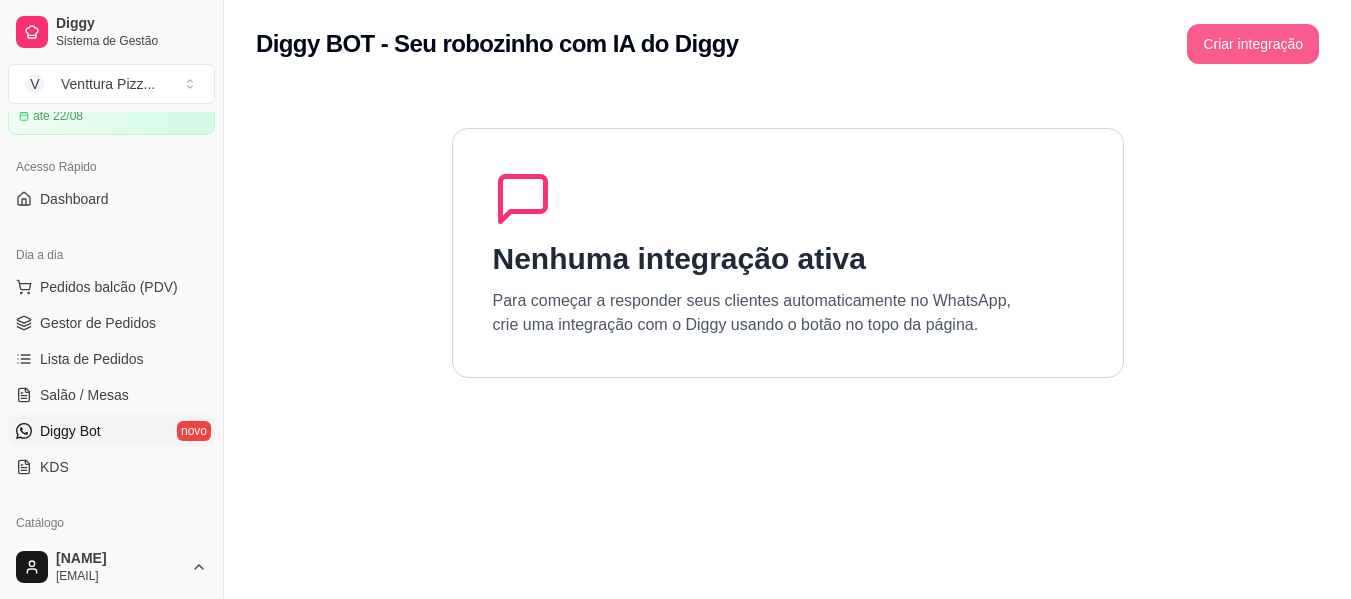 type 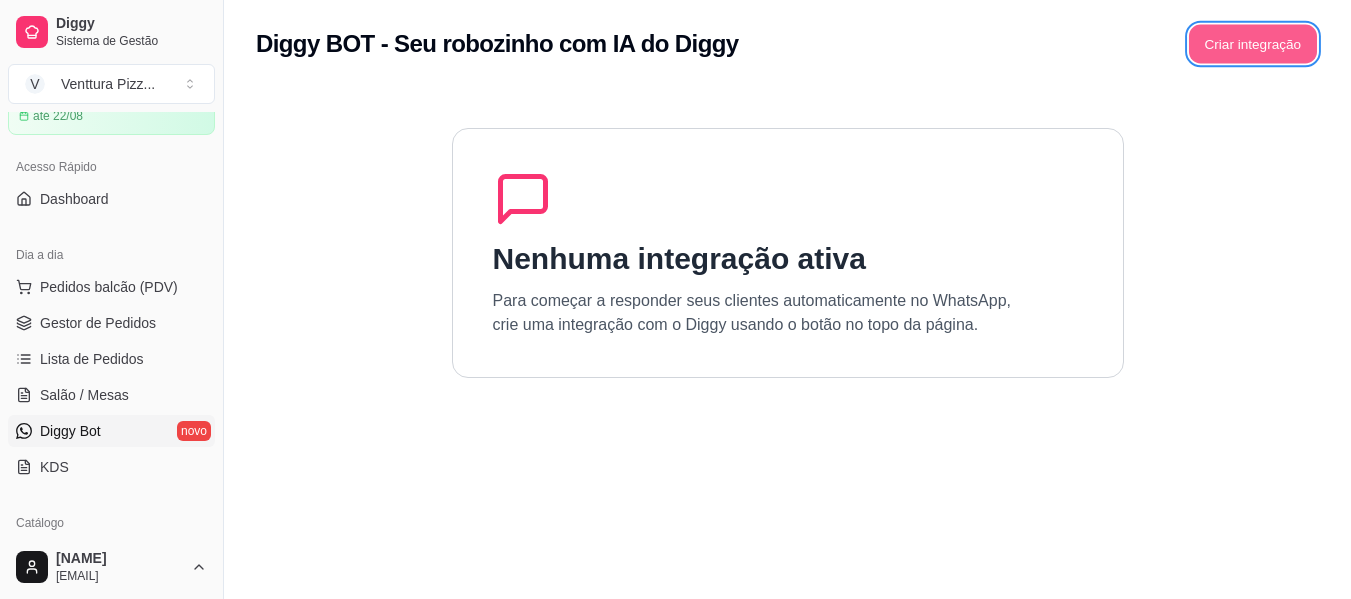 click on "Criar integração" at bounding box center (1253, 44) 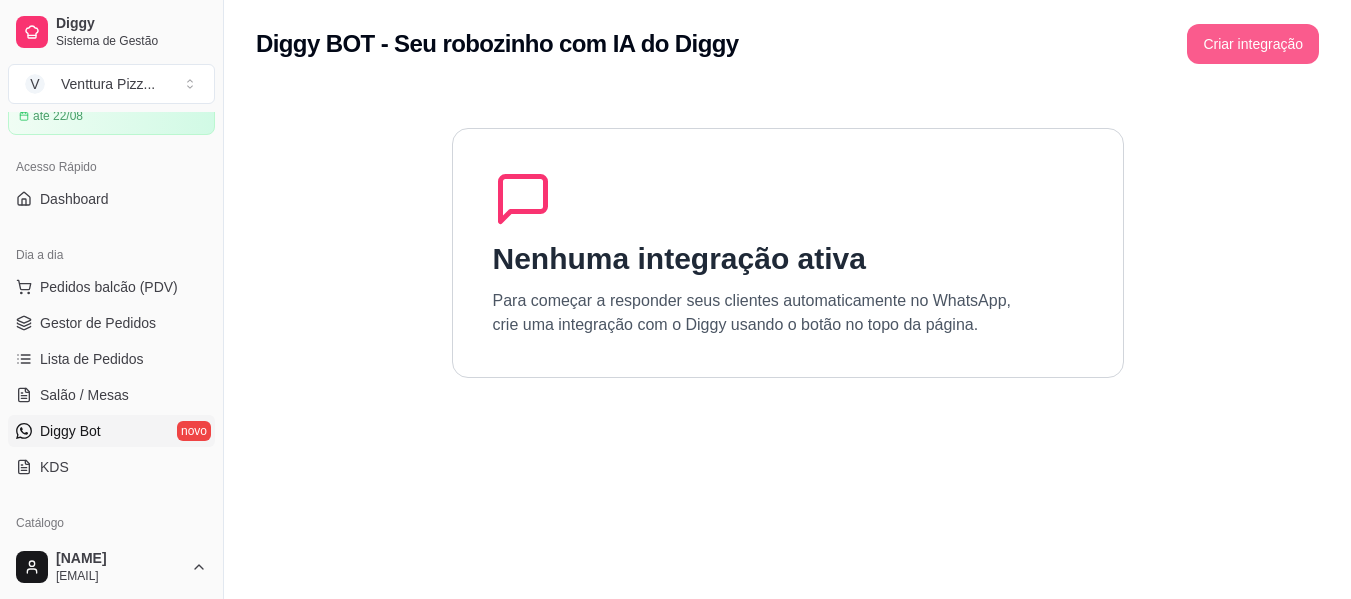 click on "Criar integração" at bounding box center [1253, 44] 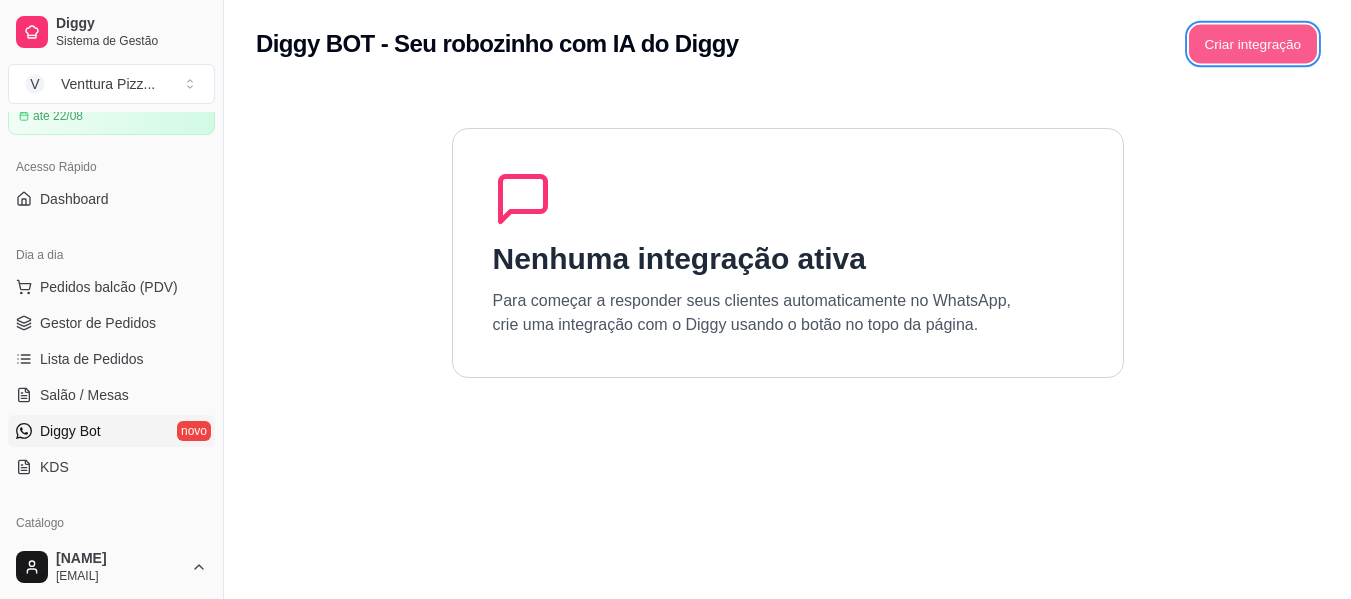 click on "Criar integração" at bounding box center (1253, 44) 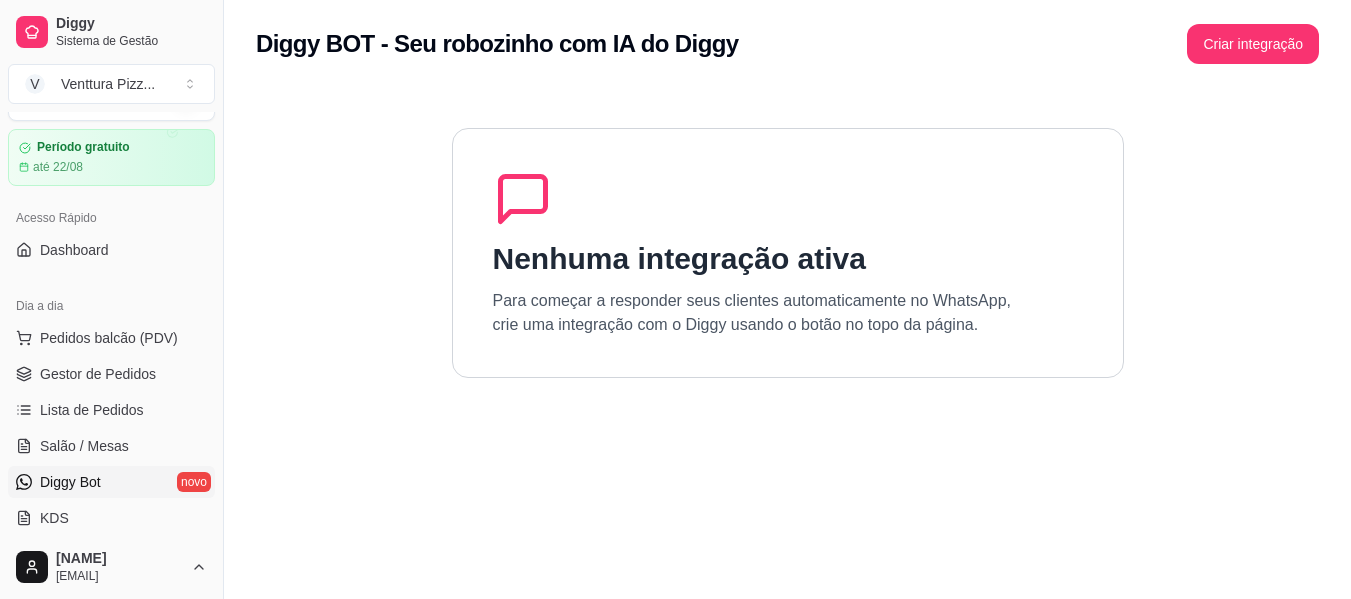 scroll, scrollTop: 0, scrollLeft: 0, axis: both 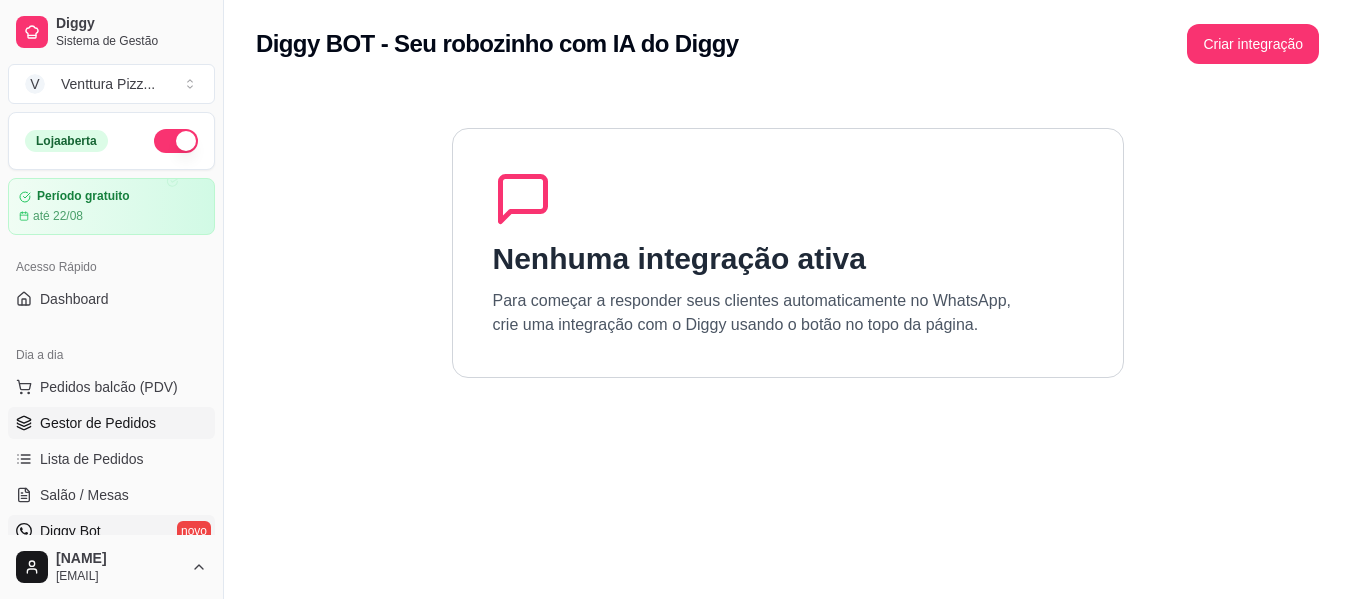 click on "Gestor de Pedidos" at bounding box center (98, 423) 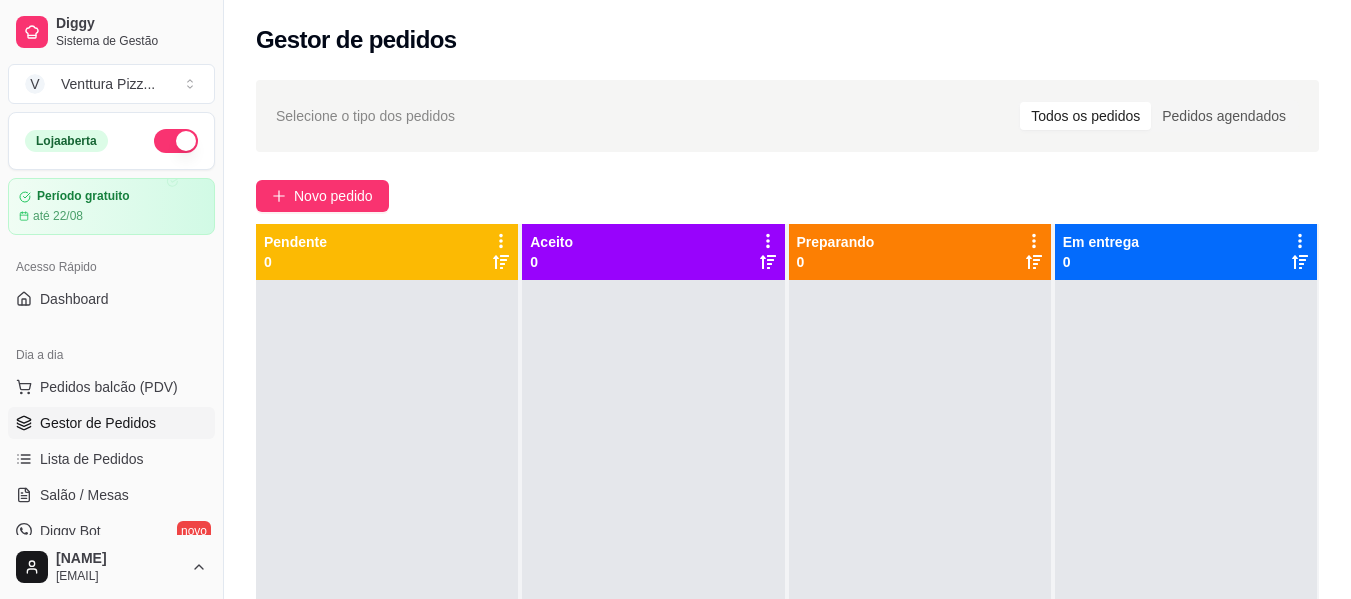 click on "Selecione o tipo dos pedidos Todos os pedidos Pedidos agendados Novo pedido Pendente 0 Aceito 0 Preparando 0 Em entrega 0" at bounding box center [787, 457] 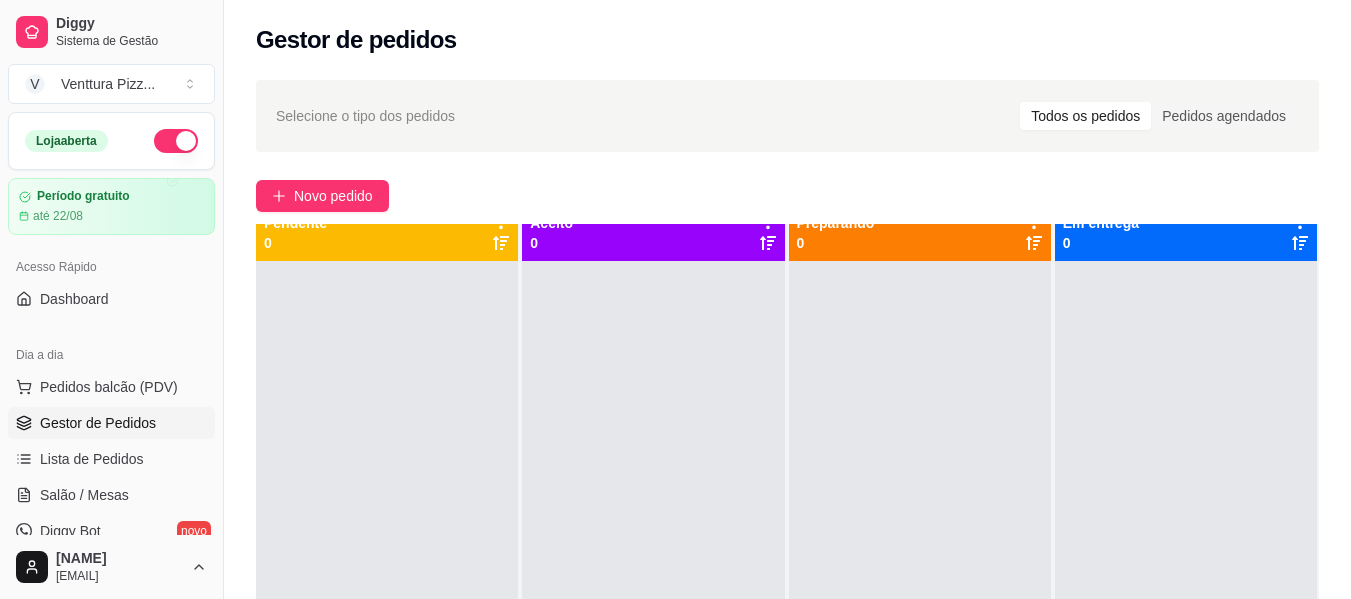 scroll, scrollTop: 0, scrollLeft: 0, axis: both 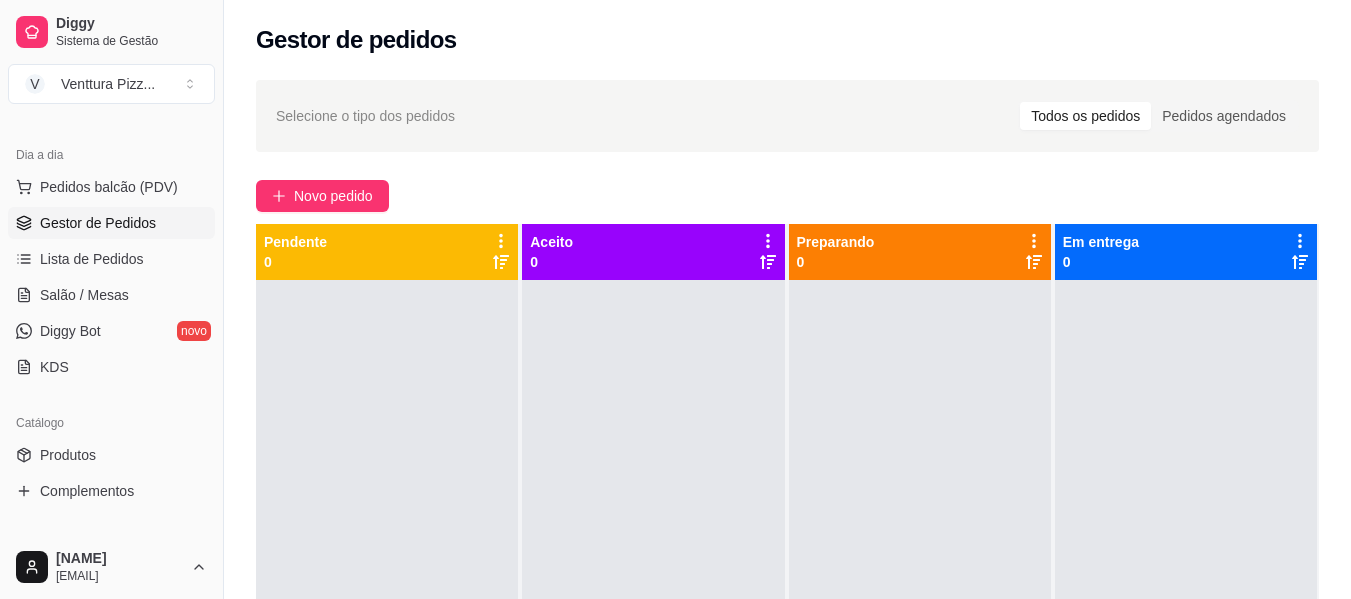 click on "Em entrega 0" at bounding box center [1186, 252] 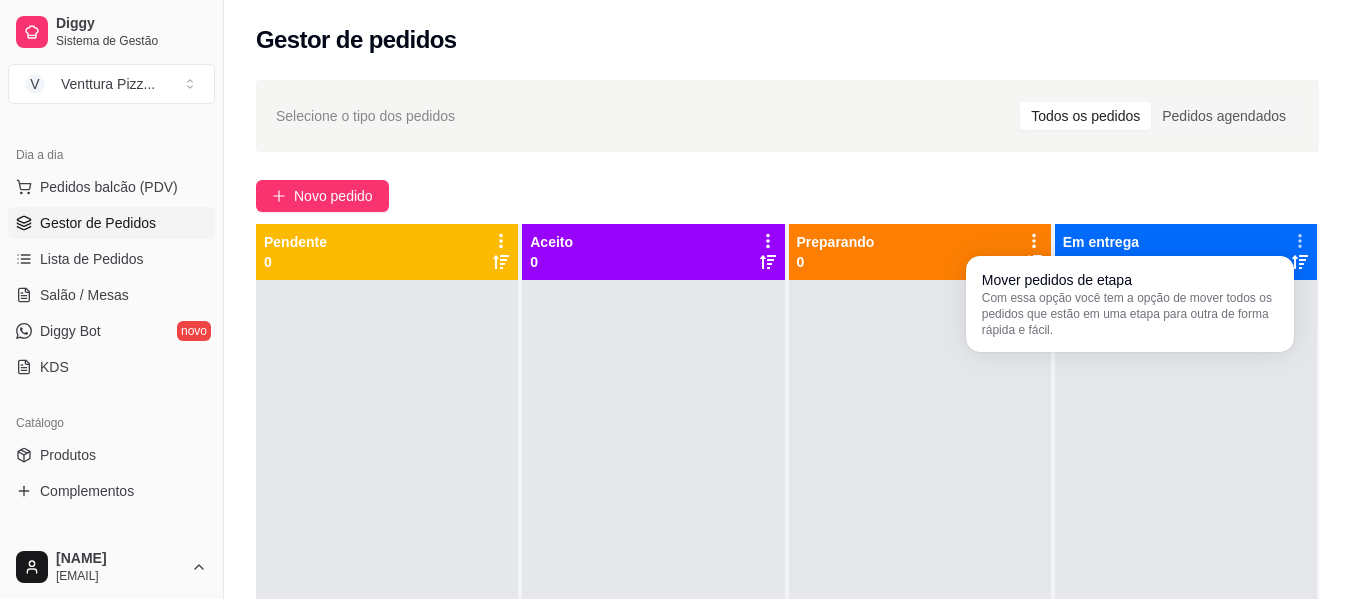 click 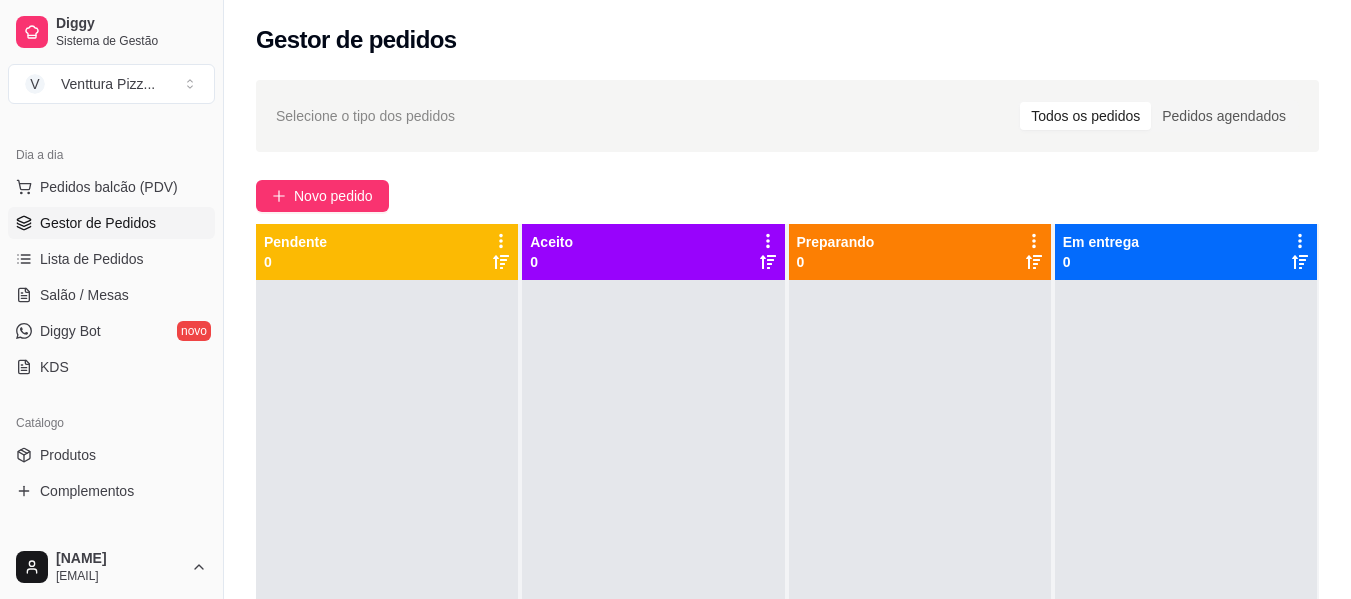 click 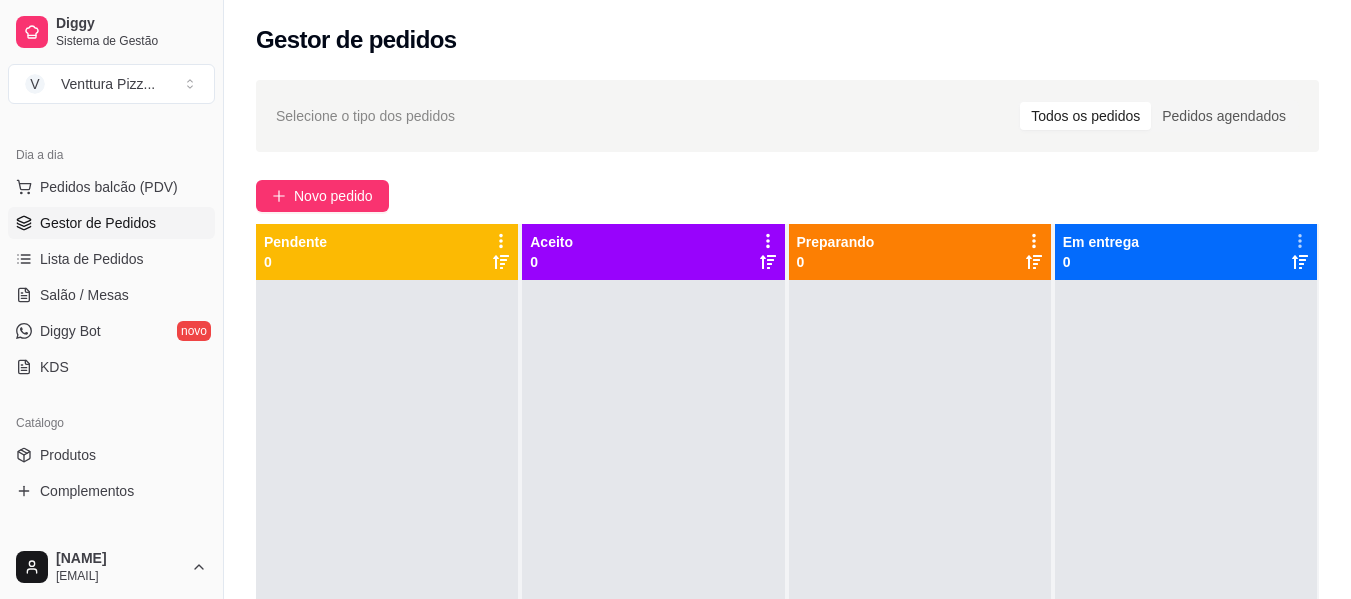 click 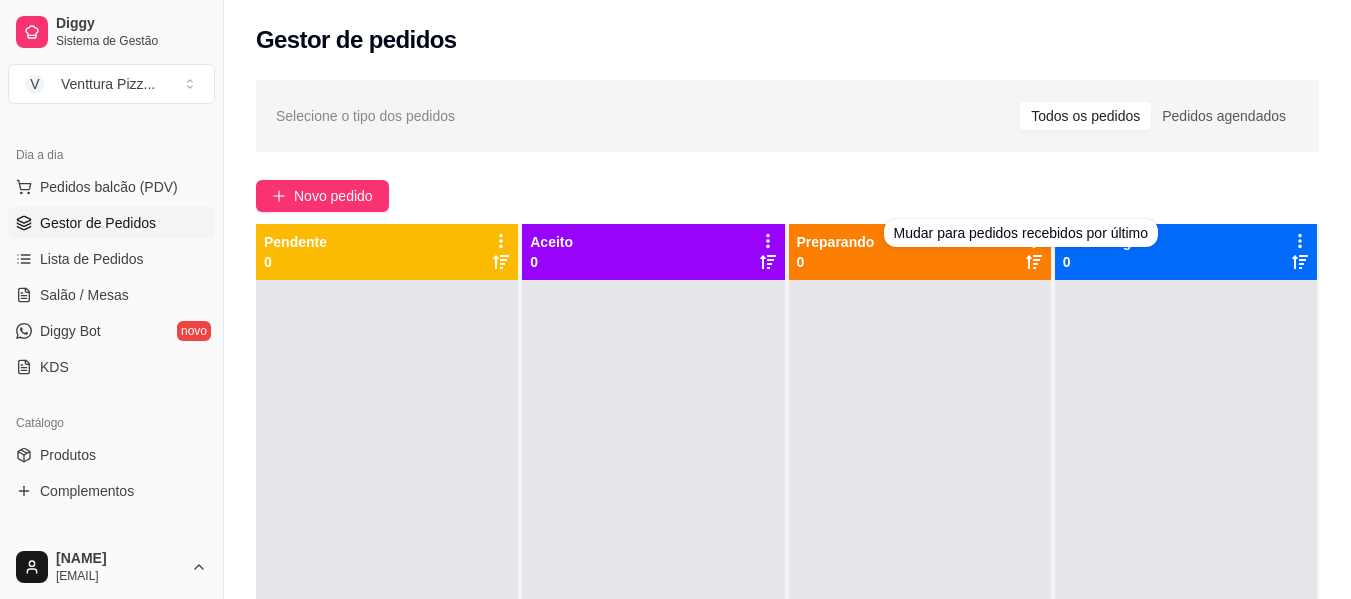 click at bounding box center [1034, 251] 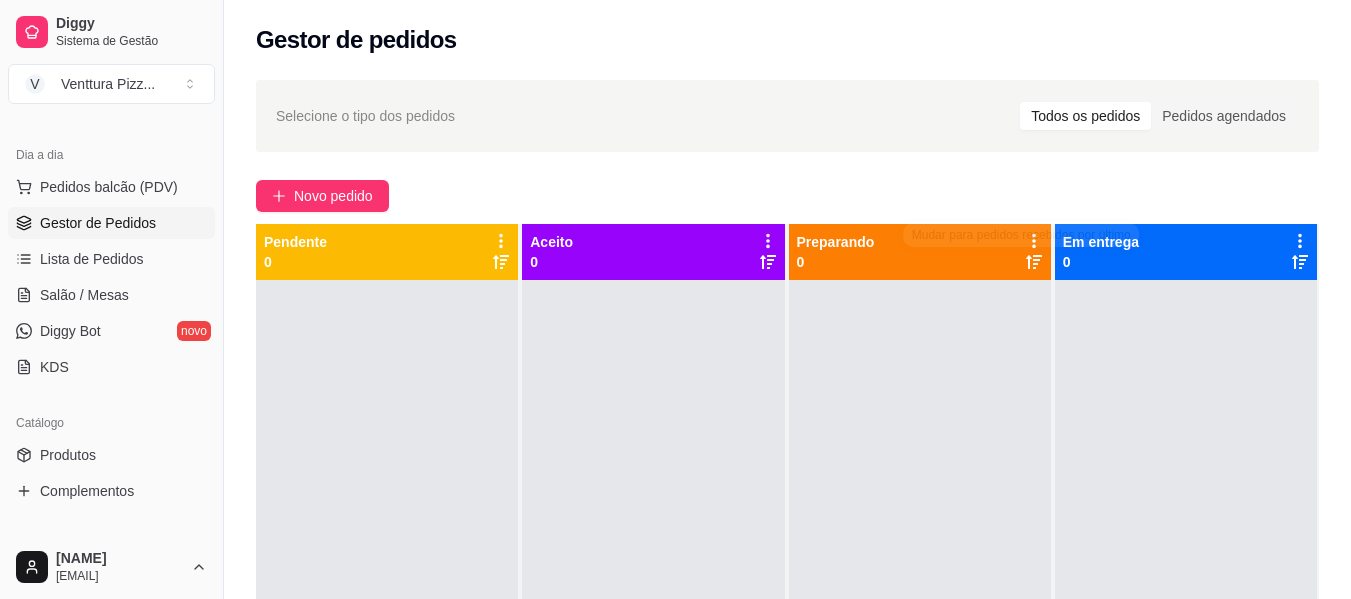 click on "Mudar para pedidos recebidos por último" at bounding box center (1021, 235) 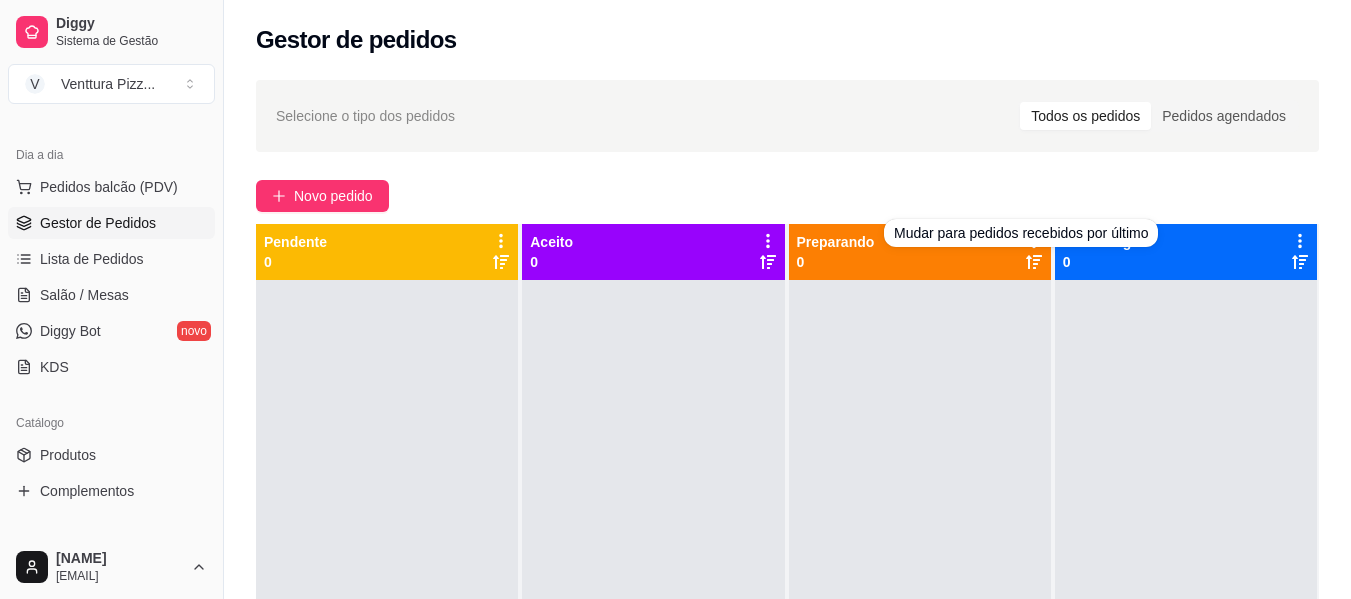 drag, startPoint x: 896, startPoint y: 142, endPoint x: 908, endPoint y: 155, distance: 17.691807 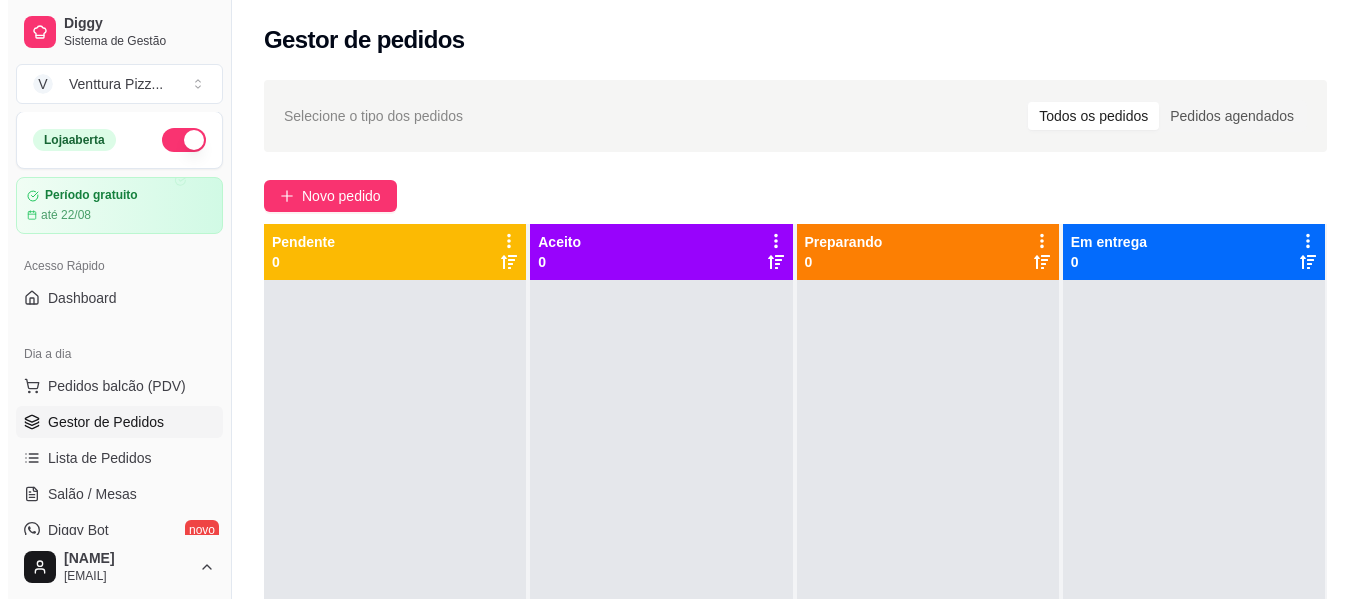 scroll, scrollTop: 0, scrollLeft: 0, axis: both 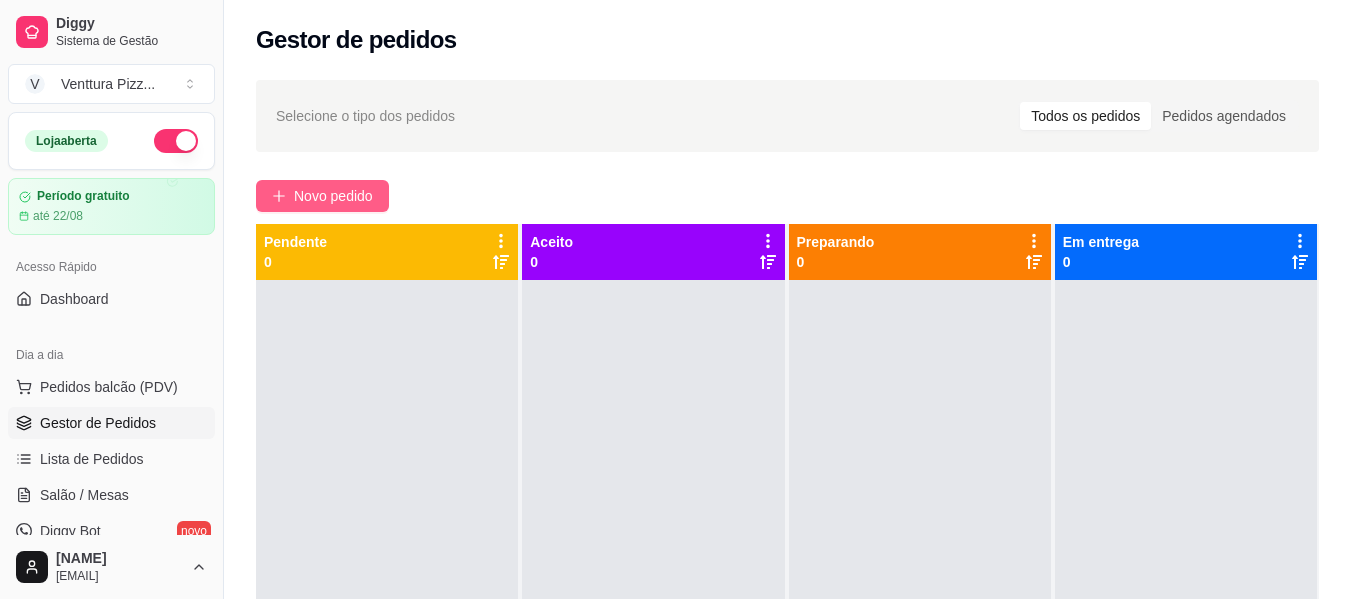 type 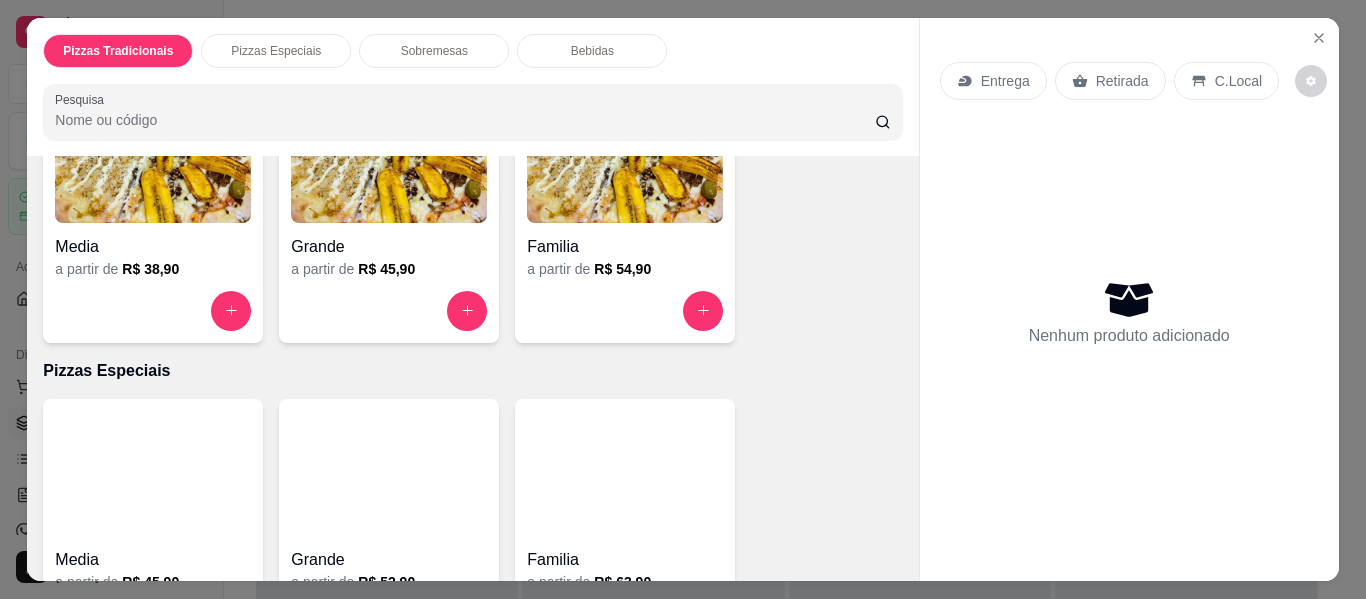 scroll, scrollTop: 300, scrollLeft: 0, axis: vertical 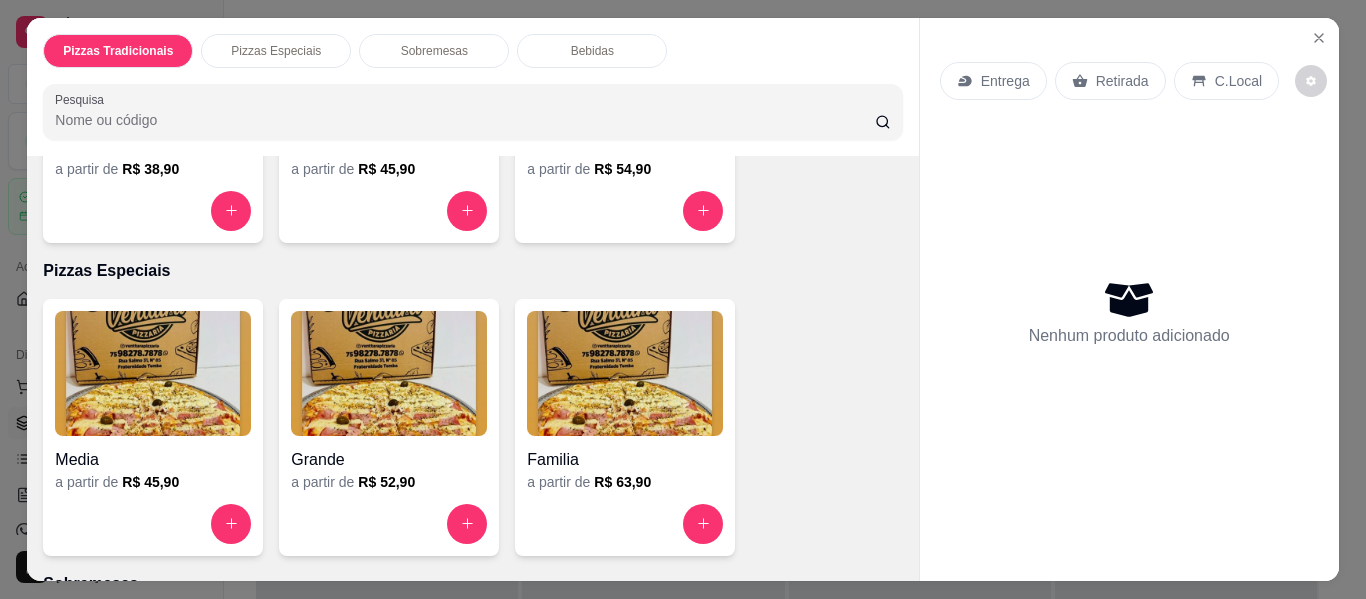 click on "R$ 45,90" at bounding box center (386, 169) 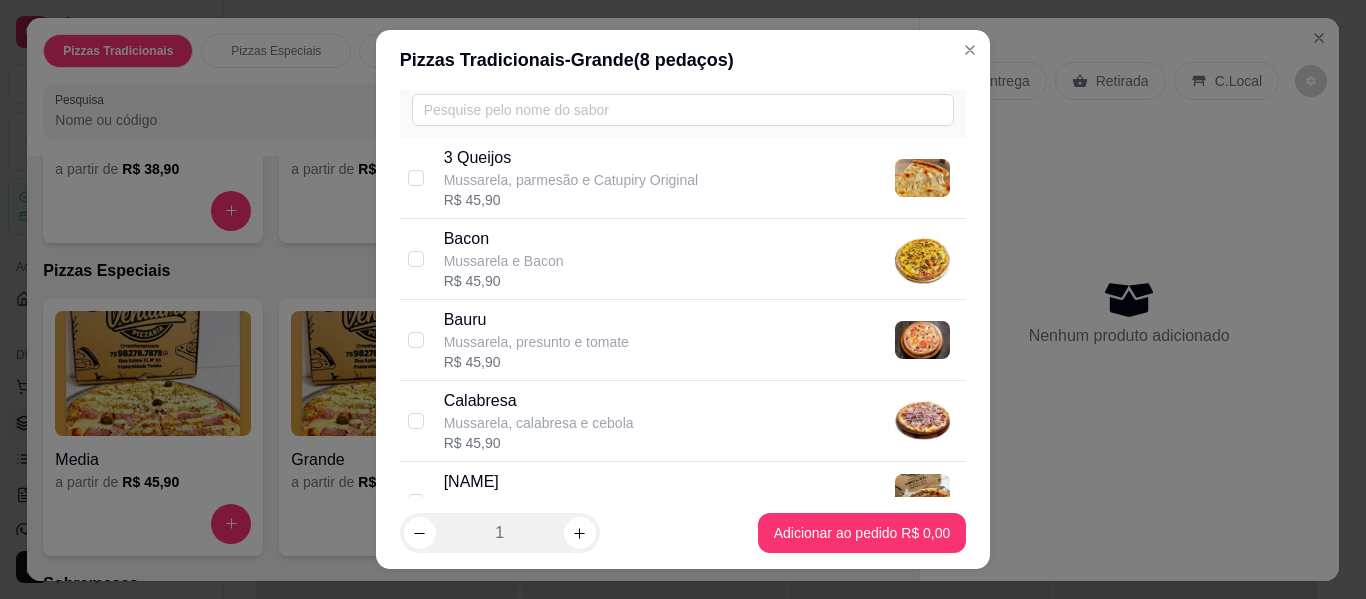 scroll, scrollTop: 100, scrollLeft: 0, axis: vertical 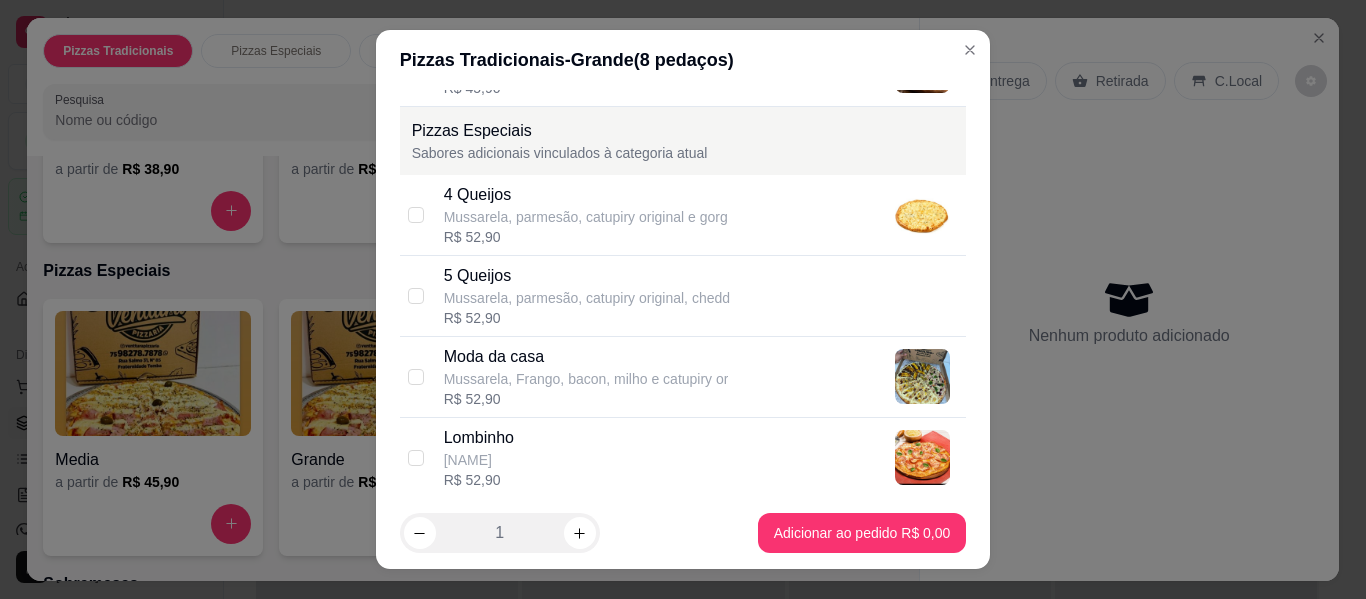 click on "R$ 52,90" at bounding box center [586, 237] 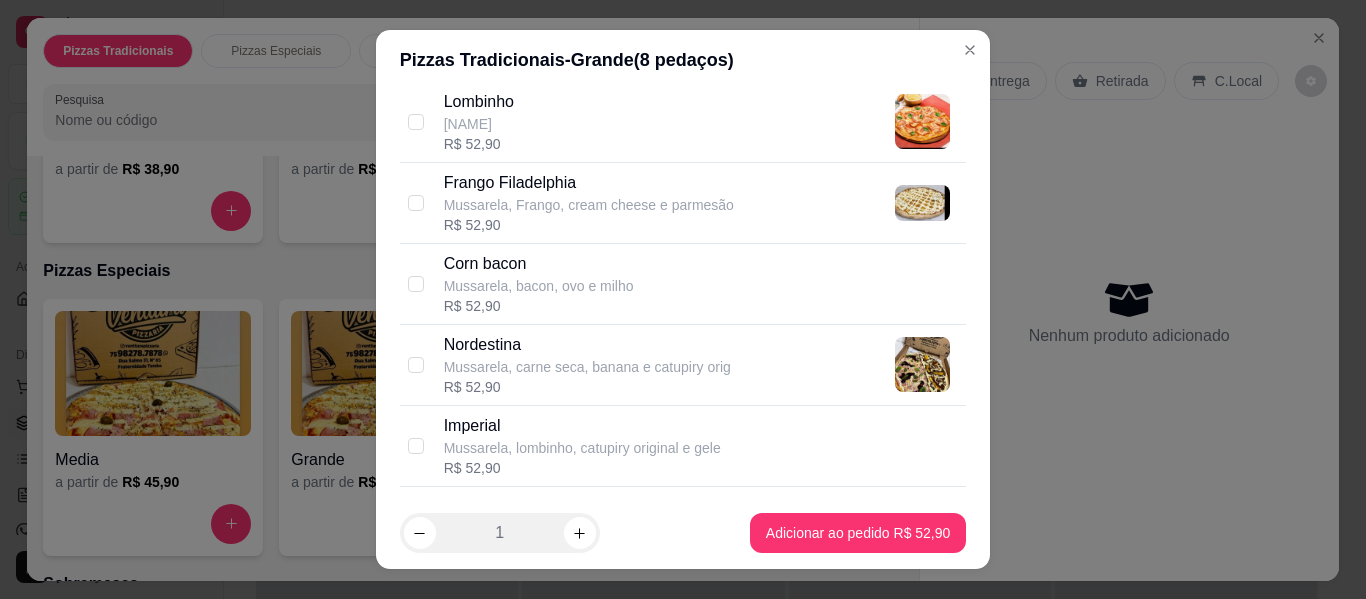 scroll, scrollTop: 1600, scrollLeft: 0, axis: vertical 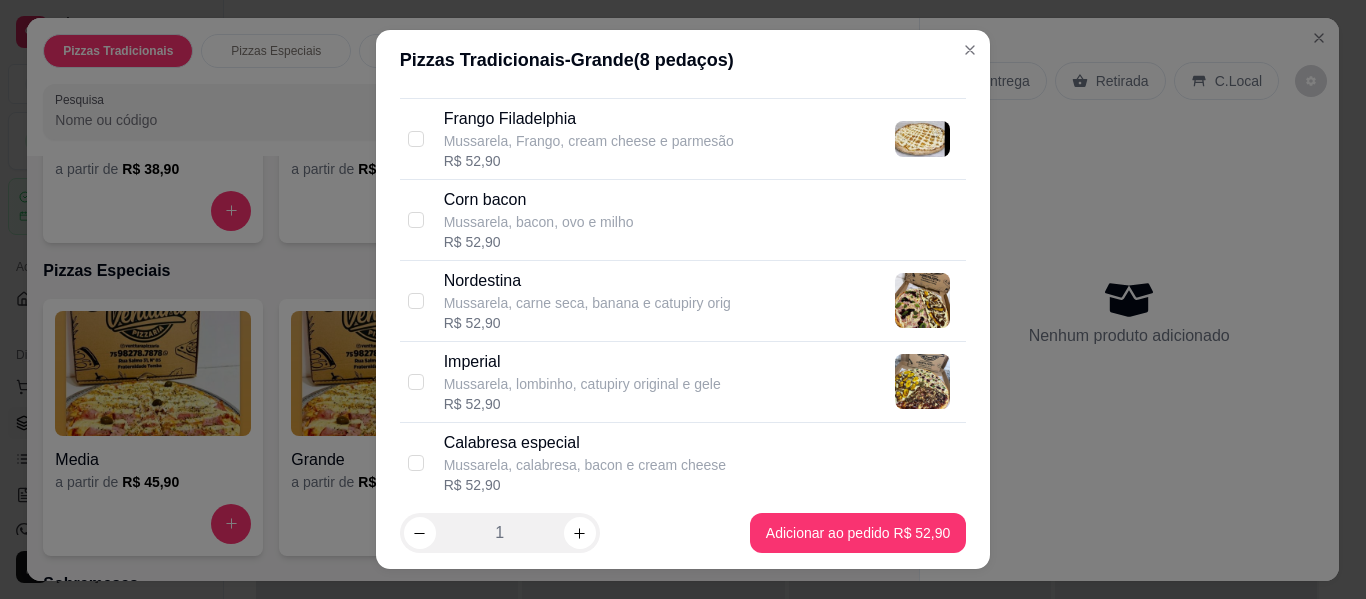click on "Frango Filadelphia" at bounding box center [589, 119] 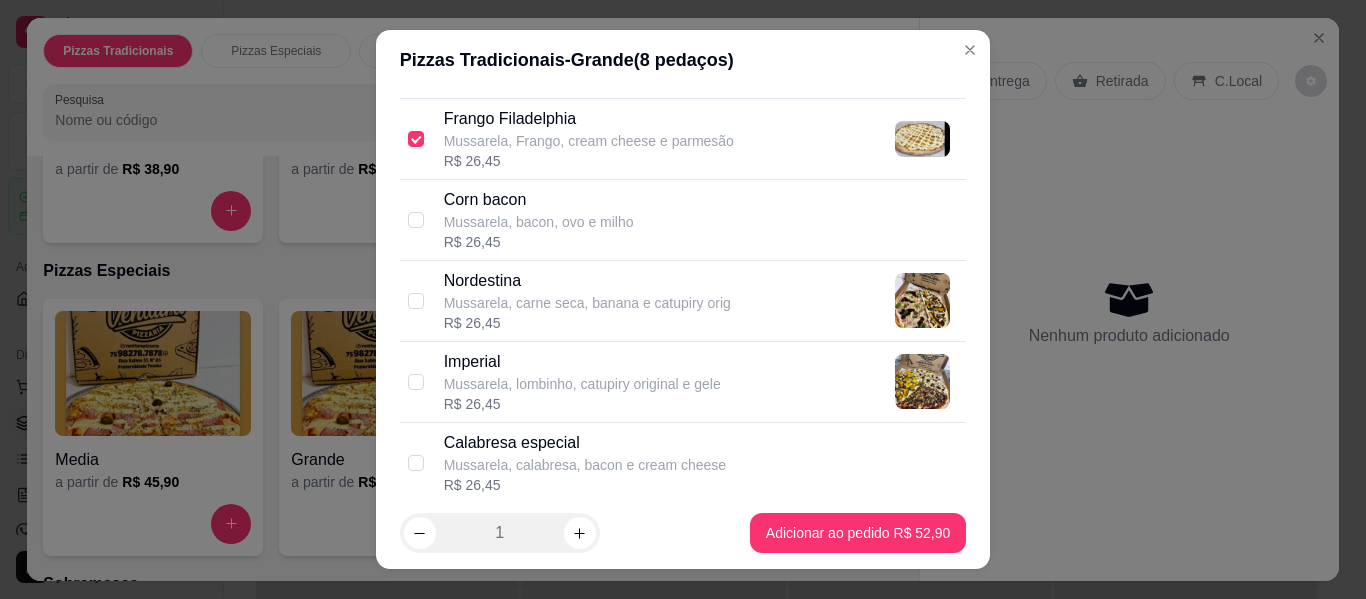 click on "Mussarela, carne seca, banana e catupiry orig" at bounding box center [587, 303] 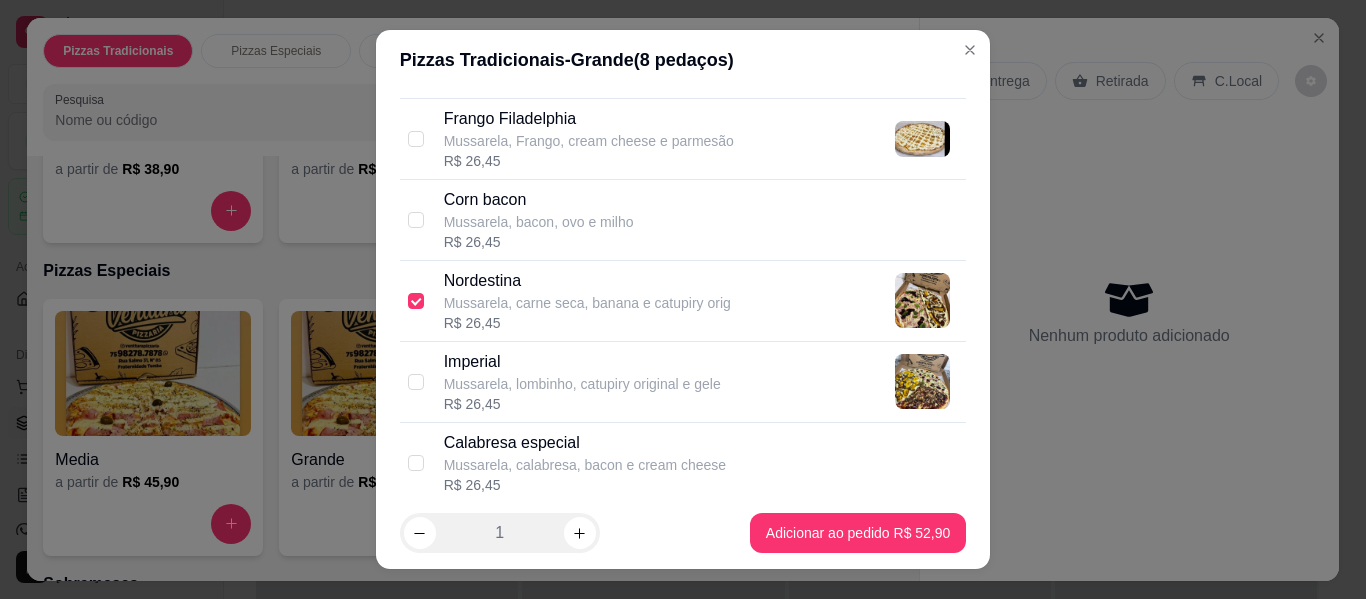 checkbox on "false" 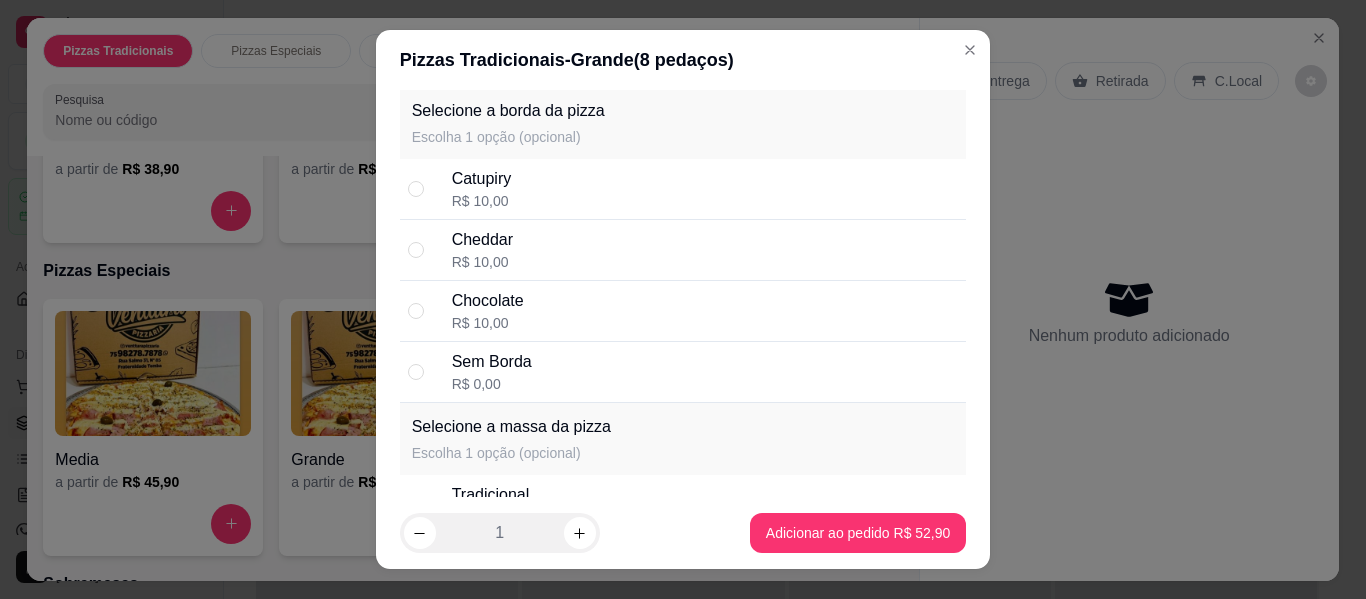 scroll, scrollTop: 2100, scrollLeft: 0, axis: vertical 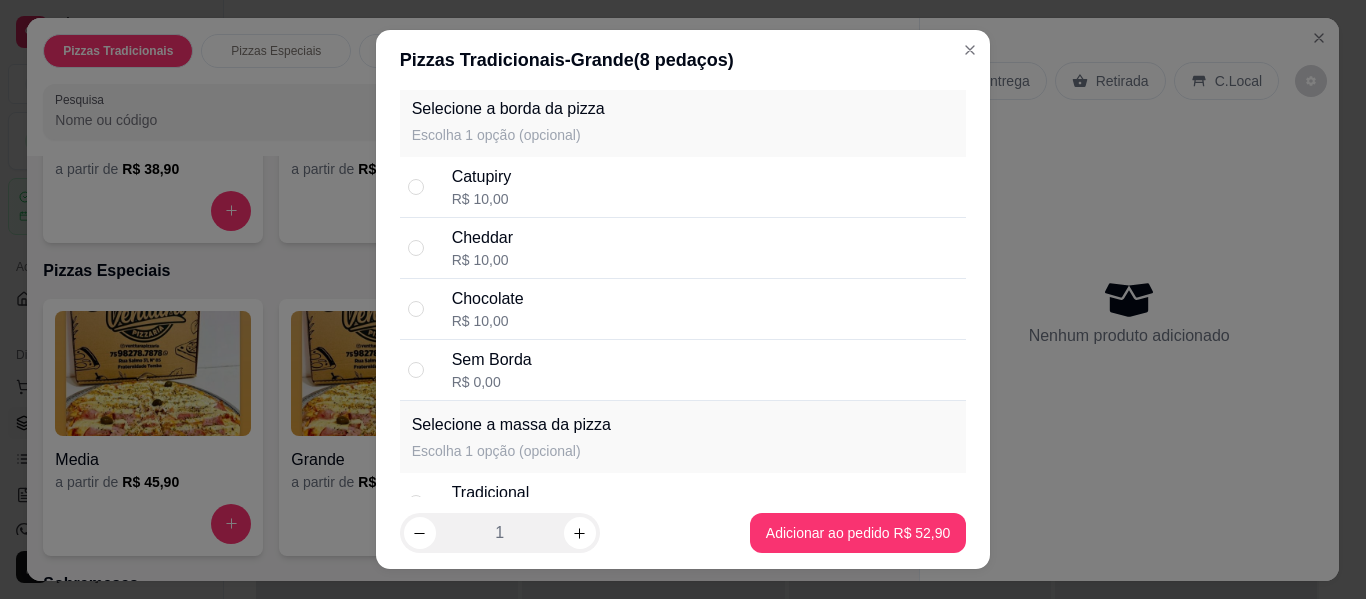 click on "Chocolate R$ 10,00" at bounding box center [705, 309] 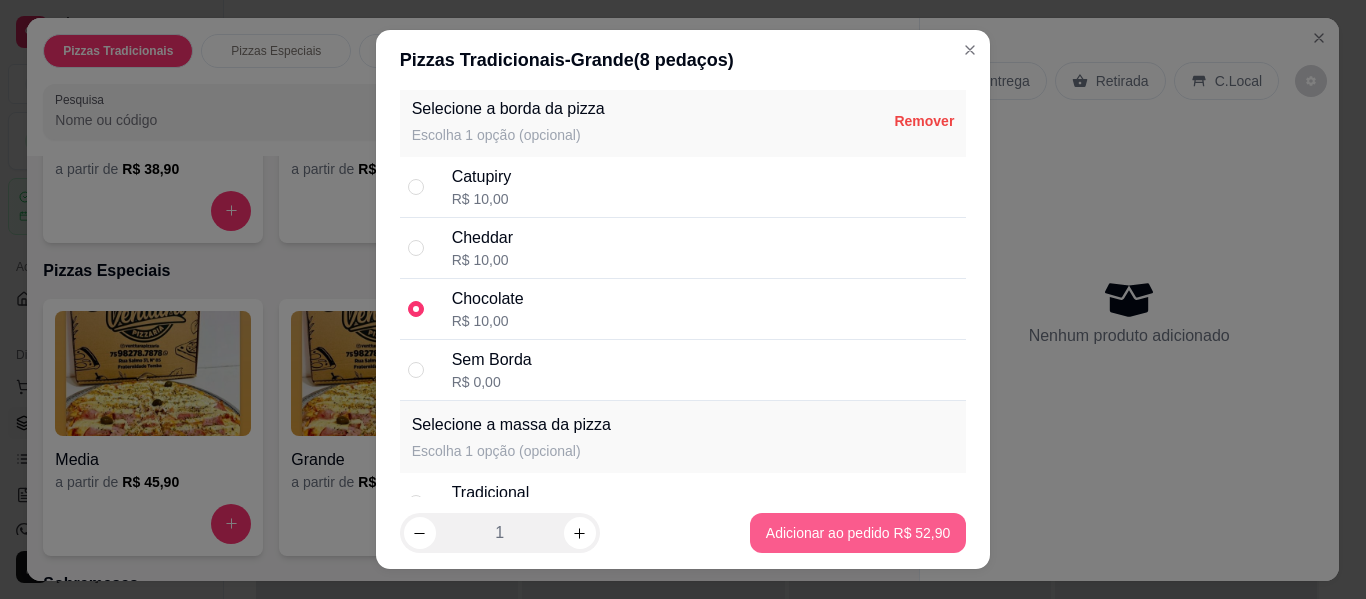 type 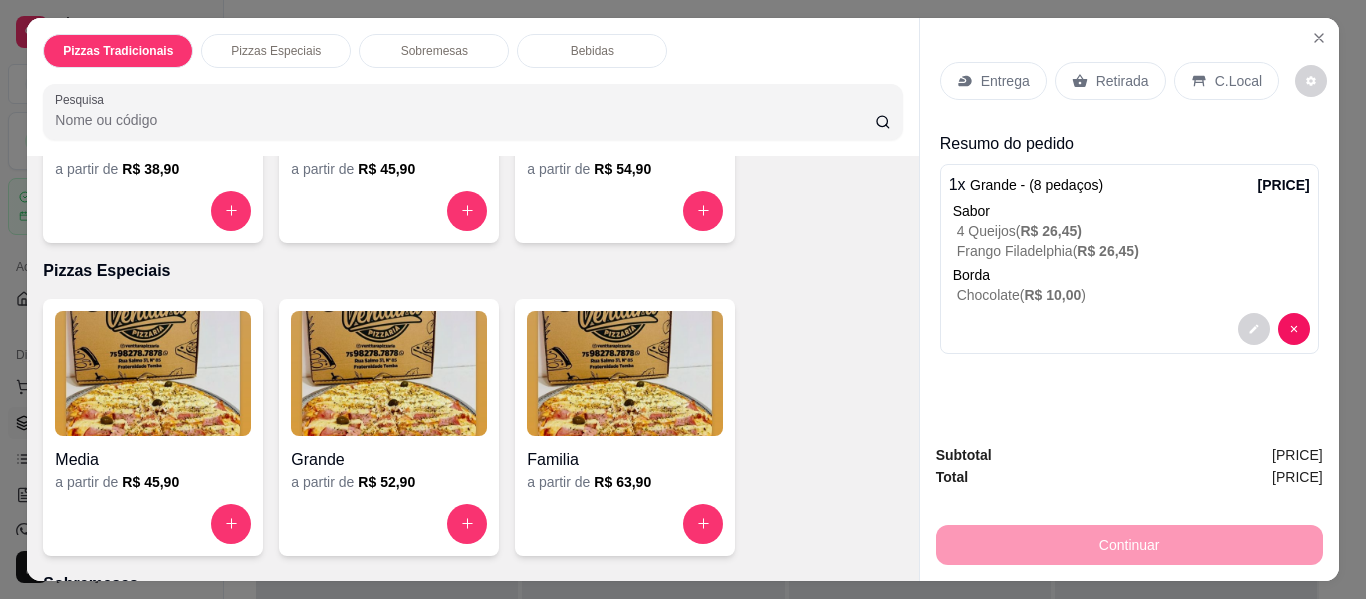 click on "Retirada" at bounding box center [1110, 81] 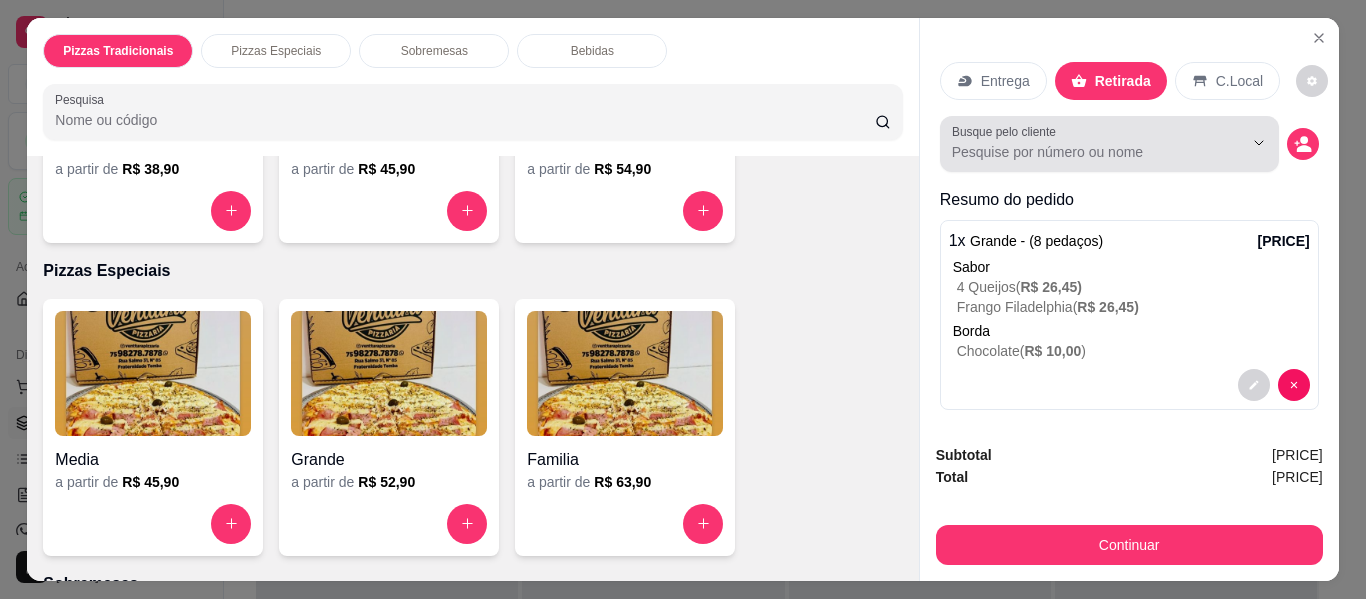 click on "Busque pelo cliente" at bounding box center [1081, 152] 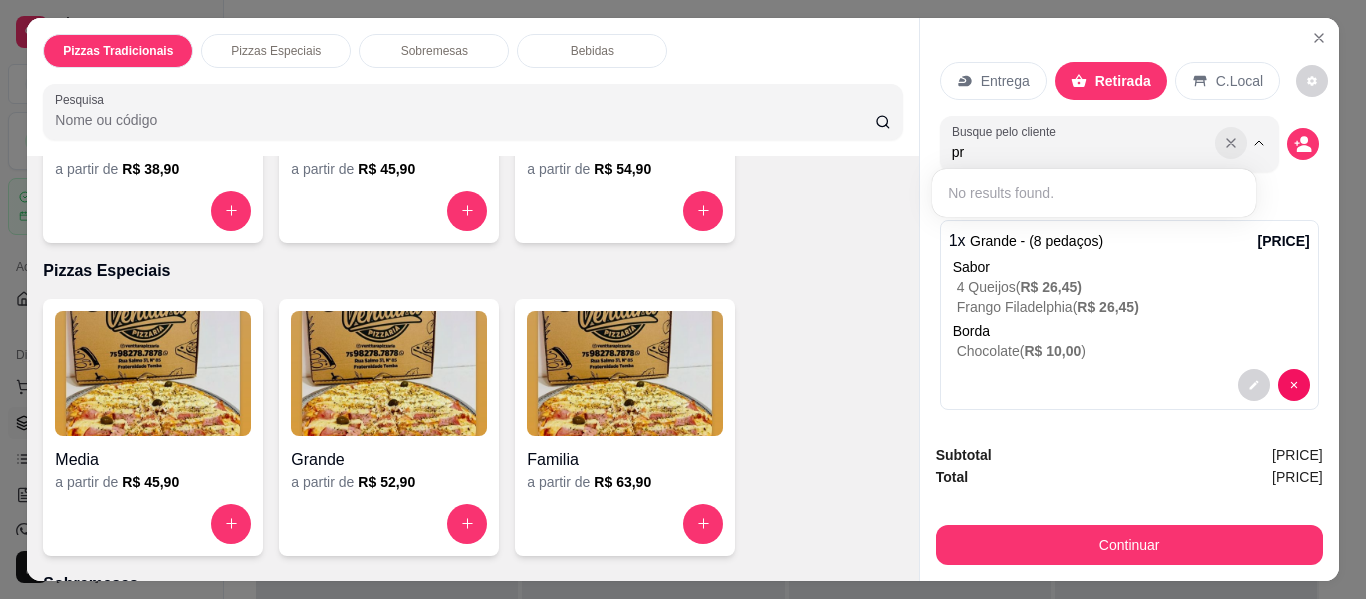 type on "pr" 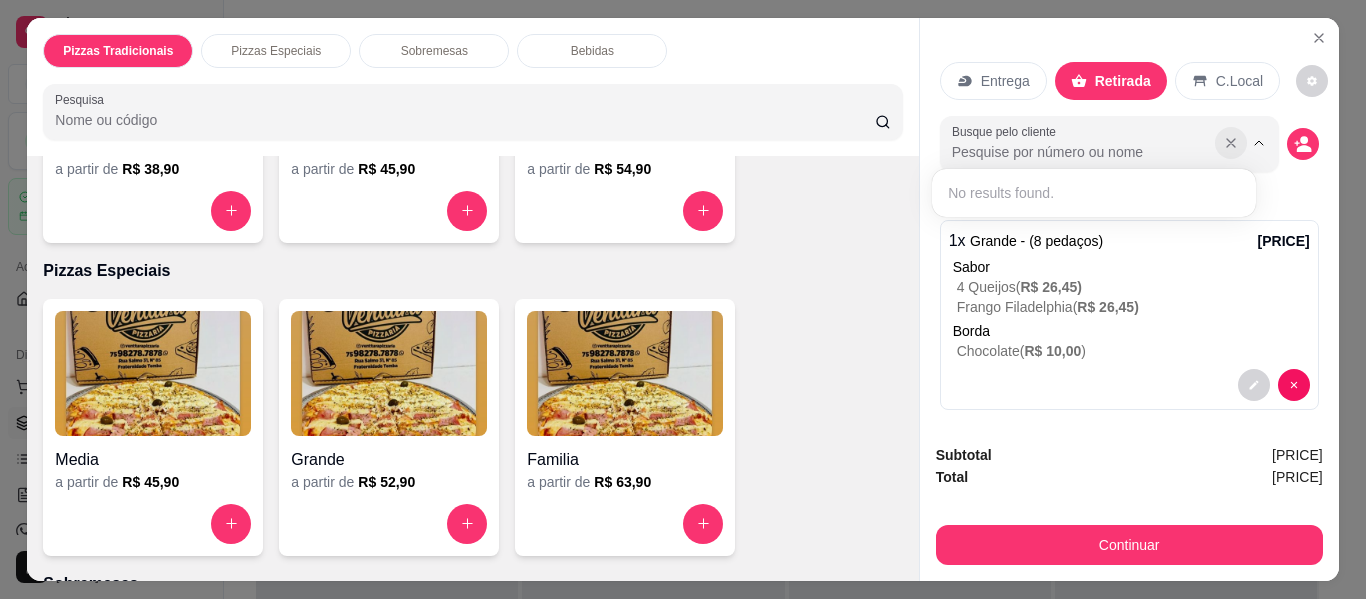click 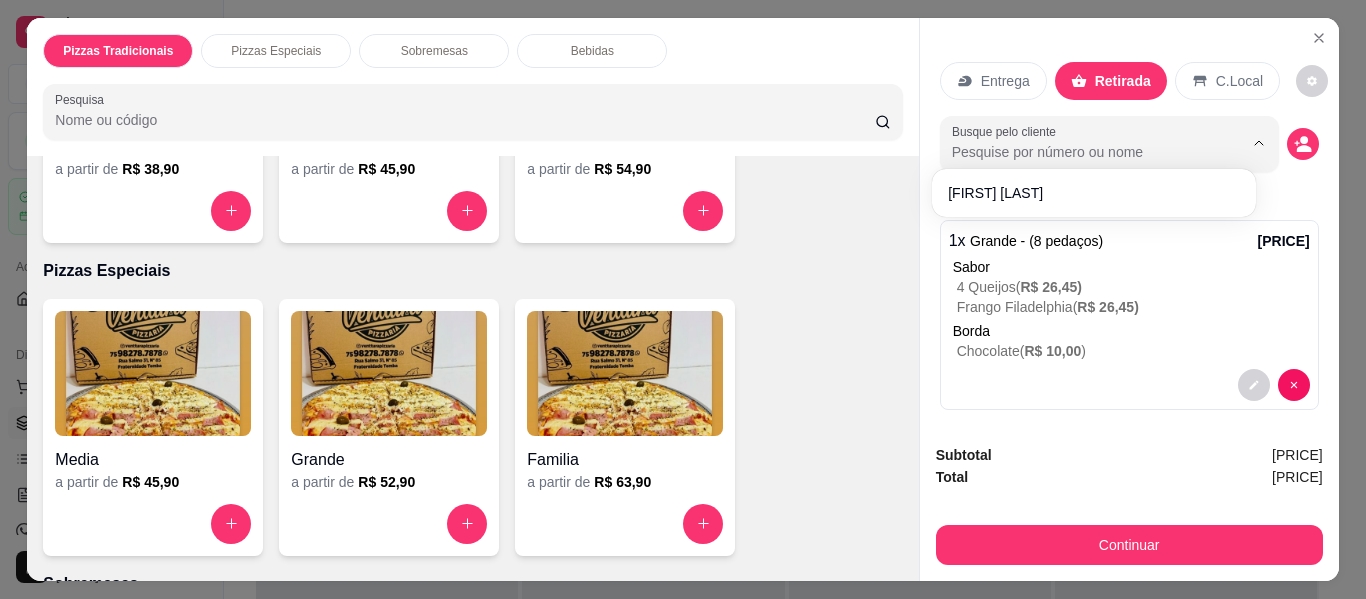 click on "Busque pelo cliente" at bounding box center (1081, 152) 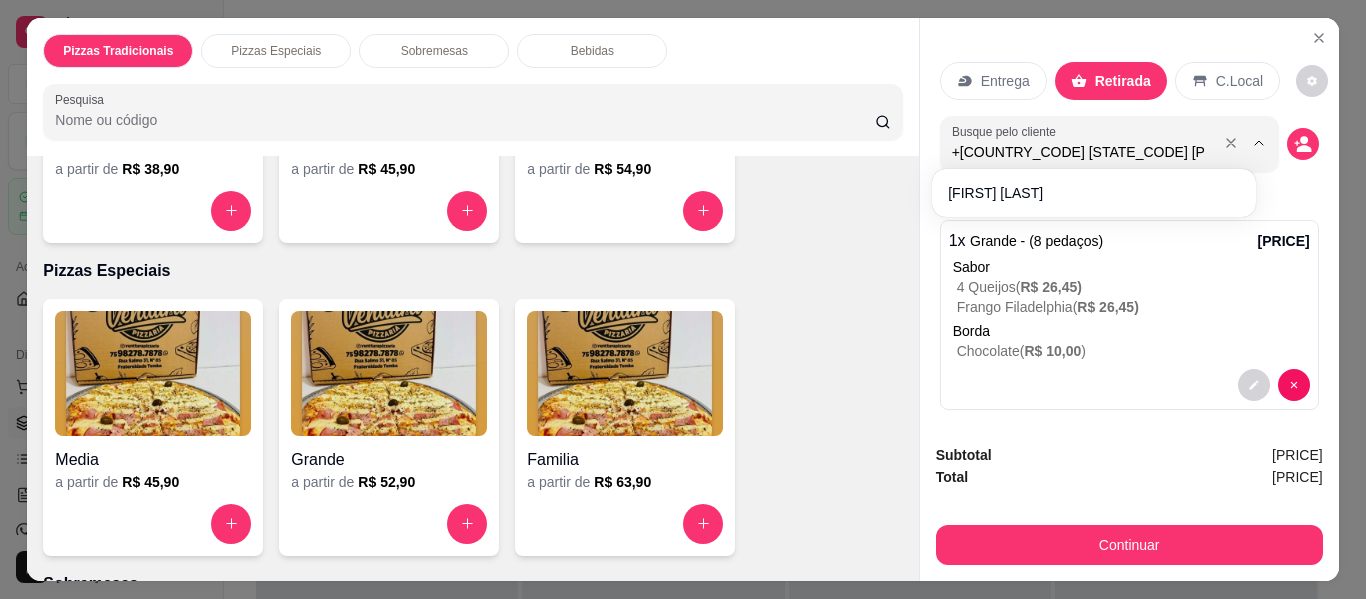 click on "+55 75 9263-3799" at bounding box center [1081, 152] 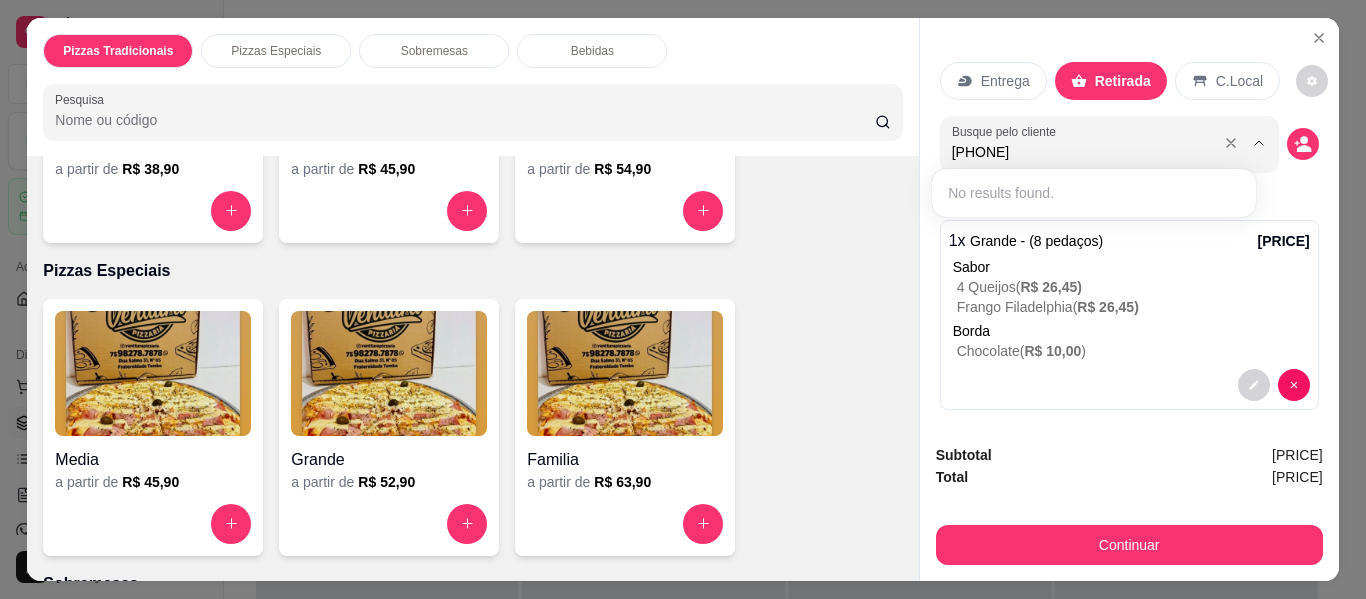 type on "7599263-3799" 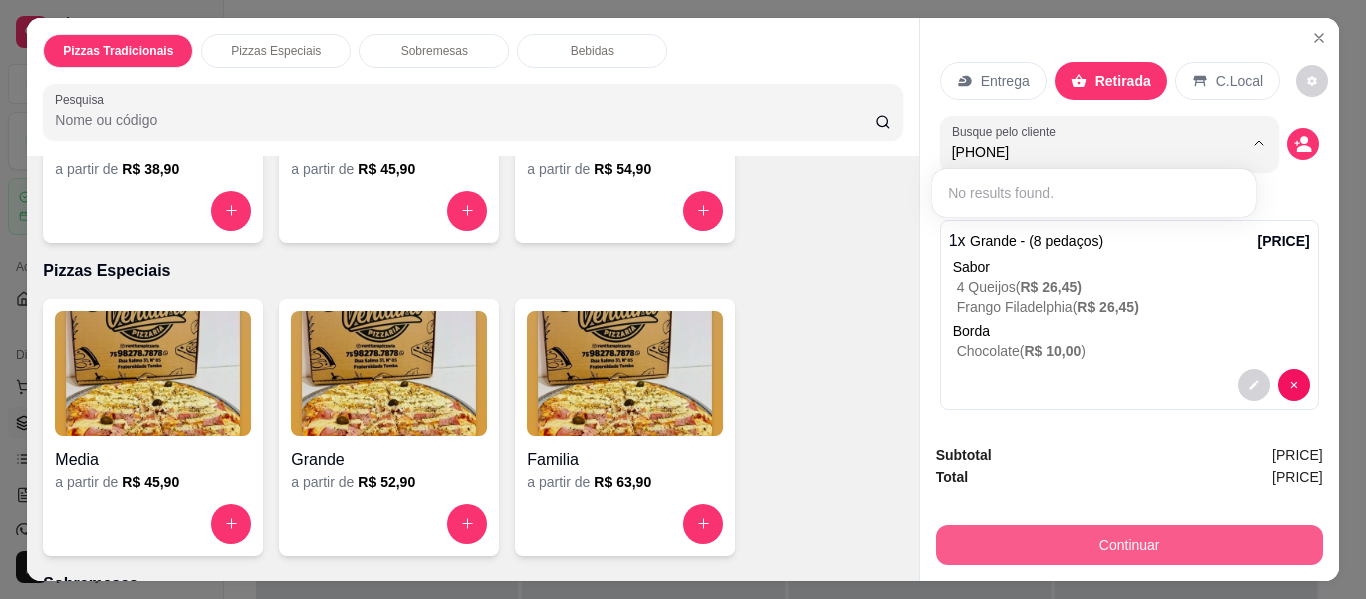 click on "Continuar" at bounding box center [1129, 545] 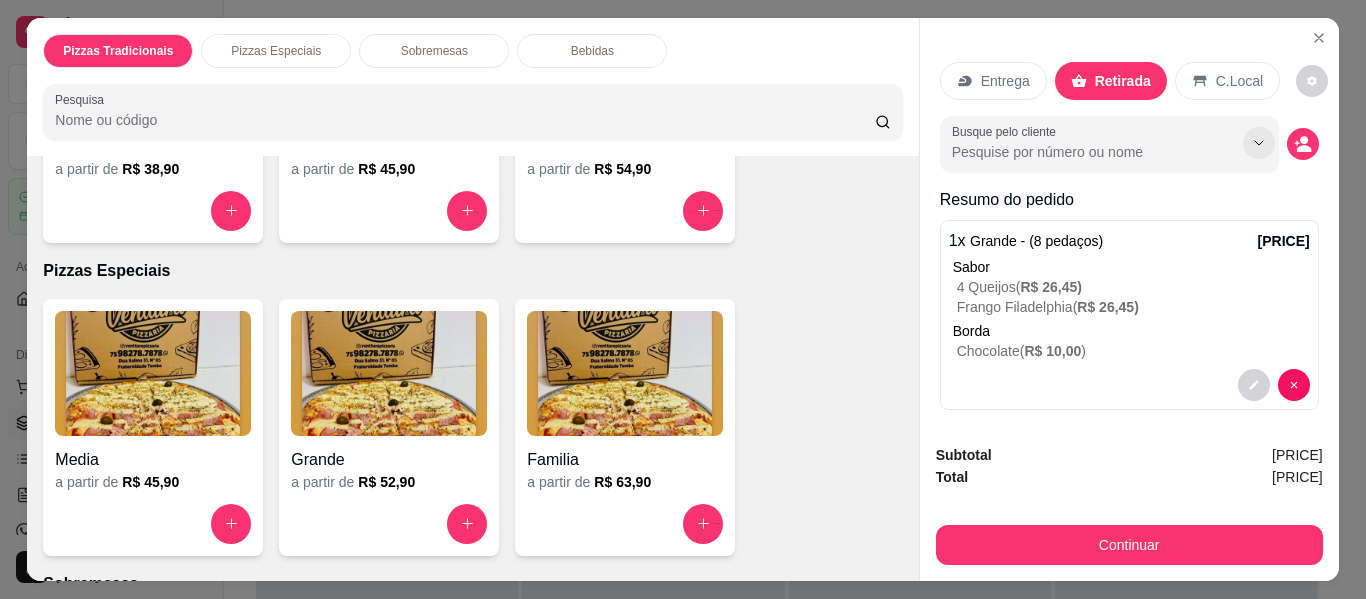 click 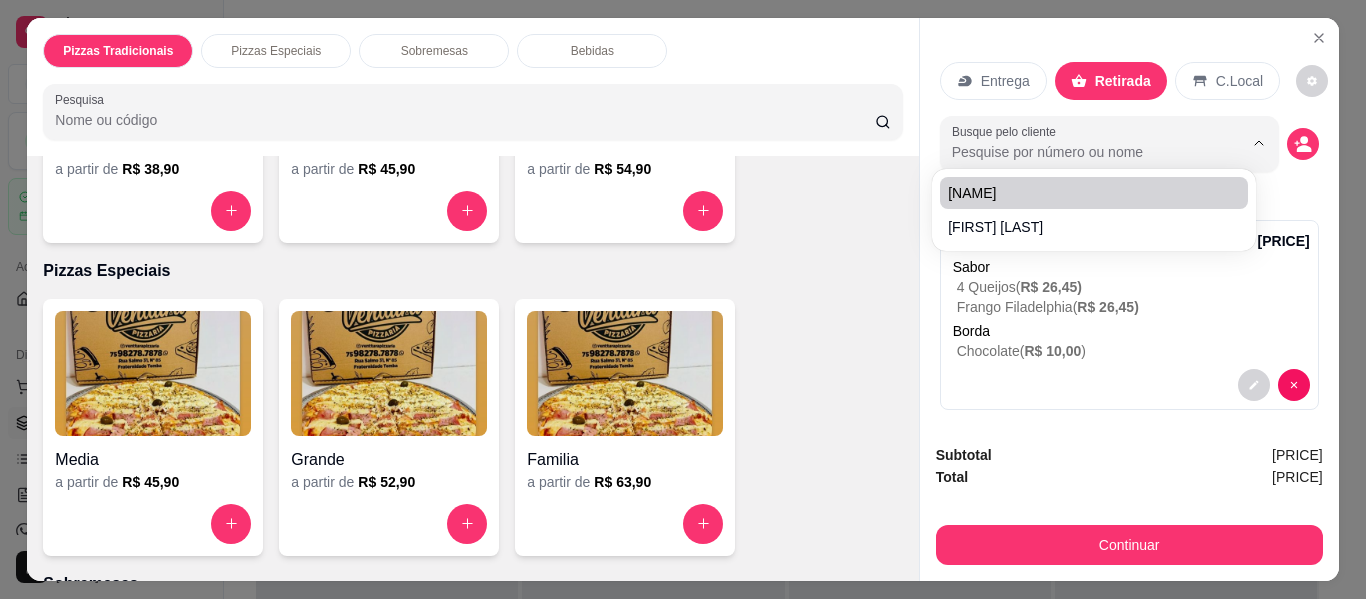 click on "Busque pelo cliente" at bounding box center (1081, 152) 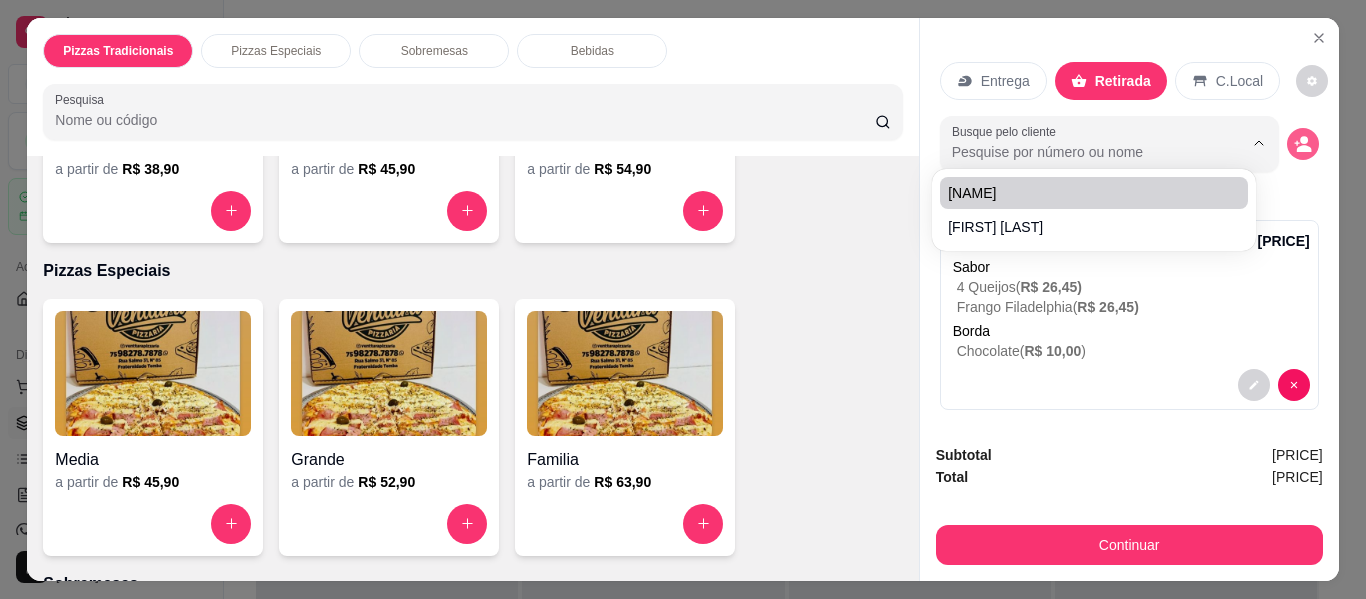 click 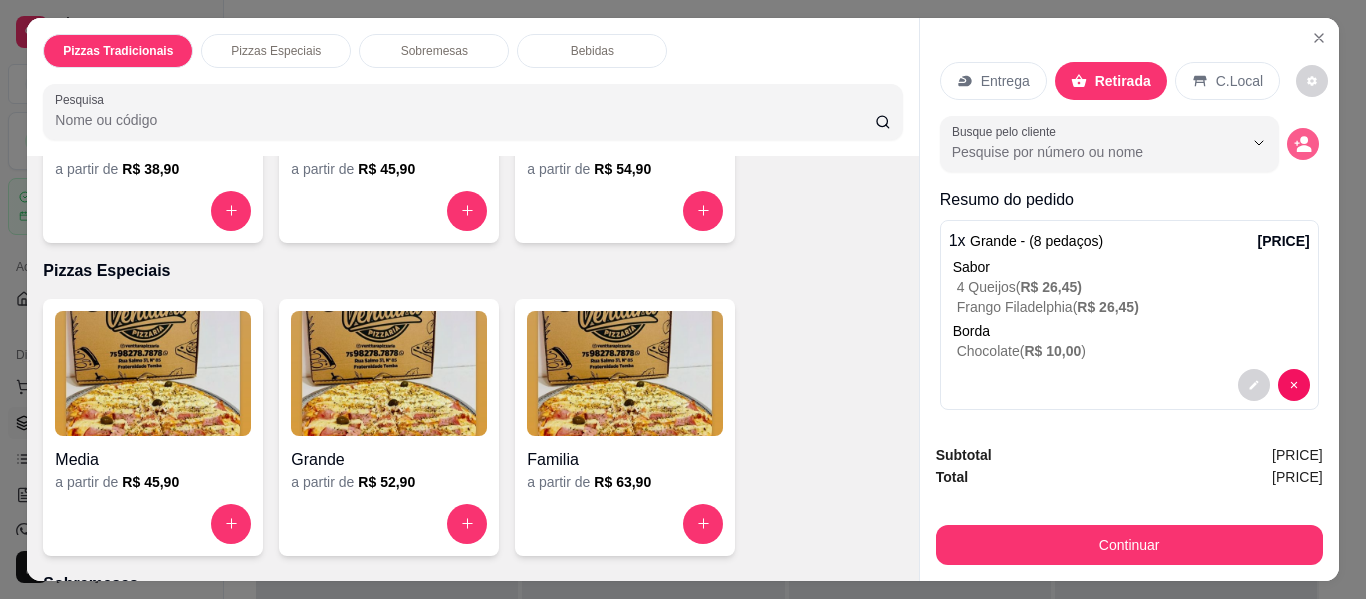 type 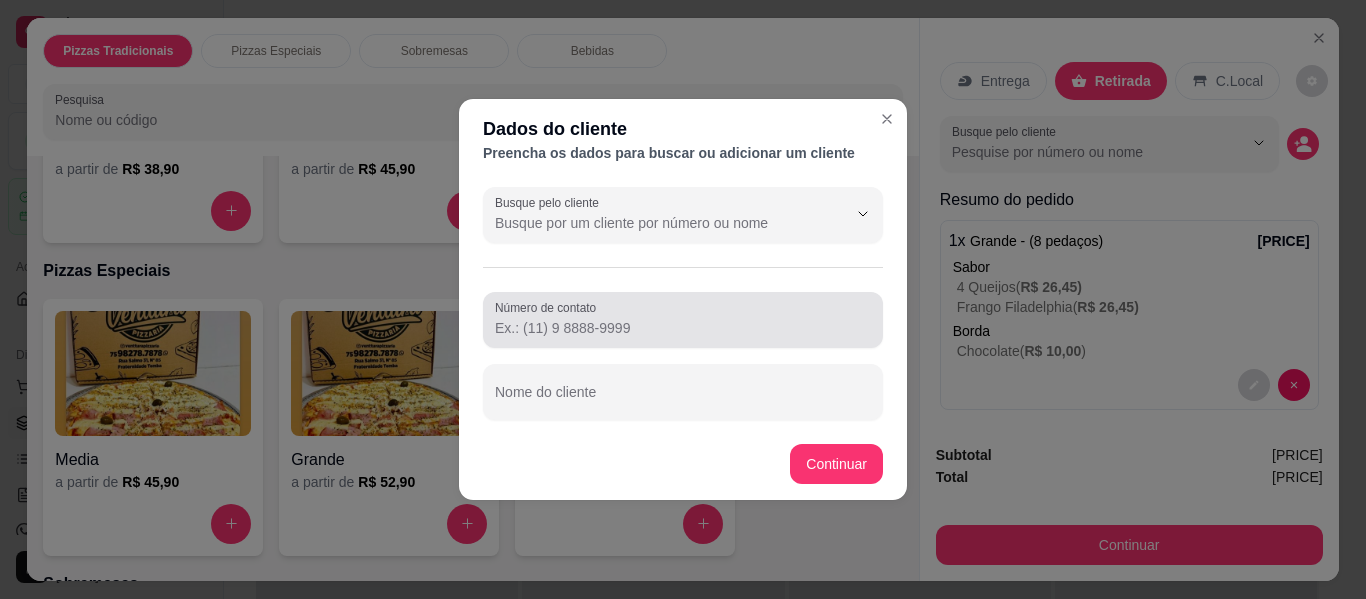 click on "Número de contato" at bounding box center (683, 328) 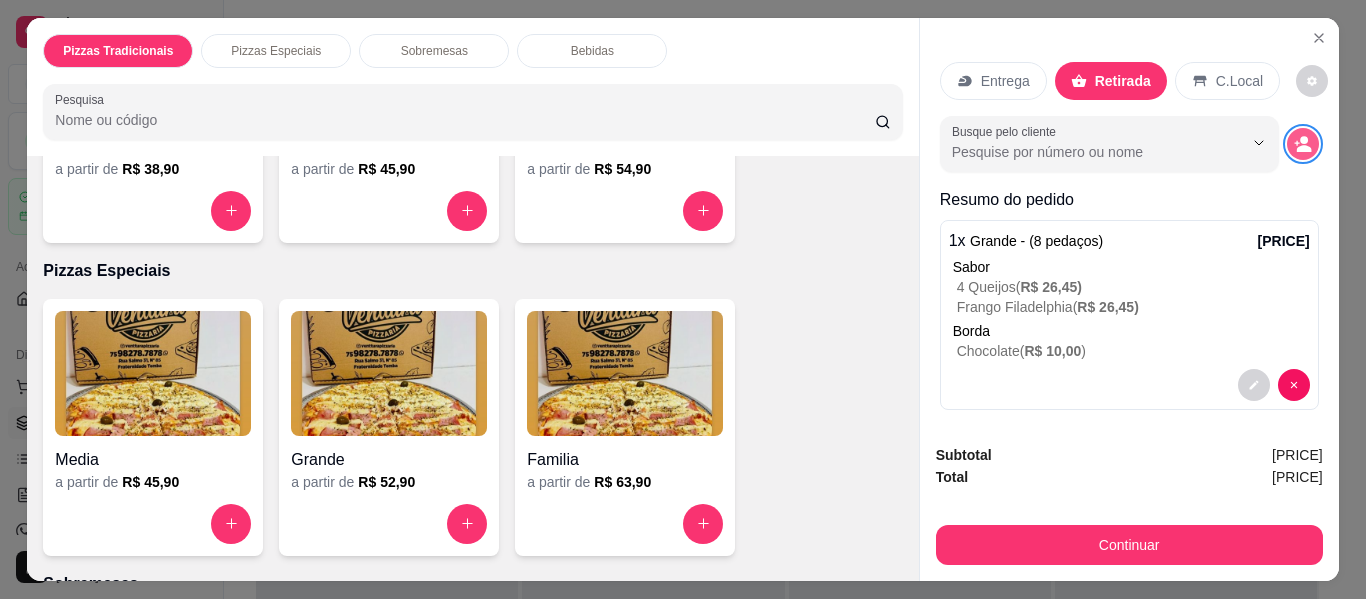 click 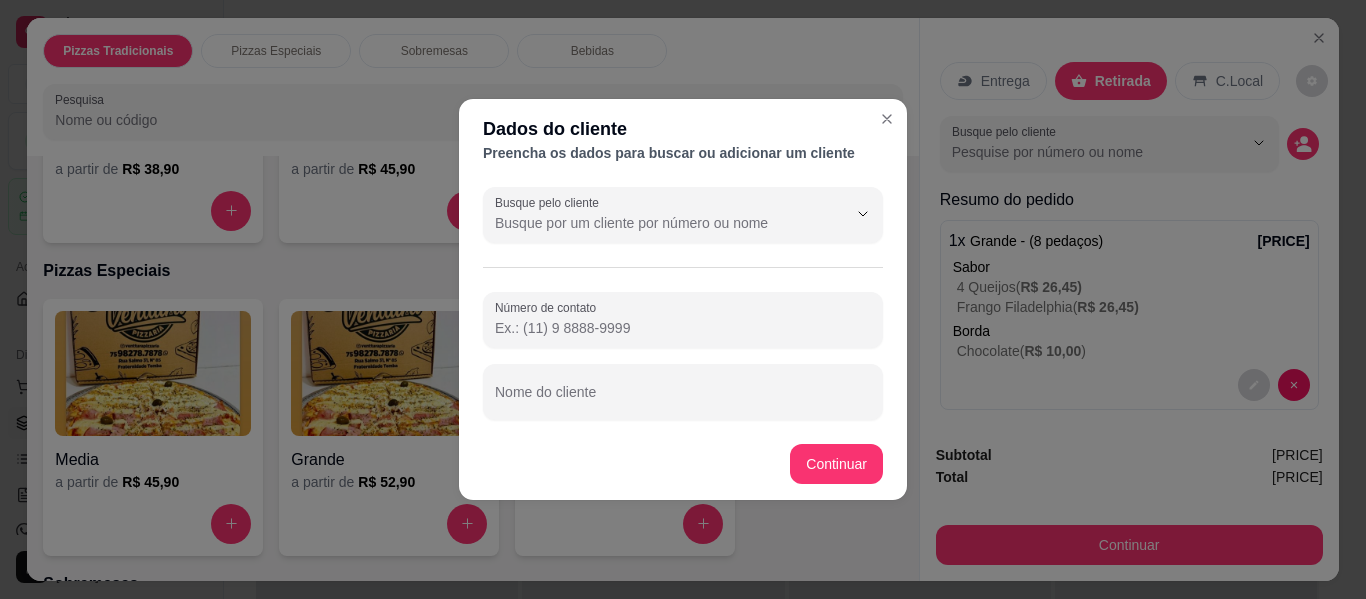 click on "Número de contato" at bounding box center (683, 328) 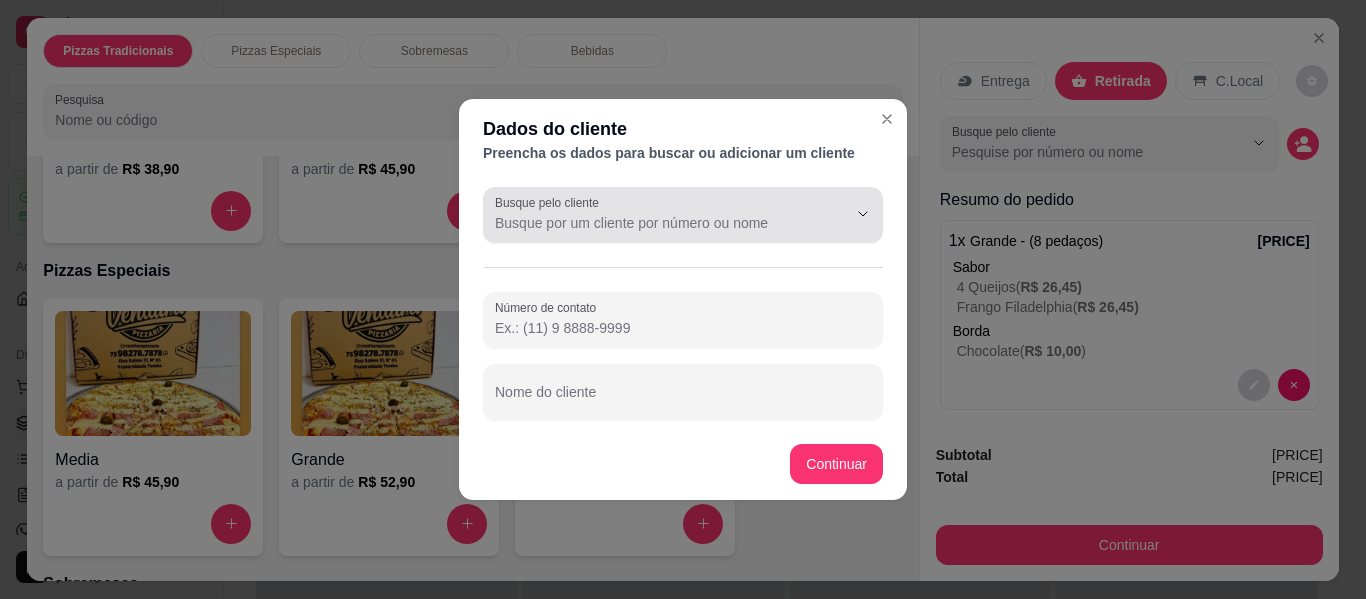 click at bounding box center [683, 215] 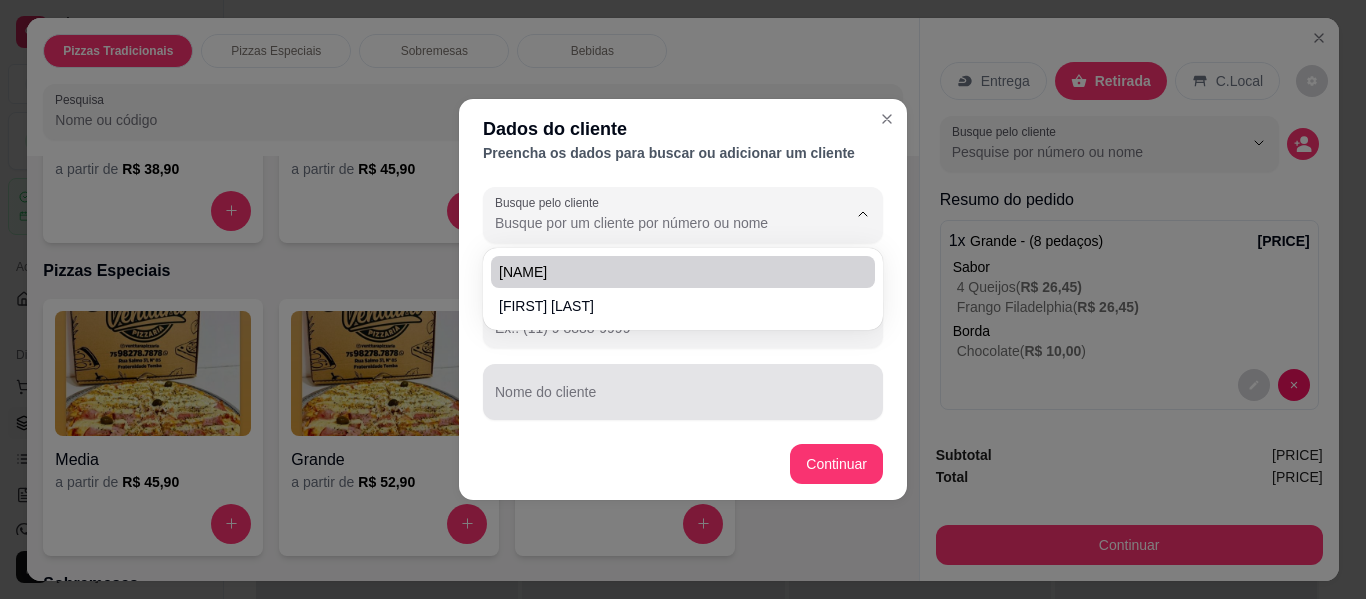 click on "Nome do cliente" at bounding box center (683, 400) 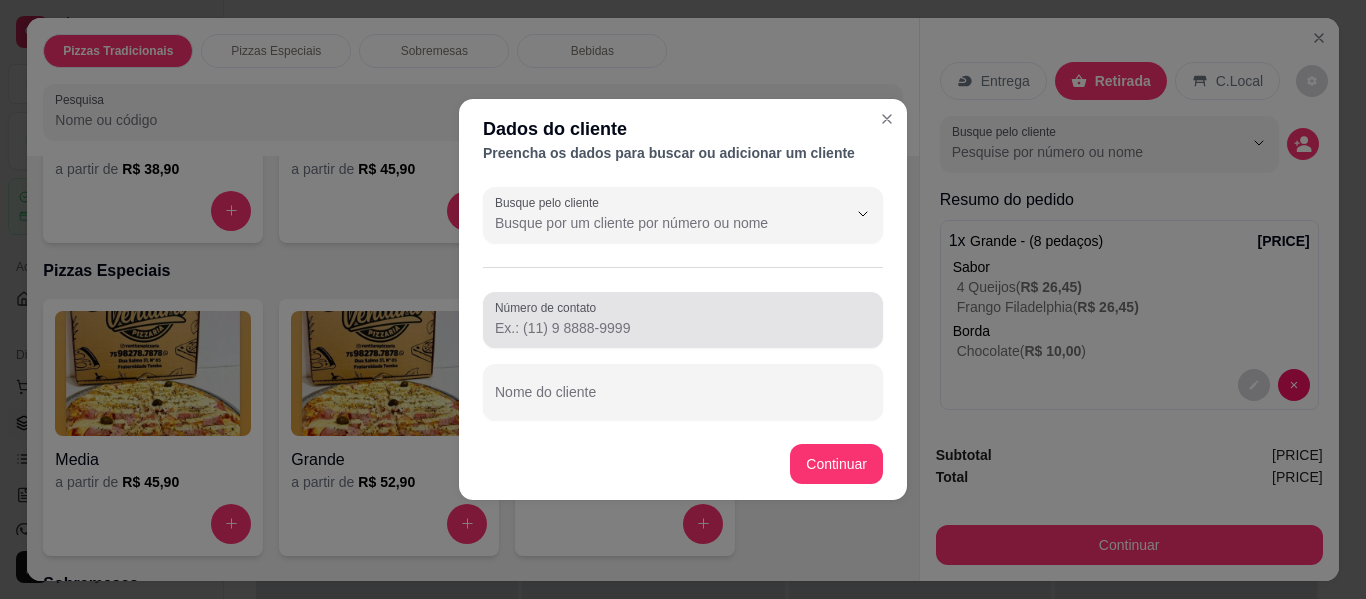 click on "Número de contato" at bounding box center (683, 328) 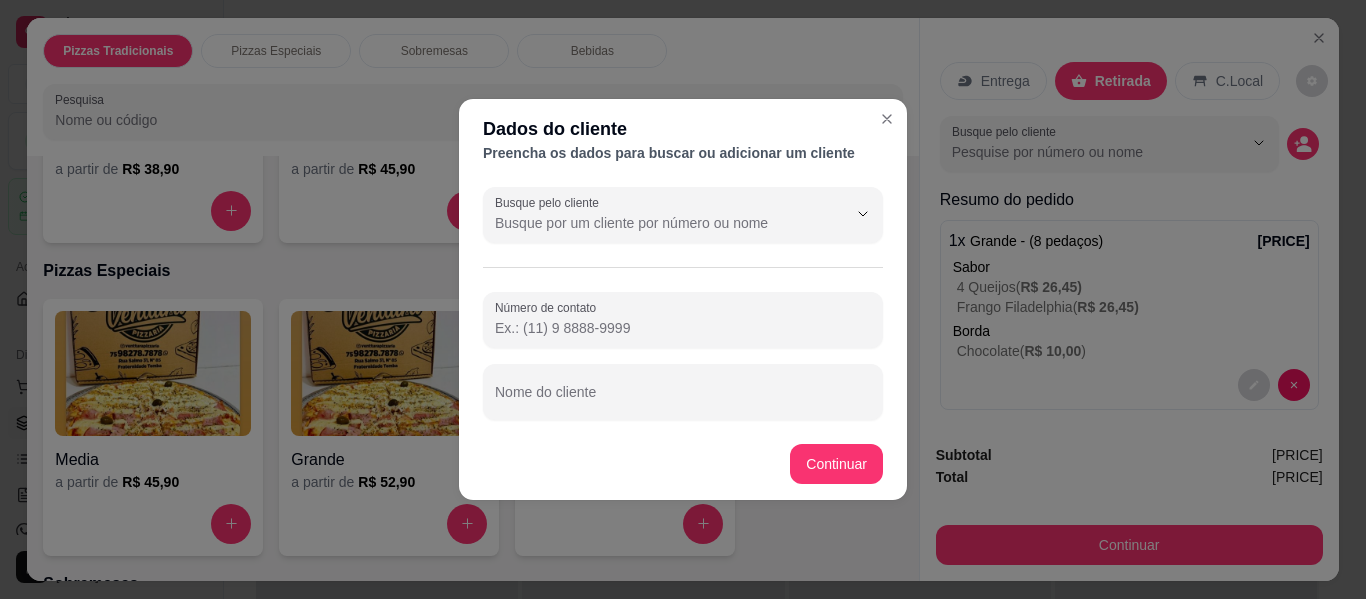 paste on "557 59263-3799" 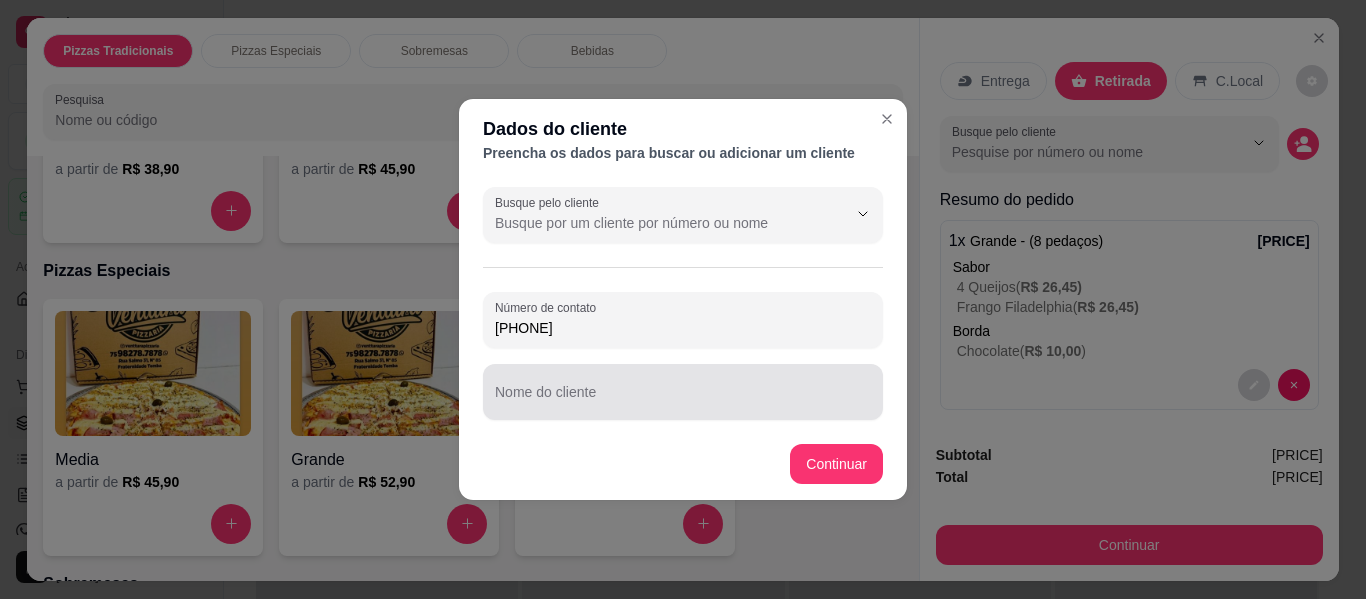 click on "Nome do cliente" at bounding box center (683, 400) 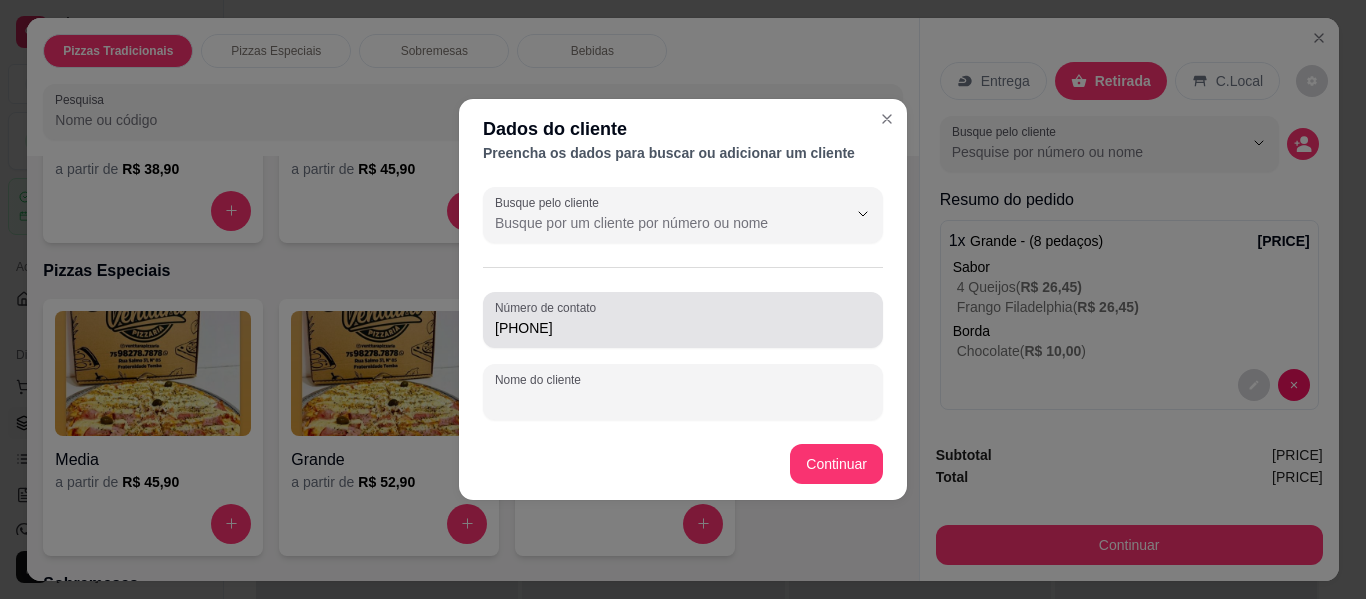 click on "557 59263-3799" at bounding box center (683, 328) 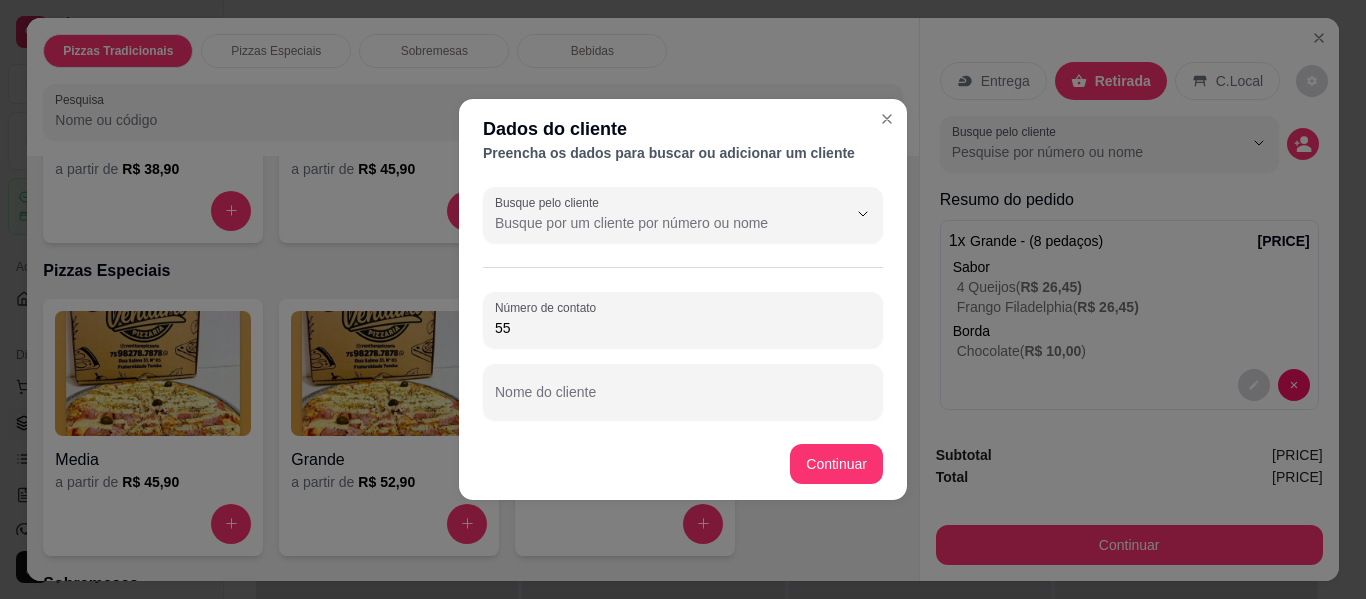 type on "5" 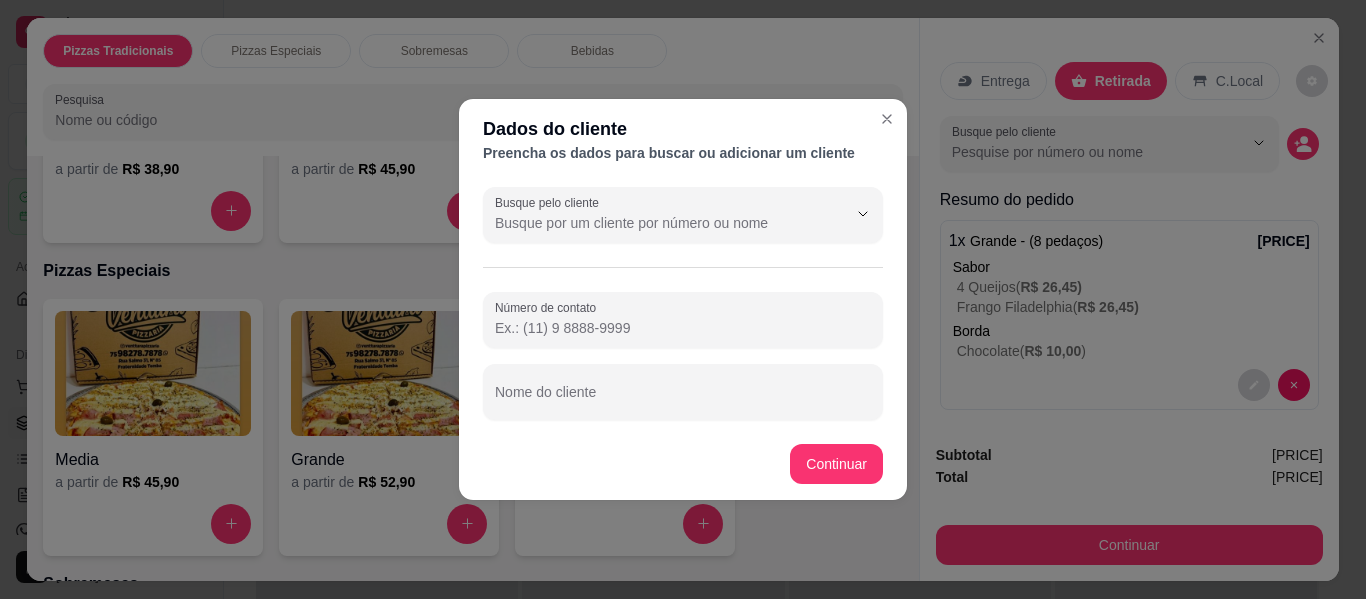 paste on "557 59263-3799" 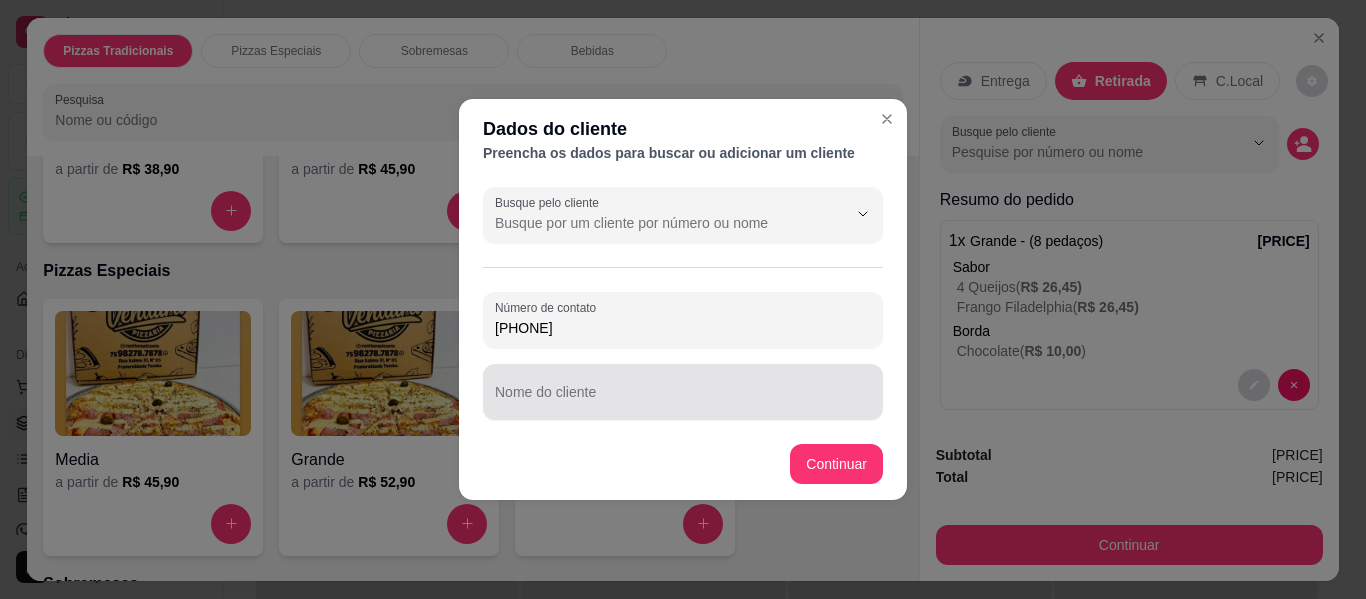 click on "Nome do cliente" at bounding box center [683, 400] 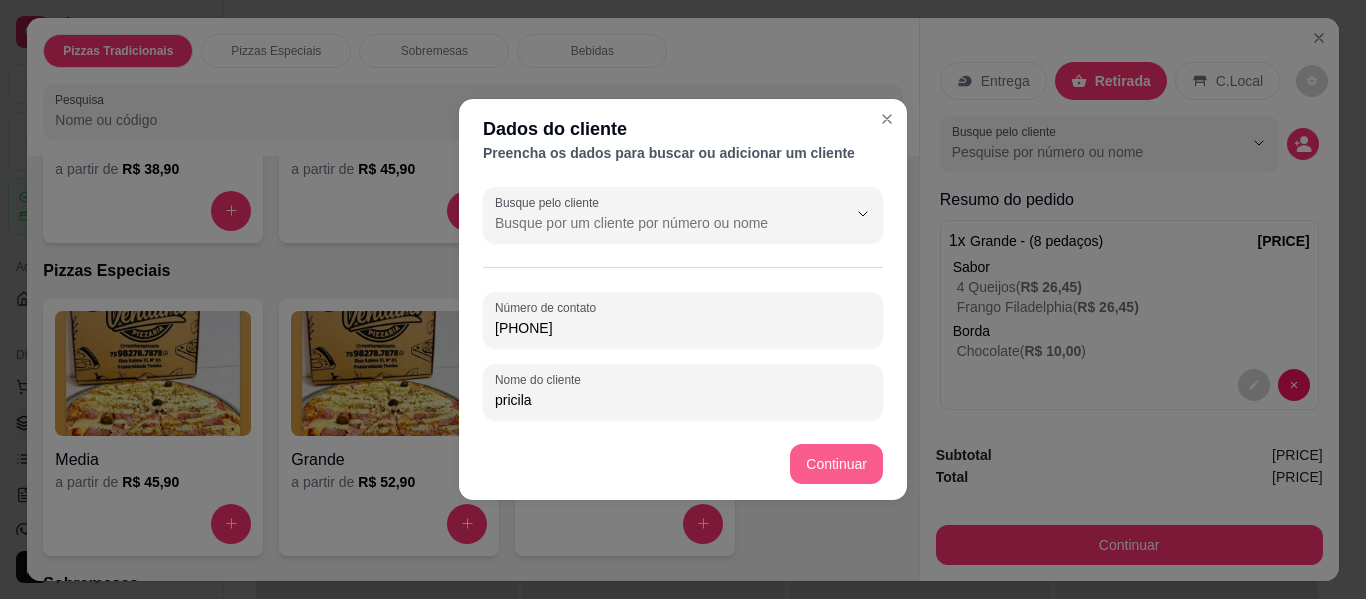 type on "pricila" 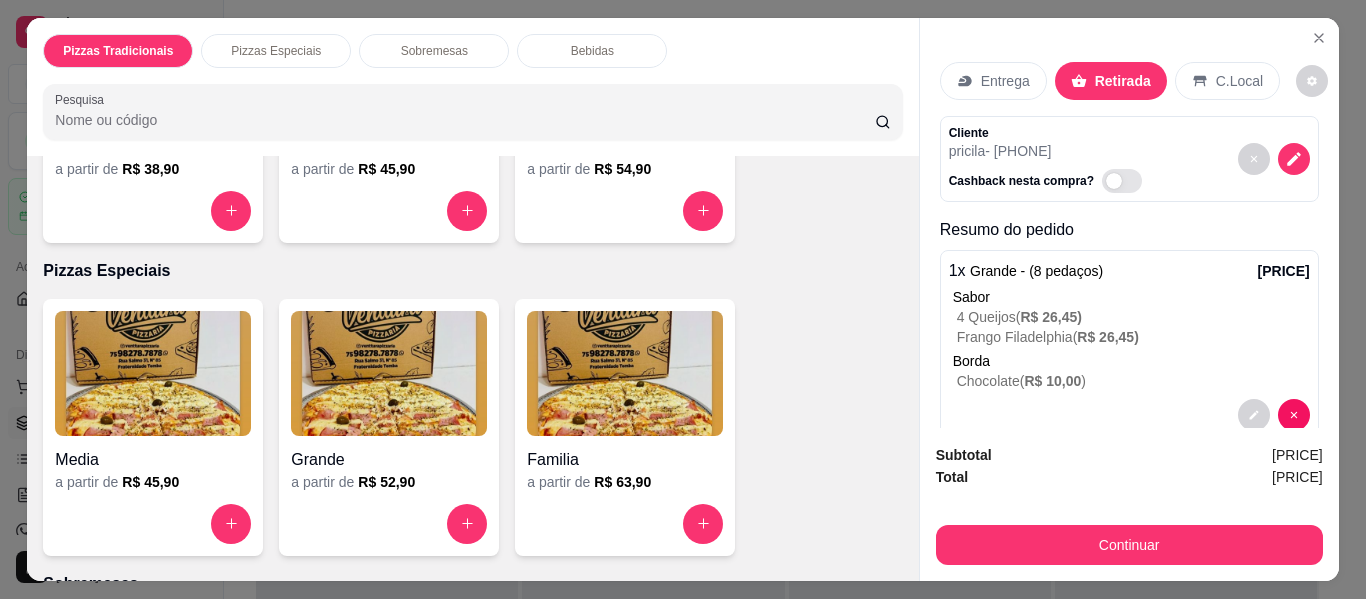 click at bounding box center (1122, 181) 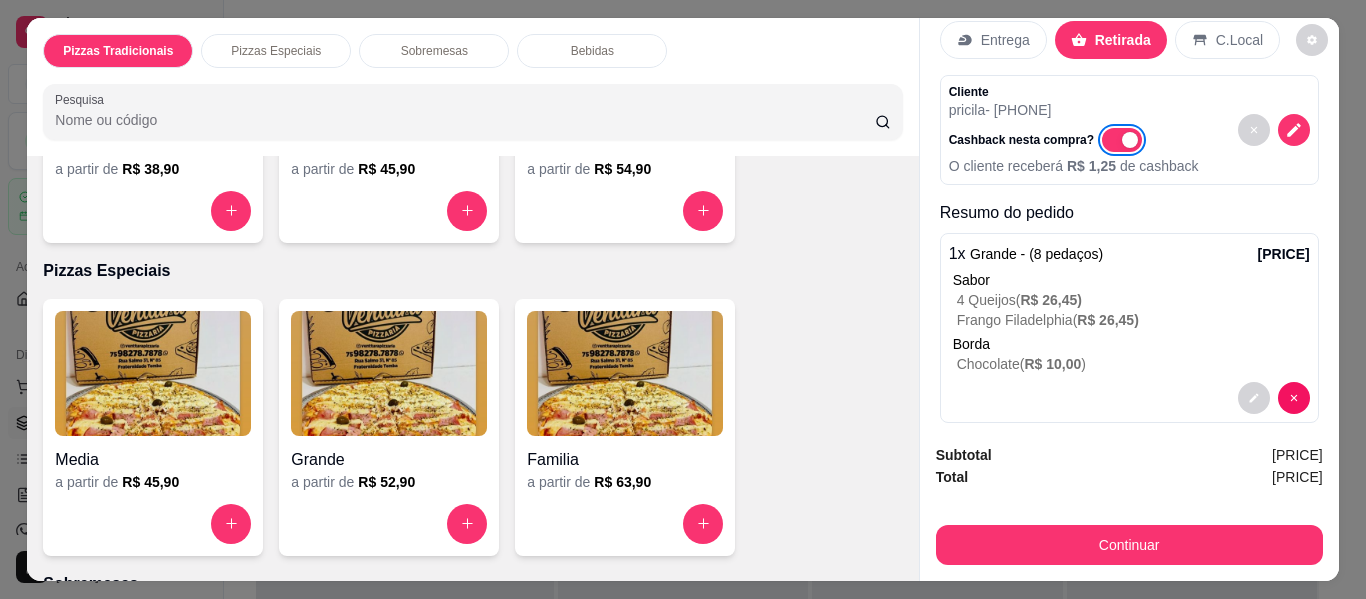 scroll, scrollTop: 63, scrollLeft: 0, axis: vertical 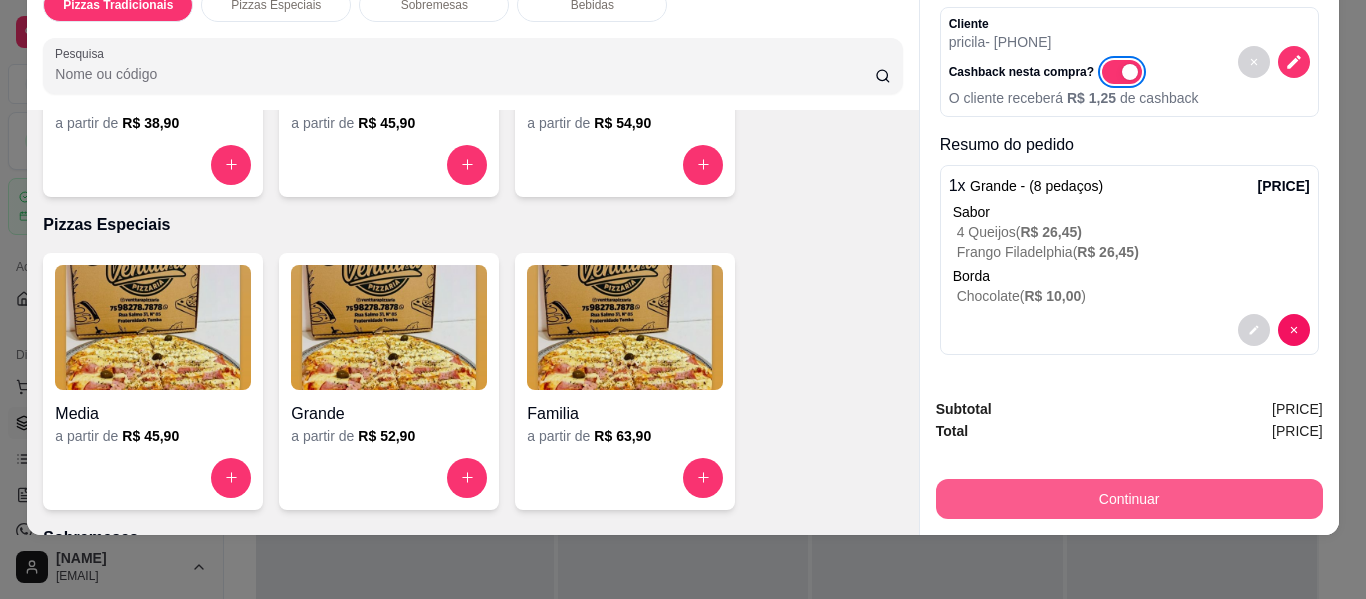 type 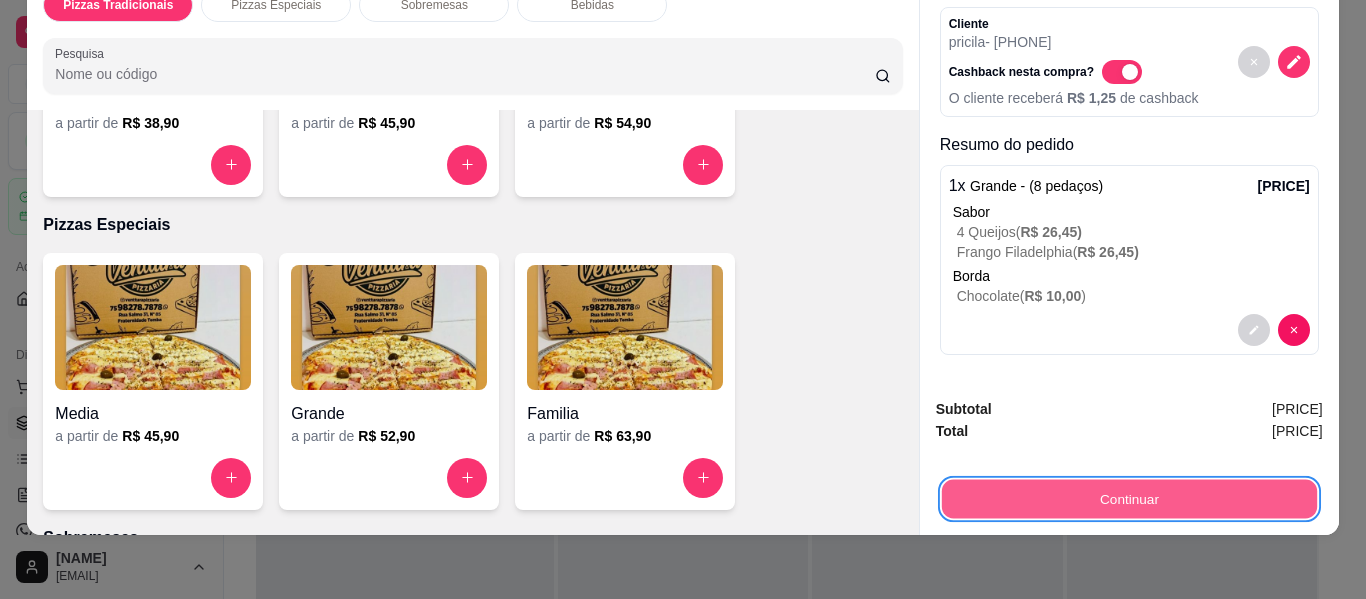click on "Continuar" at bounding box center (1128, 499) 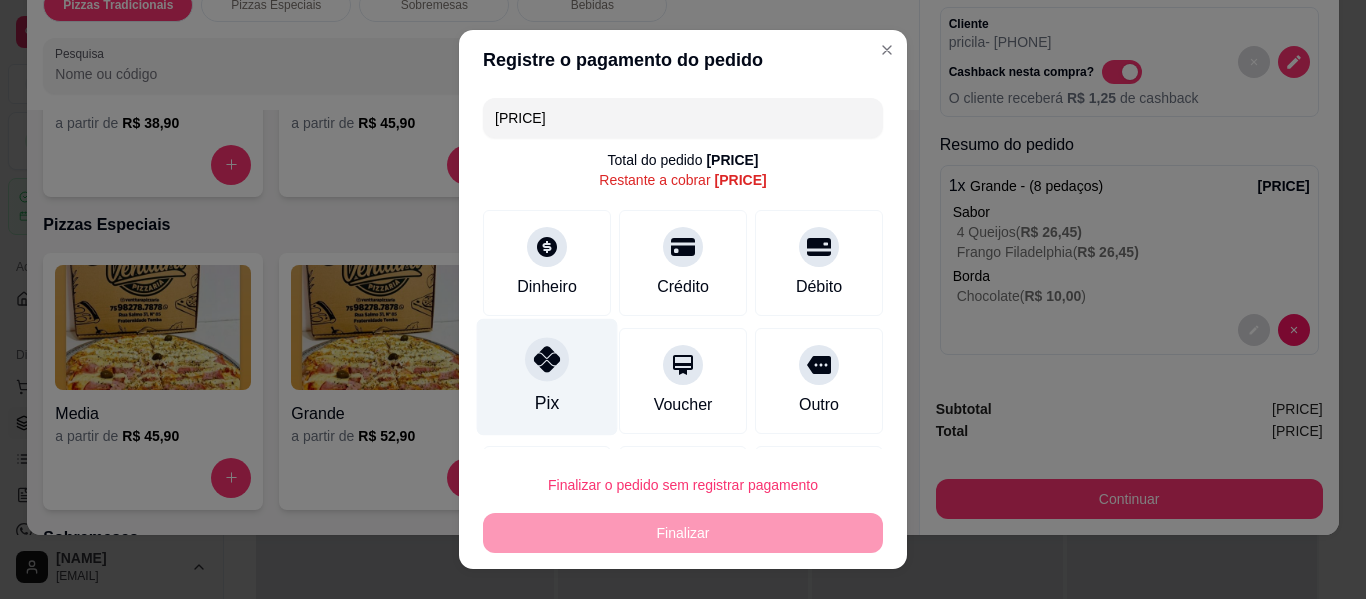 click on "Pix" at bounding box center (547, 377) 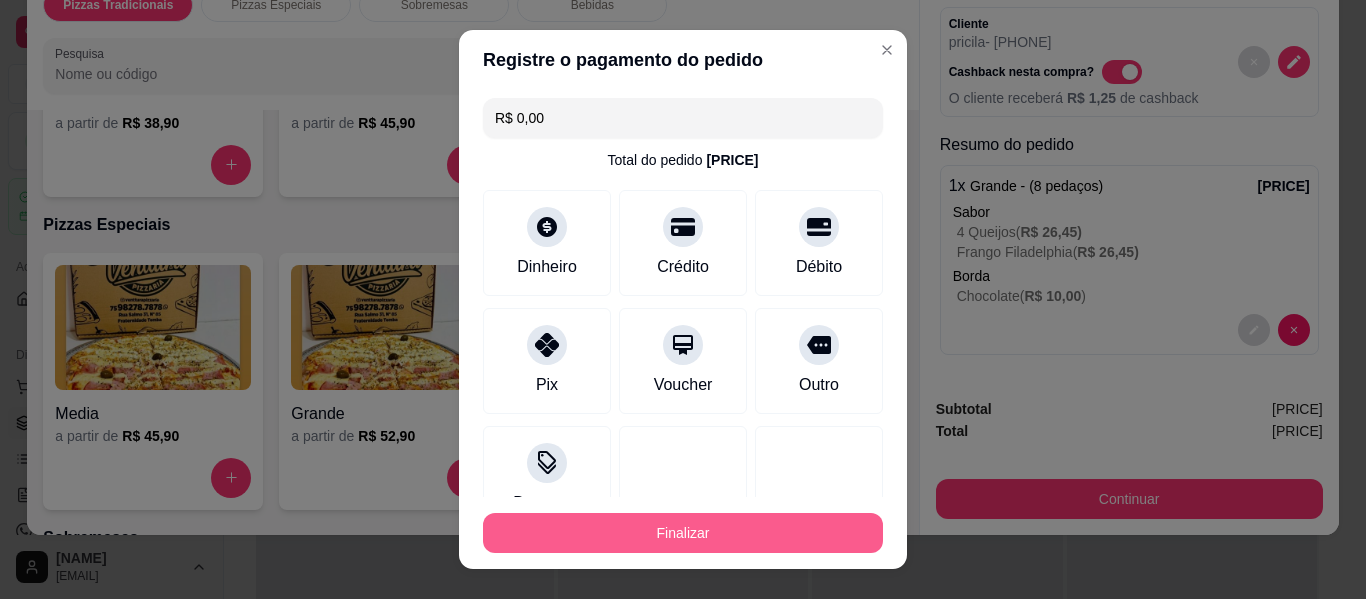type 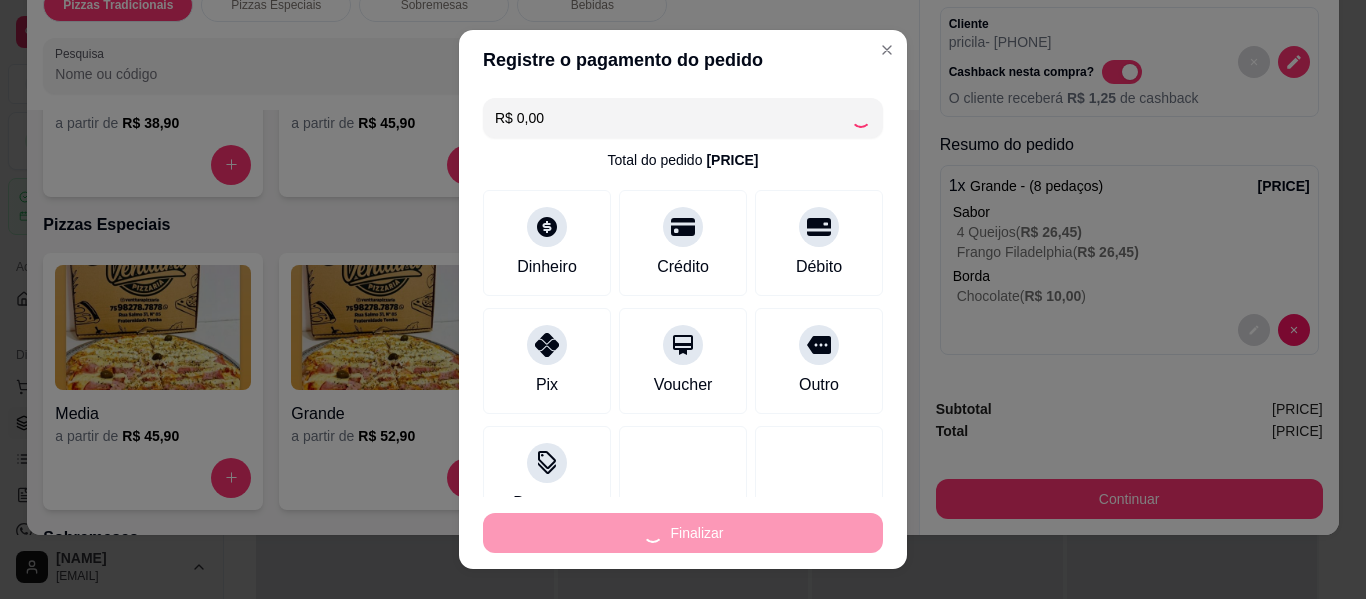 type on "-R$ 62,90" 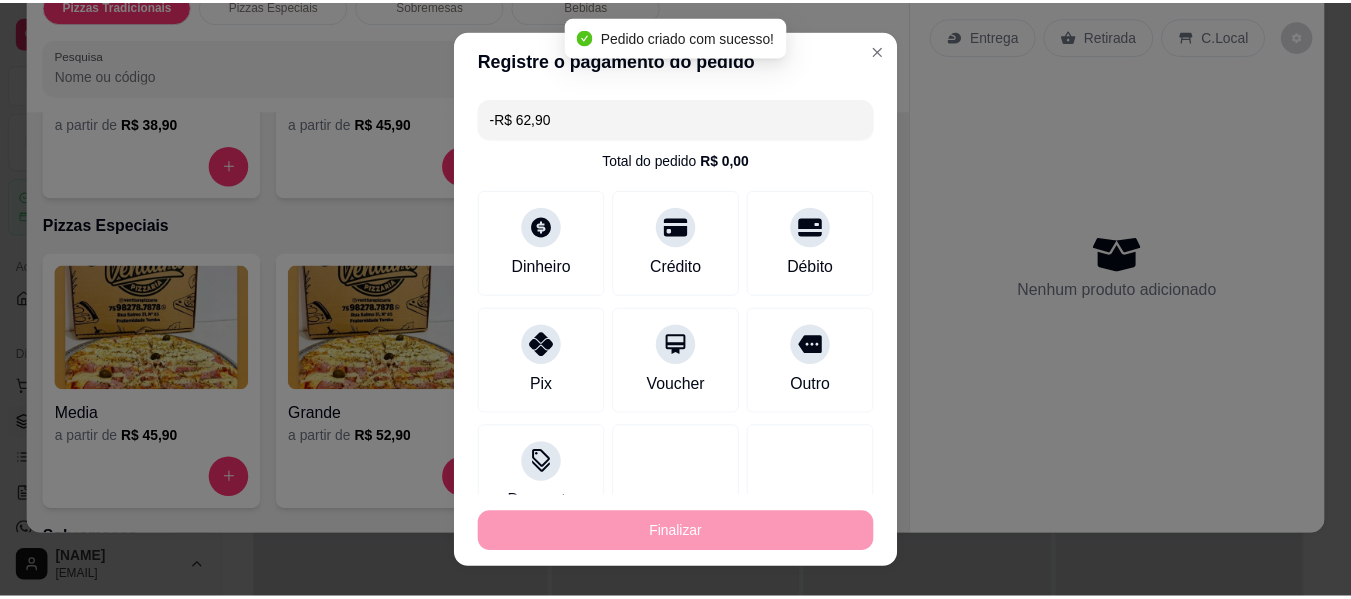 scroll, scrollTop: 0, scrollLeft: 0, axis: both 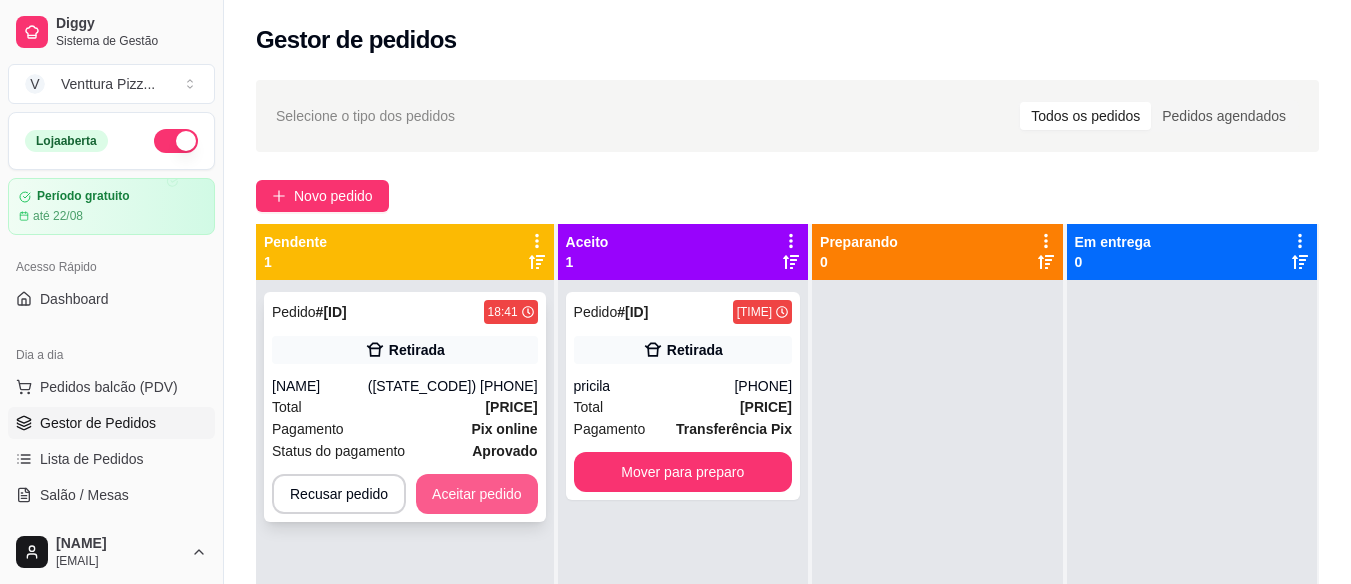 type 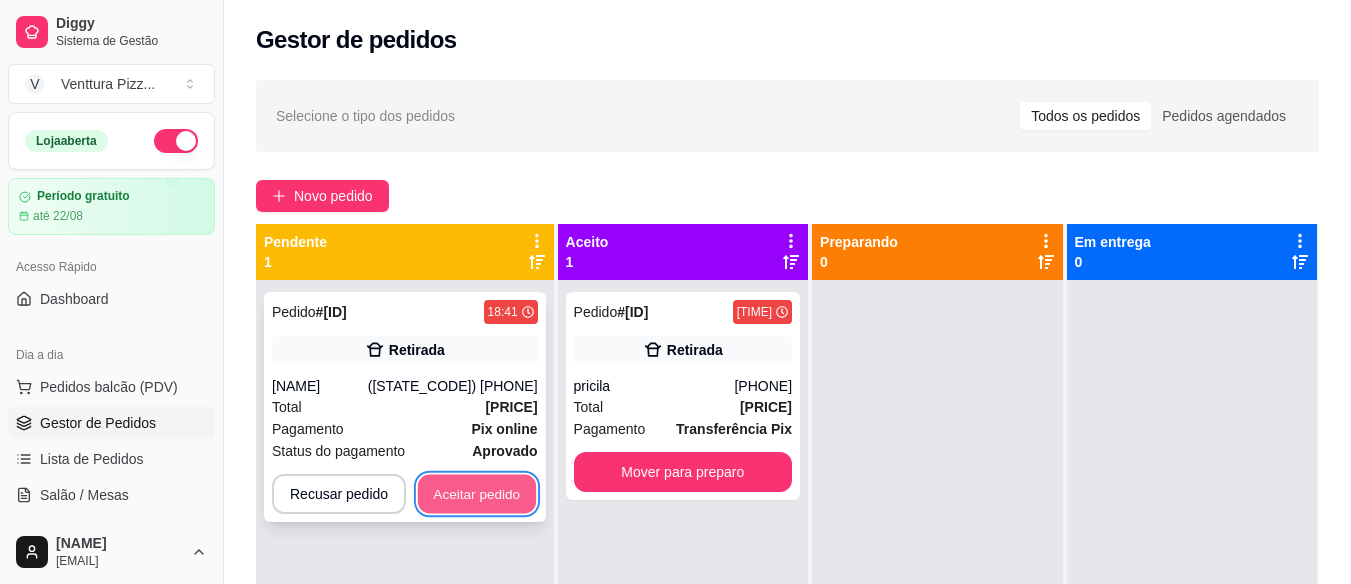 click on "Aceitar pedido" at bounding box center [477, 494] 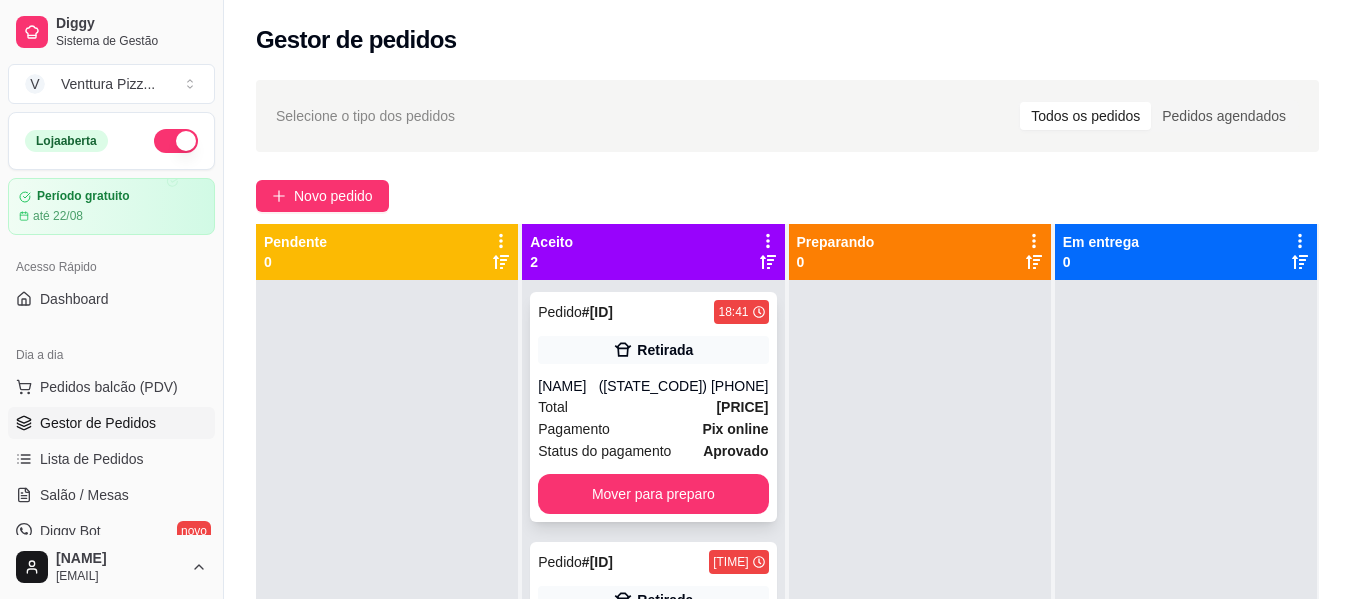 scroll, scrollTop: 56, scrollLeft: 0, axis: vertical 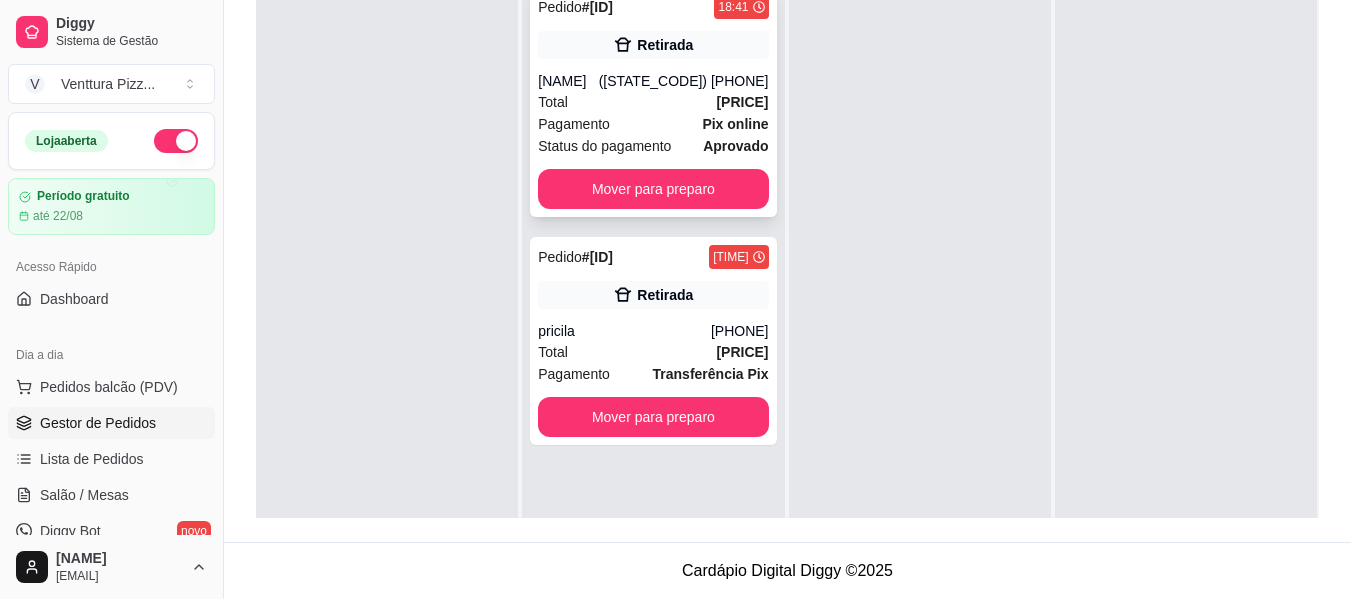 click on "Total R$ 275,40" at bounding box center [653, 102] 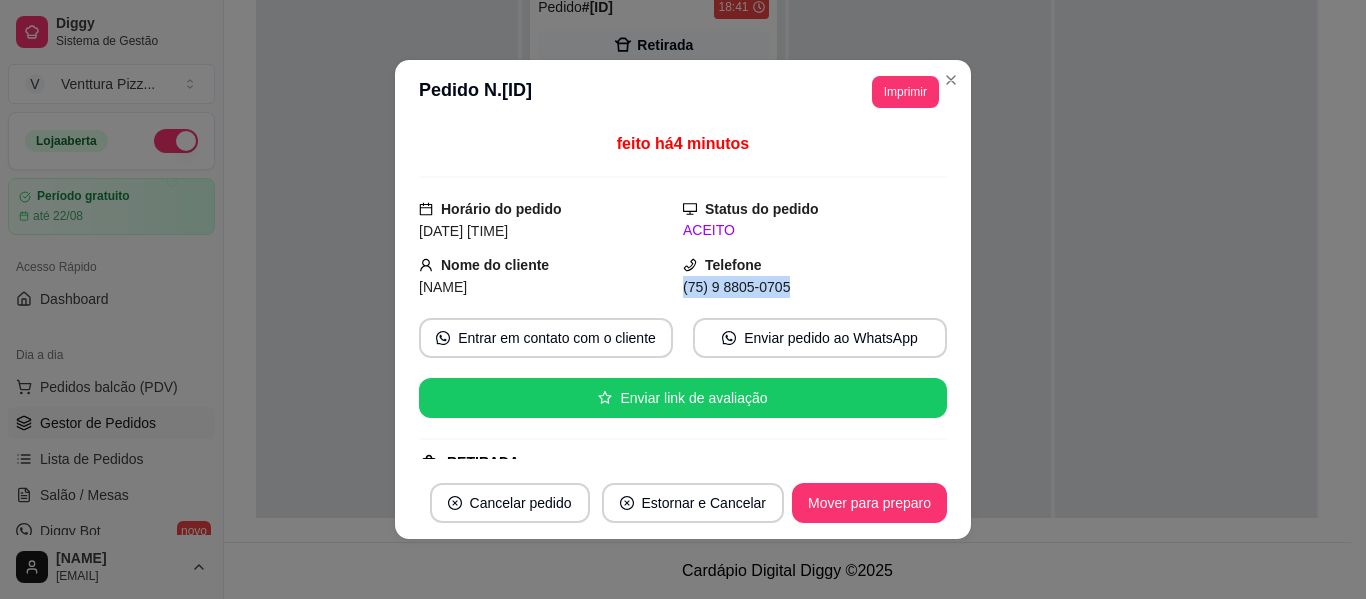 drag, startPoint x: 668, startPoint y: 288, endPoint x: 797, endPoint y: 294, distance: 129.13947 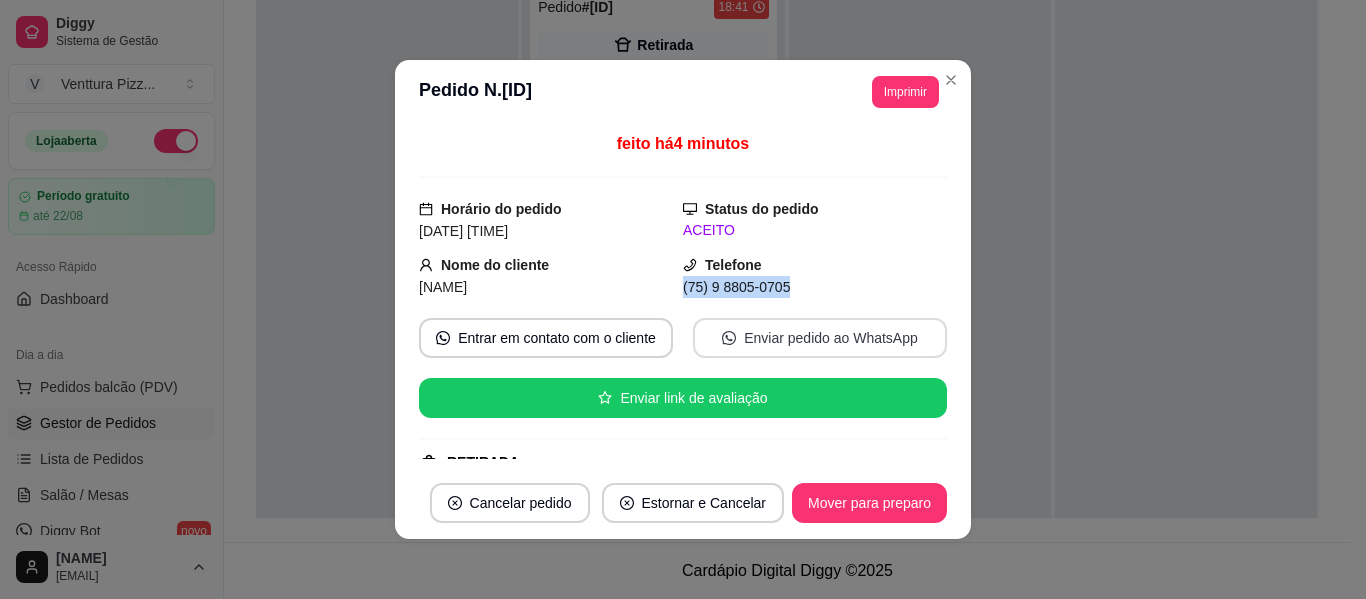 type 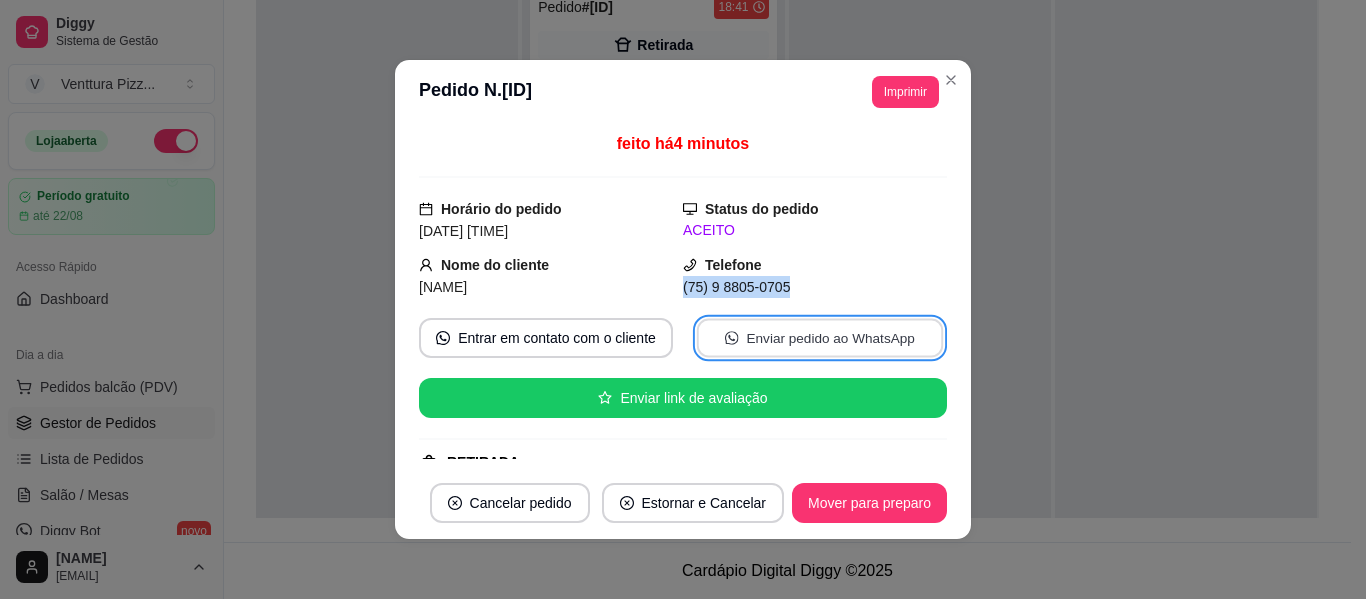 click on "Enviar pedido ao WhatsApp" at bounding box center (820, 338) 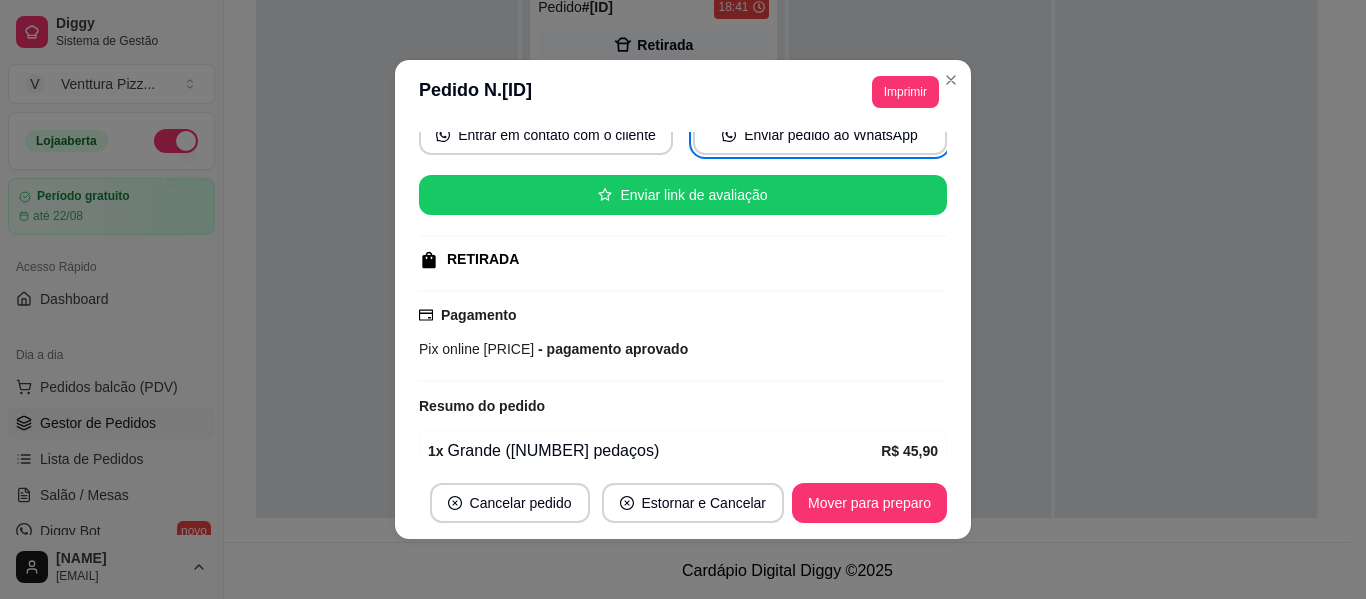 scroll, scrollTop: 200, scrollLeft: 0, axis: vertical 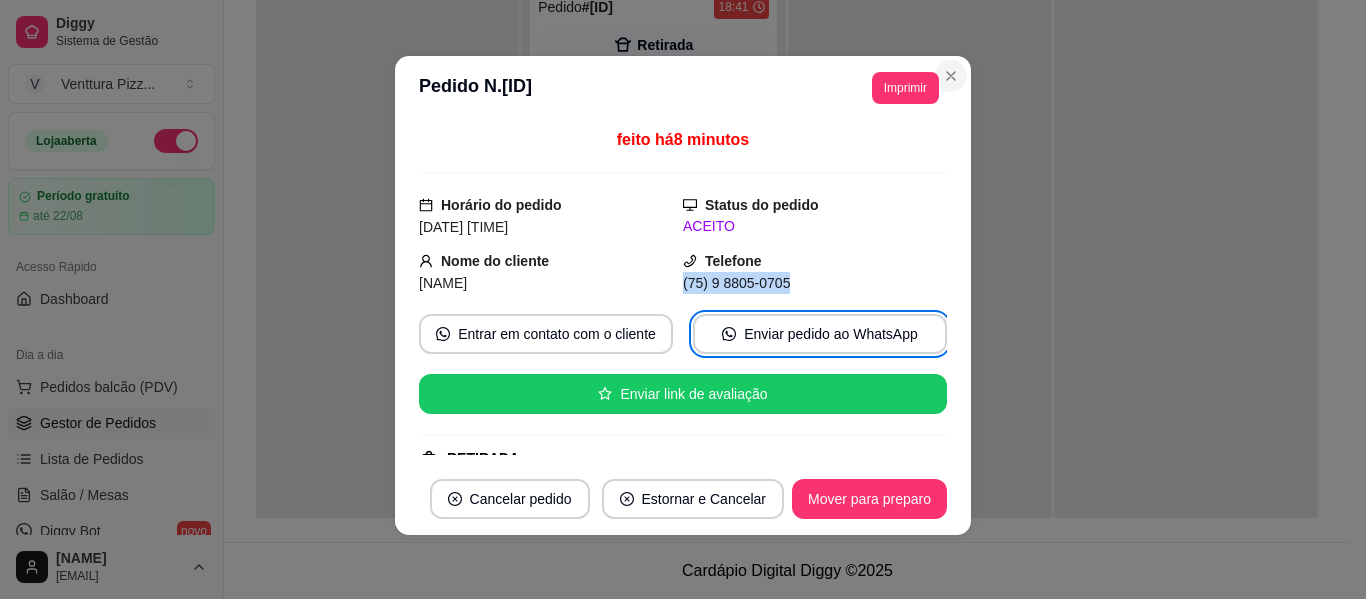type 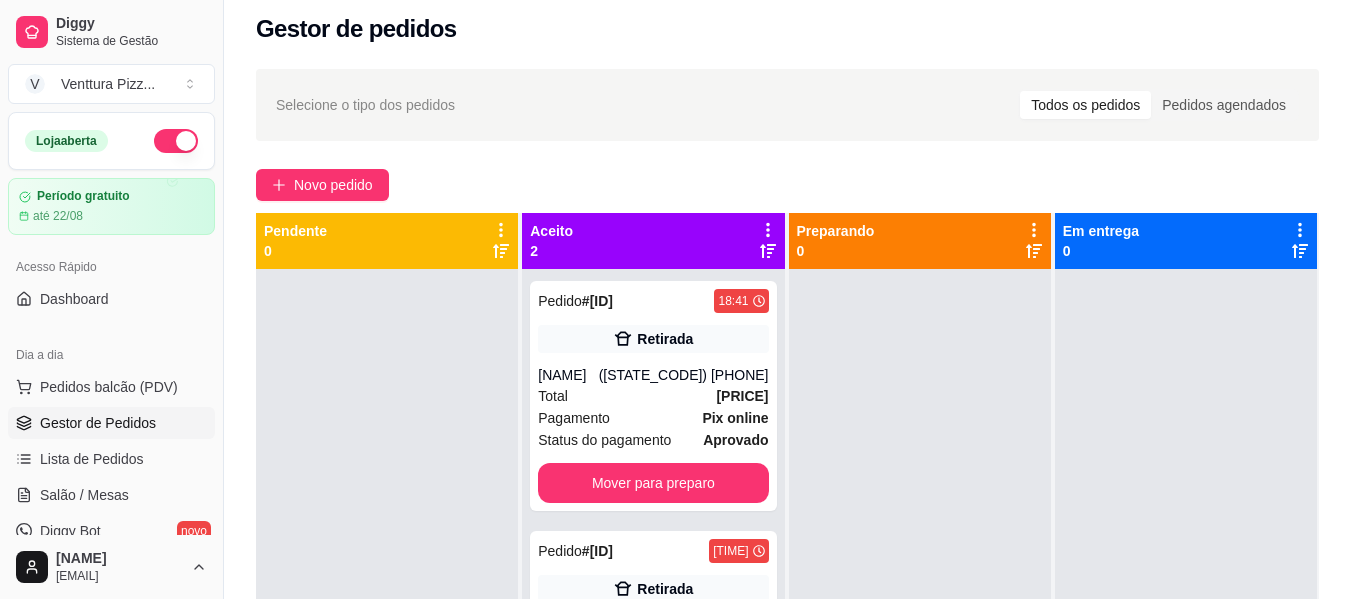scroll, scrollTop: 0, scrollLeft: 0, axis: both 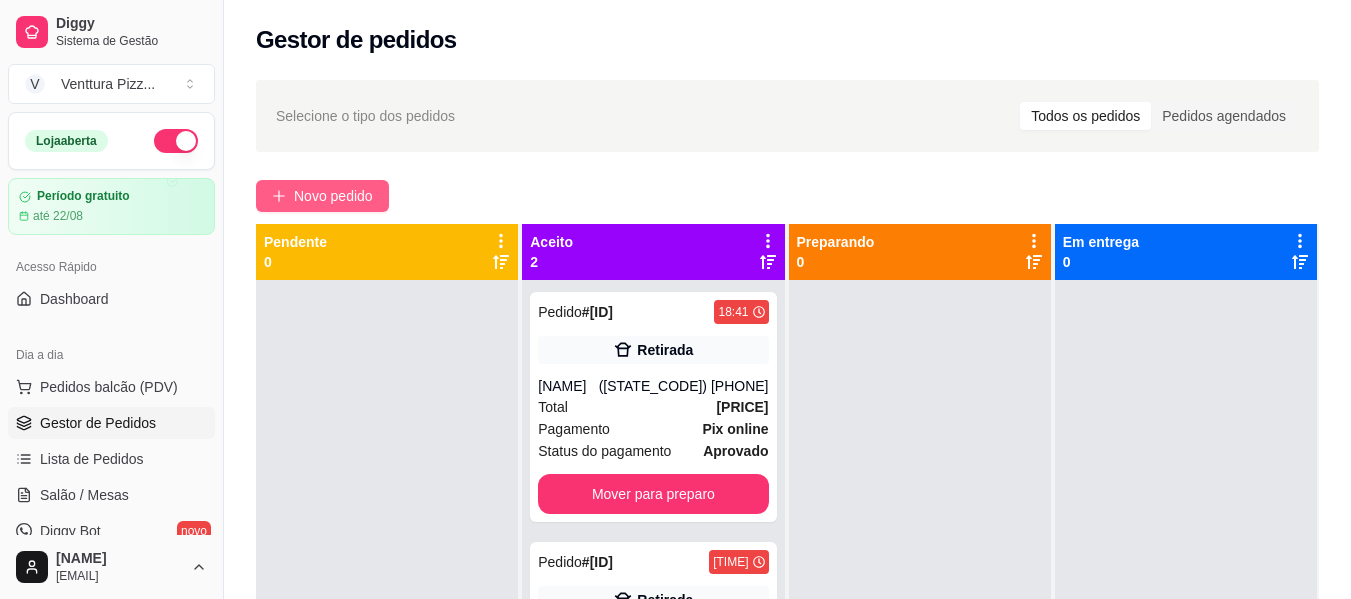 click on "Novo pedido" at bounding box center (333, 196) 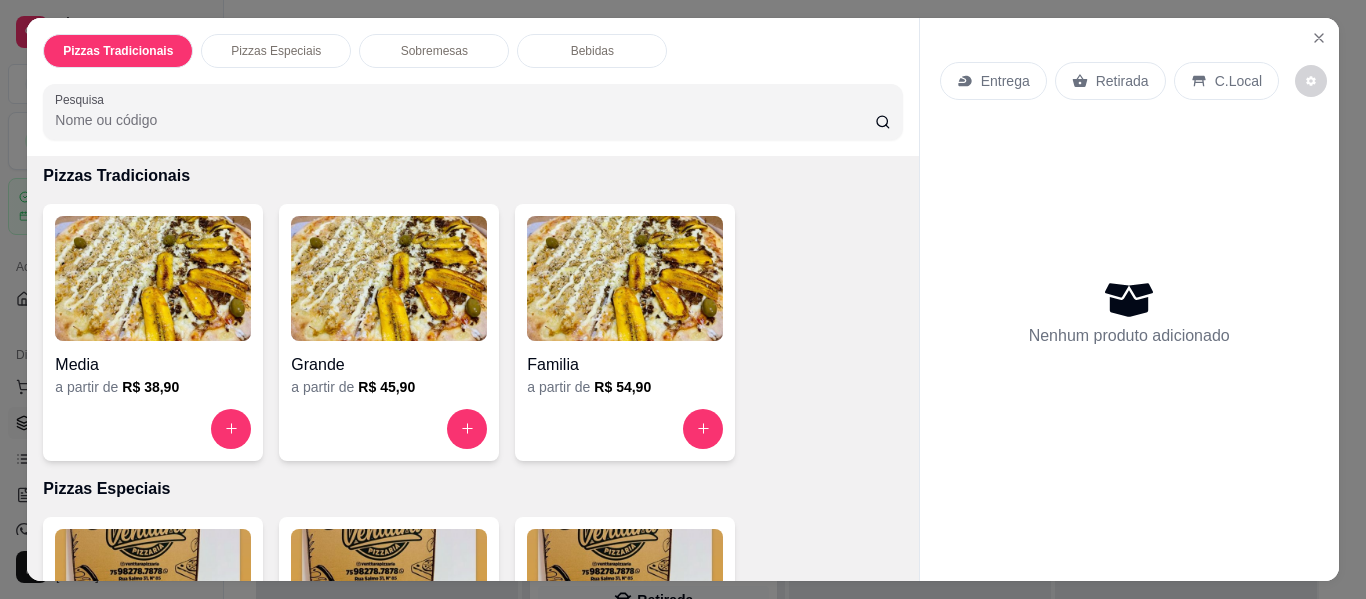 scroll, scrollTop: 100, scrollLeft: 0, axis: vertical 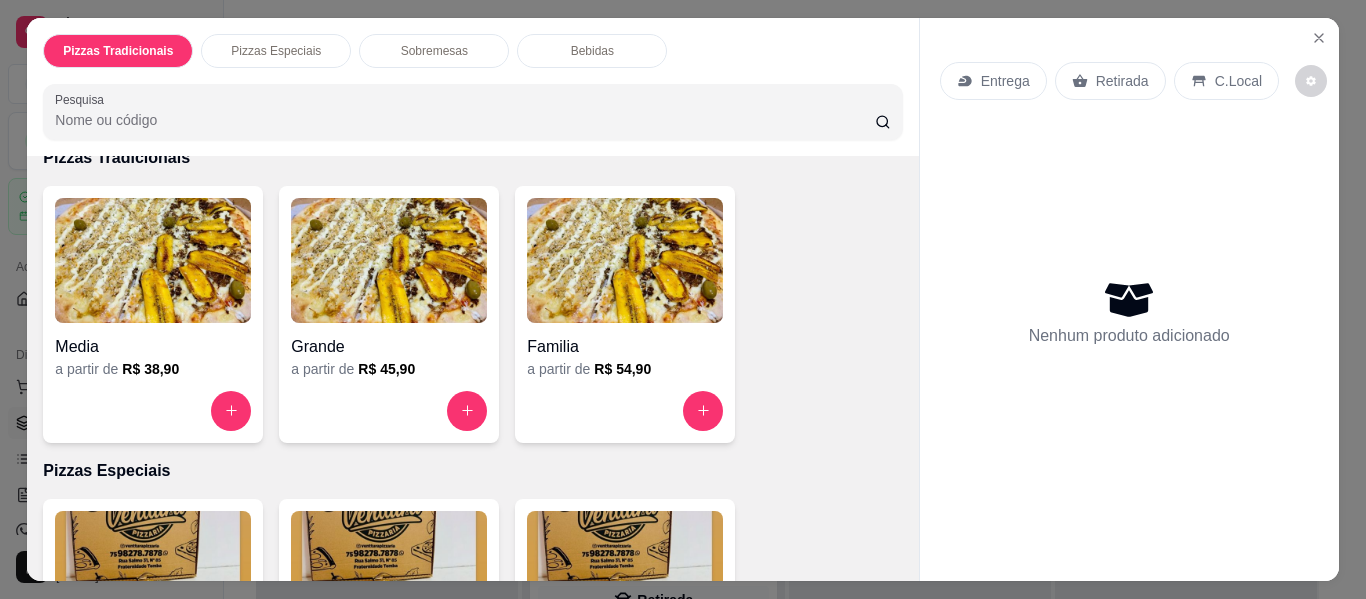 click at bounding box center (625, 260) 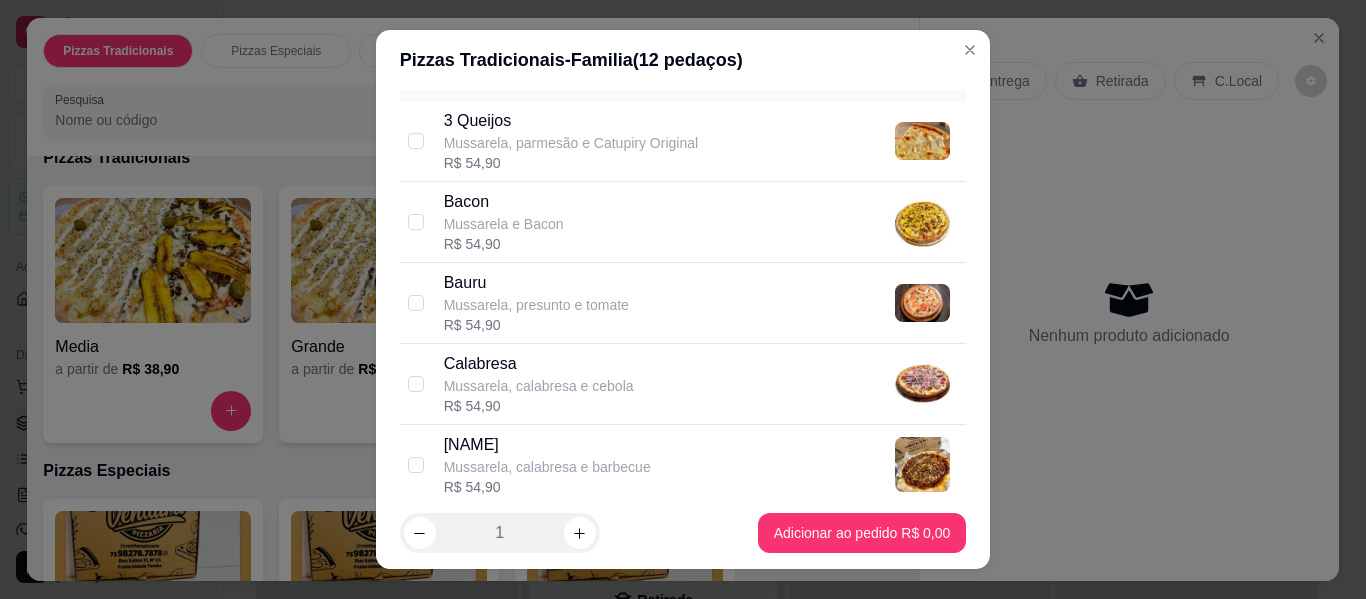 scroll, scrollTop: 200, scrollLeft: 0, axis: vertical 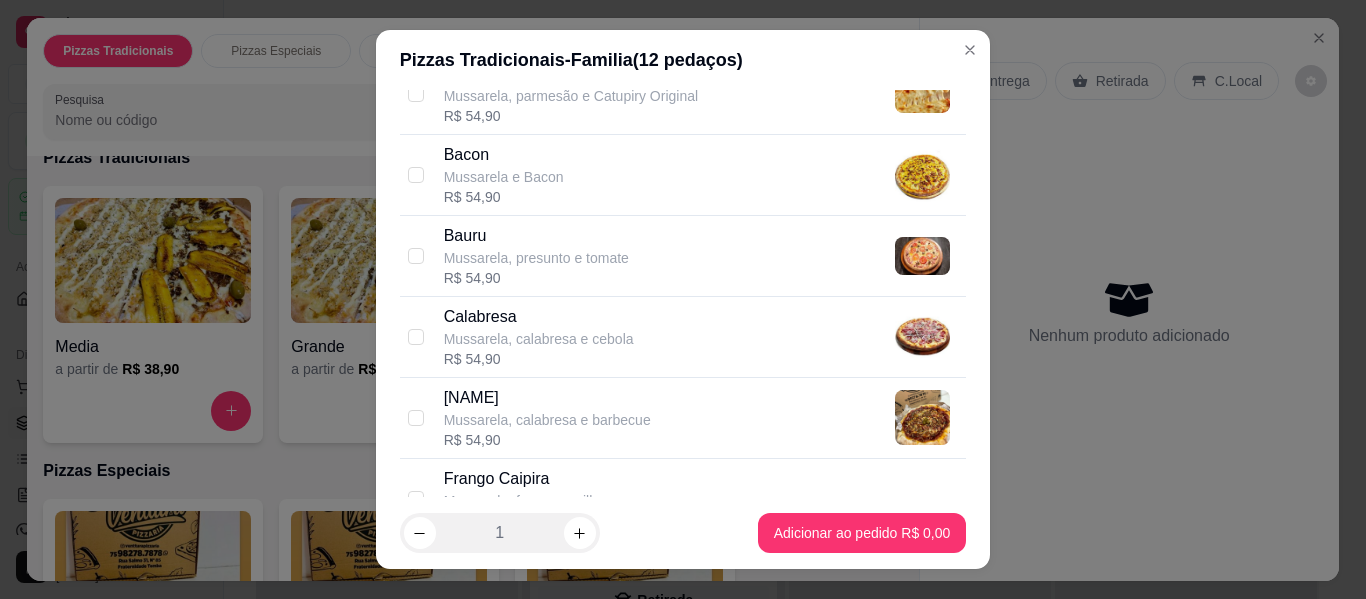 click on "Calabresa" at bounding box center [539, 317] 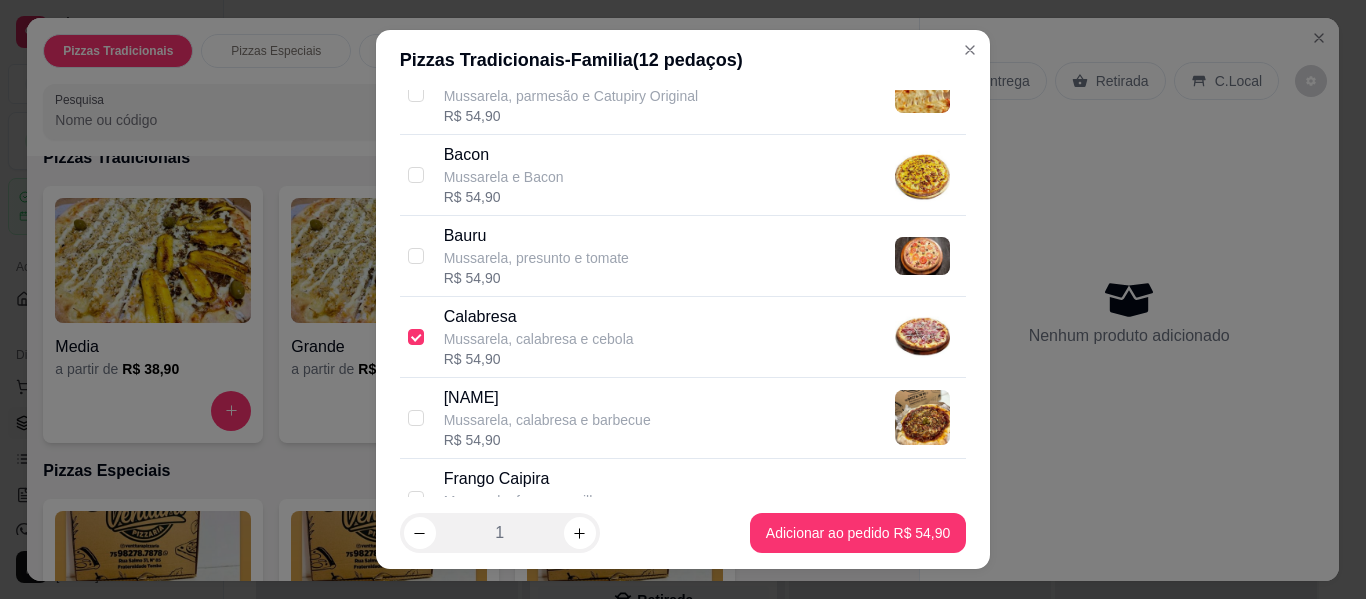 click on "Calabresa" at bounding box center [539, 317] 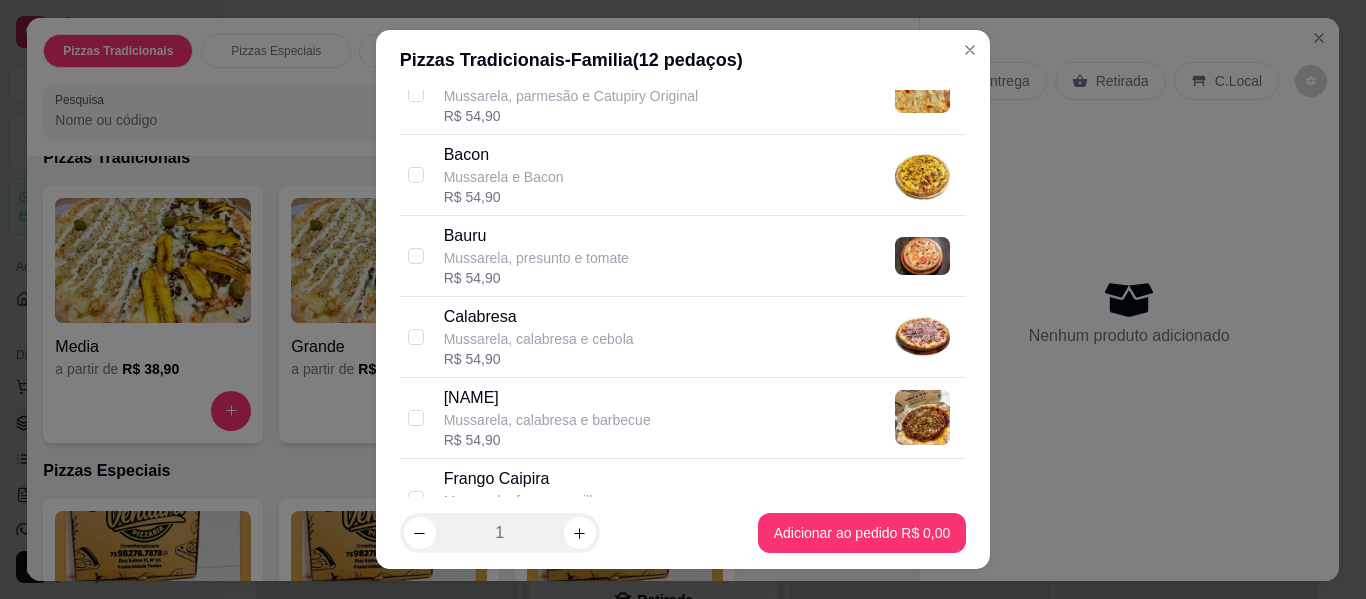 click on "Calabresa" at bounding box center (539, 317) 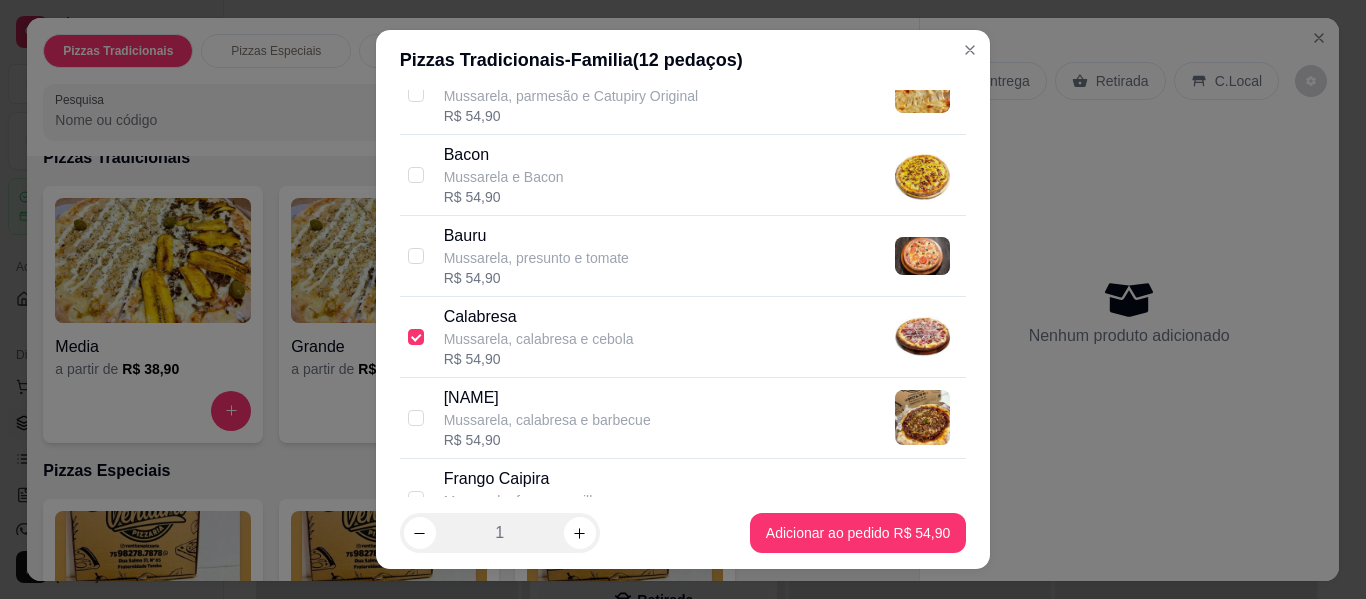click on "Calabresa" at bounding box center (539, 317) 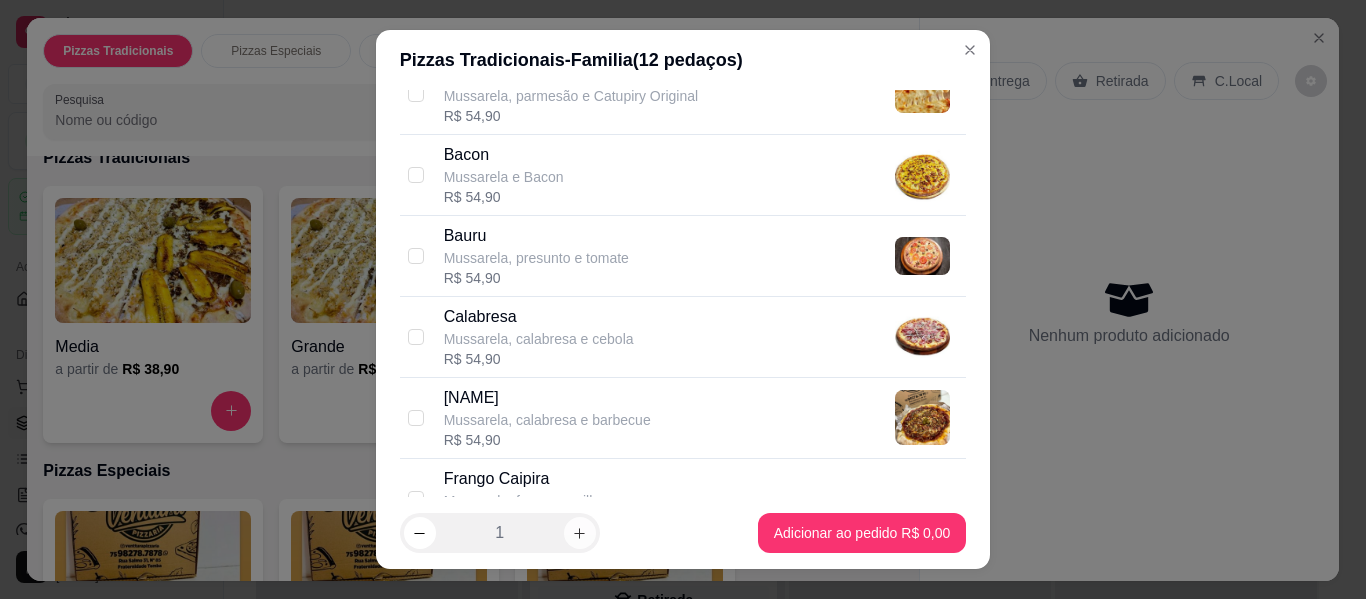 type 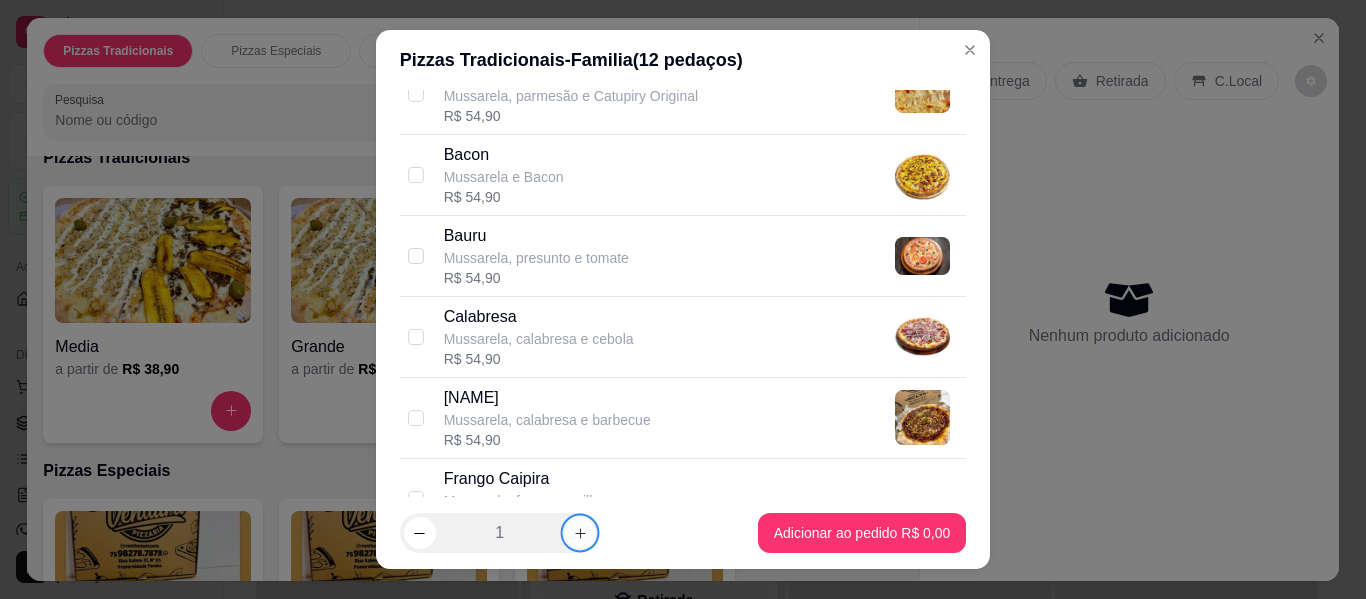click 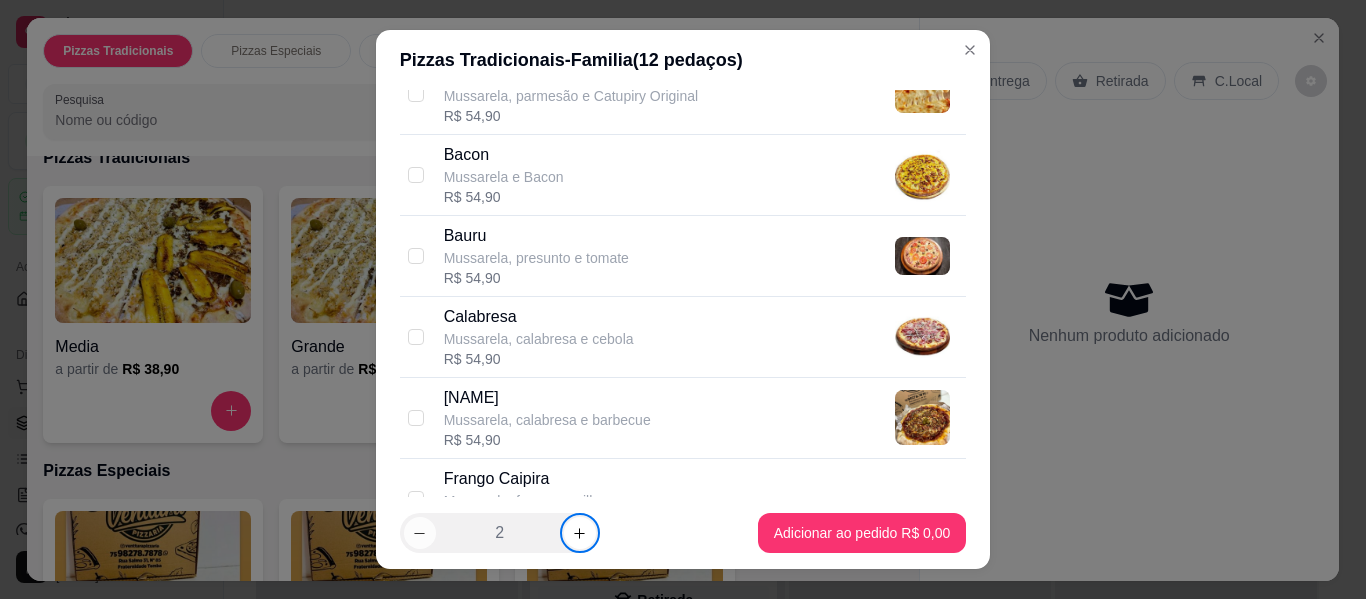 type 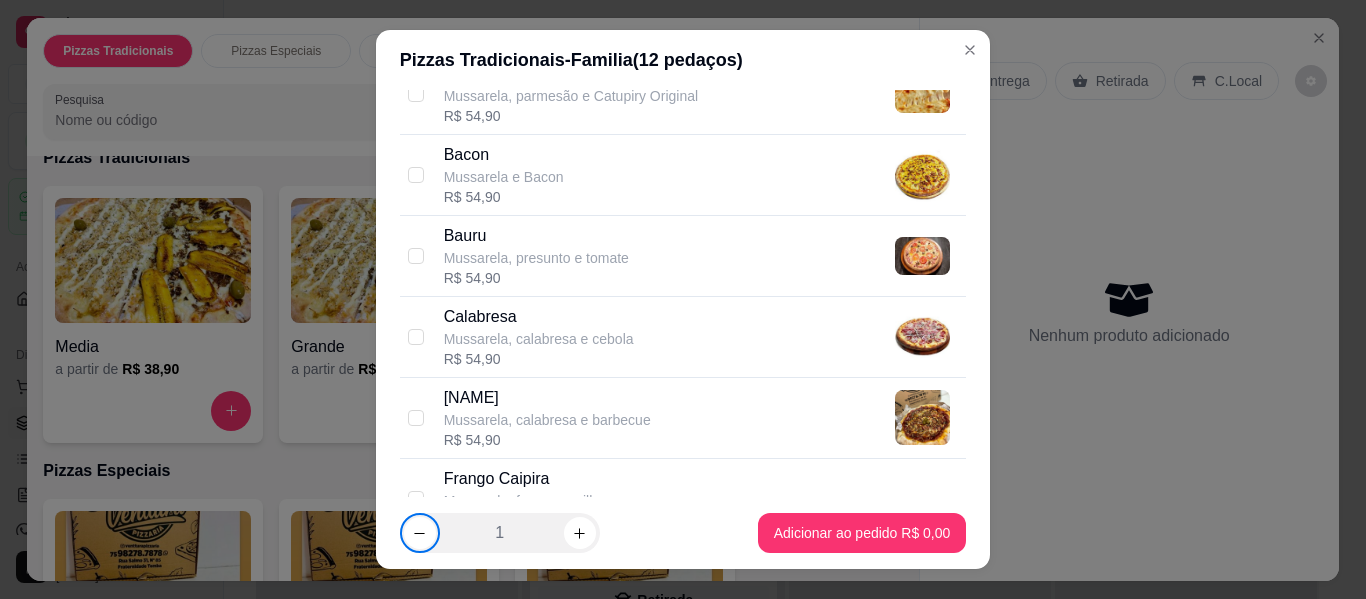 click on "Mussarela, calabresa e cebola" at bounding box center (539, 339) 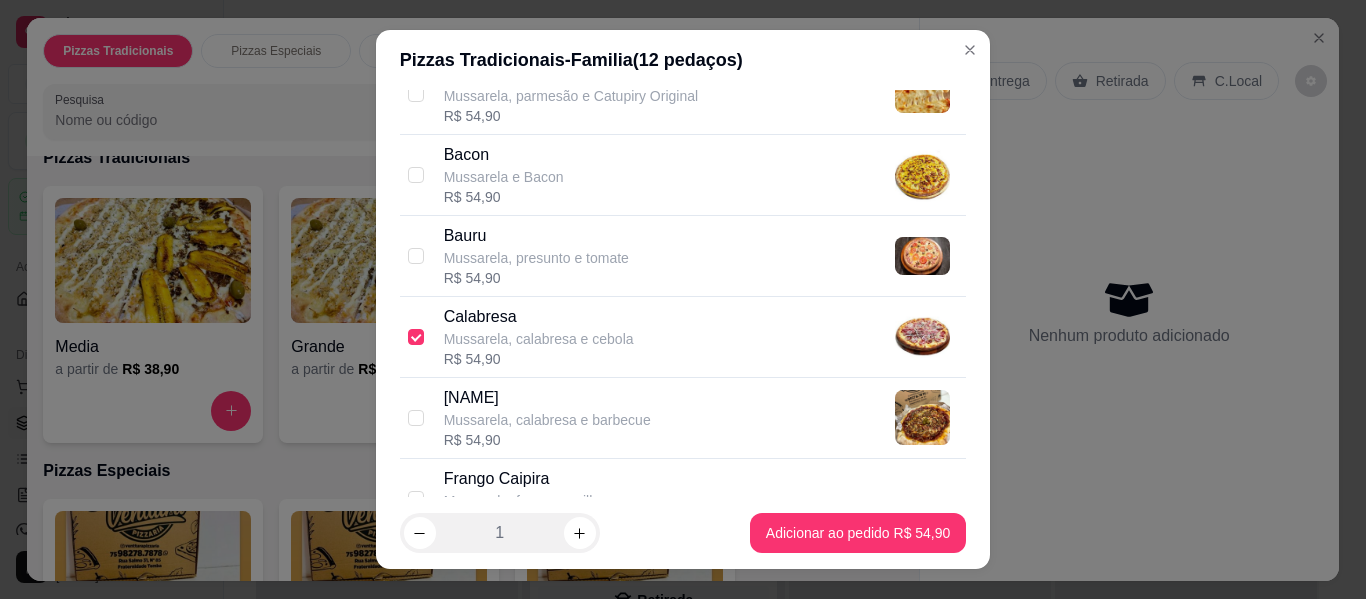checkbox on "true" 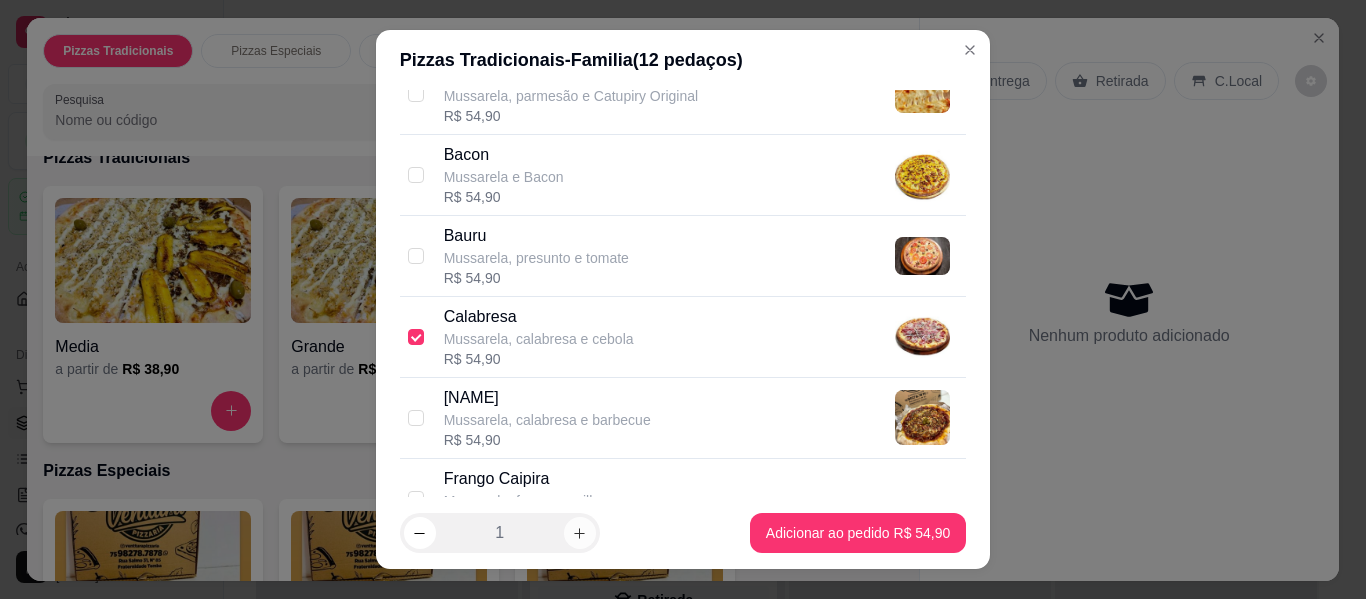 click at bounding box center (580, 533) 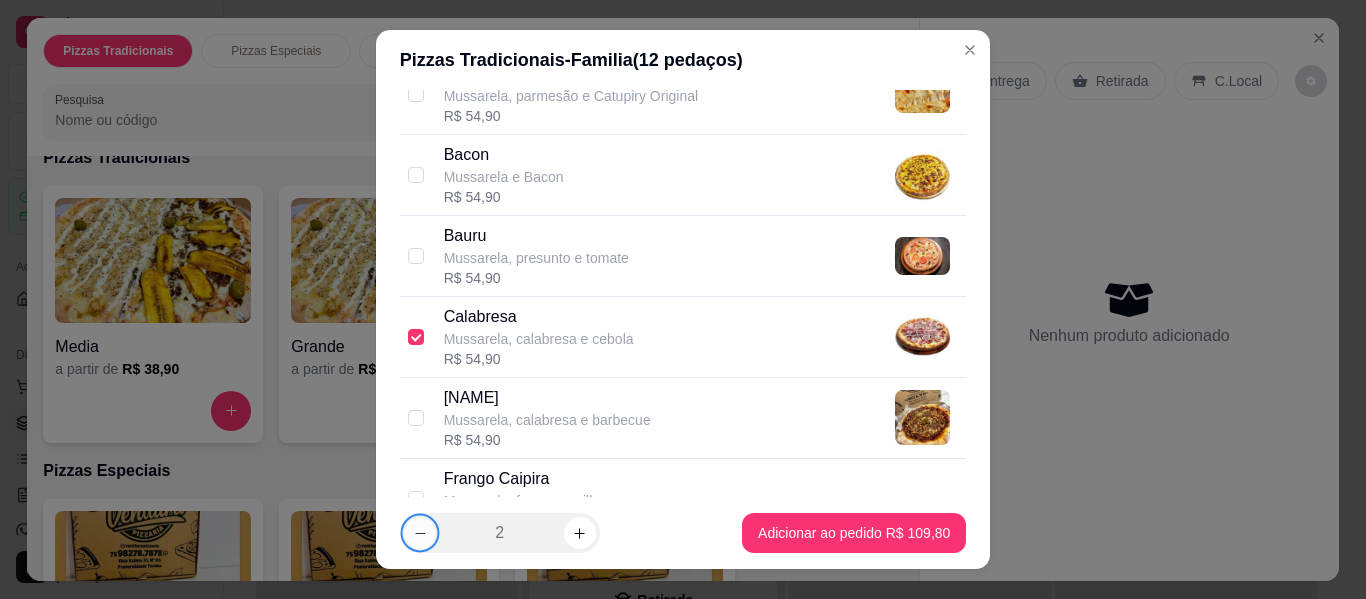 click 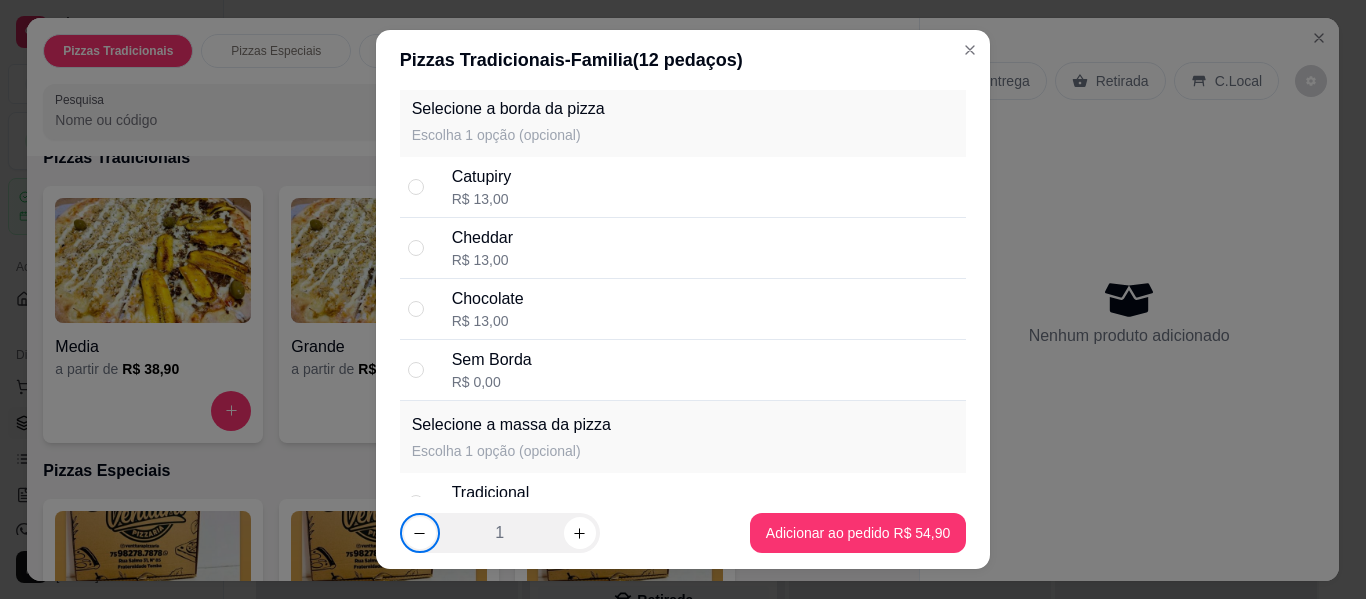 scroll, scrollTop: 2225, scrollLeft: 0, axis: vertical 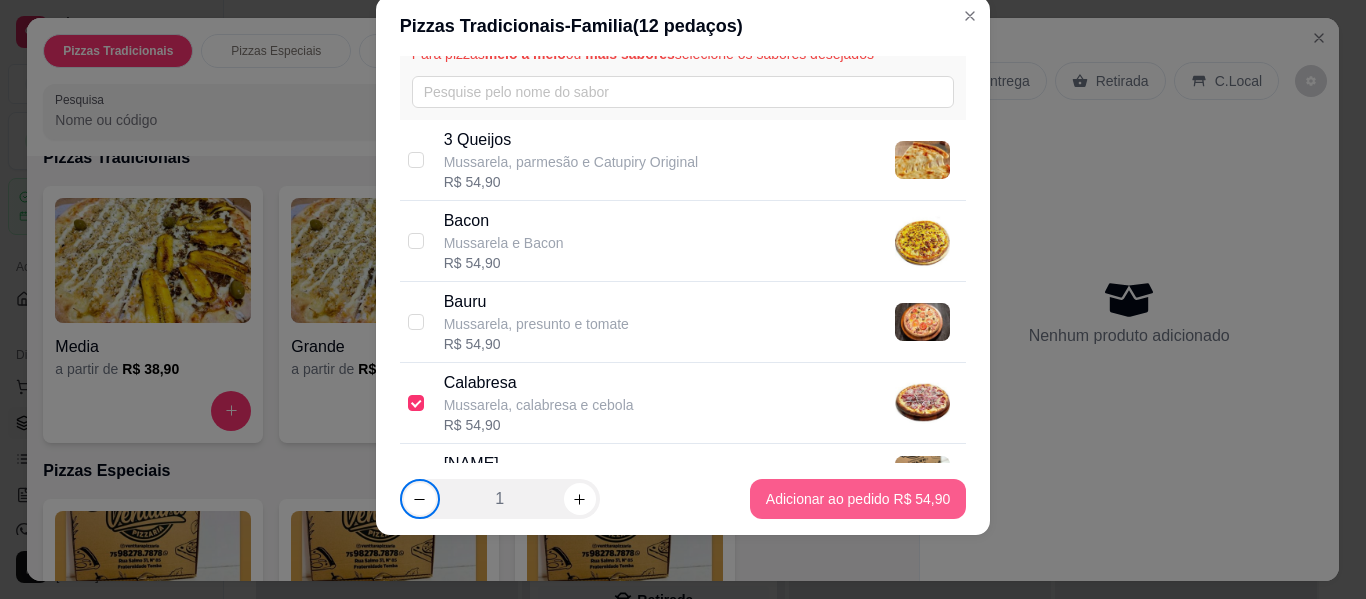 type 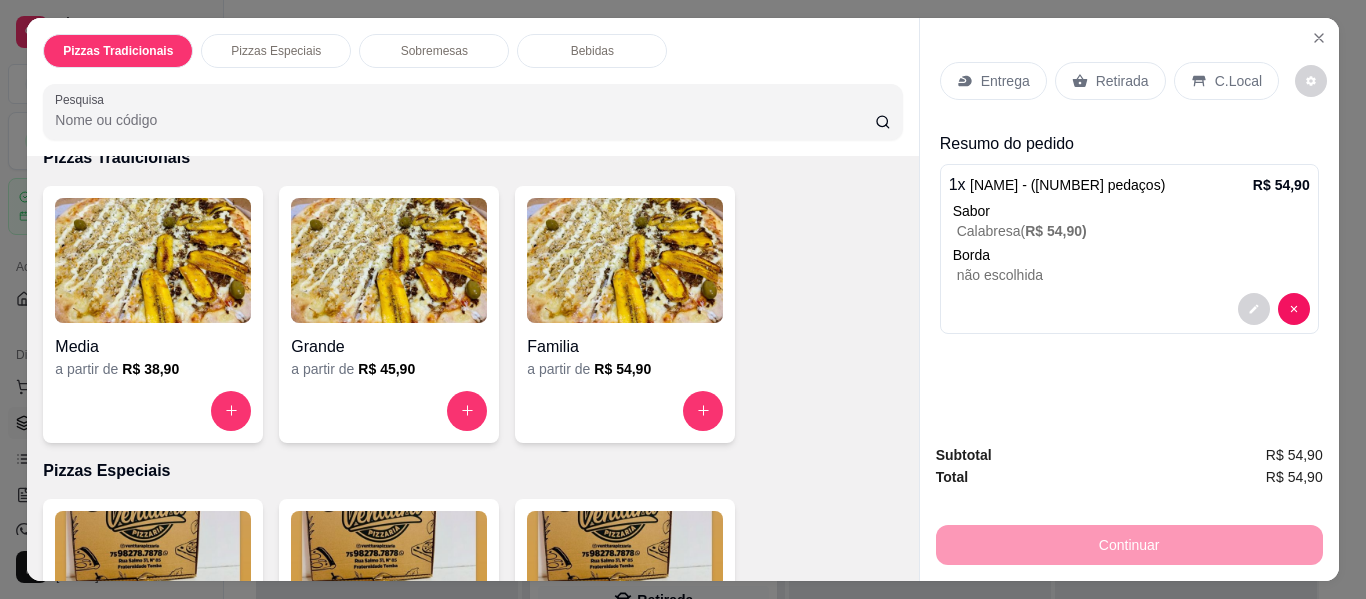 click at bounding box center (625, 260) 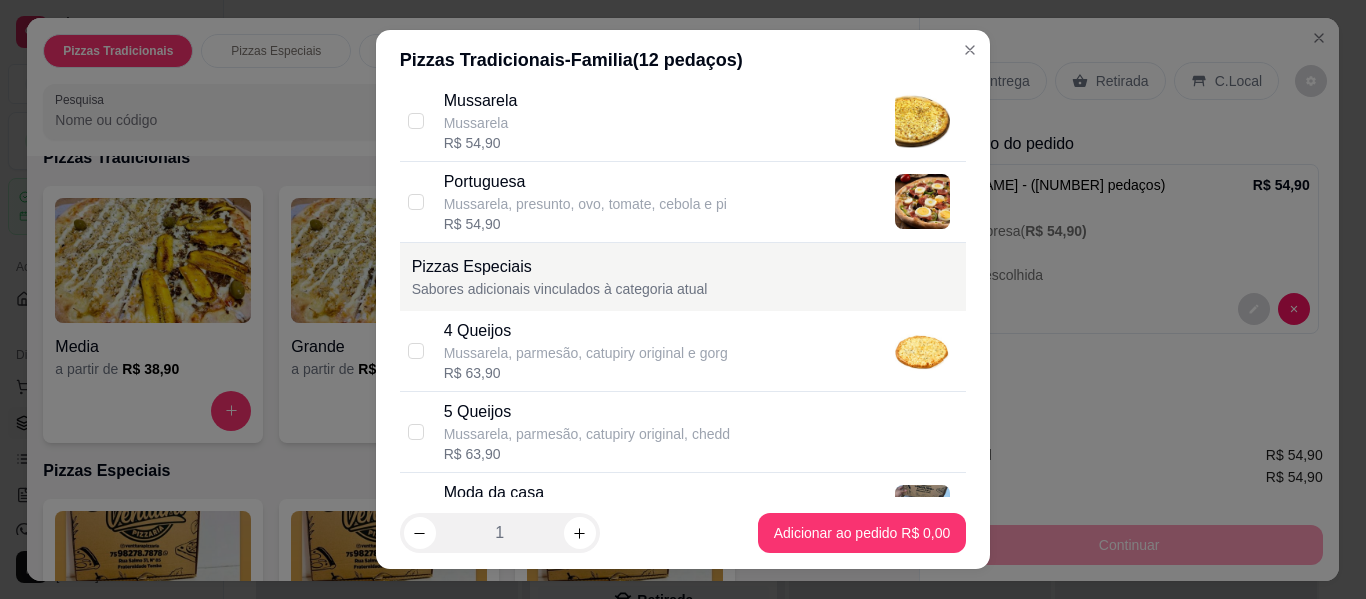 scroll, scrollTop: 1100, scrollLeft: 0, axis: vertical 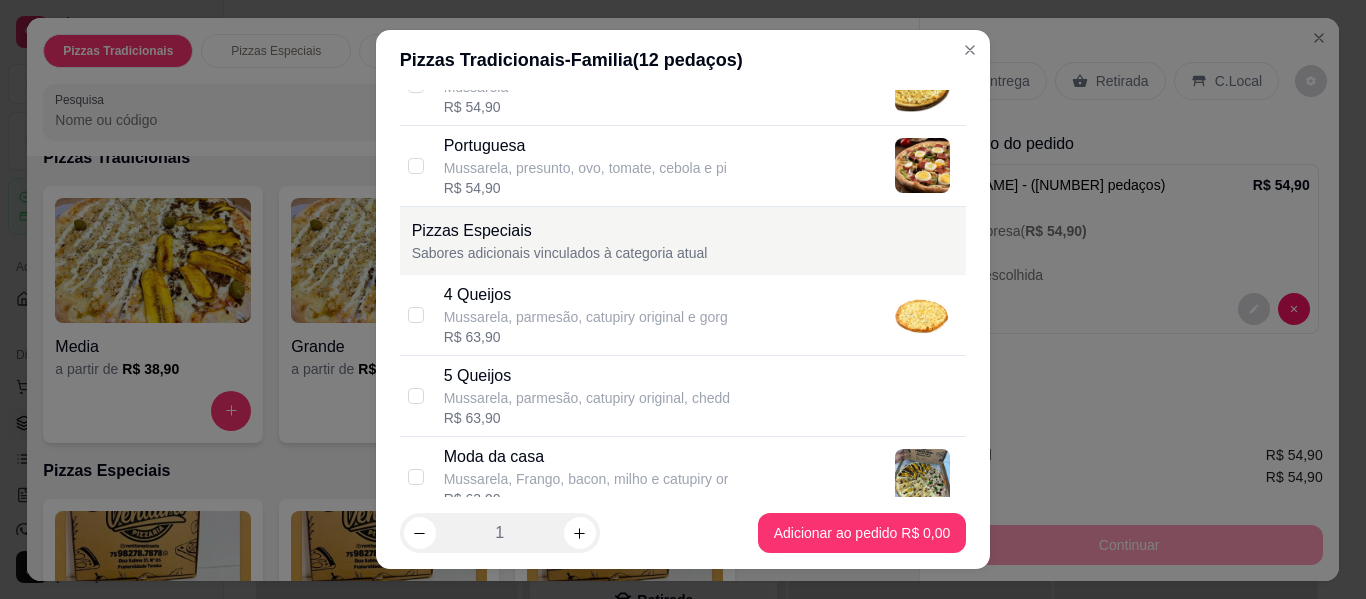 click on "Mussarela, parmesão, catupiry original e gorg" at bounding box center (586, 317) 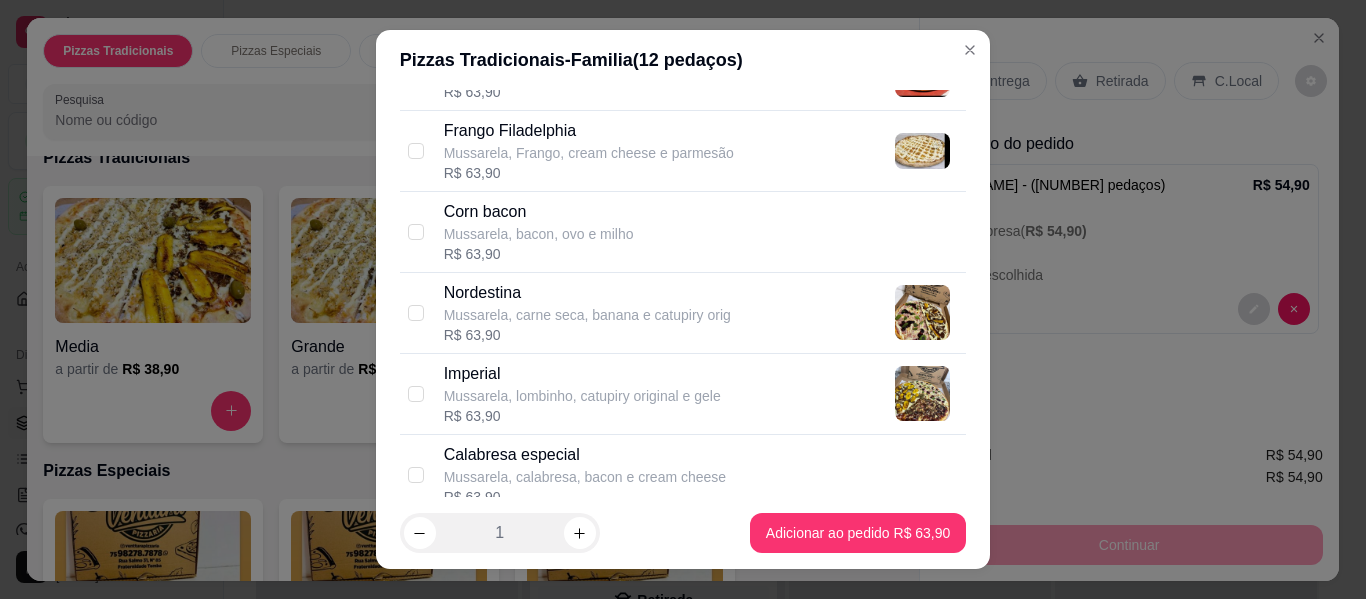 scroll, scrollTop: 1600, scrollLeft: 0, axis: vertical 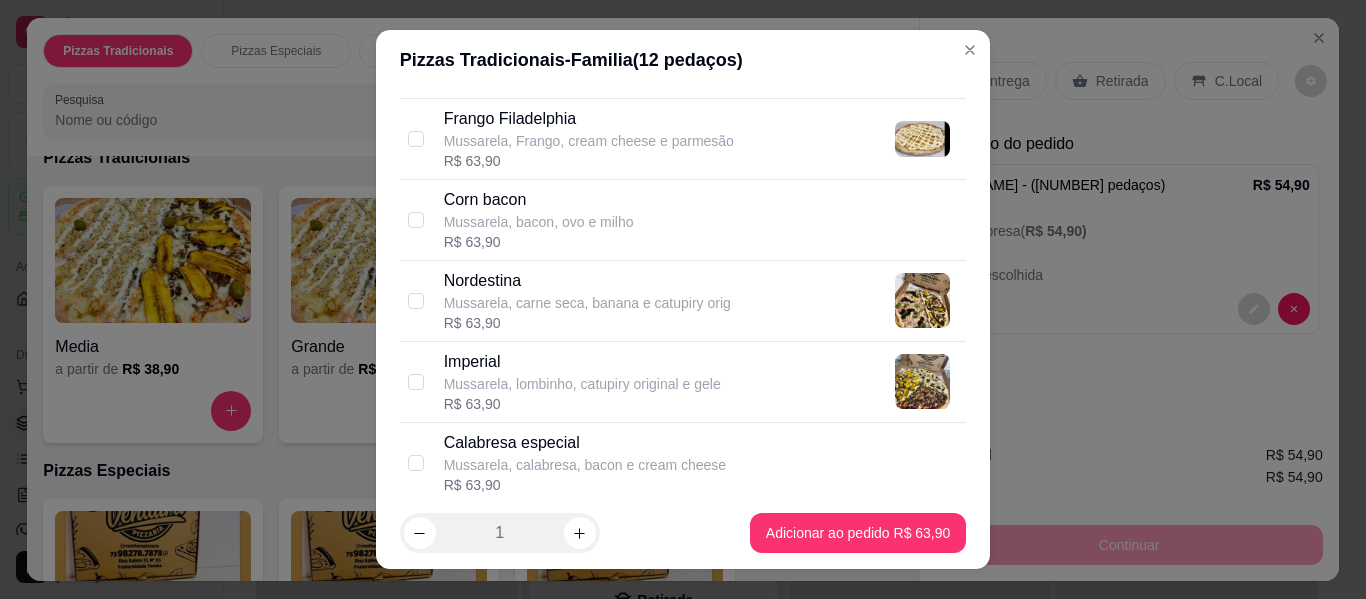 click on "Mussarela, carne seca, banana e catupiry orig" at bounding box center (587, 303) 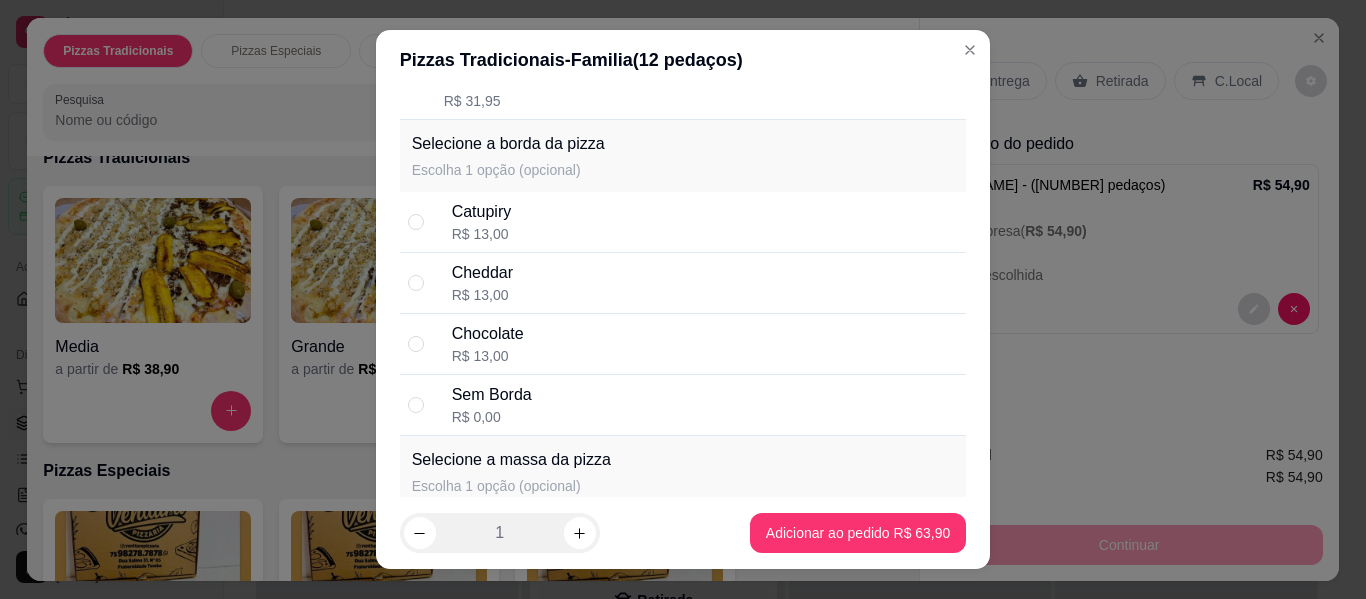 scroll, scrollTop: 2100, scrollLeft: 0, axis: vertical 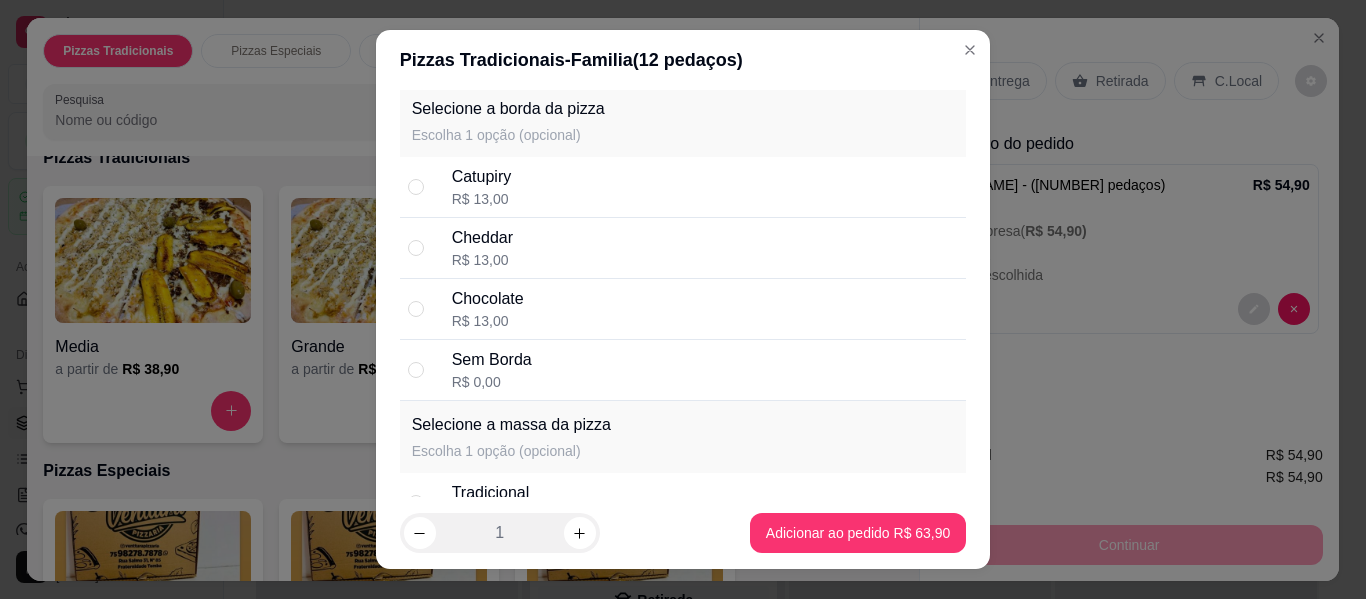 click on "Sem Borda R$ 0,00" at bounding box center (705, 370) 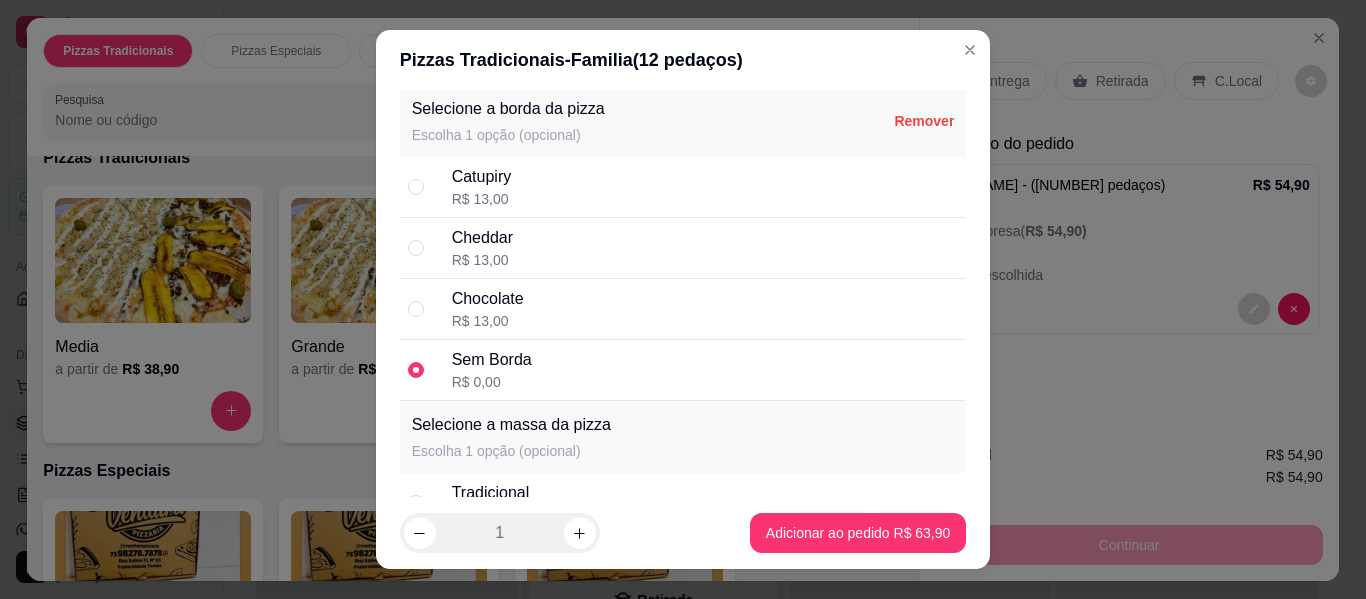 click on "Sem Borda R$ 0,00" at bounding box center [705, 370] 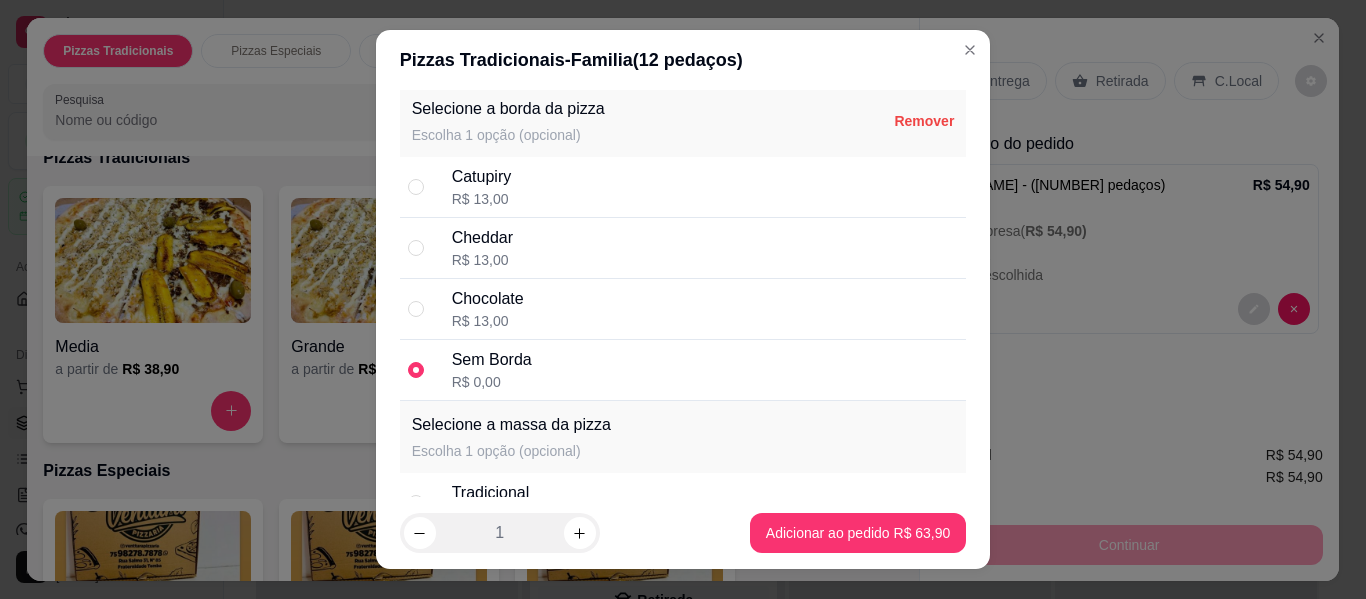 click on "Sem Borda R$ 0,00" at bounding box center [705, 370] 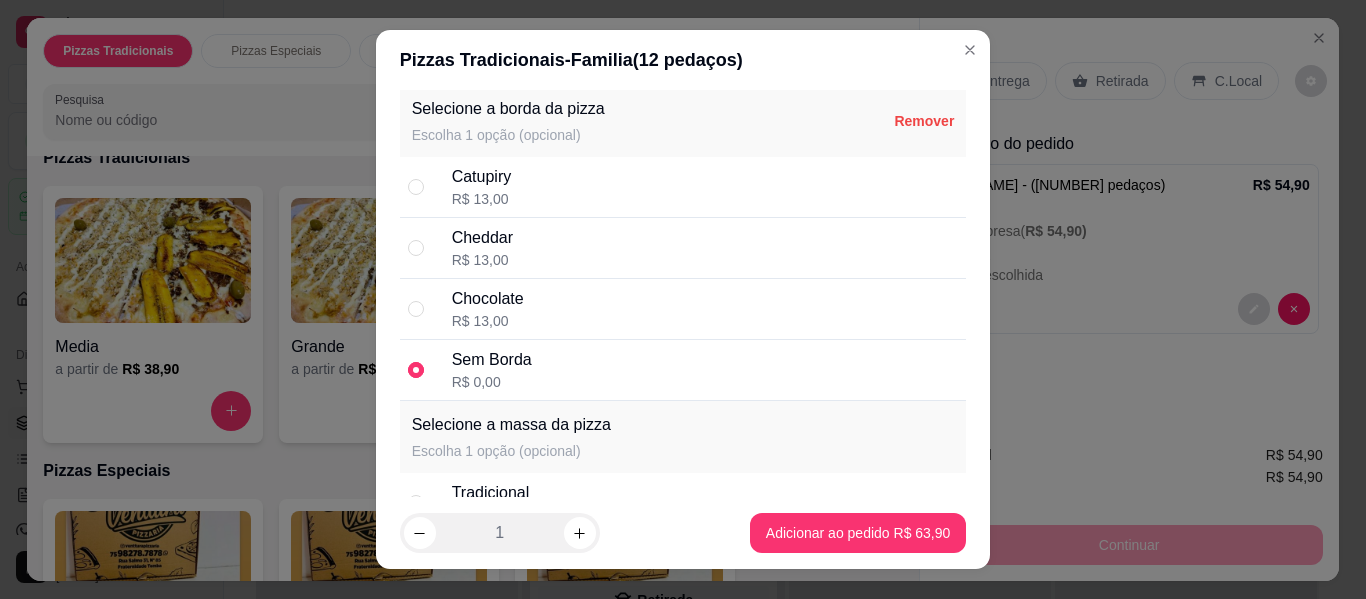 click at bounding box center (416, 370) 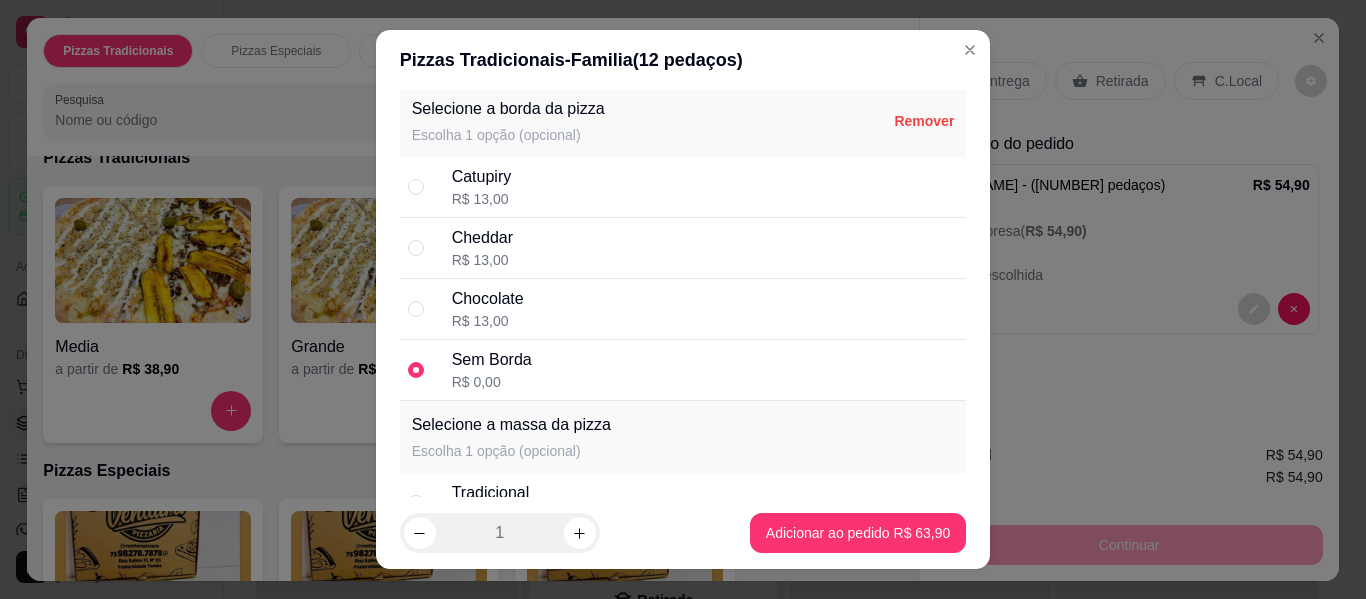 click on "Chocolate R$ 13,00" at bounding box center [705, 309] 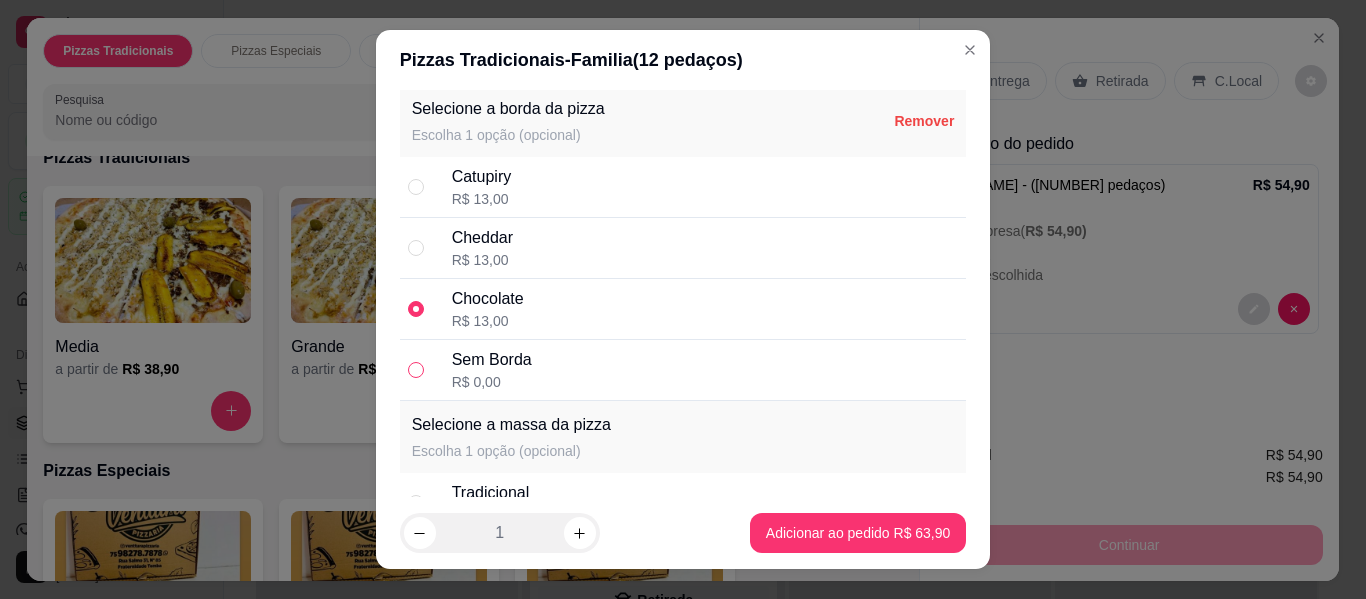 click at bounding box center (416, 370) 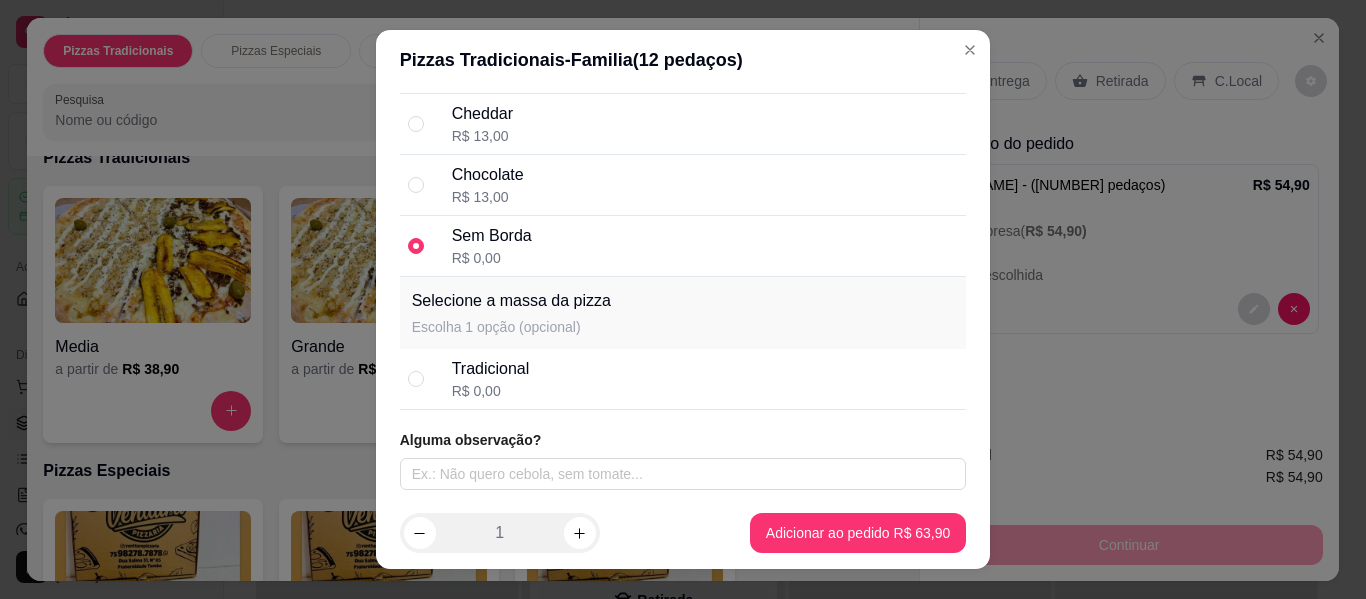 scroll, scrollTop: 2225, scrollLeft: 0, axis: vertical 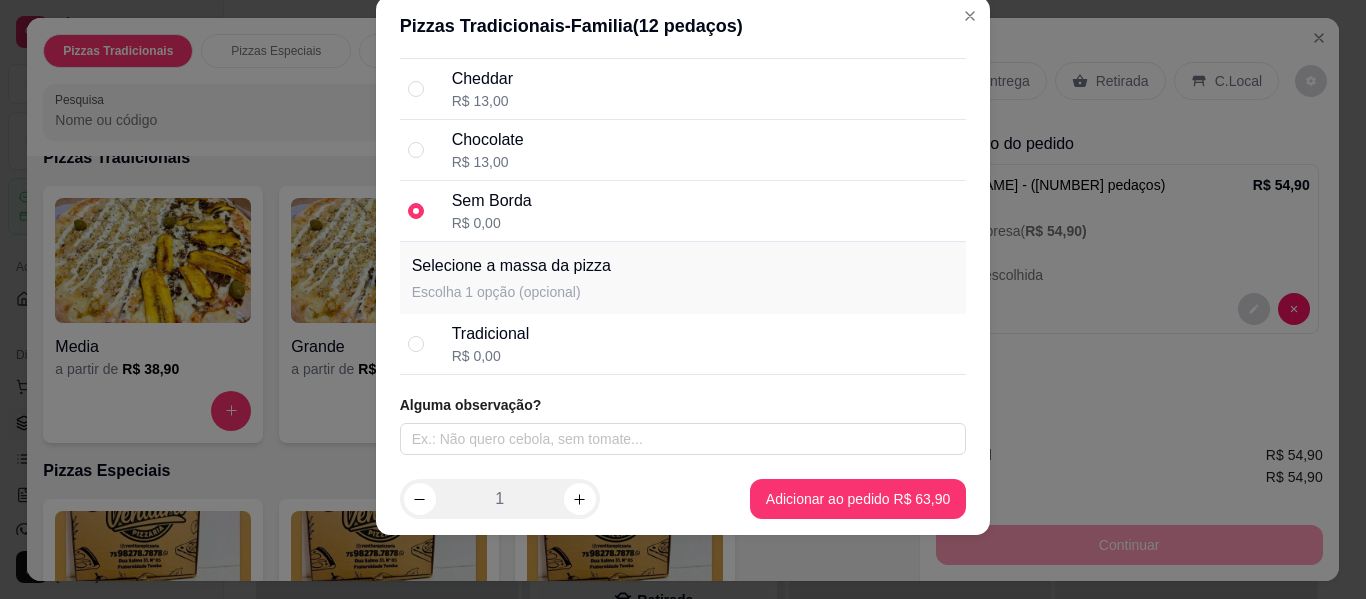 click on "Tradicional" at bounding box center [491, 334] 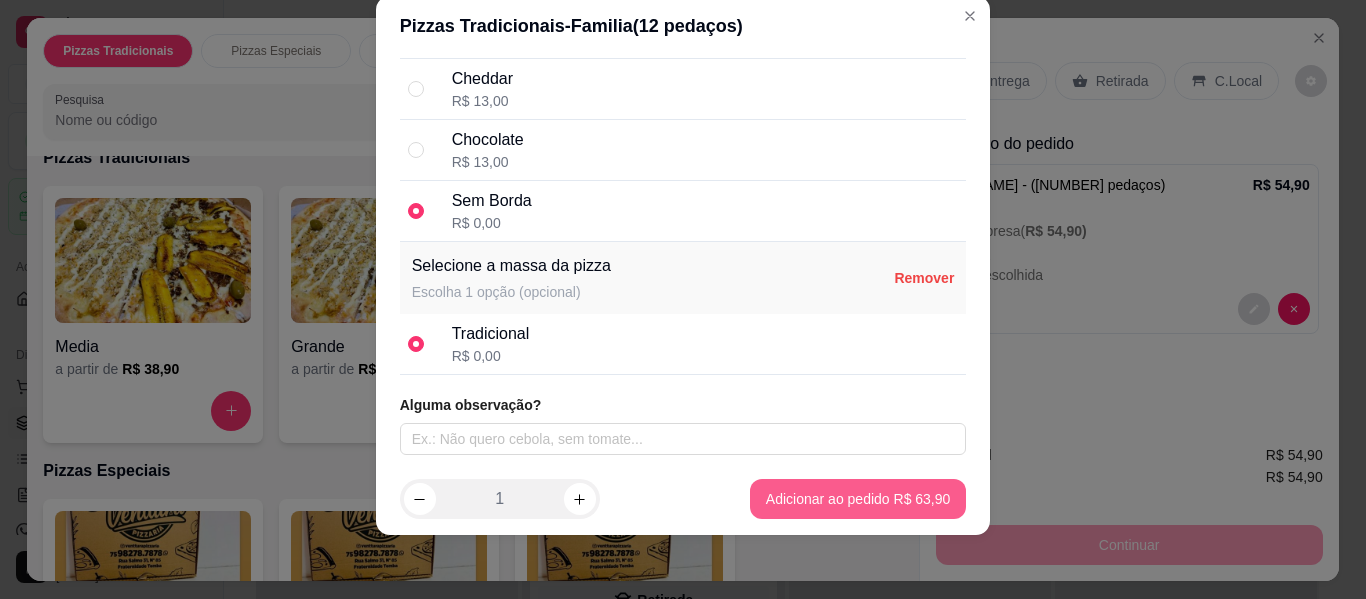 type 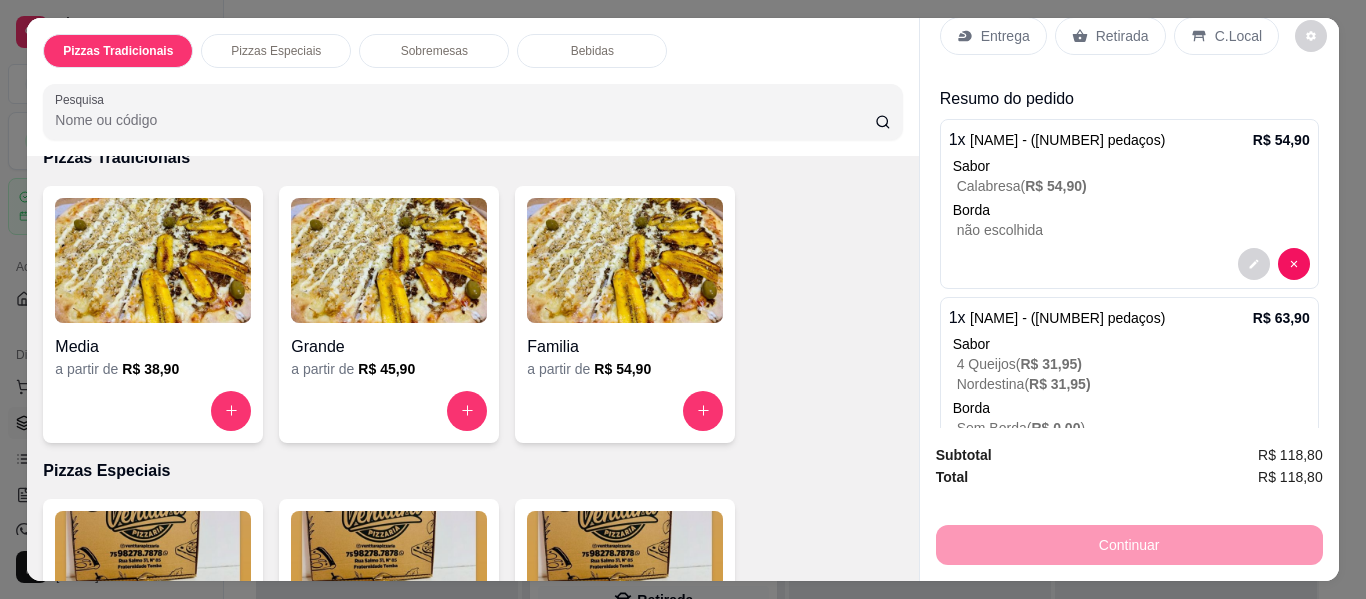 scroll, scrollTop: 0, scrollLeft: 0, axis: both 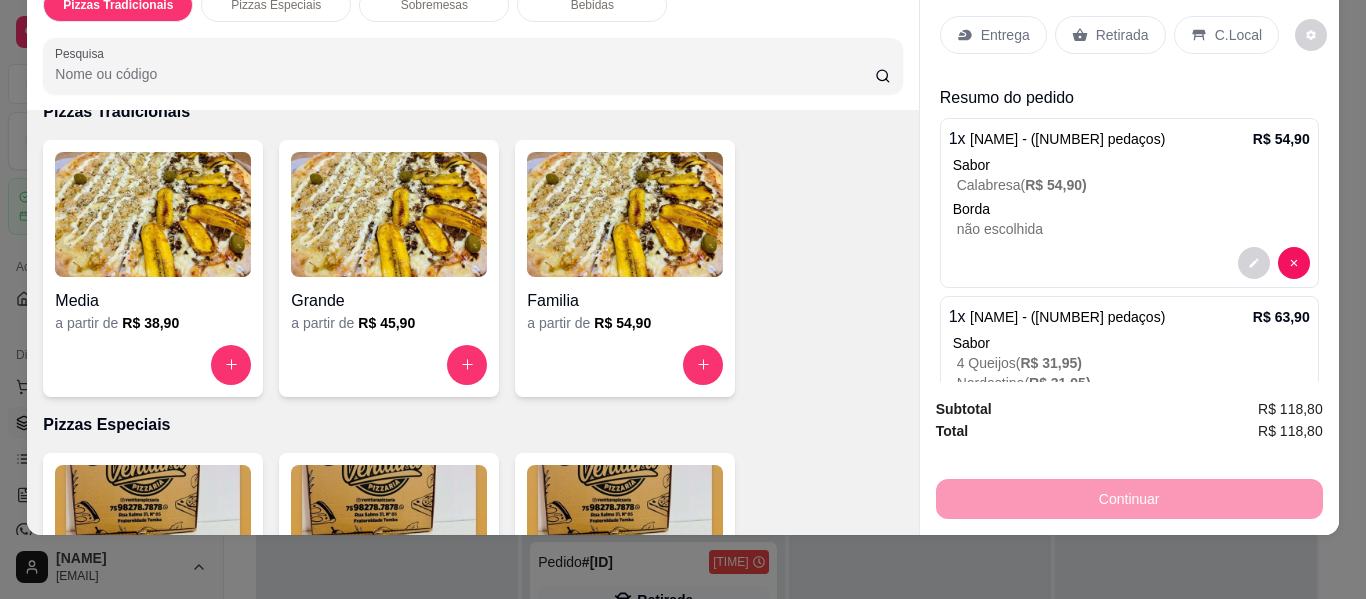 click on "Continuar" at bounding box center (1129, 496) 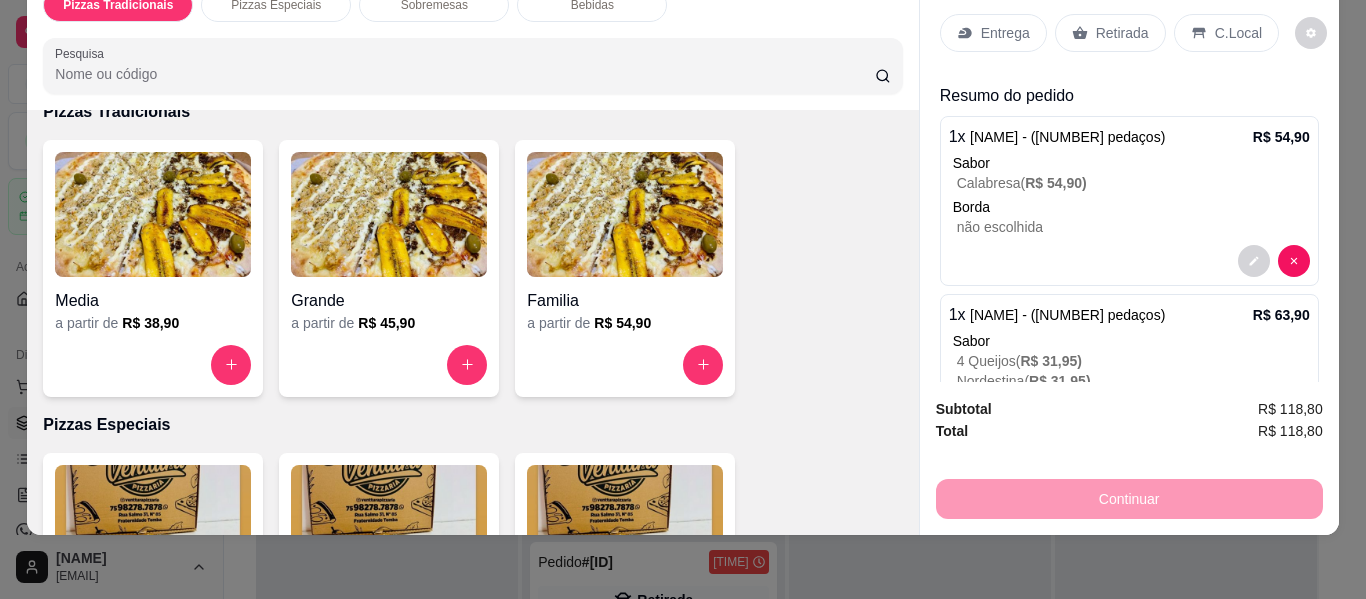 scroll, scrollTop: 0, scrollLeft: 0, axis: both 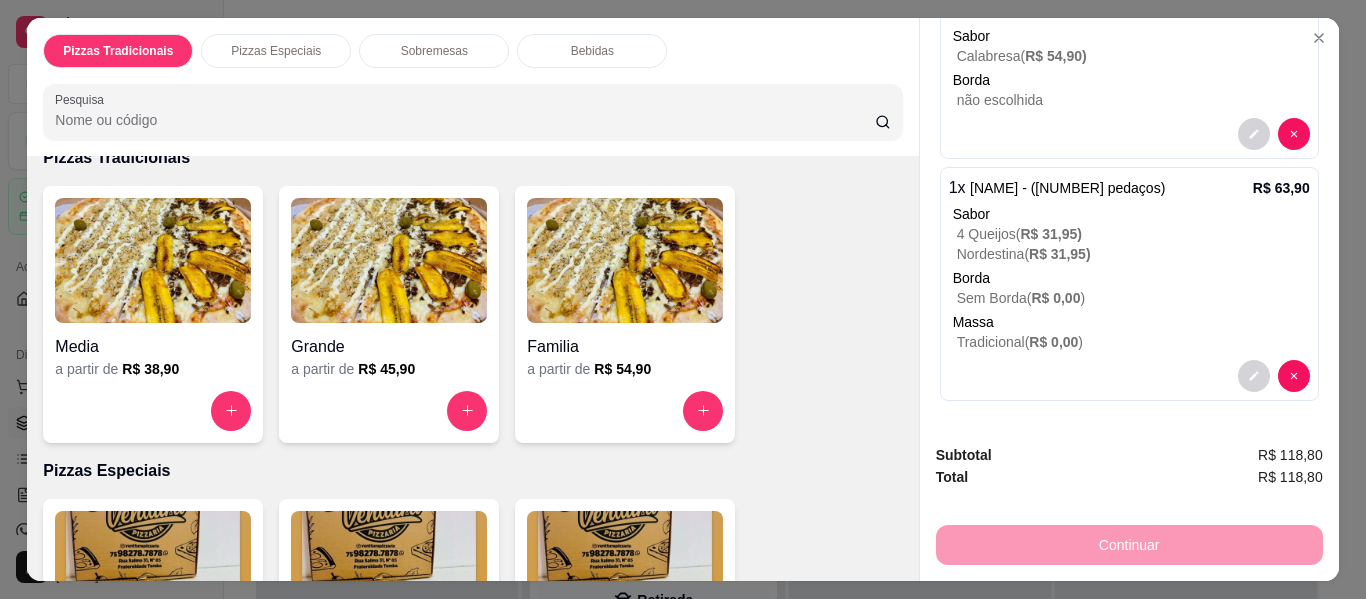 click on "Continuar" at bounding box center [1129, 542] 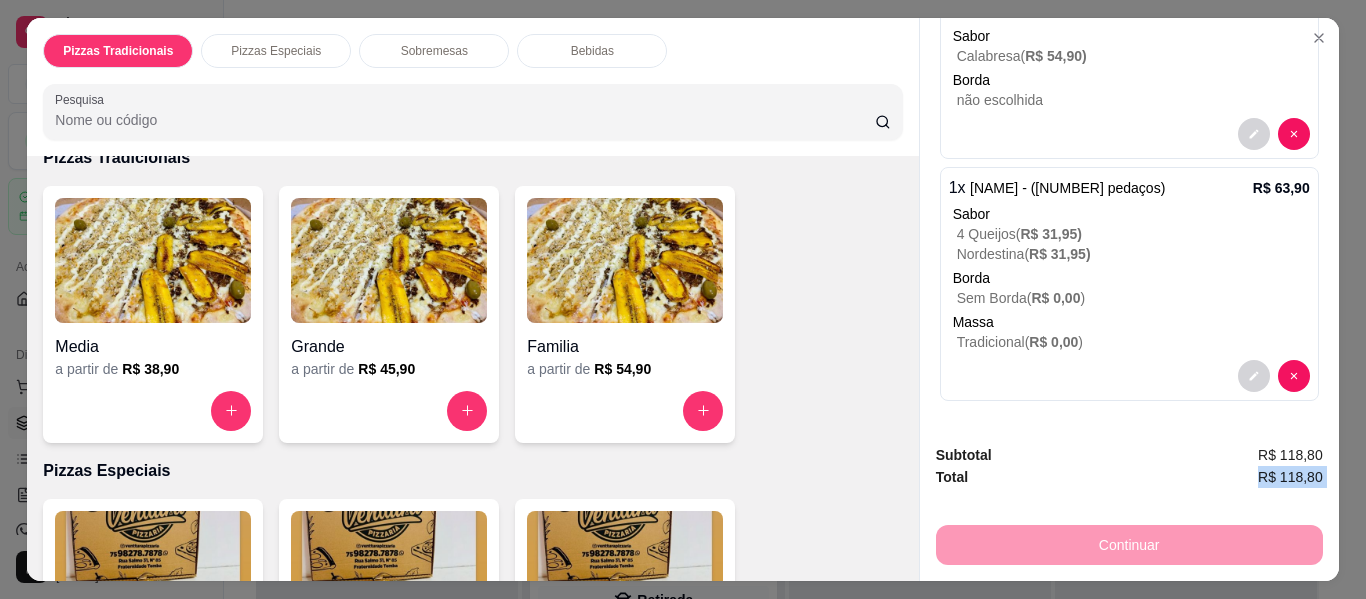 click on "Continuar" at bounding box center (1129, 542) 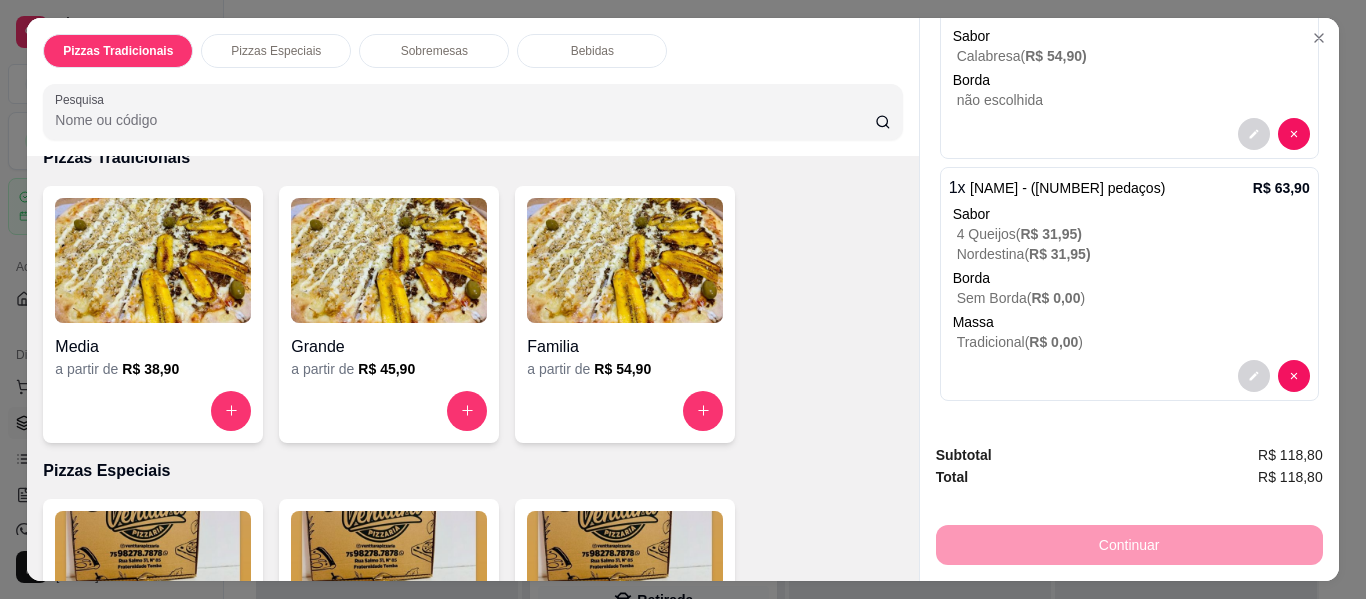 click on "Continuar" at bounding box center (1129, 542) 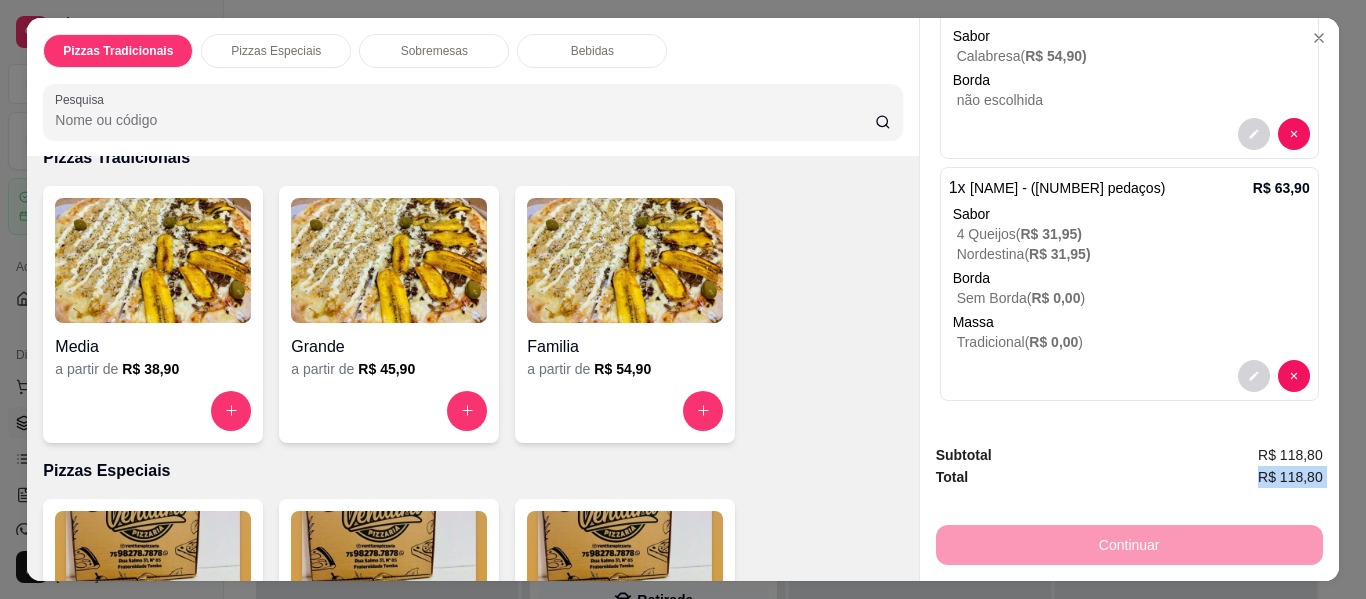 click on "Continuar" at bounding box center (1129, 542) 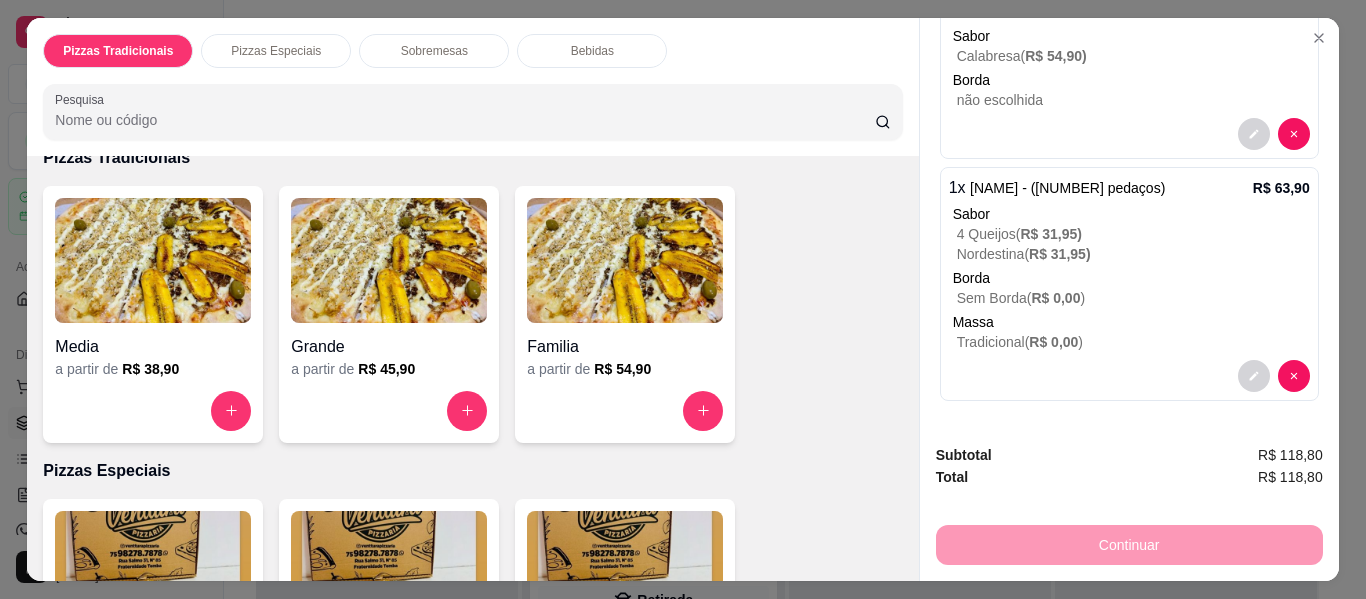 click on "Continuar" at bounding box center [1129, 542] 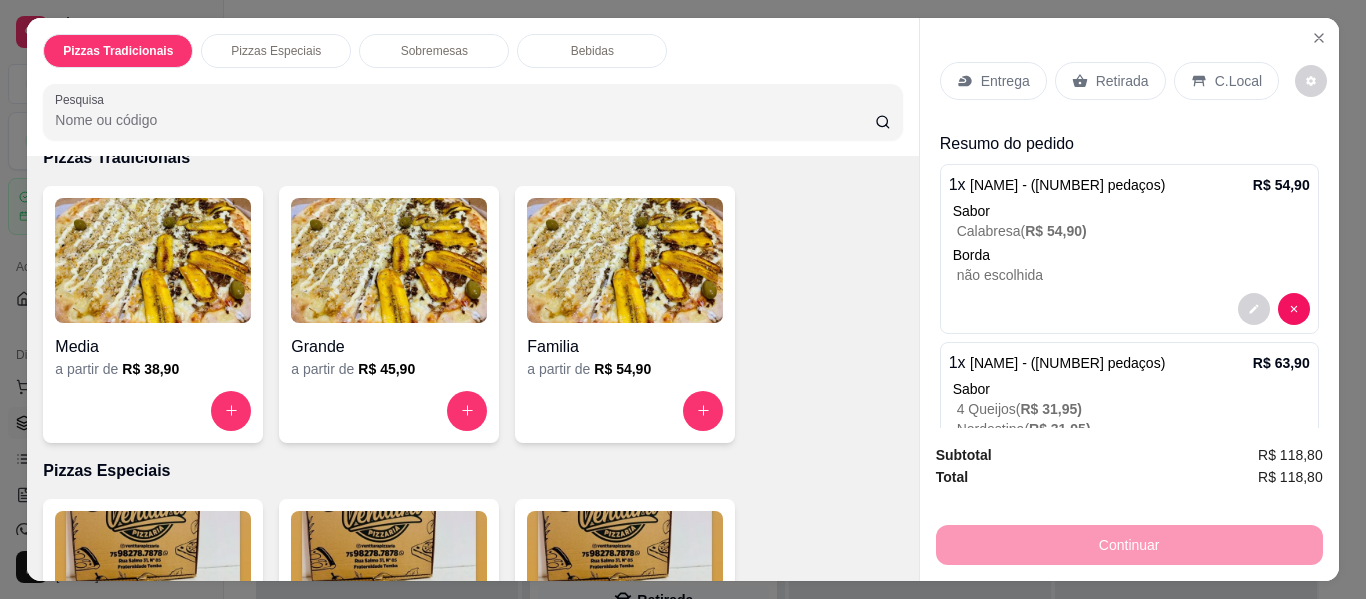 click on "Retirada" at bounding box center [1122, 81] 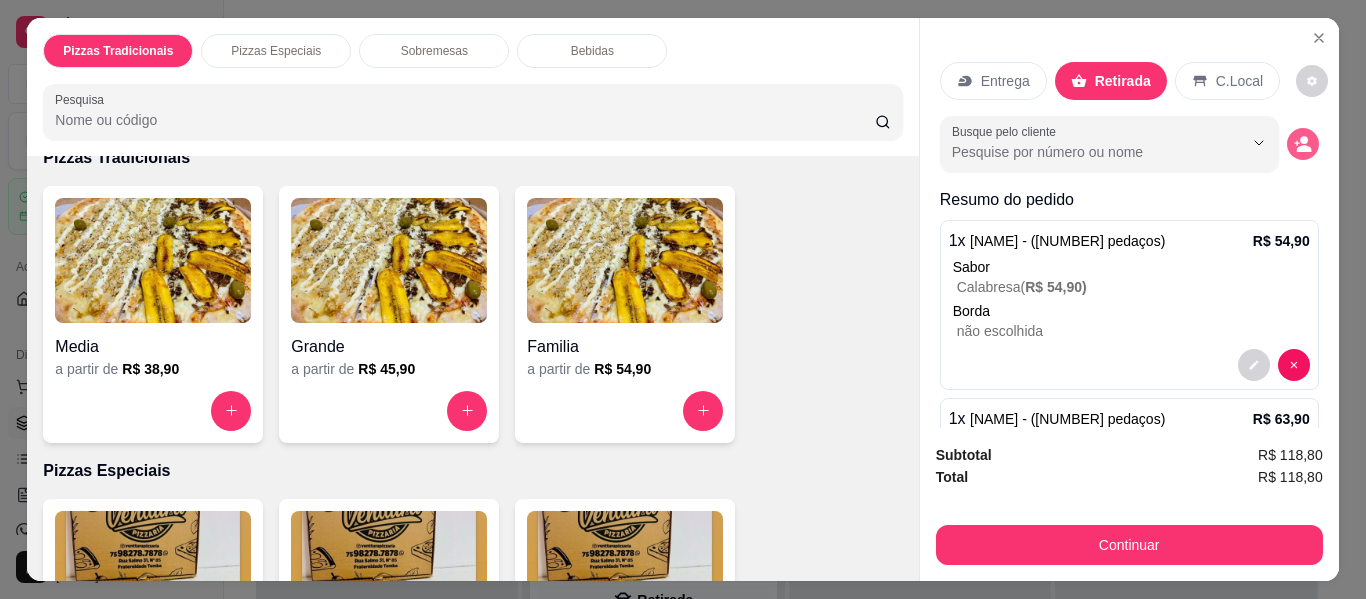 type 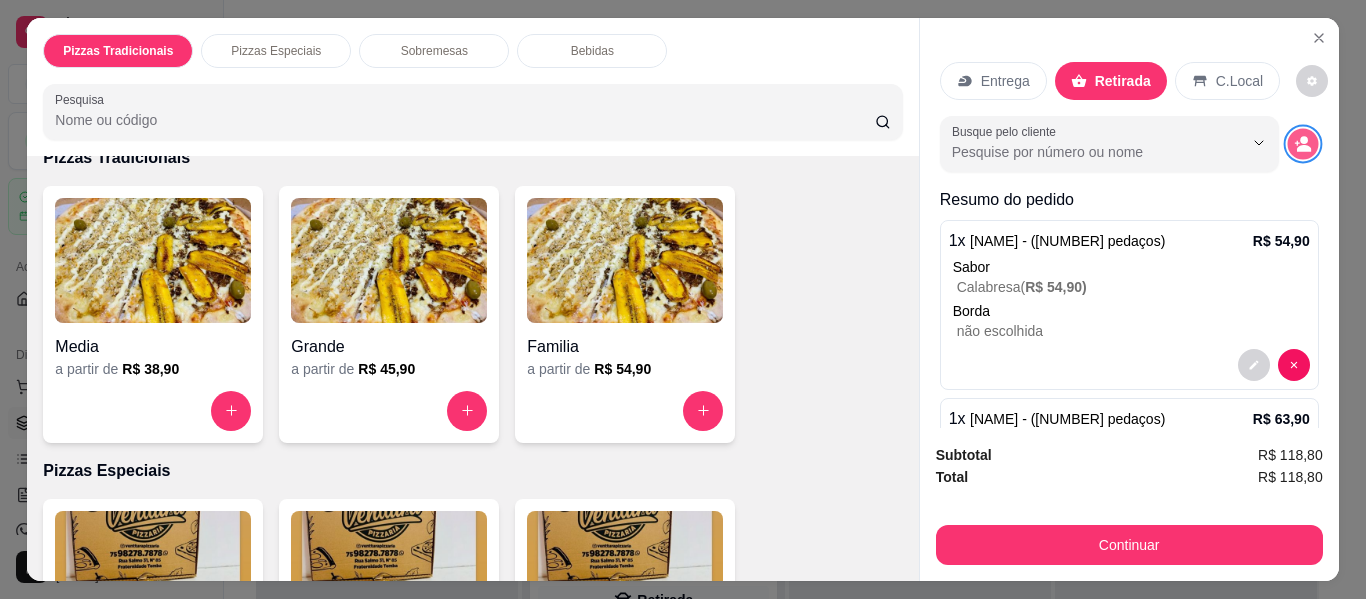 click 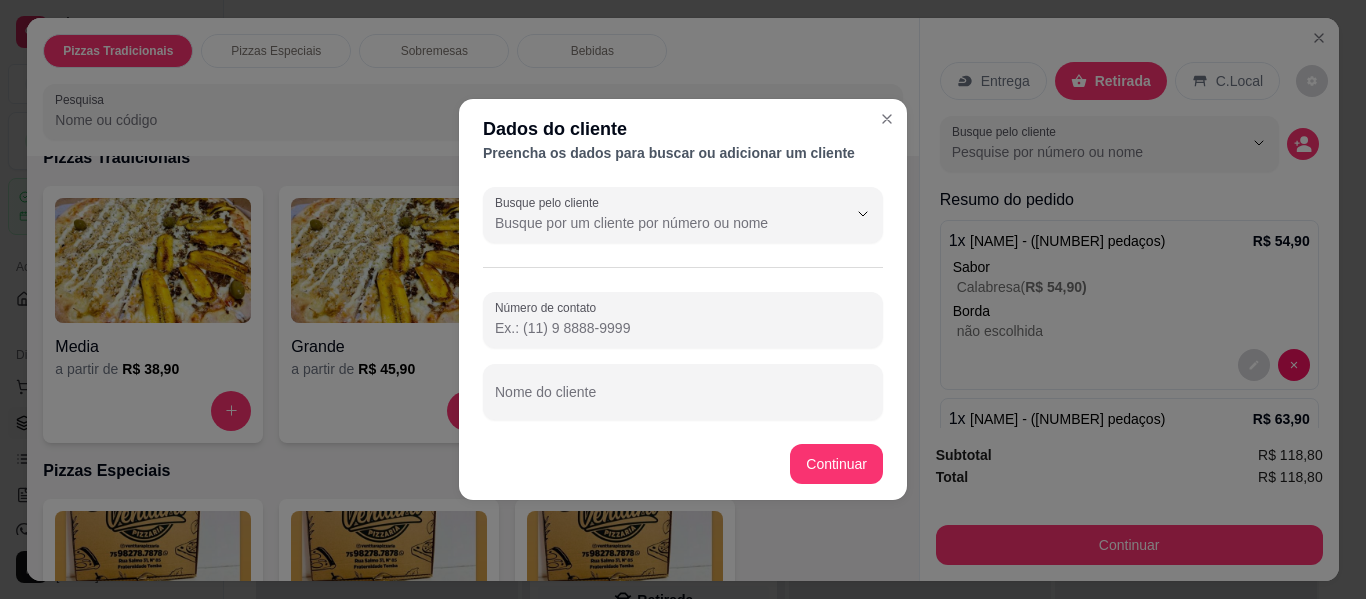 click on "Número de contato" at bounding box center [683, 328] 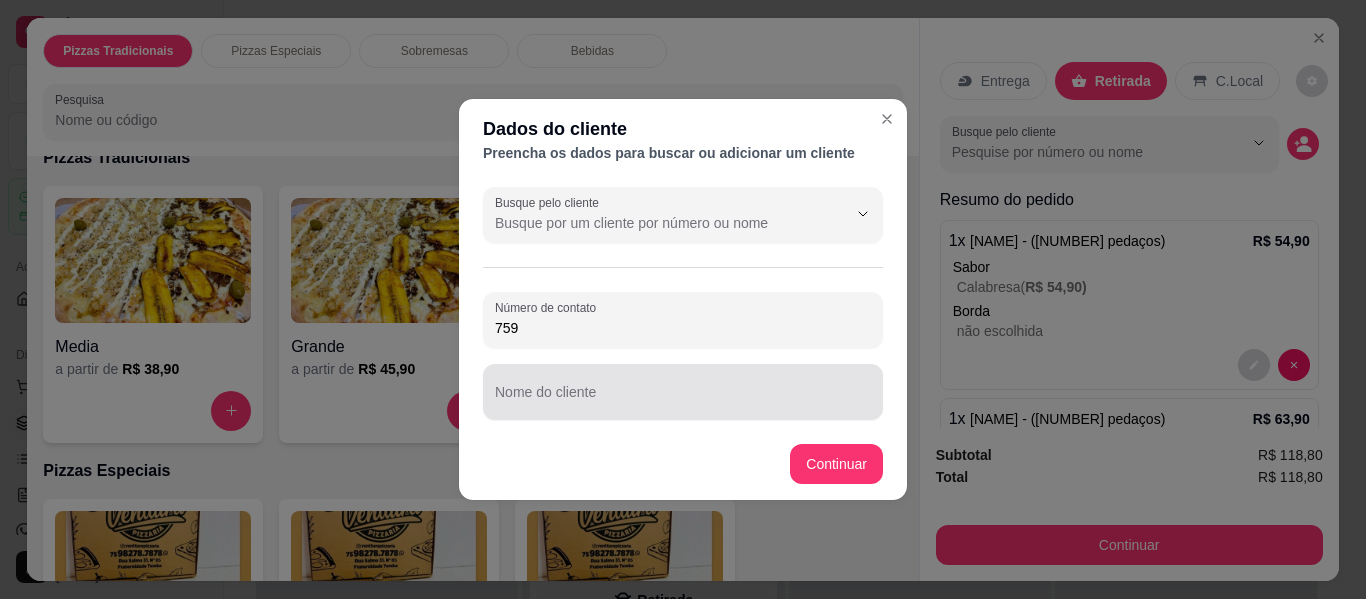 type on "759" 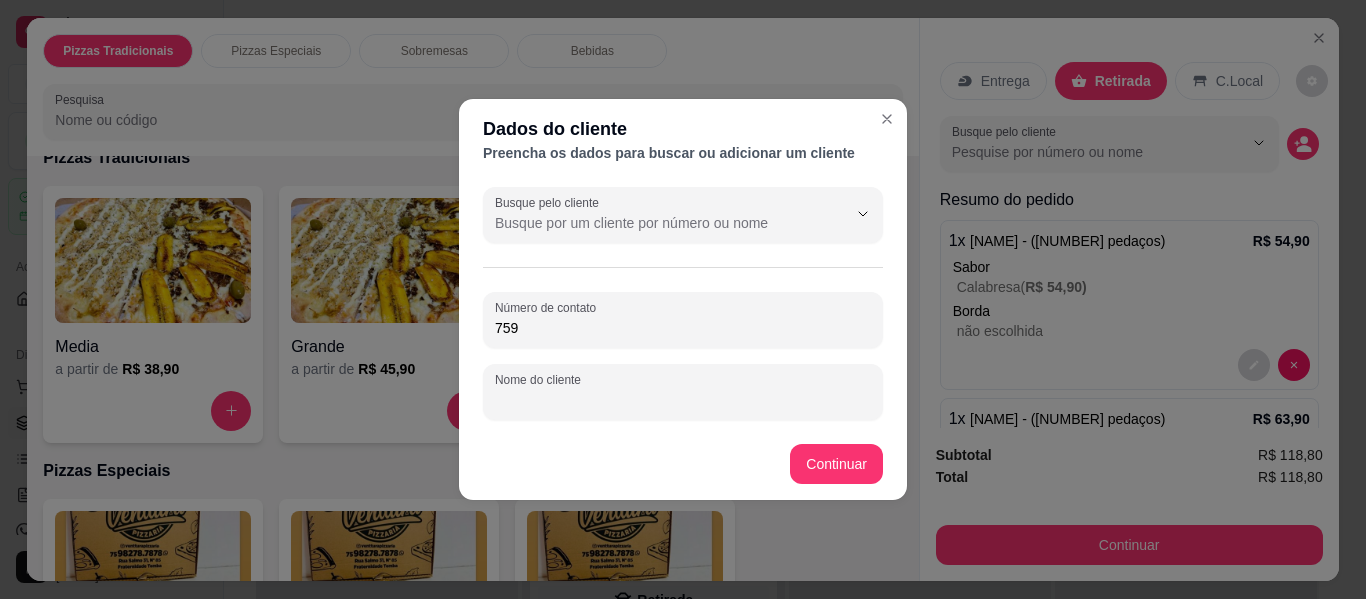 click on "Nome do cliente" at bounding box center (683, 400) 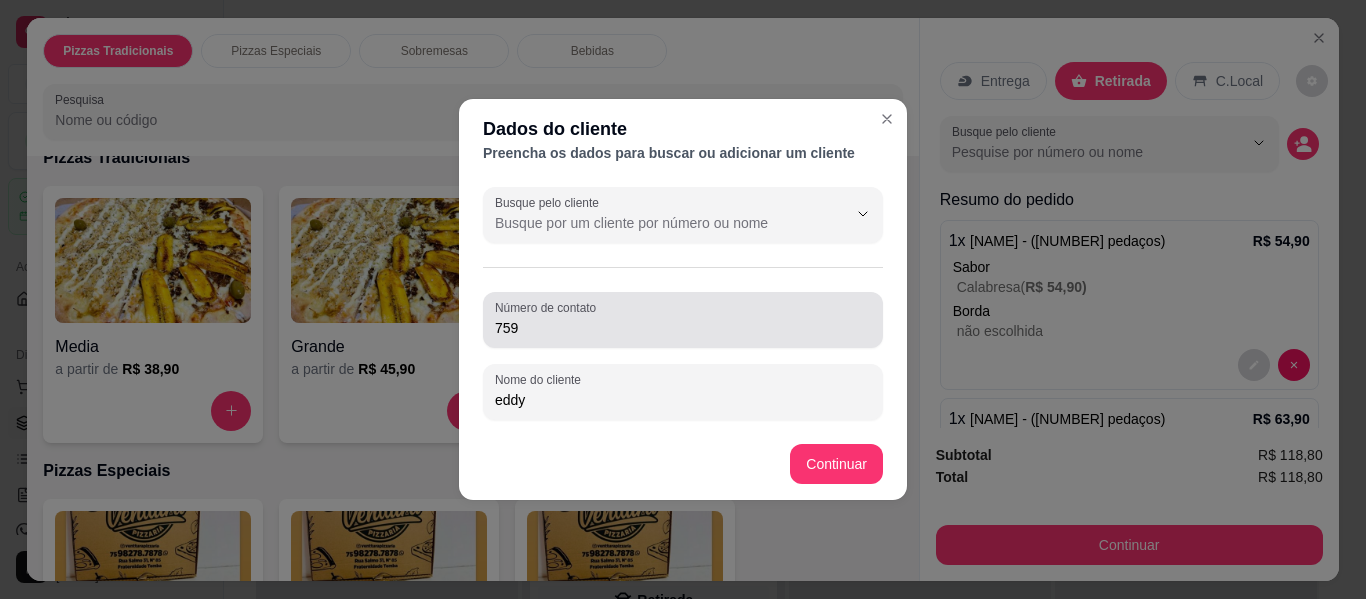 type on "eddy" 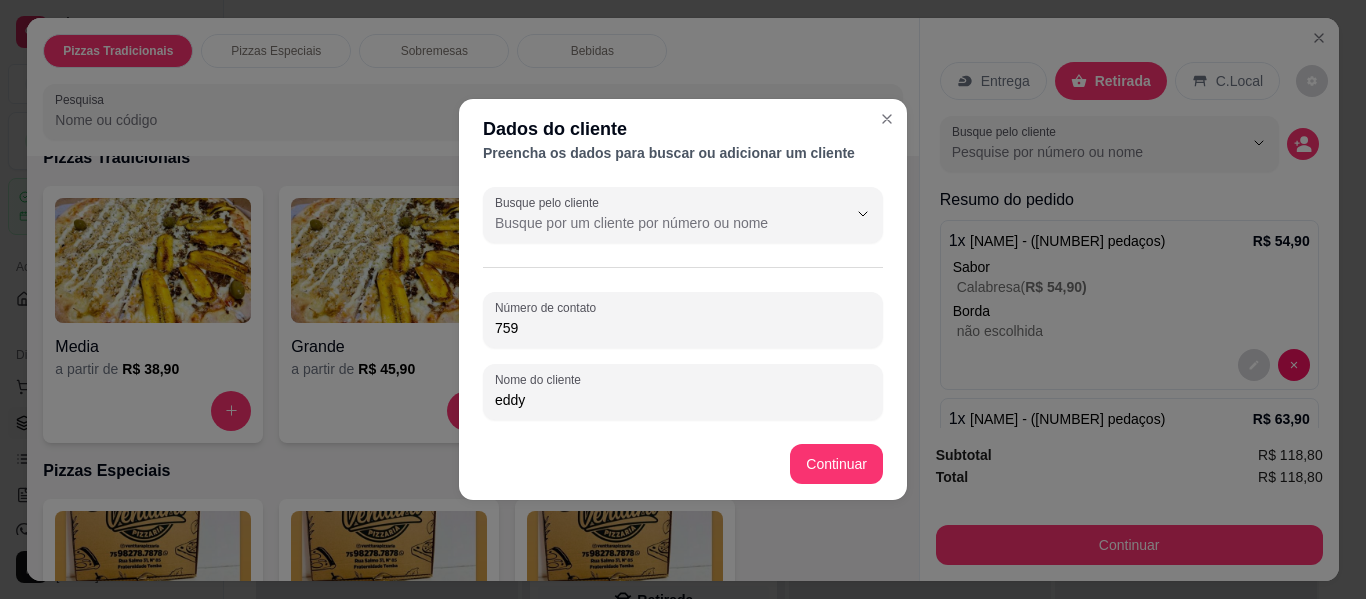 click on "759" at bounding box center [683, 328] 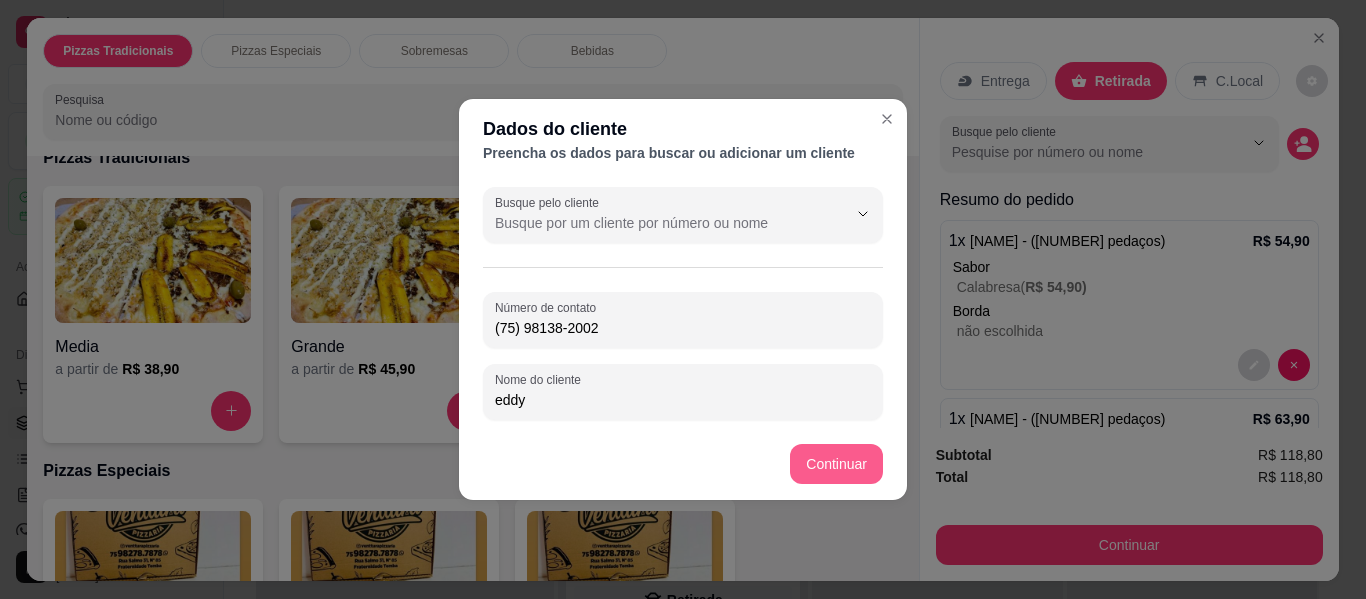 type on "(75) 98138-2002" 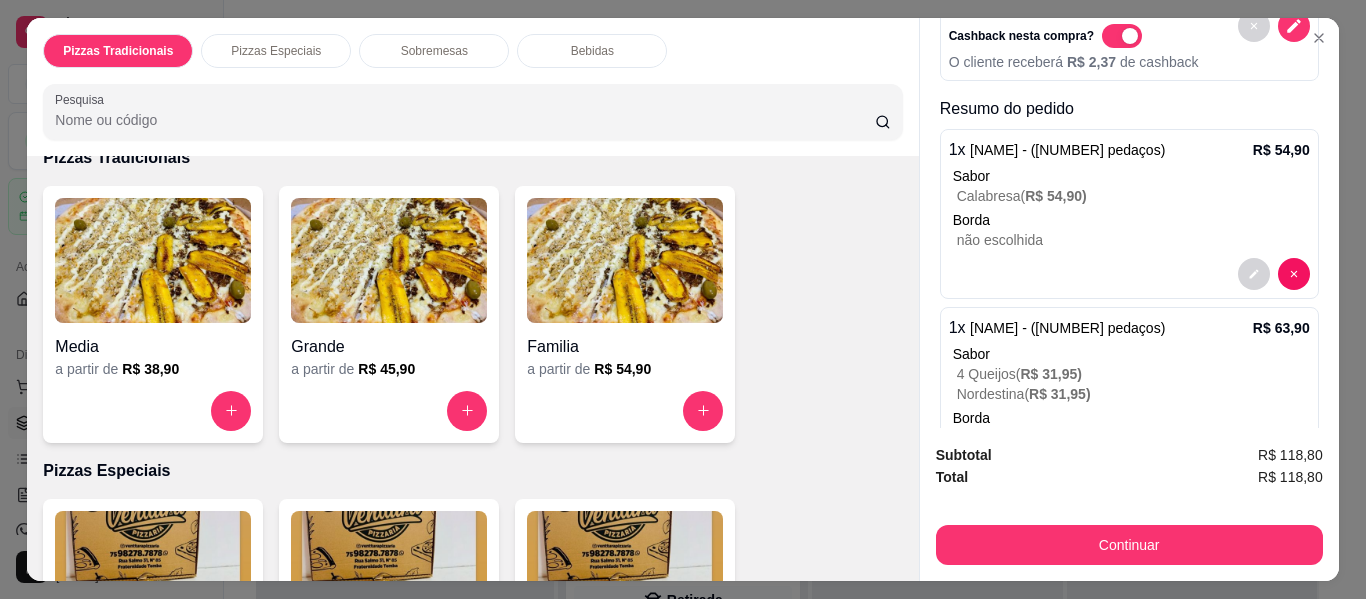 scroll, scrollTop: 285, scrollLeft: 0, axis: vertical 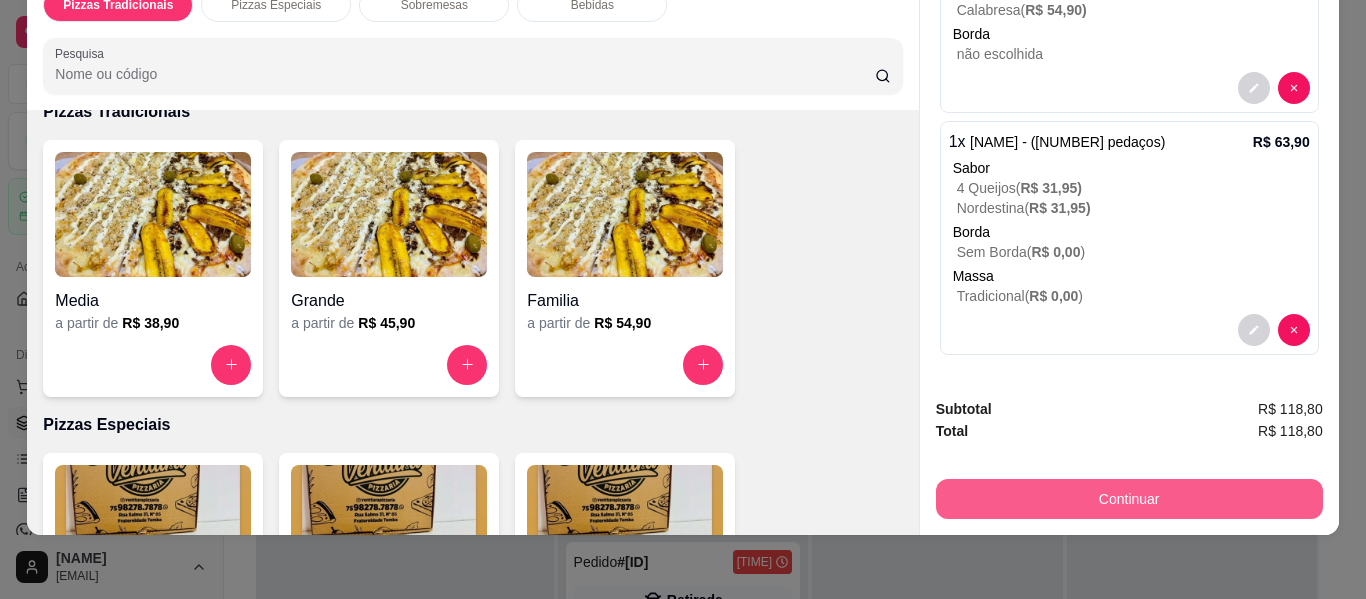 type 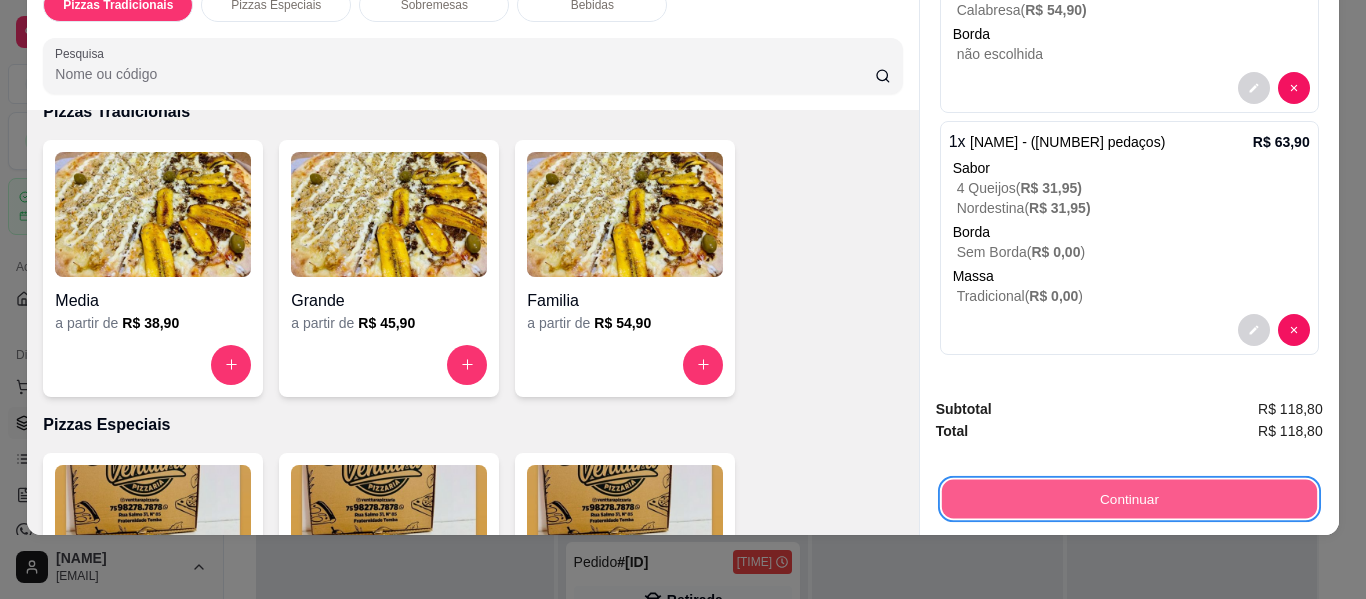 click on "Continuar" at bounding box center (1128, 499) 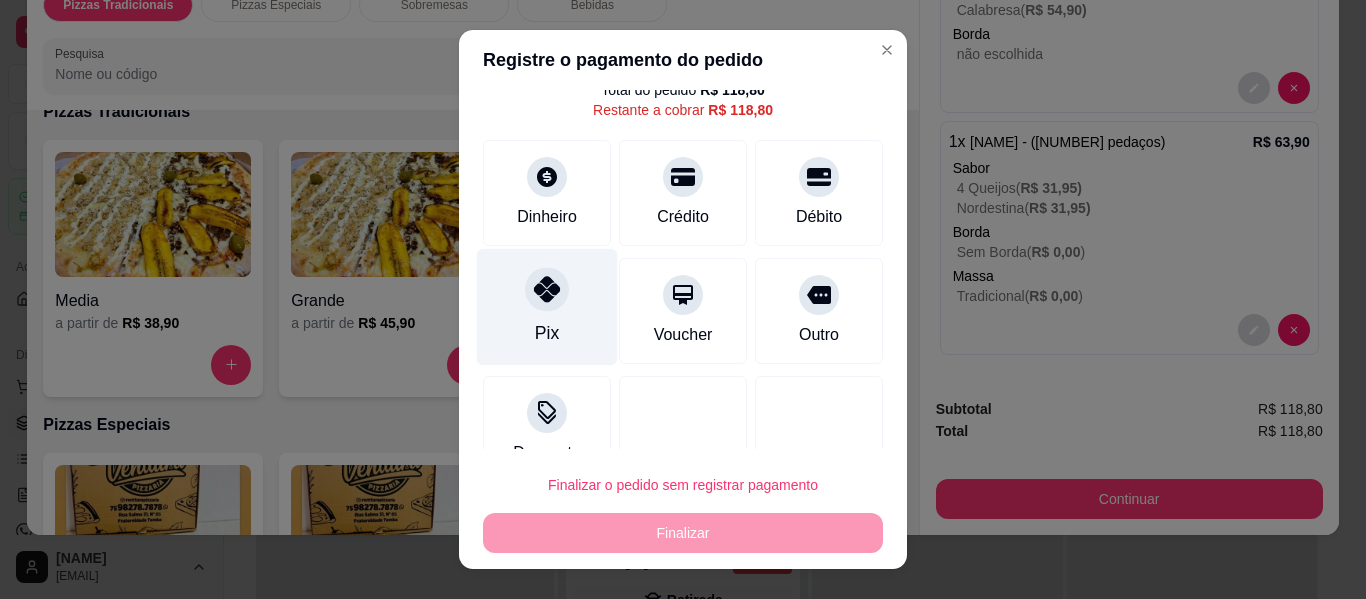 scroll, scrollTop: 111, scrollLeft: 0, axis: vertical 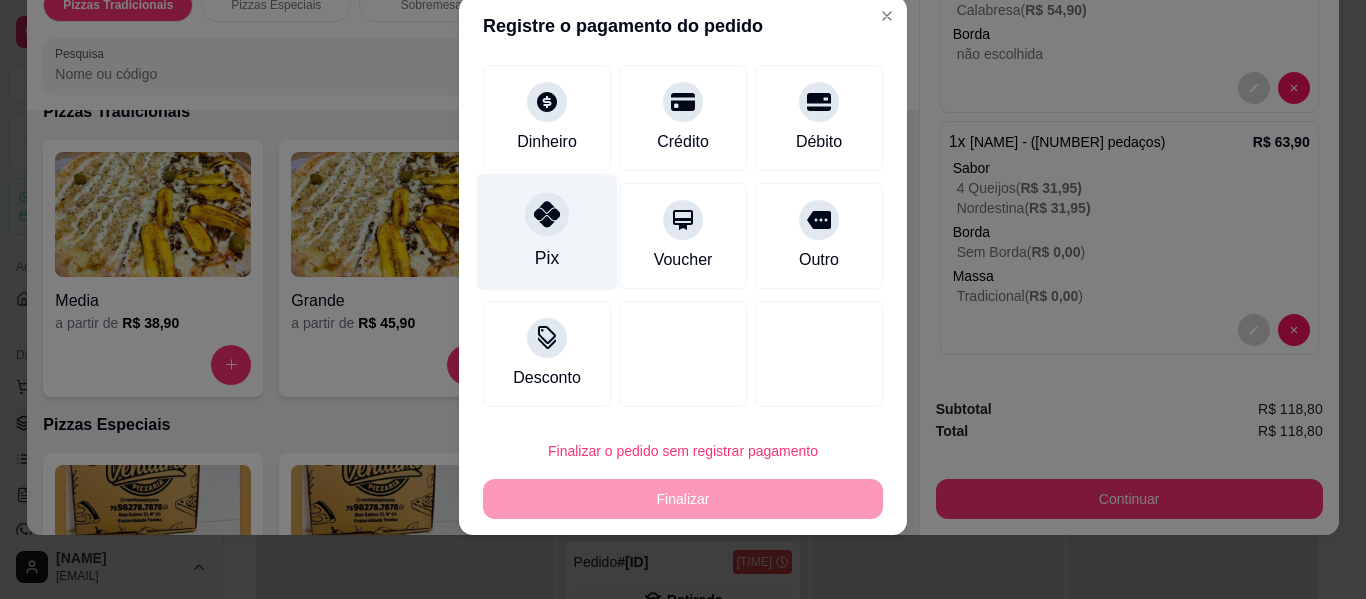 click on "Pix" at bounding box center (547, 232) 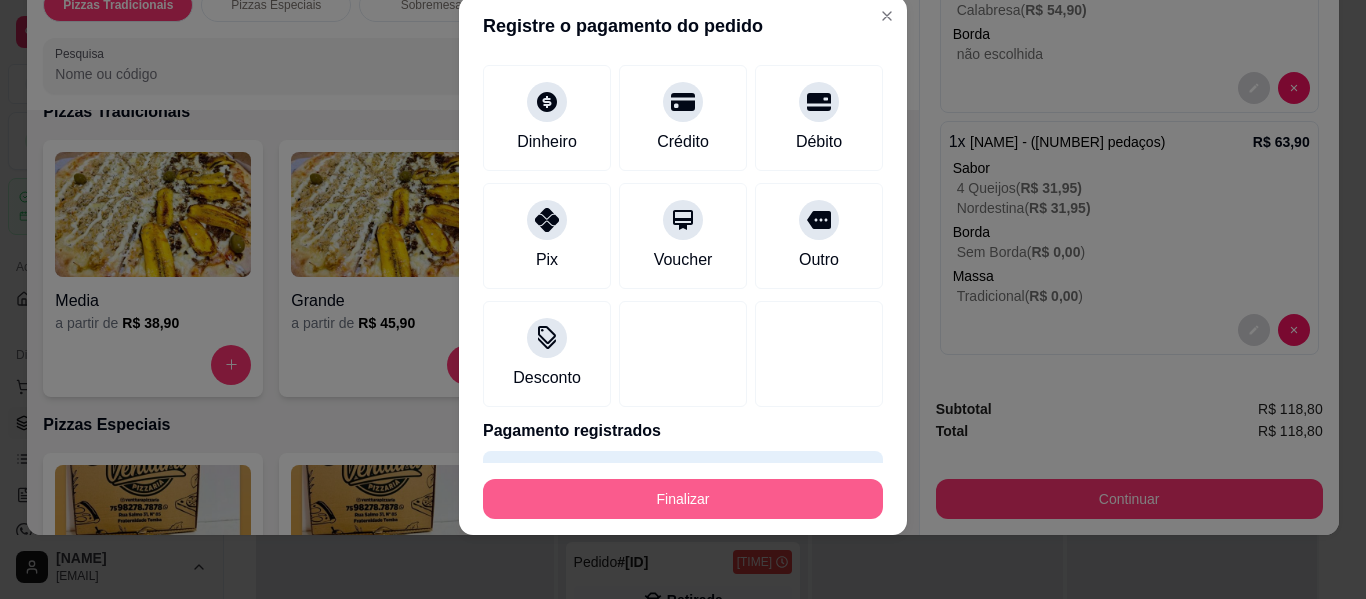 type 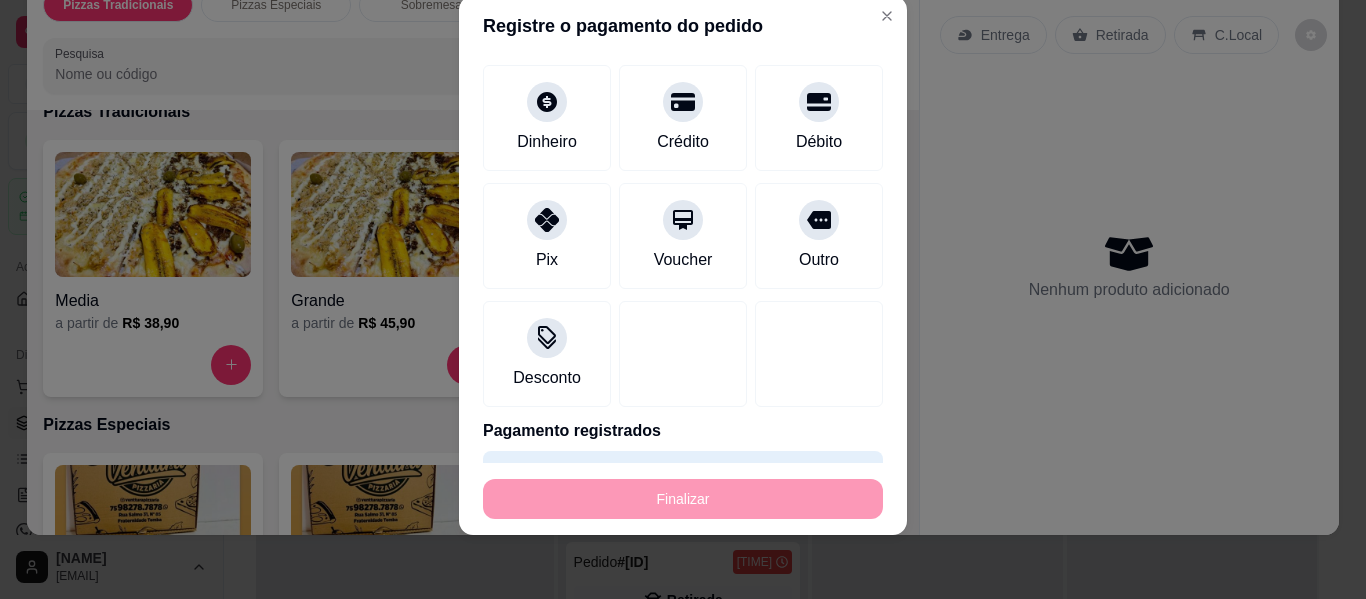 type on "-R$ 118,80" 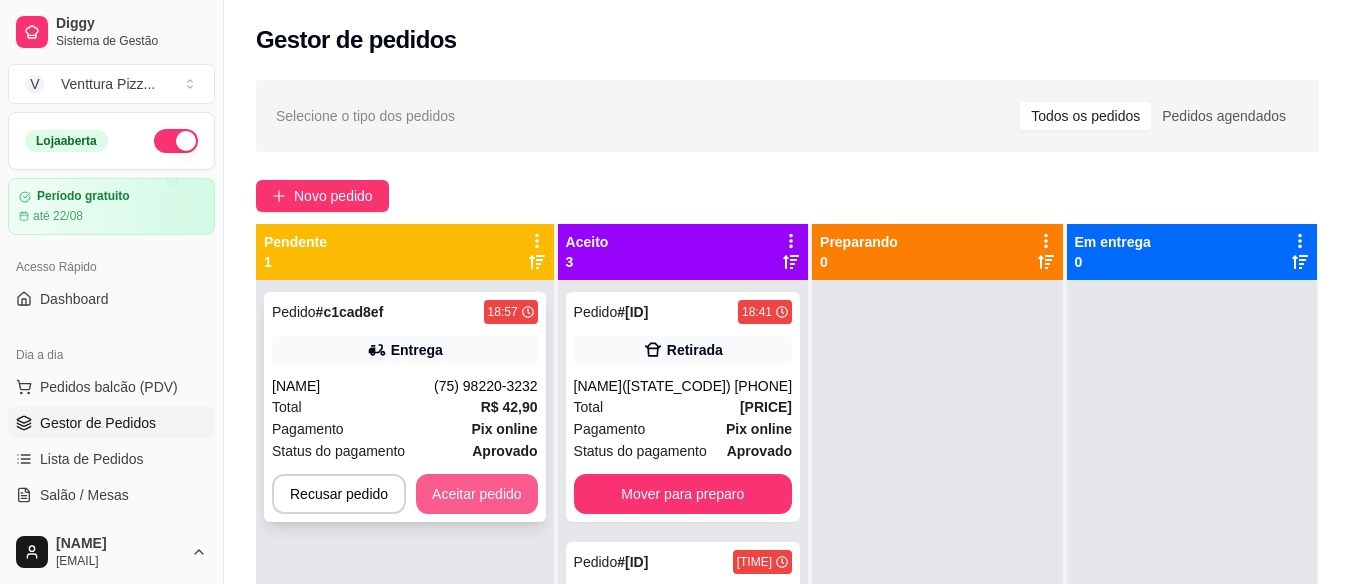 type 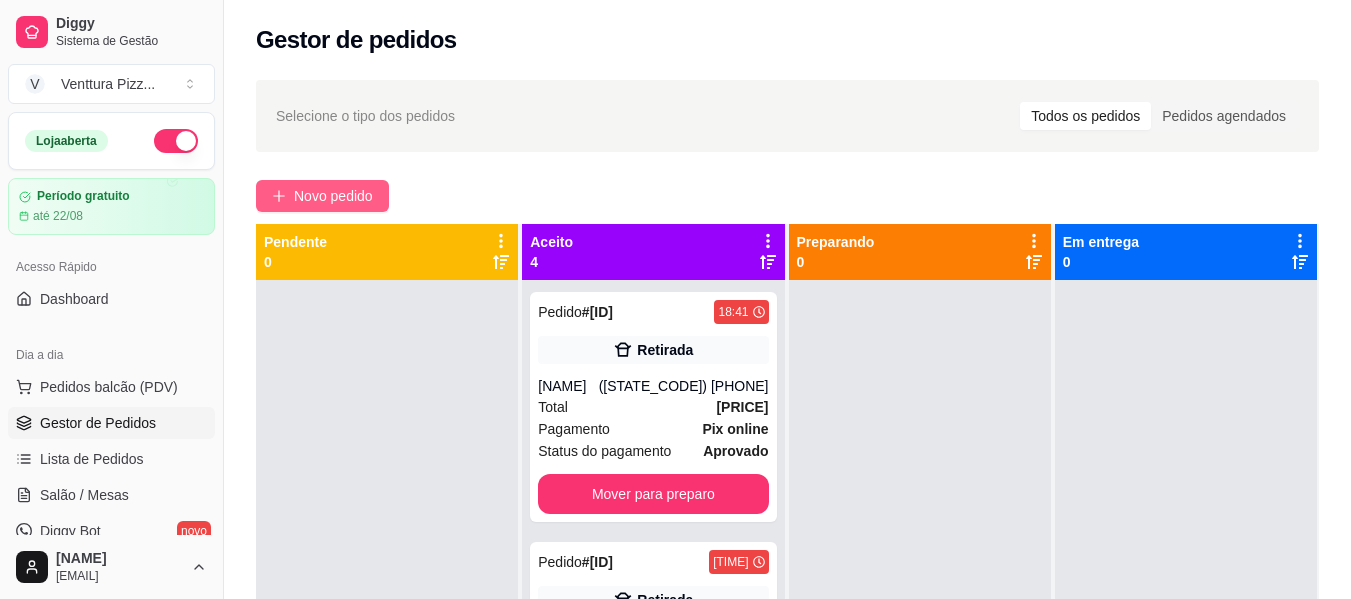 click on "Novo pedido" at bounding box center [333, 196] 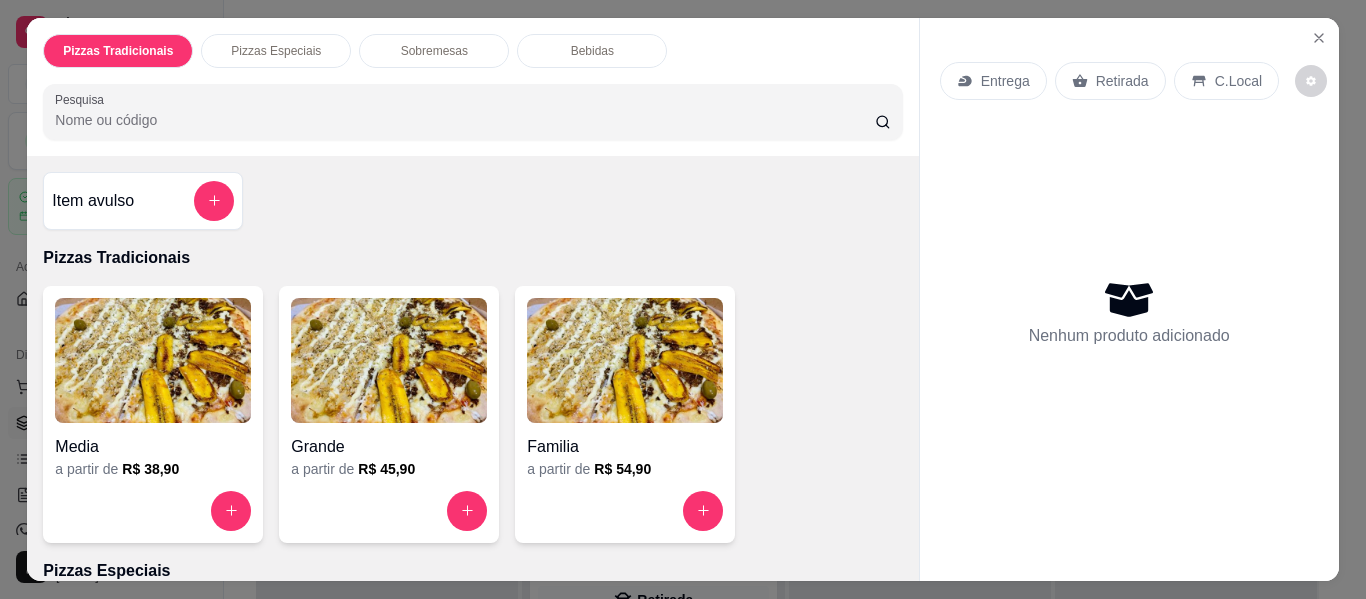 click at bounding box center [625, 360] 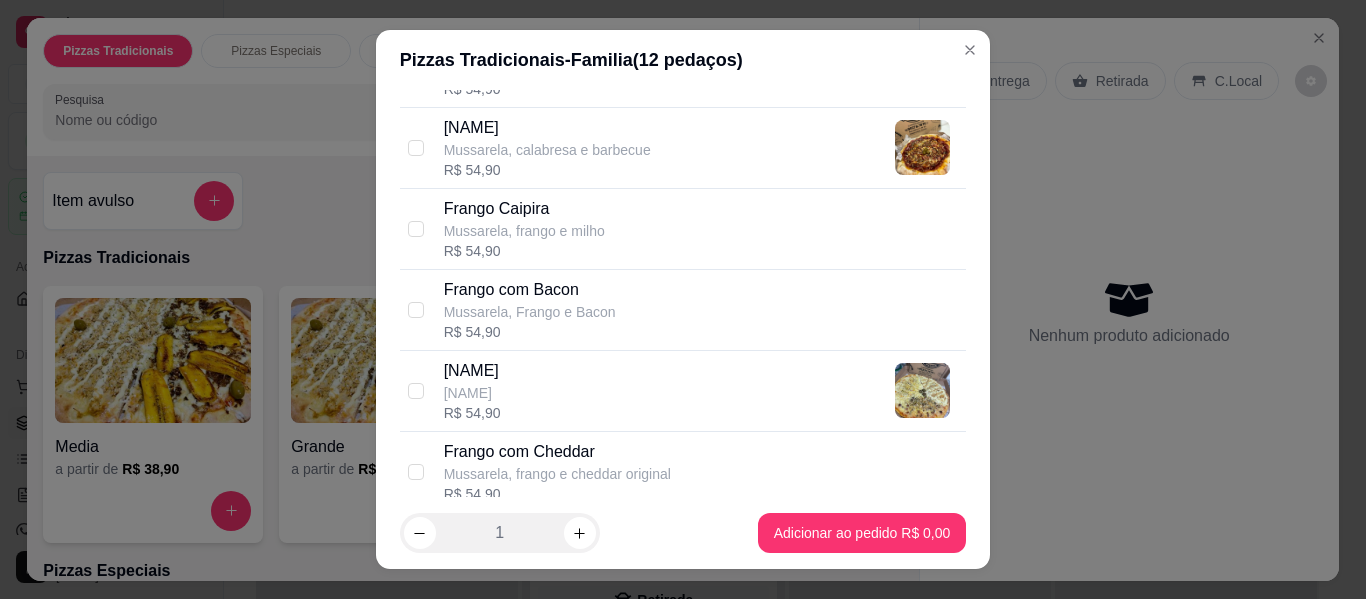 scroll, scrollTop: 500, scrollLeft: 0, axis: vertical 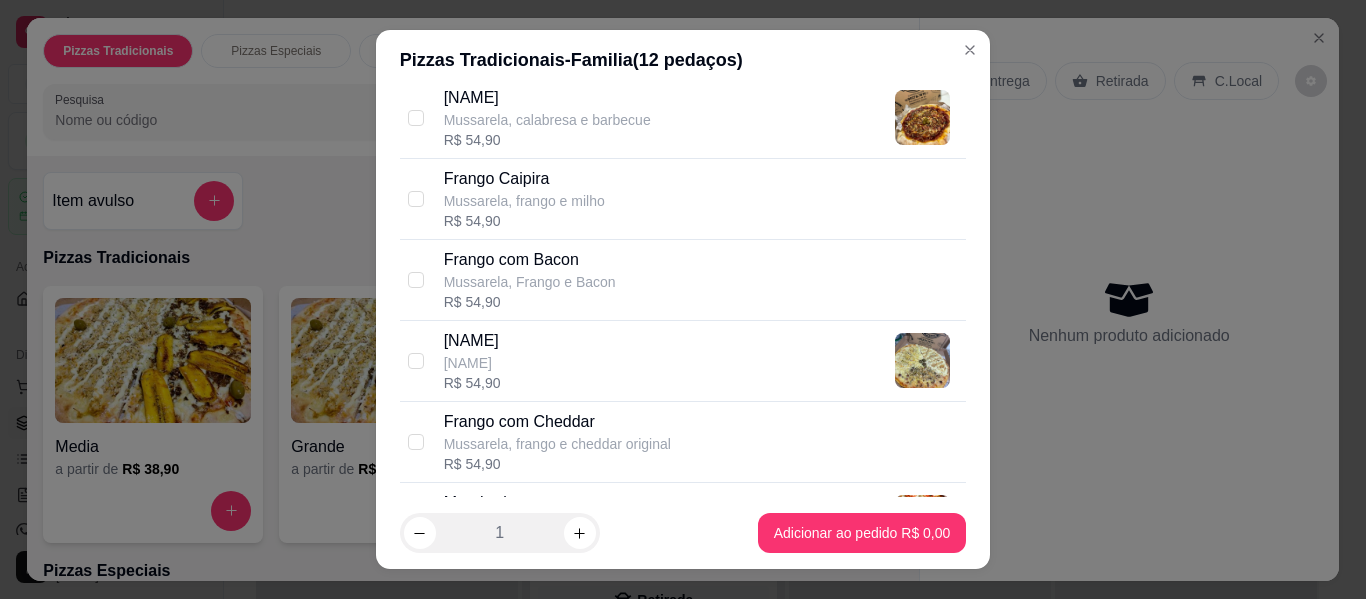 click on "Frango com Cheddar" at bounding box center [557, 422] 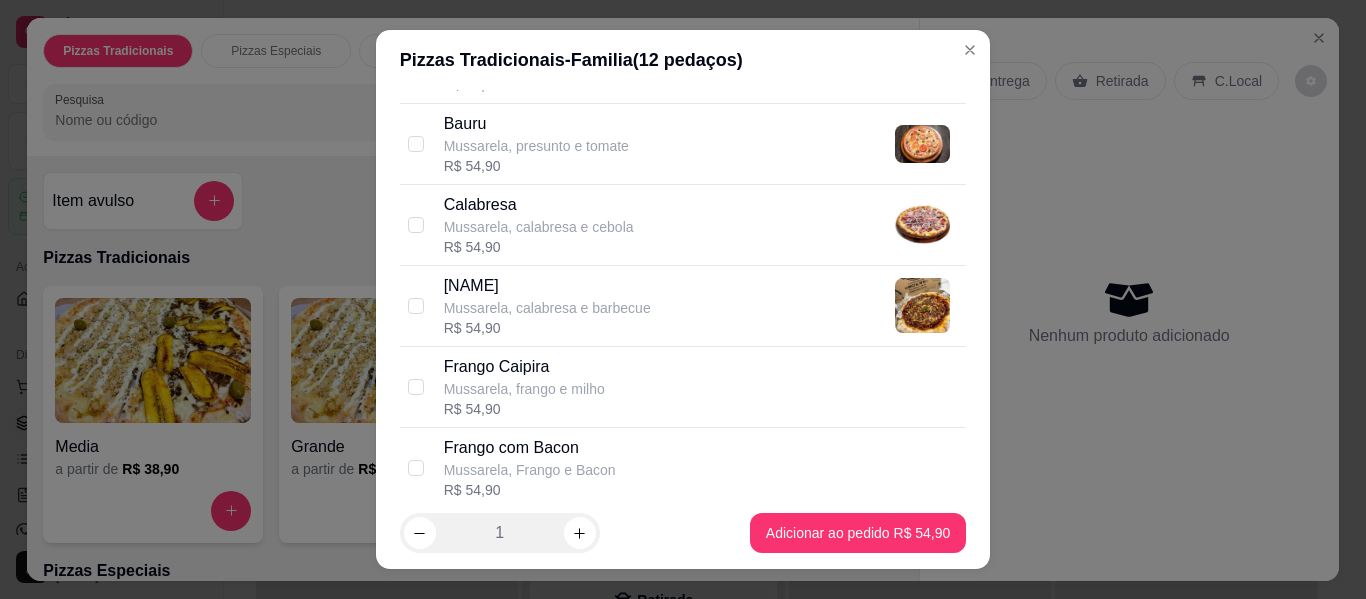 scroll, scrollTop: 300, scrollLeft: 0, axis: vertical 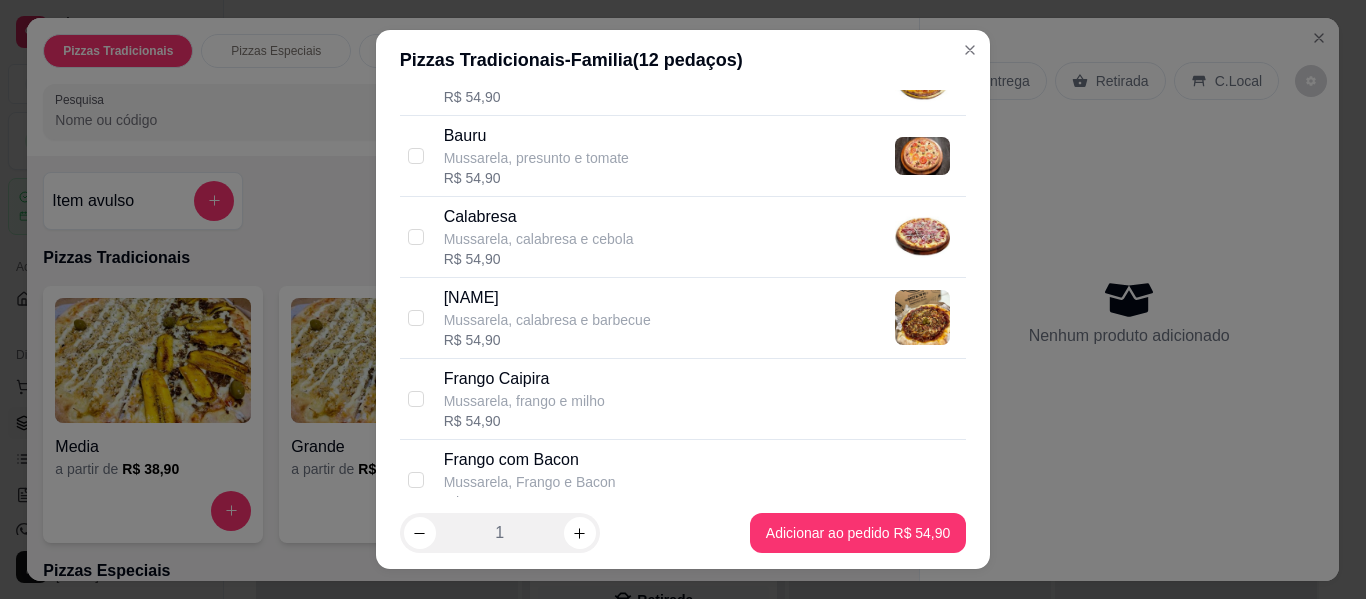 click on "Mussarela, calabresa e barbecue" at bounding box center (547, 320) 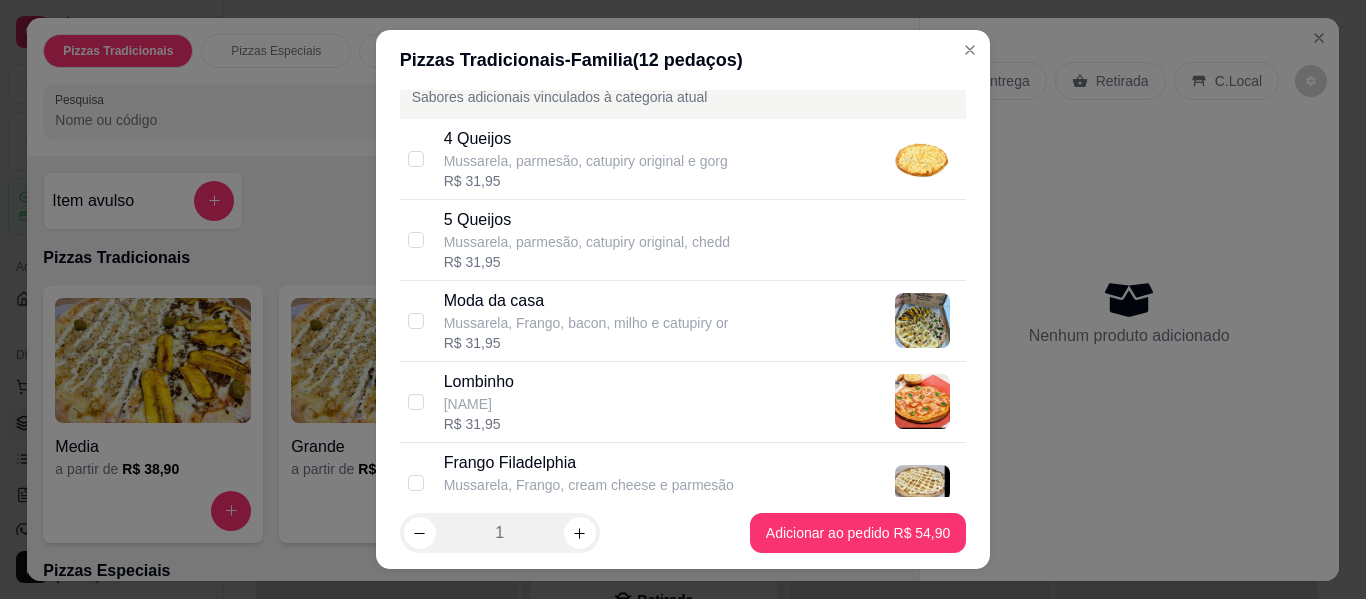 scroll, scrollTop: 1300, scrollLeft: 0, axis: vertical 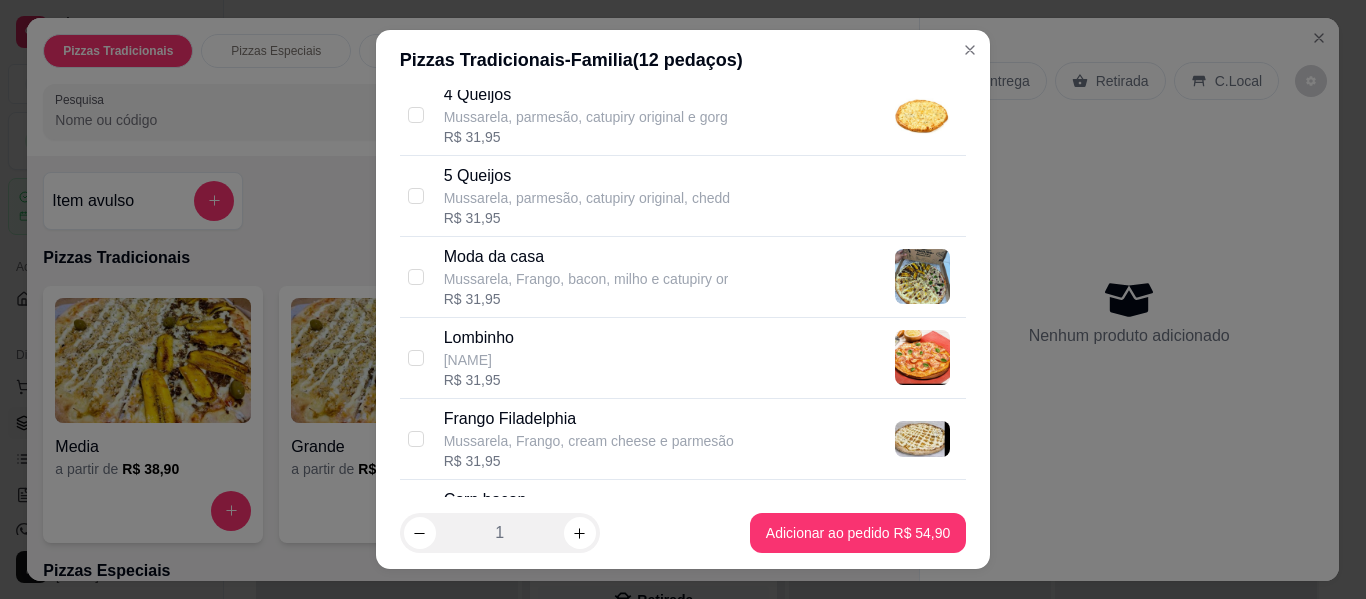 click on "Mussarela, Frango, bacon, milho e catupiry or" at bounding box center [586, 279] 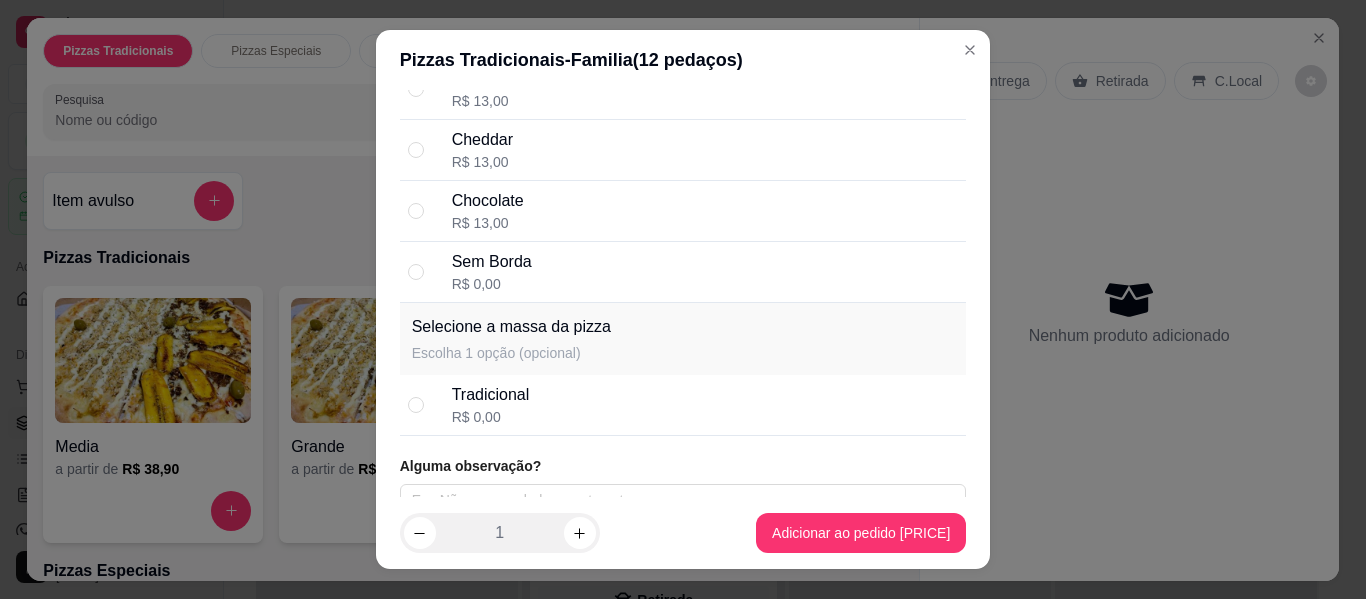 scroll, scrollTop: 2200, scrollLeft: 0, axis: vertical 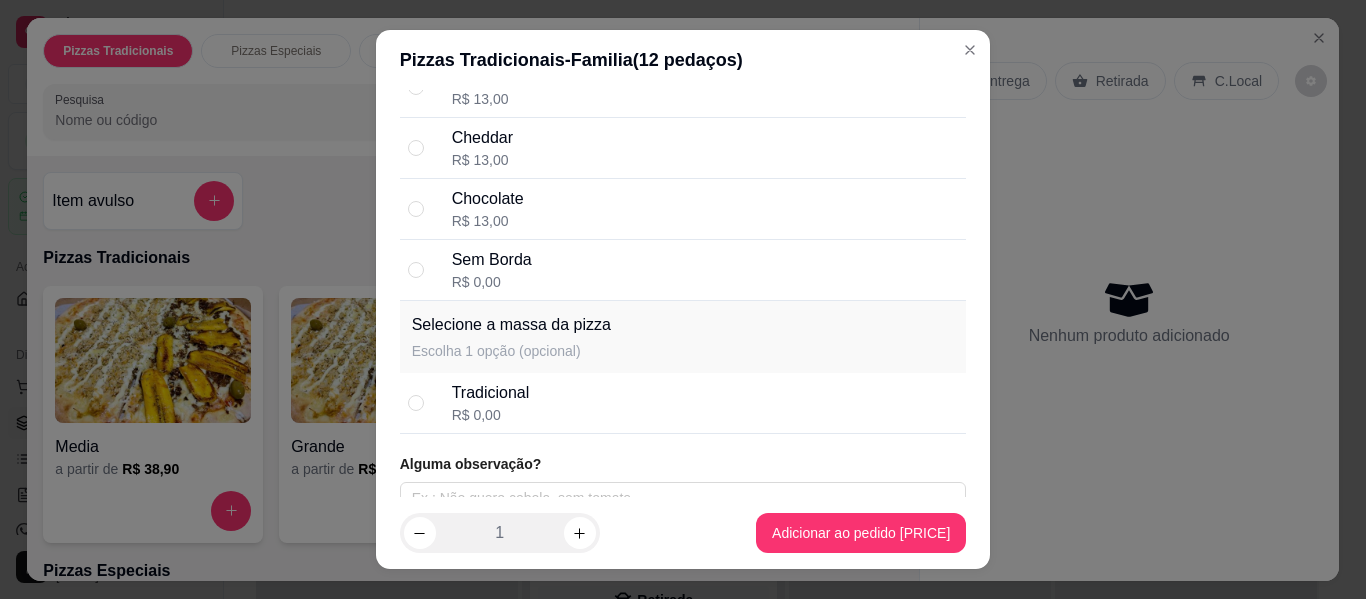 click on "Sem Borda R$ 0,00" at bounding box center [705, 270] 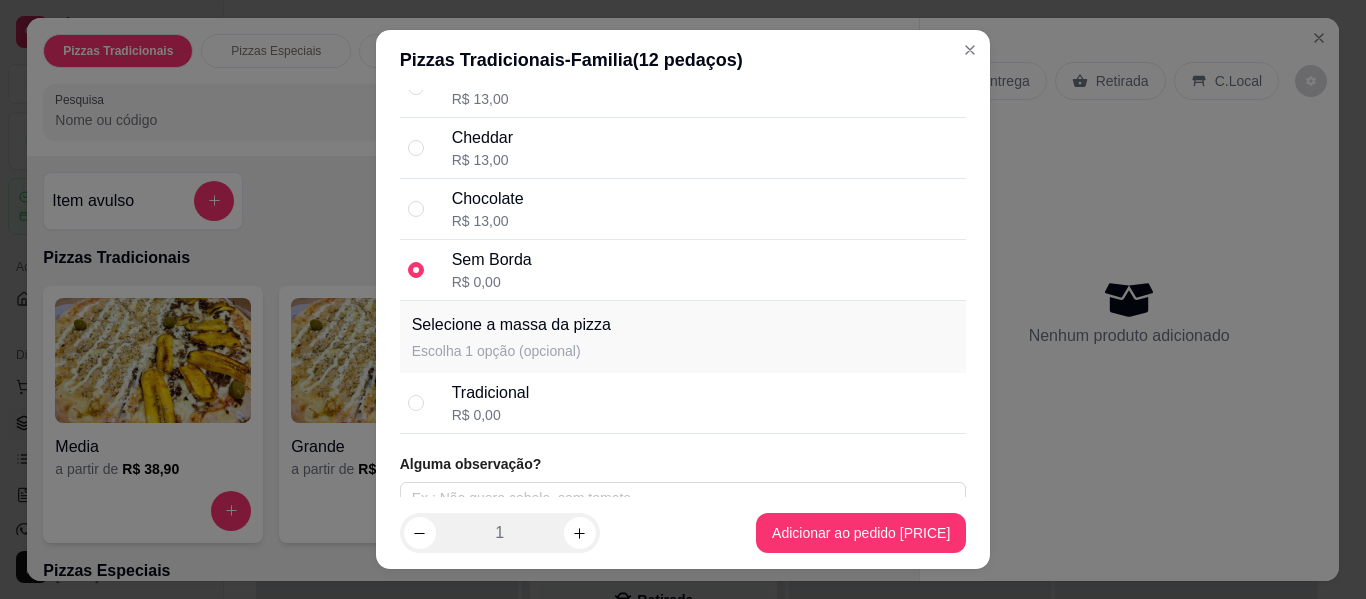 click on "Tradicional R$ 0,00" at bounding box center (683, 403) 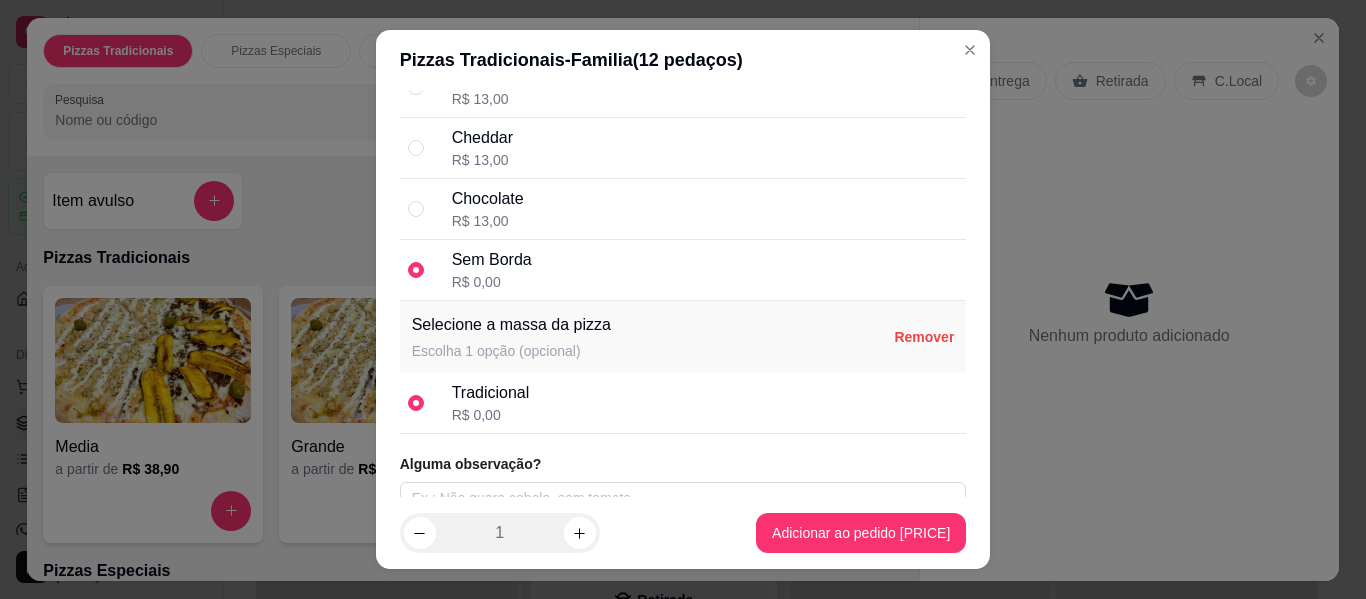 scroll, scrollTop: 2225, scrollLeft: 0, axis: vertical 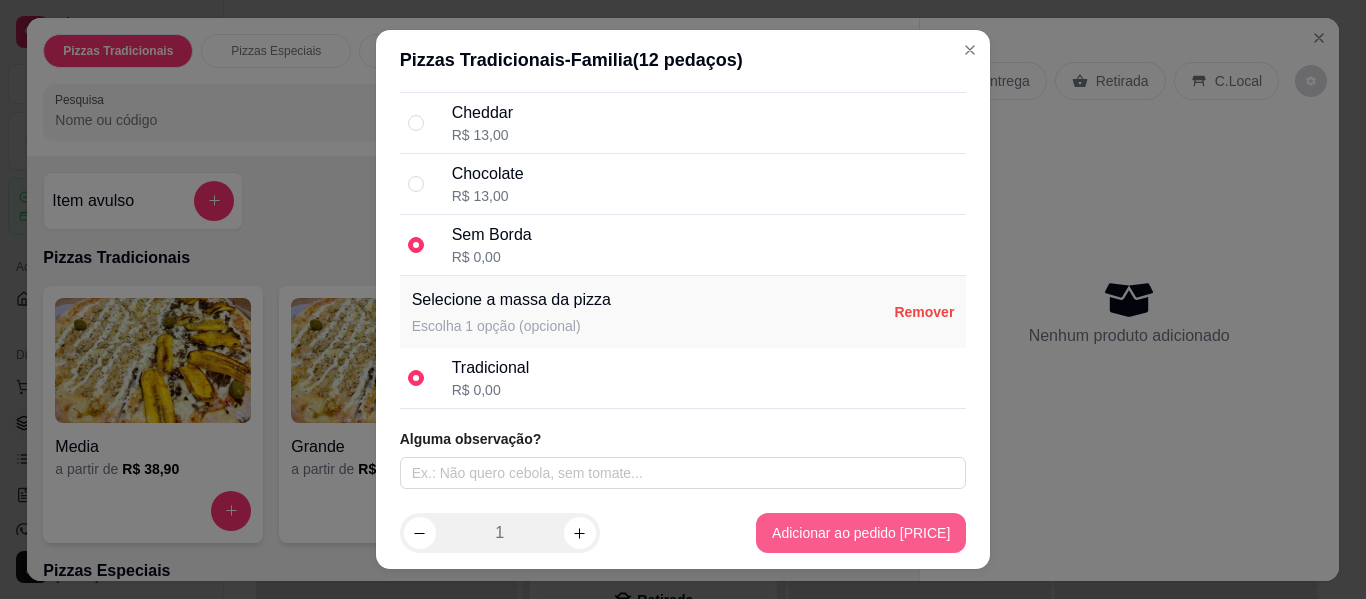 type 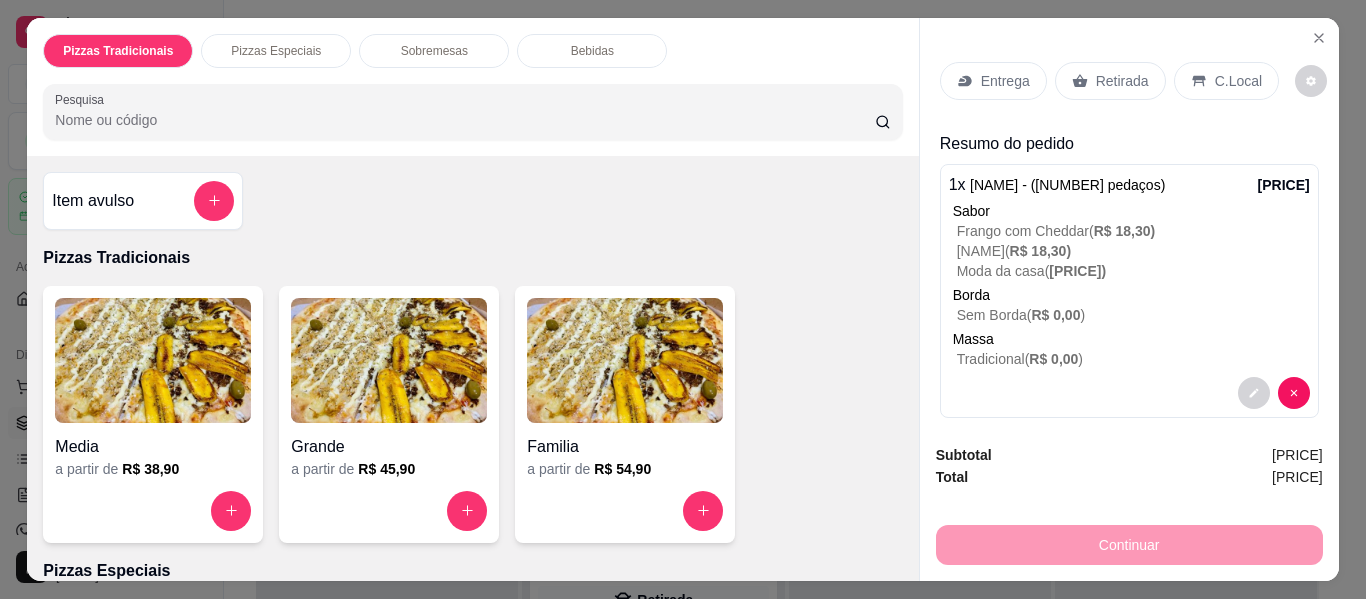 click on "Retirada" at bounding box center [1110, 81] 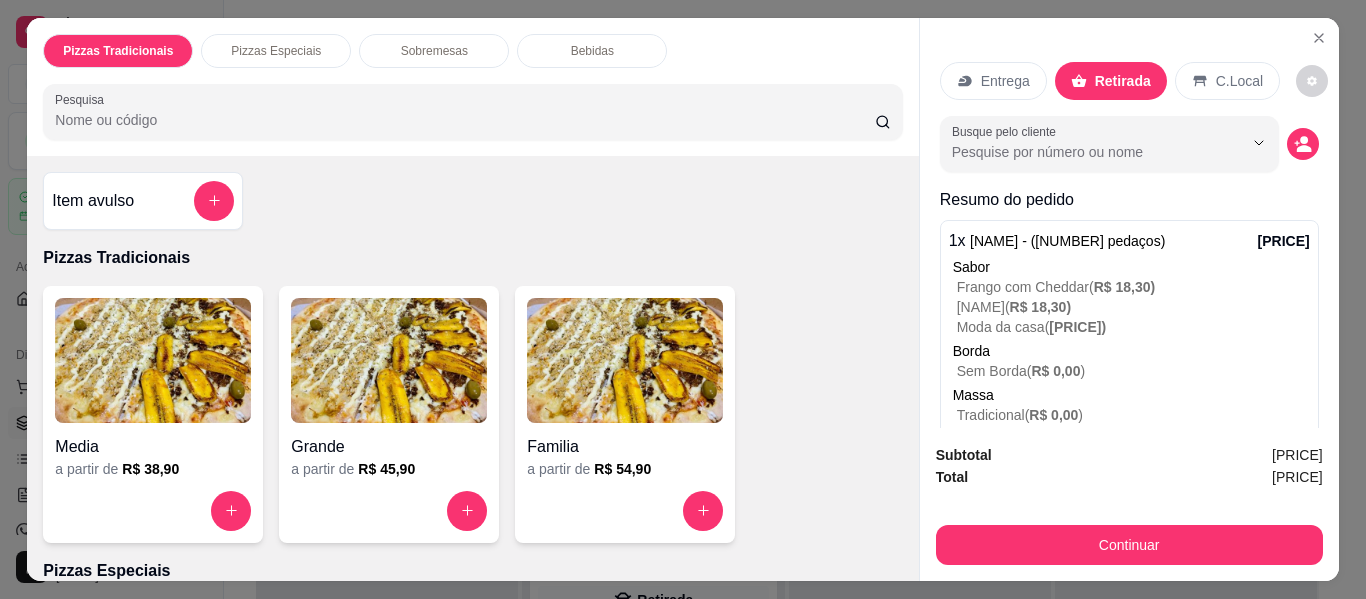 click on "Entrega" at bounding box center [993, 81] 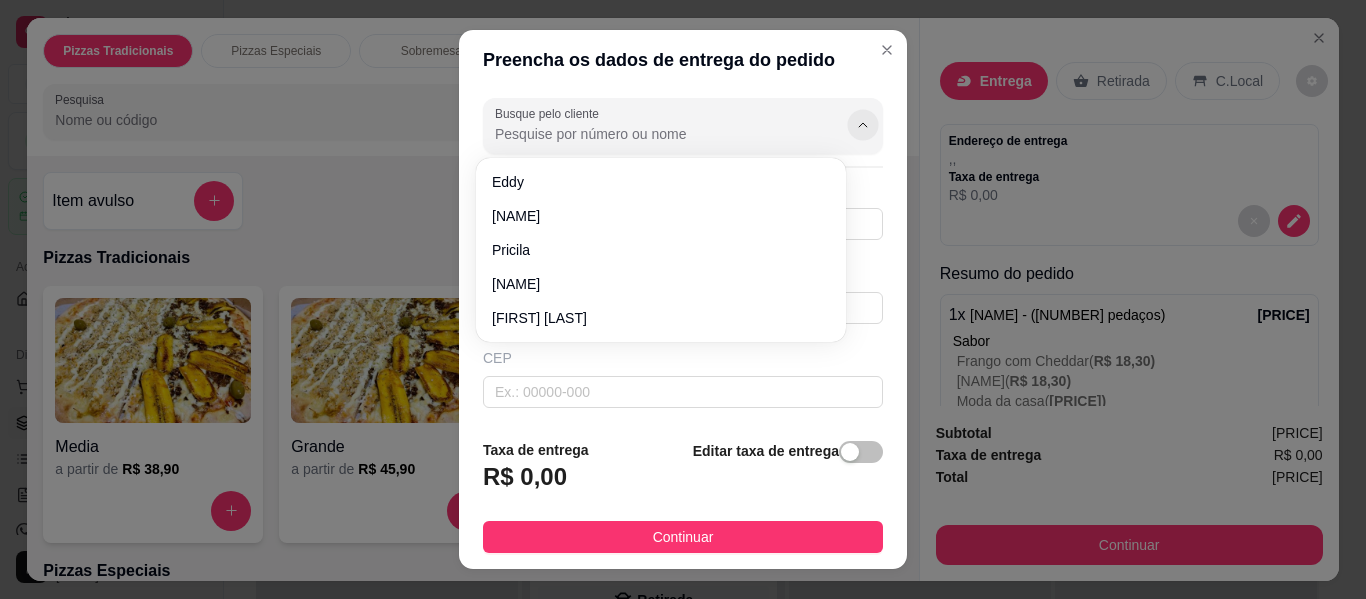 click 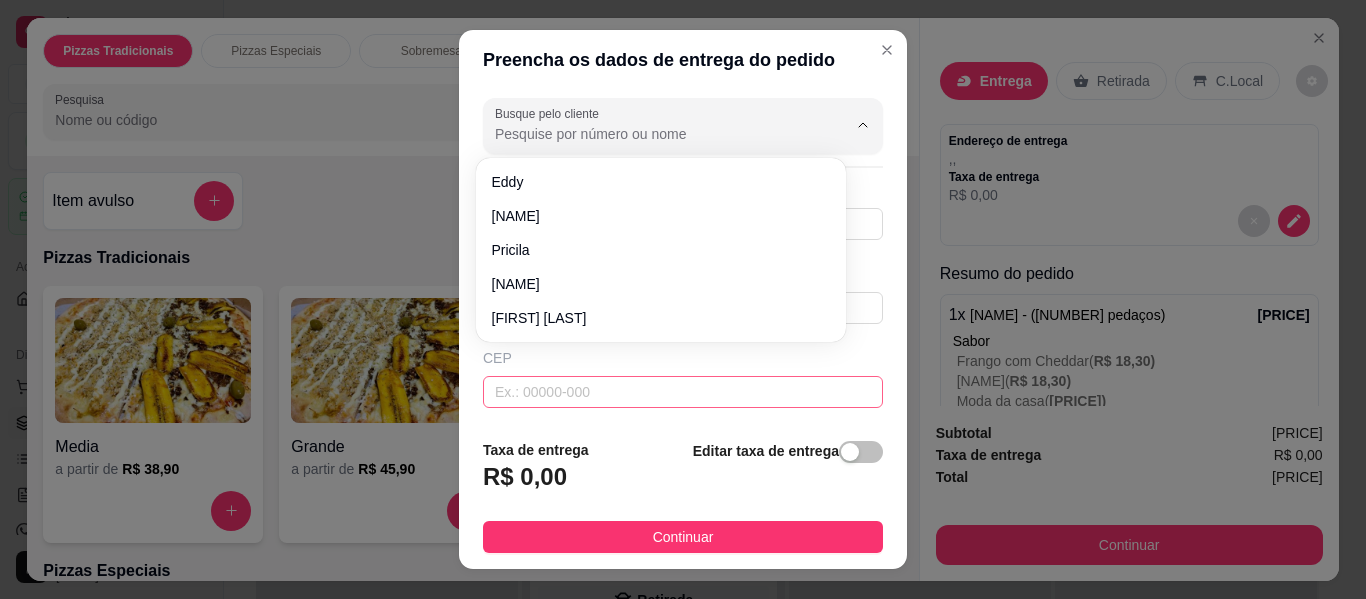 click at bounding box center (683, 392) 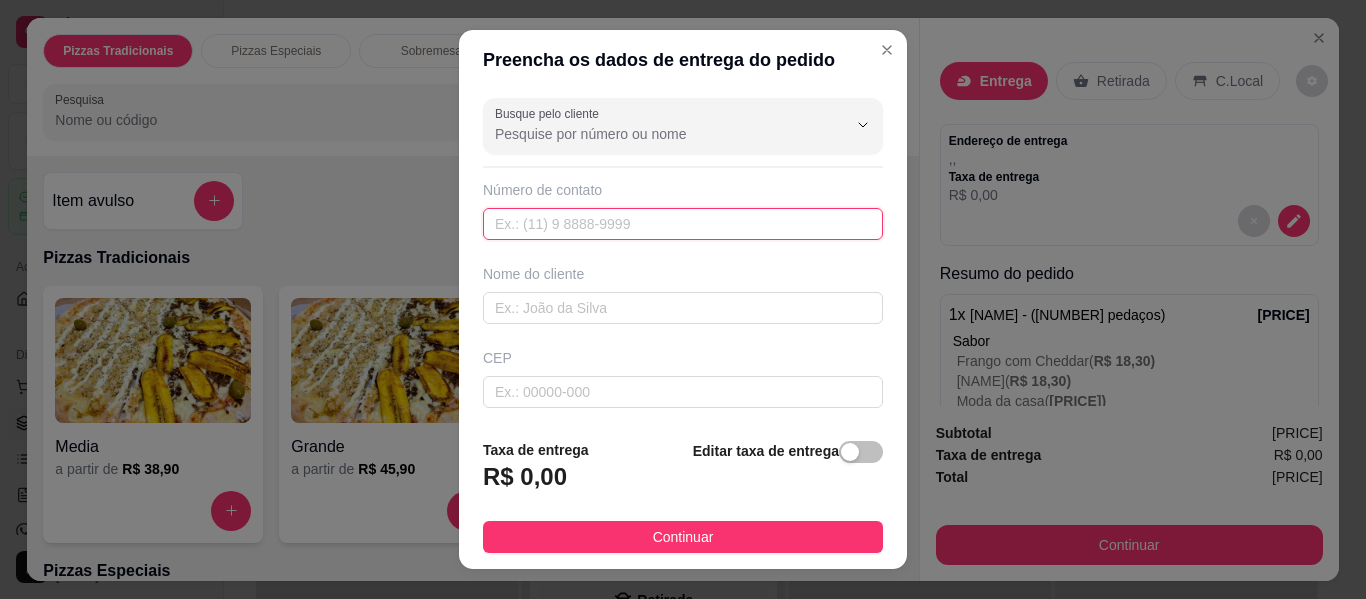 click at bounding box center (683, 224) 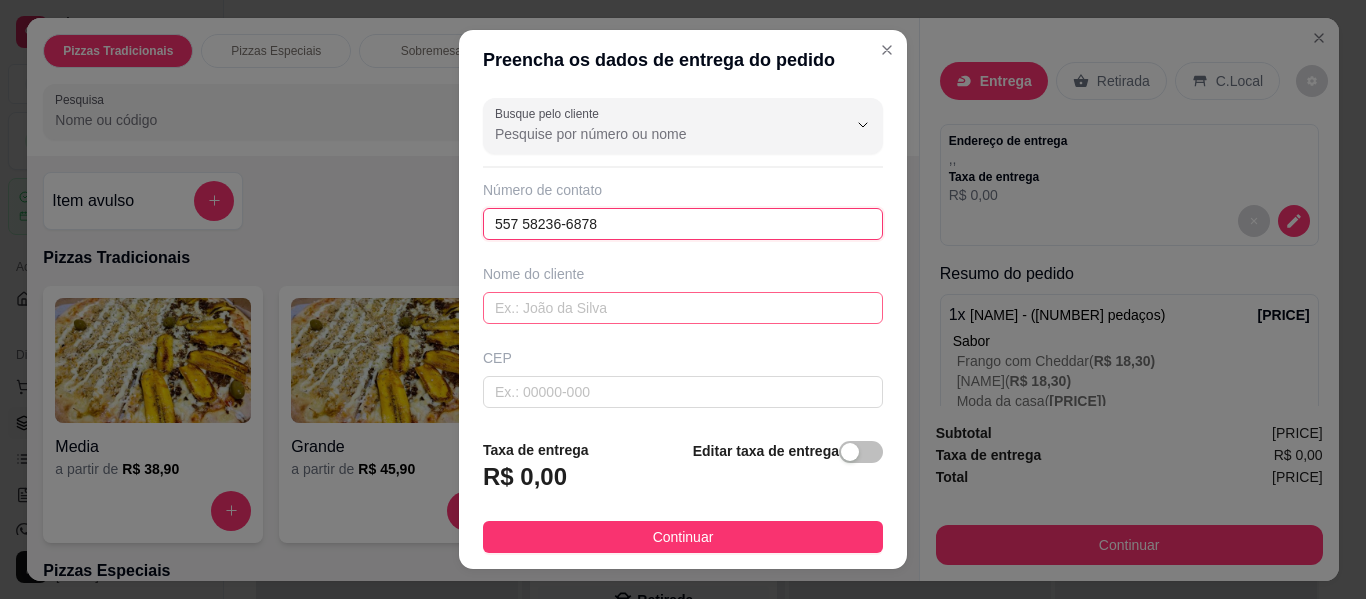 type on "557 58236-6878" 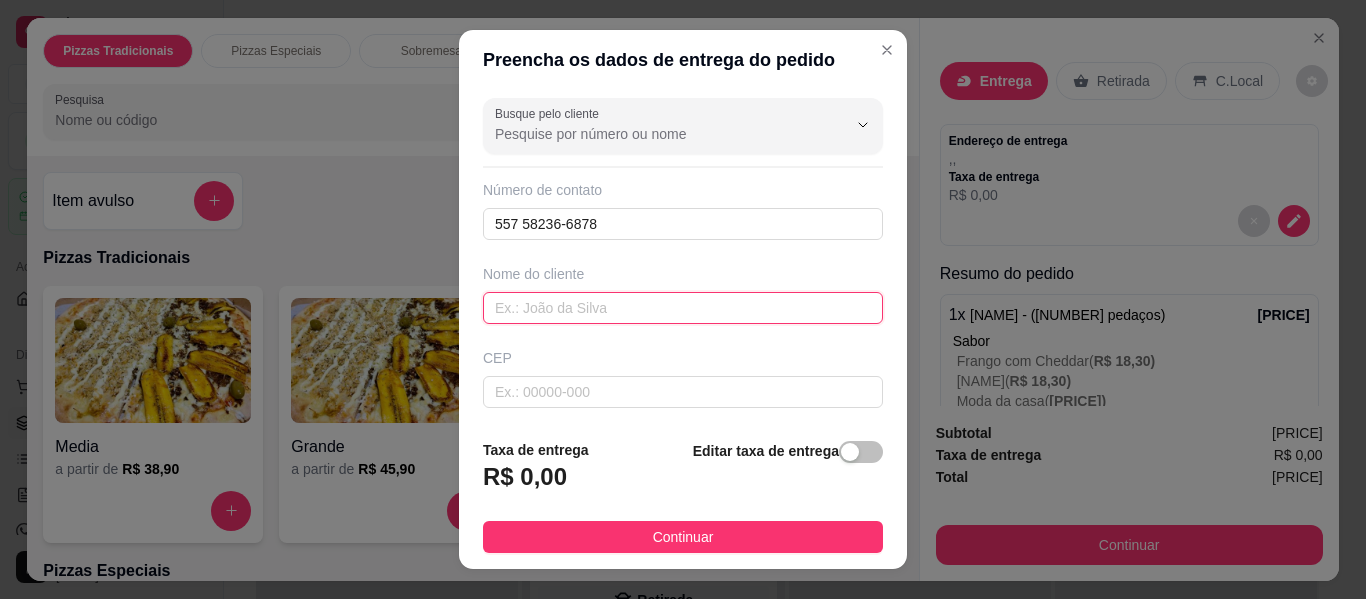 click at bounding box center [683, 308] 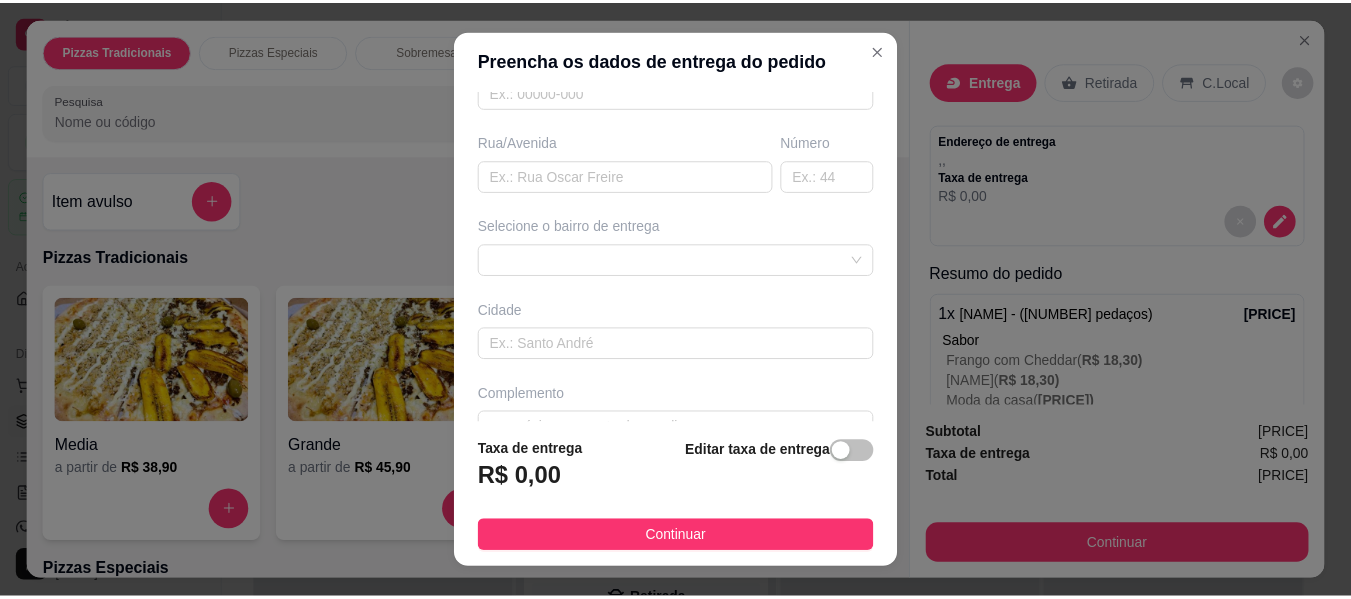 scroll, scrollTop: 200, scrollLeft: 0, axis: vertical 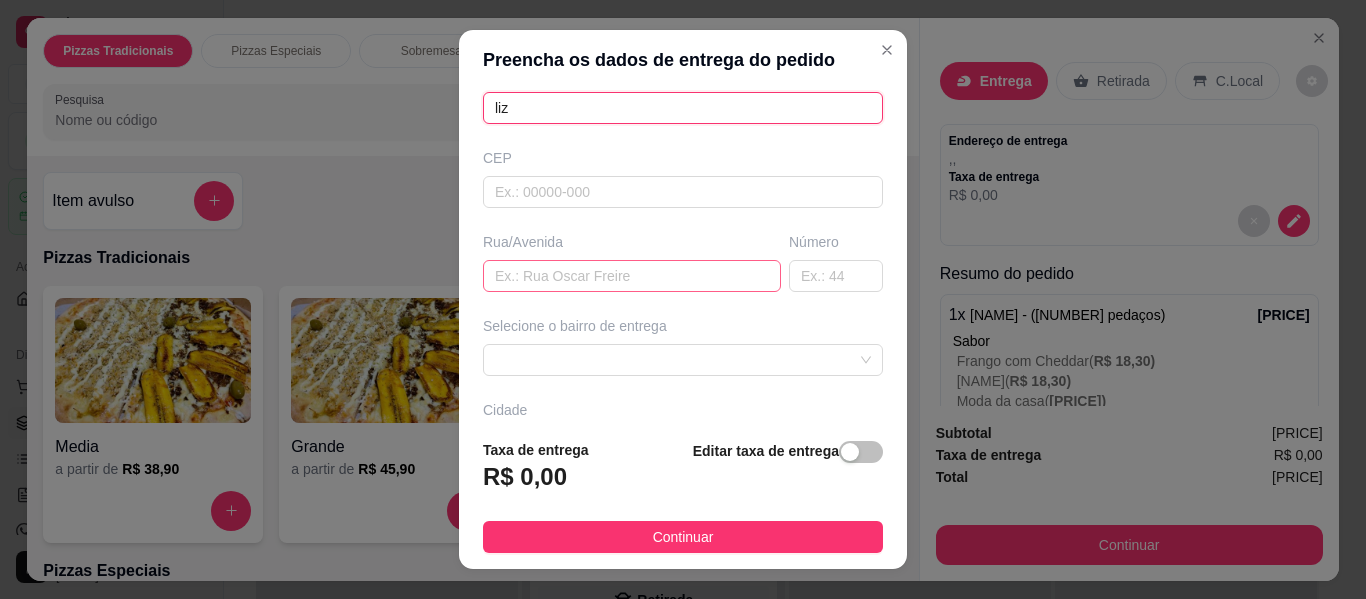 type on "liz" 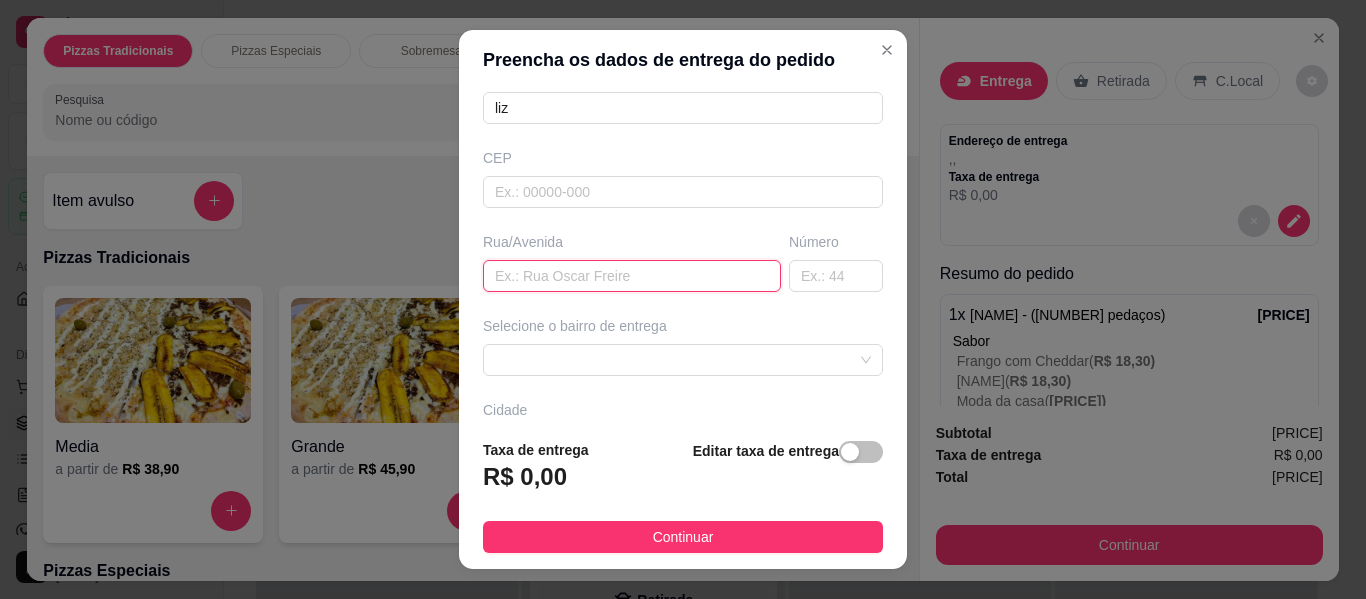 click at bounding box center [632, 276] 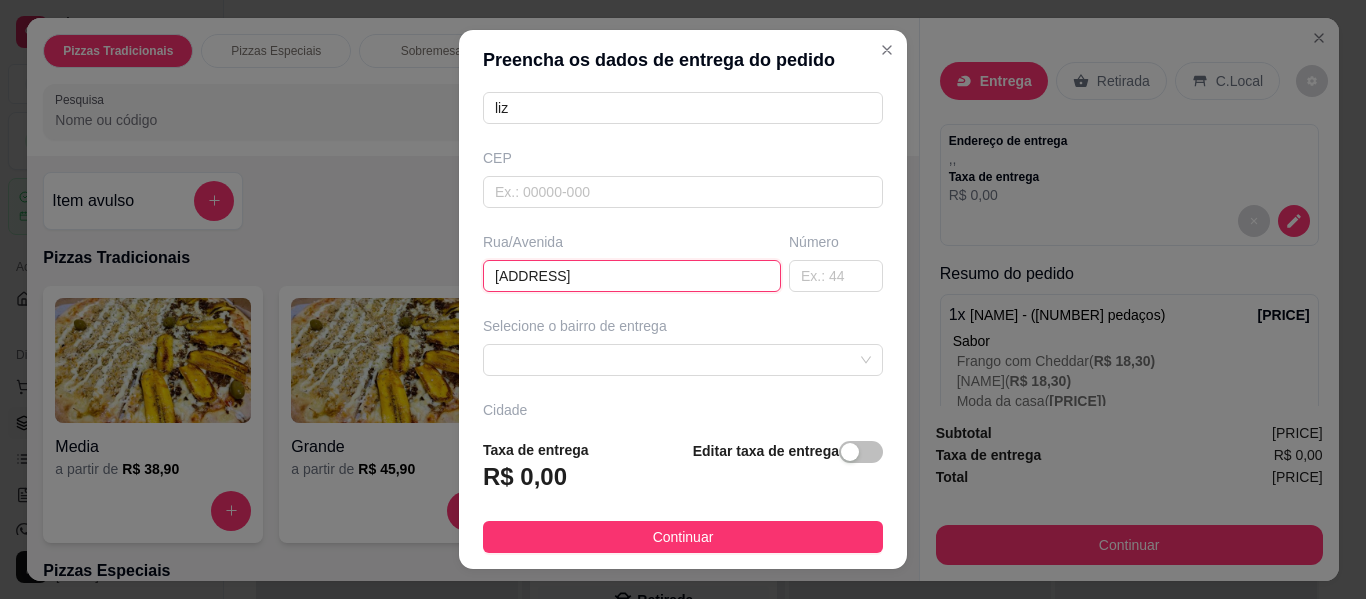 type on "rua salmo 35" 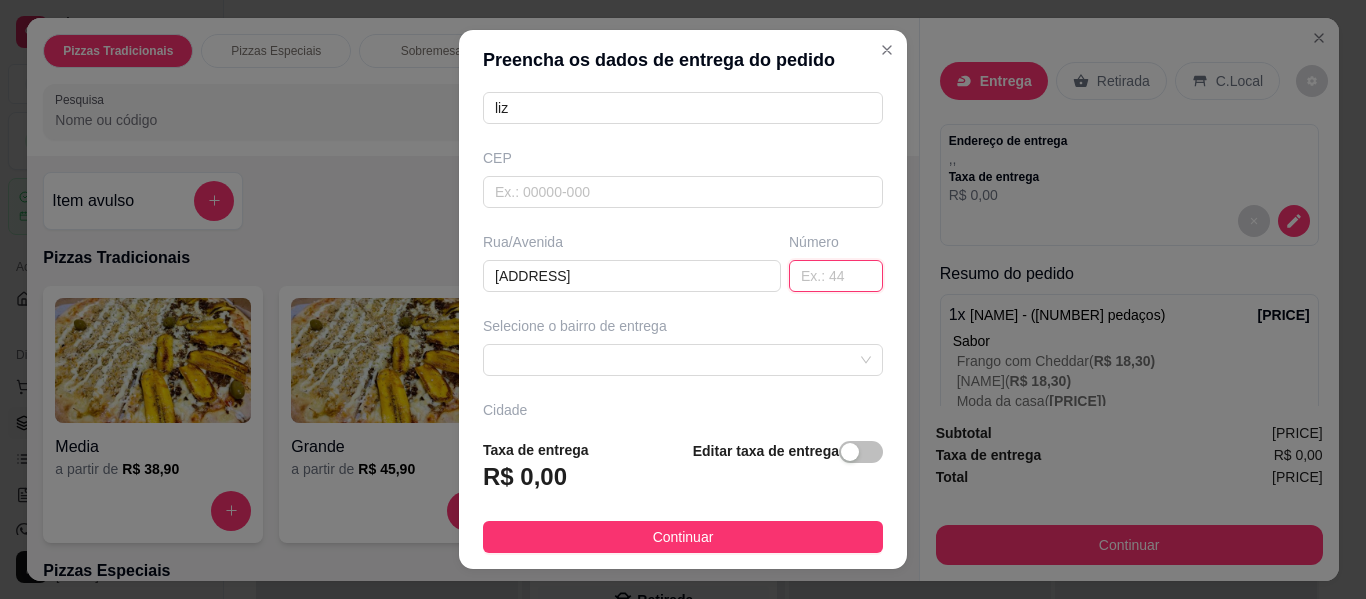 click at bounding box center (836, 276) 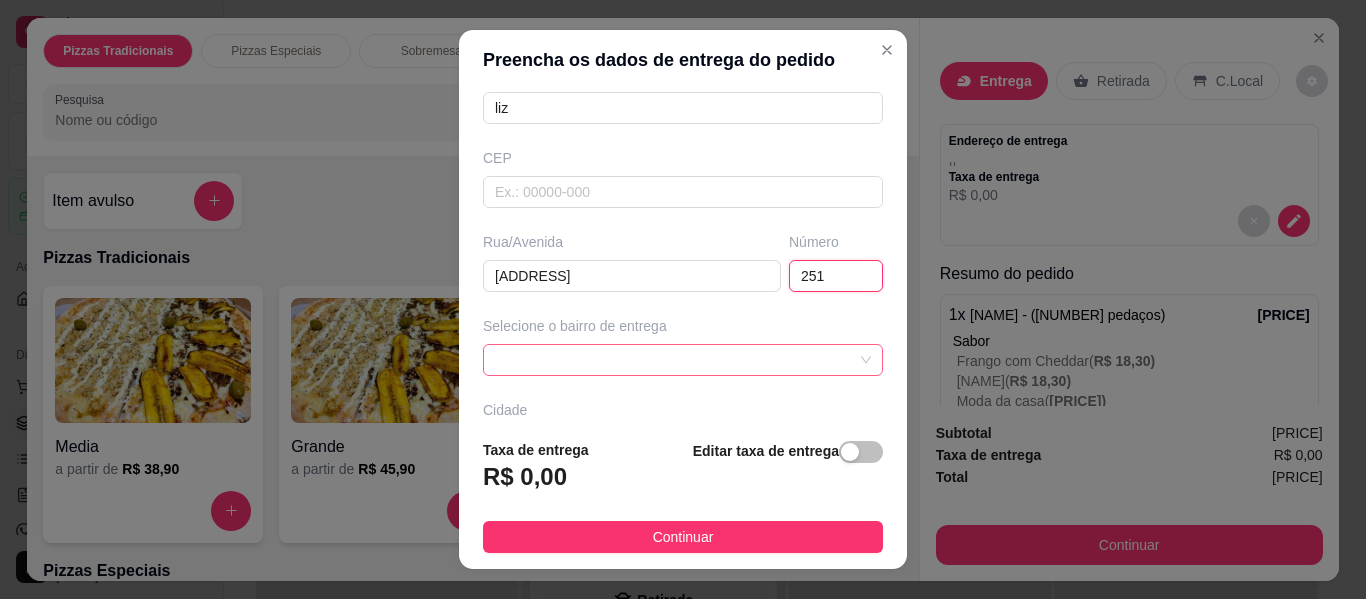 click at bounding box center [683, 360] 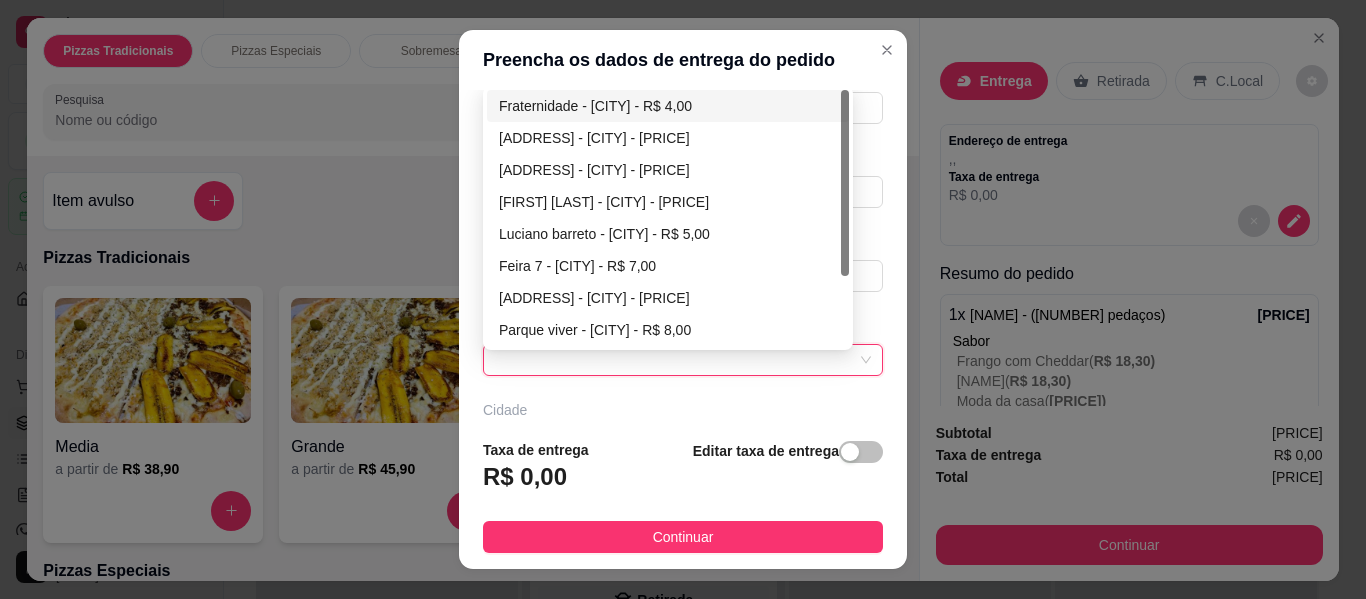click on "Preencha os dados de entrega do pedido" at bounding box center (683, 60) 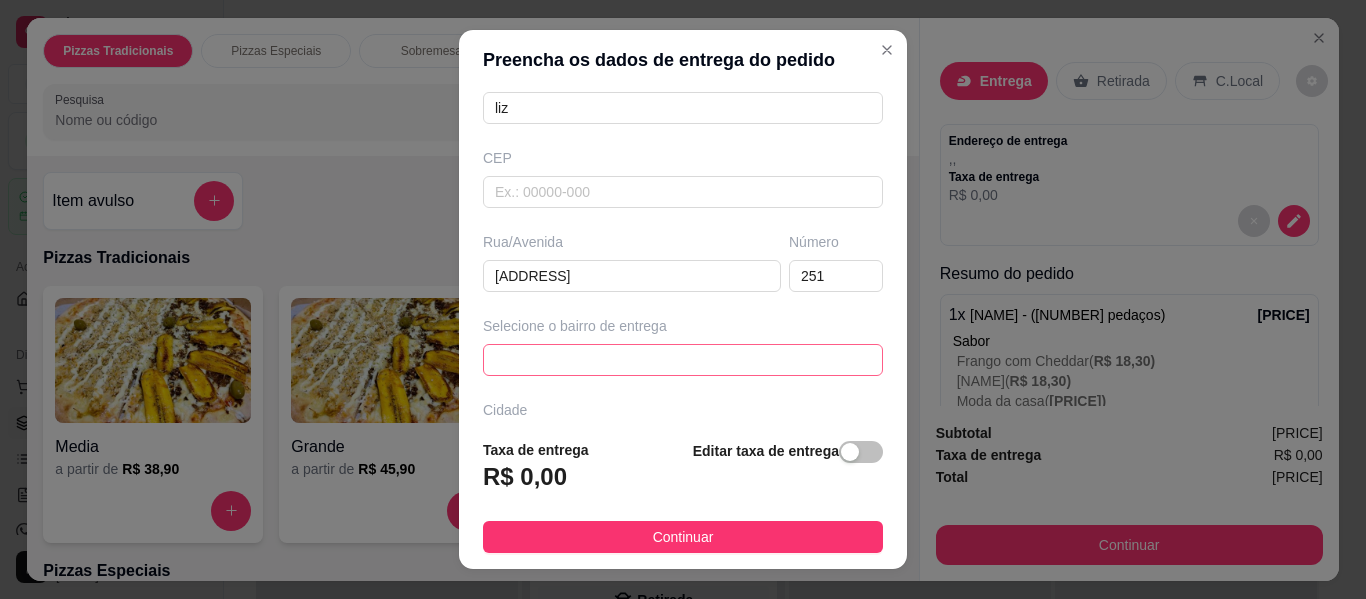click at bounding box center [683, 360] 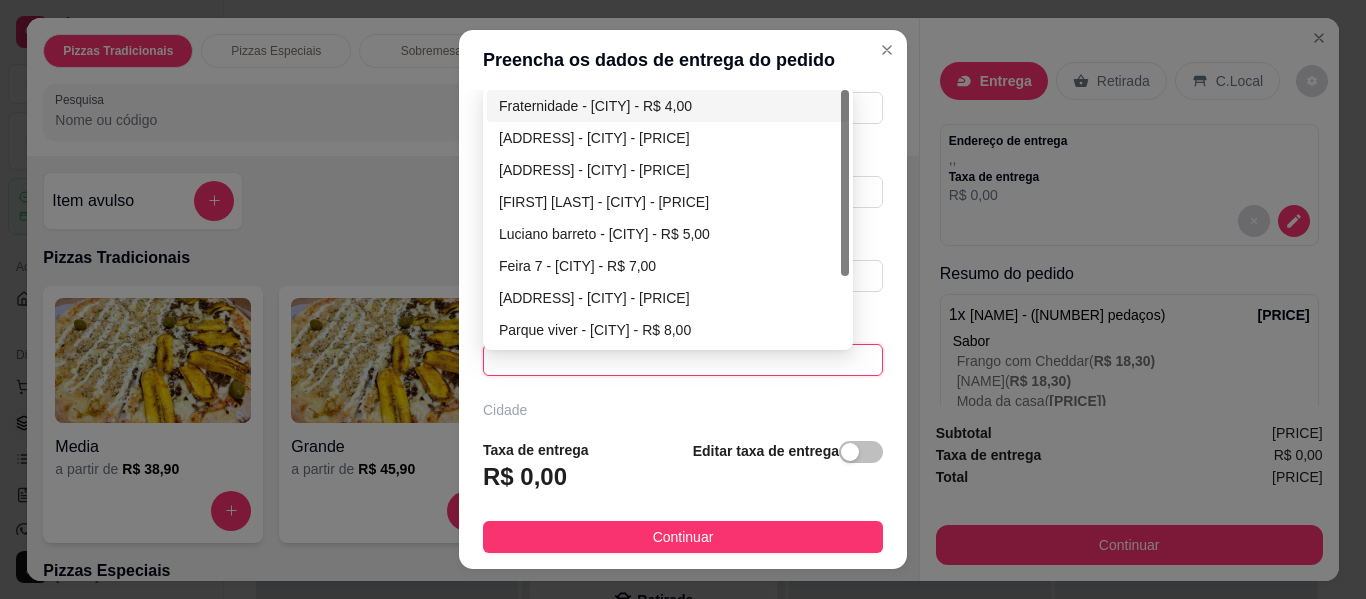 click on "Fraternidade - Feira de santana -  R$ 4,00" at bounding box center [668, 106] 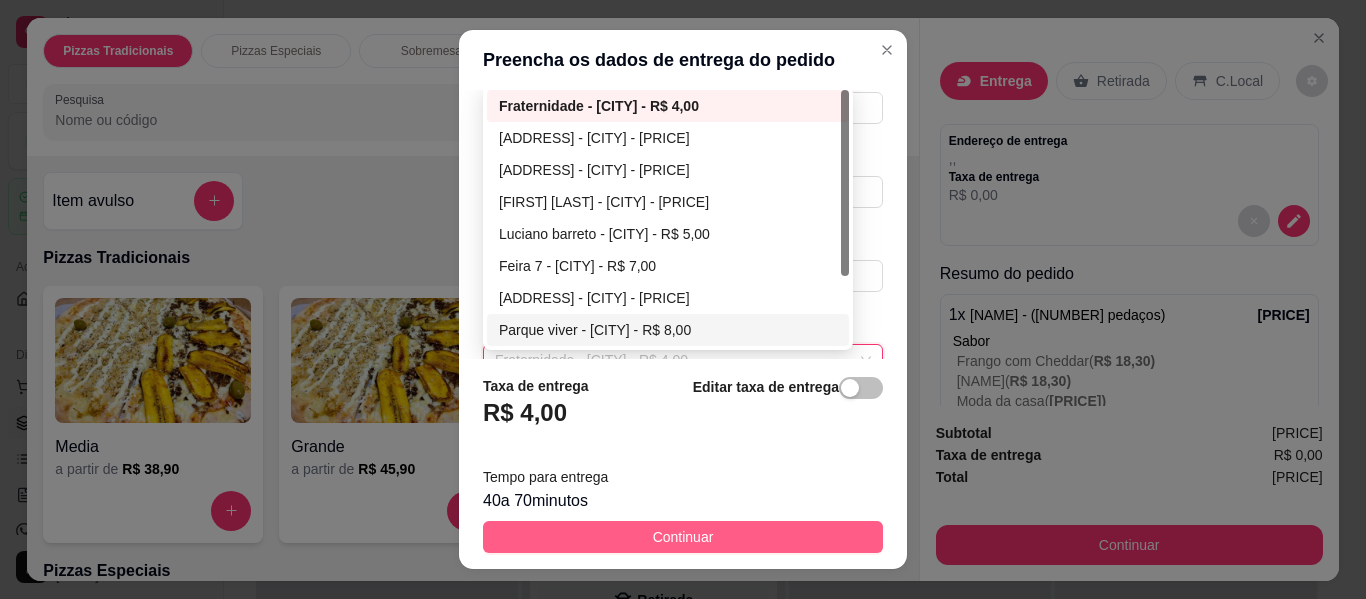 type 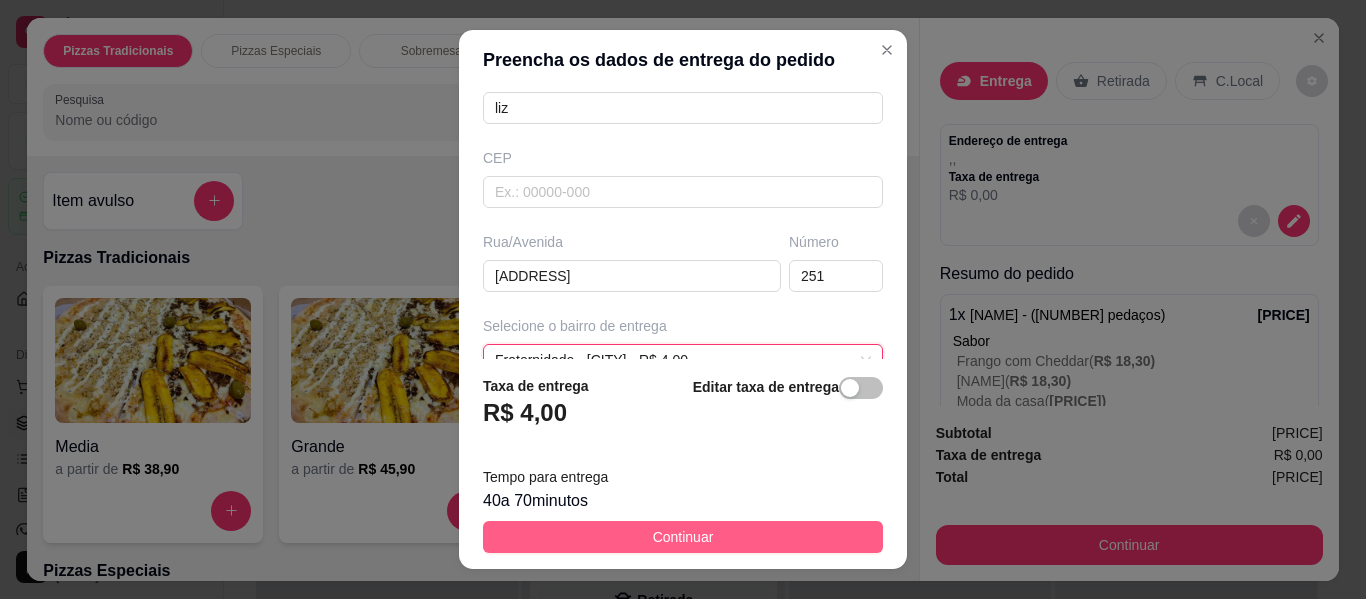 click on "Continuar" at bounding box center [683, 537] 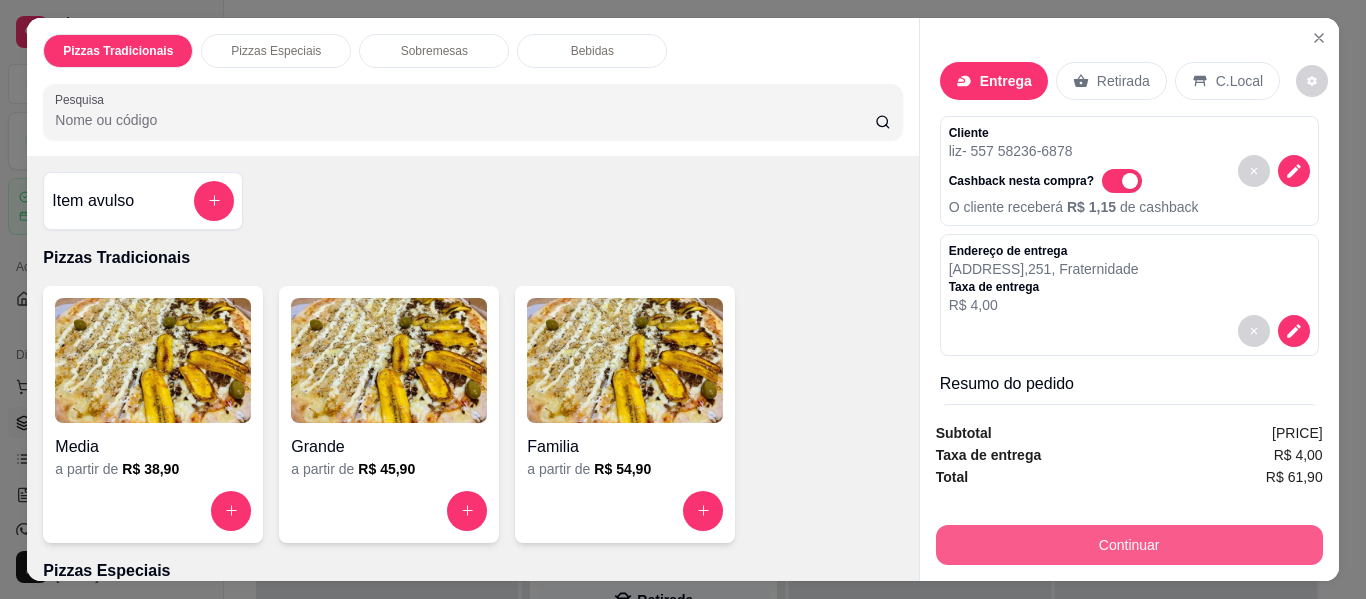 type 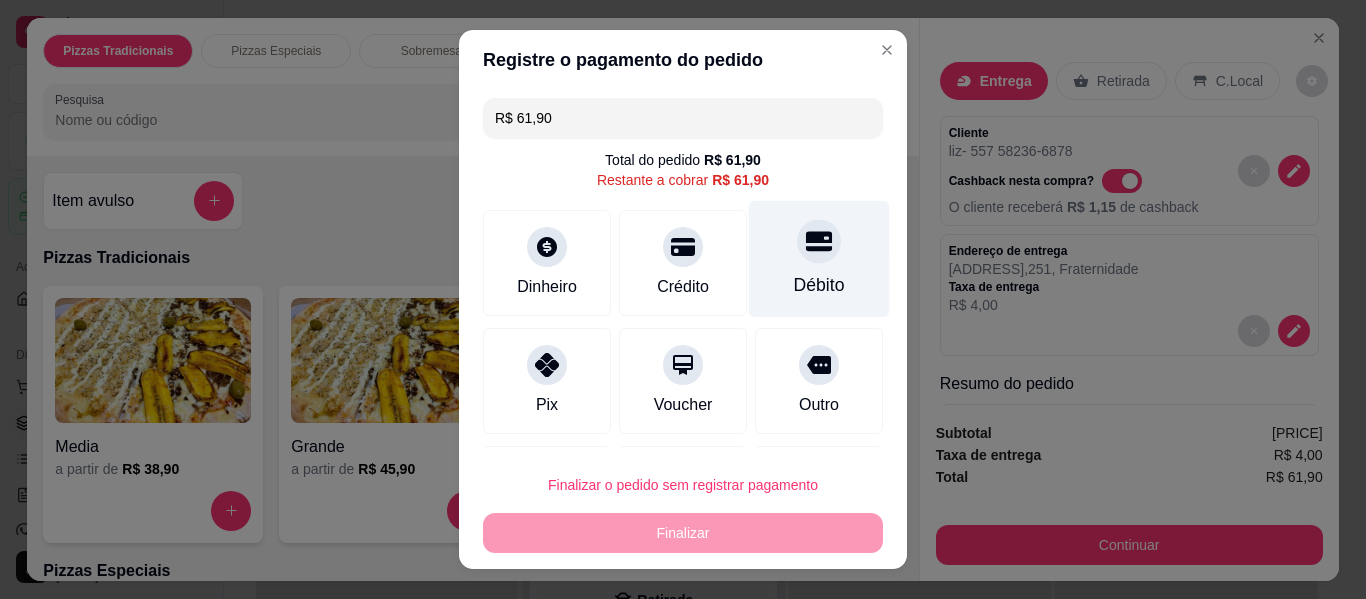 click on "Débito" at bounding box center [819, 259] 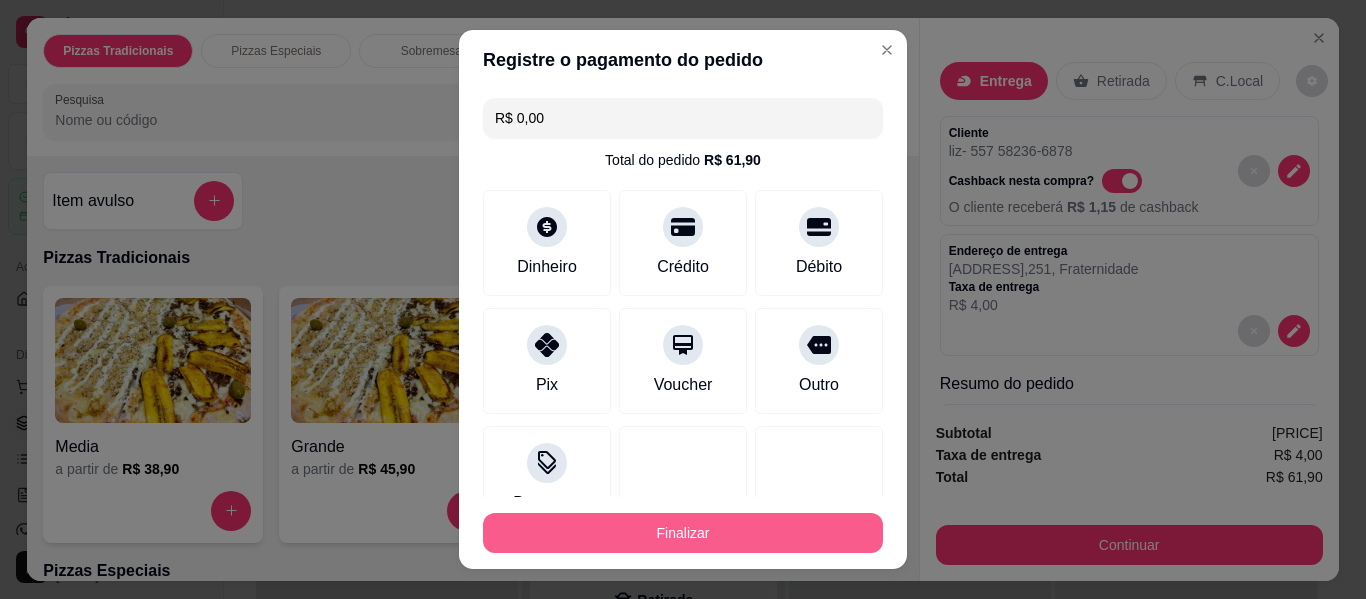 type 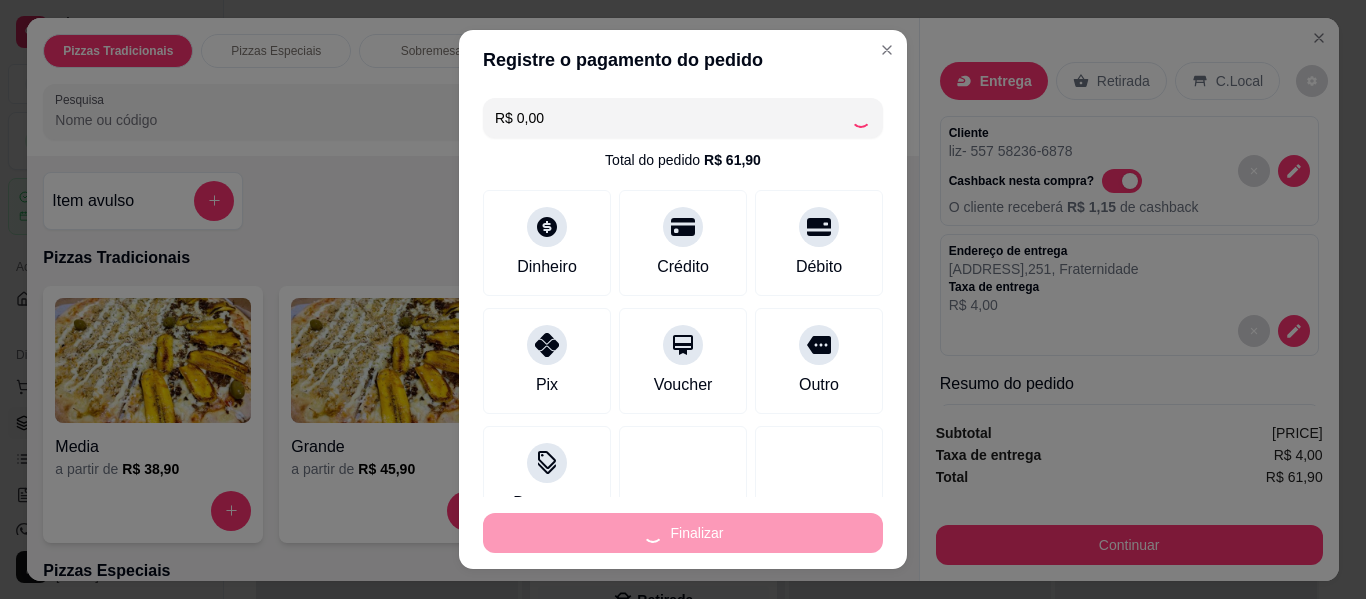 type on "-R$ 61,90" 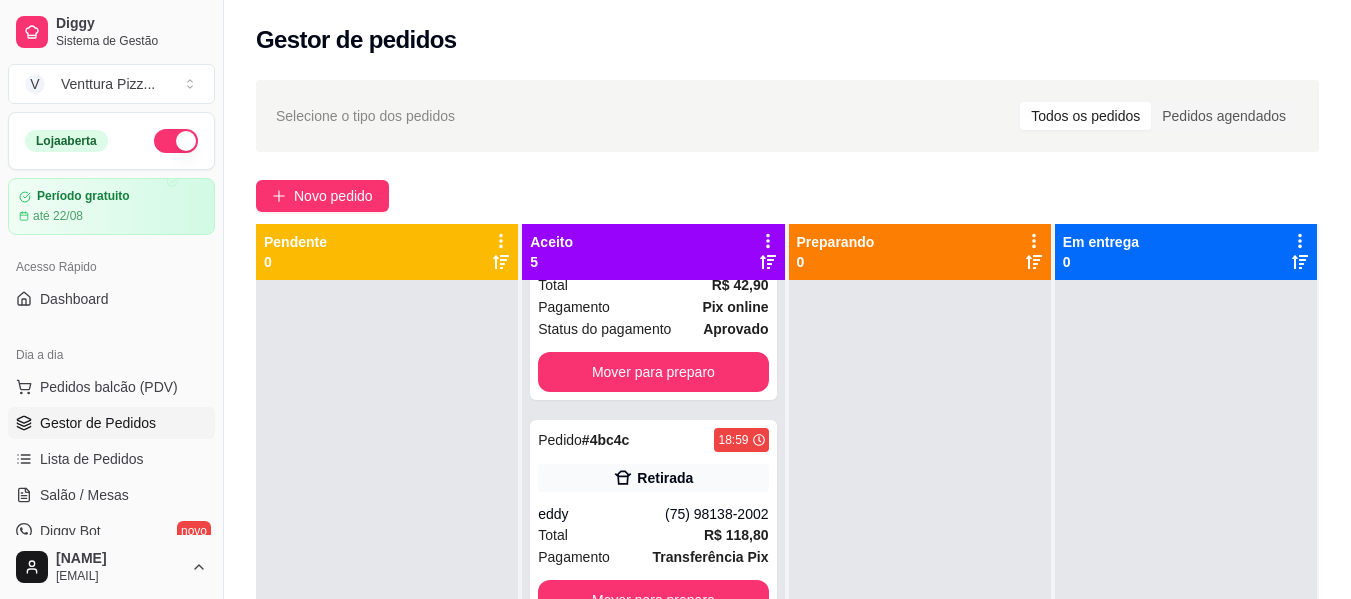 scroll, scrollTop: 605, scrollLeft: 0, axis: vertical 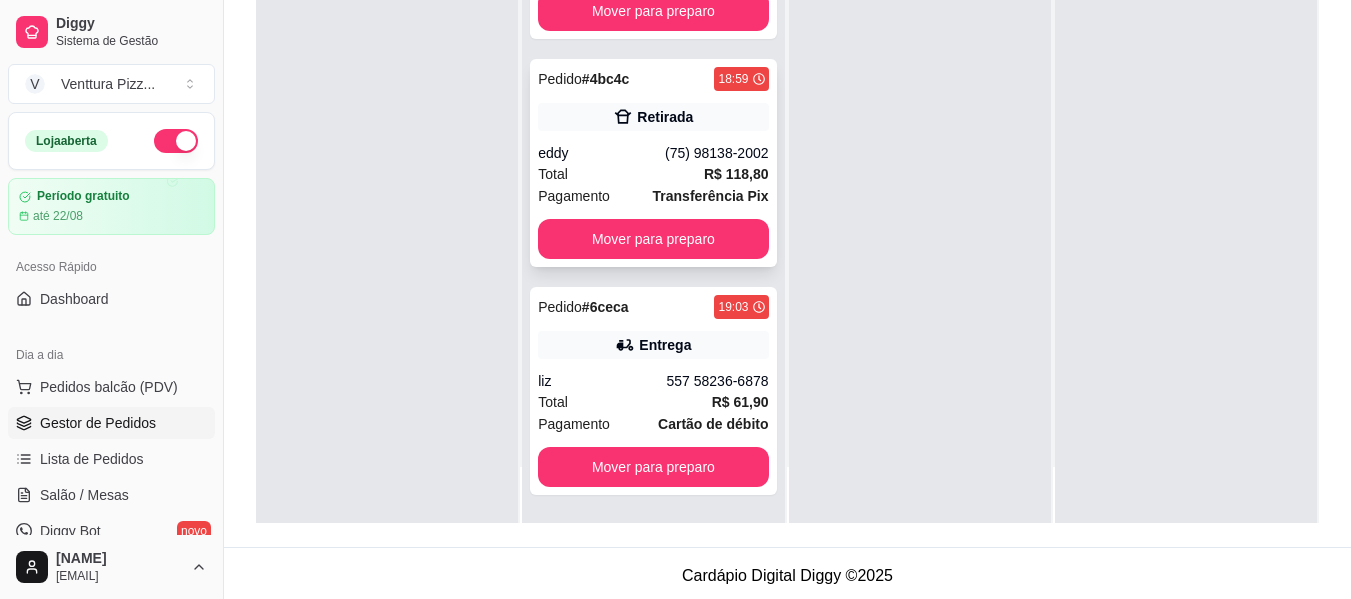 drag, startPoint x: 626, startPoint y: 421, endPoint x: 583, endPoint y: 146, distance: 278.34152 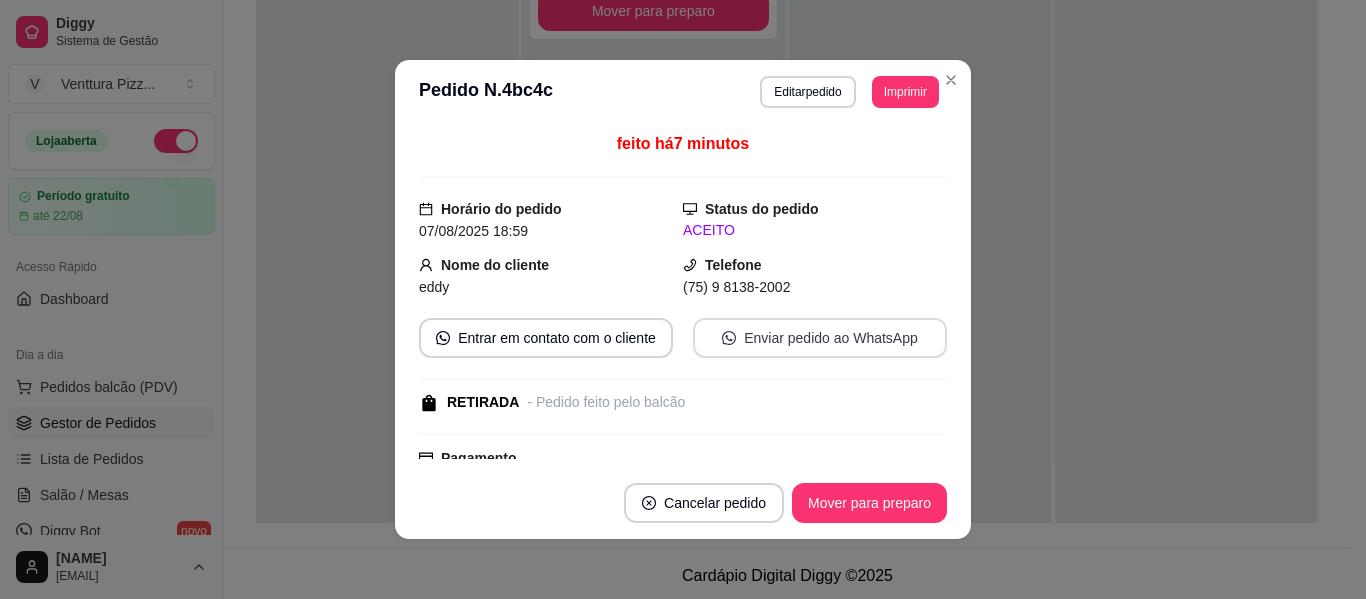 type 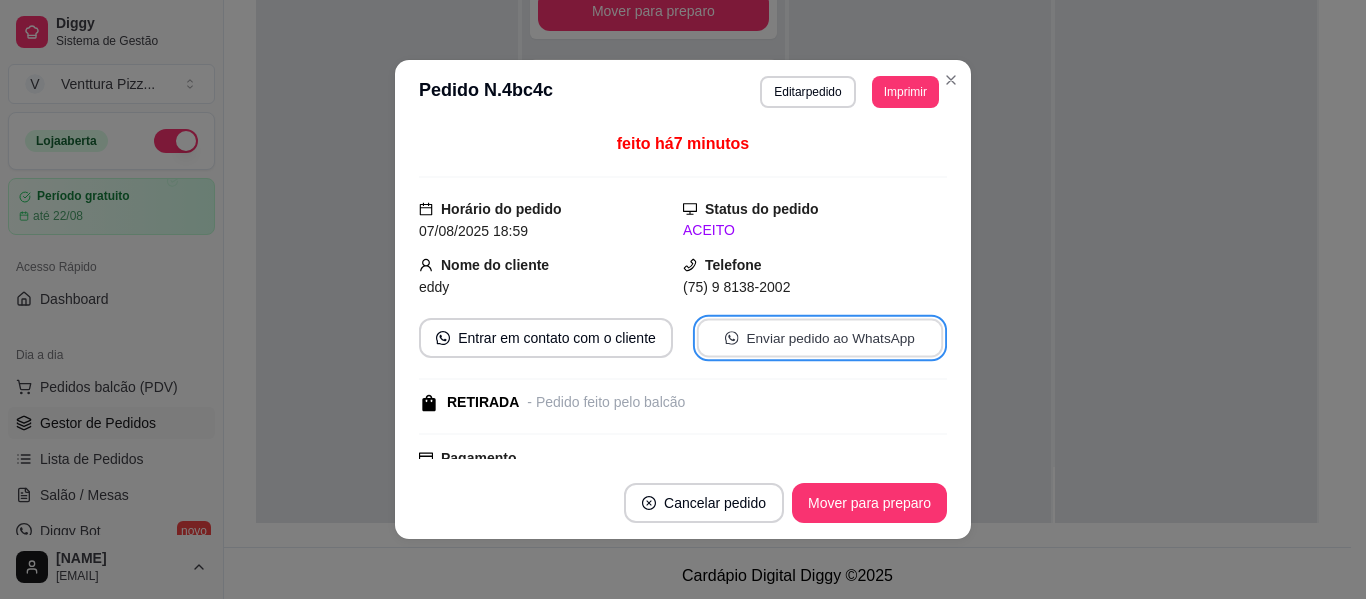 click on "Enviar pedido ao WhatsApp" at bounding box center (820, 338) 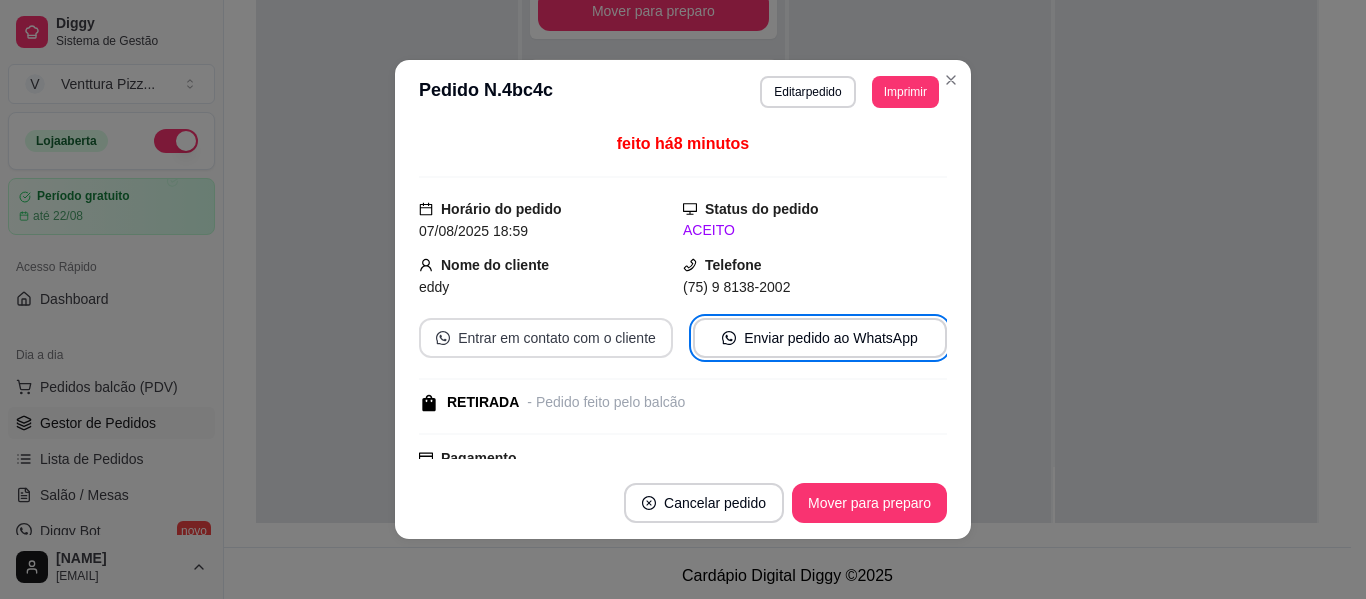 type 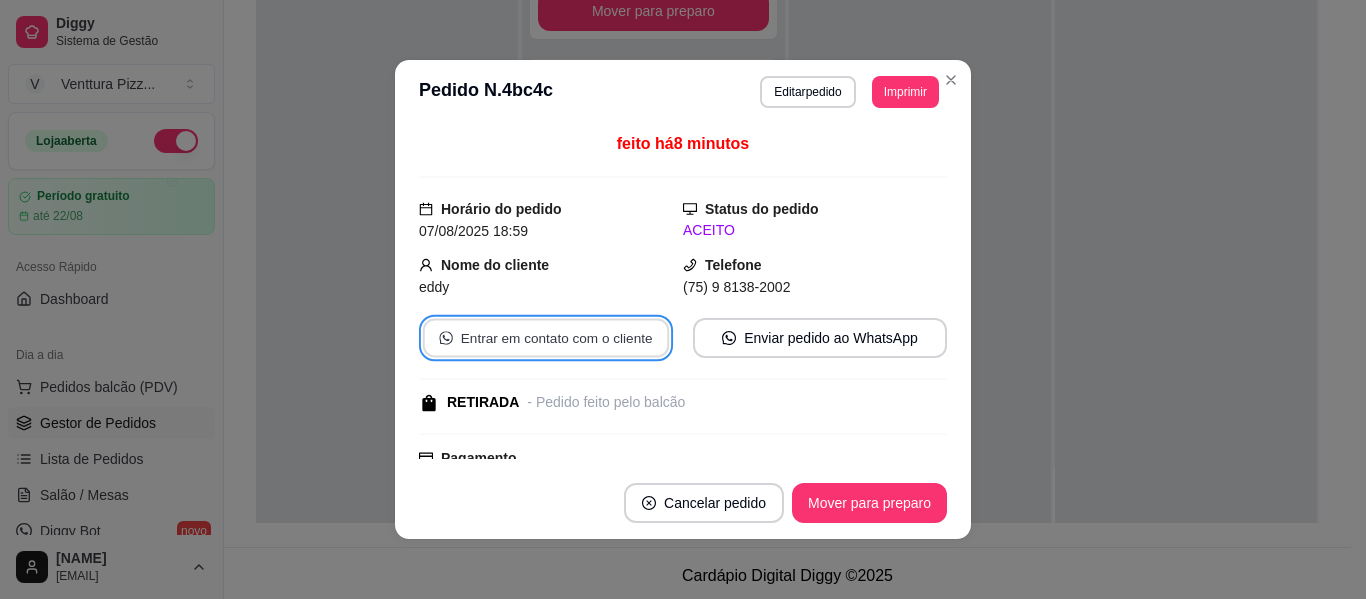 click on "Entrar em contato com o cliente" at bounding box center (546, 338) 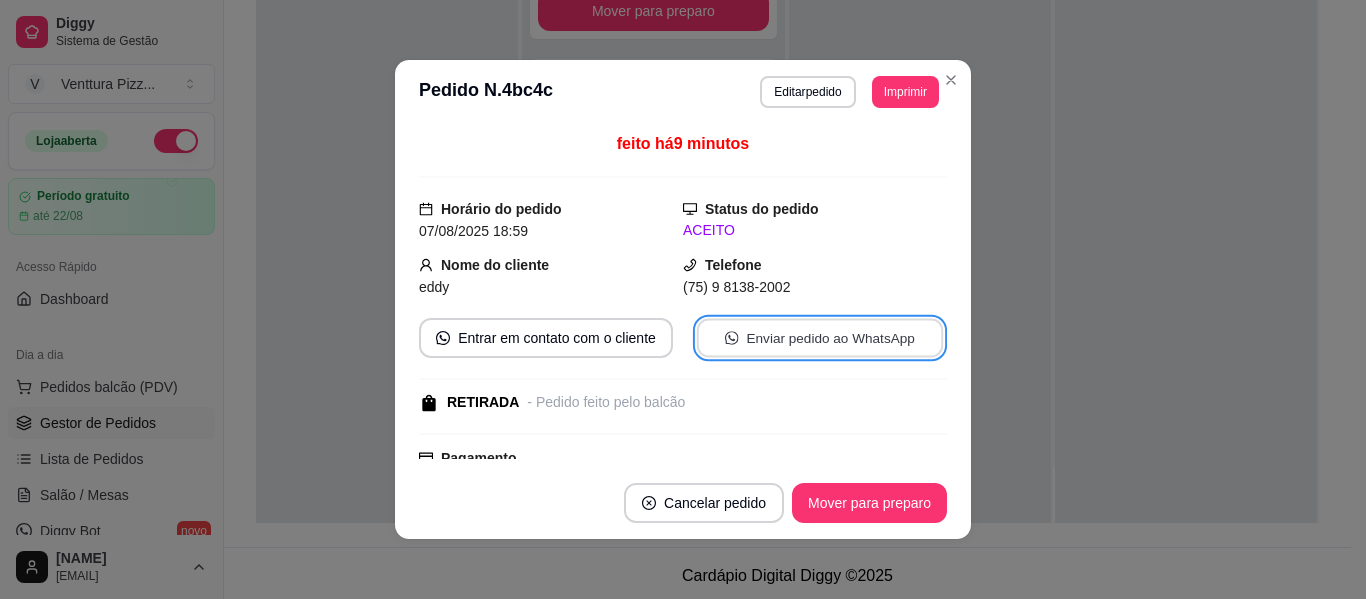click on "Enviar pedido ao WhatsApp" at bounding box center (820, 338) 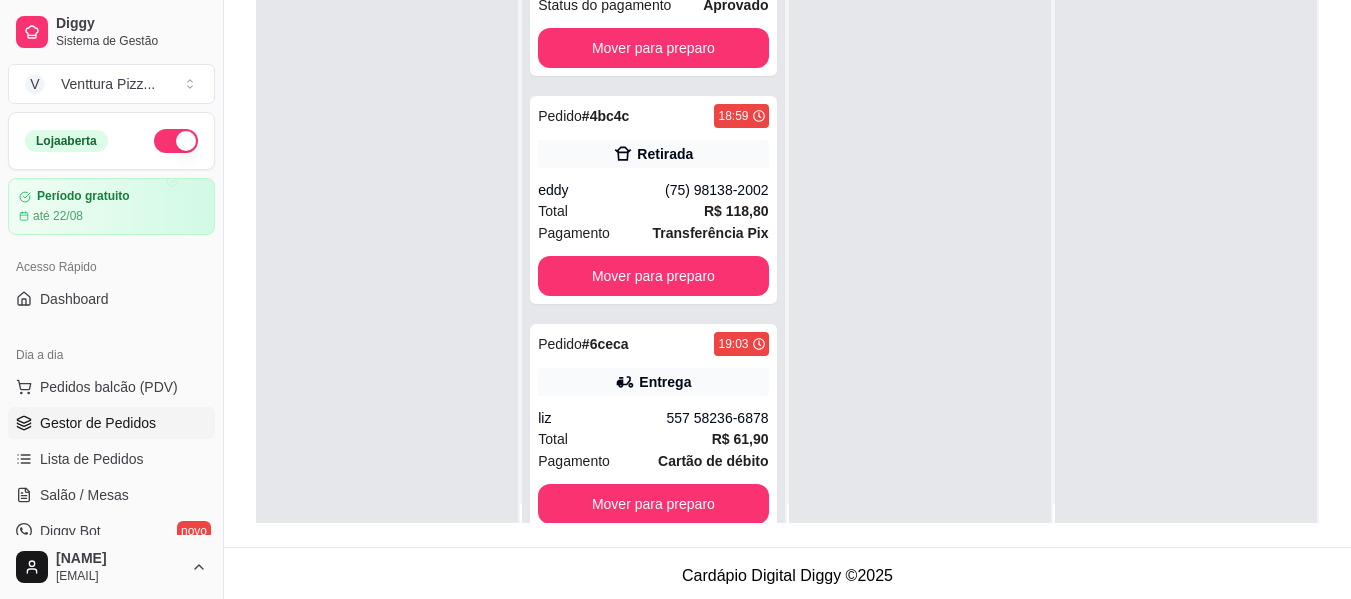scroll, scrollTop: 0, scrollLeft: 0, axis: both 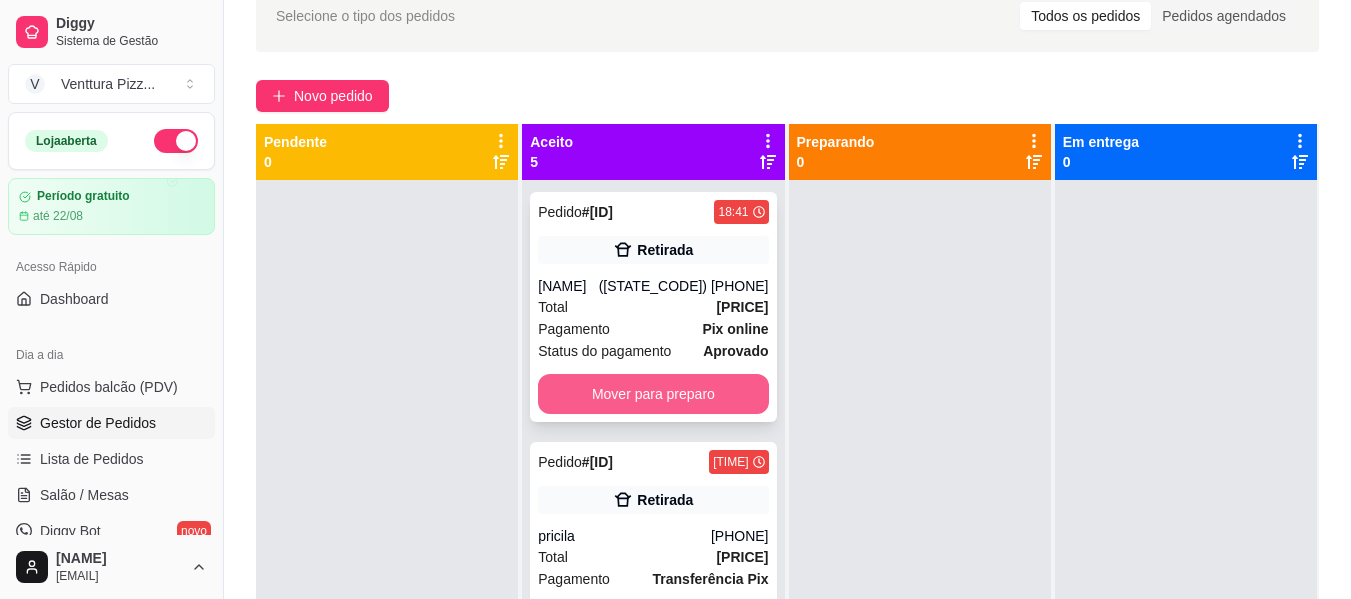 type 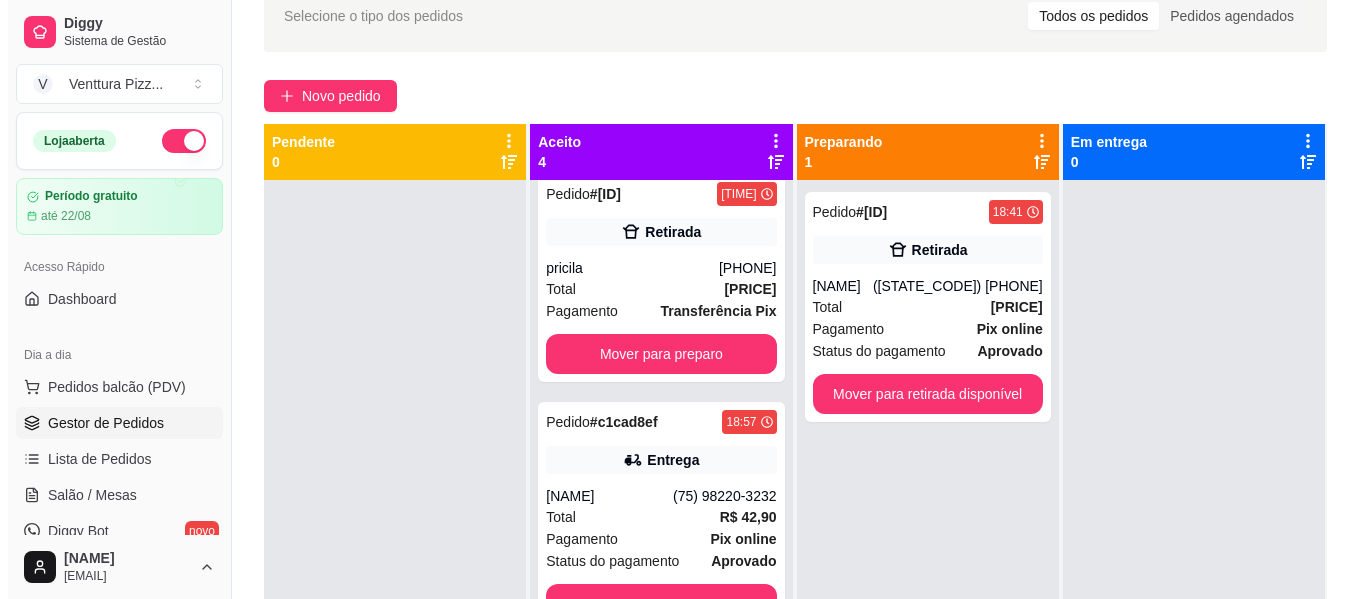 scroll, scrollTop: 0, scrollLeft: 0, axis: both 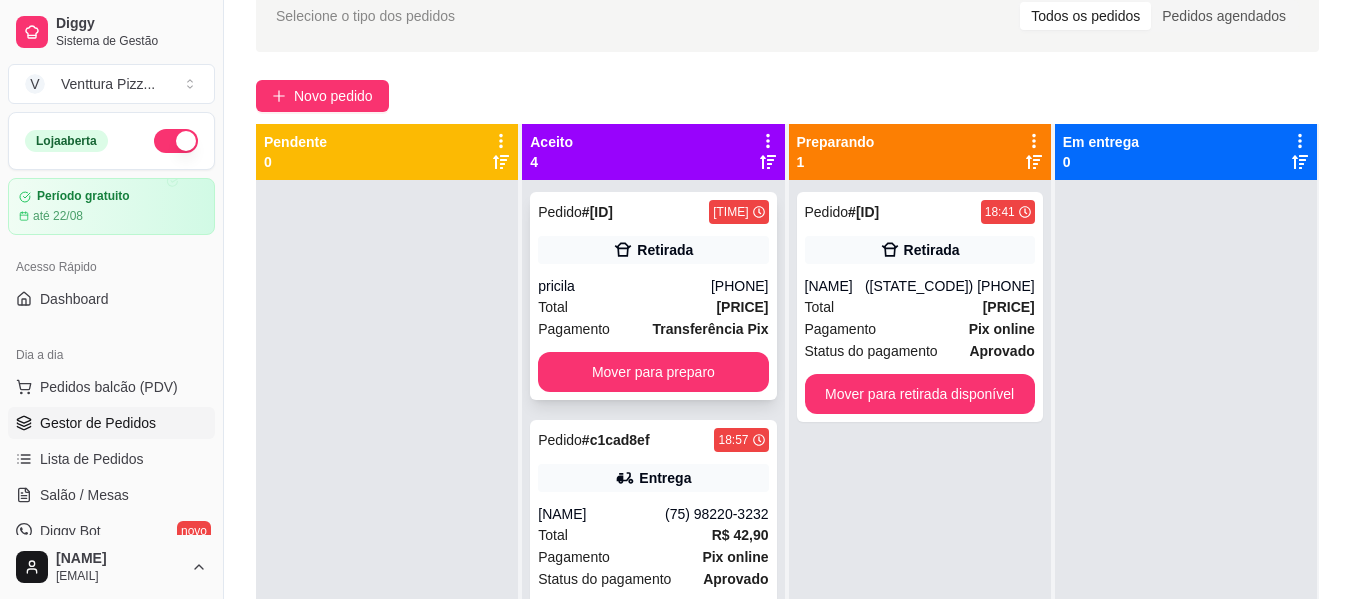 click on "pricila" at bounding box center [624, 286] 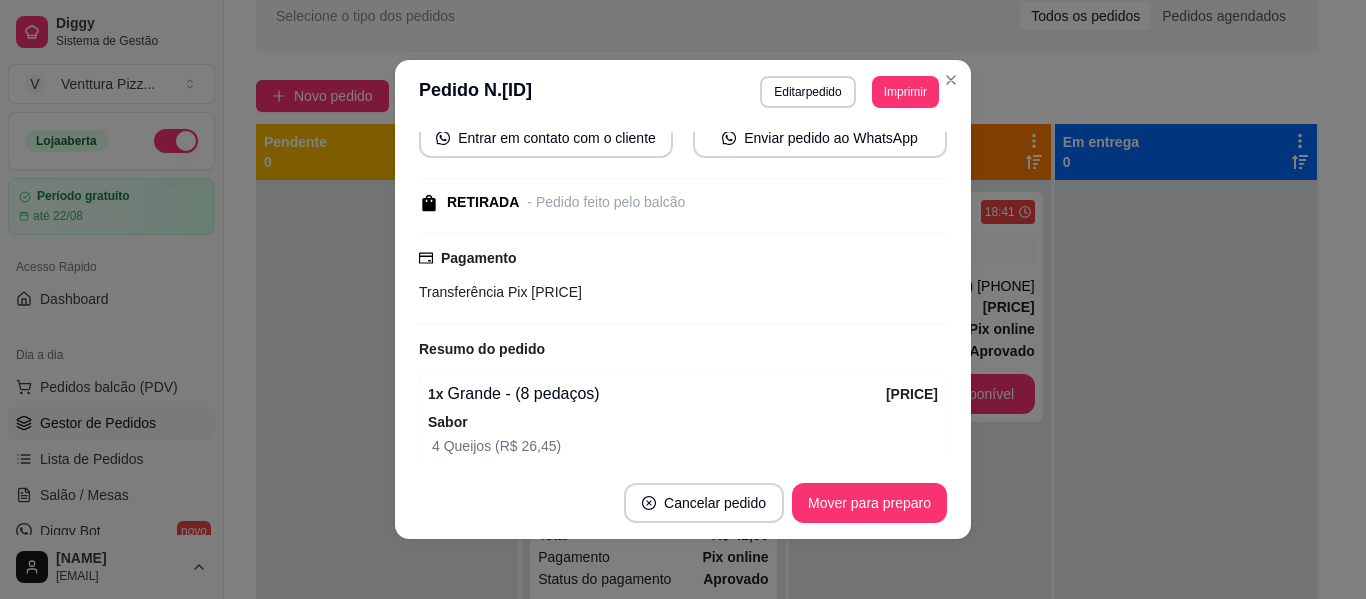 scroll, scrollTop: 0, scrollLeft: 0, axis: both 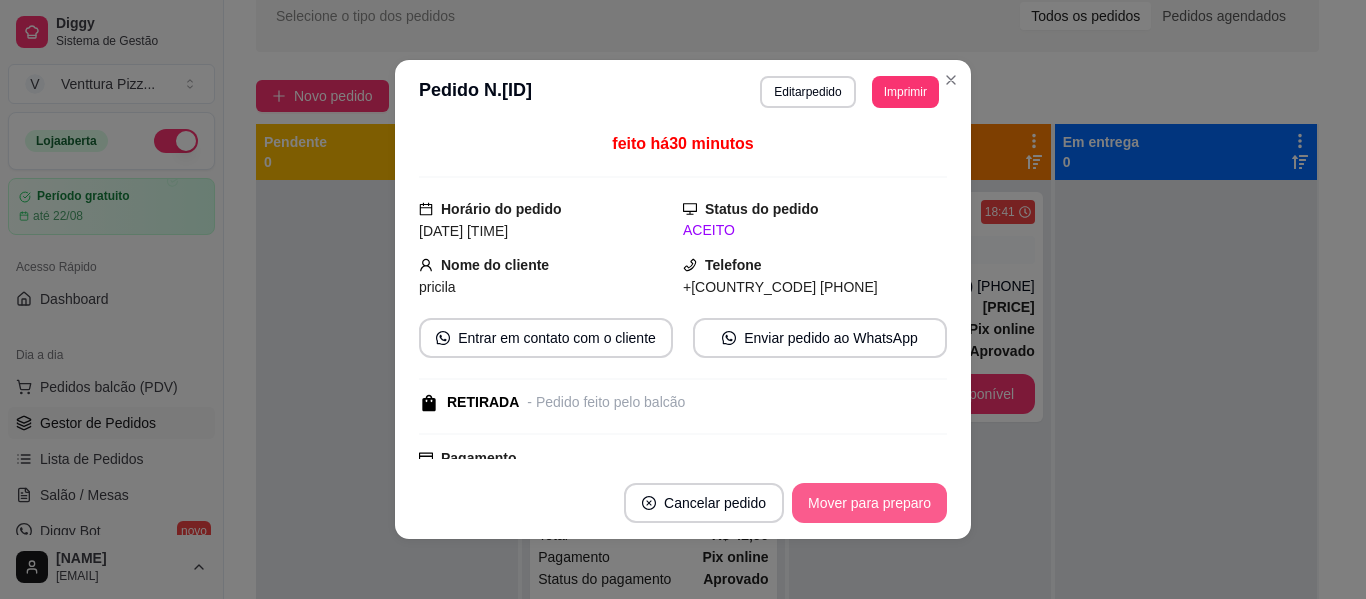 type 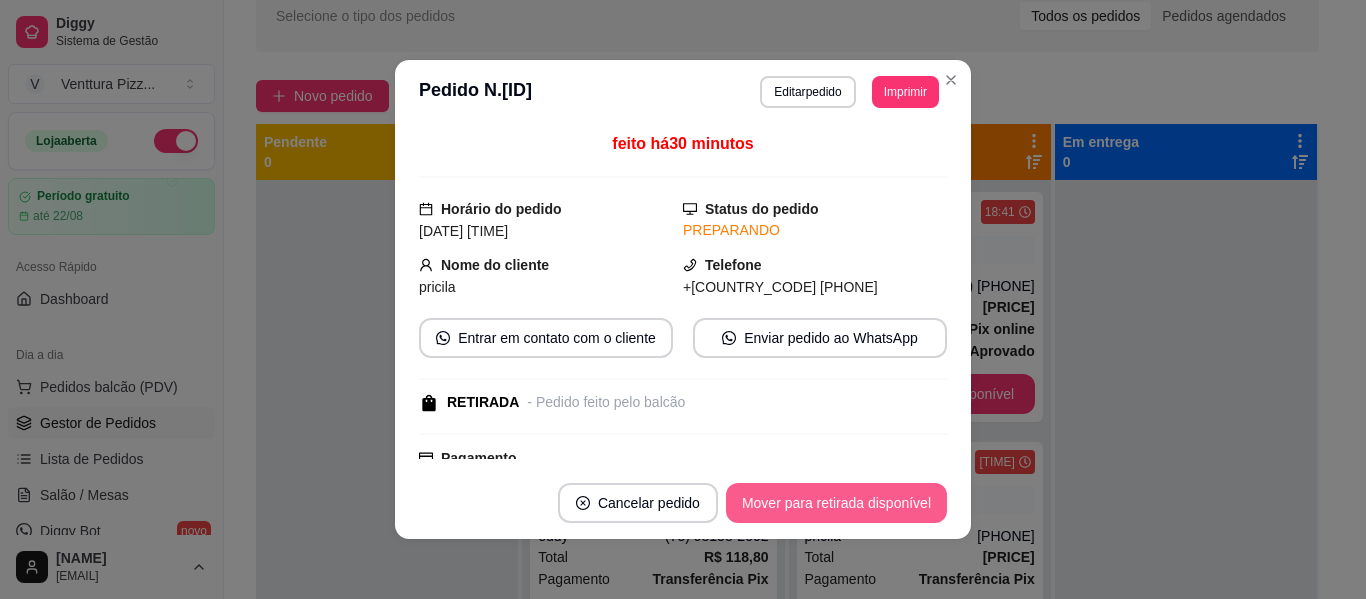 type 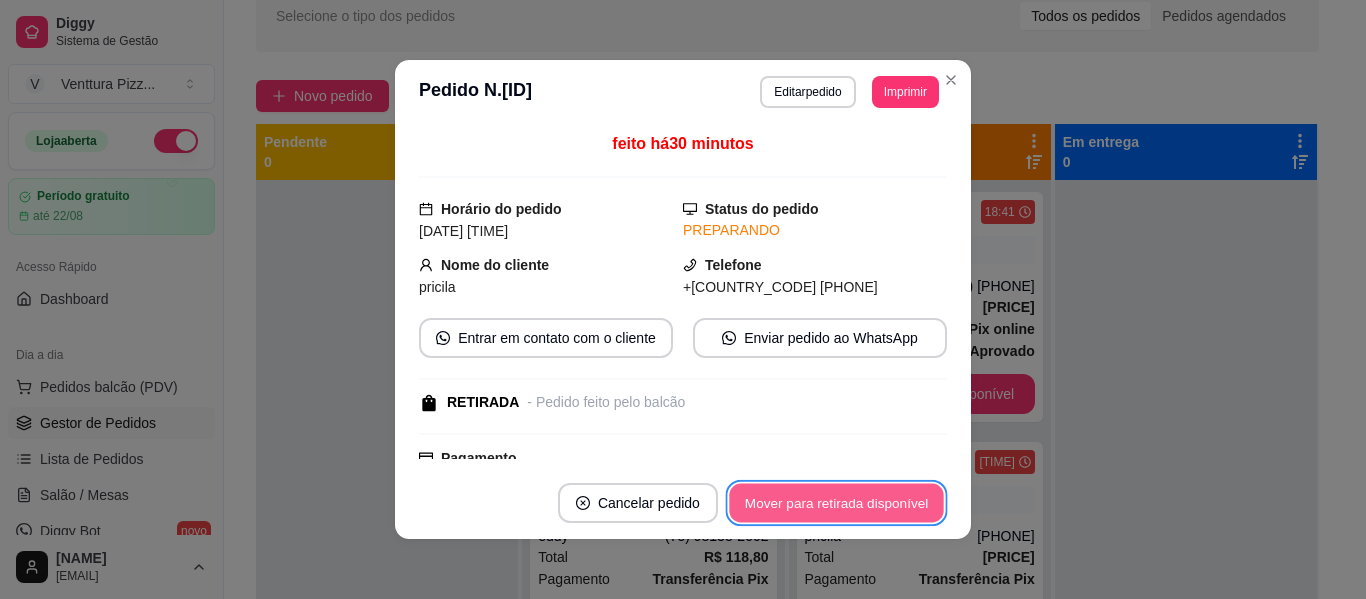 click on "Mover para retirada disponível" at bounding box center [836, 503] 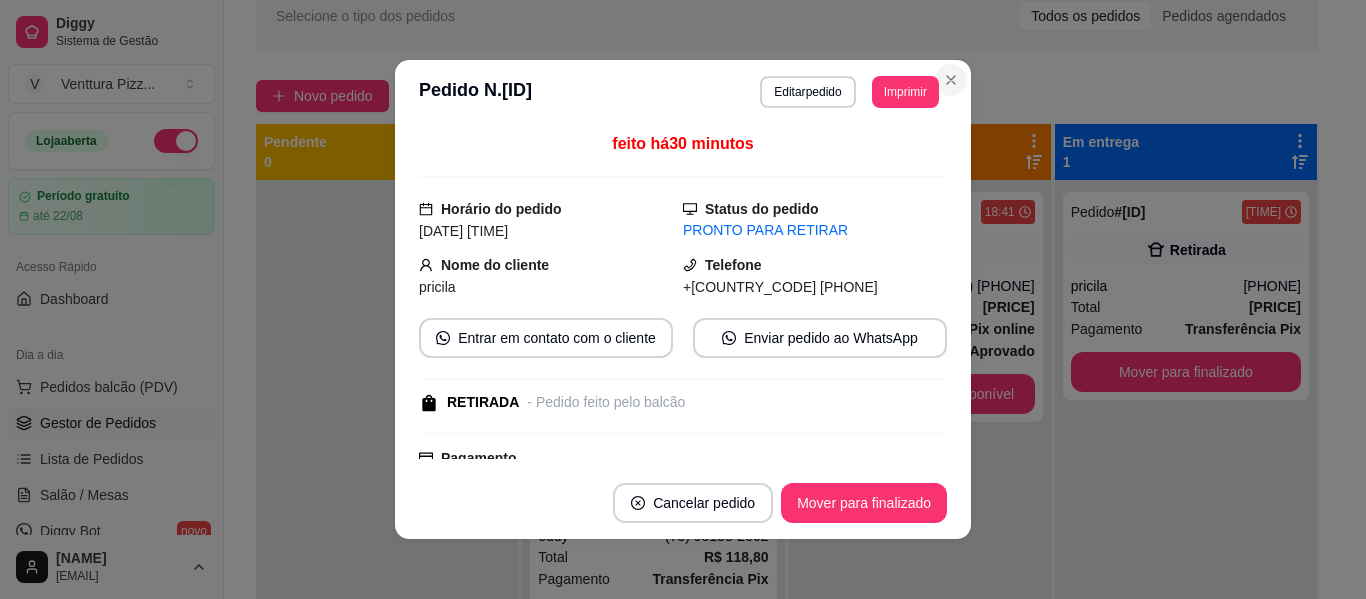 type 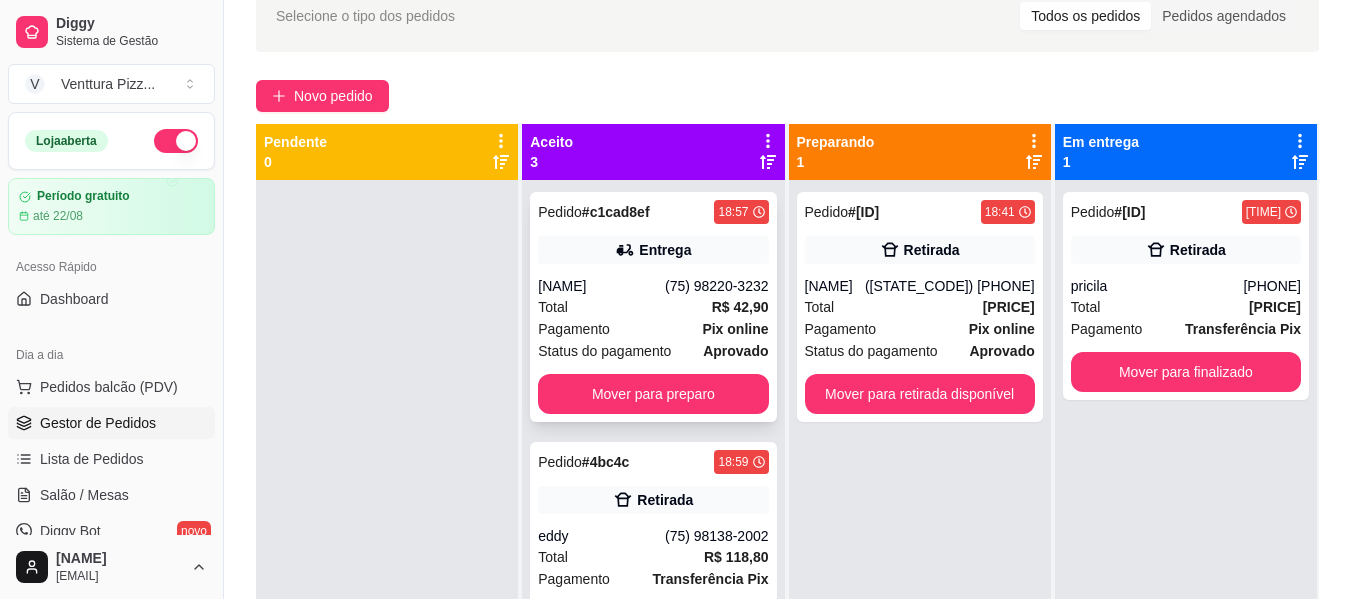 click on "Total R$ 42,90" at bounding box center (653, 307) 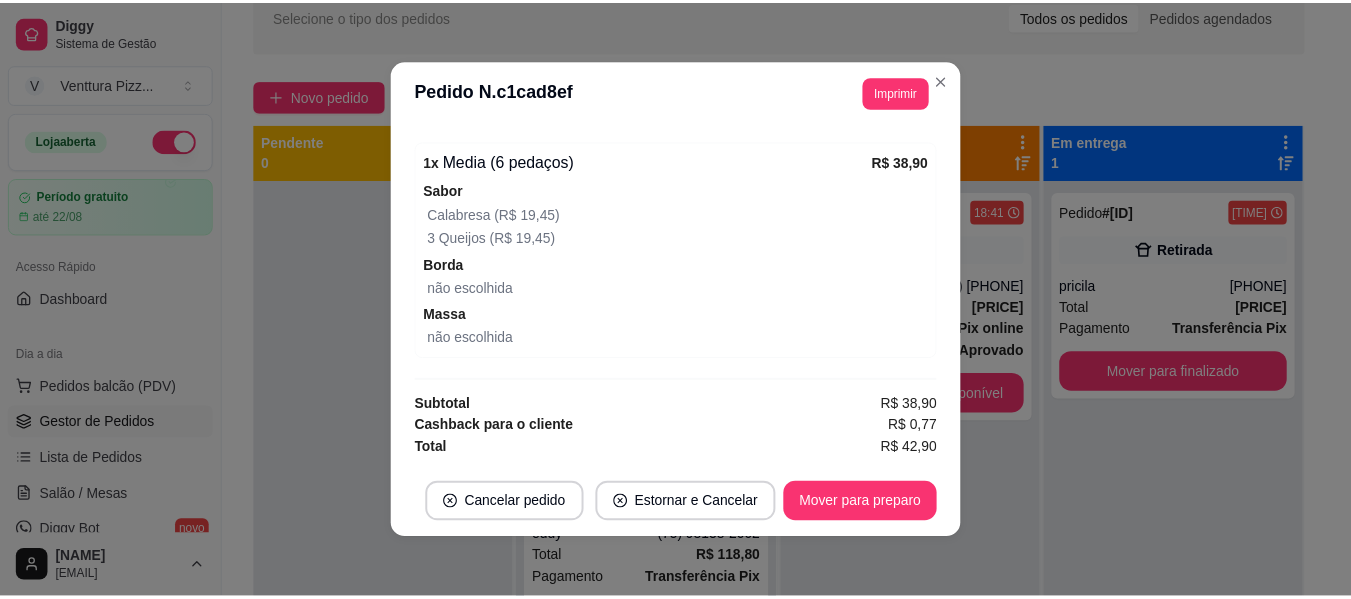 scroll, scrollTop: 672, scrollLeft: 0, axis: vertical 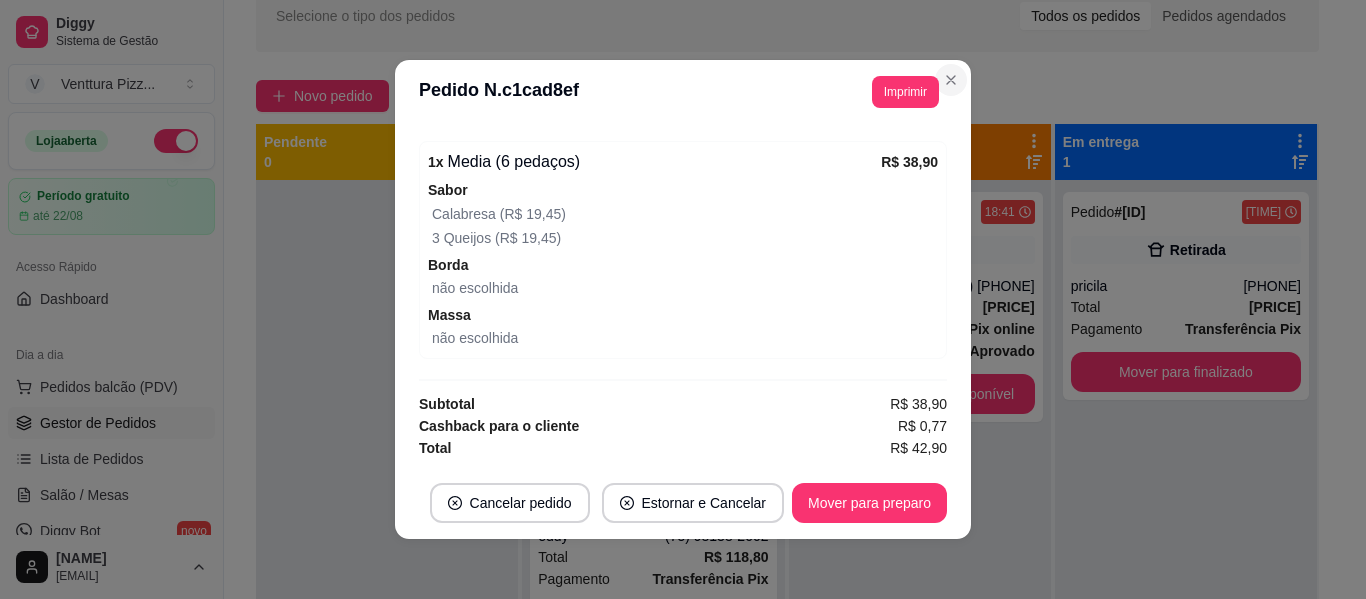 type 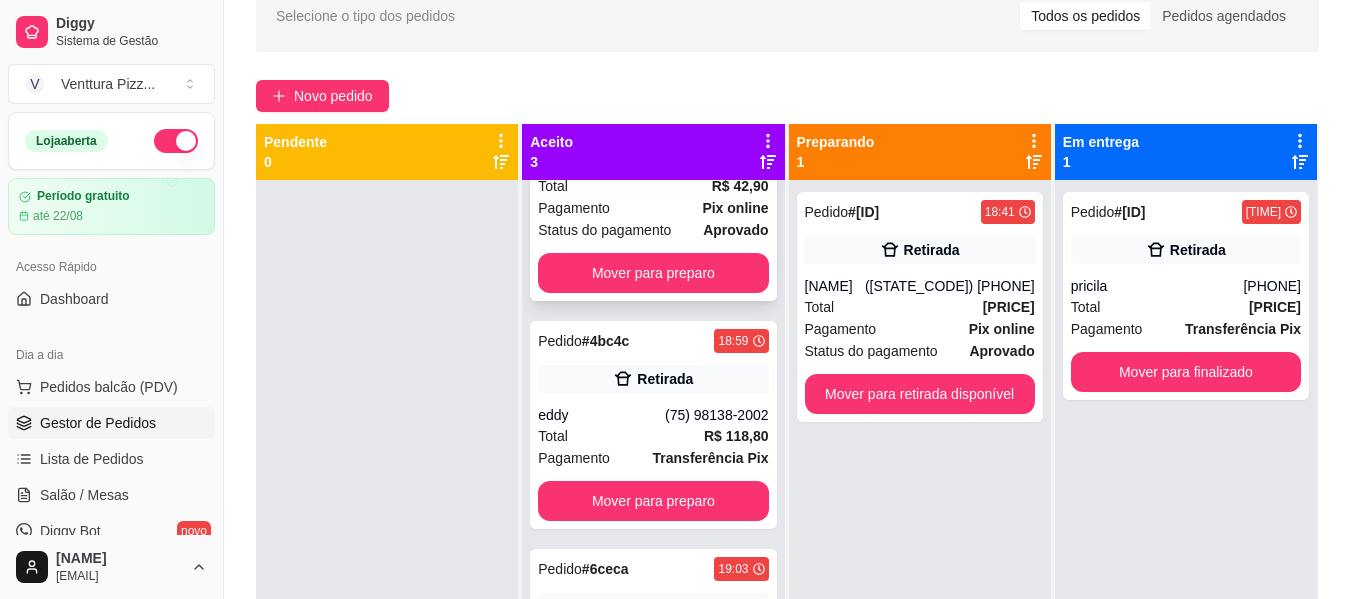 scroll, scrollTop: 127, scrollLeft: 0, axis: vertical 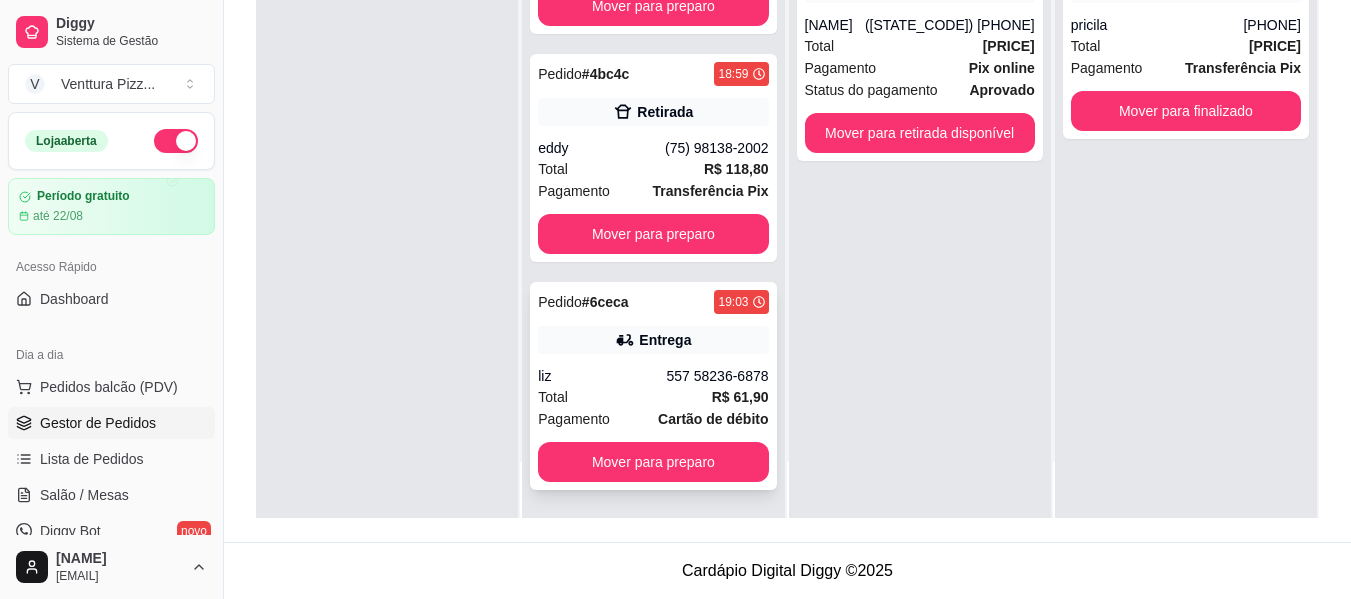 click on "Entrega" at bounding box center (653, 340) 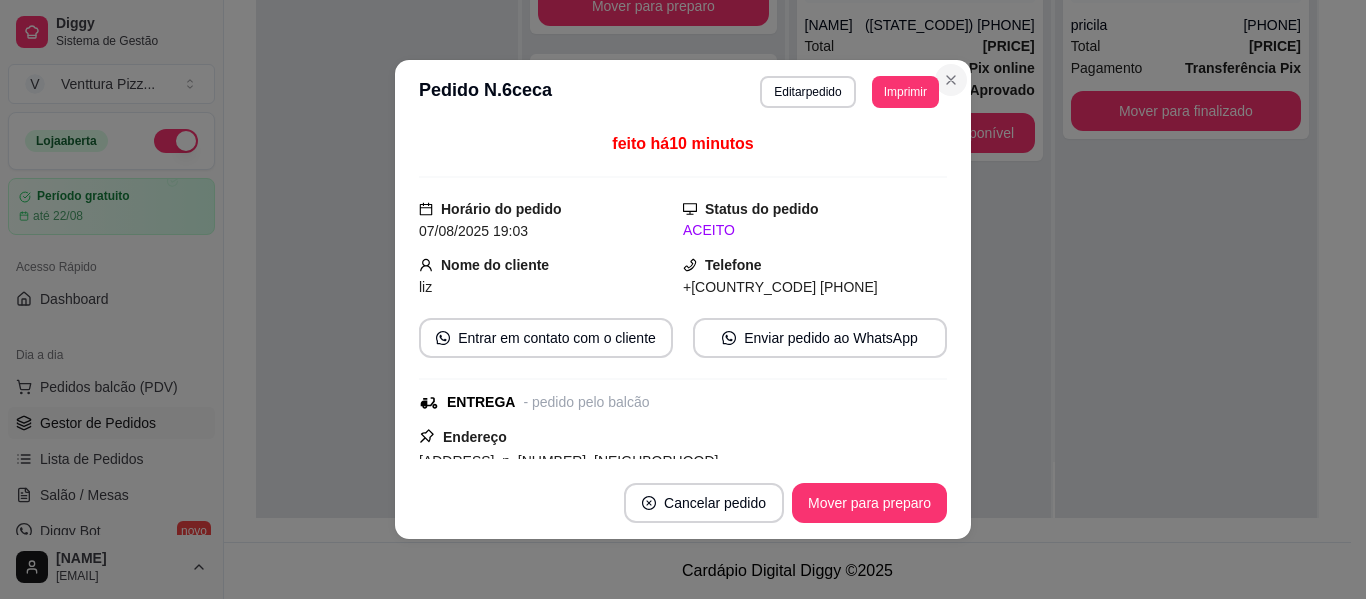 type 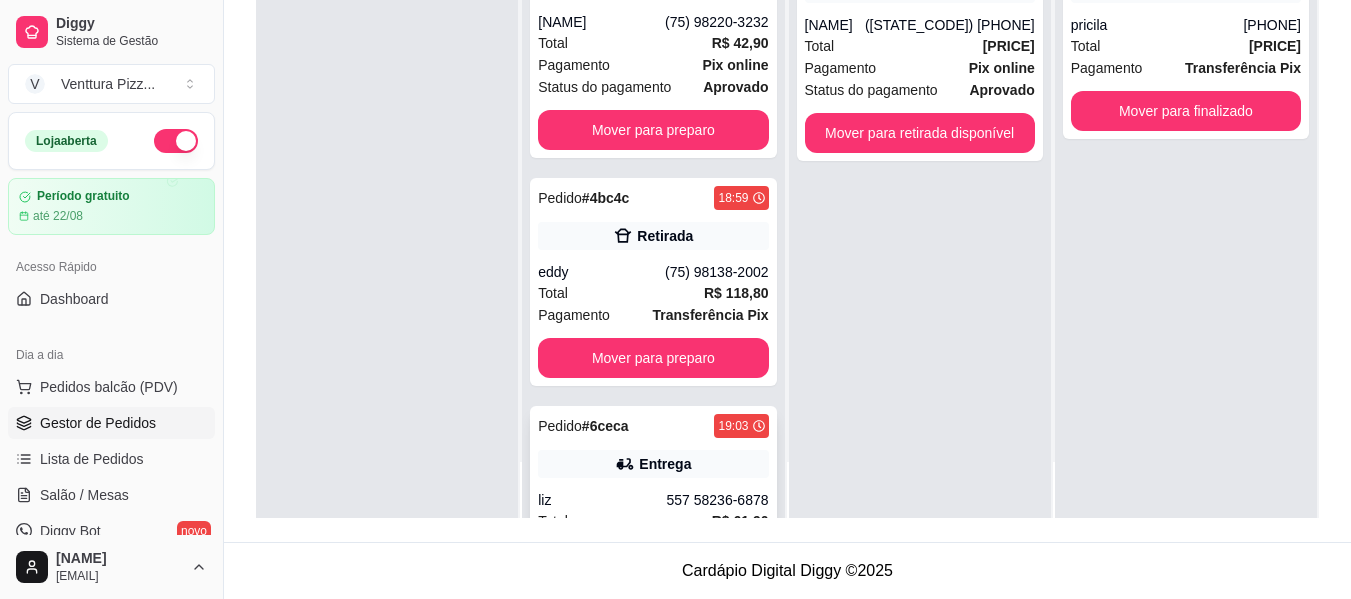 scroll, scrollTop: 0, scrollLeft: 0, axis: both 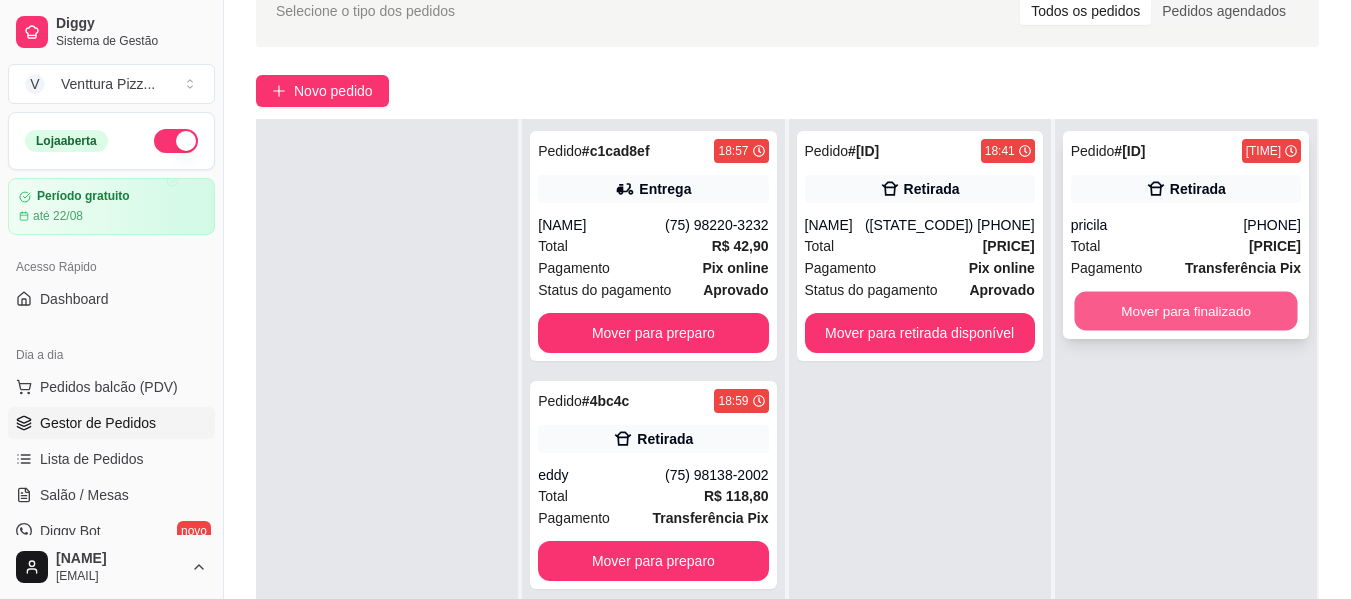 type 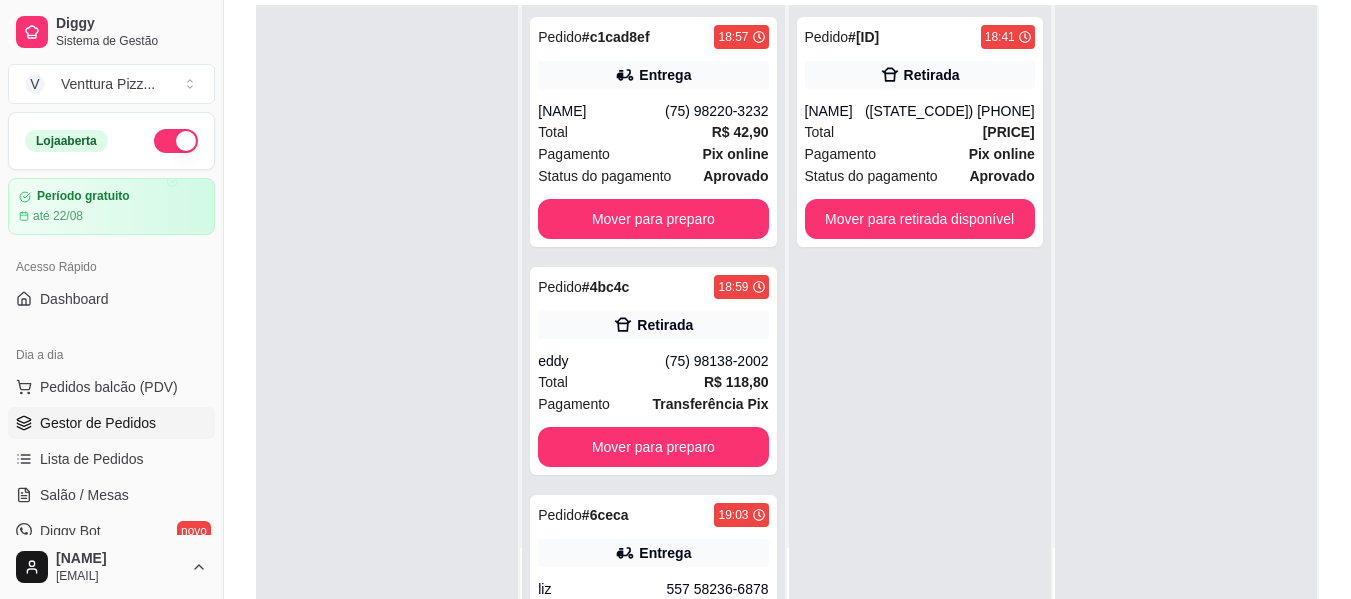 scroll, scrollTop: 305, scrollLeft: 0, axis: vertical 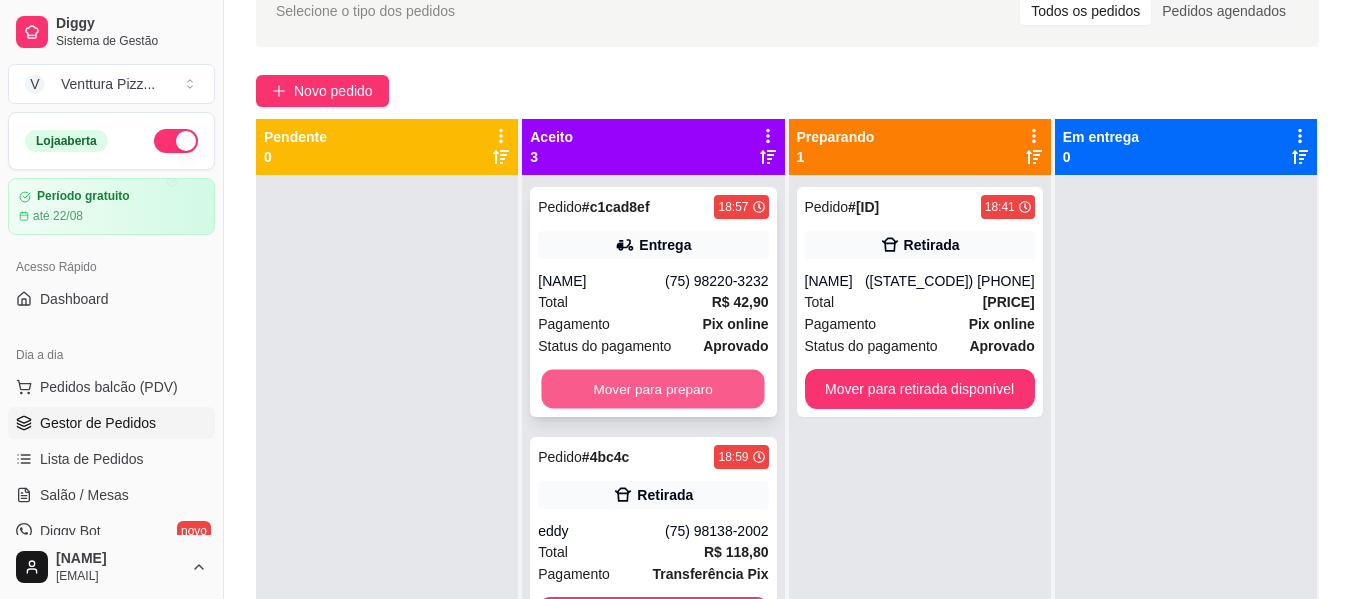 type 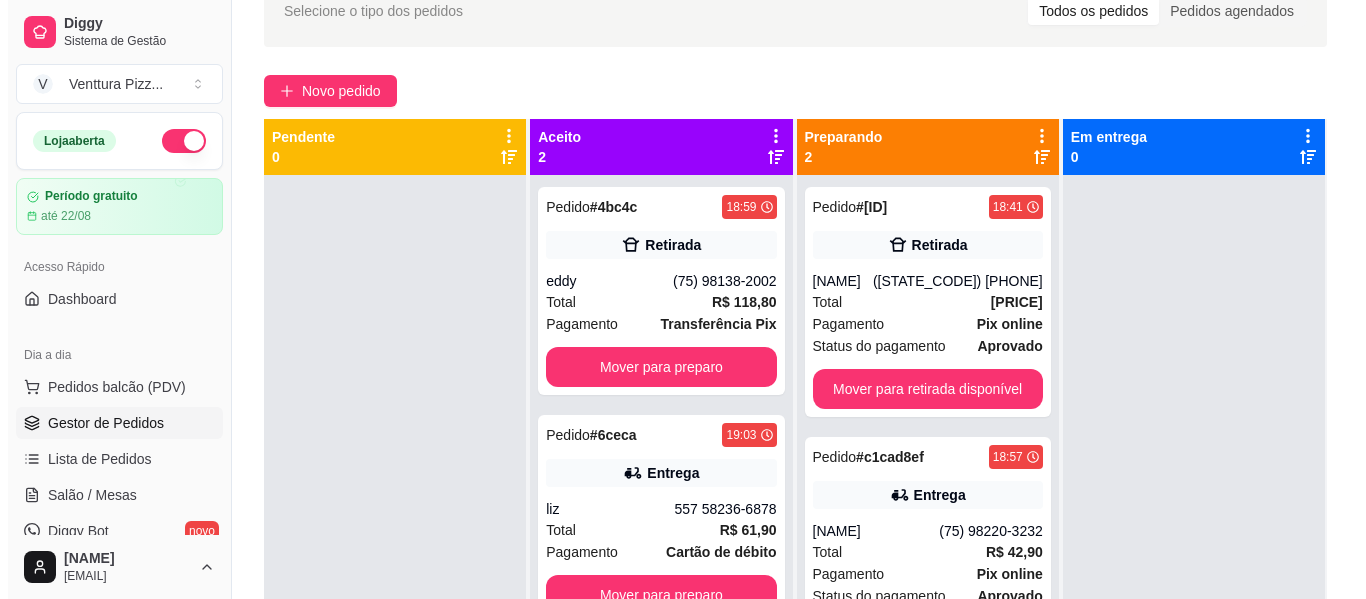 scroll, scrollTop: 56, scrollLeft: 0, axis: vertical 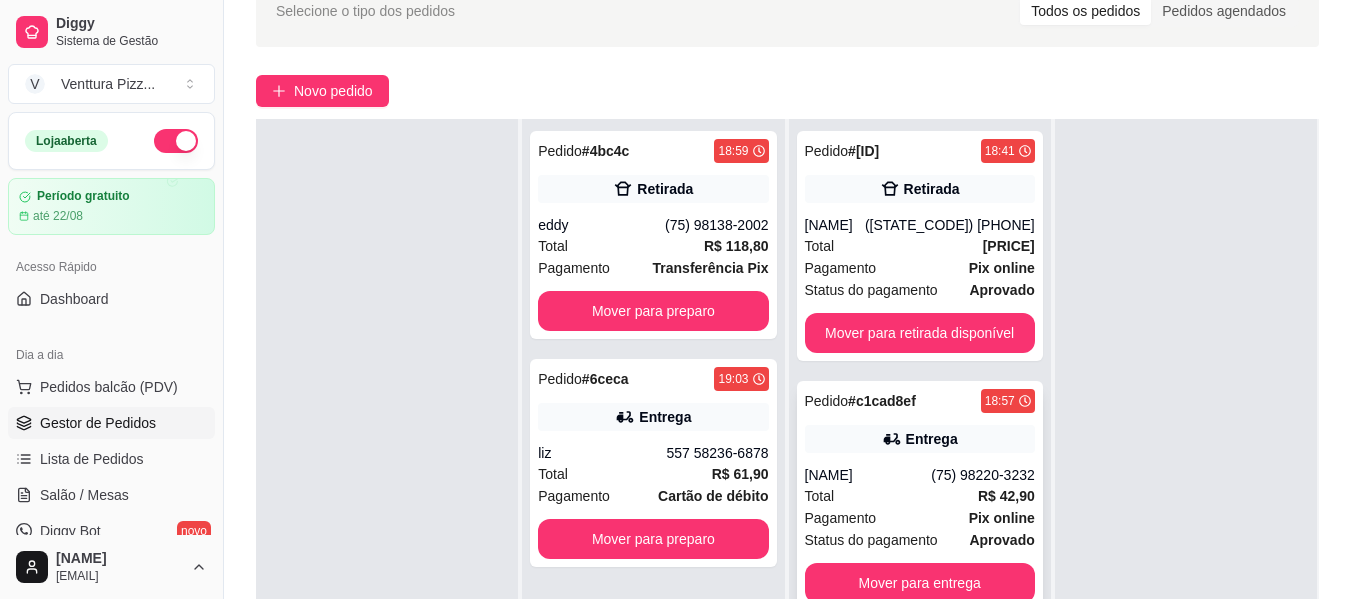 click on "Erica" at bounding box center (868, 475) 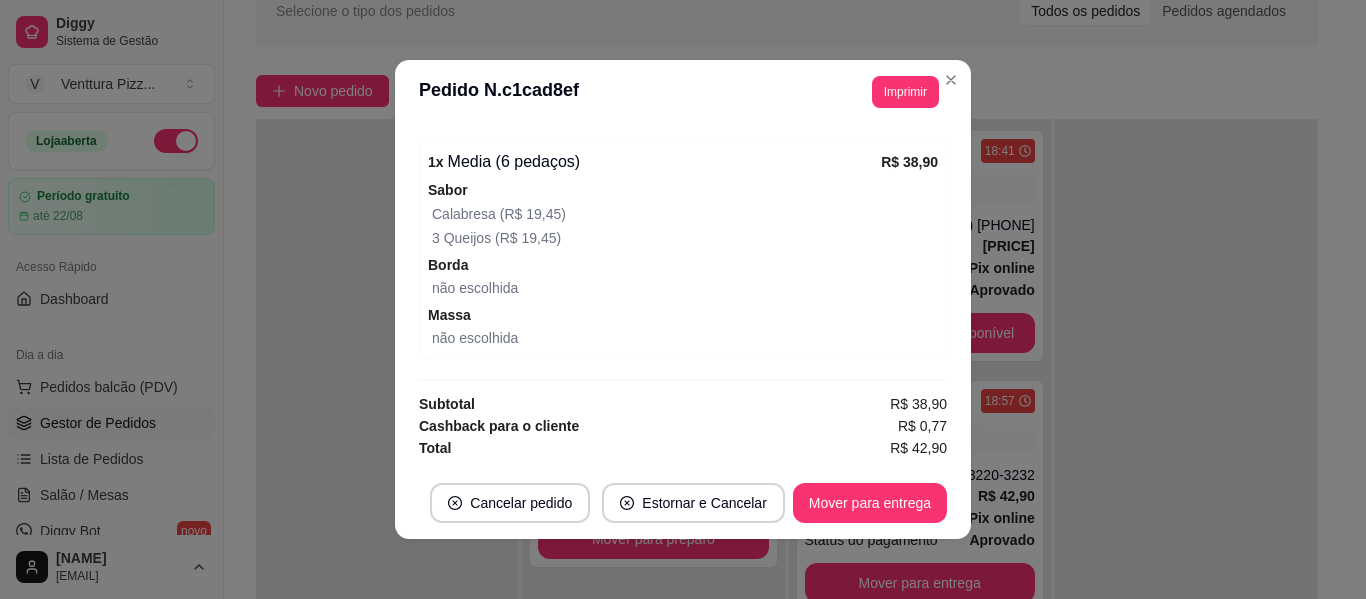 scroll, scrollTop: 672, scrollLeft: 0, axis: vertical 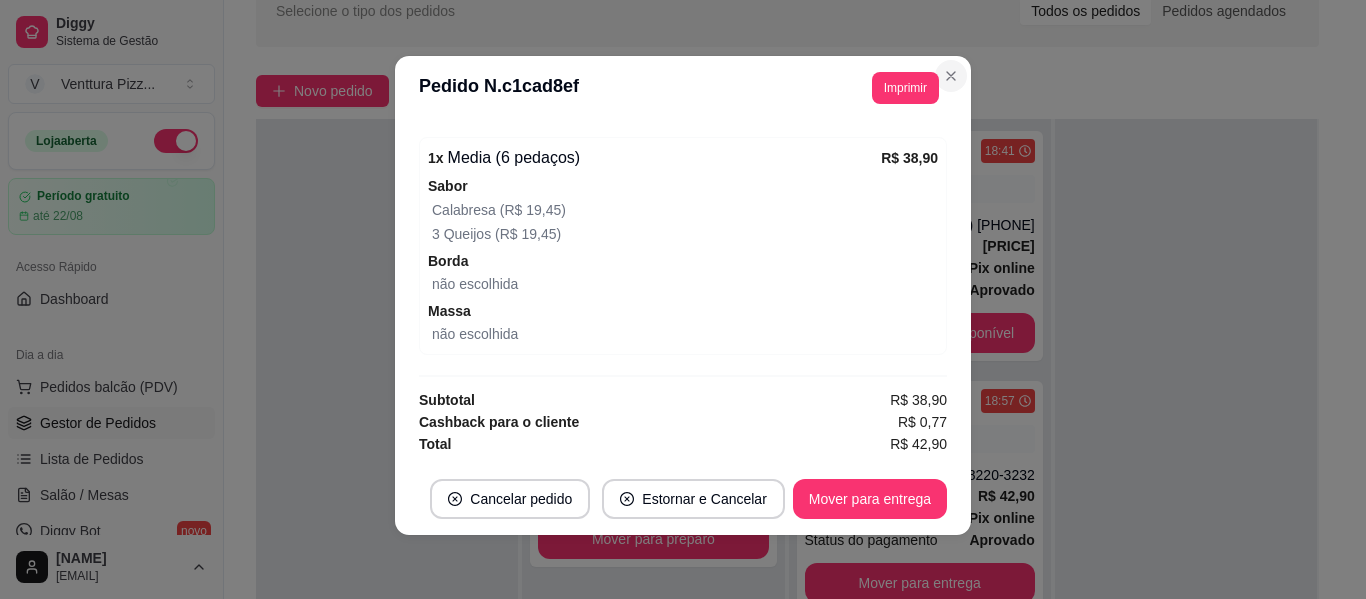 type 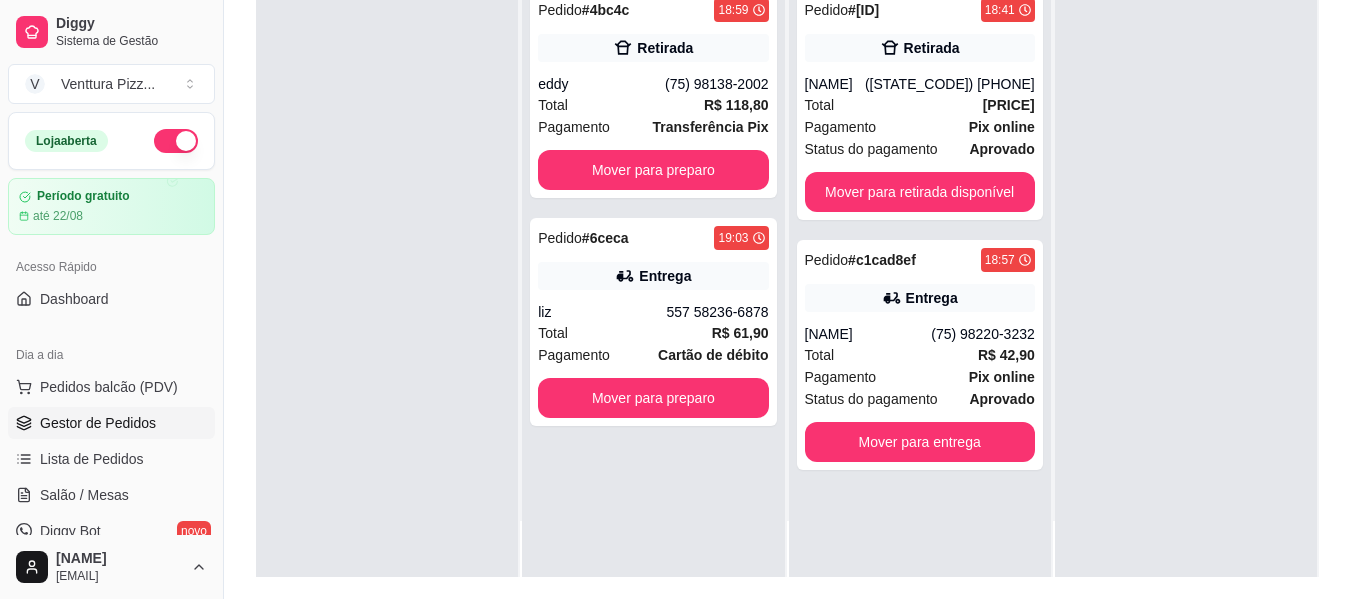 scroll, scrollTop: 305, scrollLeft: 0, axis: vertical 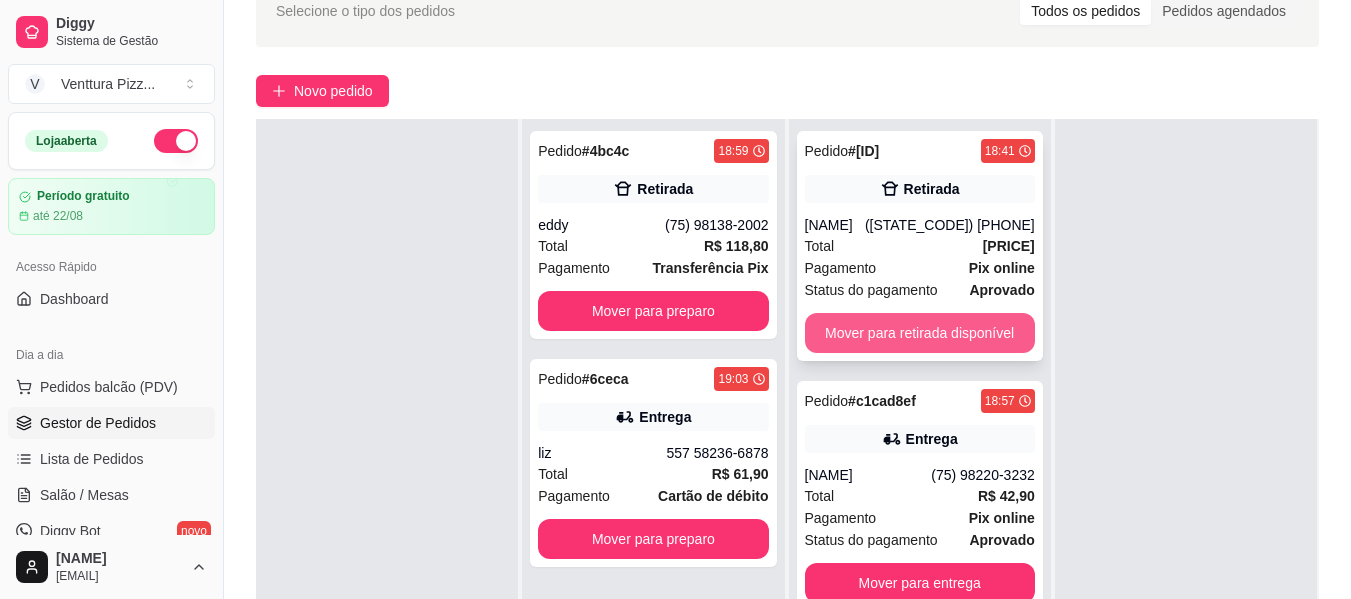 type 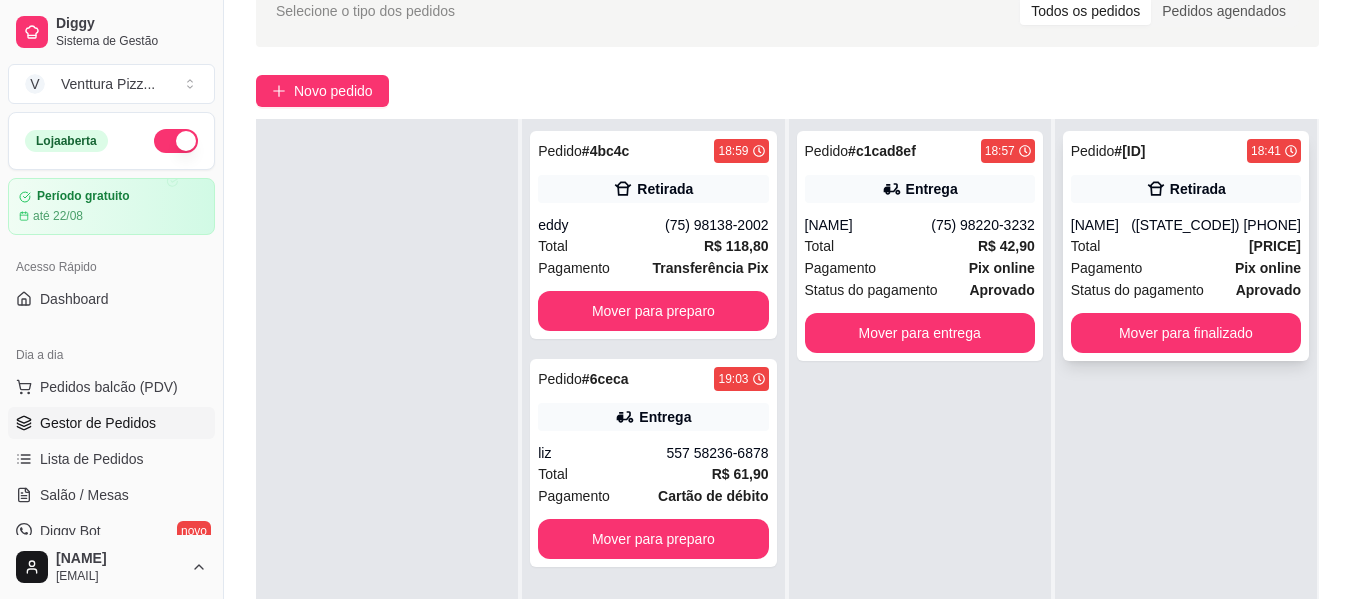 click on "Total R$ 275,40" at bounding box center (1186, 246) 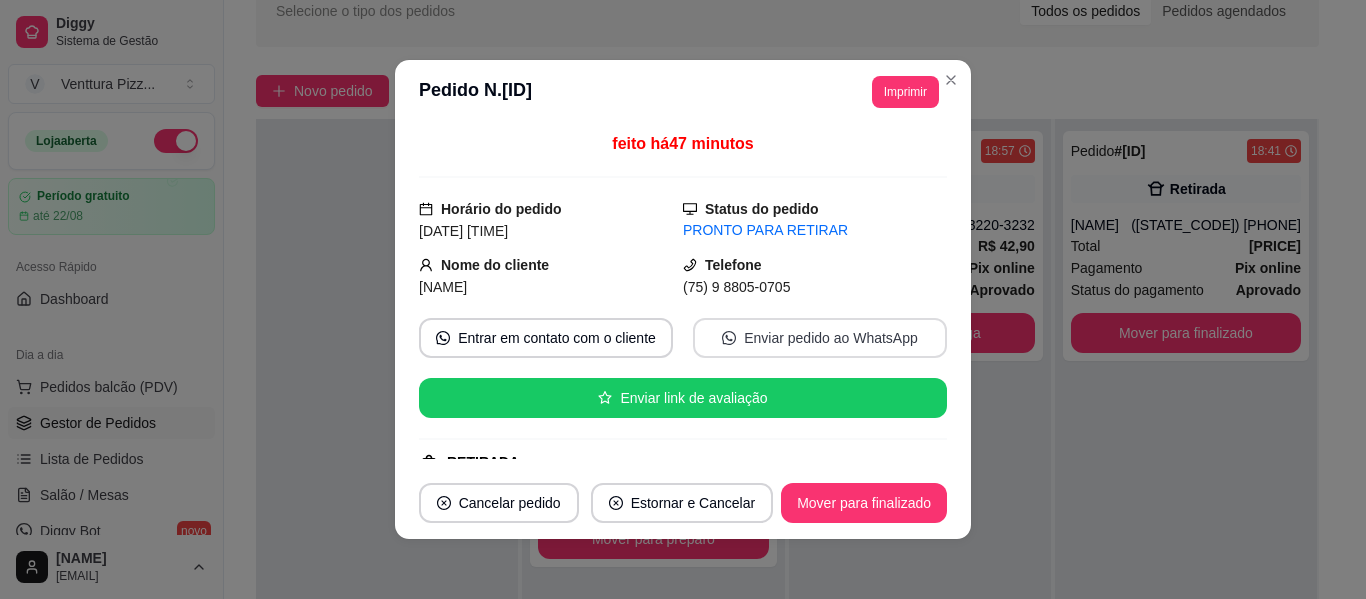 type 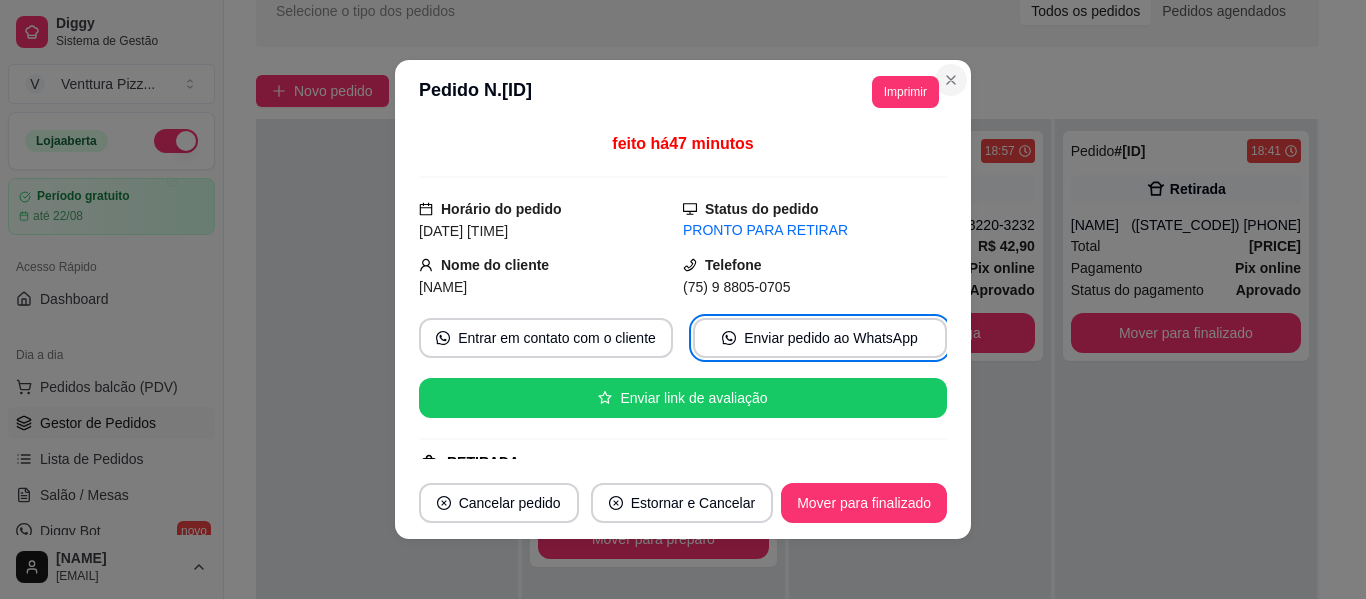 type 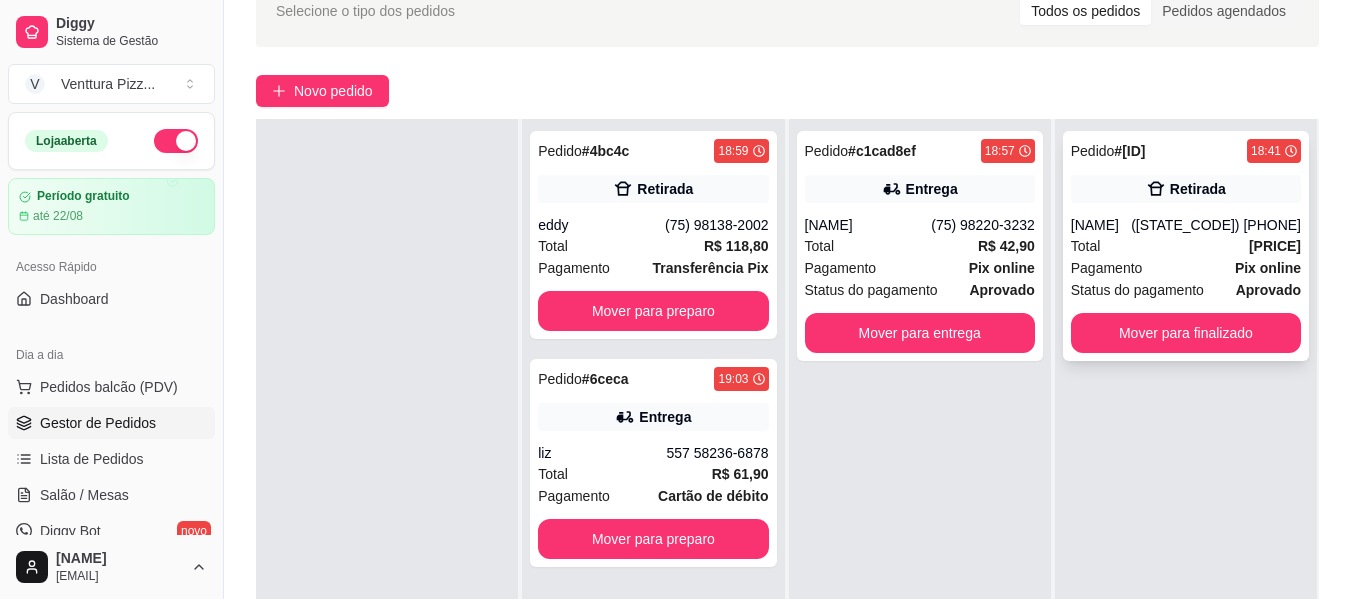click on "Deise" at bounding box center (1101, 225) 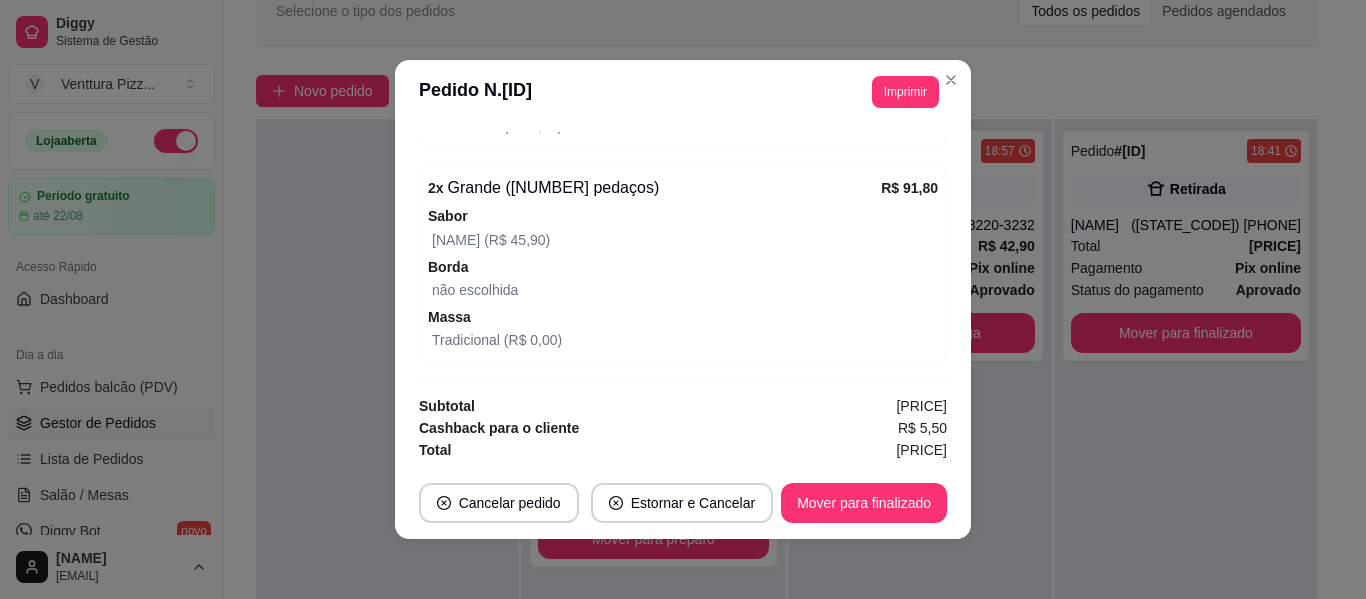 scroll, scrollTop: 1110, scrollLeft: 0, axis: vertical 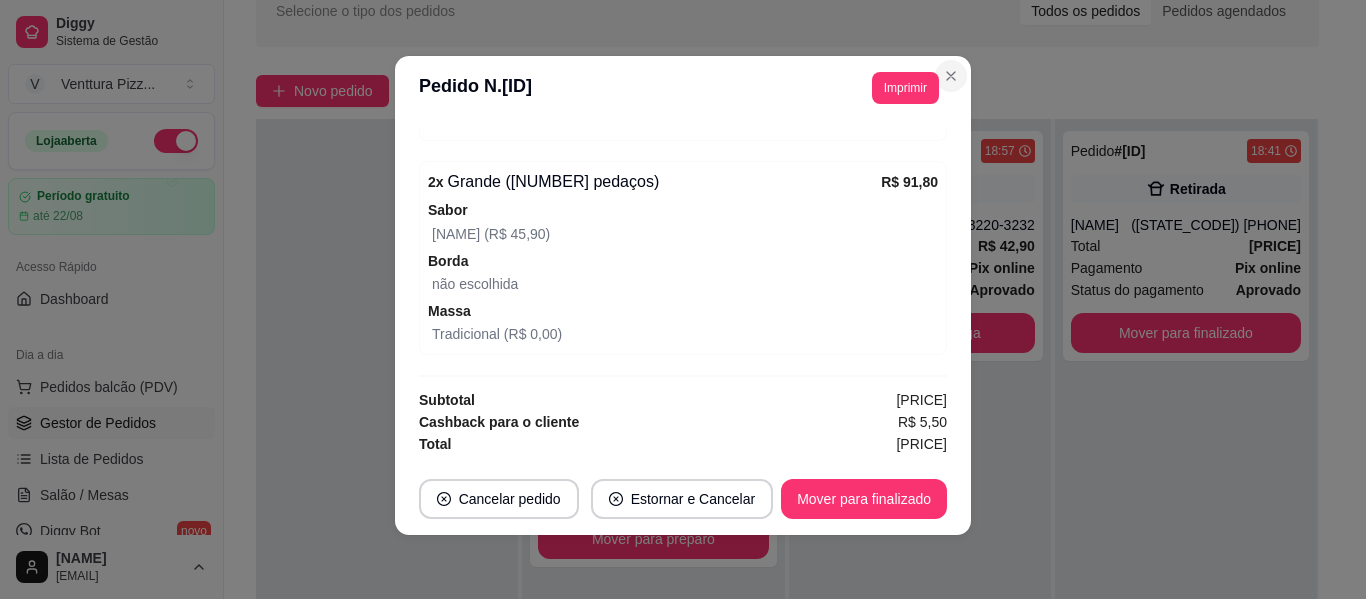 type 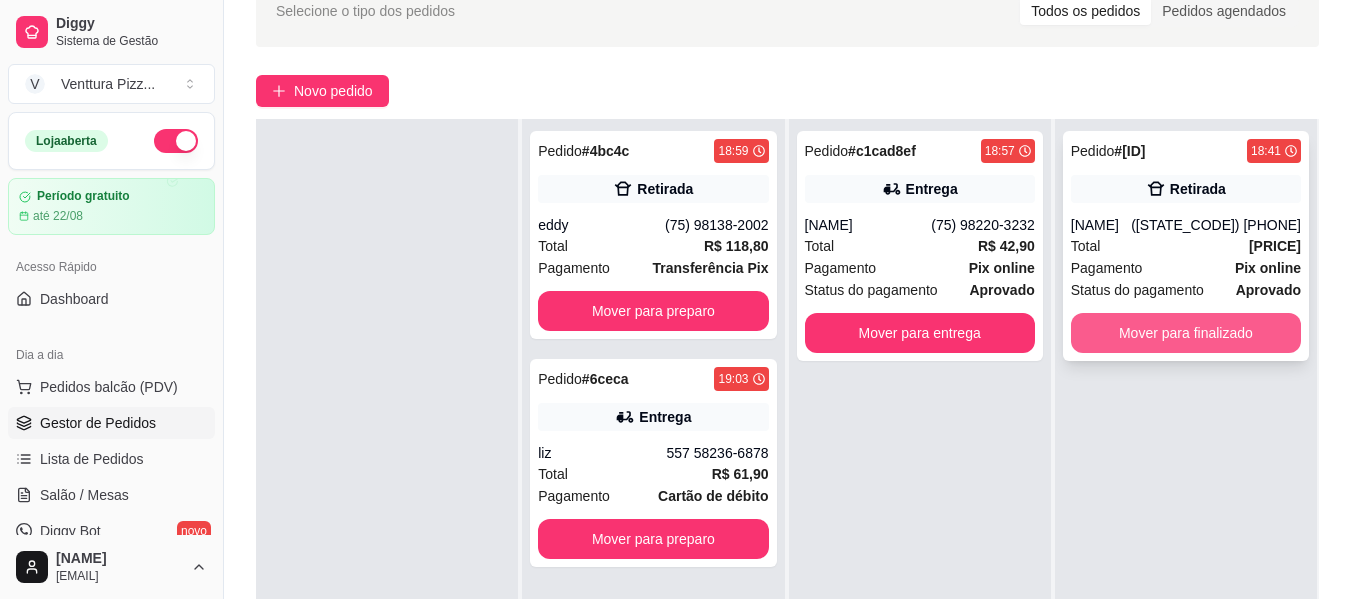 type 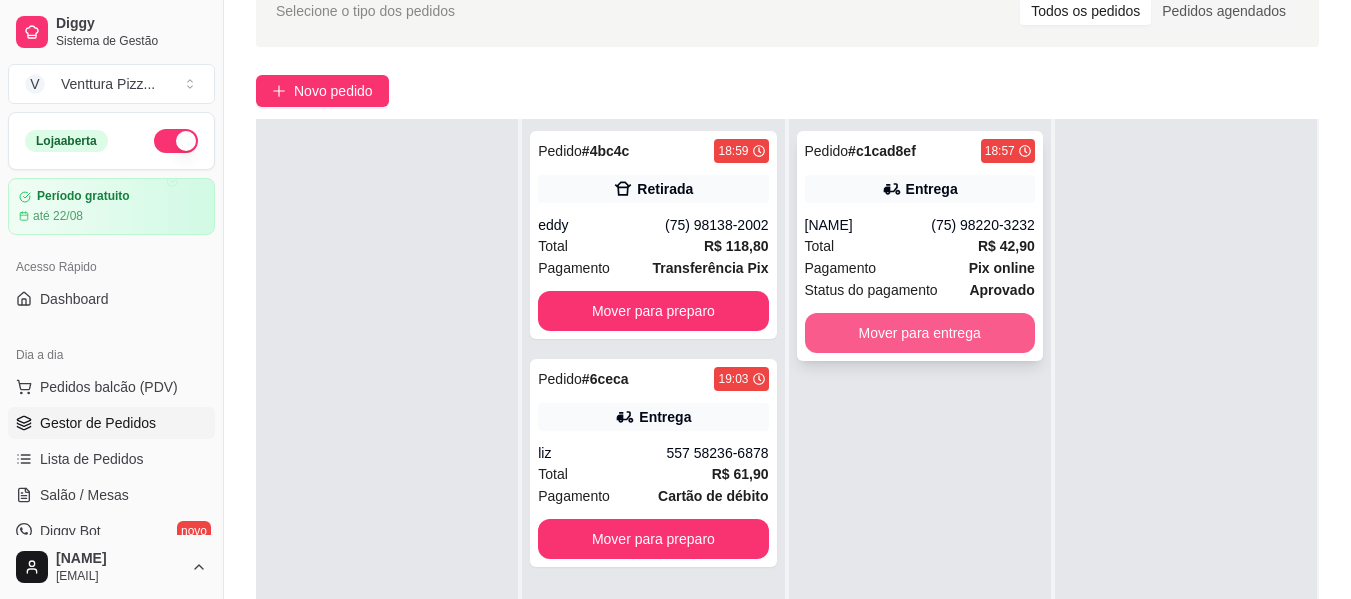type 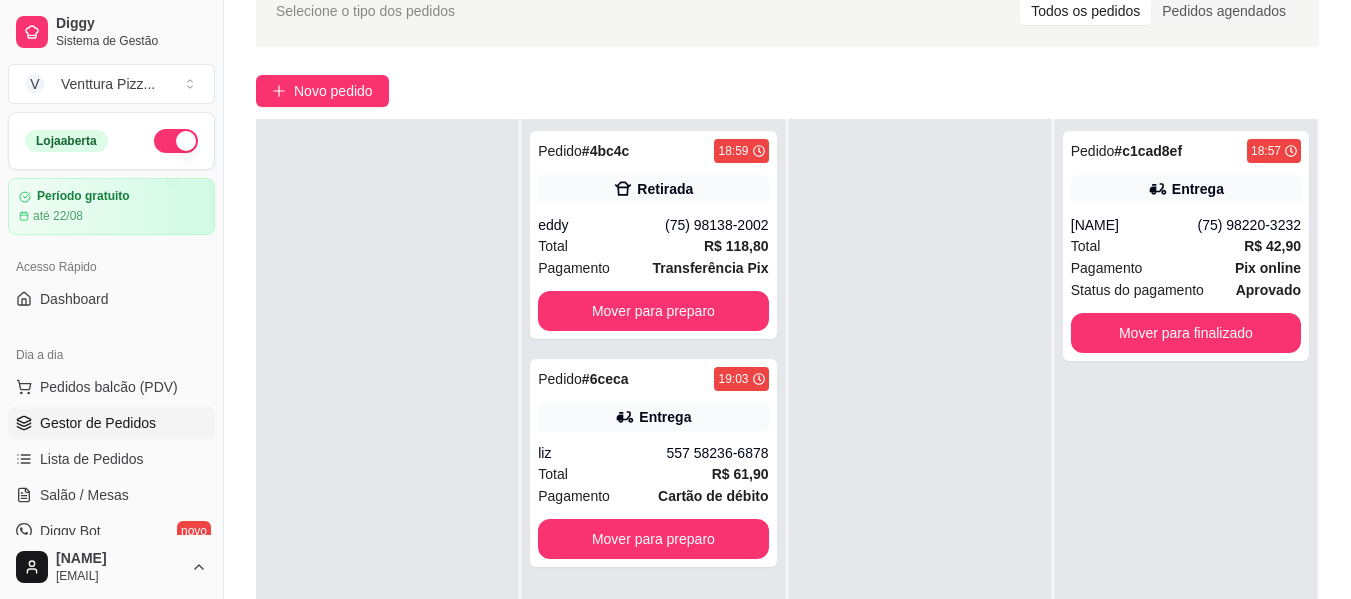 scroll, scrollTop: 0, scrollLeft: 0, axis: both 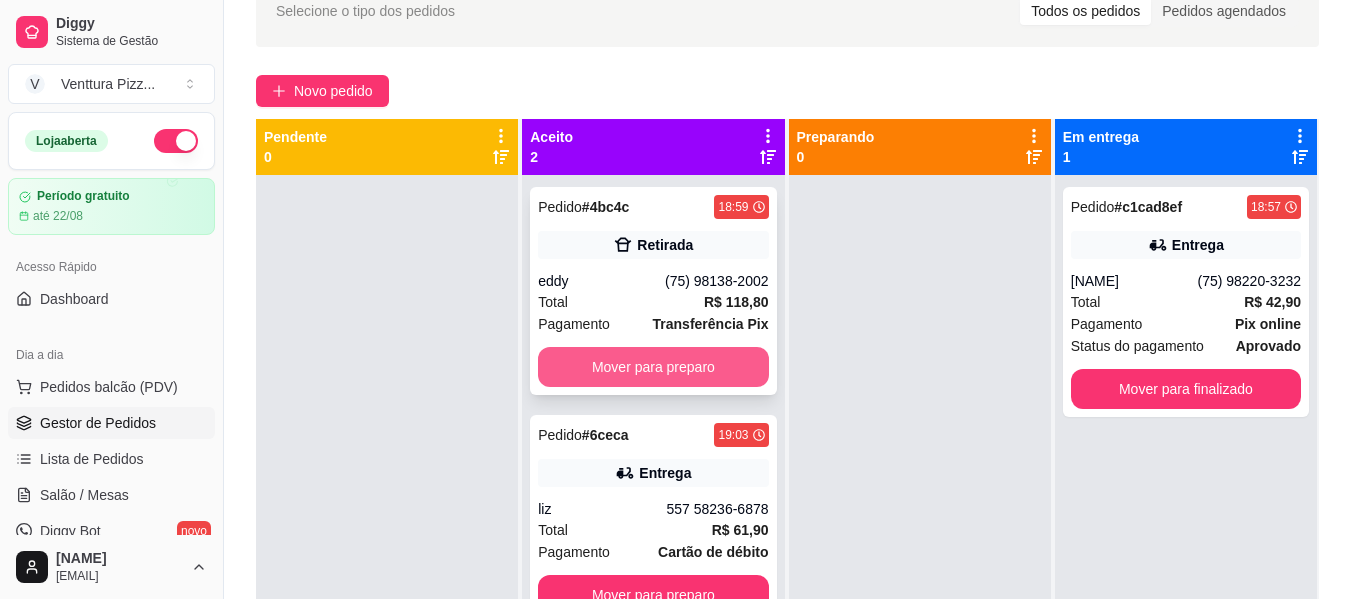 type 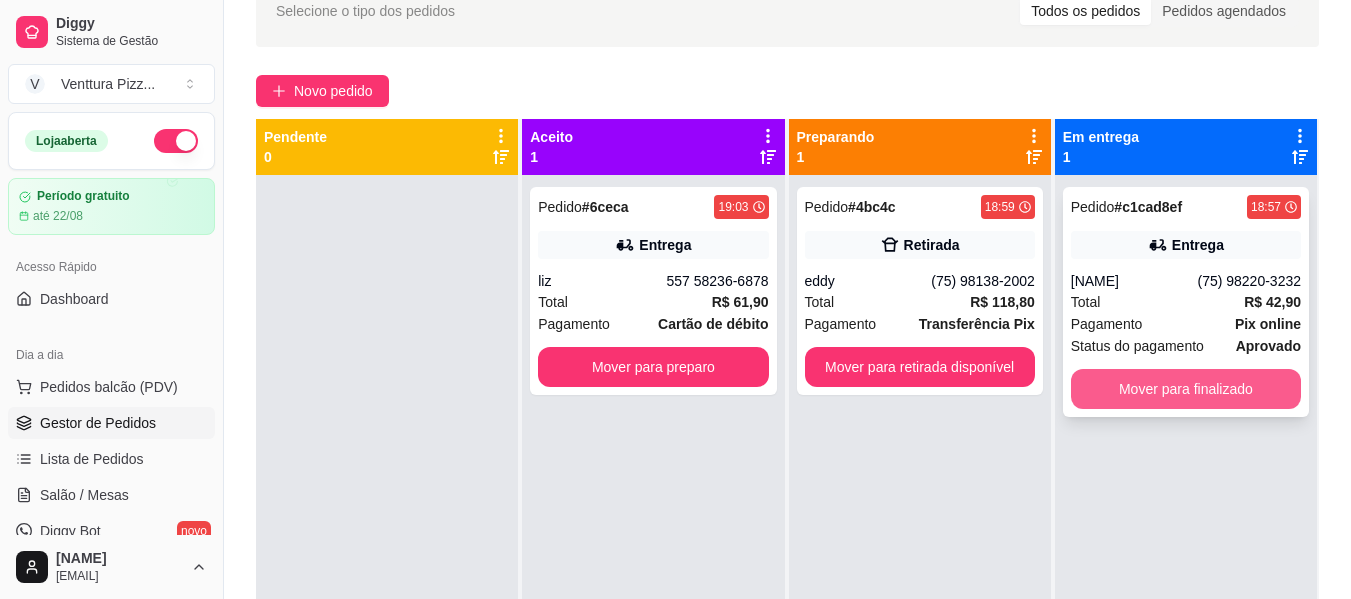 type 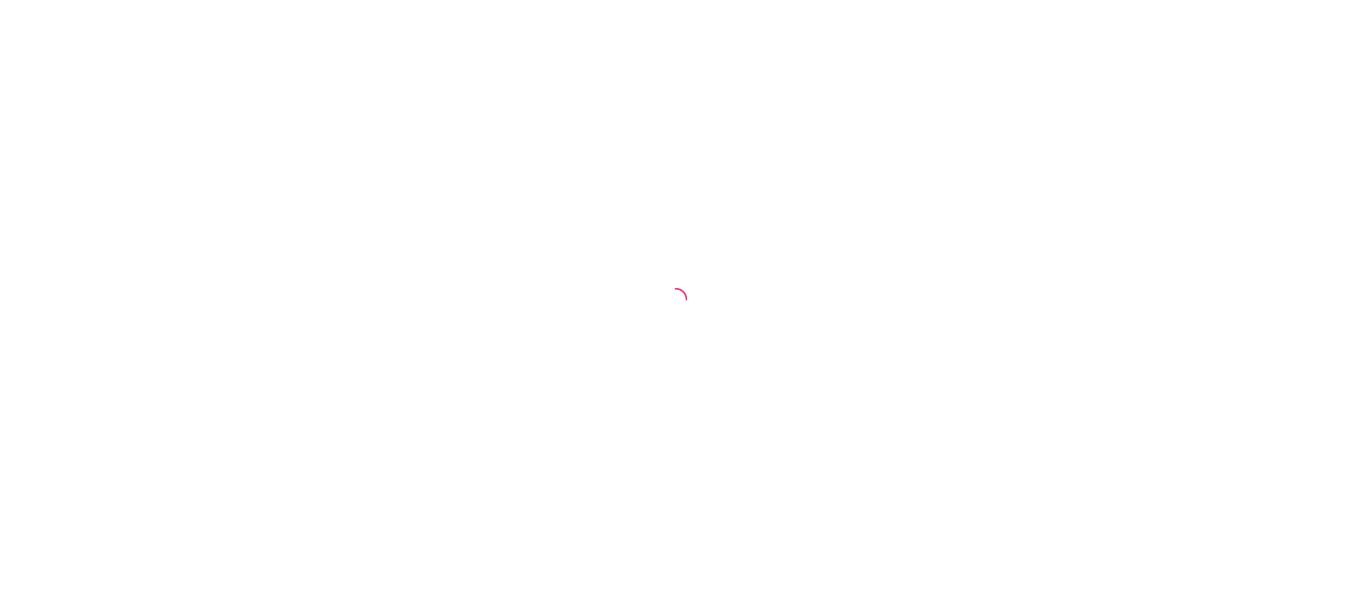 scroll, scrollTop: 0, scrollLeft: 0, axis: both 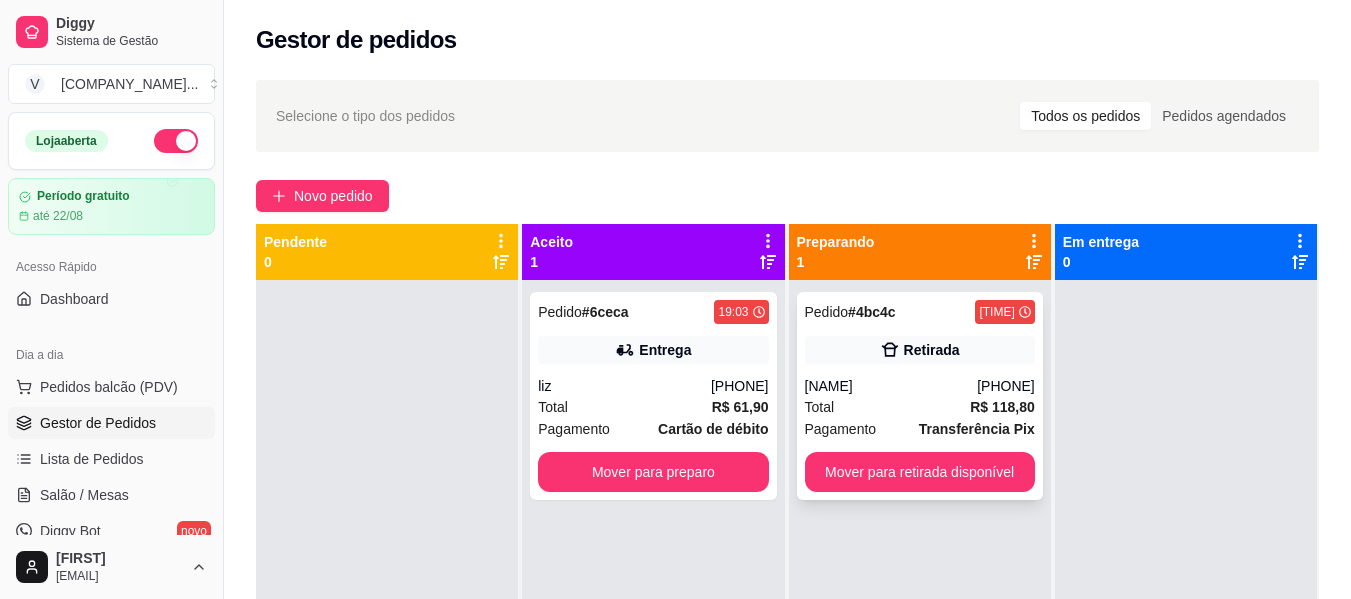 click on "[PHONE]" at bounding box center (1006, 386) 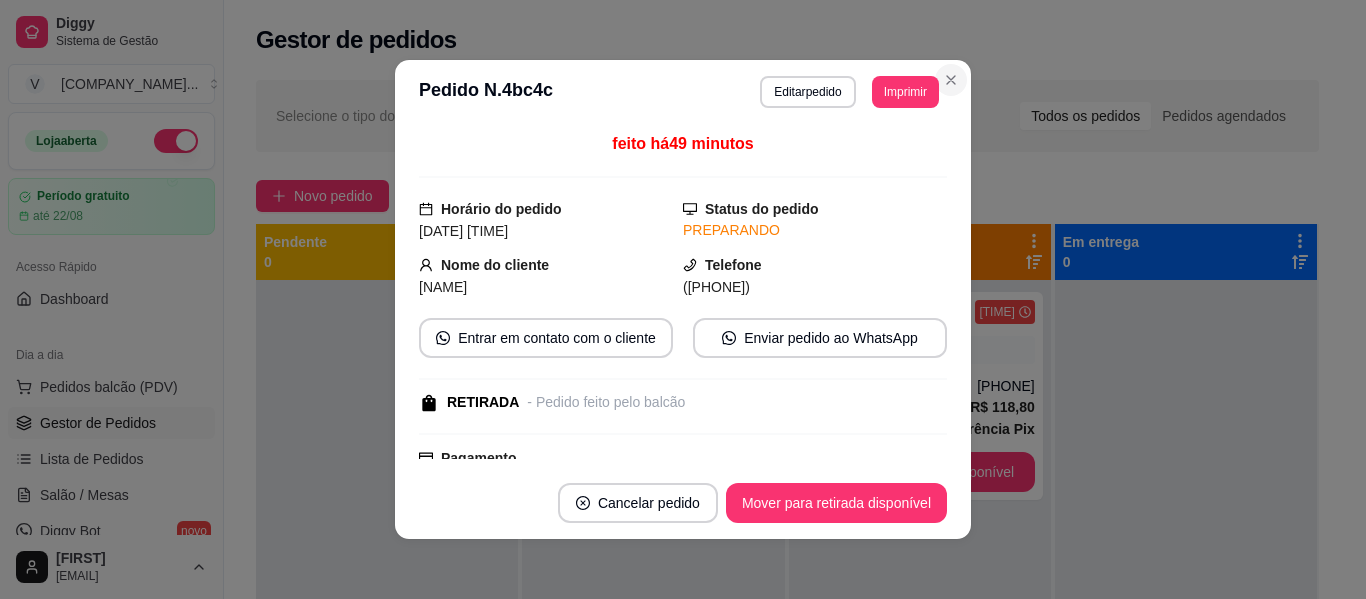 type 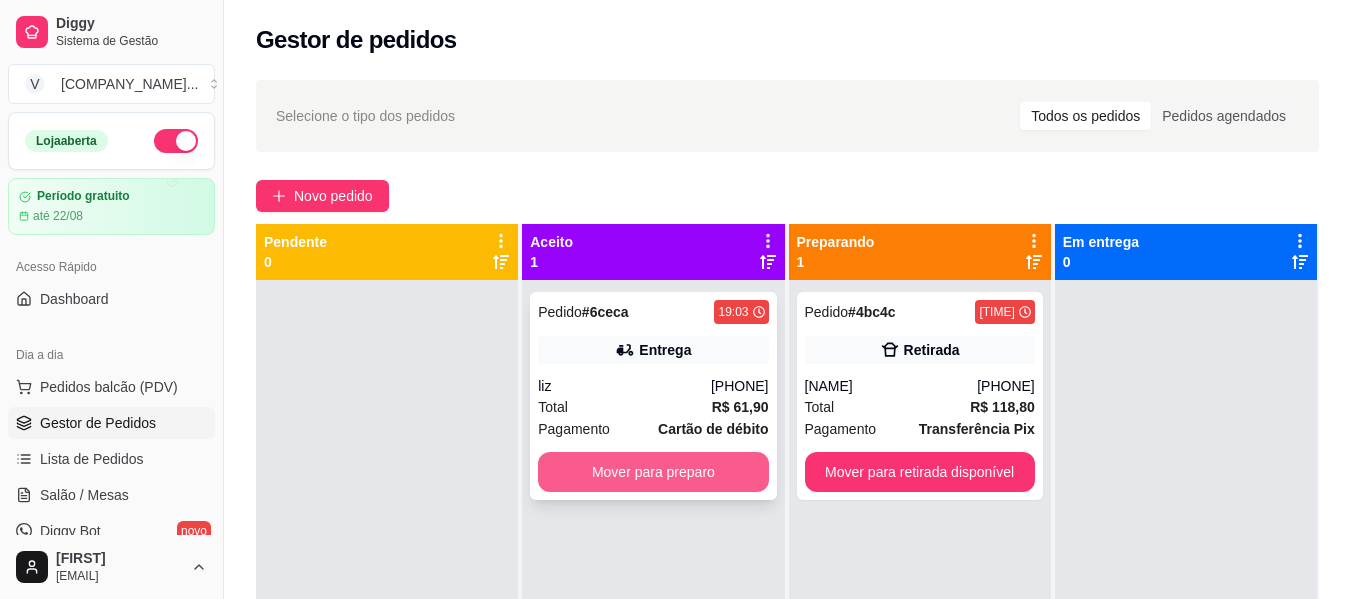 type 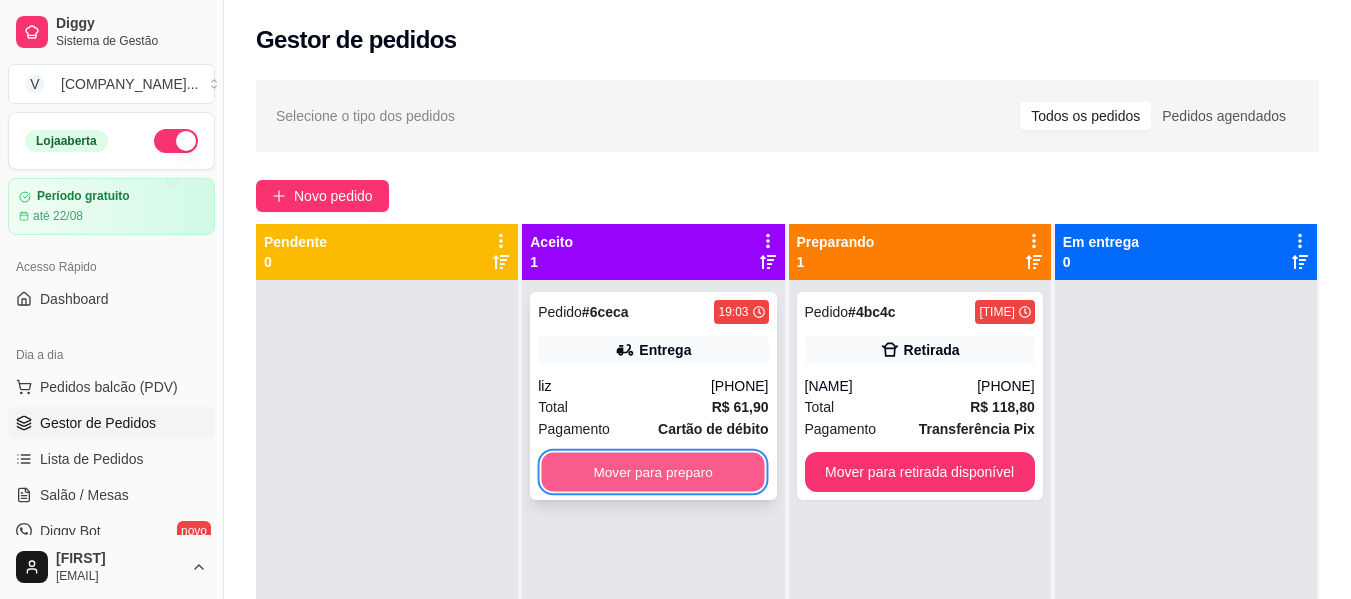 click on "Mover para preparo" at bounding box center (653, 472) 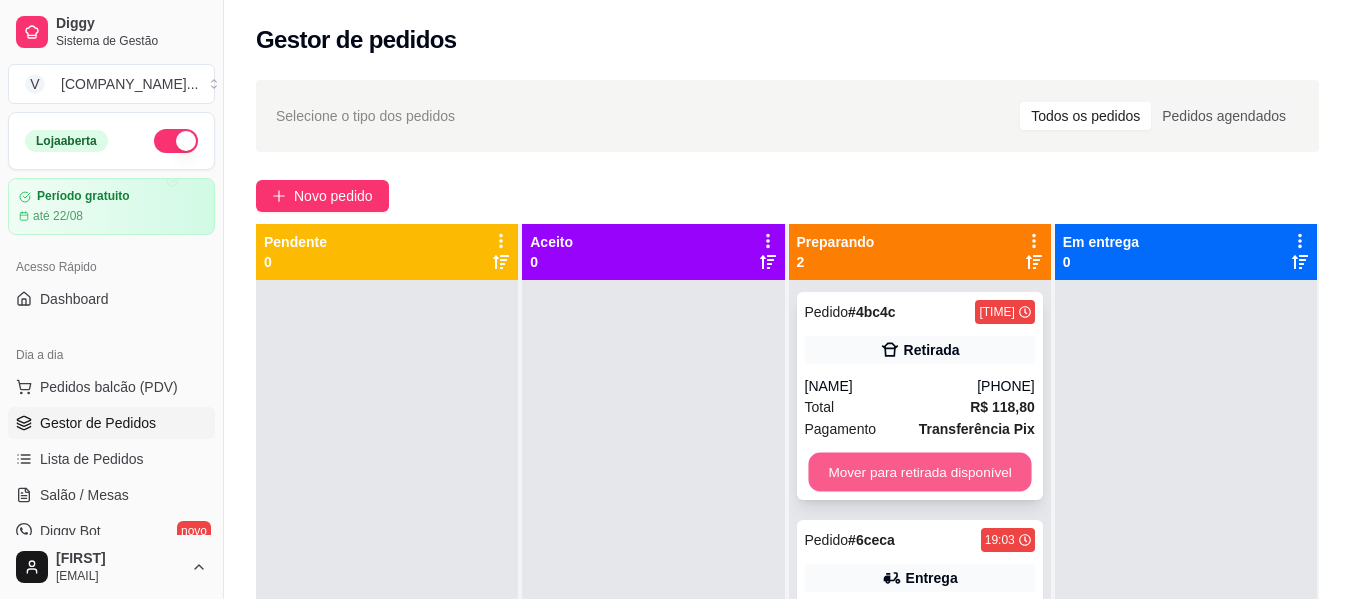 type 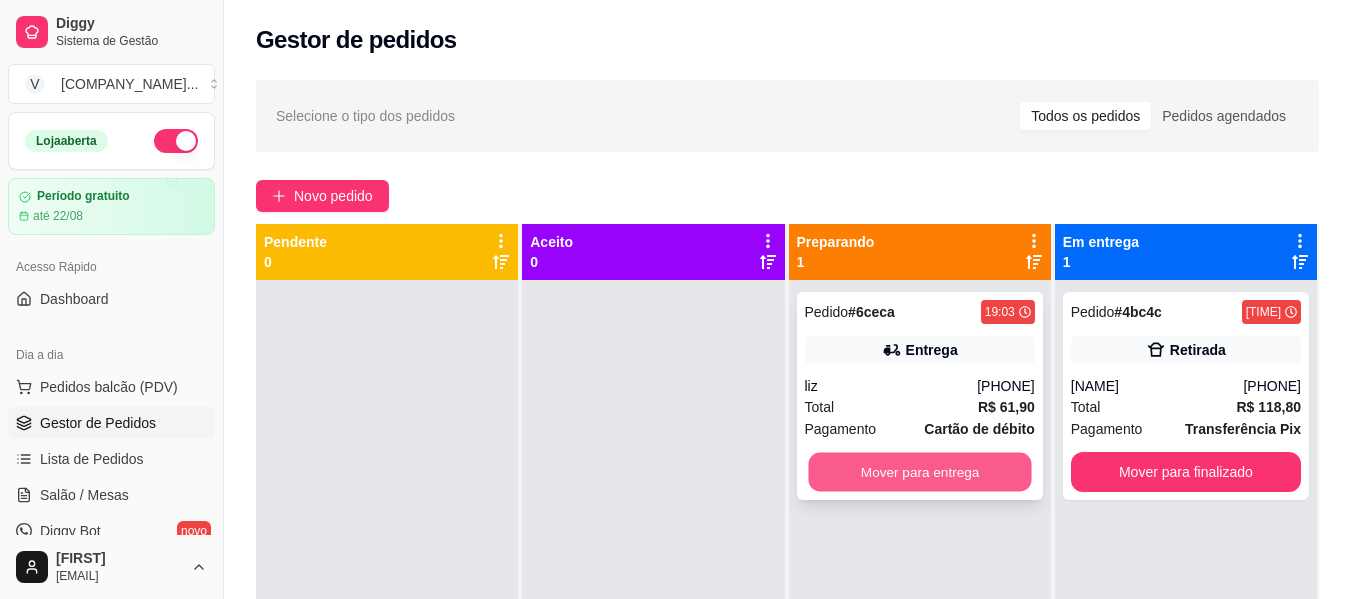 type 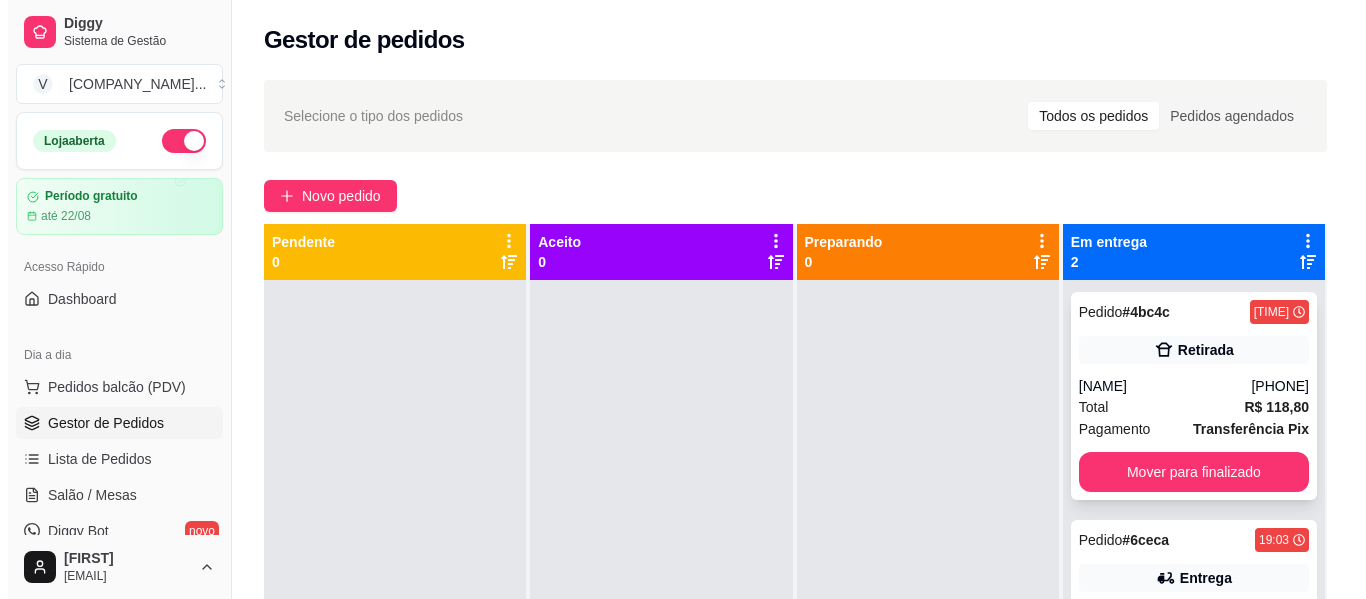 scroll, scrollTop: 56, scrollLeft: 0, axis: vertical 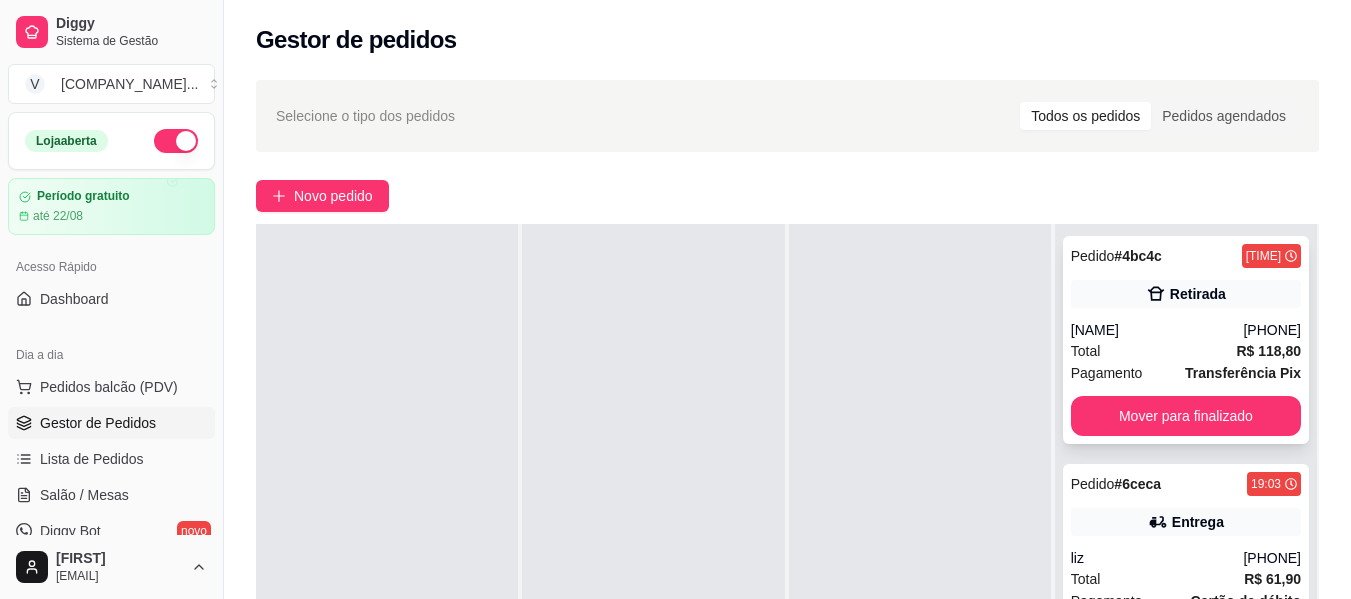 type 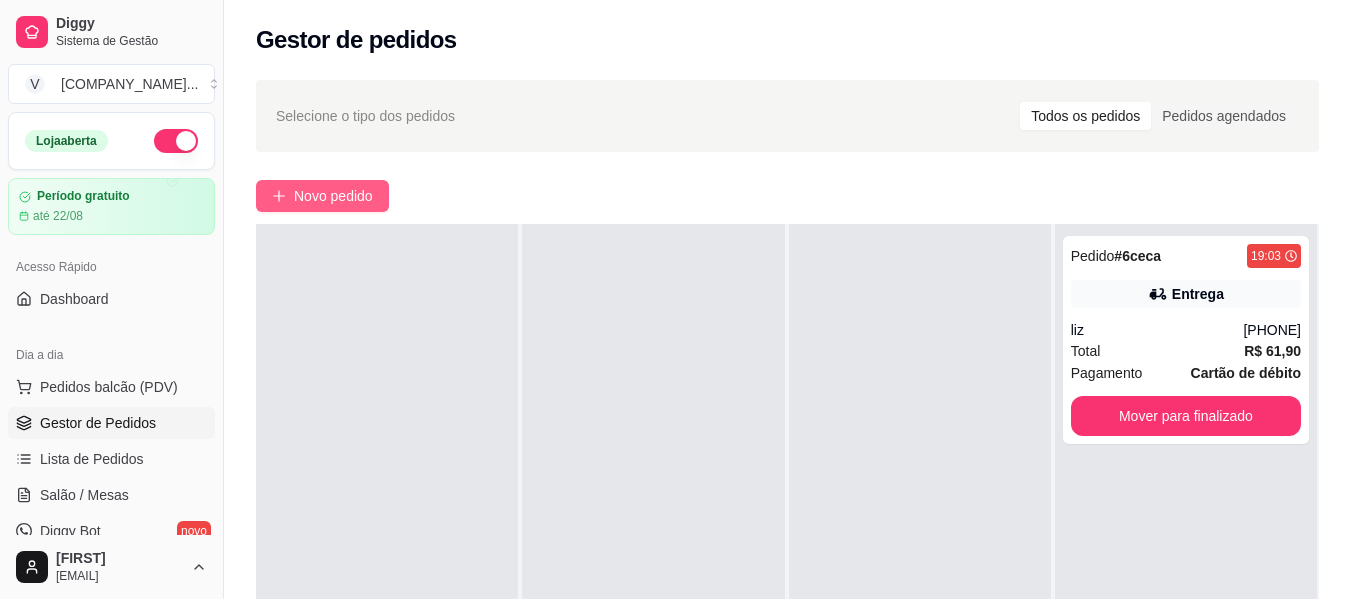 type 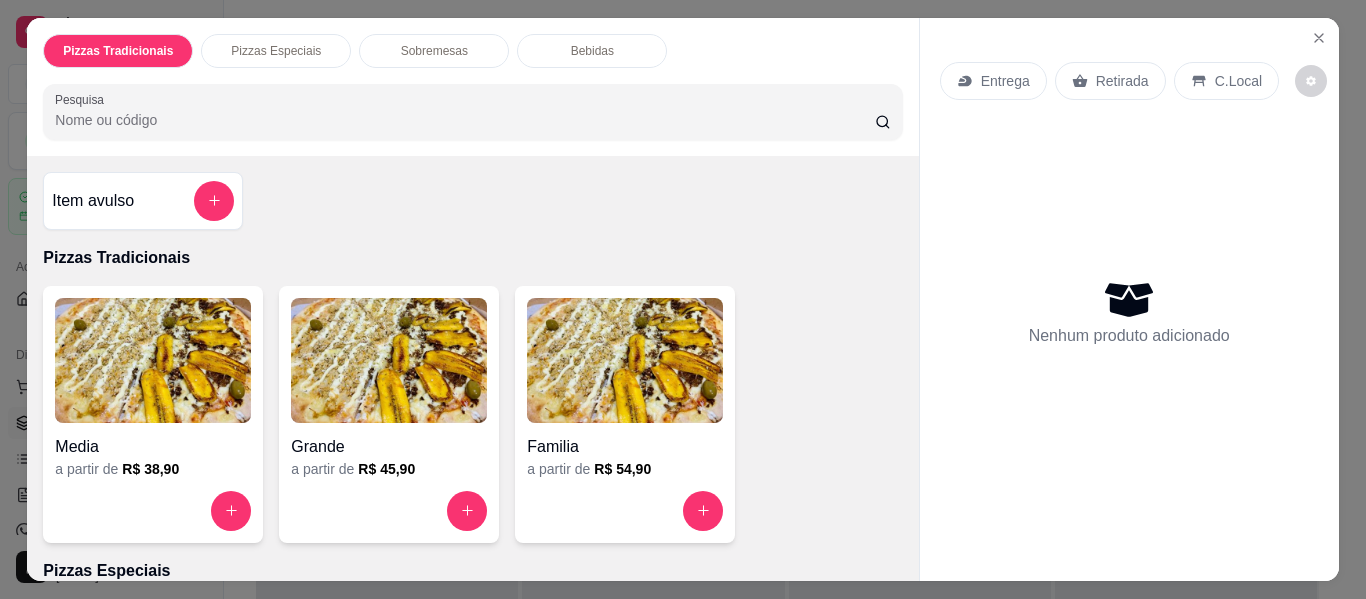 click at bounding box center [625, 360] 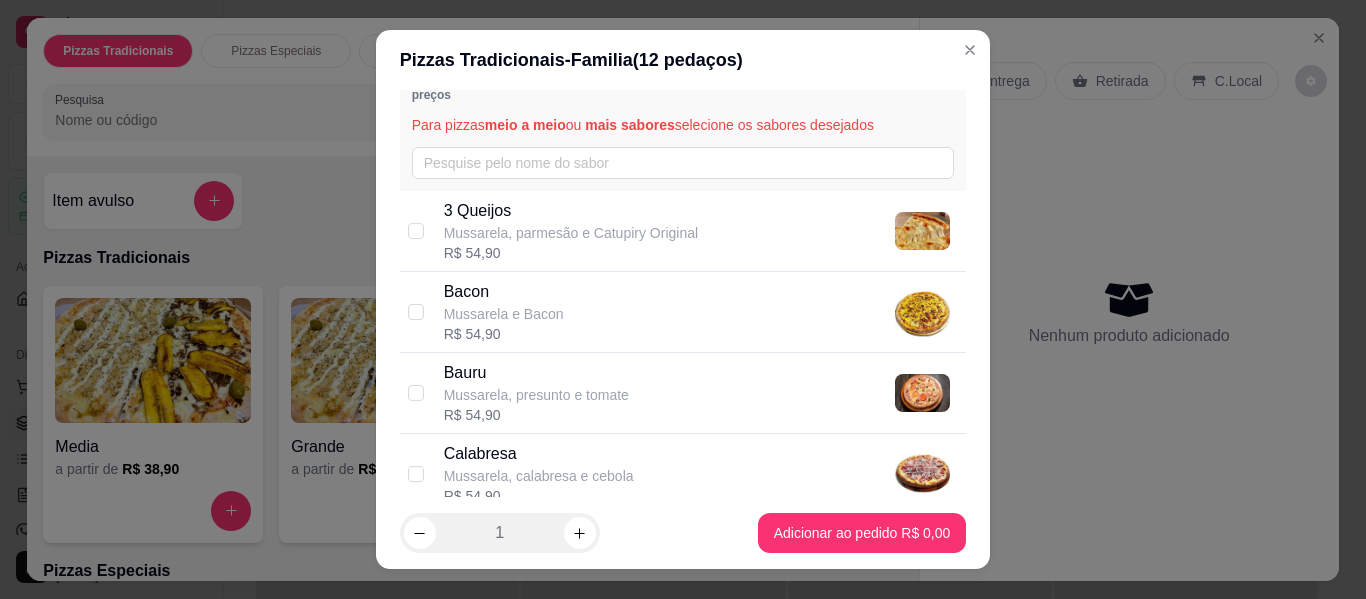 scroll, scrollTop: 200, scrollLeft: 0, axis: vertical 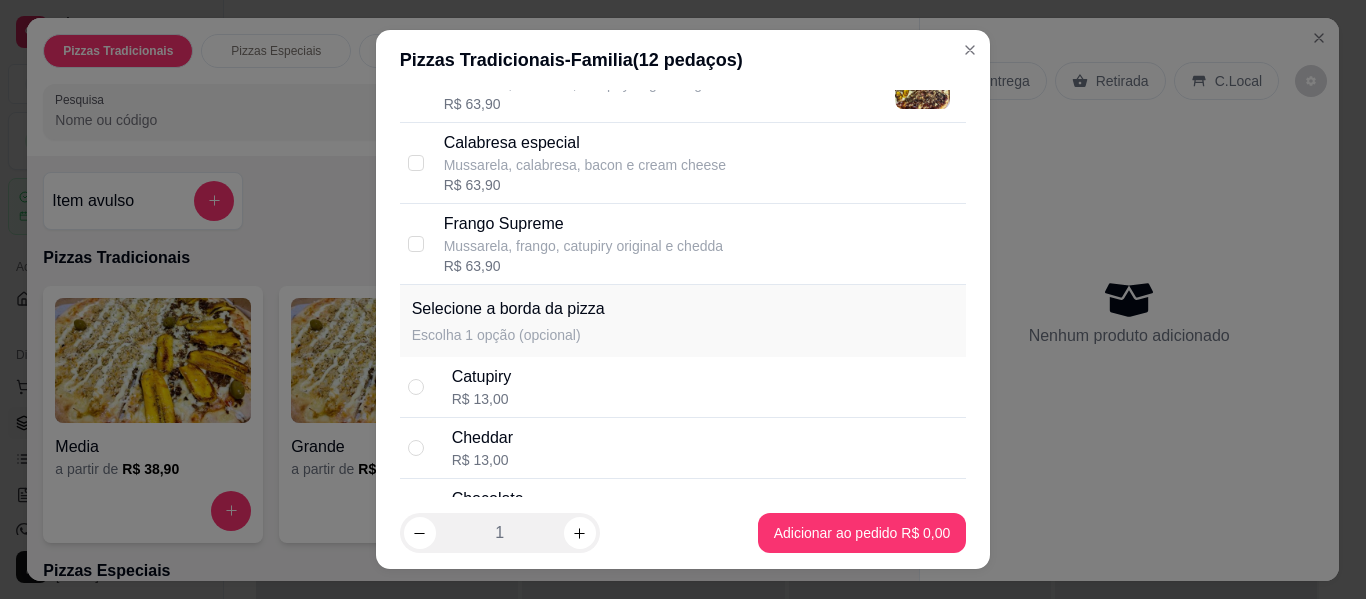click on "Mussarela, frango, catupiry original e chedda" at bounding box center (583, 246) 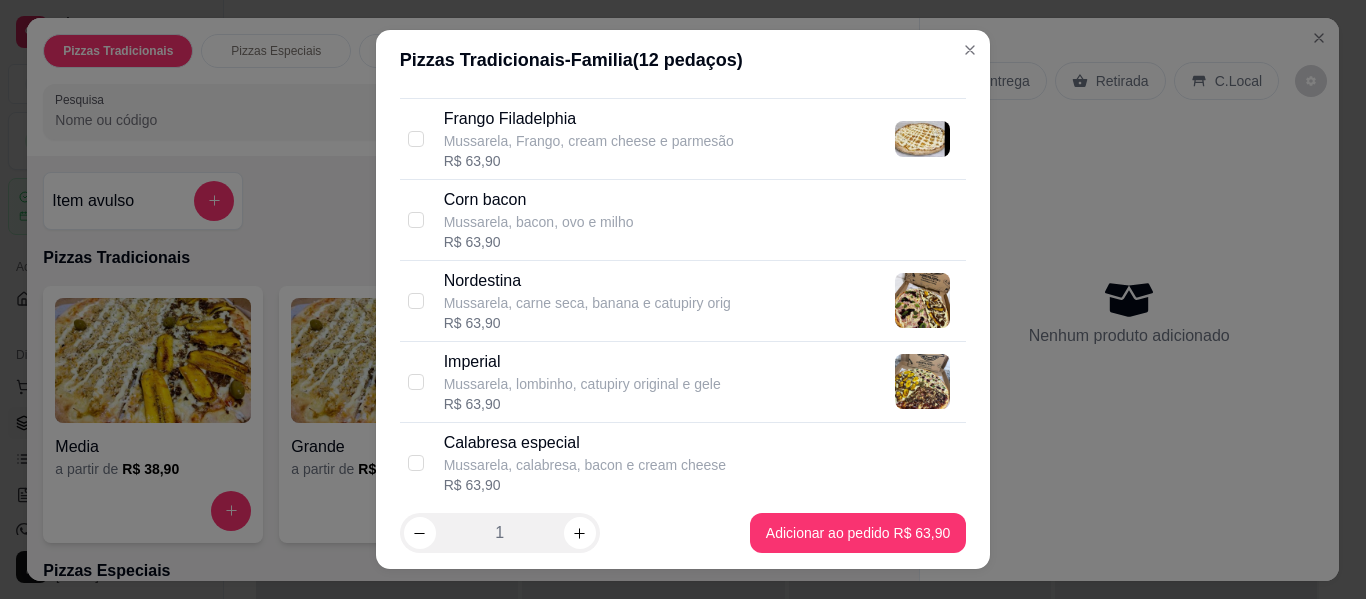 scroll, scrollTop: 1500, scrollLeft: 0, axis: vertical 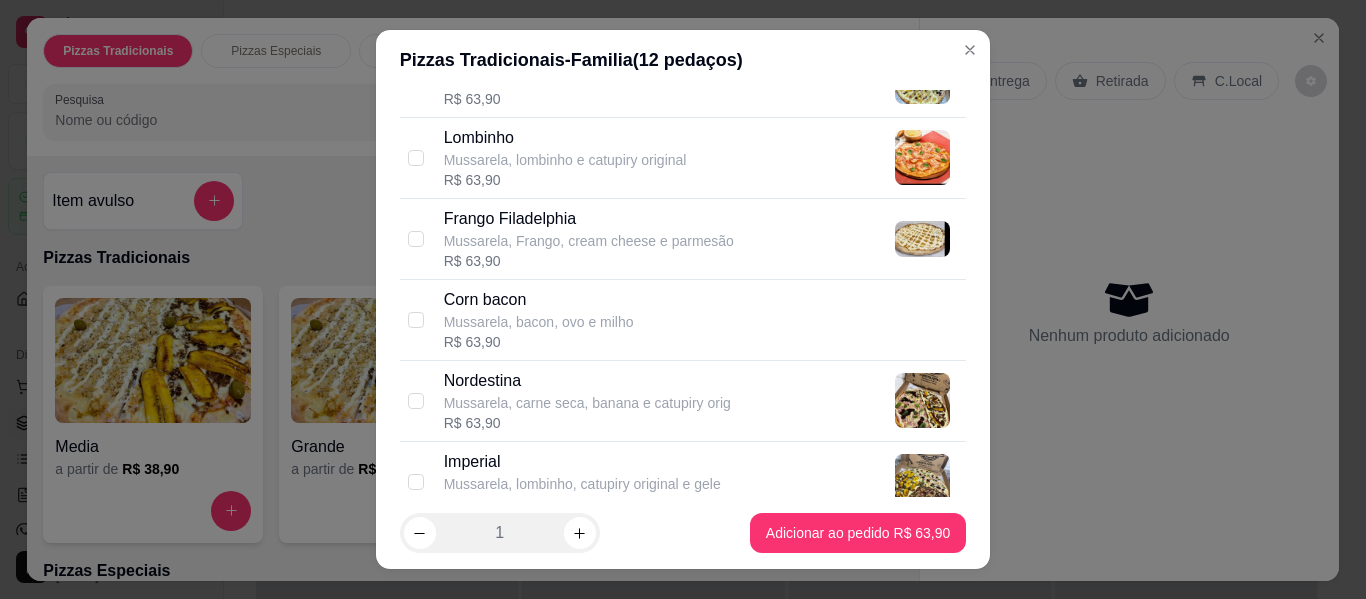 click on "Mussarela, carne seca, banana e catupiry orig" at bounding box center [587, 403] 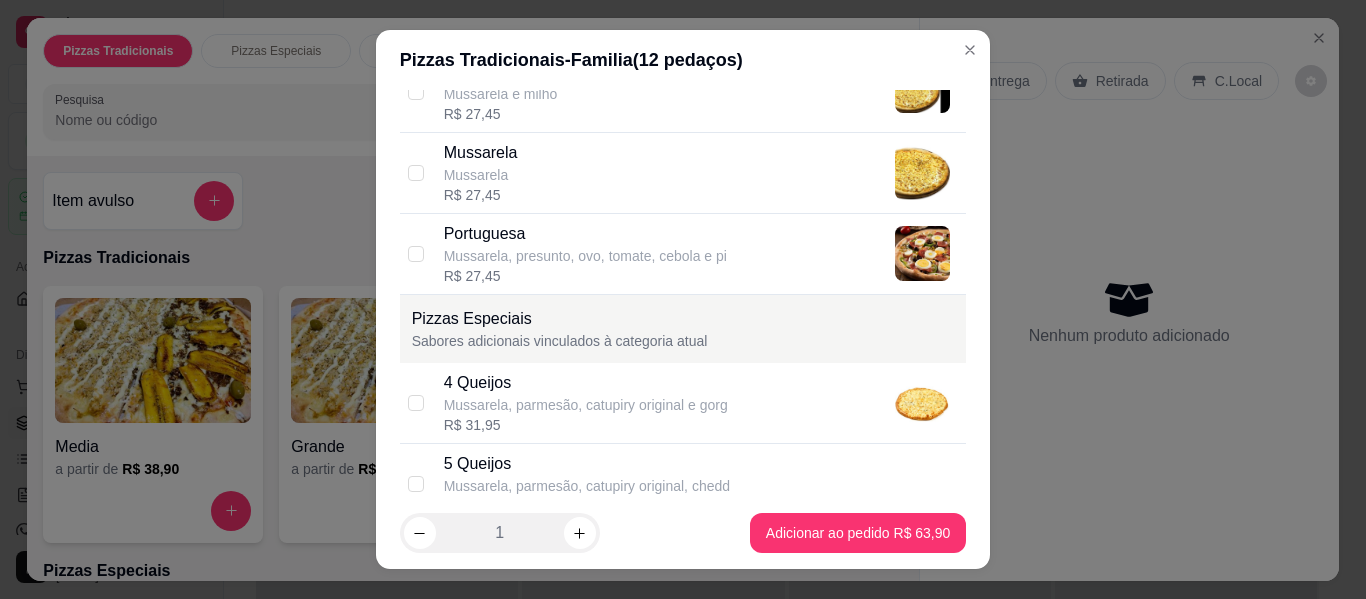 scroll, scrollTop: 900, scrollLeft: 0, axis: vertical 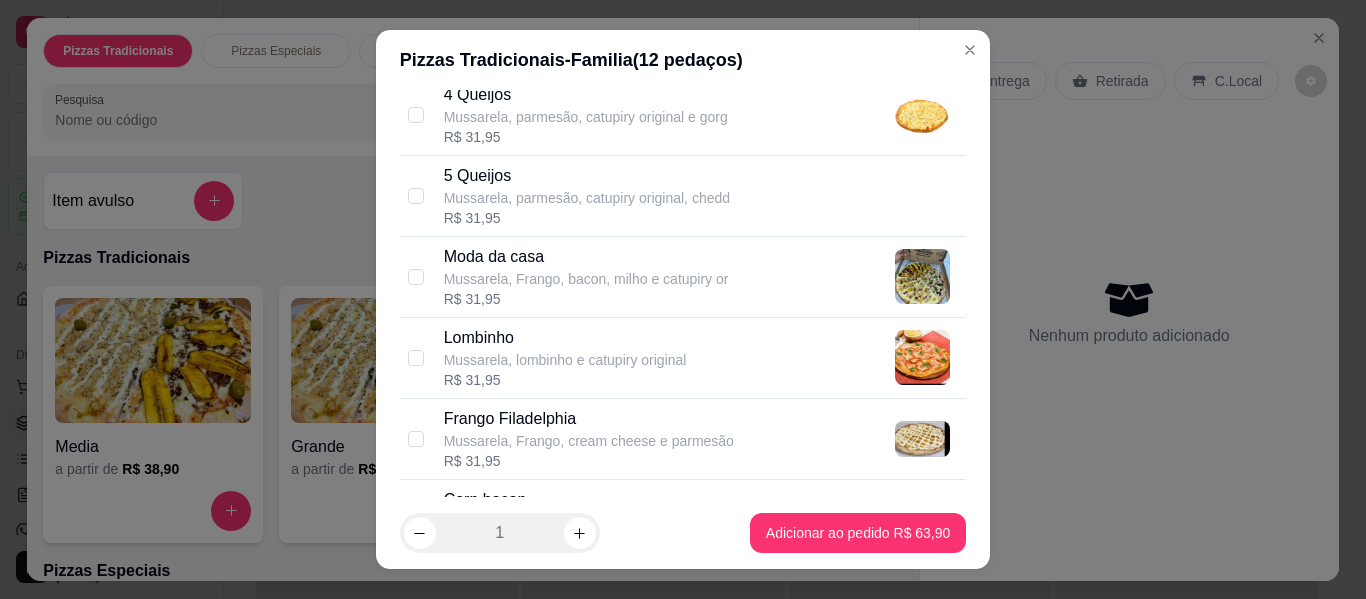 click on "Mussarela, Frango, bacon, milho e catupiry or" at bounding box center (586, 279) 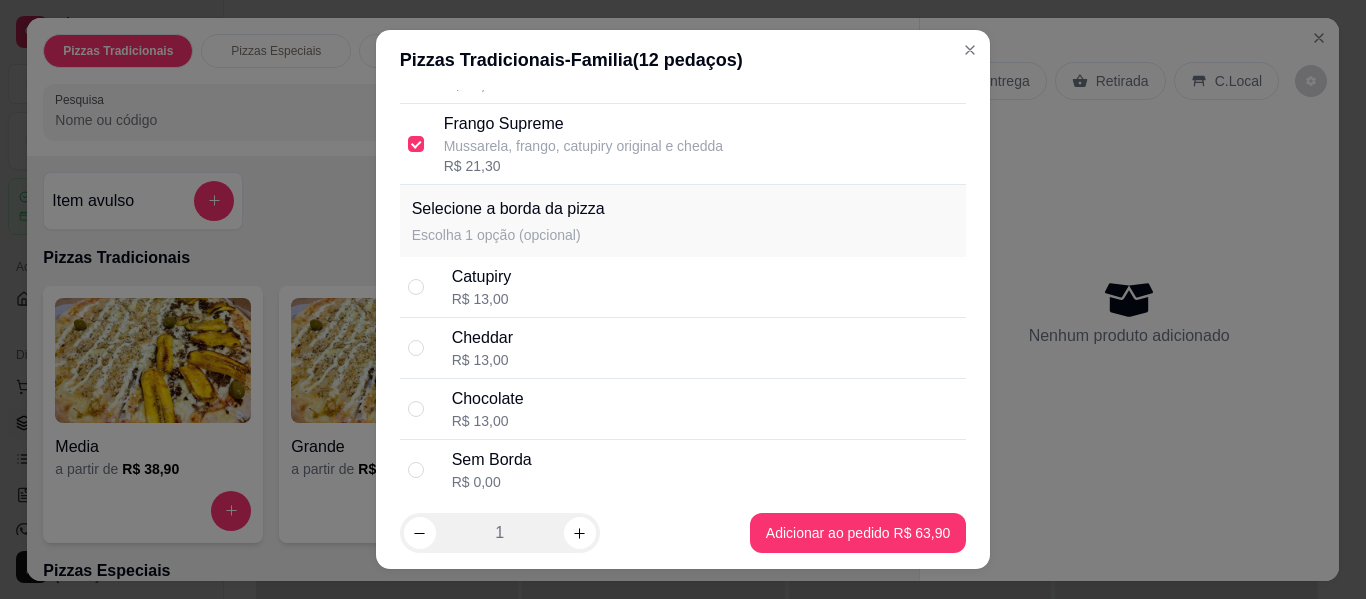 scroll, scrollTop: 2100, scrollLeft: 0, axis: vertical 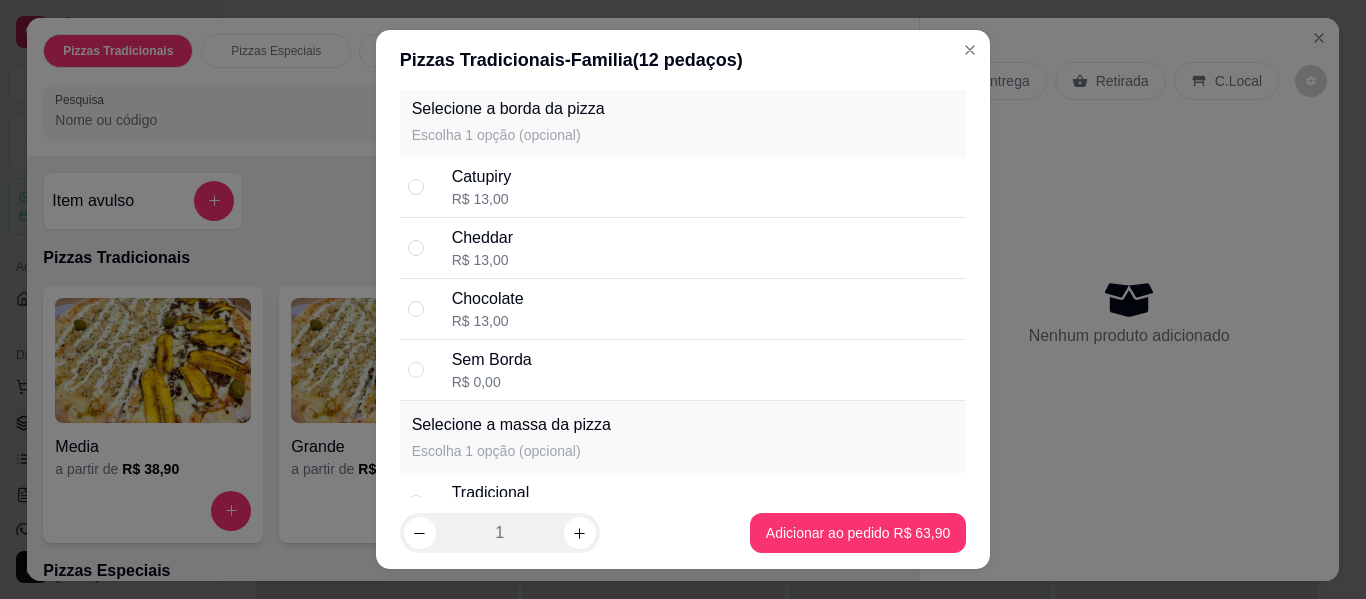 click on "Cheddar  R$ 13,00" at bounding box center [705, 248] 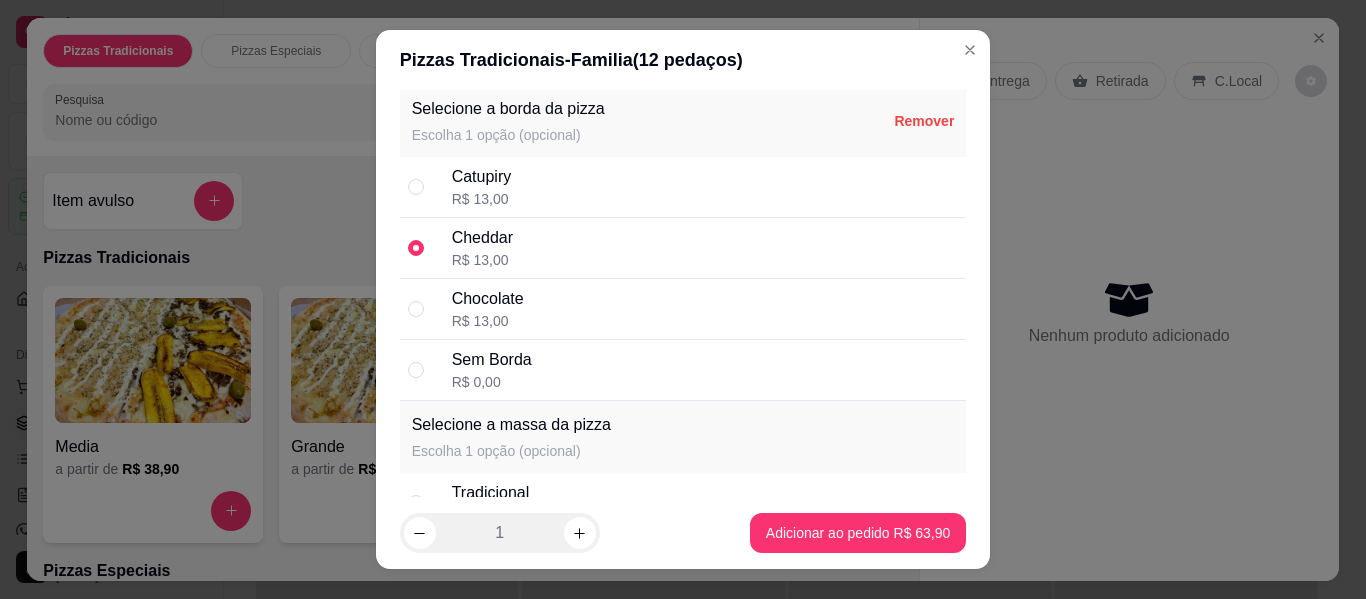 radio on "true" 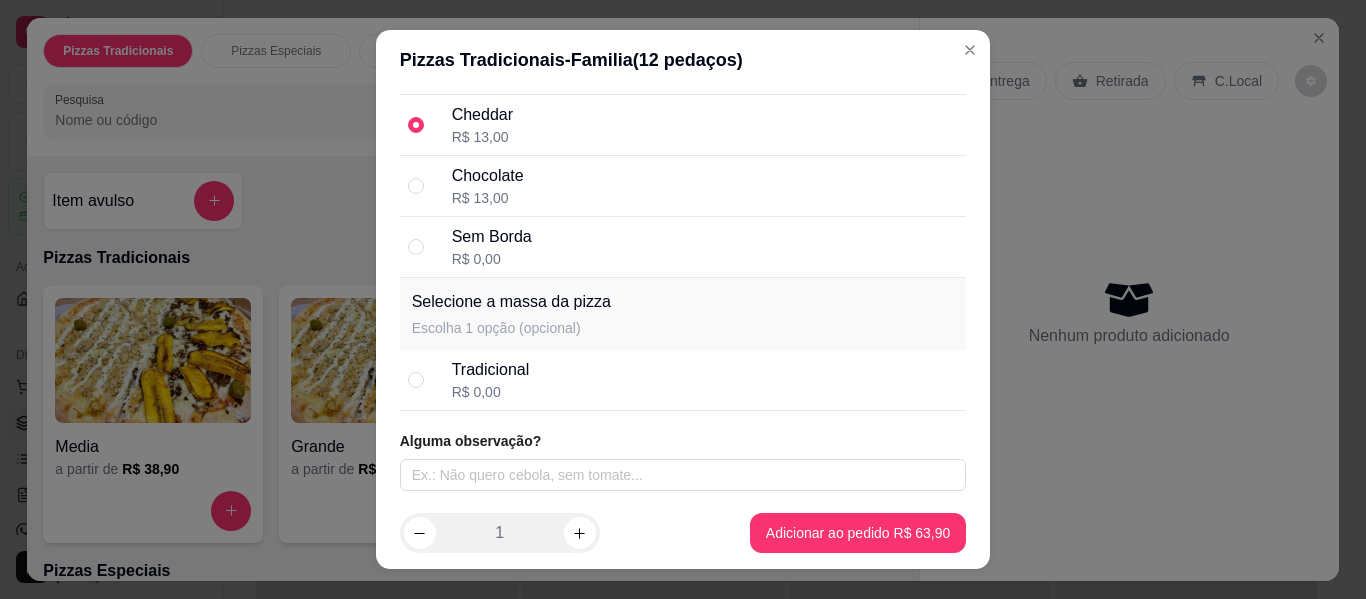 scroll, scrollTop: 2225, scrollLeft: 0, axis: vertical 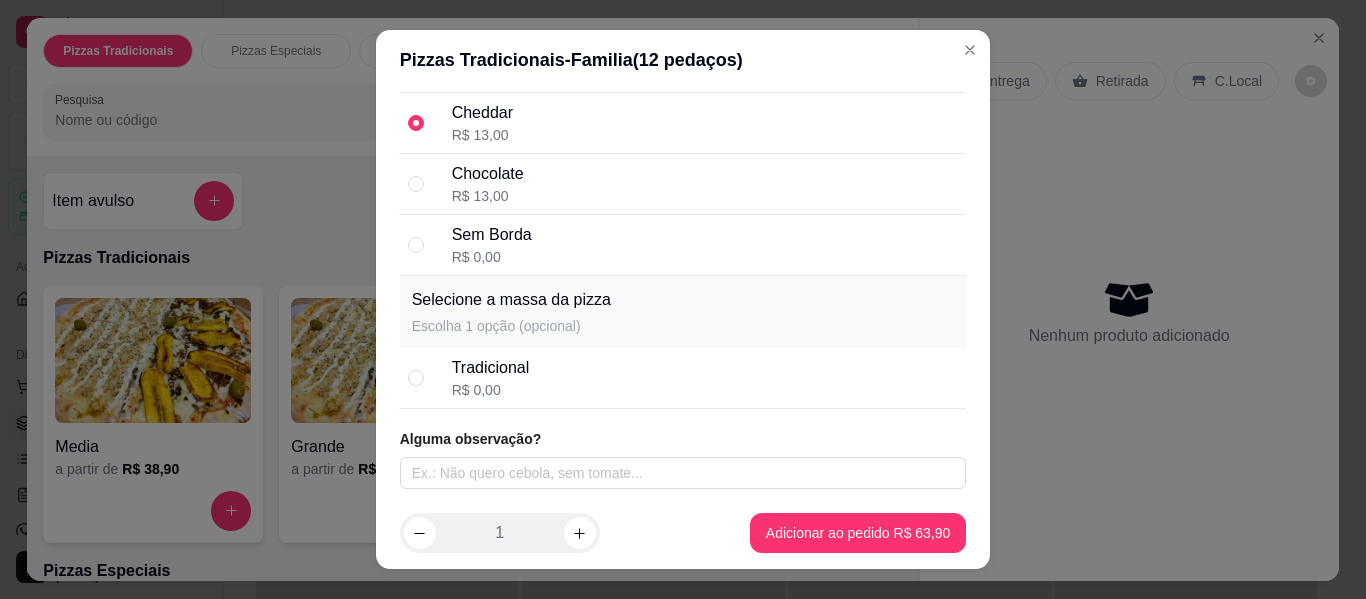 click on "Tradicional R$ 0,00" at bounding box center [683, 378] 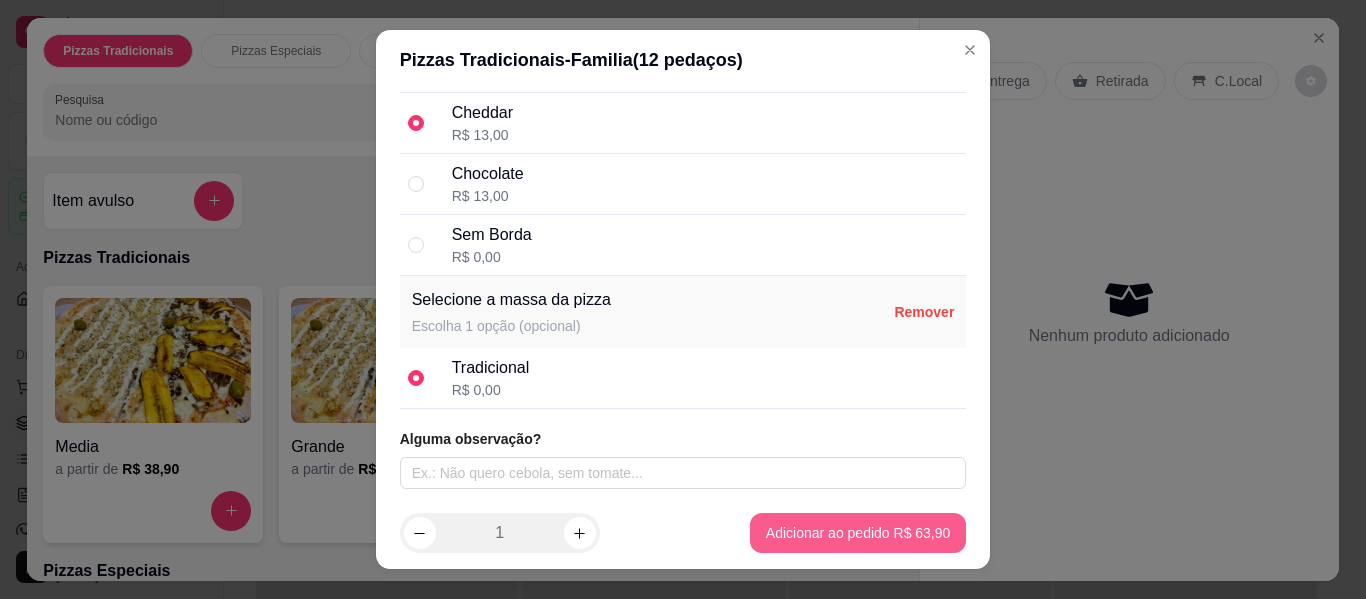 type 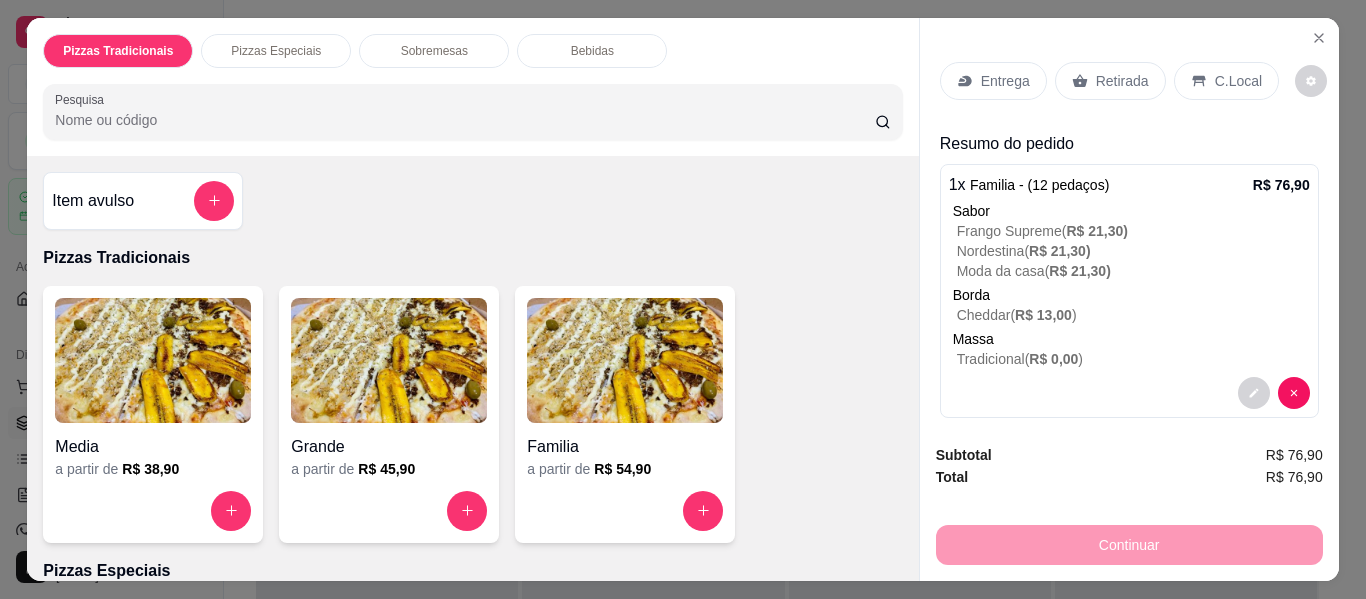 click on "Bebidas" at bounding box center (592, 51) 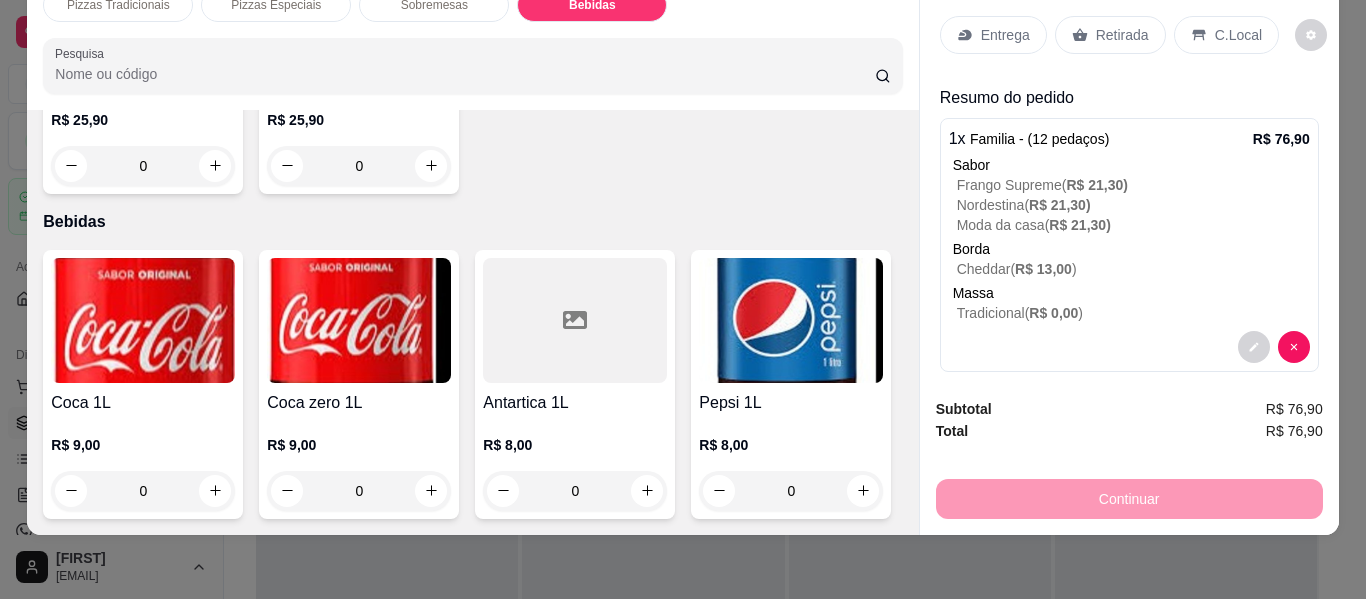 scroll, scrollTop: 1025, scrollLeft: 0, axis: vertical 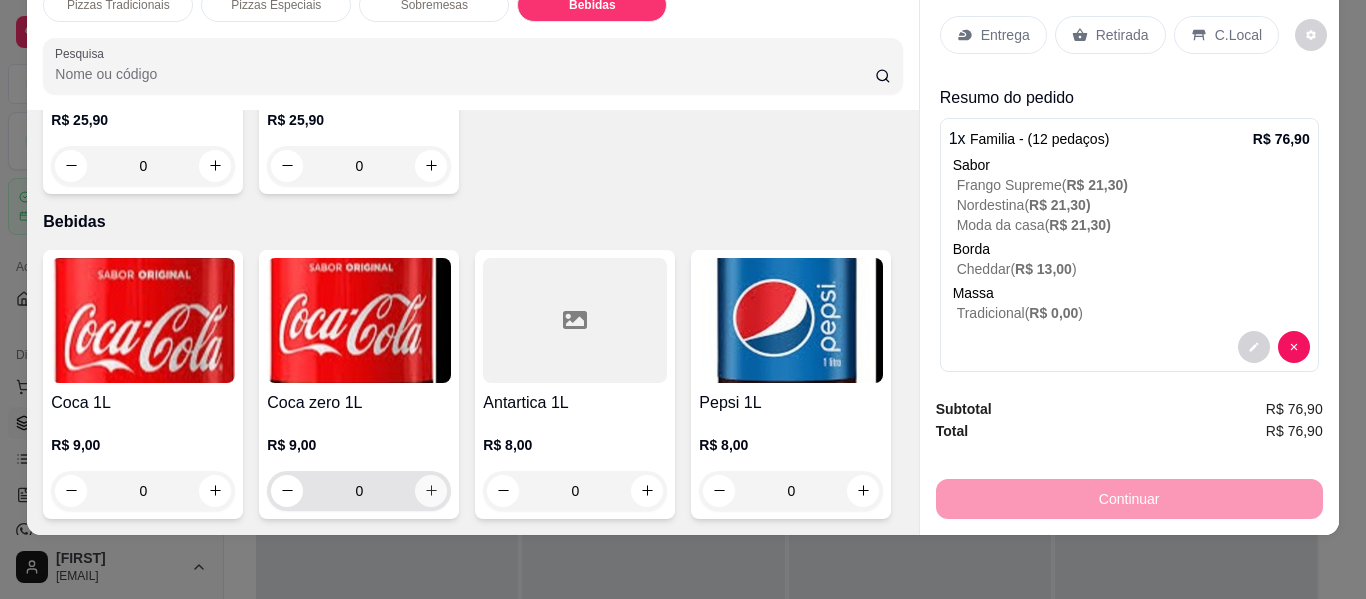 type 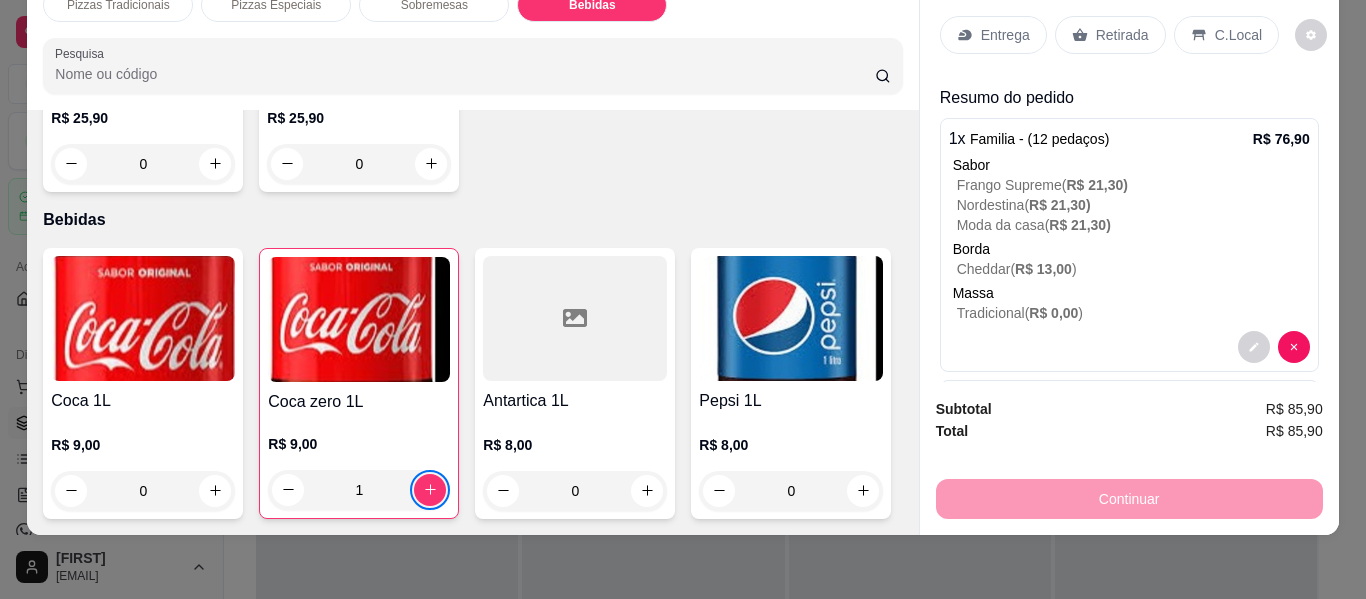 click on "Entrega" at bounding box center [993, 35] 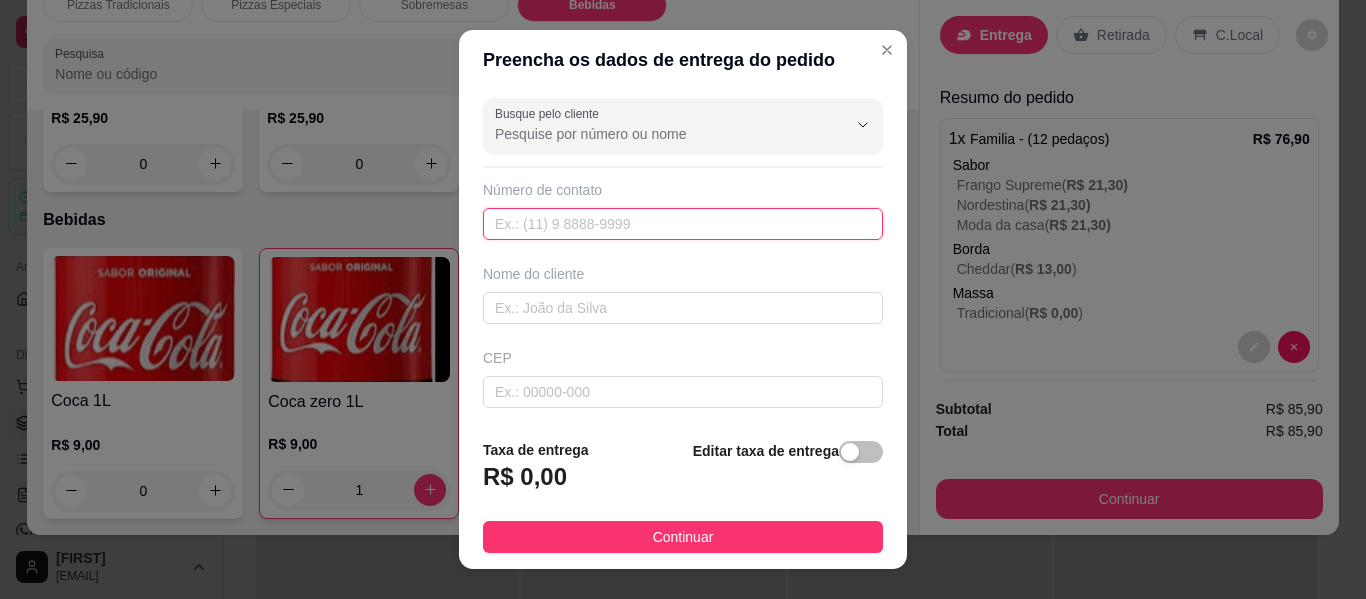 click at bounding box center [683, 224] 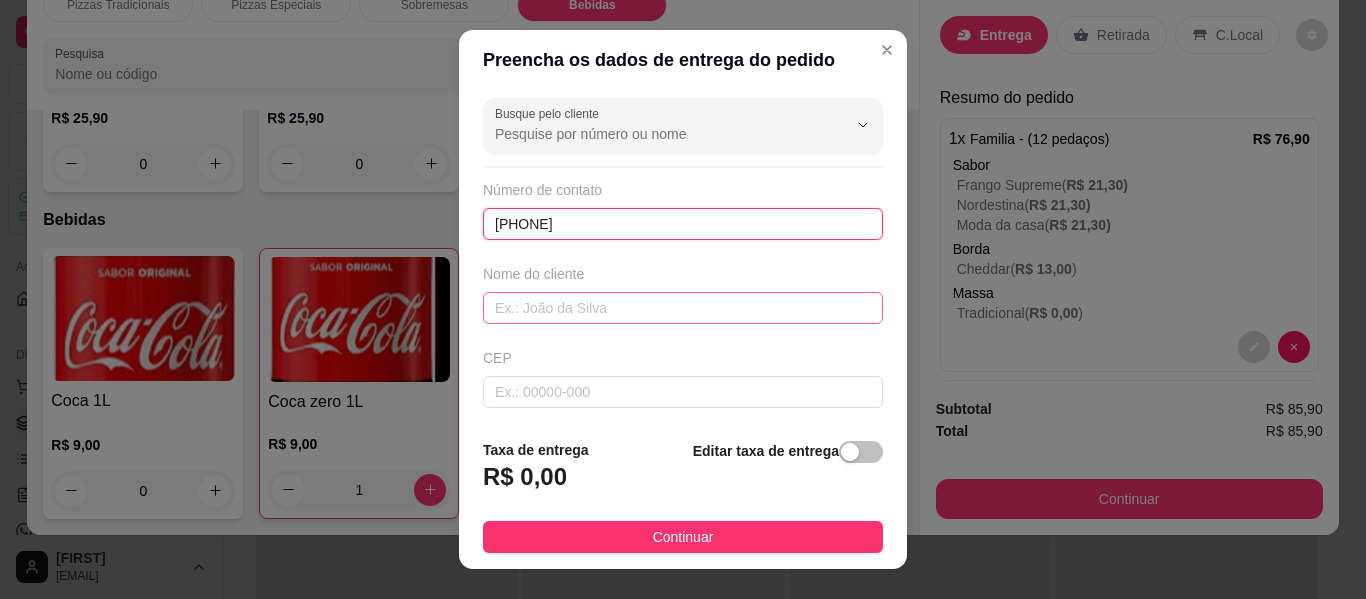 type on "557 59227-3001" 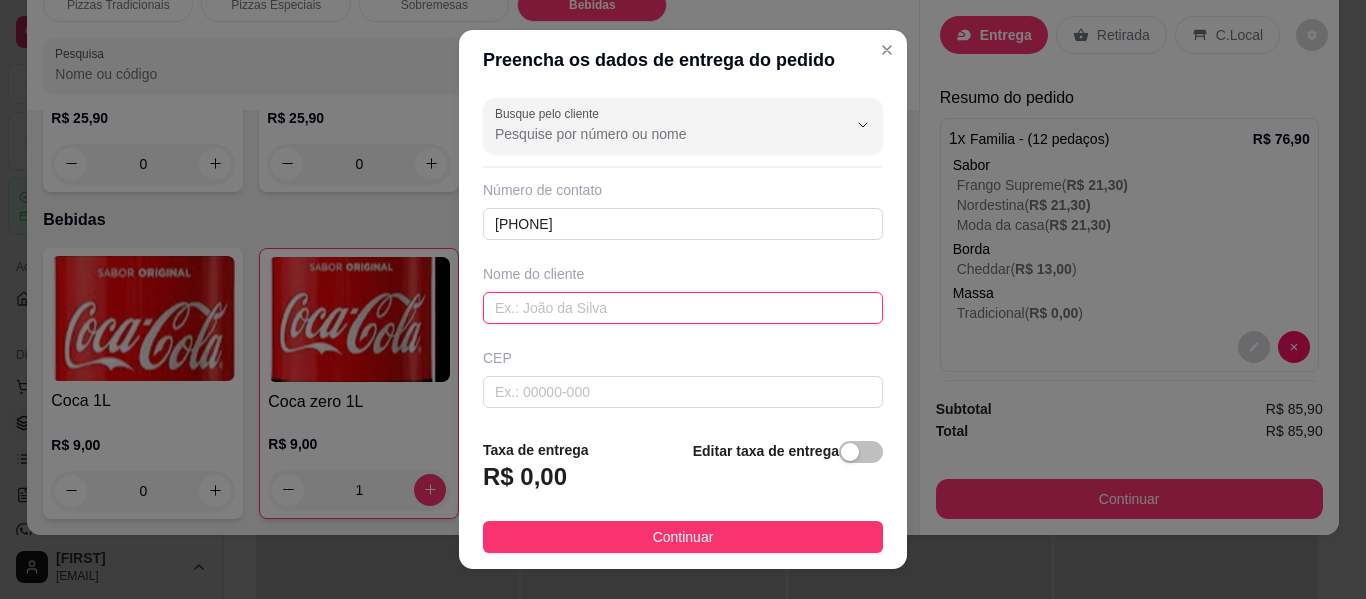 click at bounding box center [683, 308] 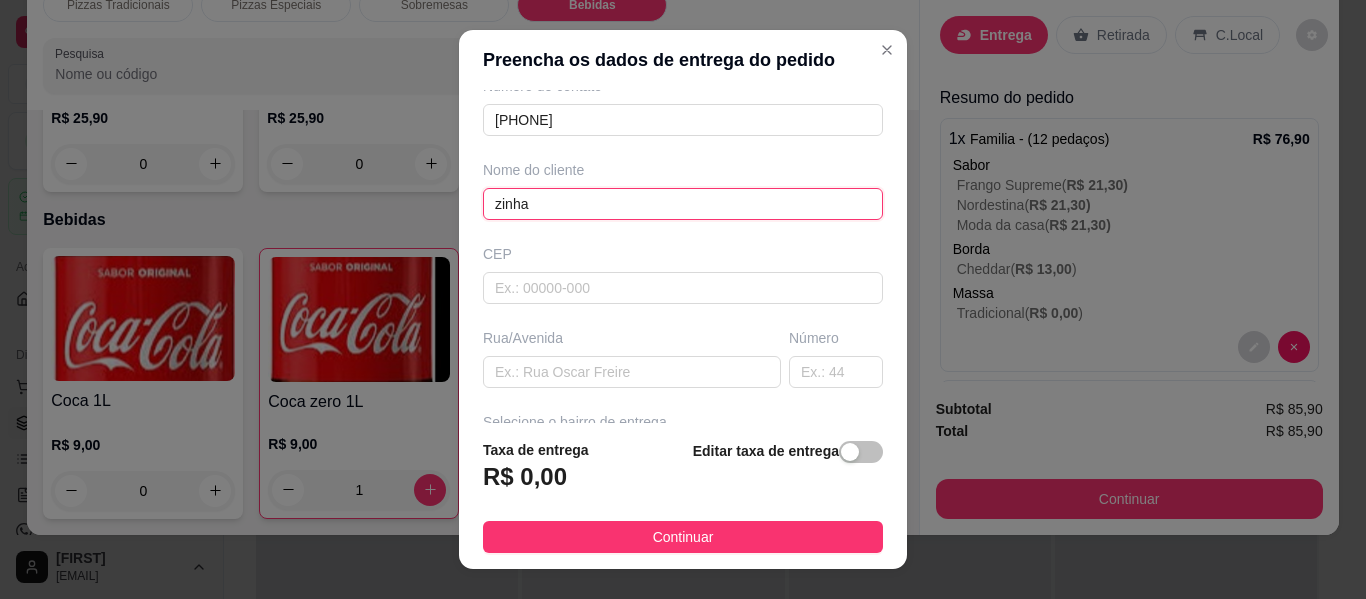 scroll, scrollTop: 200, scrollLeft: 0, axis: vertical 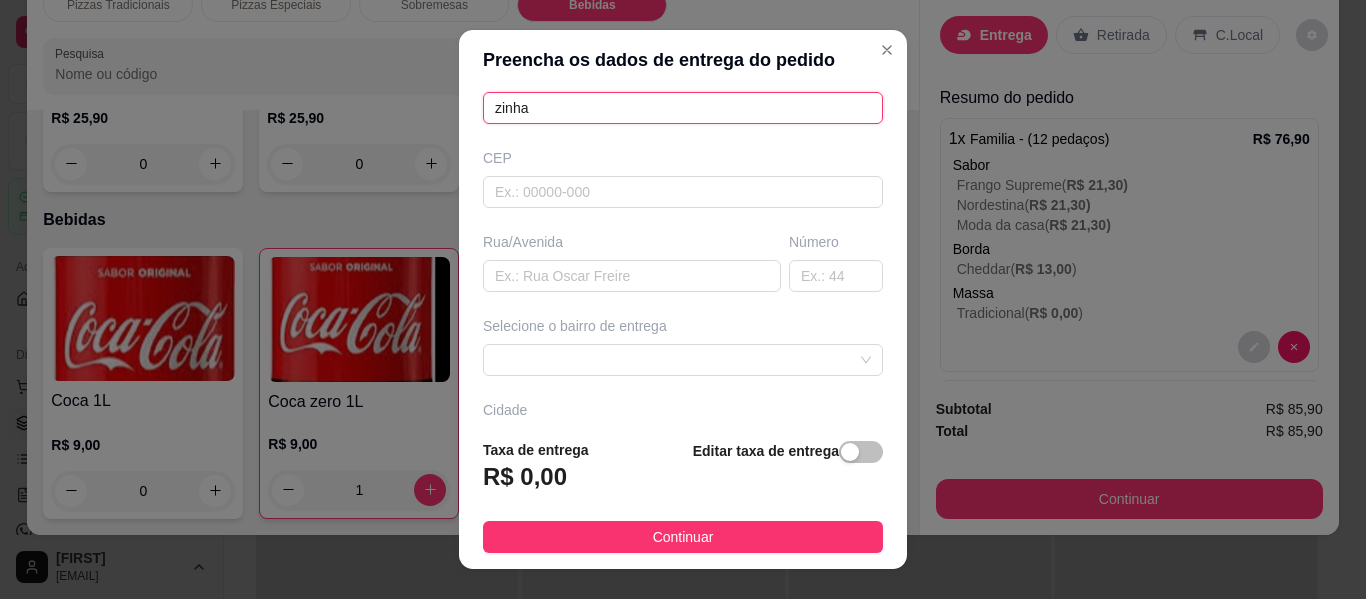 type on "zinha" 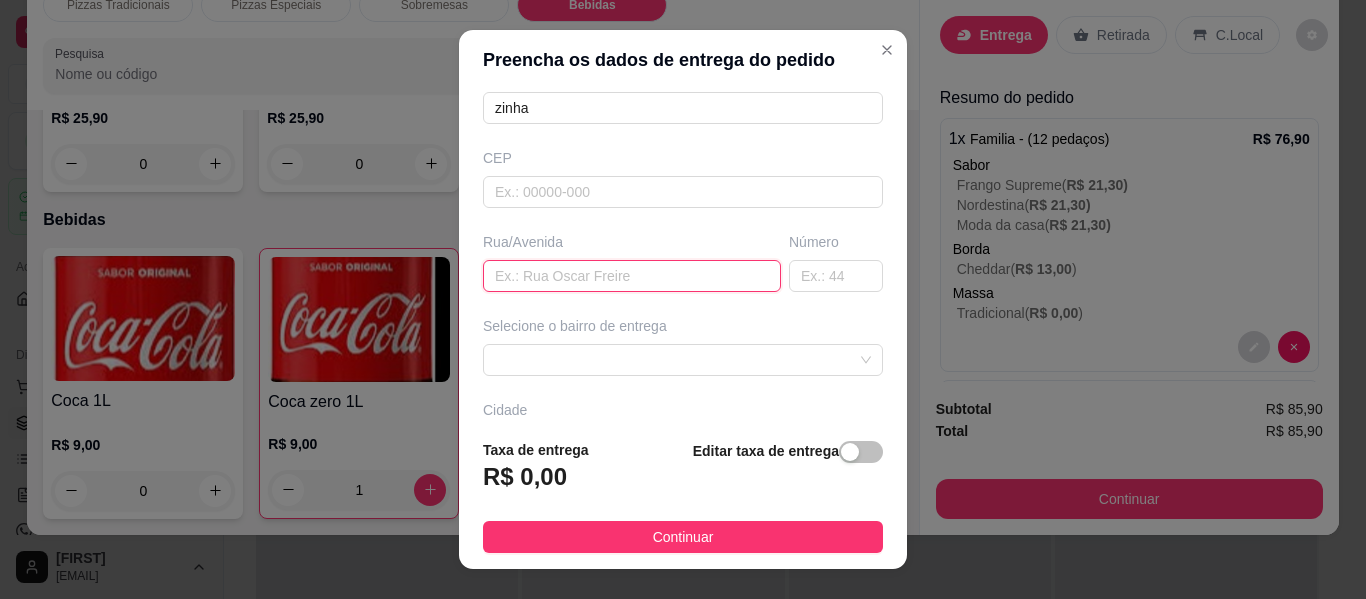 click at bounding box center [632, 276] 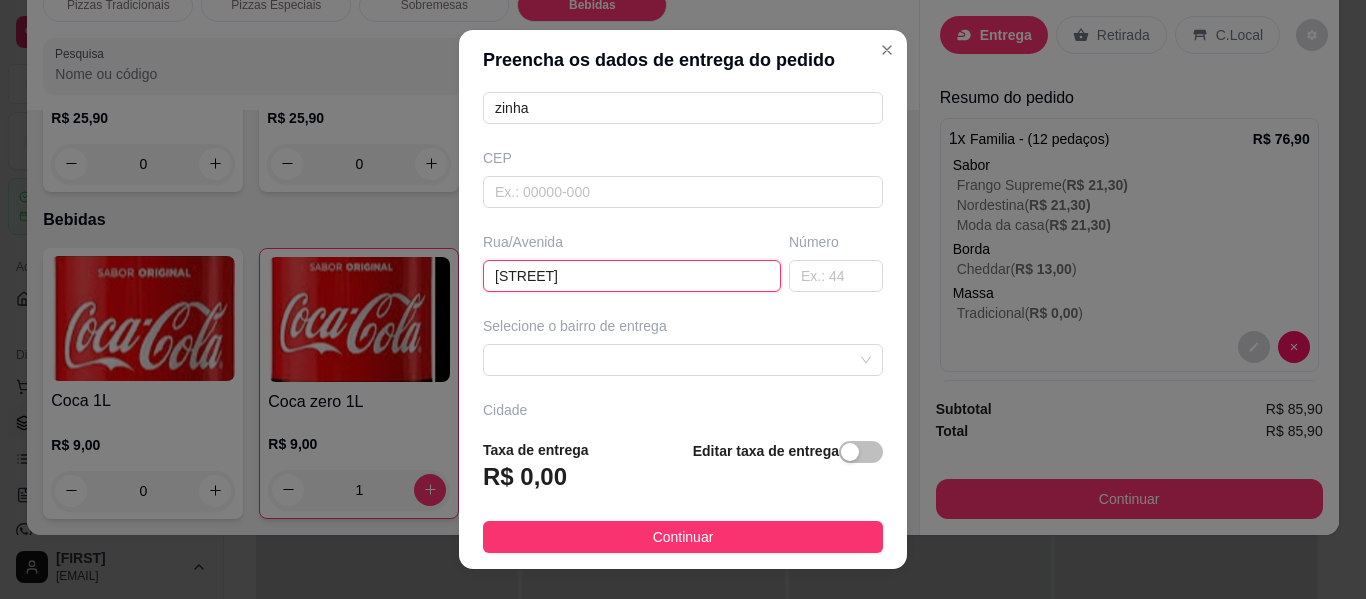 type on "rua petrobas" 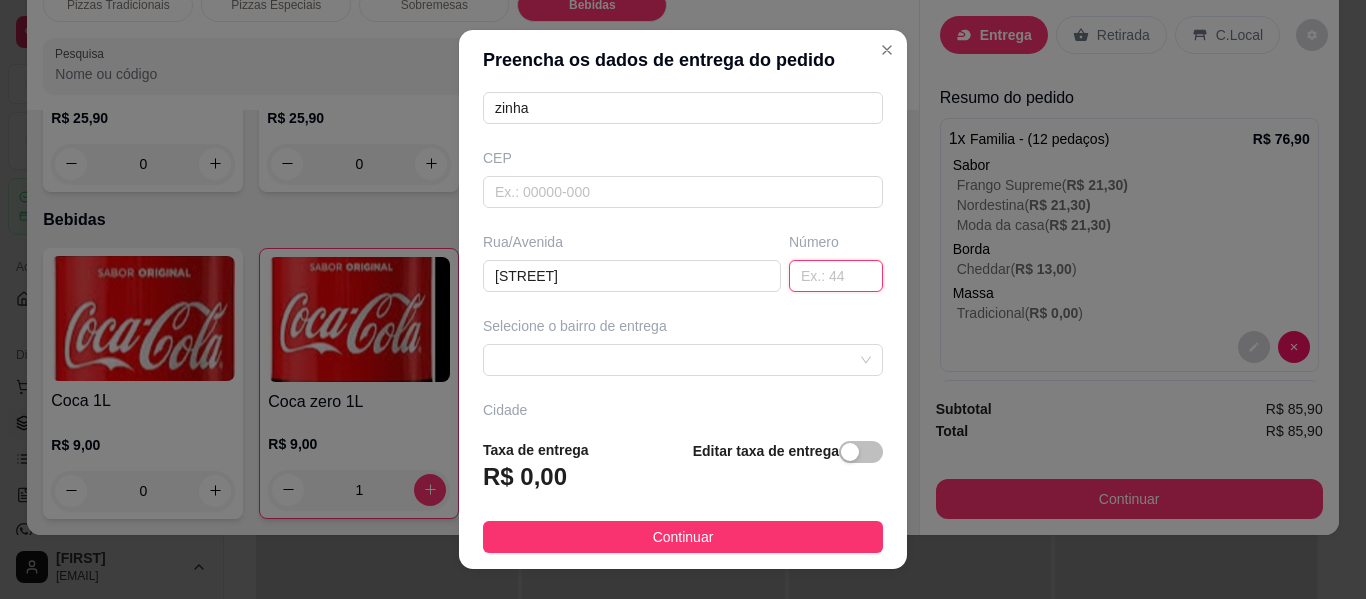 click at bounding box center [836, 276] 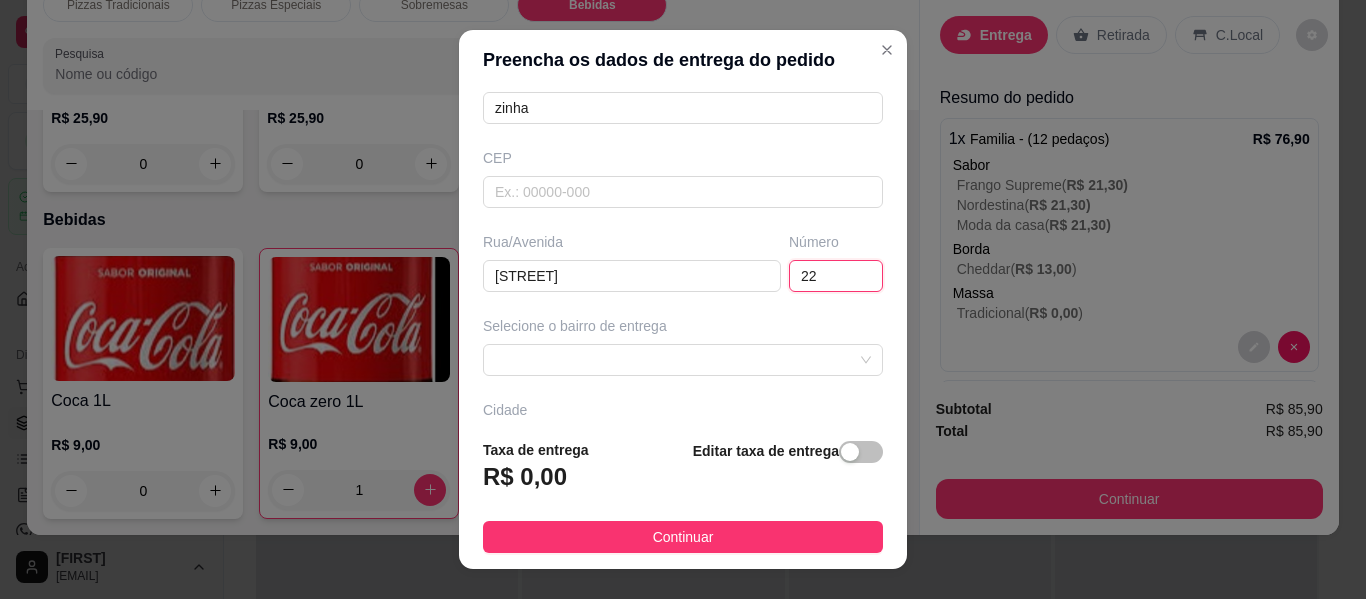 type on "22" 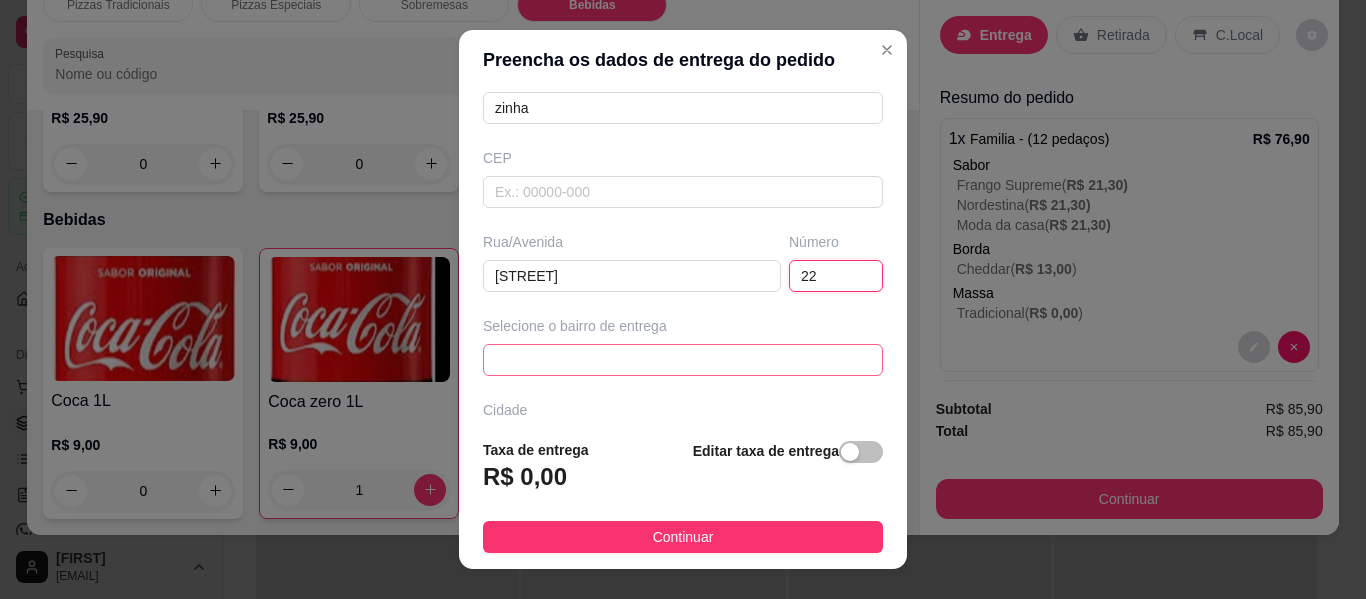 click at bounding box center [683, 360] 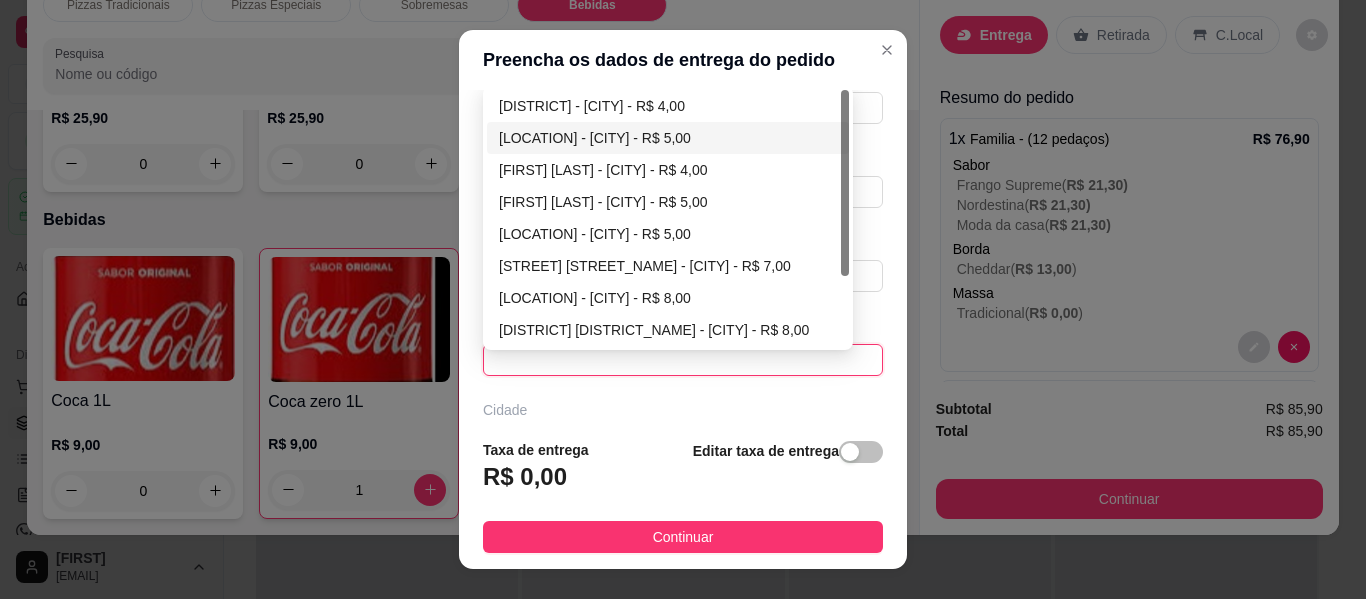 scroll, scrollTop: 96, scrollLeft: 0, axis: vertical 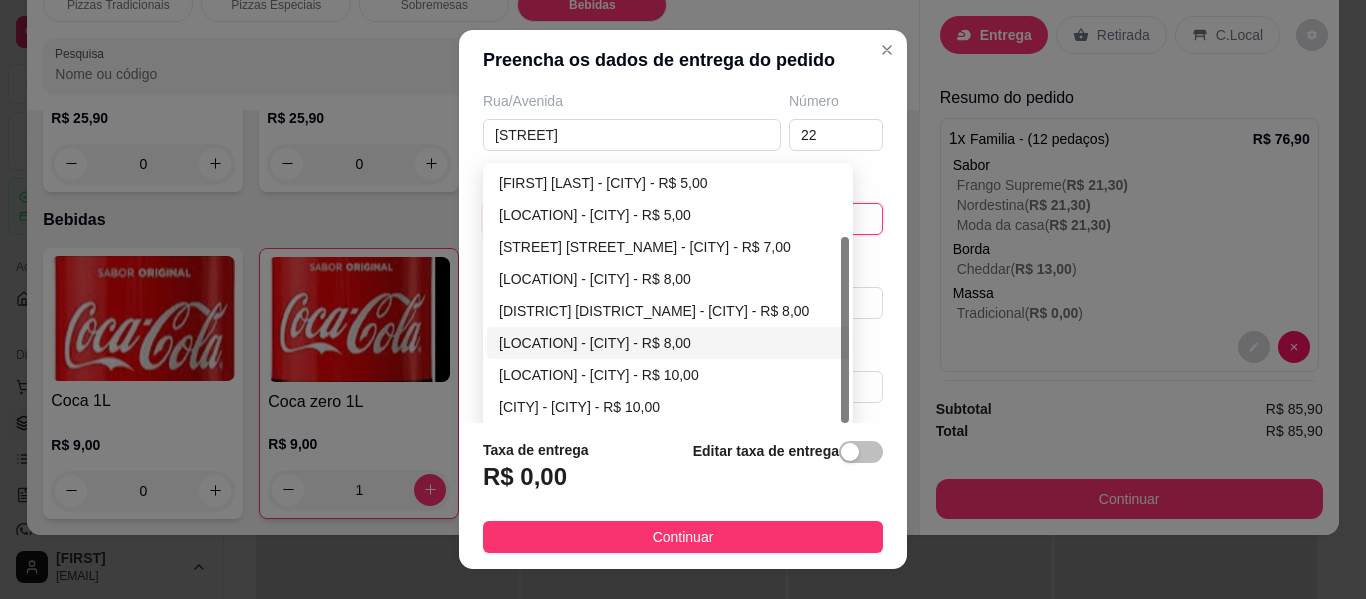 click on "Sitio matias - Feira de santana -  R$ 8,00" at bounding box center (668, 343) 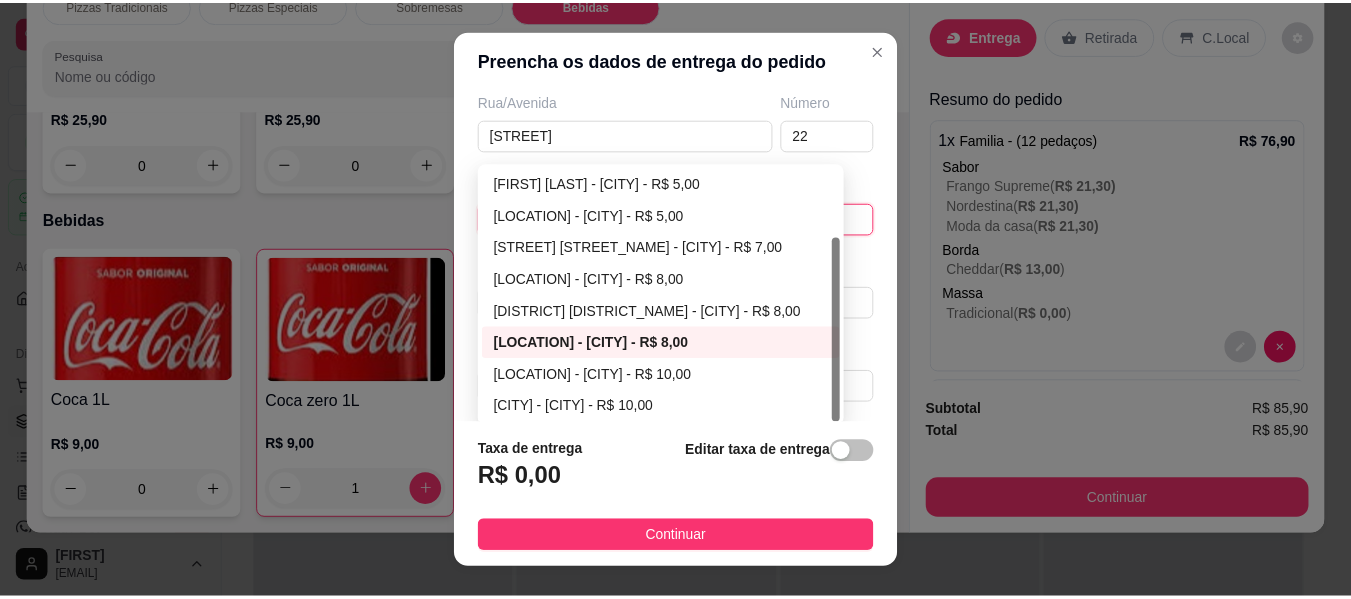 scroll, scrollTop: 323, scrollLeft: 0, axis: vertical 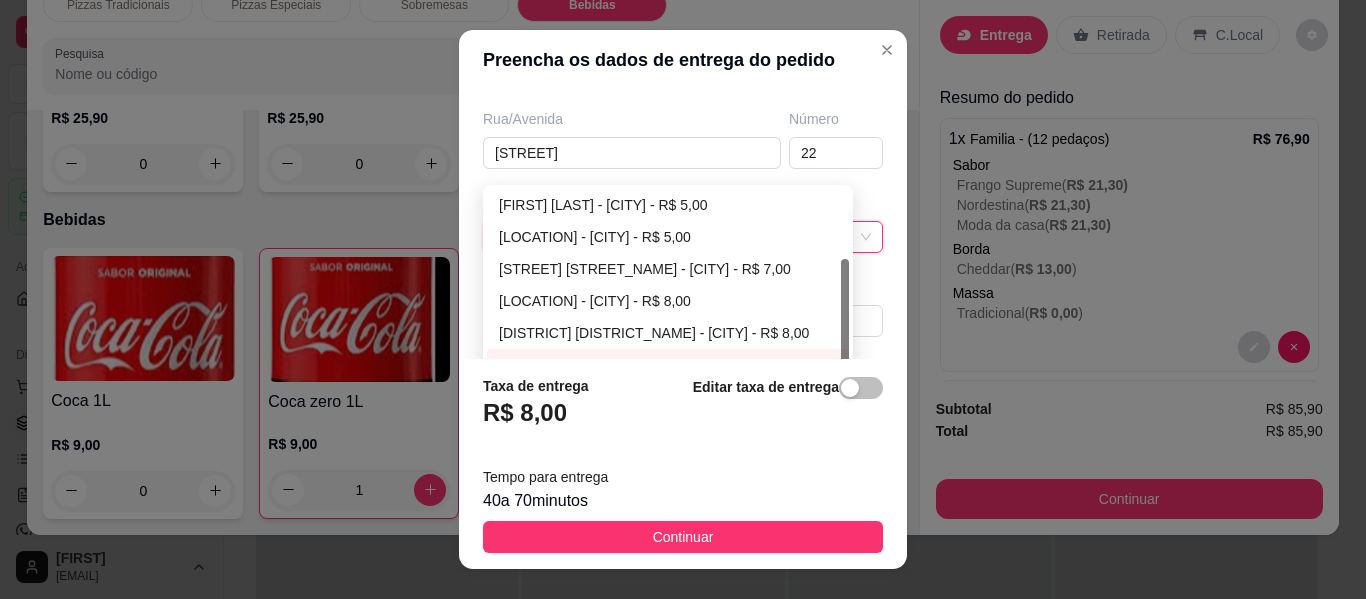 type 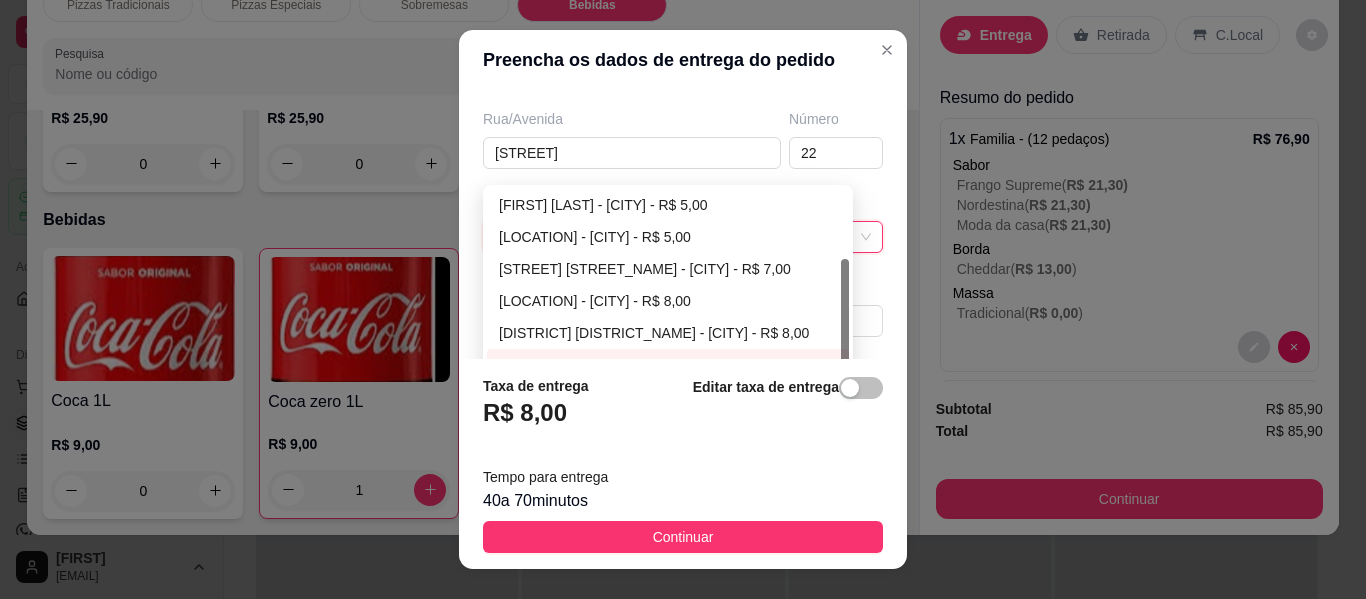 click on "Continuar" at bounding box center (683, 537) 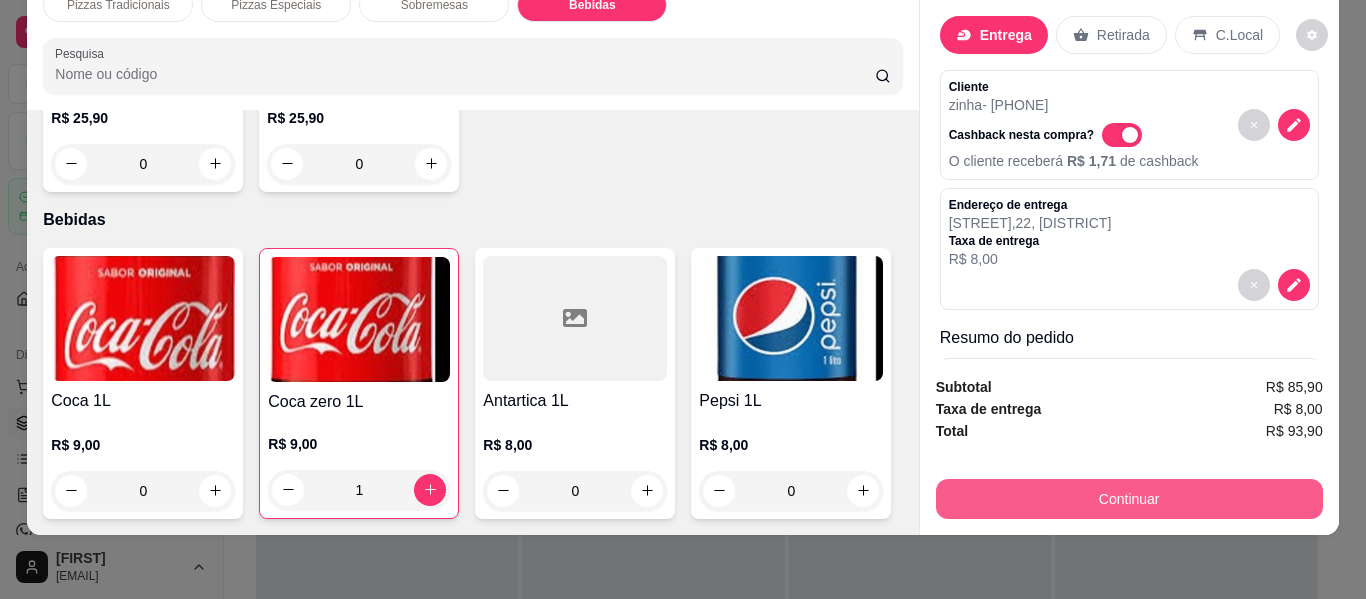 type 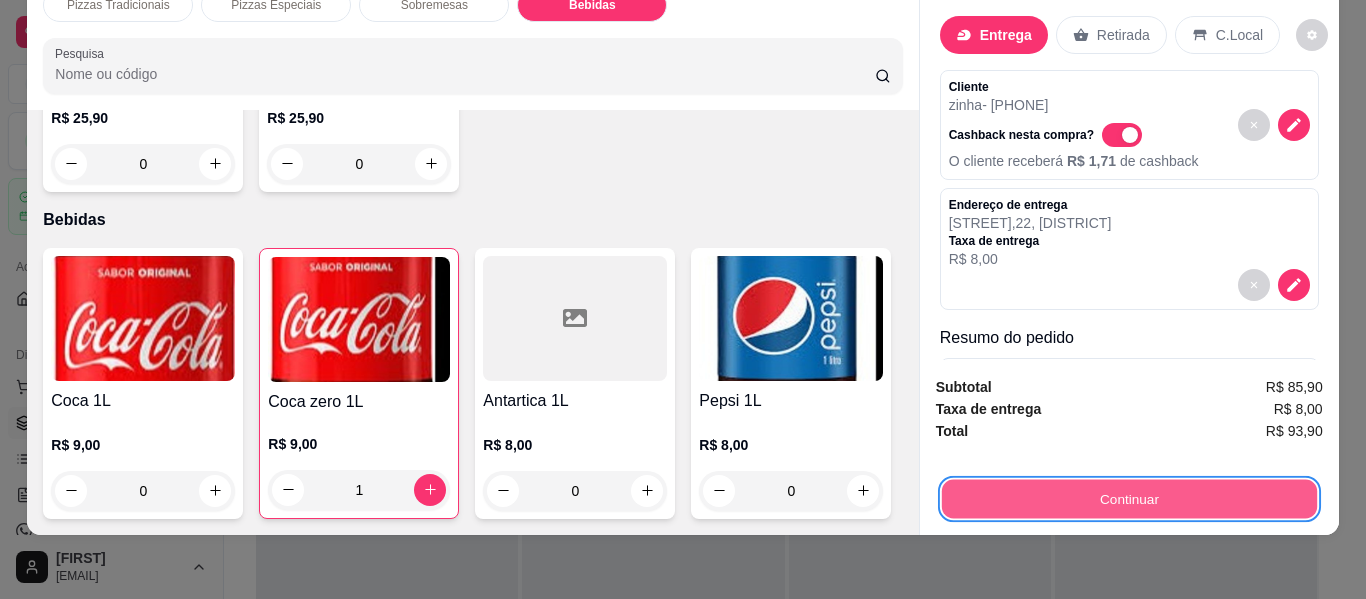 click on "Continuar" at bounding box center [1128, 499] 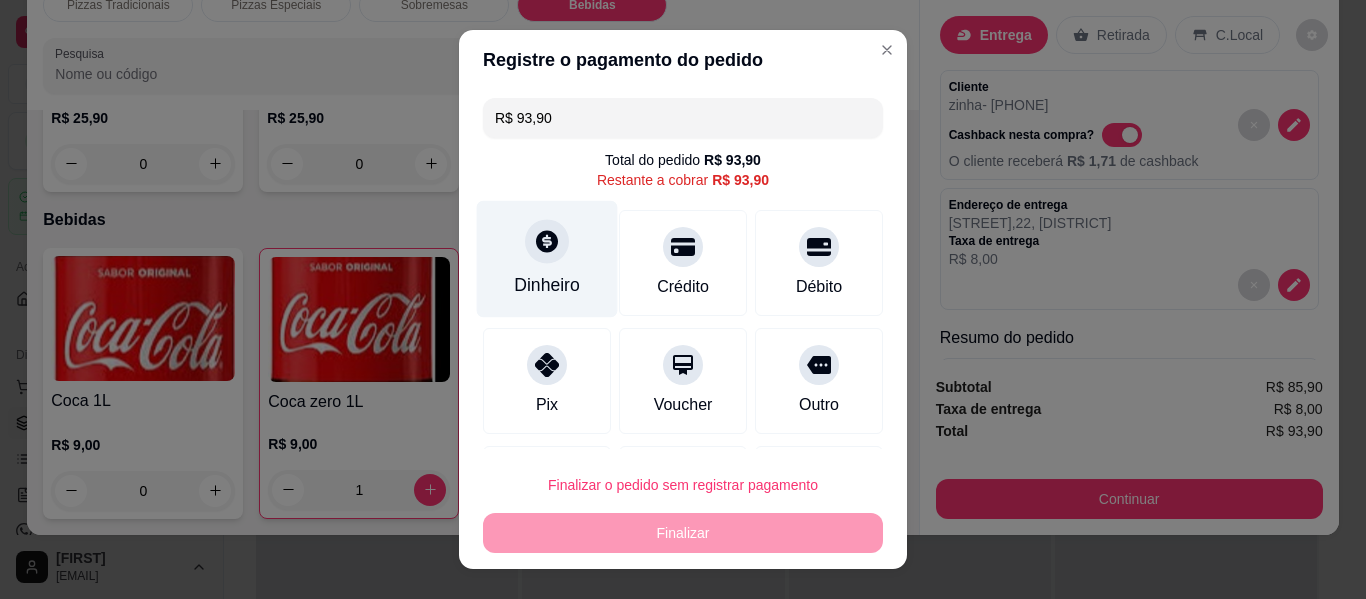 click on "Dinheiro" at bounding box center [547, 285] 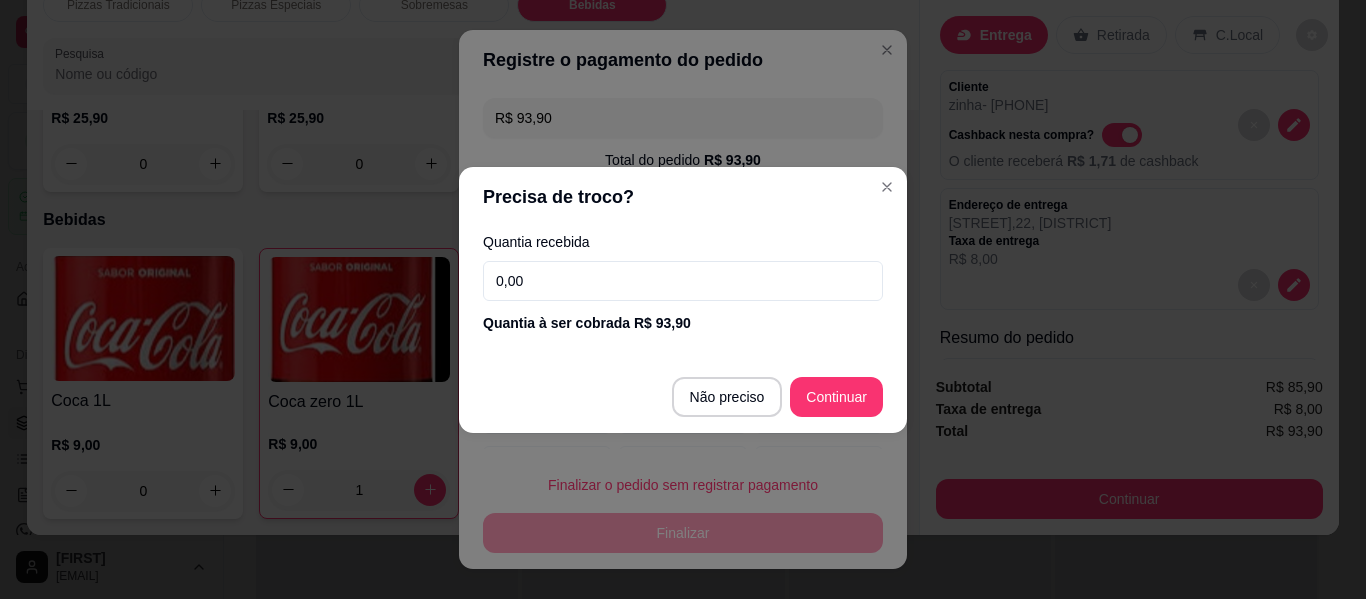 click on "0,00" at bounding box center [683, 281] 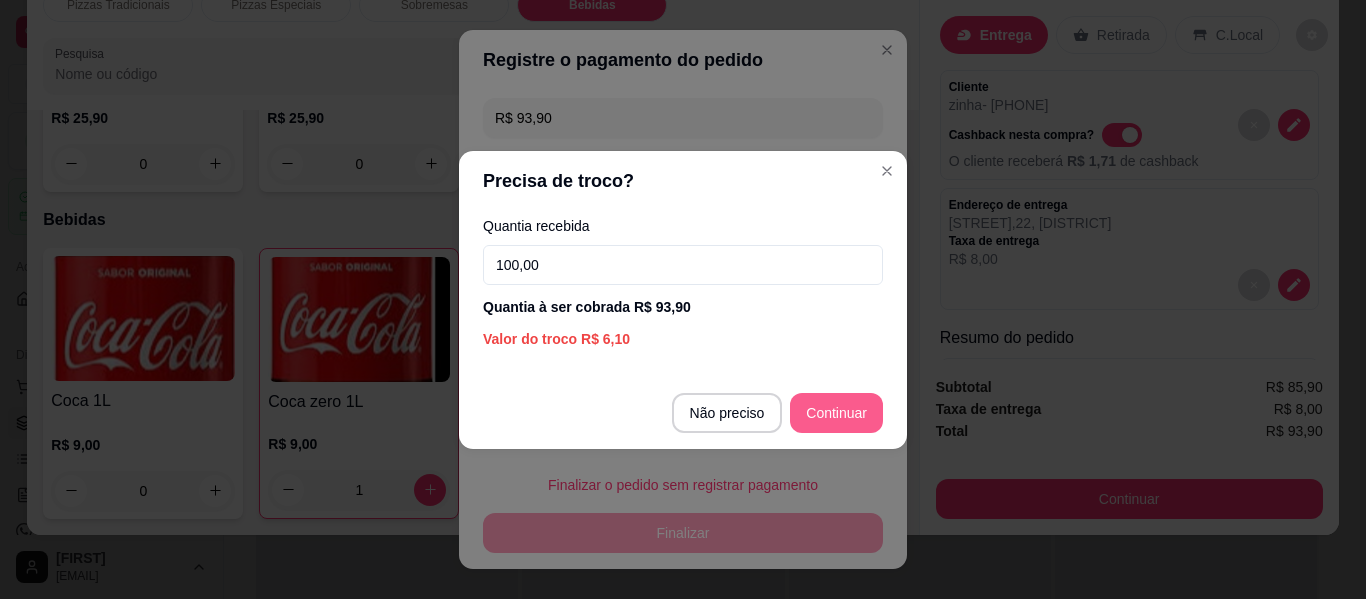 type on "100,00" 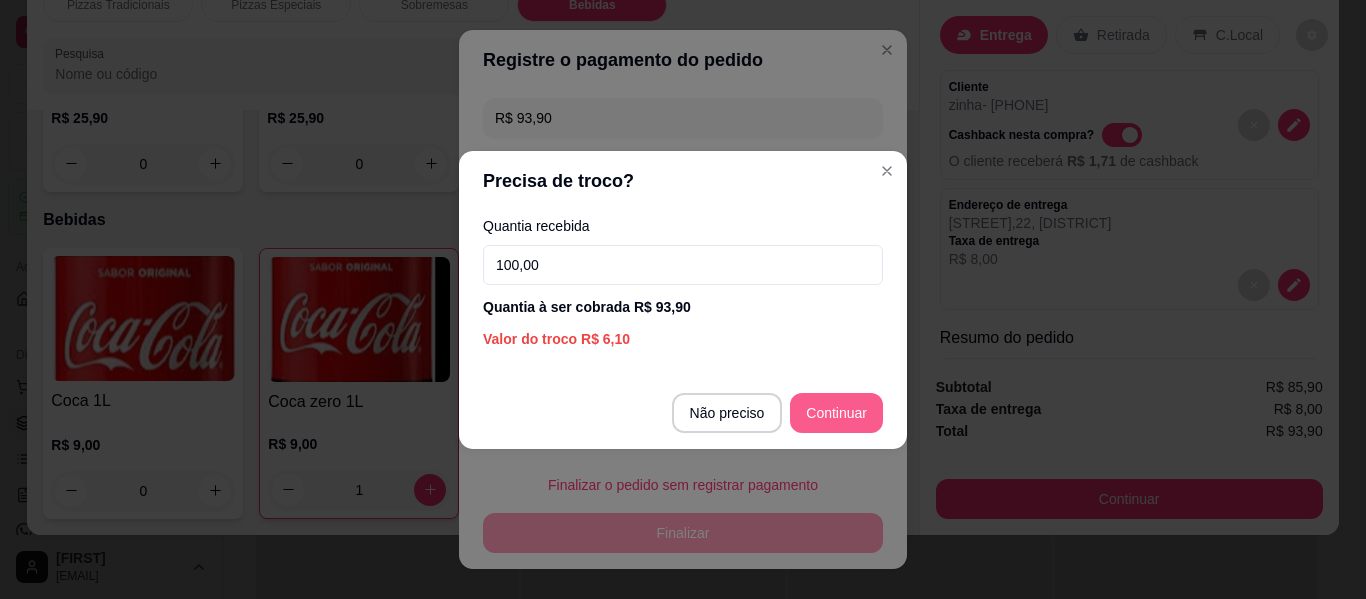 type 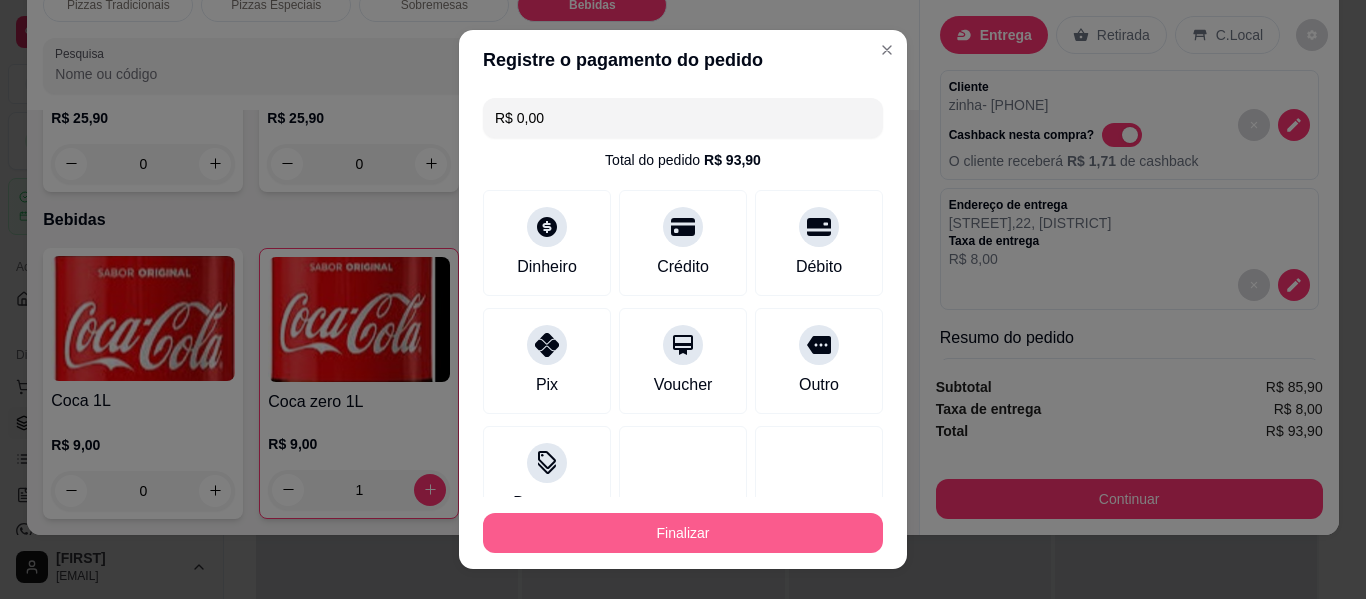 type 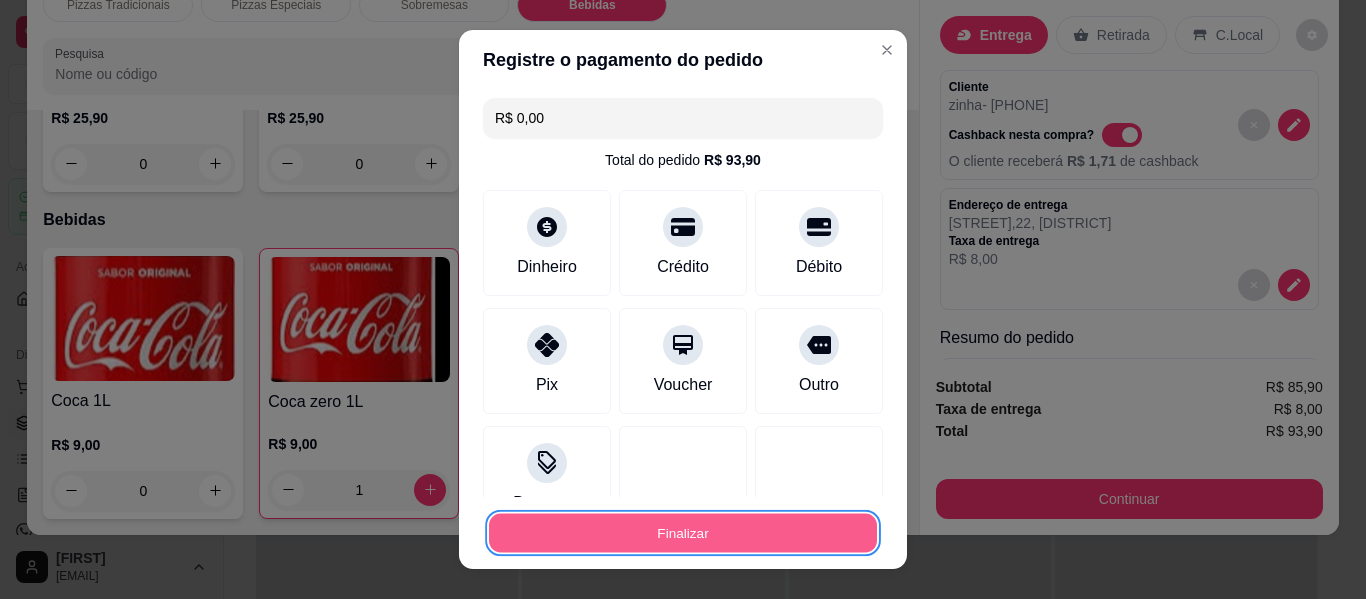 click on "Finalizar" at bounding box center (683, 533) 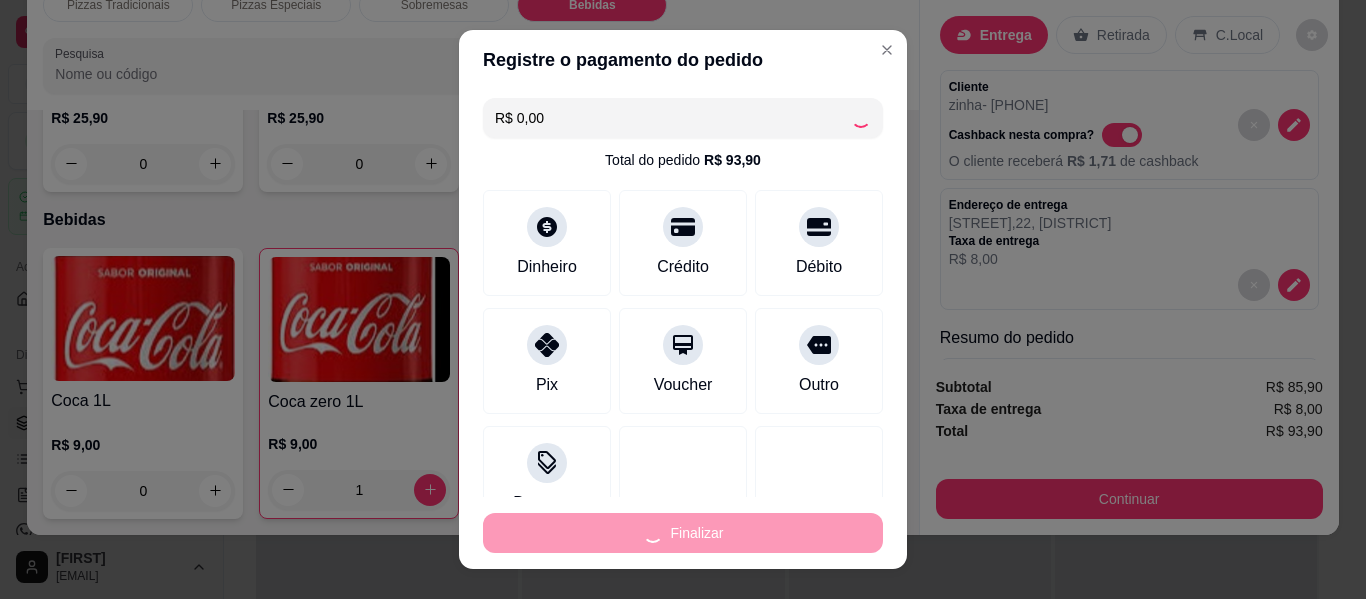 type on "0" 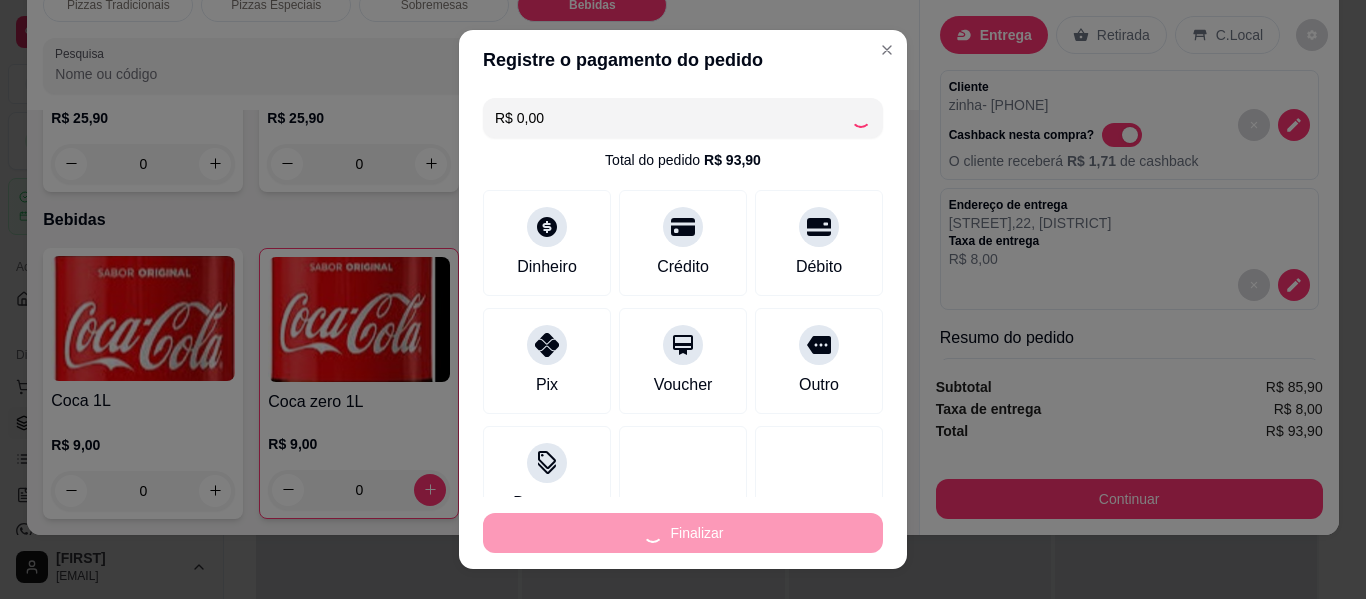 type on "-R$ 93,90" 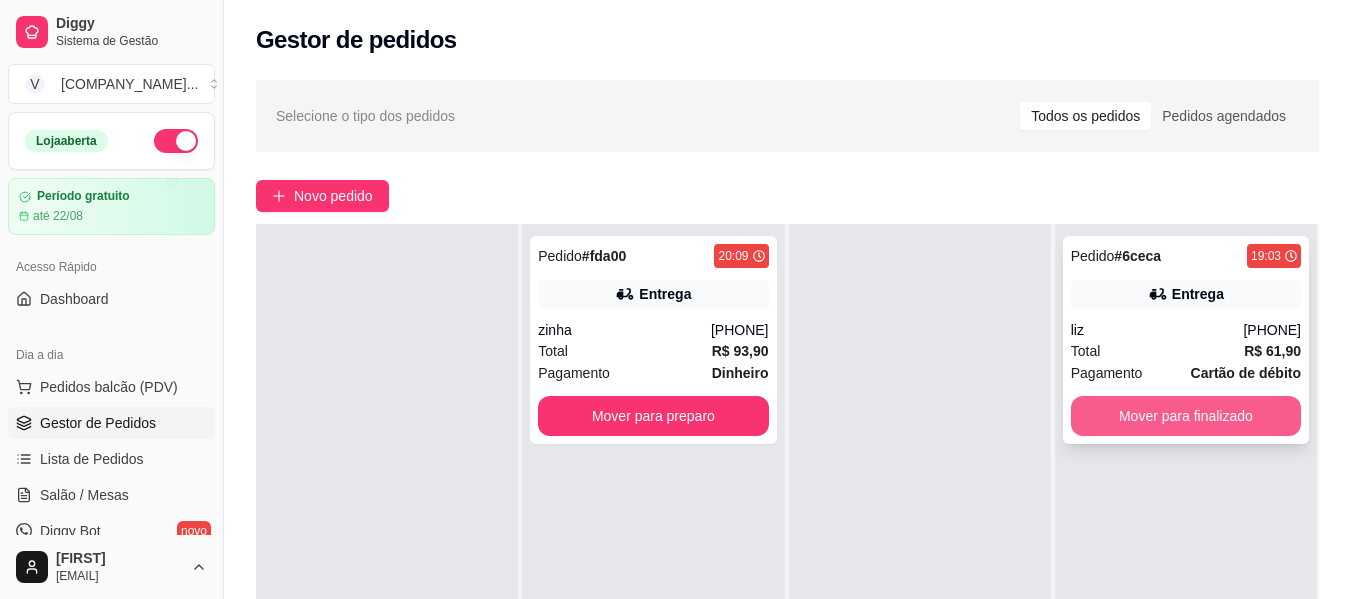 type 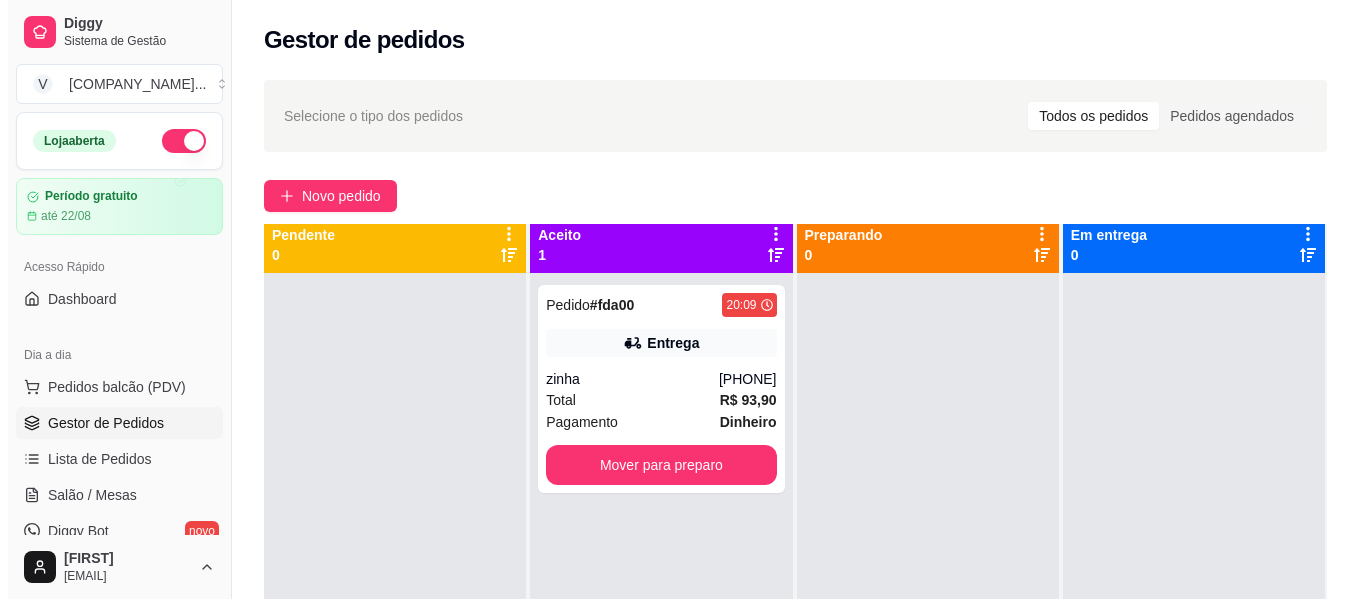 scroll, scrollTop: 0, scrollLeft: 0, axis: both 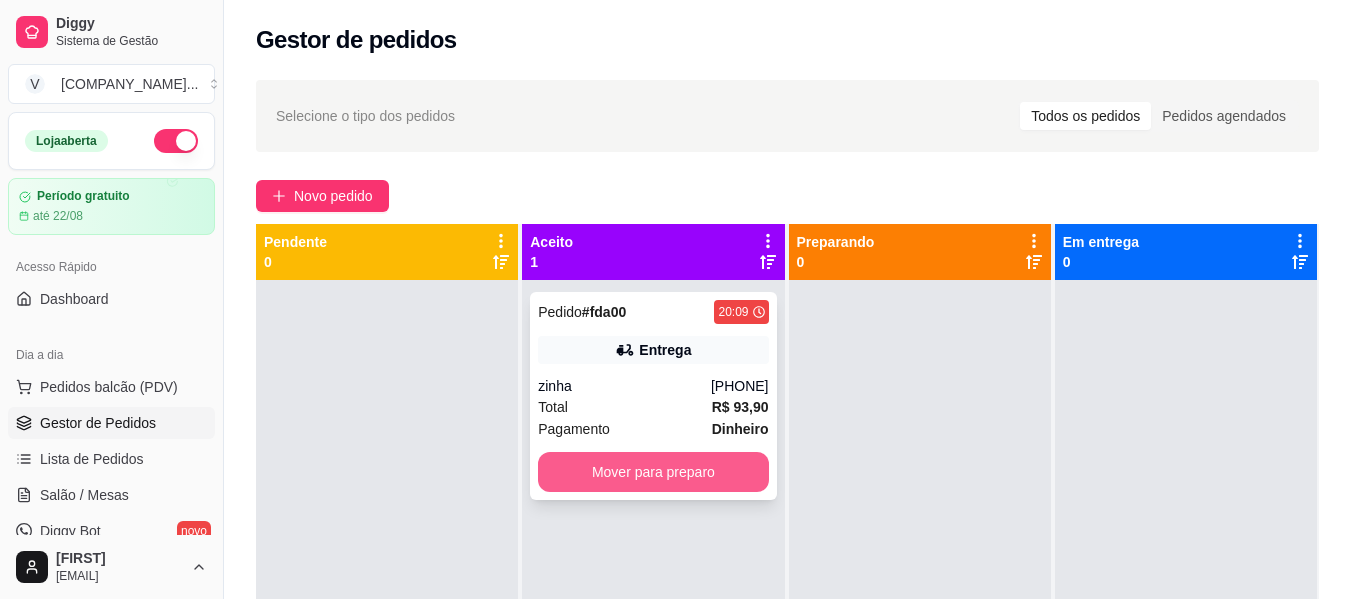type 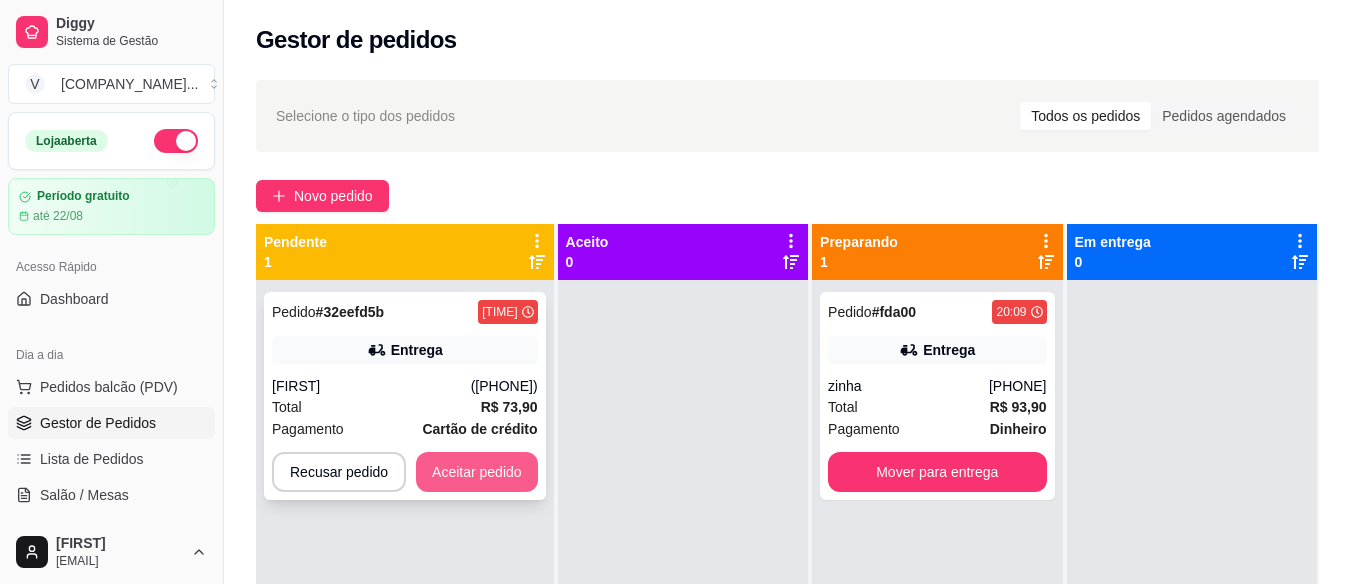 type 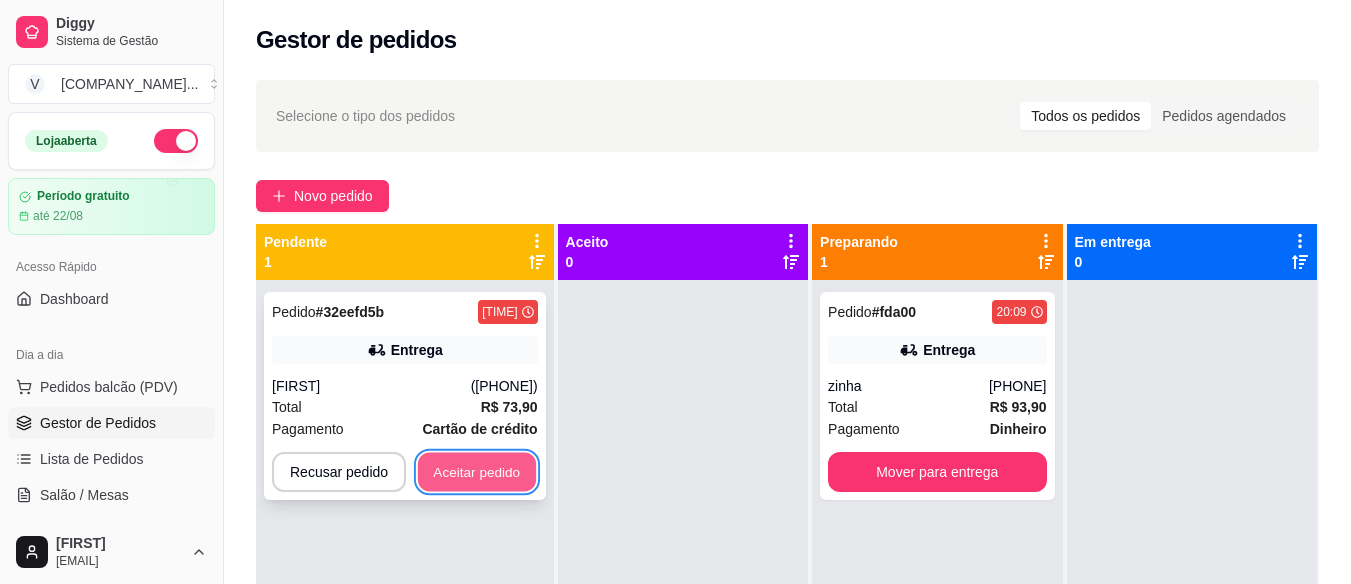 click on "Aceitar pedido" at bounding box center (477, 472) 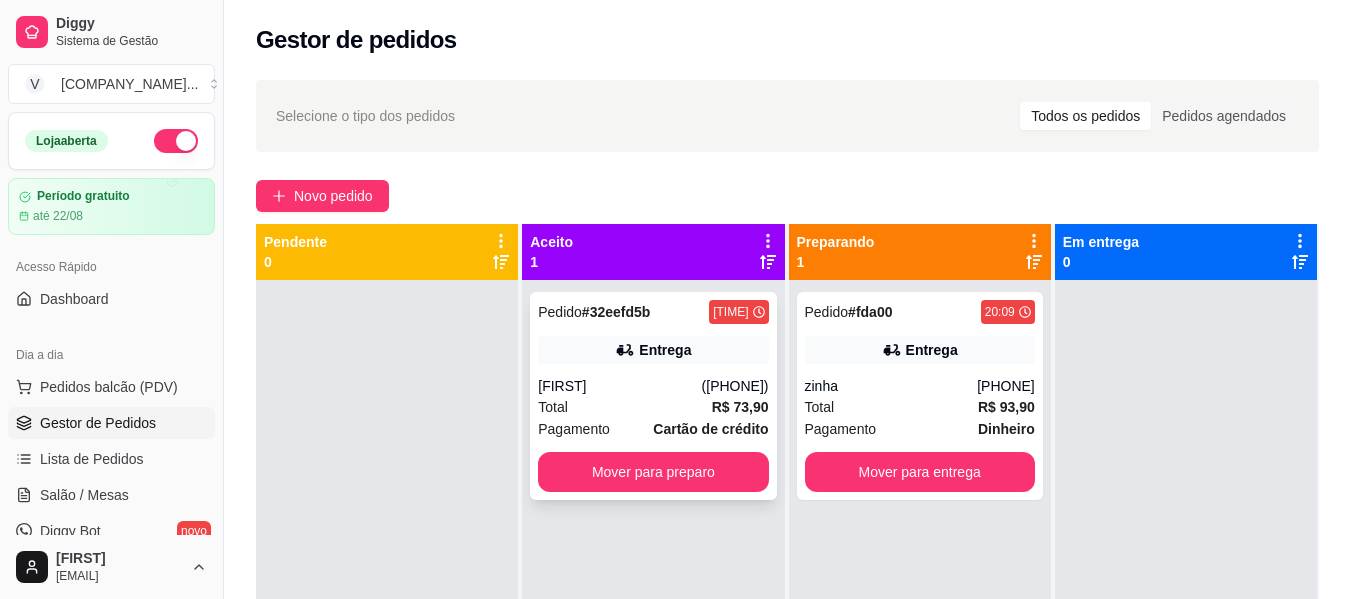 click on "Pedido  # 32eefd5b 20:41 Entrega Vanuza (75) 98897-3822 Total R$ 73,90 Pagamento Cartão de crédito Mover para preparo" at bounding box center [653, 396] 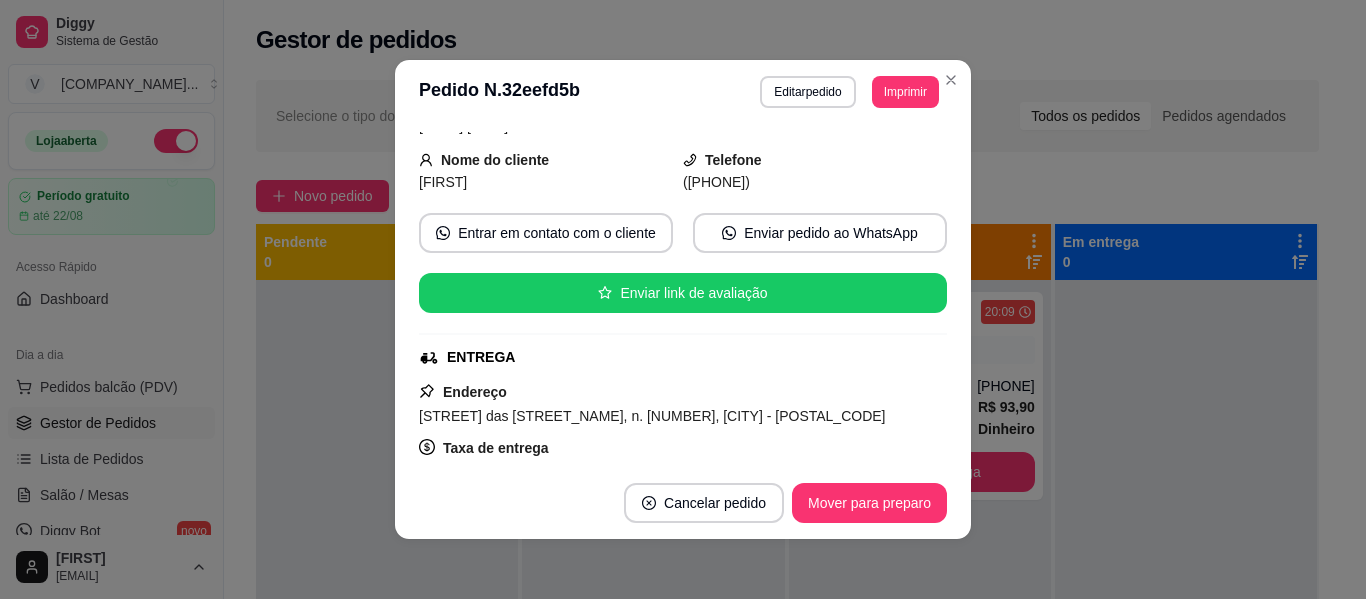 scroll, scrollTop: 0, scrollLeft: 0, axis: both 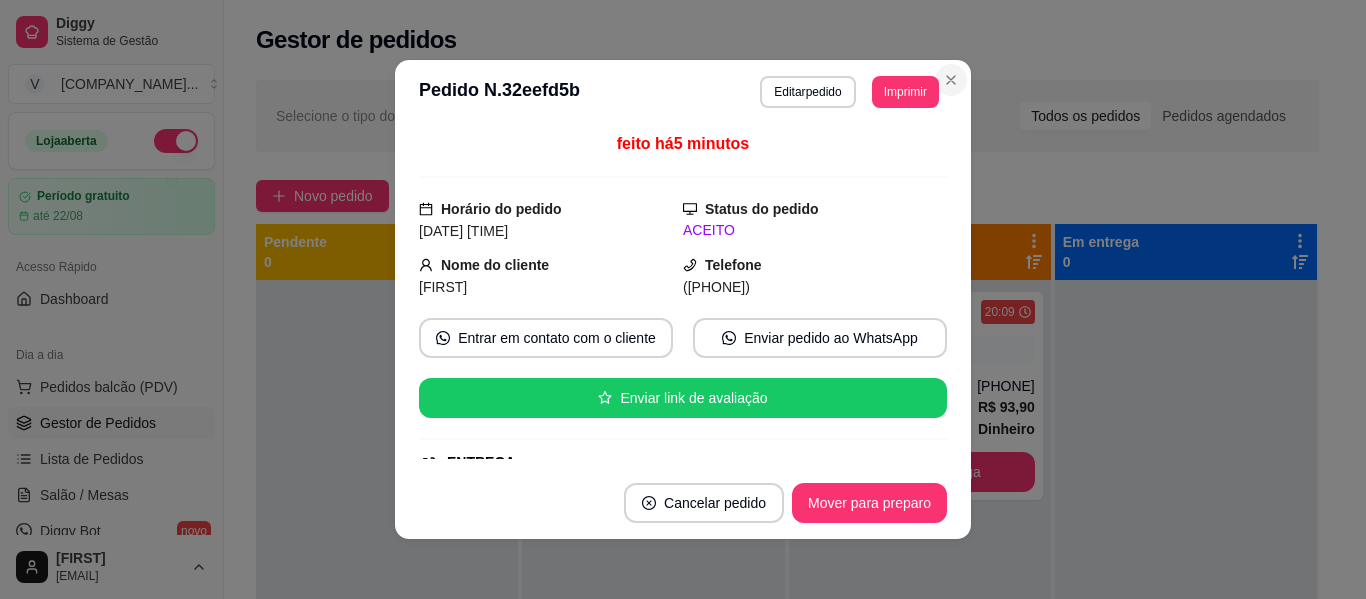 type 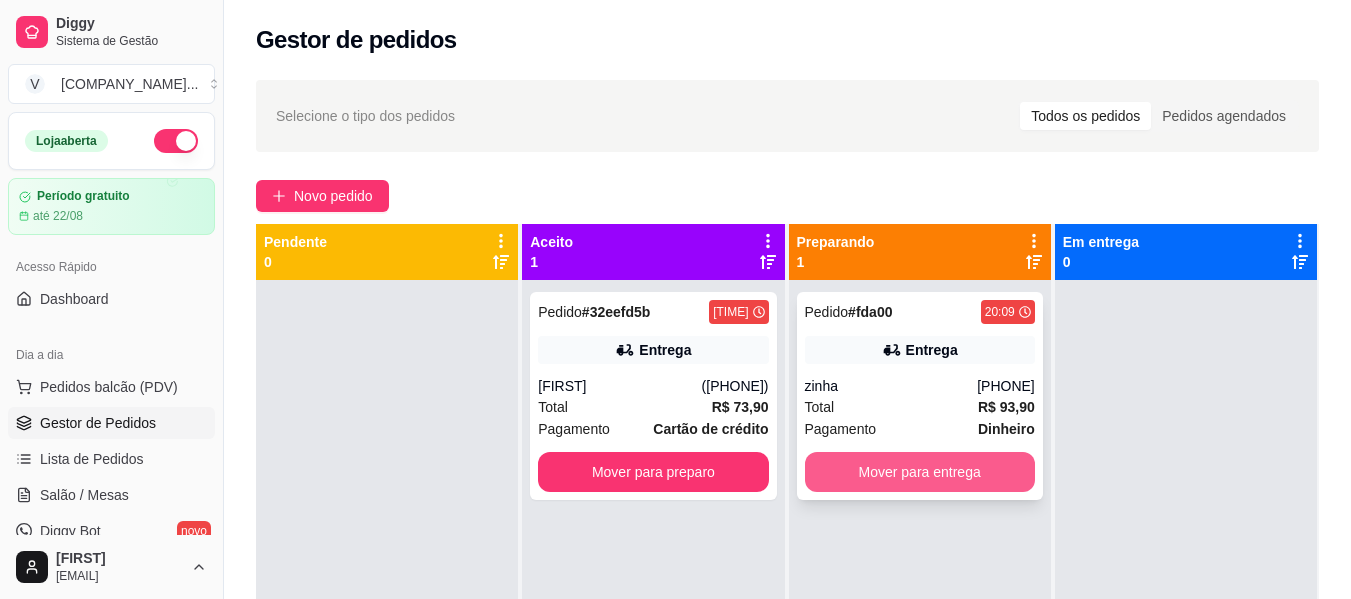 type 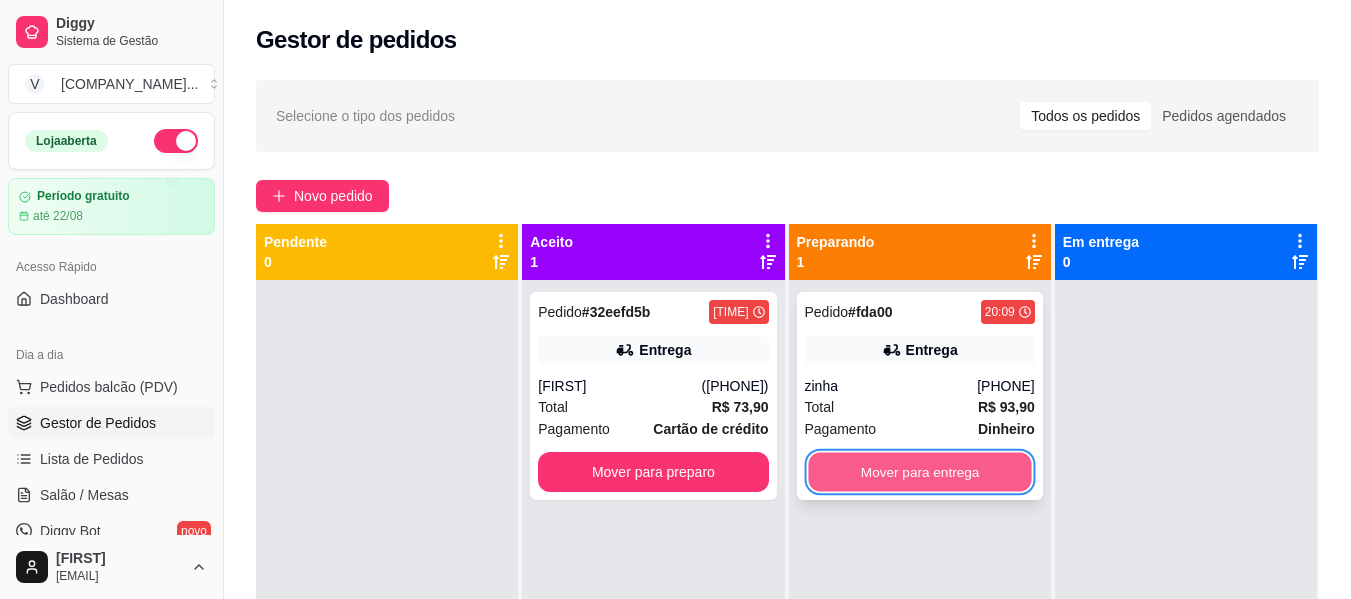 click on "Mover para entrega" at bounding box center [919, 472] 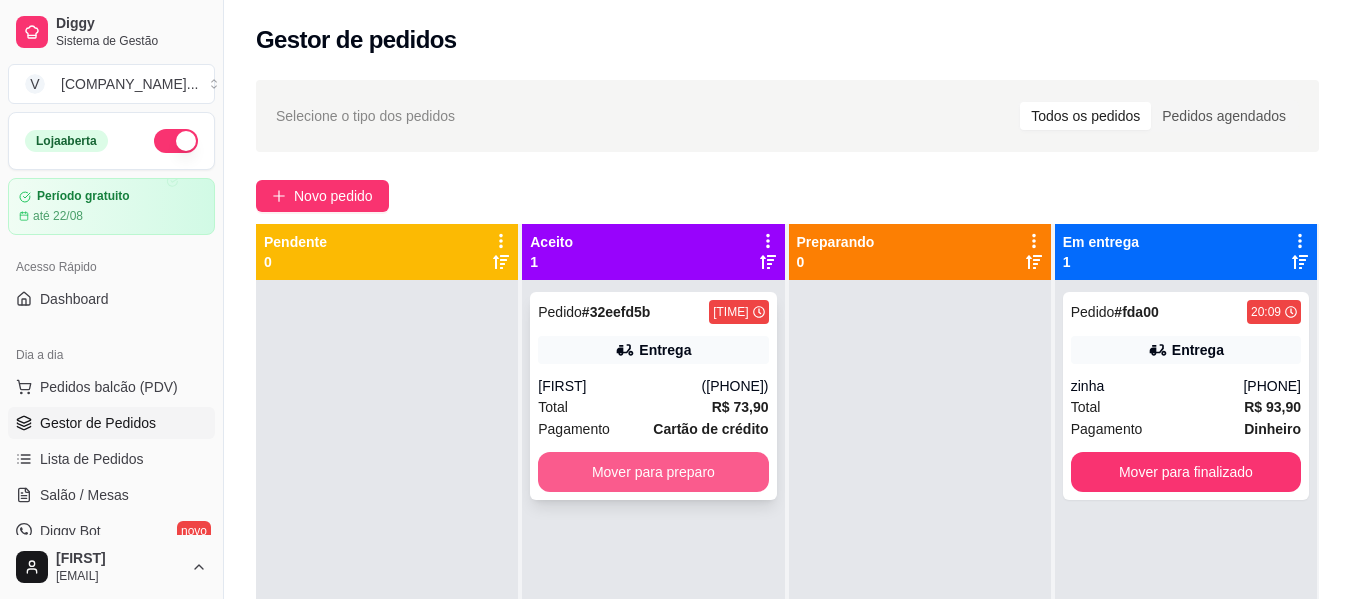 type 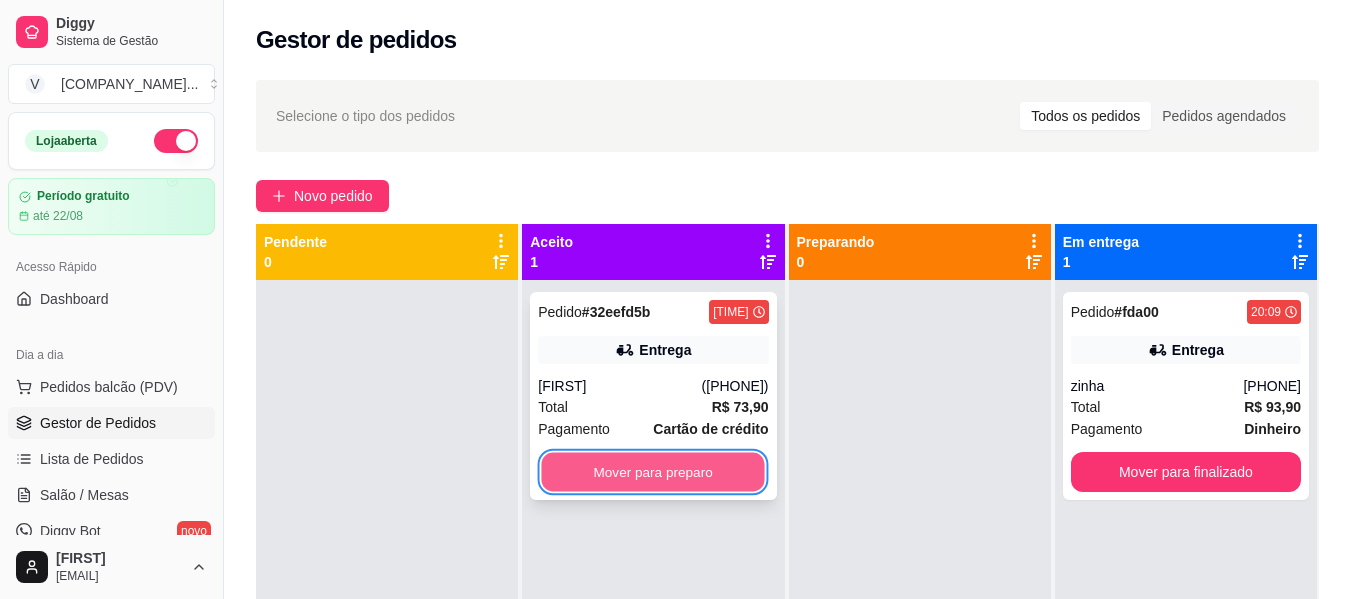 click on "Mover para preparo" at bounding box center [653, 472] 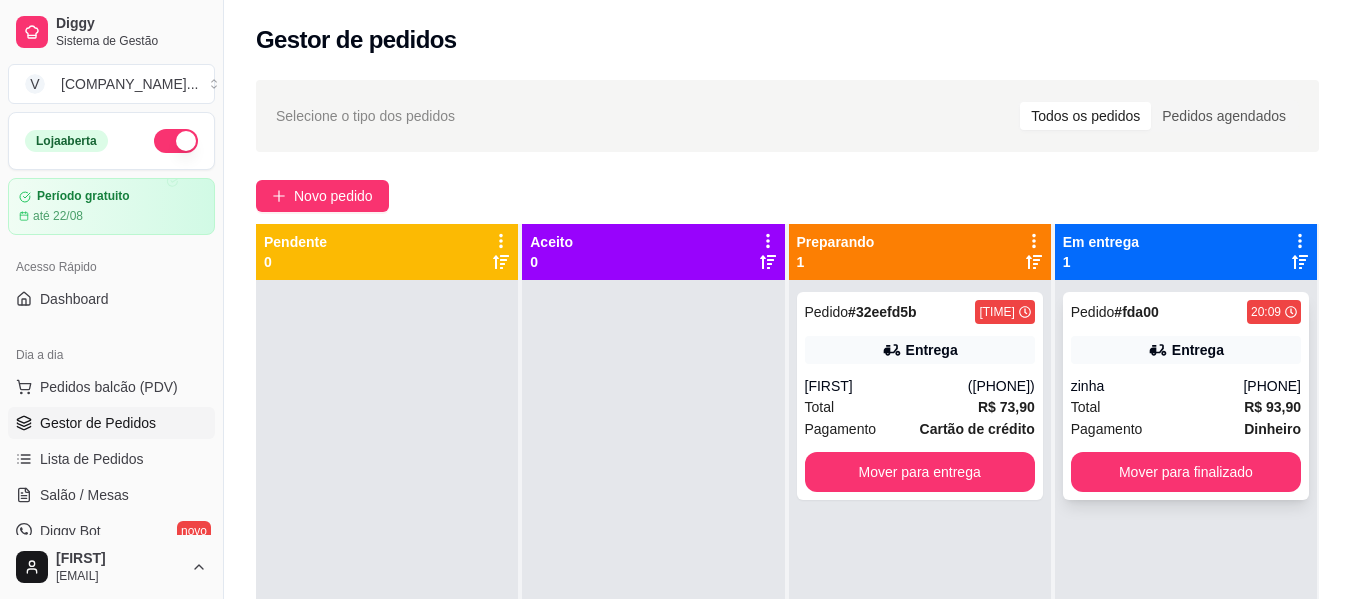 click on "Pagamento Dinheiro" at bounding box center (1186, 429) 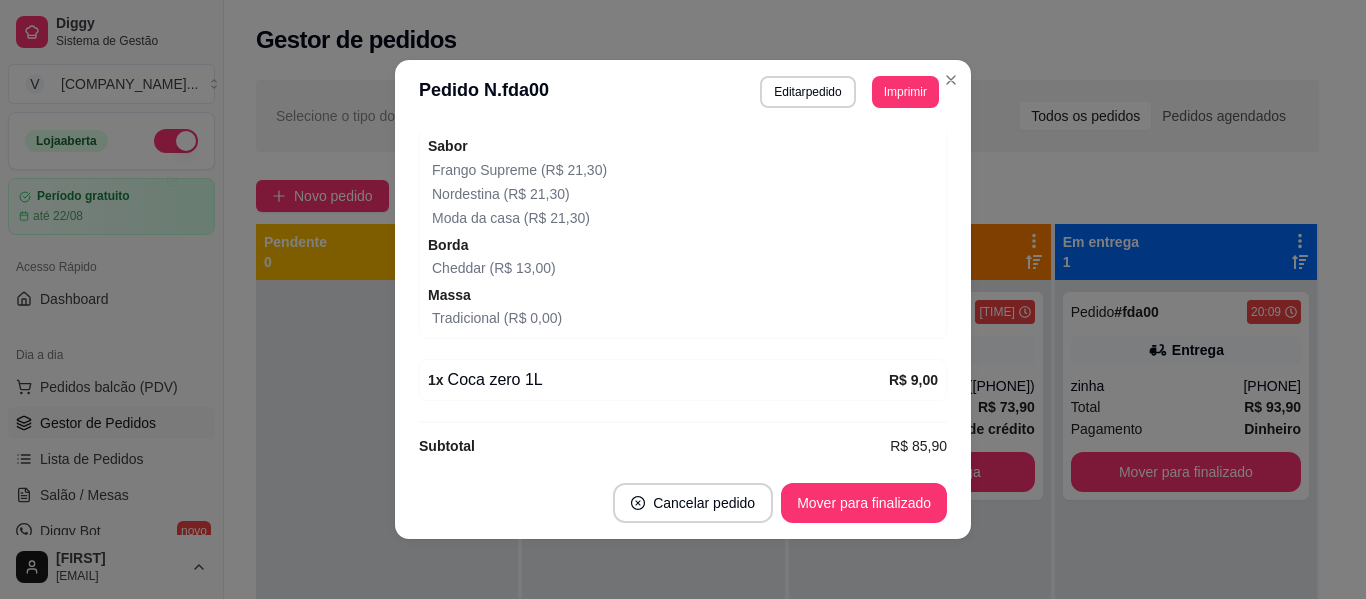 scroll, scrollTop: 700, scrollLeft: 0, axis: vertical 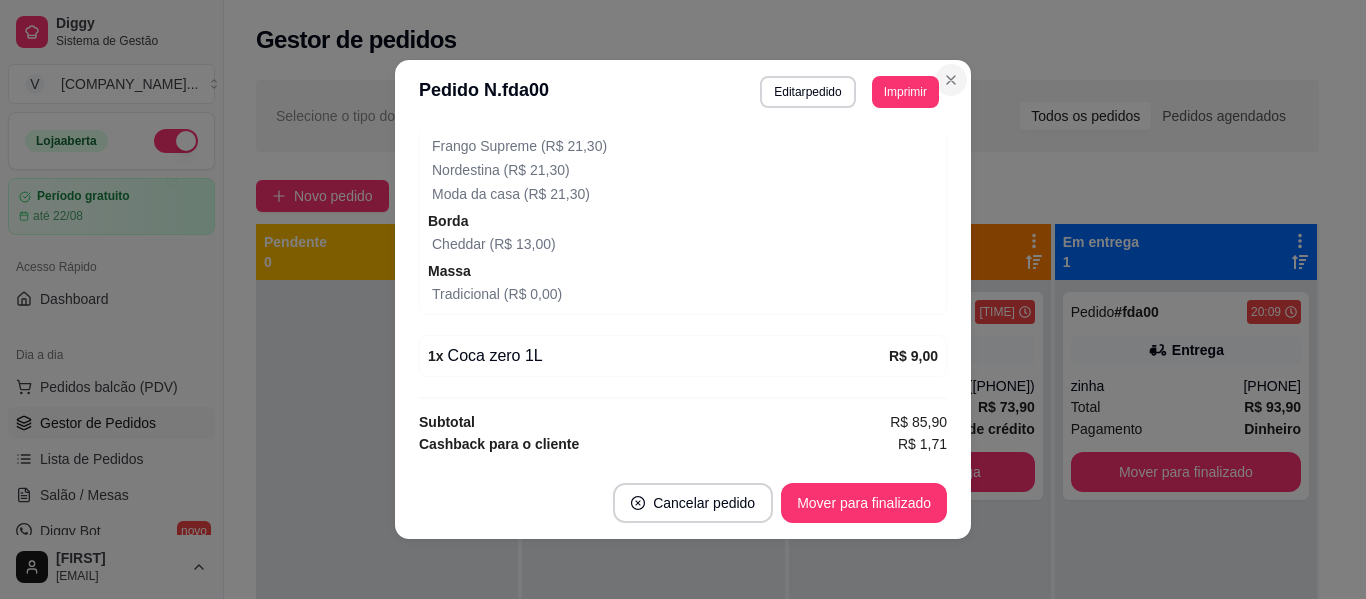 type 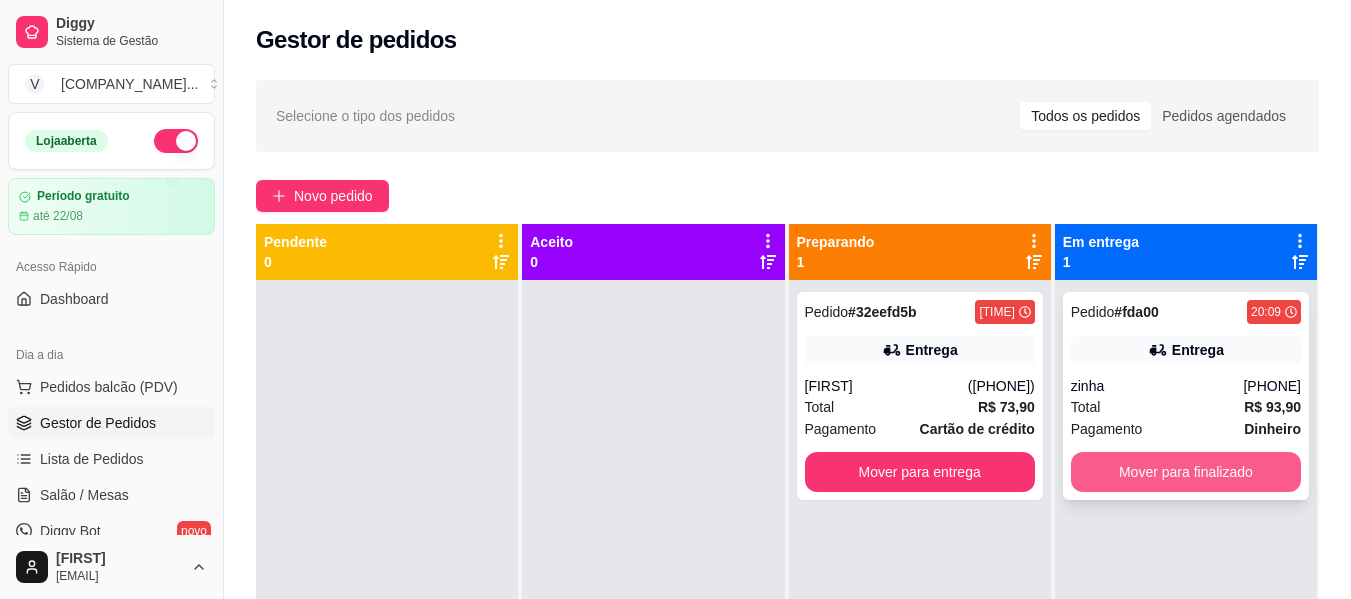 type 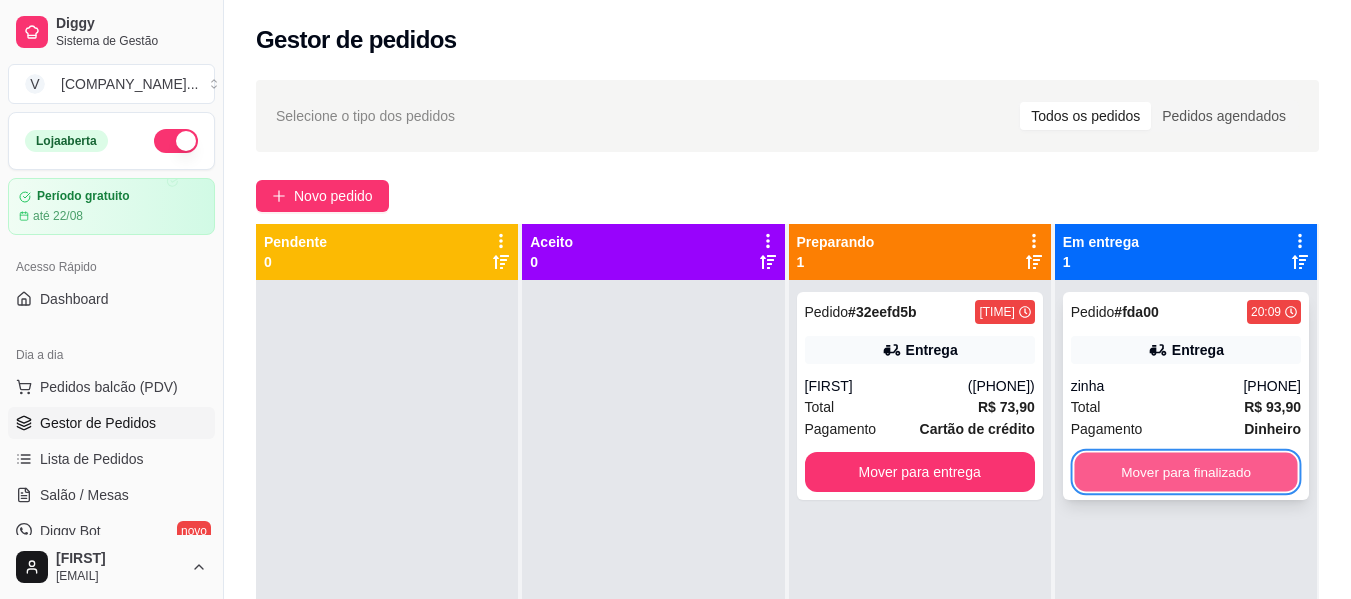click on "Mover para finalizado" at bounding box center [1185, 472] 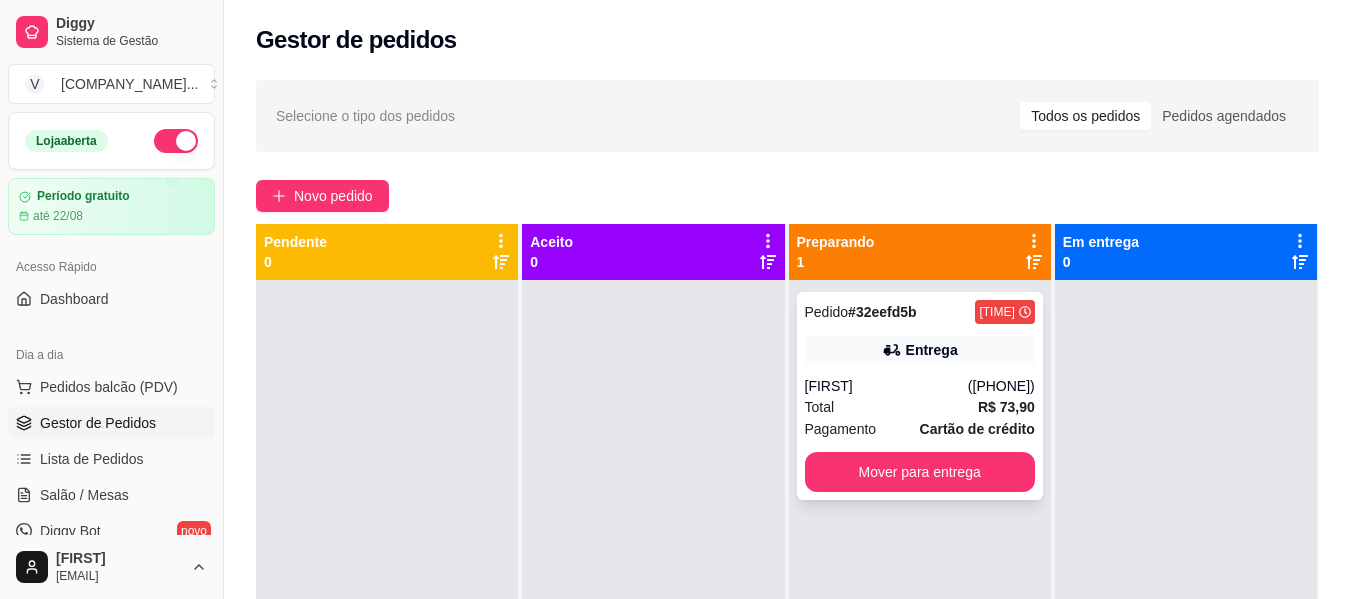 click on "Total R$ 73,90" at bounding box center [920, 407] 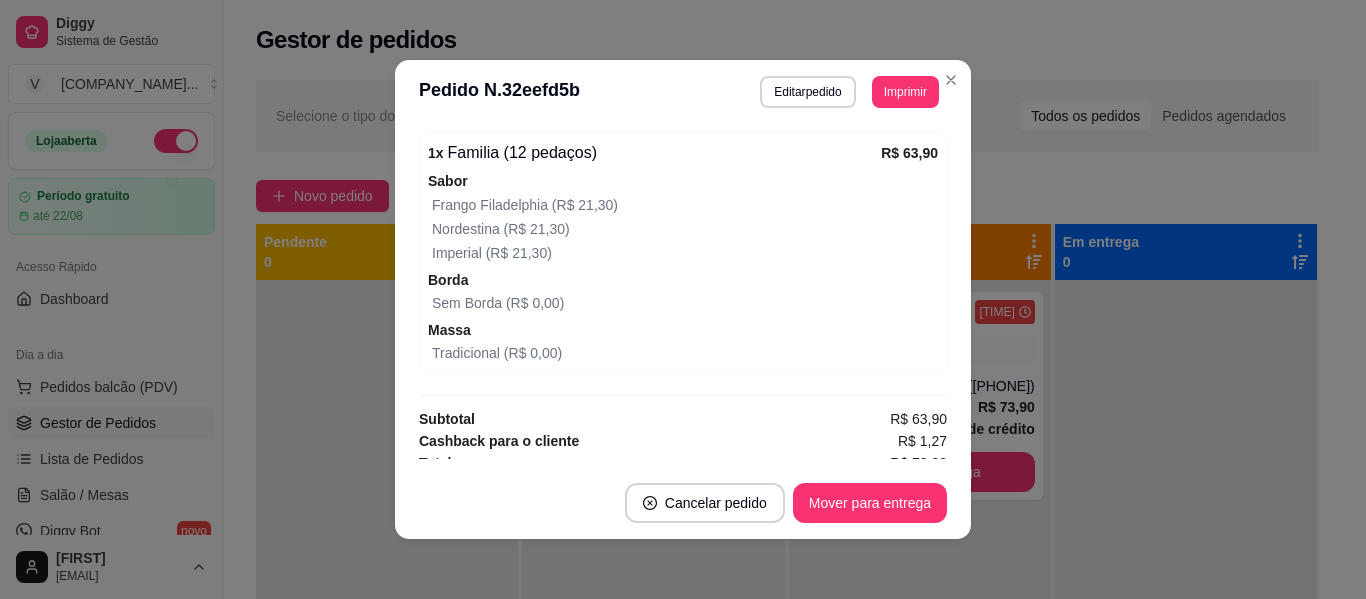 scroll, scrollTop: 672, scrollLeft: 0, axis: vertical 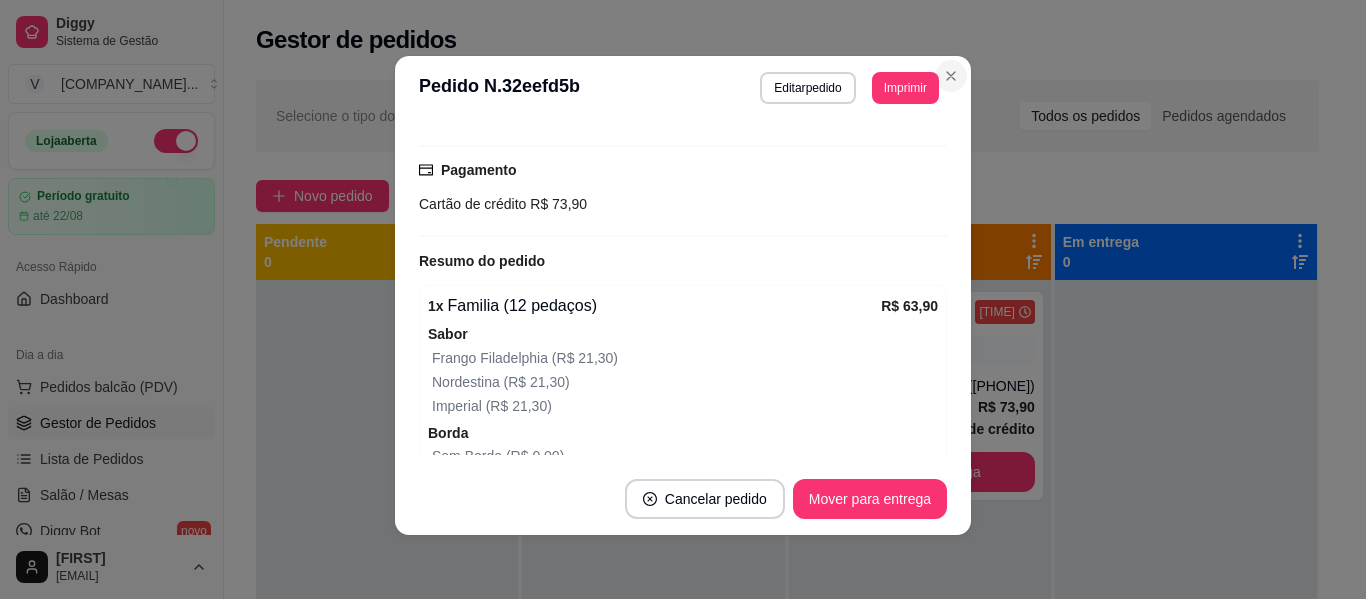 type 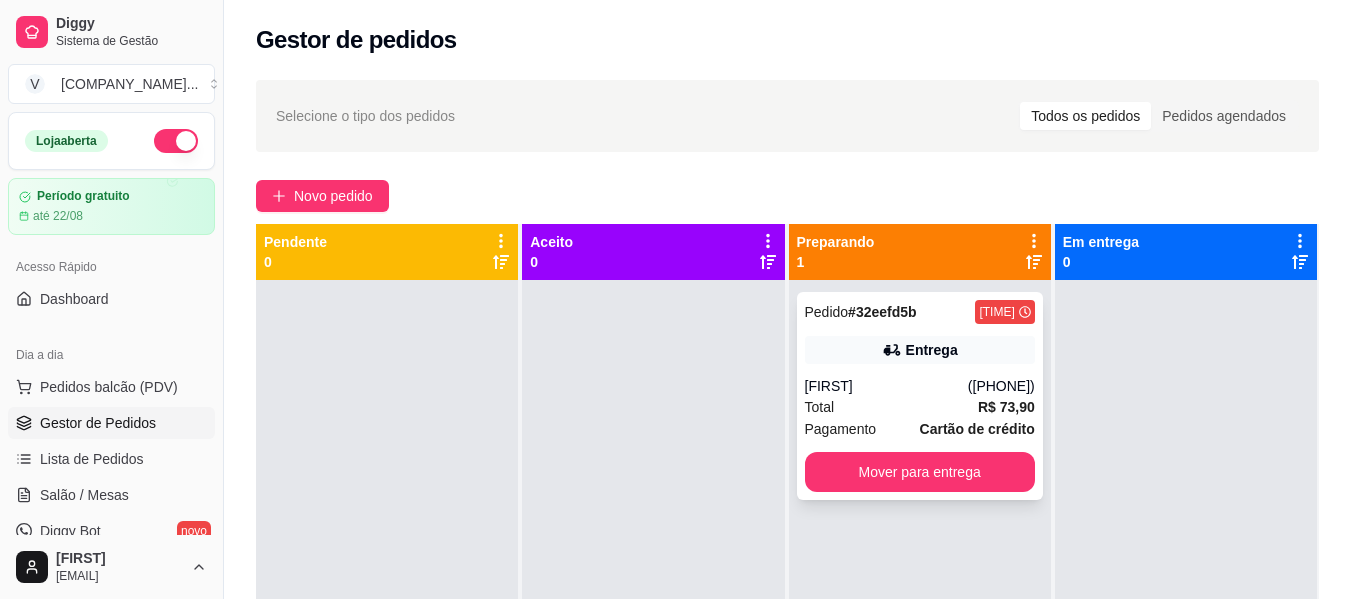 click on "Pedido  # 32eefd5b 20:41 Entrega Vanuza (75) 98897-3822 Total R$ 73,90 Pagamento Cartão de crédito Mover para entrega" at bounding box center [920, 396] 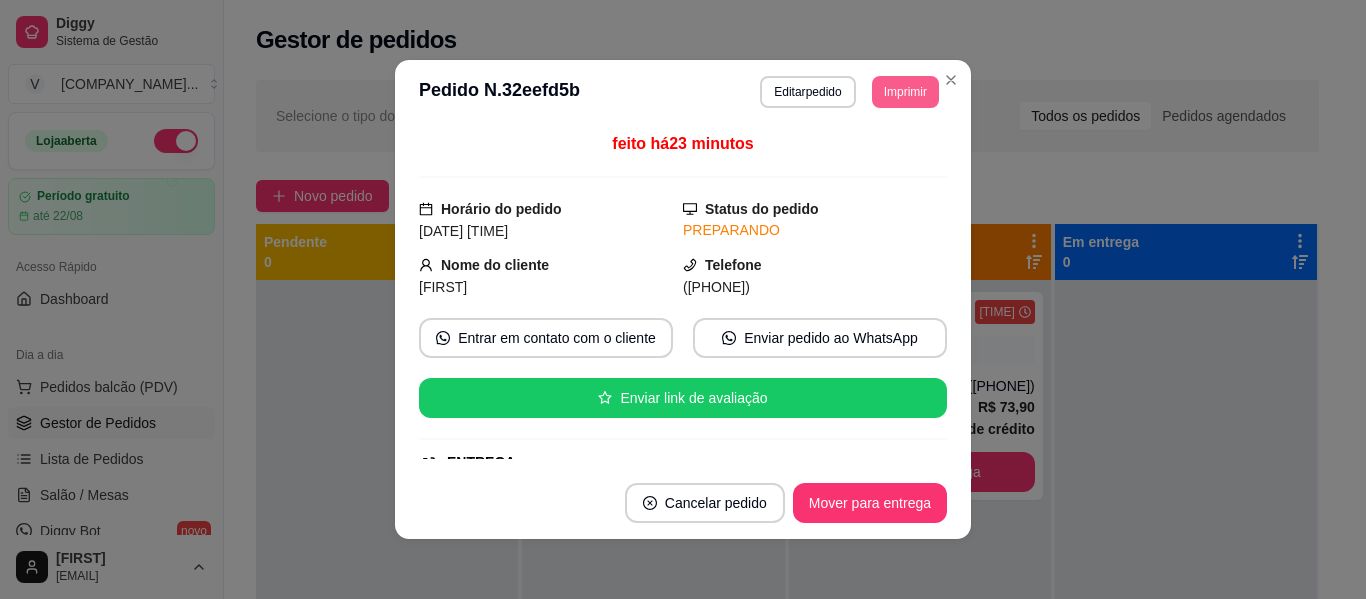 type 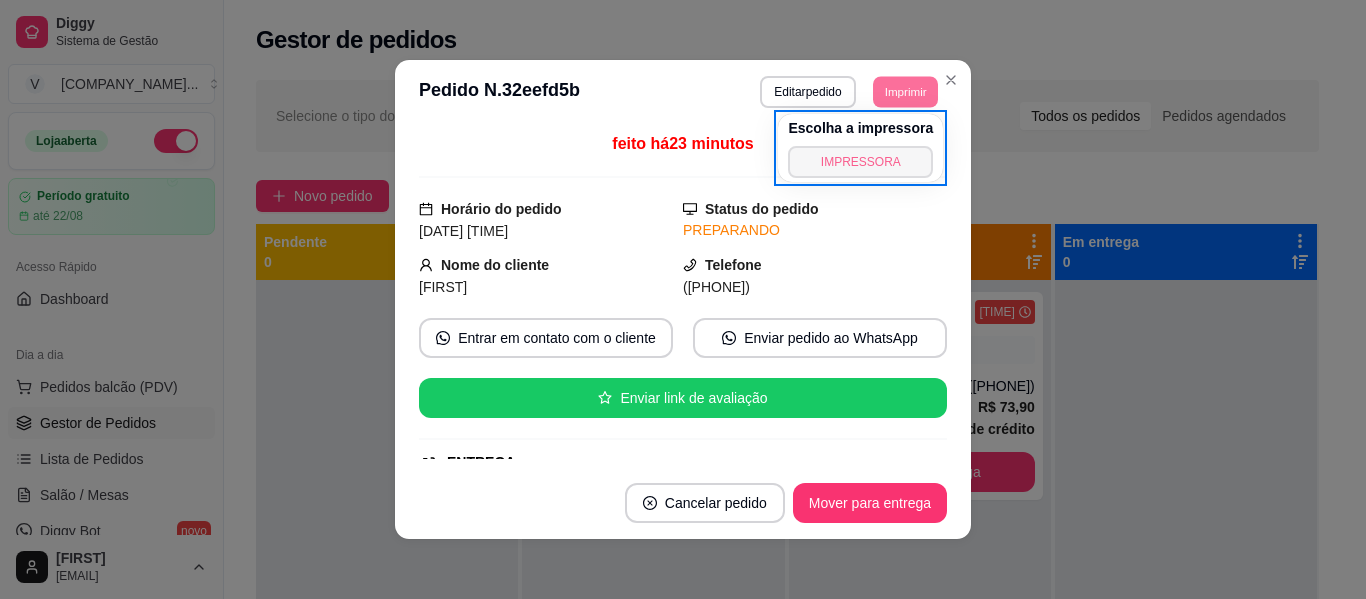 type 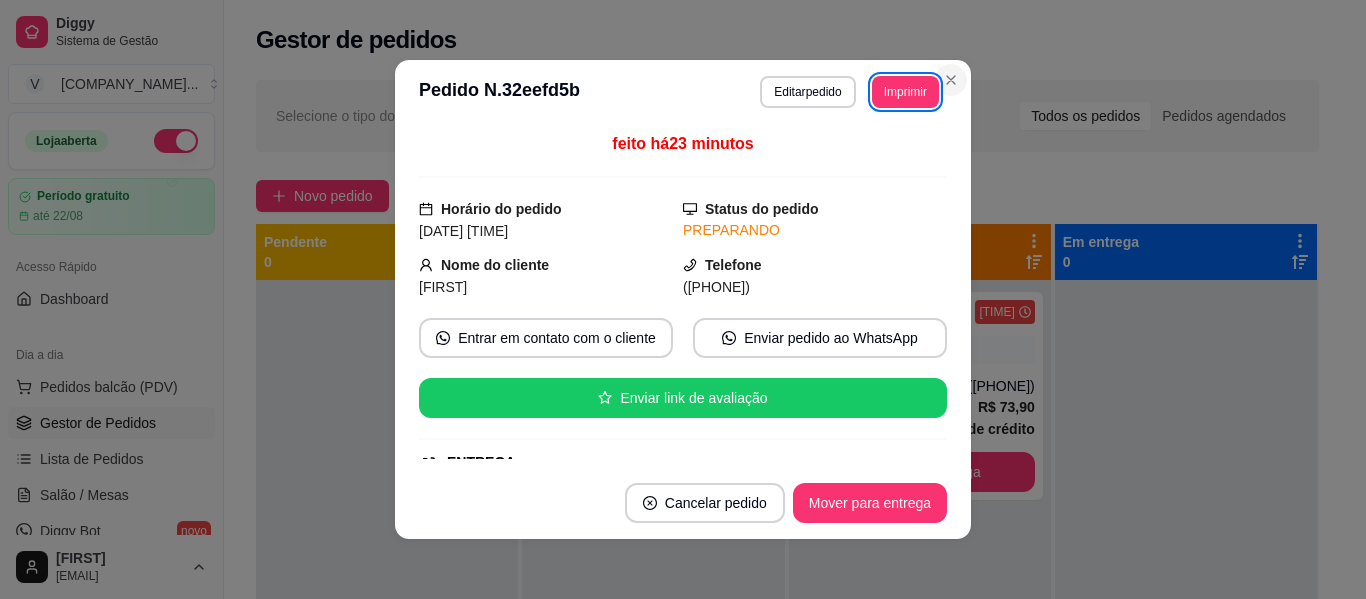 type 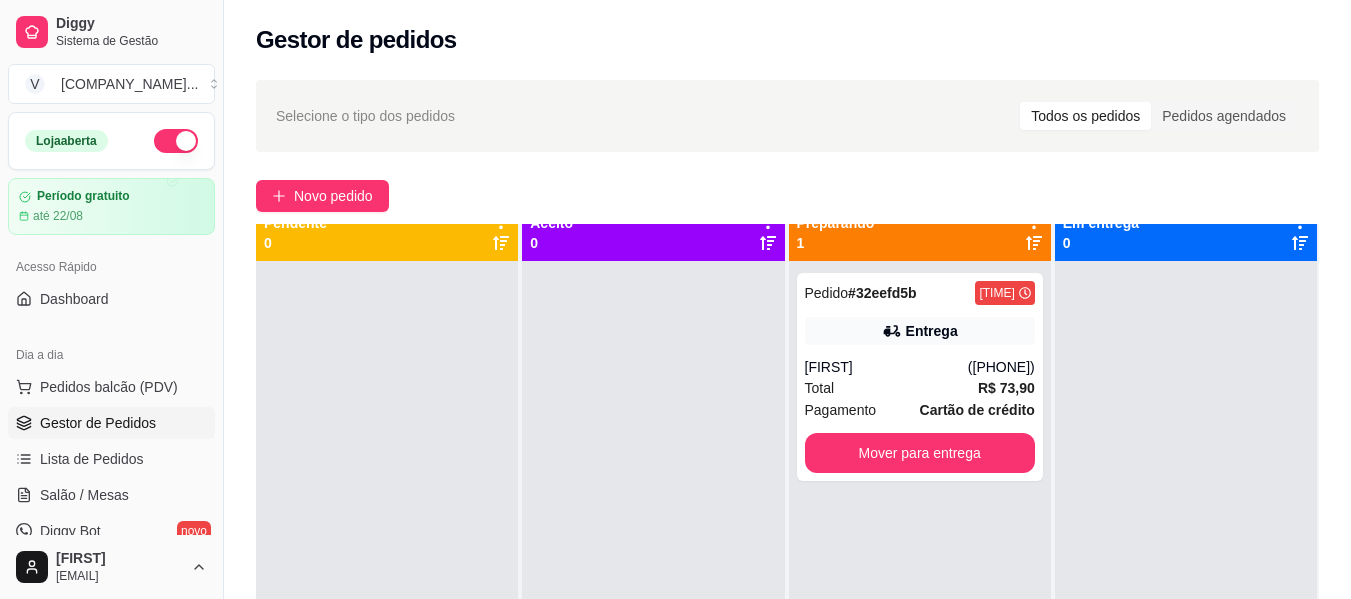 scroll, scrollTop: 0, scrollLeft: 0, axis: both 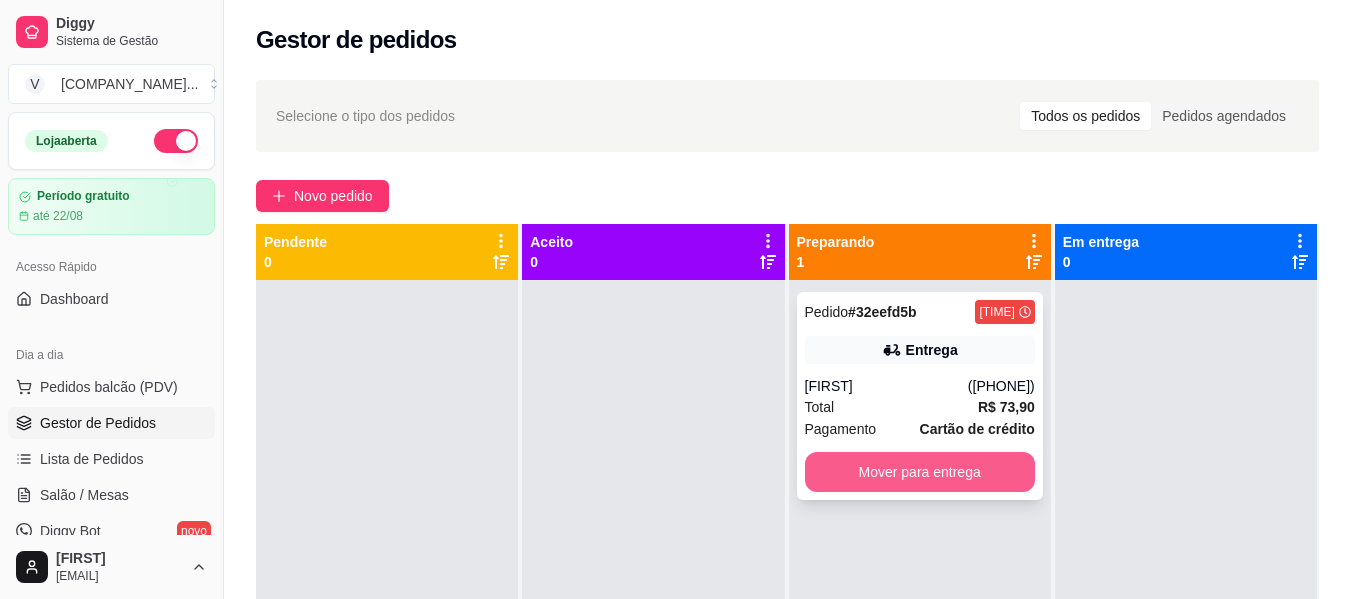 type 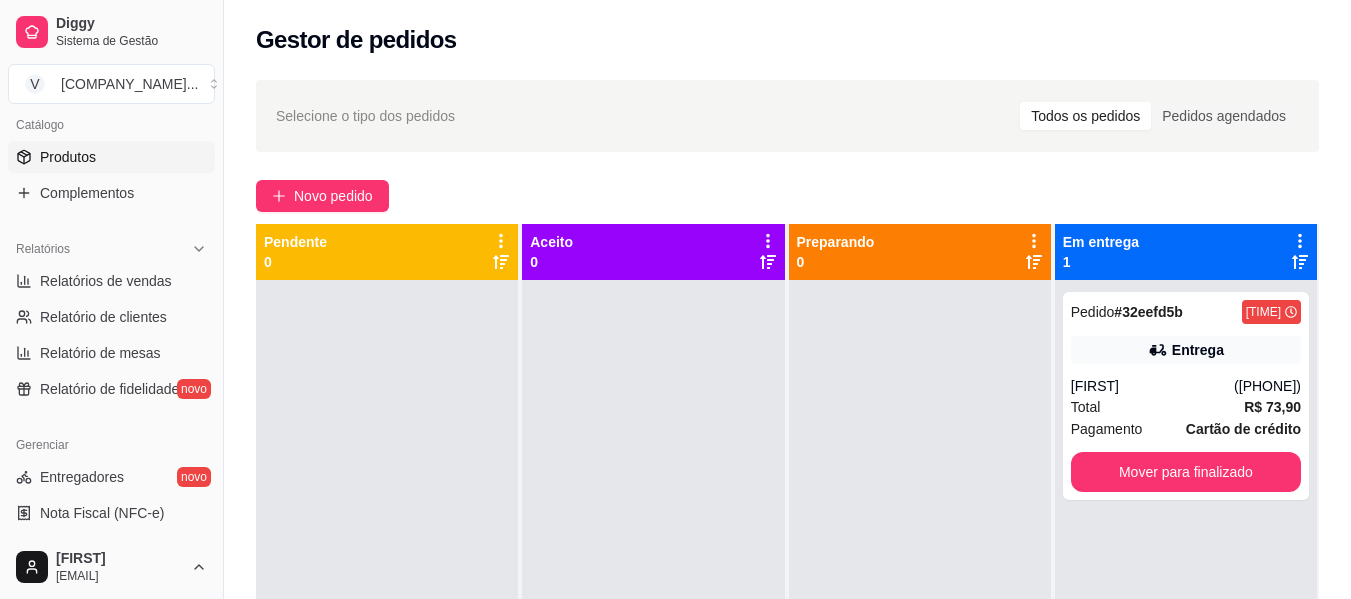 scroll, scrollTop: 500, scrollLeft: 0, axis: vertical 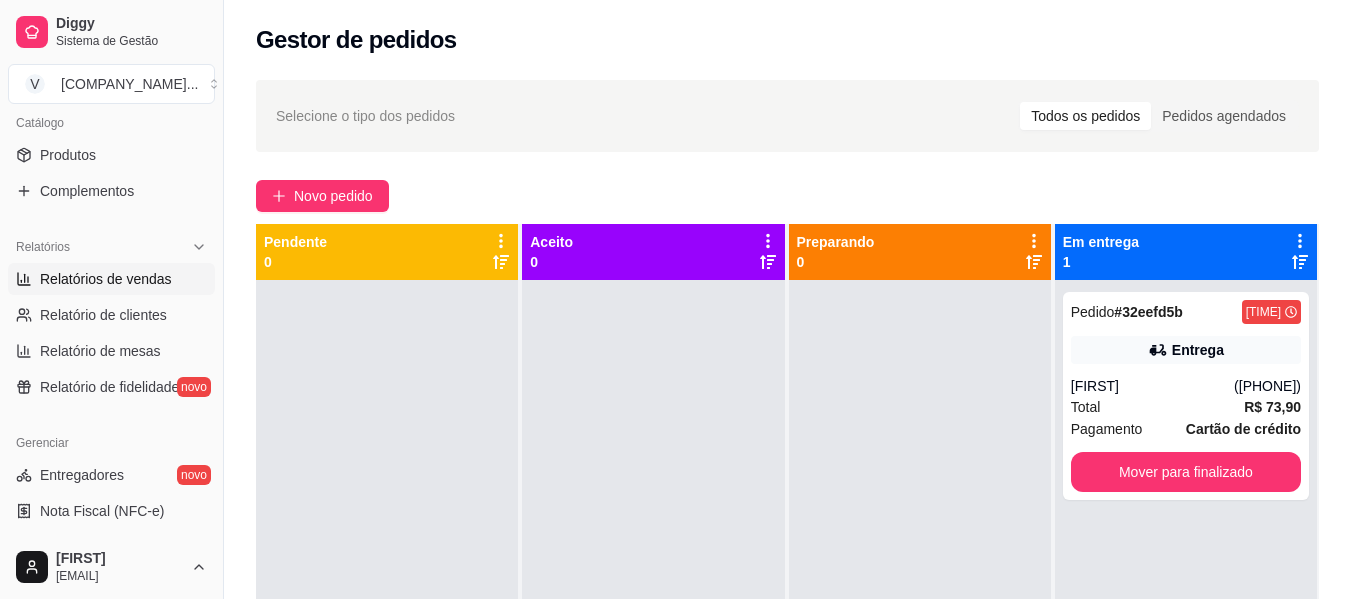 click on "Relatórios de vendas" at bounding box center (106, 279) 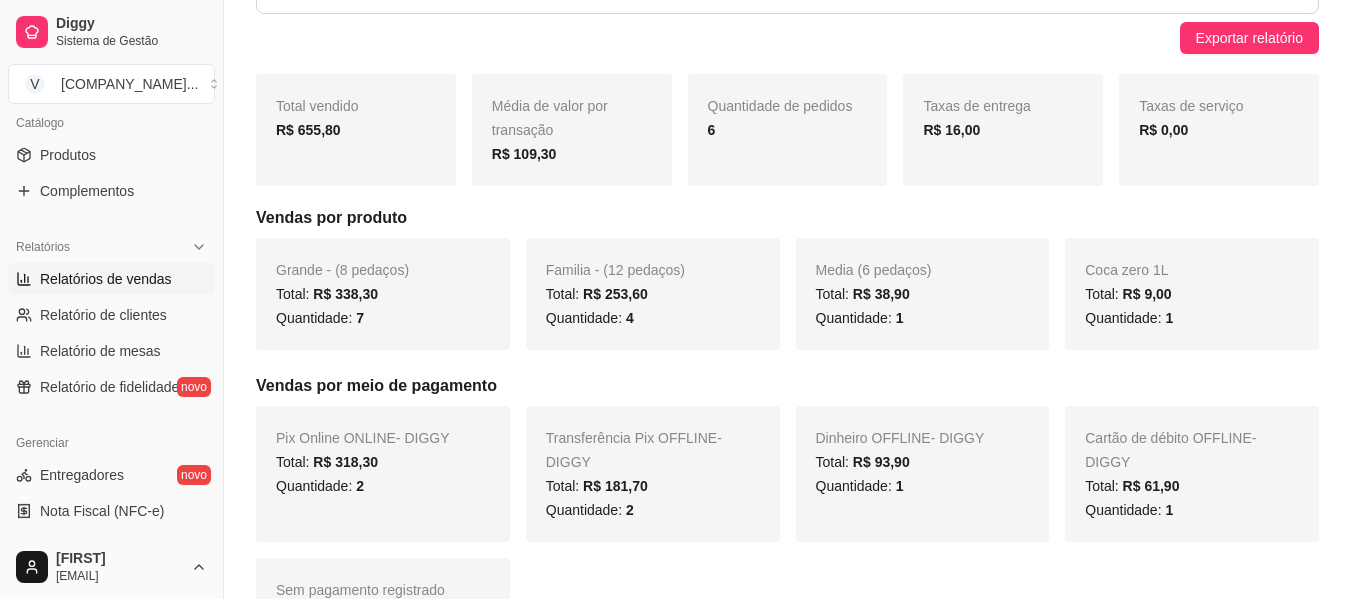 scroll, scrollTop: 0, scrollLeft: 0, axis: both 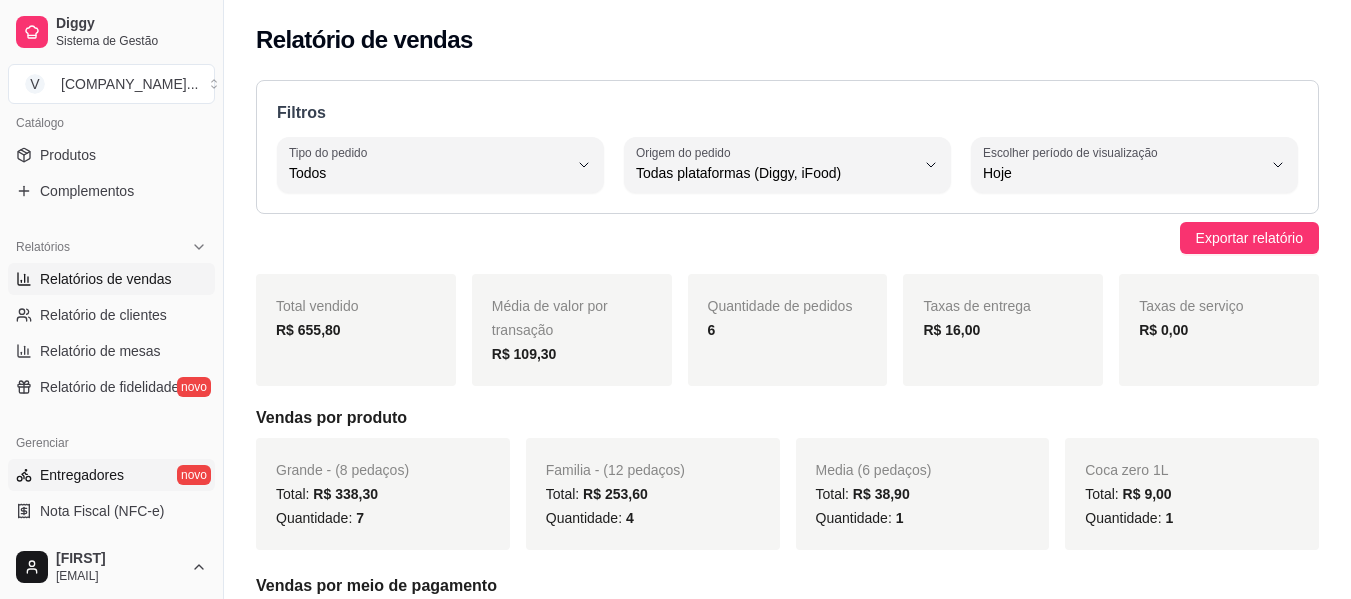 click on "Entregadores" at bounding box center (82, 475) 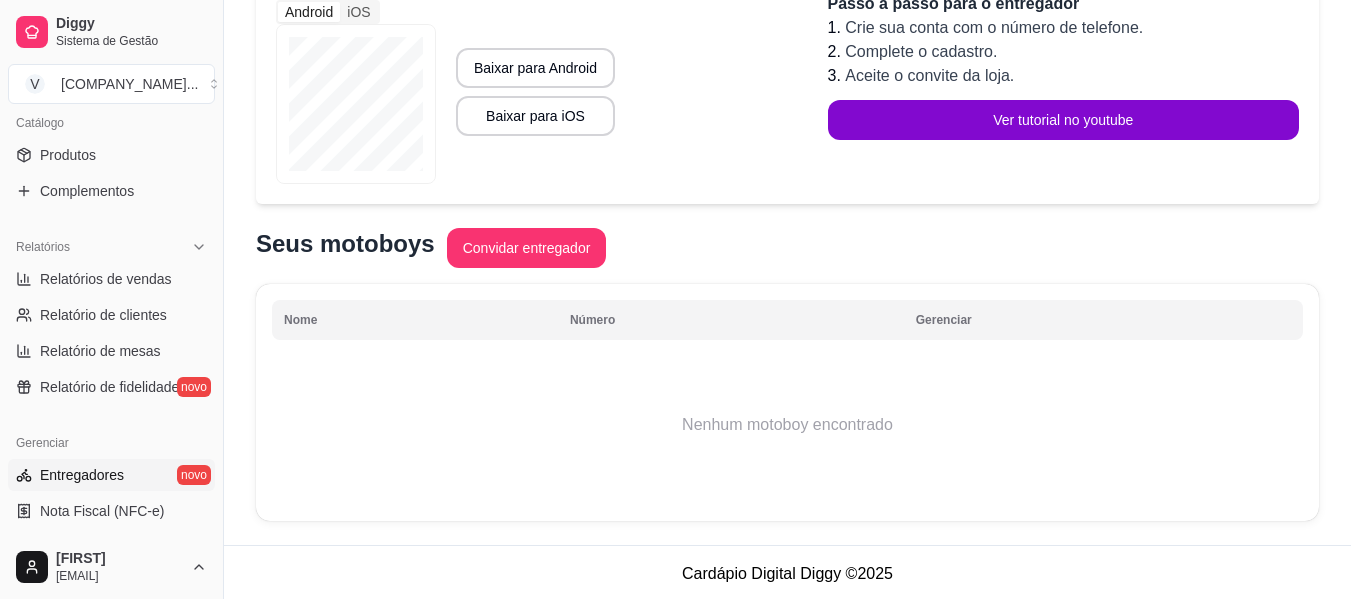 scroll, scrollTop: 324, scrollLeft: 0, axis: vertical 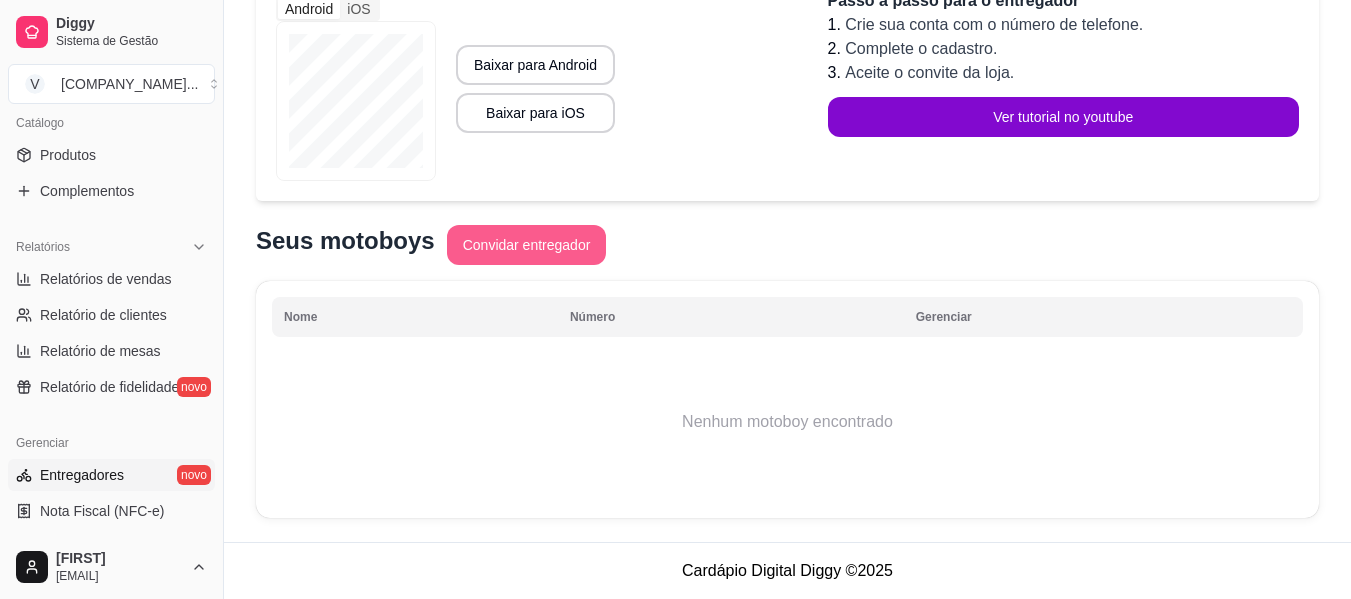 type 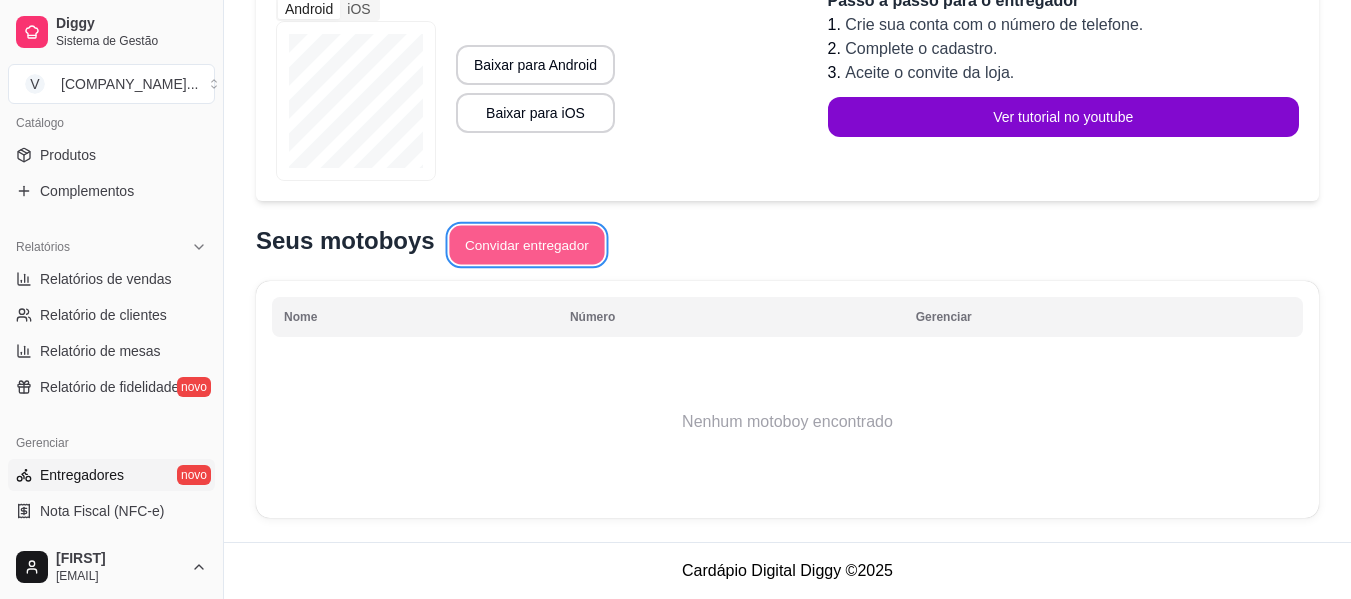 click on "Convidar entregador" at bounding box center (526, 245) 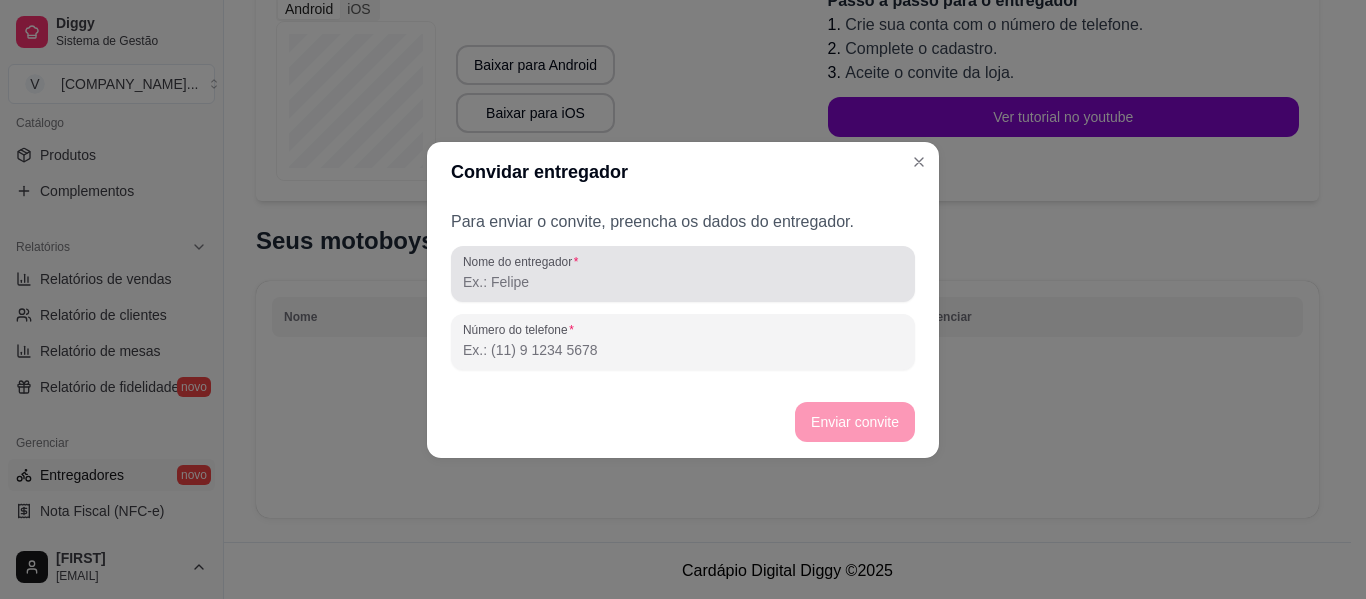 click on "Nome do entregador" at bounding box center (683, 282) 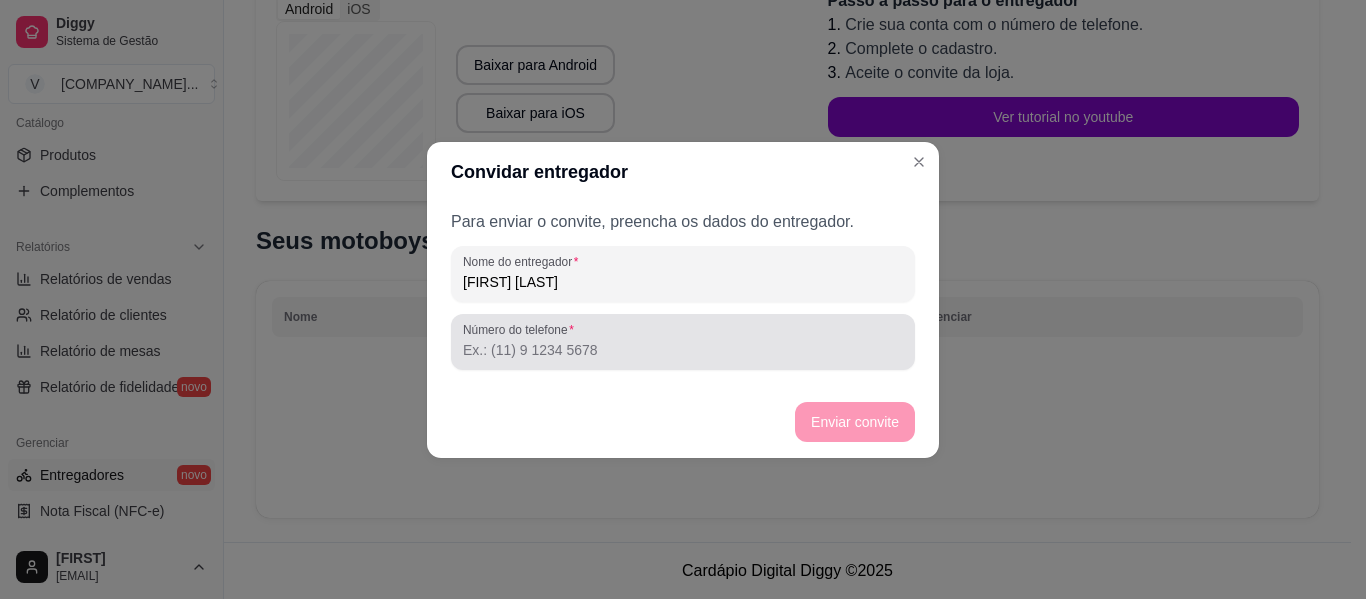 type on "william fiuza" 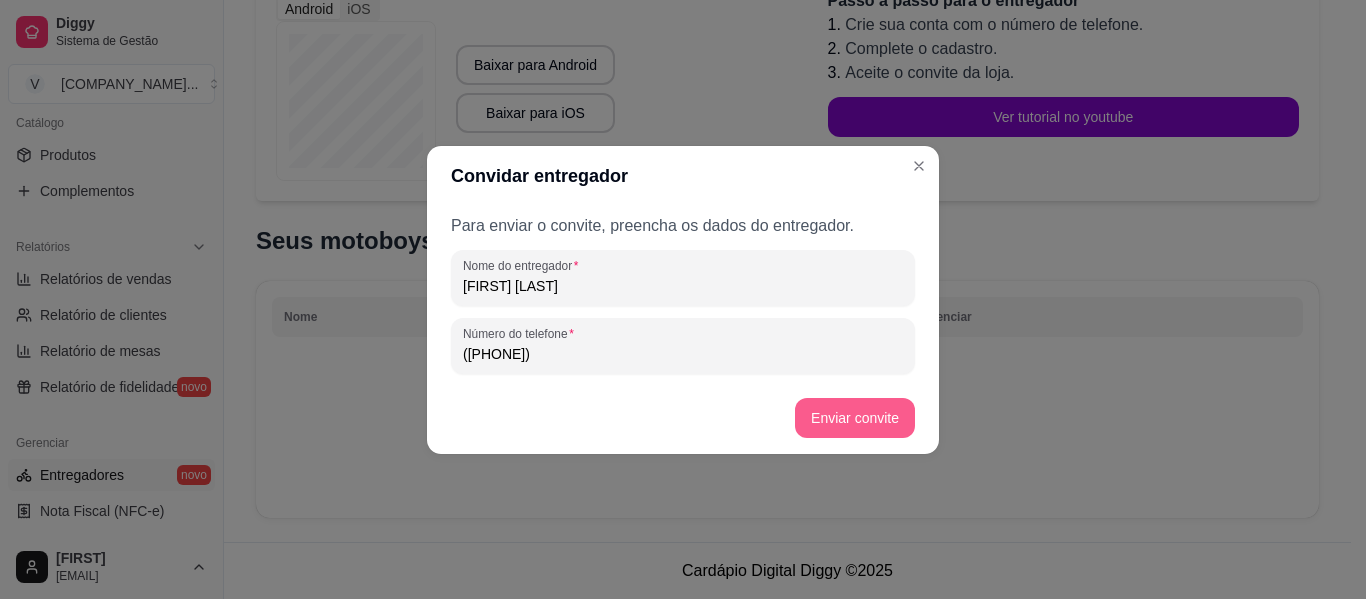 type on "(75) 9 8812-4054" 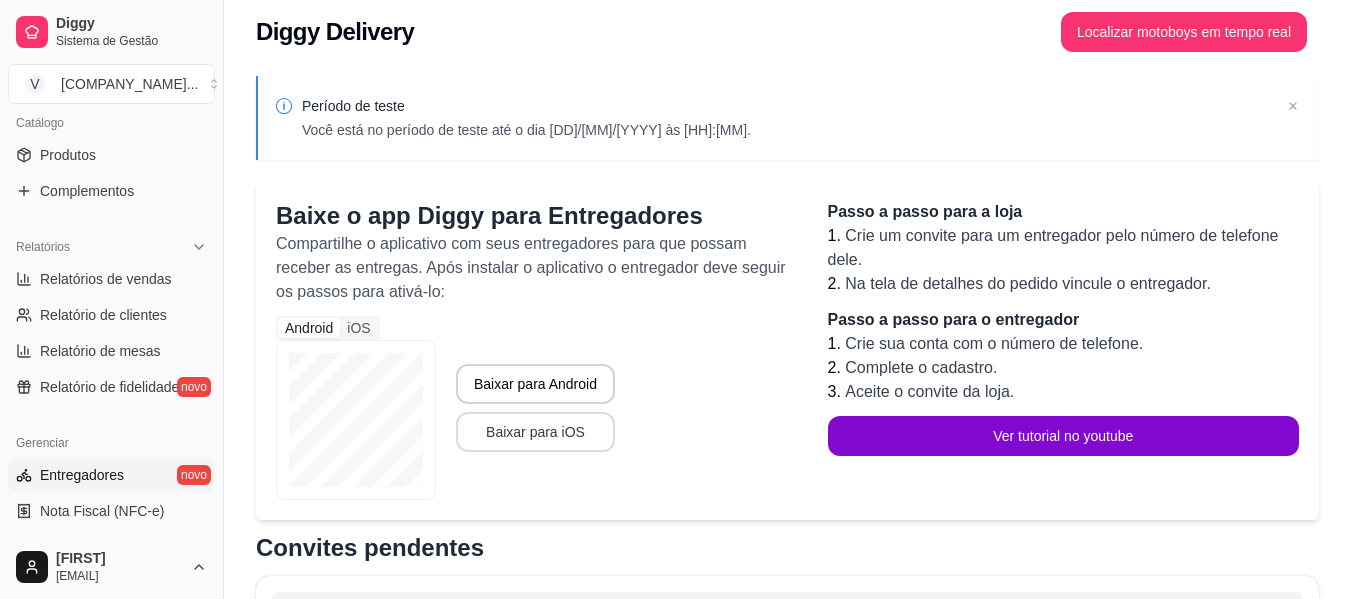 scroll, scrollTop: 0, scrollLeft: 0, axis: both 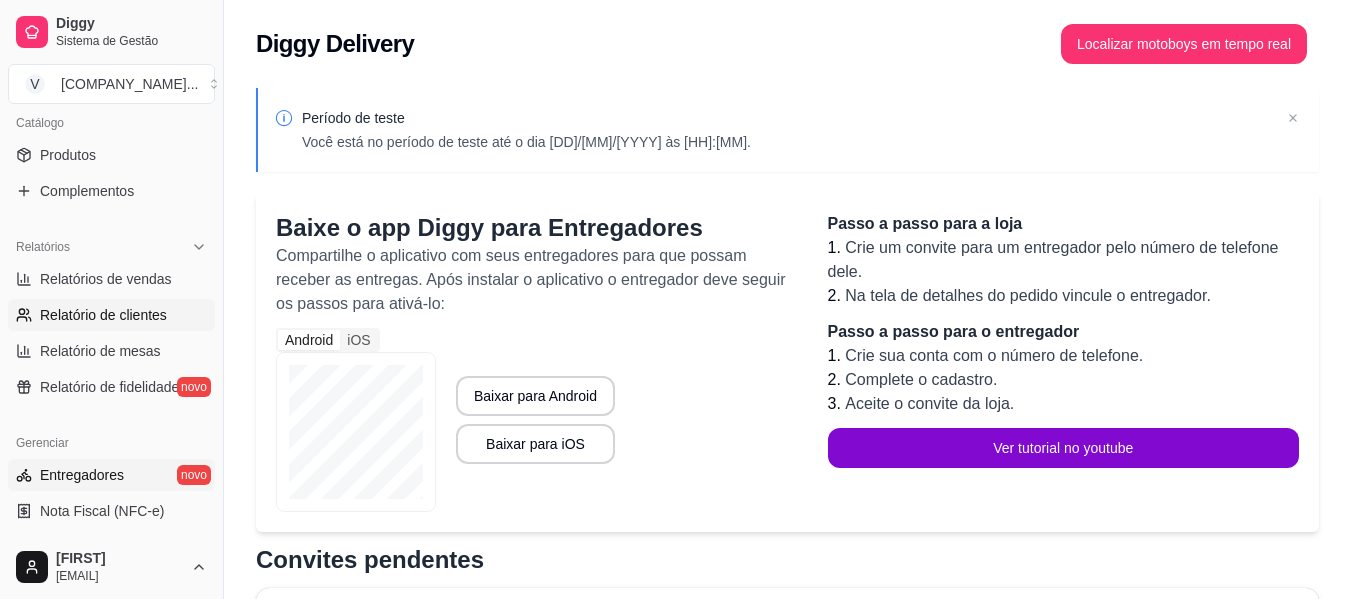 click on "Relatório de clientes" at bounding box center (103, 315) 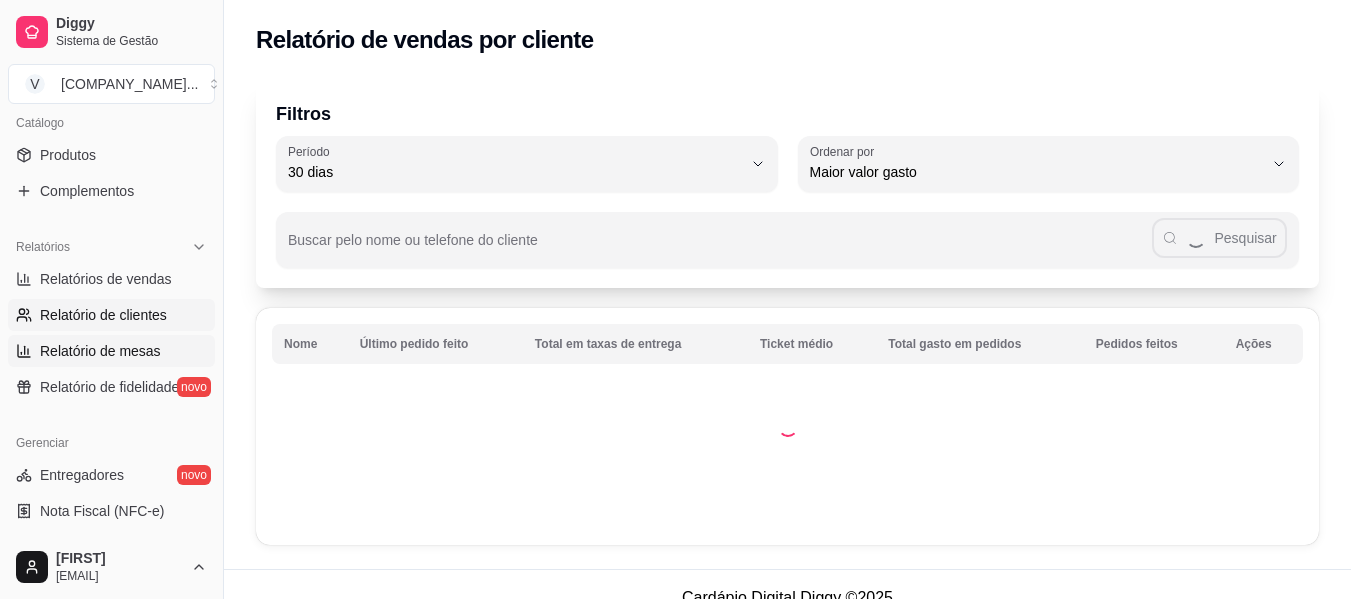 click on "Relatório de mesas" at bounding box center [100, 351] 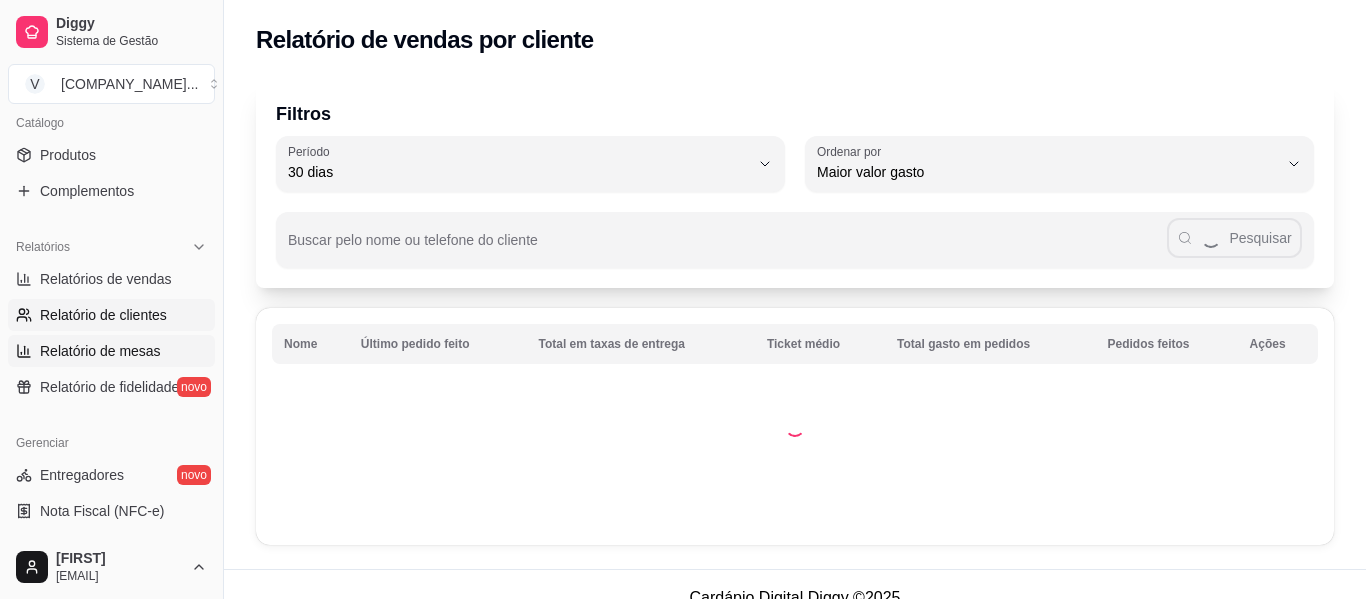 select on "TOTAL_OF_ORDERS" 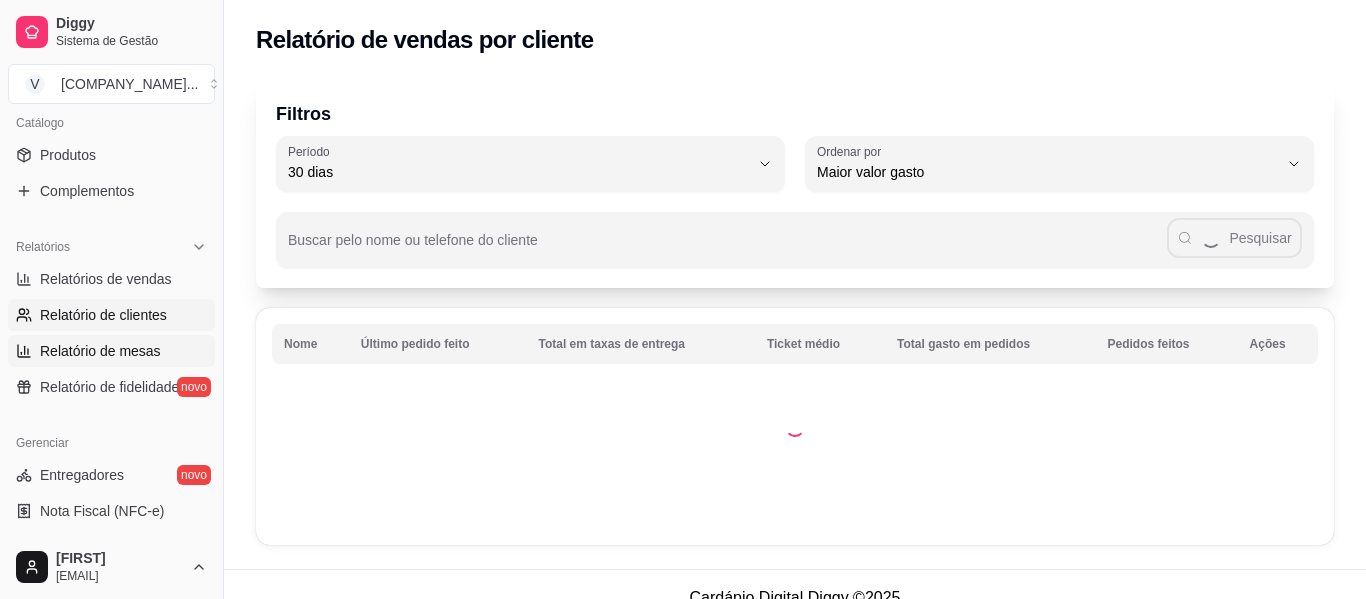 select on "7" 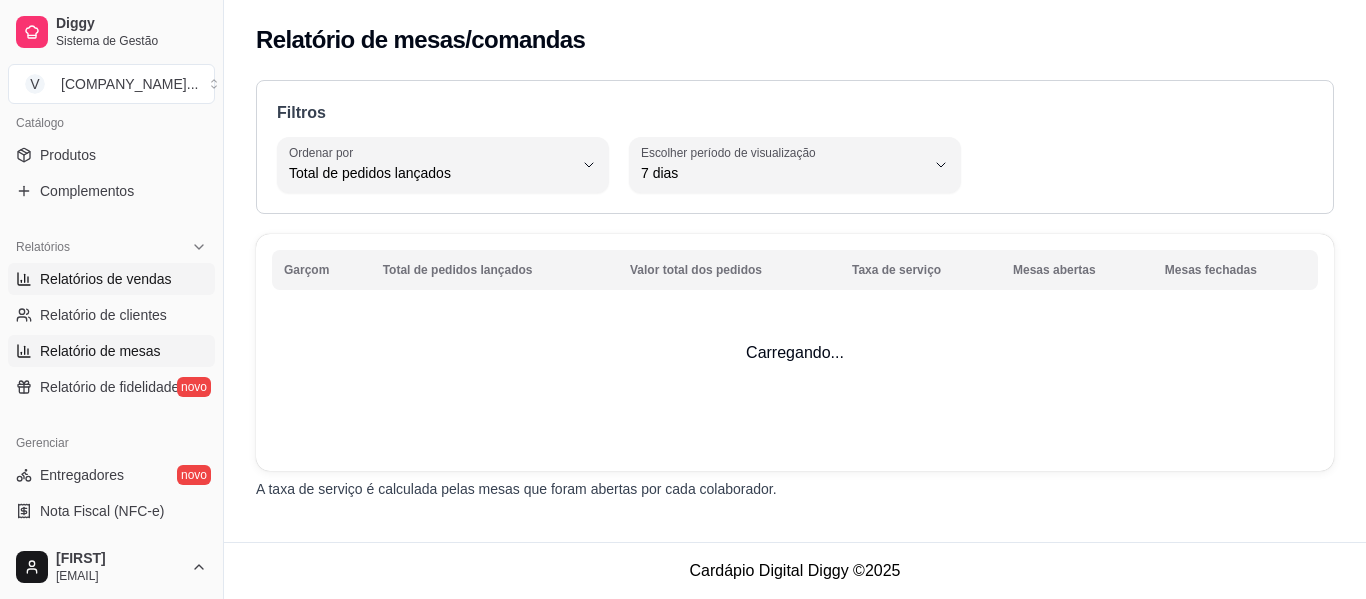 click on "Relatórios de vendas" at bounding box center [106, 279] 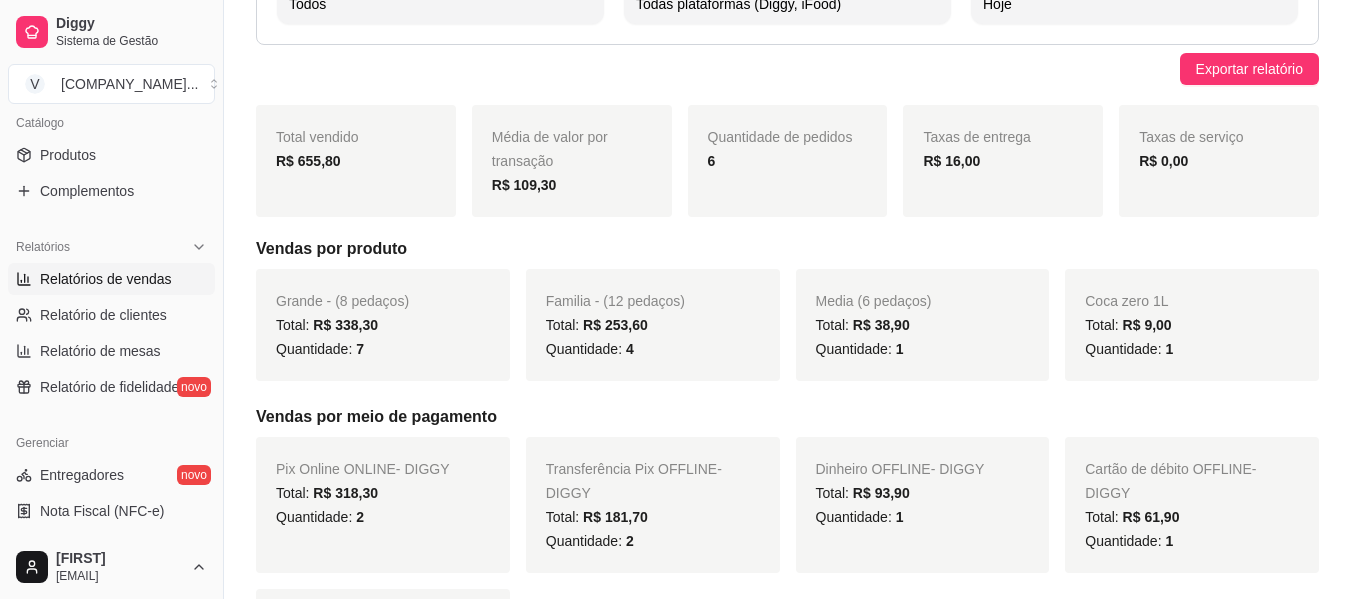 scroll, scrollTop: 200, scrollLeft: 0, axis: vertical 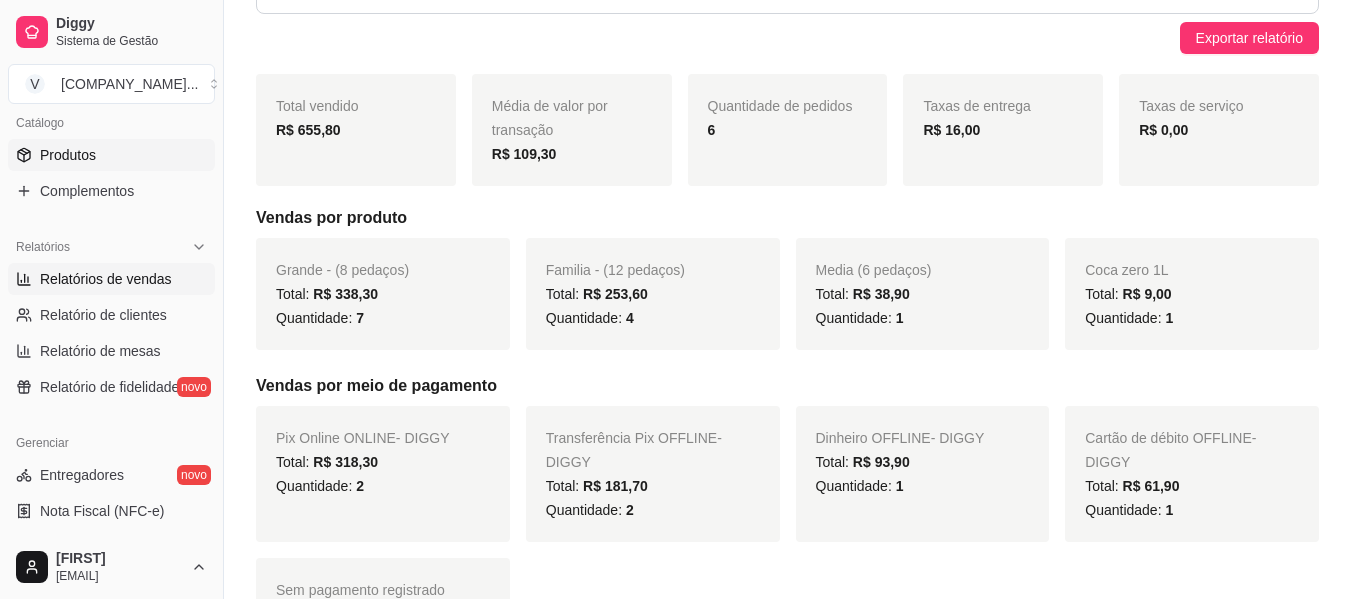 click on "Produtos" at bounding box center [68, 155] 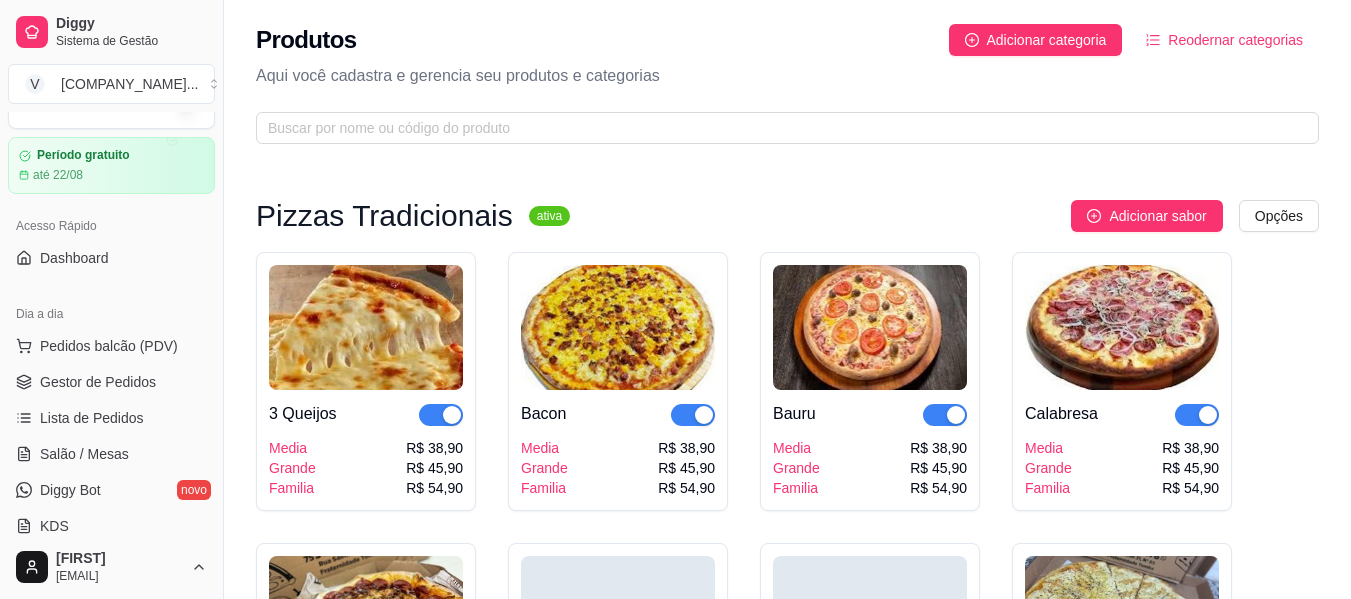 scroll, scrollTop: 0, scrollLeft: 0, axis: both 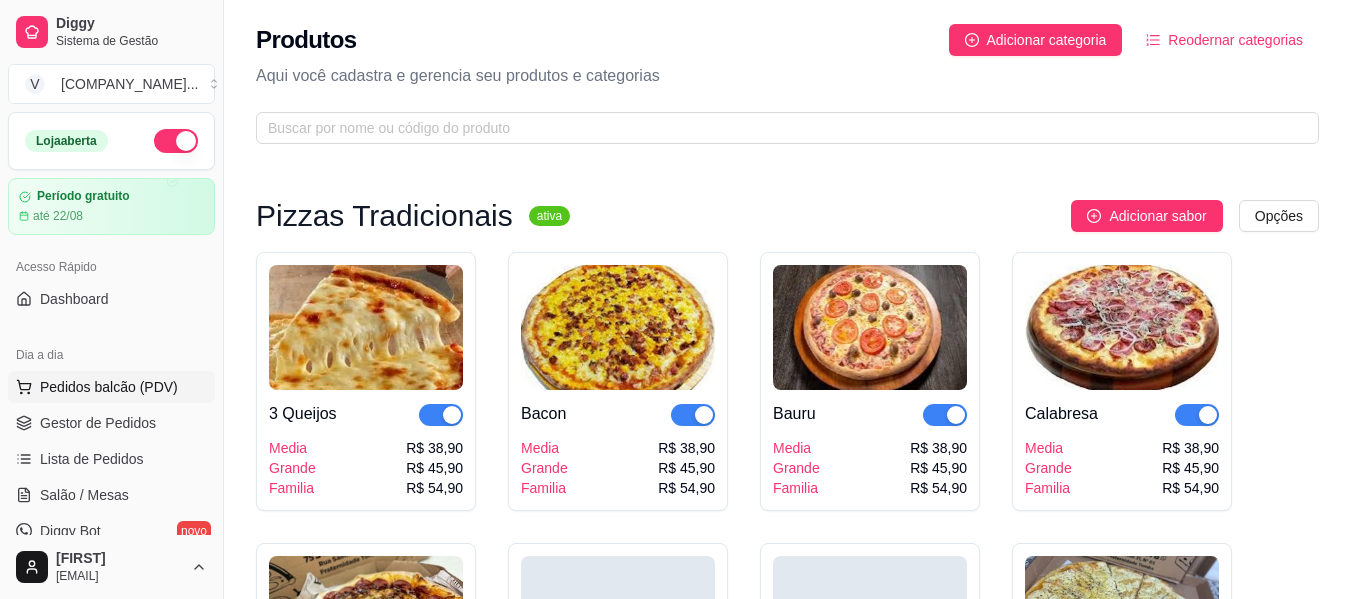 type 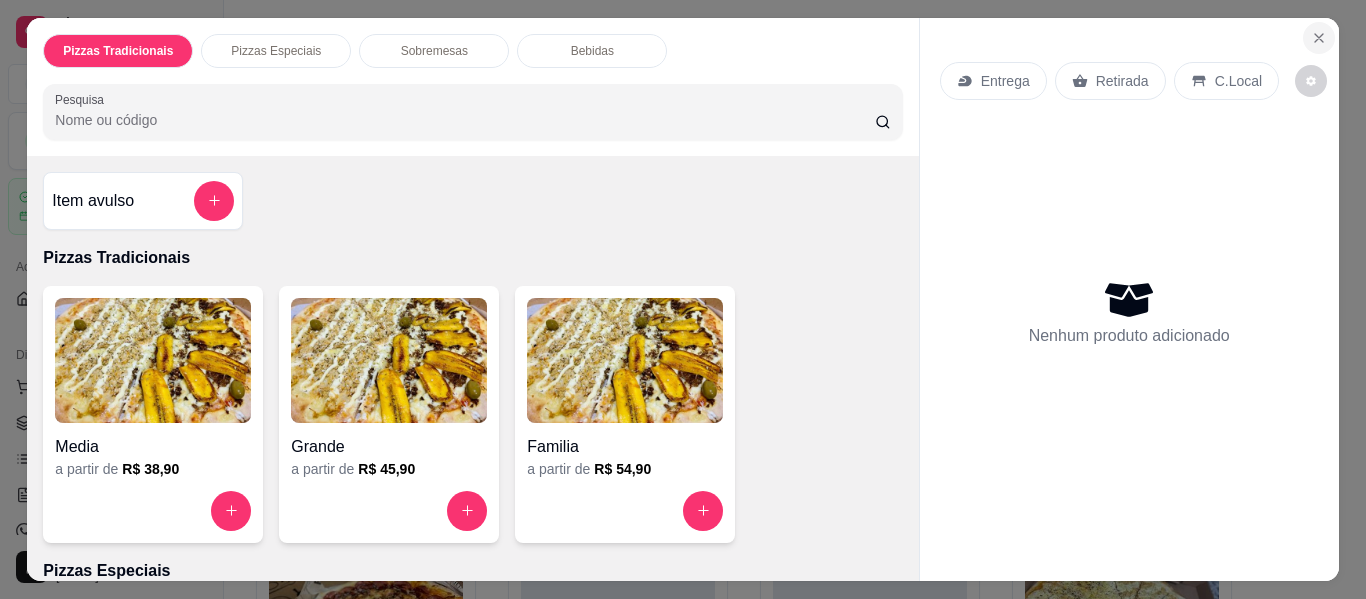 type 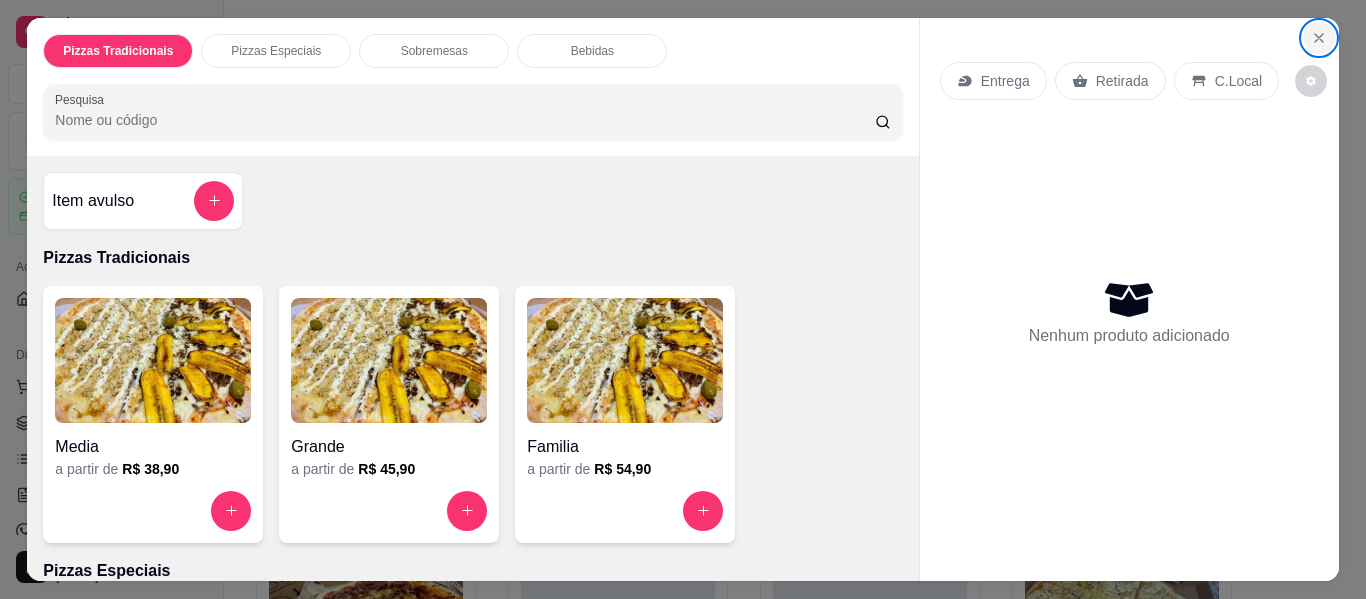 click at bounding box center (1319, 38) 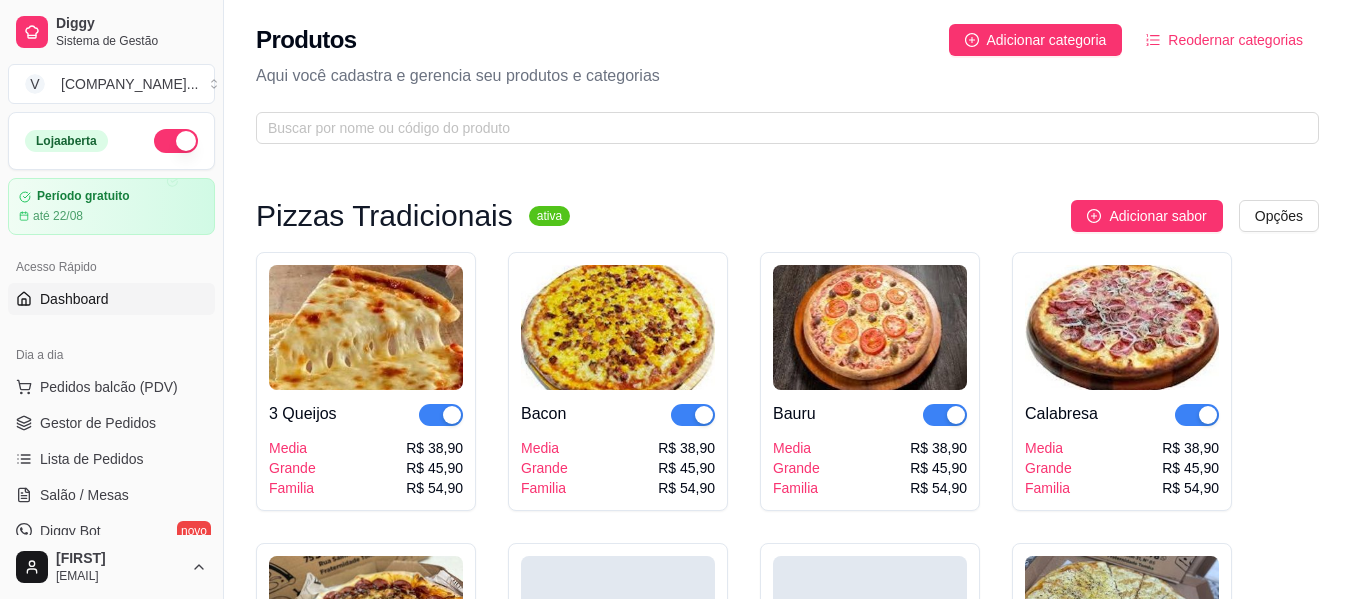 click on "Dashboard" at bounding box center (74, 299) 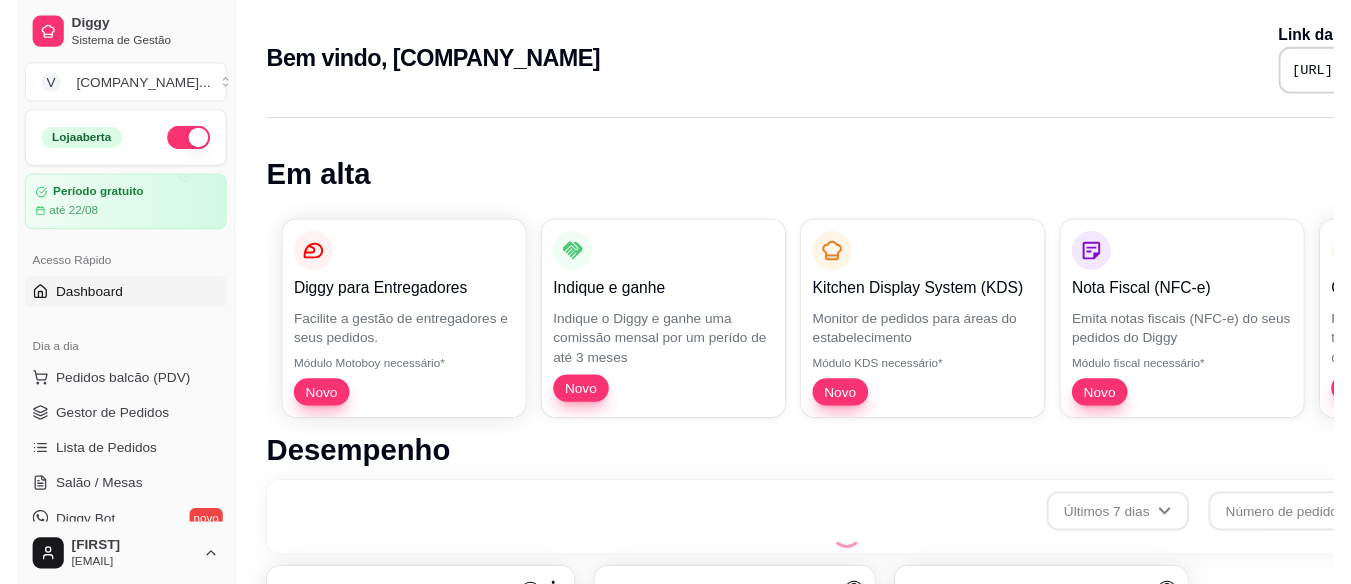 scroll, scrollTop: 827, scrollLeft: 0, axis: vertical 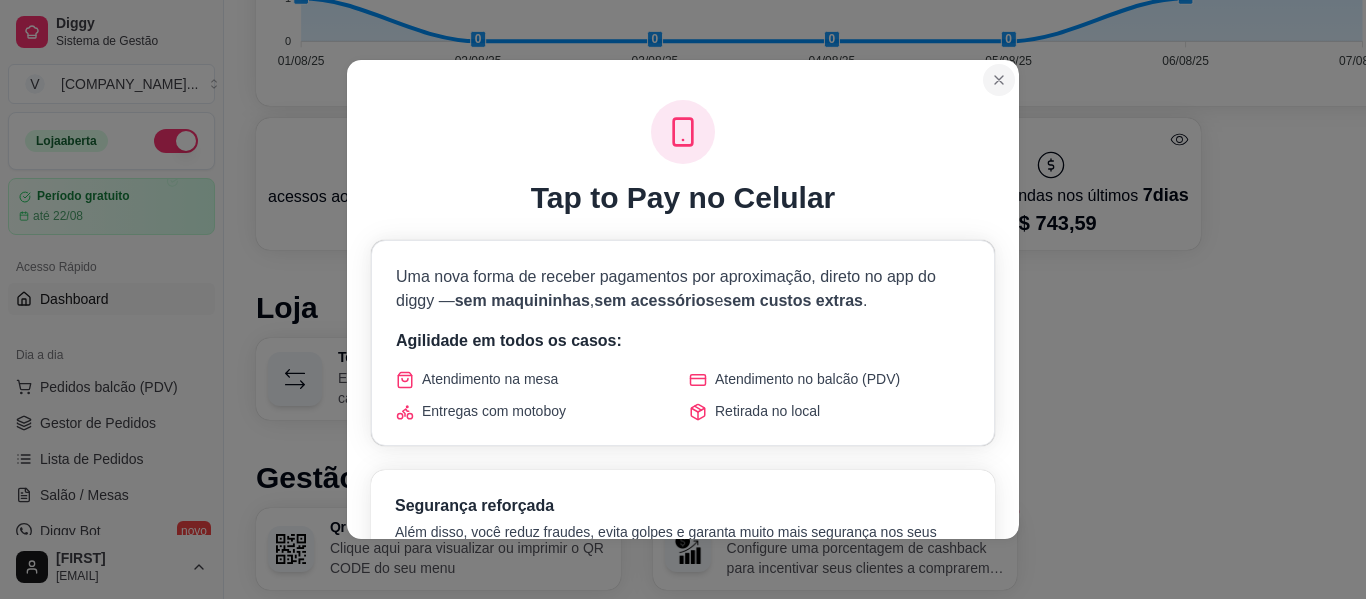 type 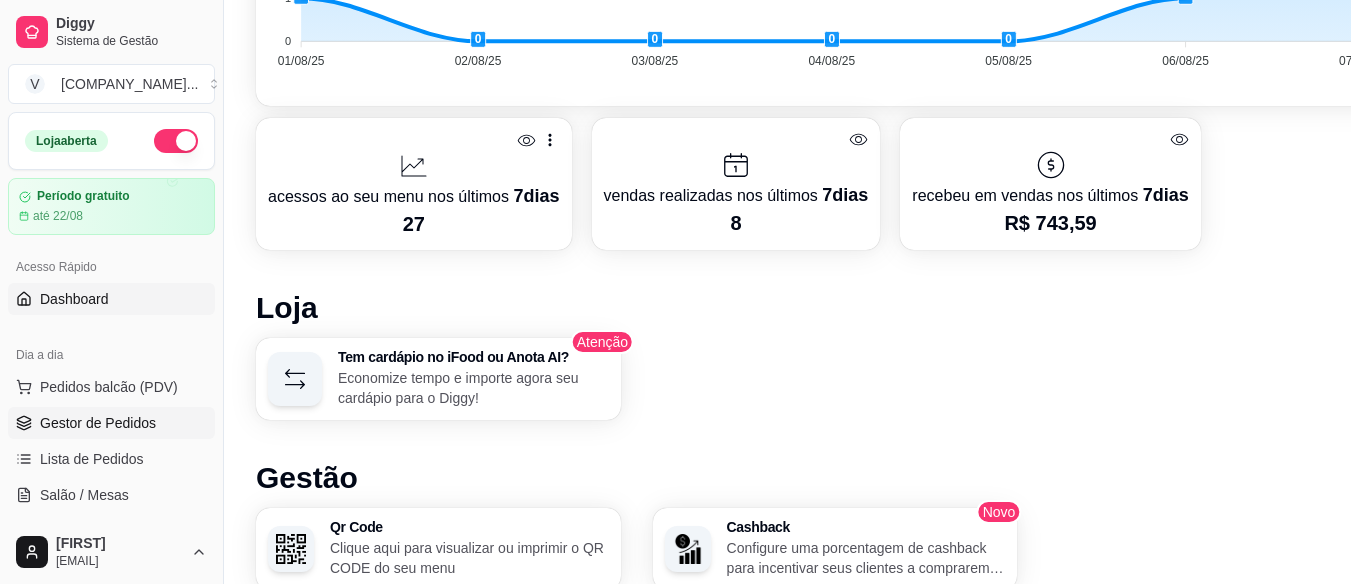 click on "Gestor de Pedidos" at bounding box center [98, 423] 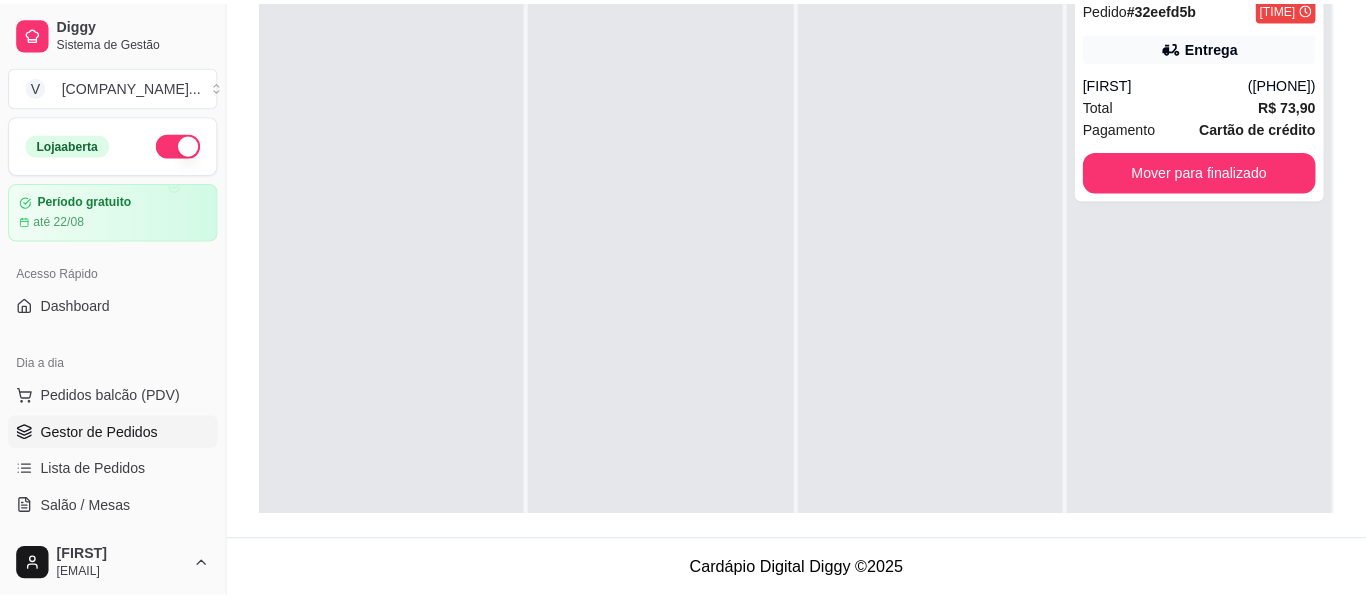 scroll, scrollTop: 0, scrollLeft: 0, axis: both 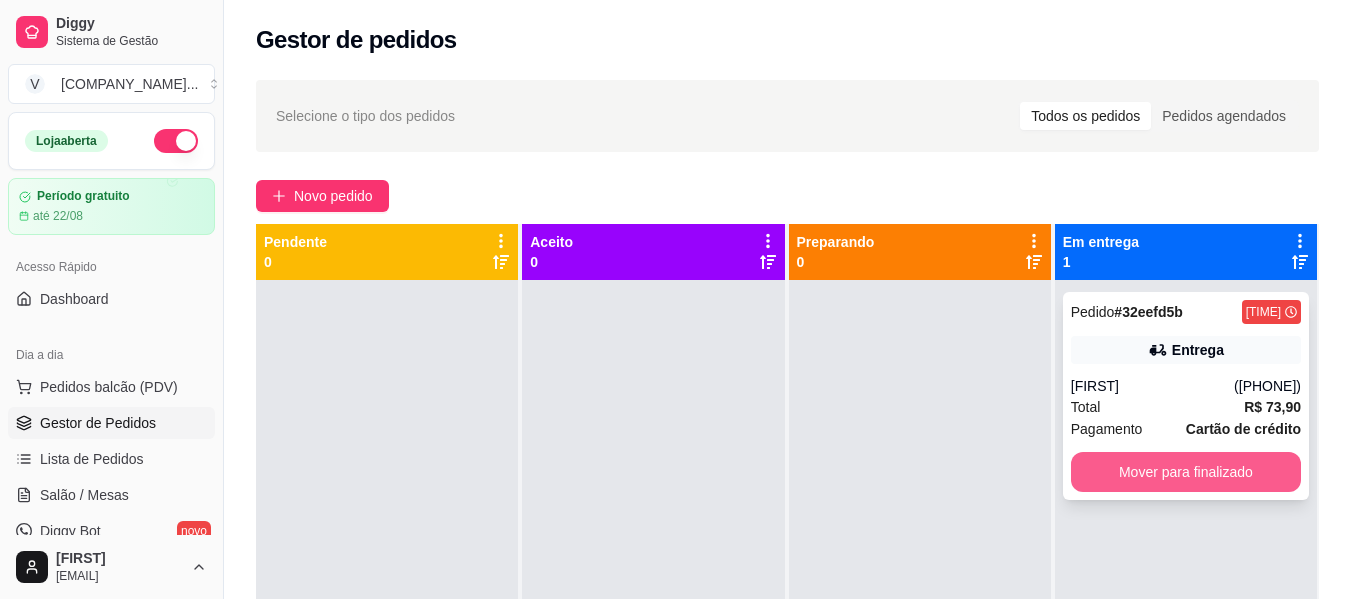 type 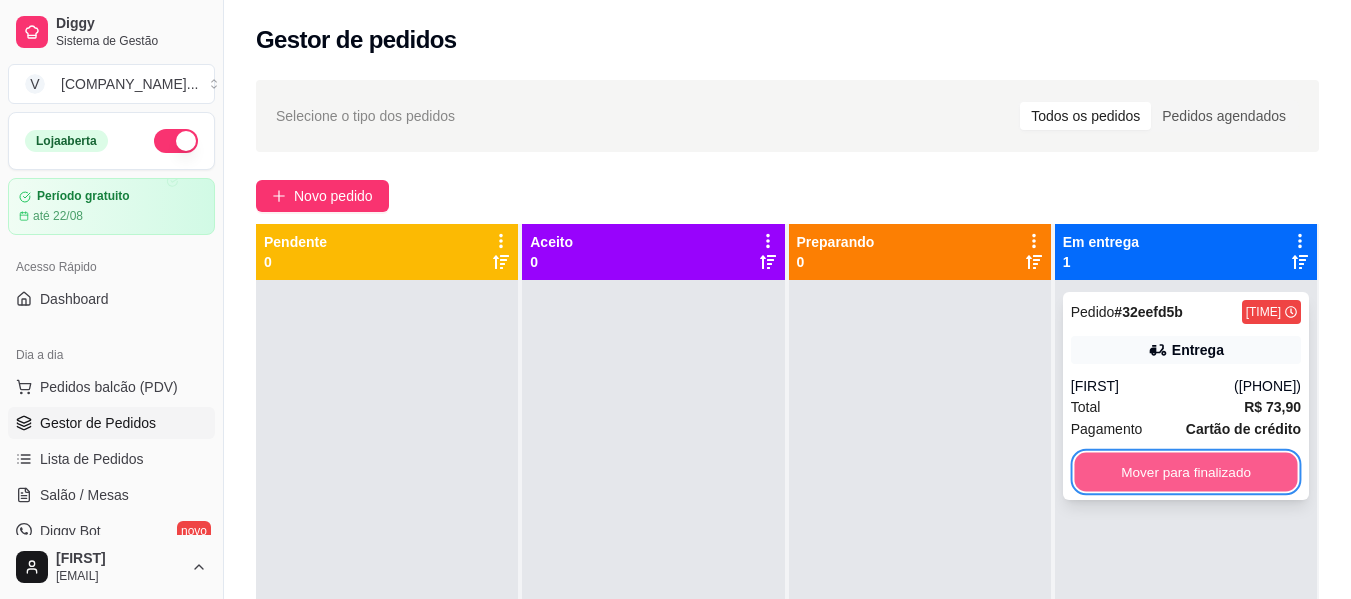 click on "Mover para finalizado" at bounding box center (1185, 472) 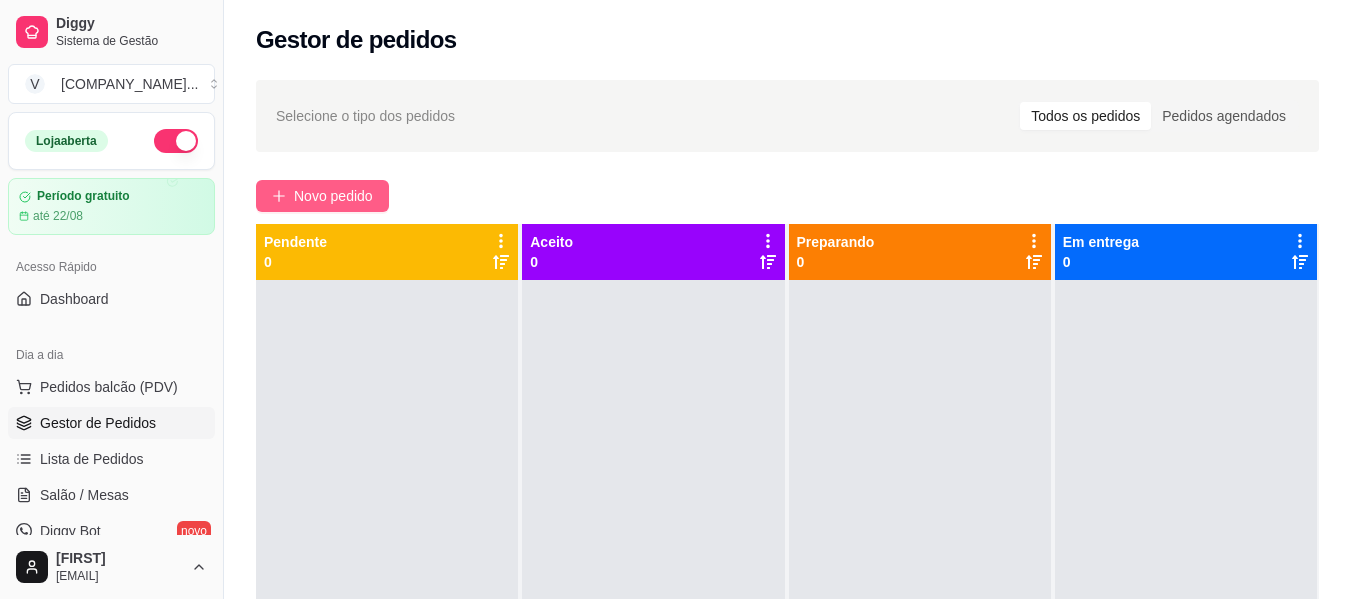 type 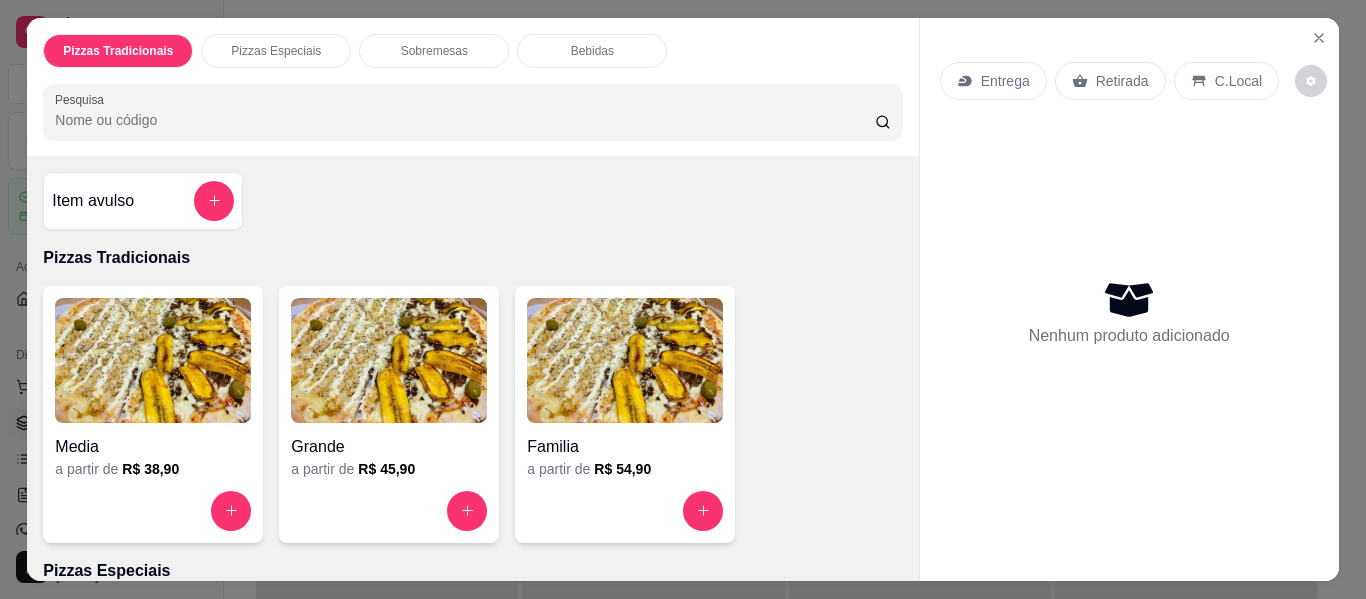 click at bounding box center [153, 360] 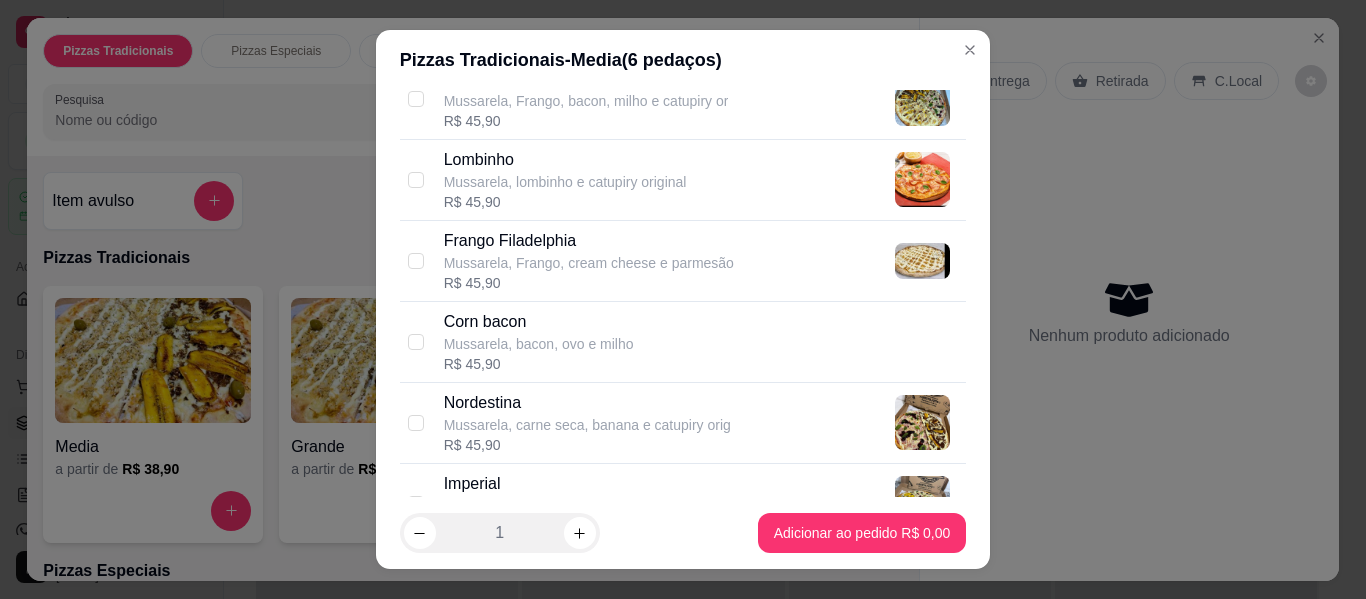 scroll, scrollTop: 1500, scrollLeft: 0, axis: vertical 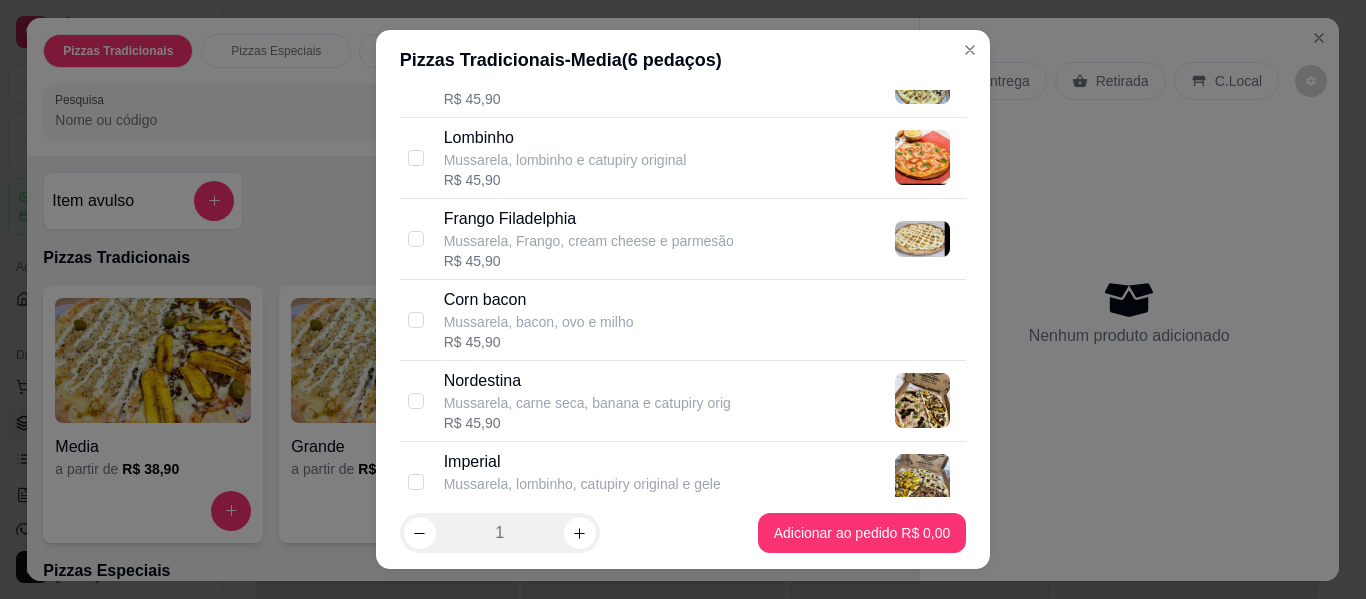click on "Mussarela, carne seca, banana e catupiry orig" at bounding box center [587, 403] 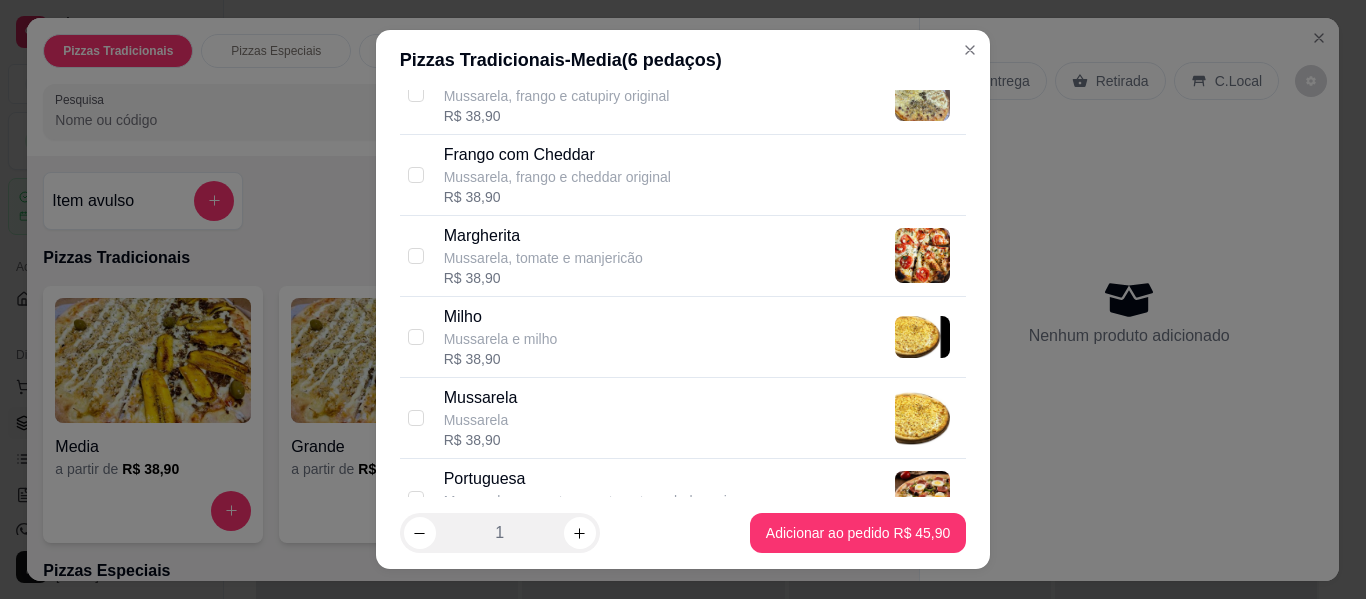 scroll, scrollTop: 700, scrollLeft: 0, axis: vertical 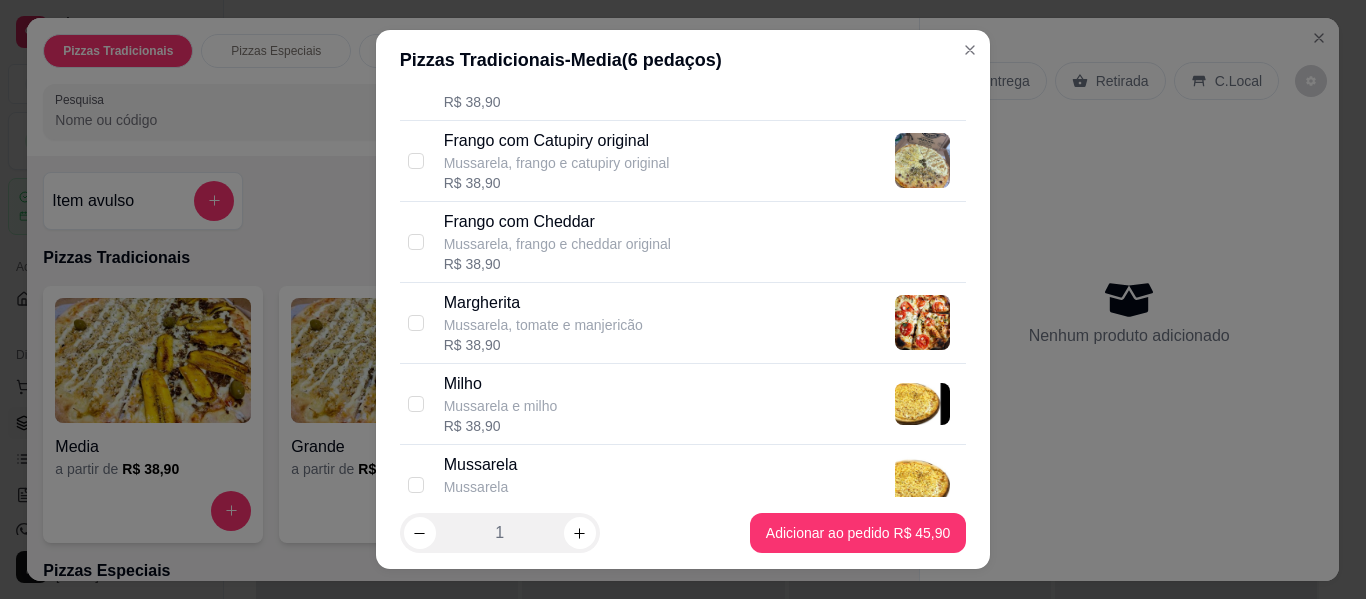 click on "Milho Mussarela e milho R$ 38,90" at bounding box center (701, 404) 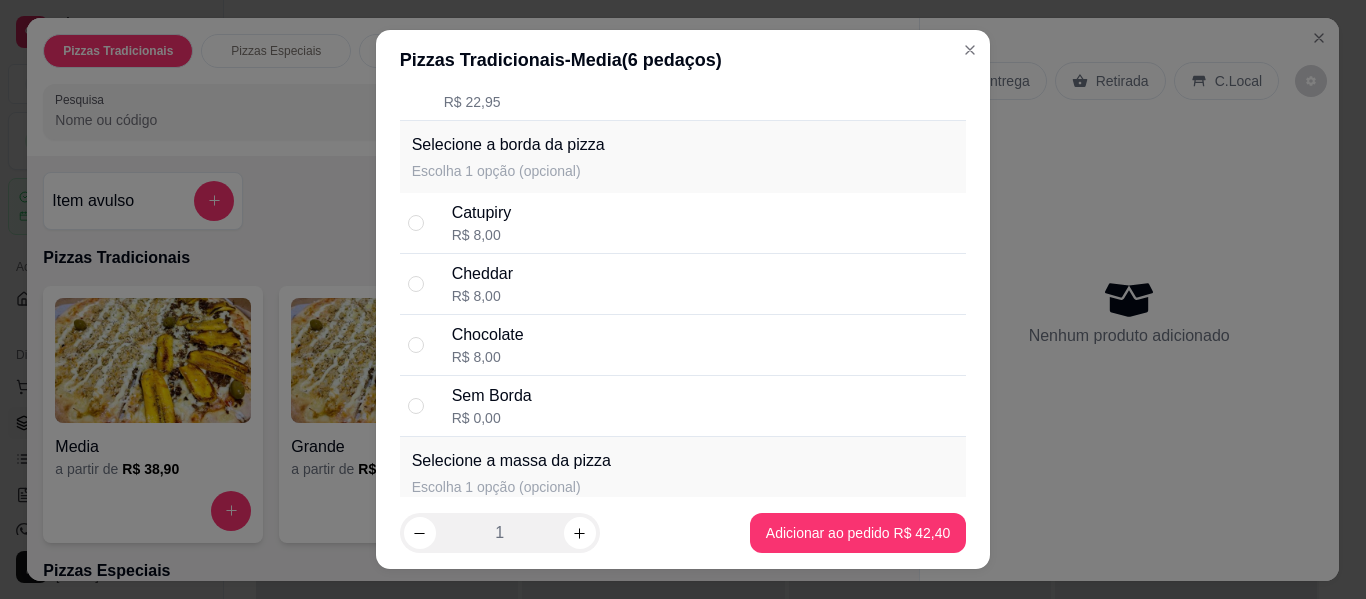 scroll, scrollTop: 2100, scrollLeft: 0, axis: vertical 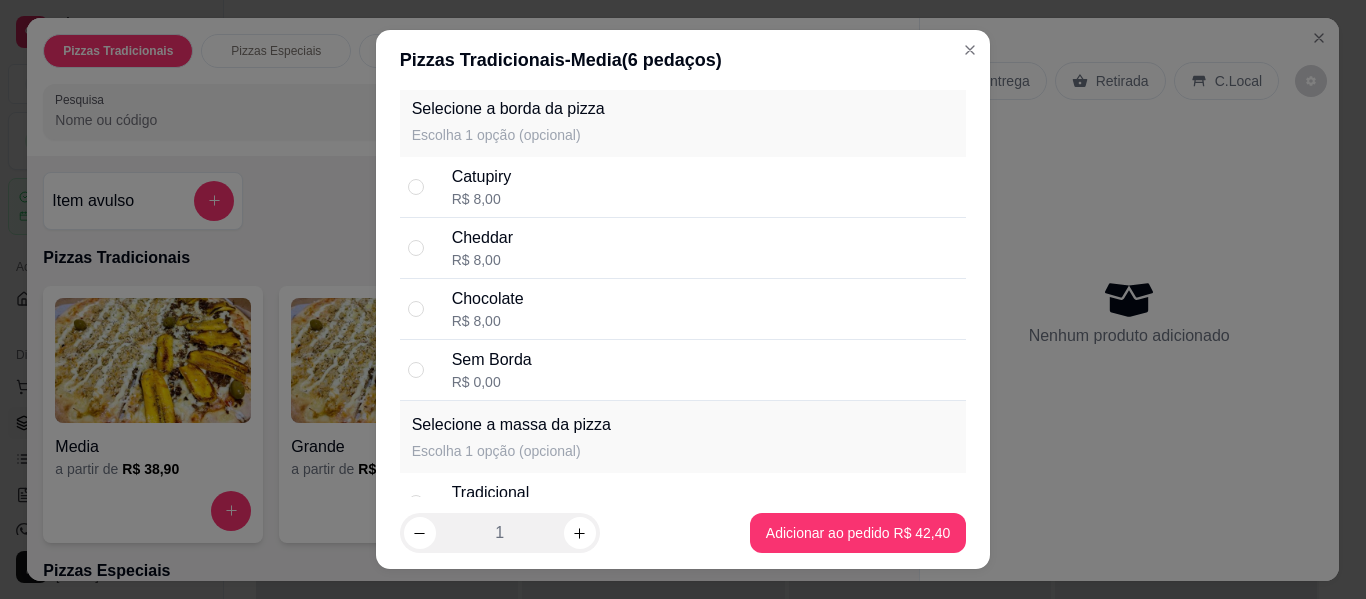 click on "Sem Borda R$ 0,00" at bounding box center (705, 370) 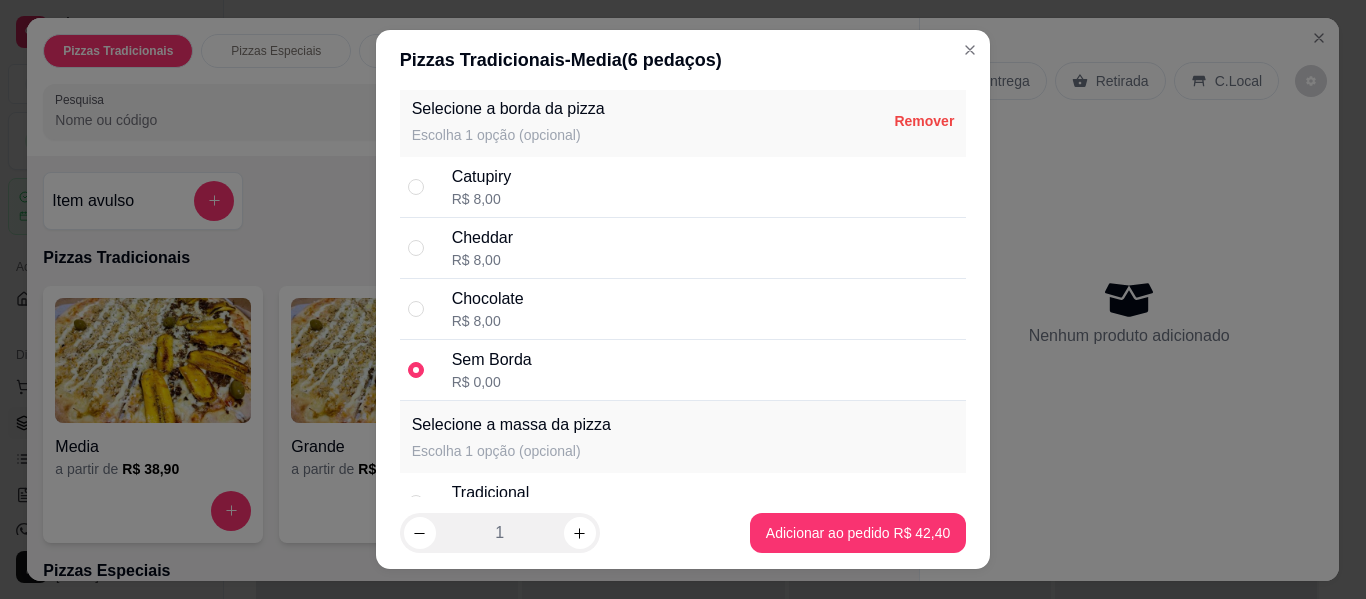 scroll, scrollTop: 2225, scrollLeft: 0, axis: vertical 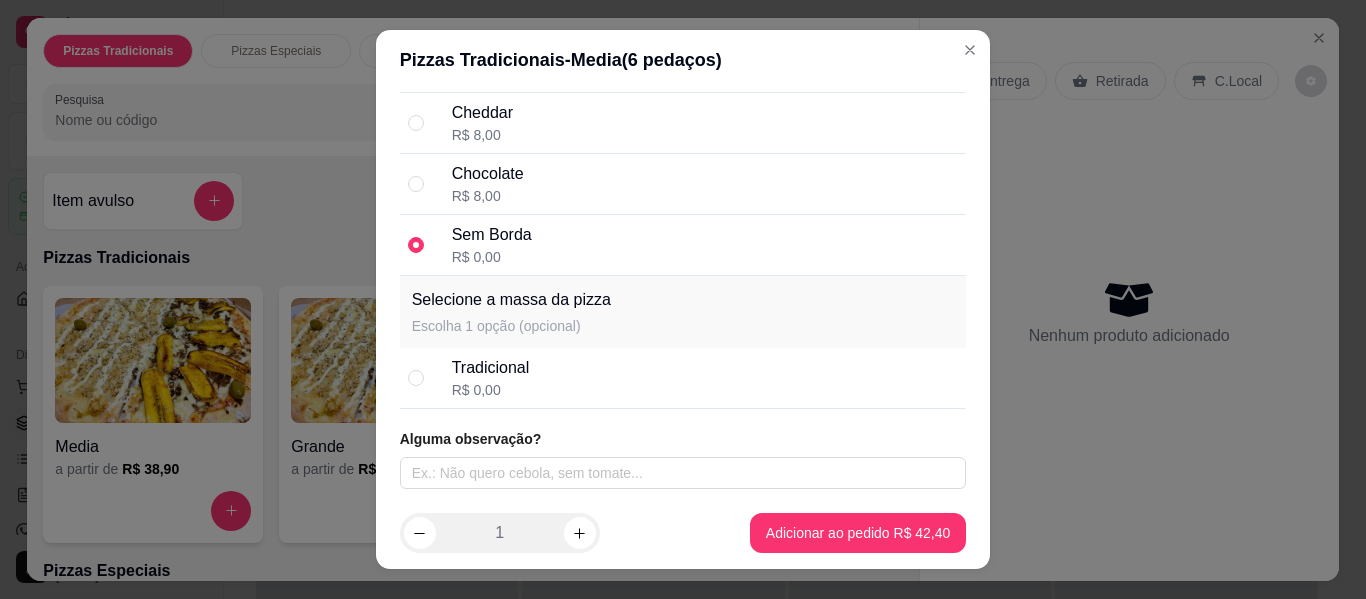 click on "Tradicional R$ 0,00" at bounding box center [683, 378] 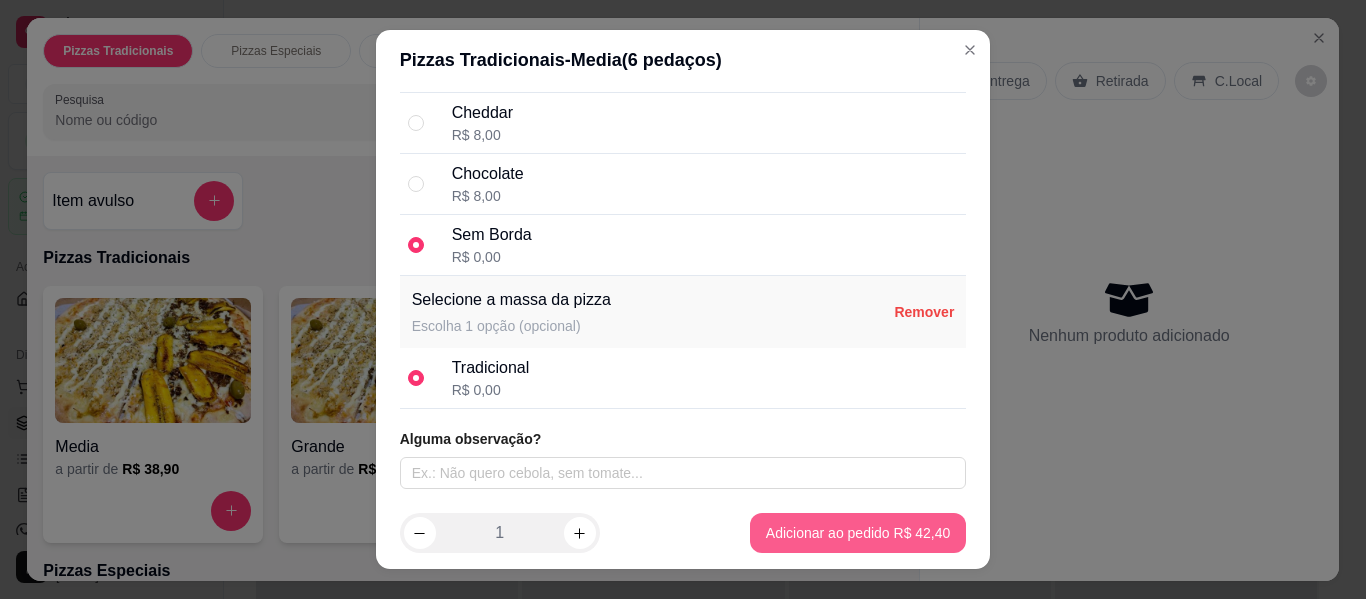 type 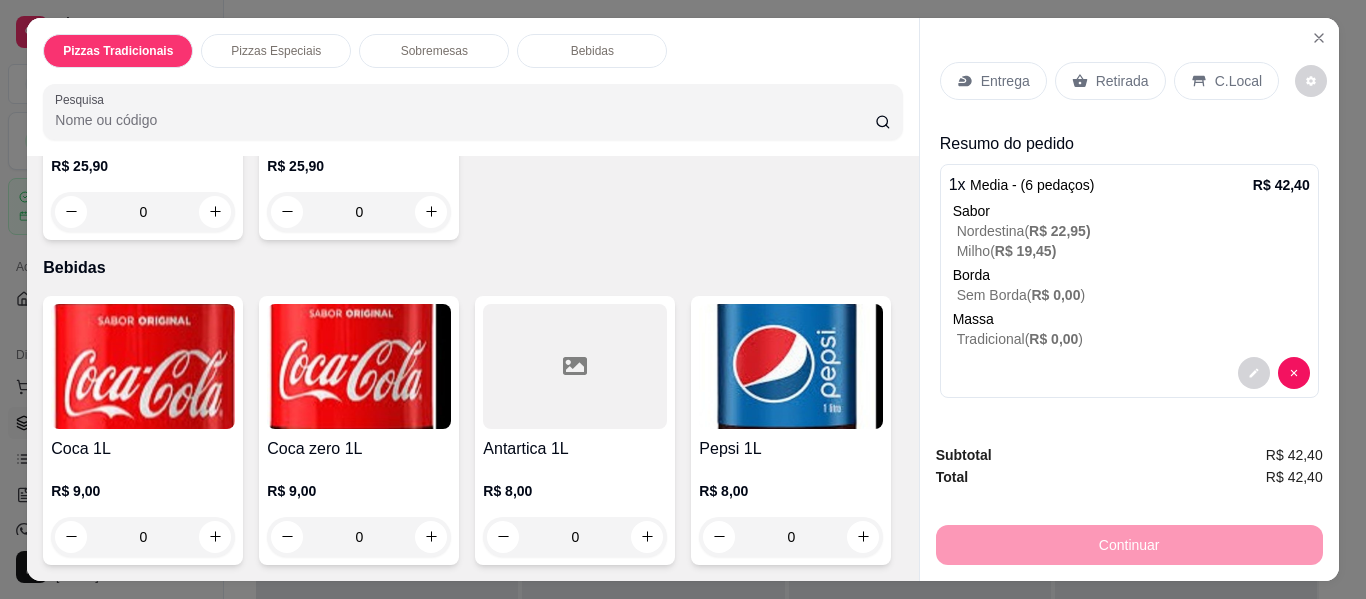 scroll, scrollTop: 1100, scrollLeft: 0, axis: vertical 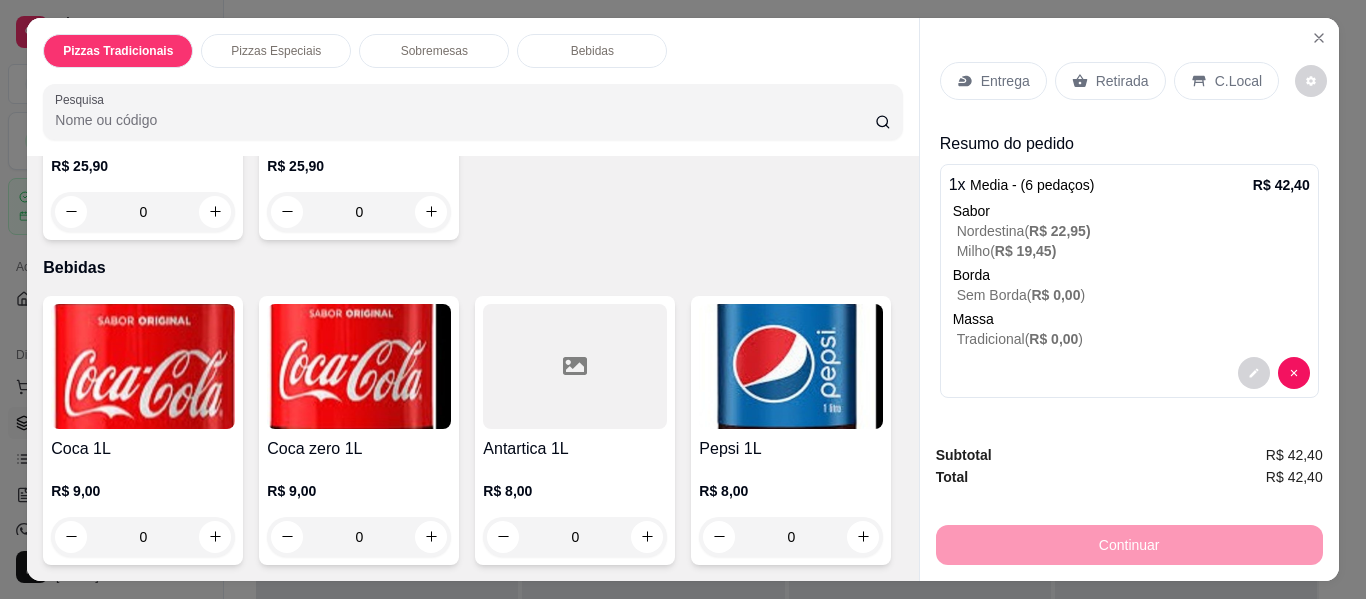 click on "Antartica 1L" at bounding box center (575, 449) 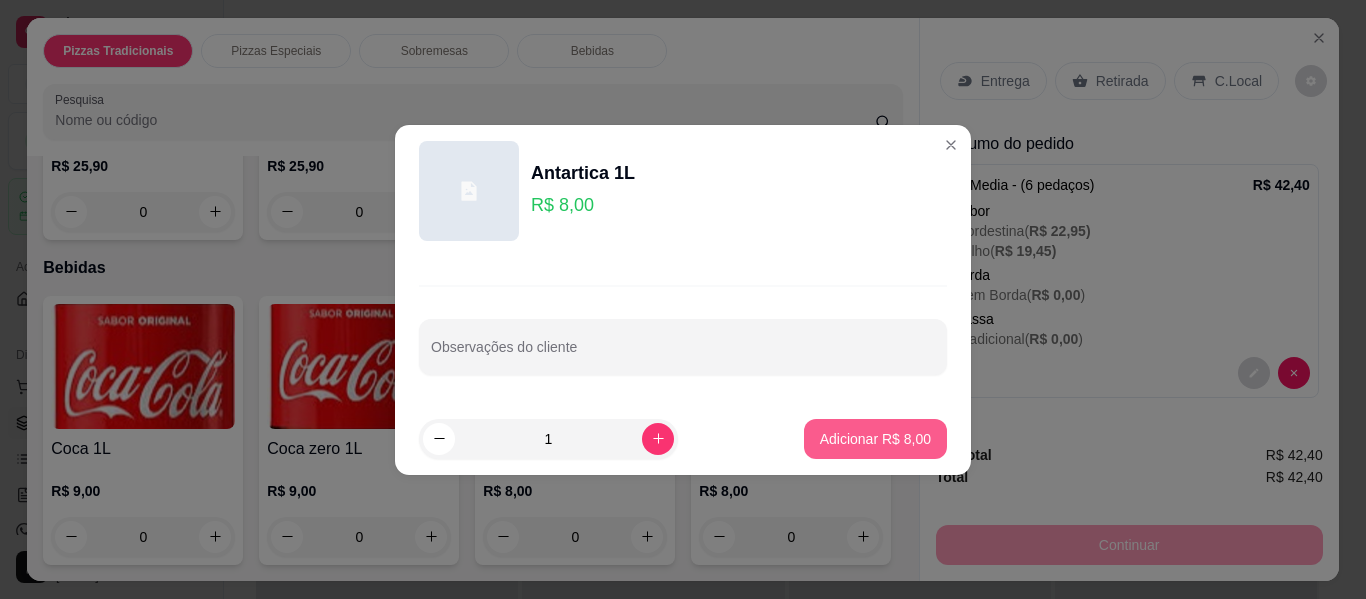 type 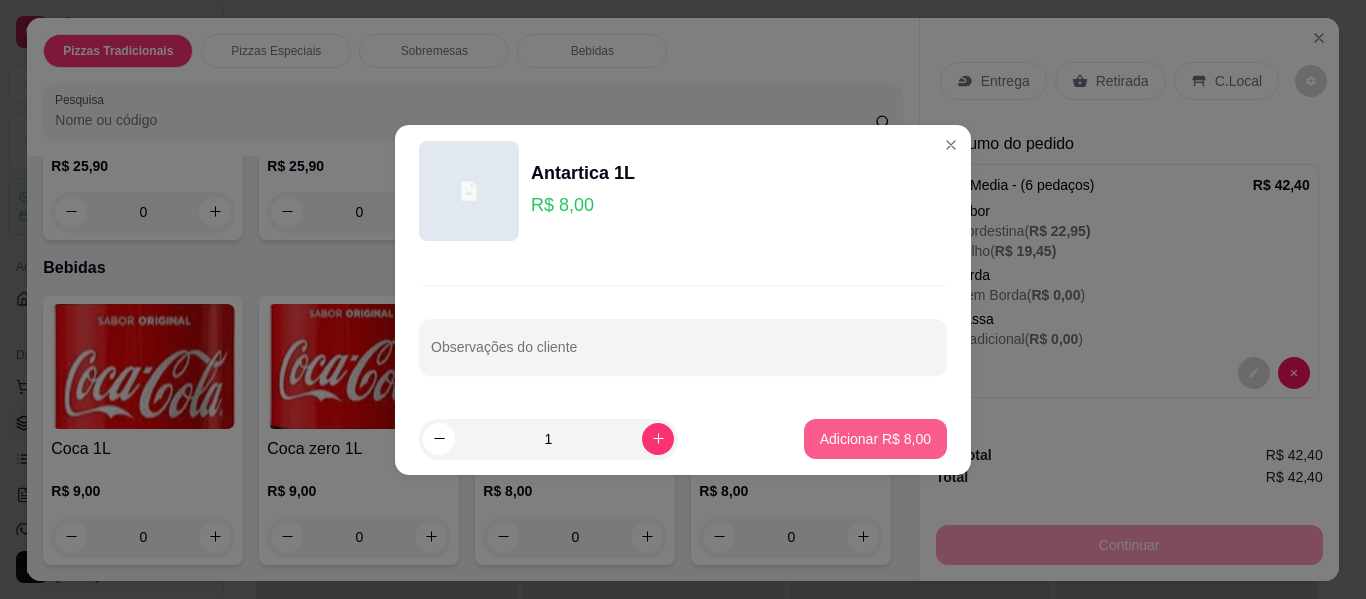 type on "1" 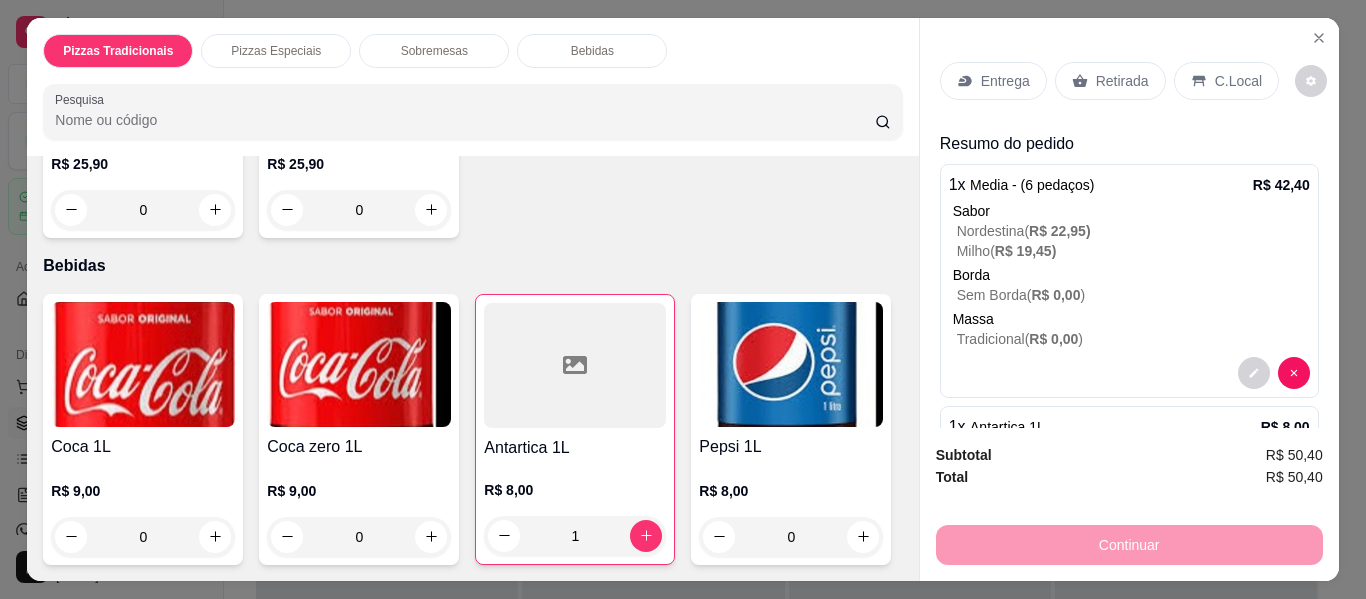 scroll, scrollTop: 87, scrollLeft: 0, axis: vertical 